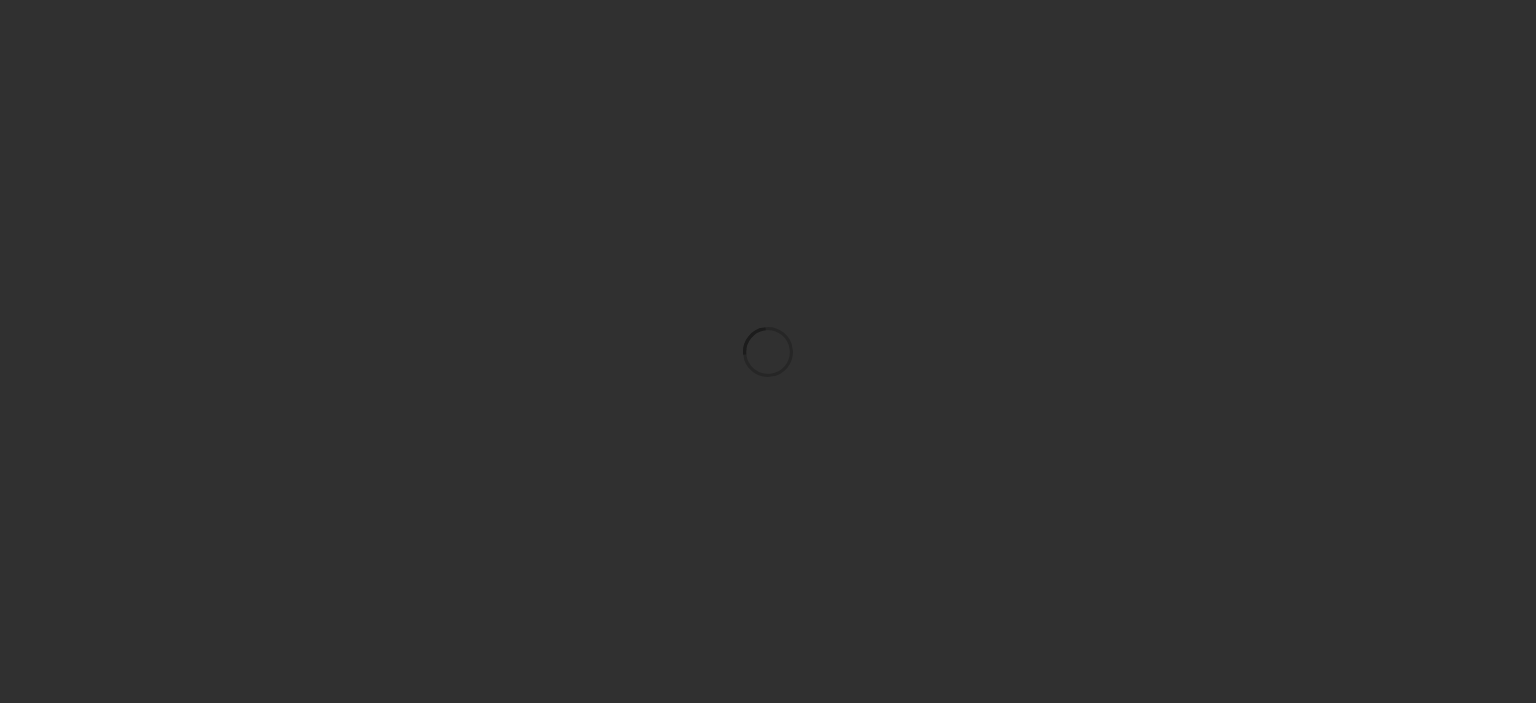 scroll, scrollTop: 0, scrollLeft: 0, axis: both 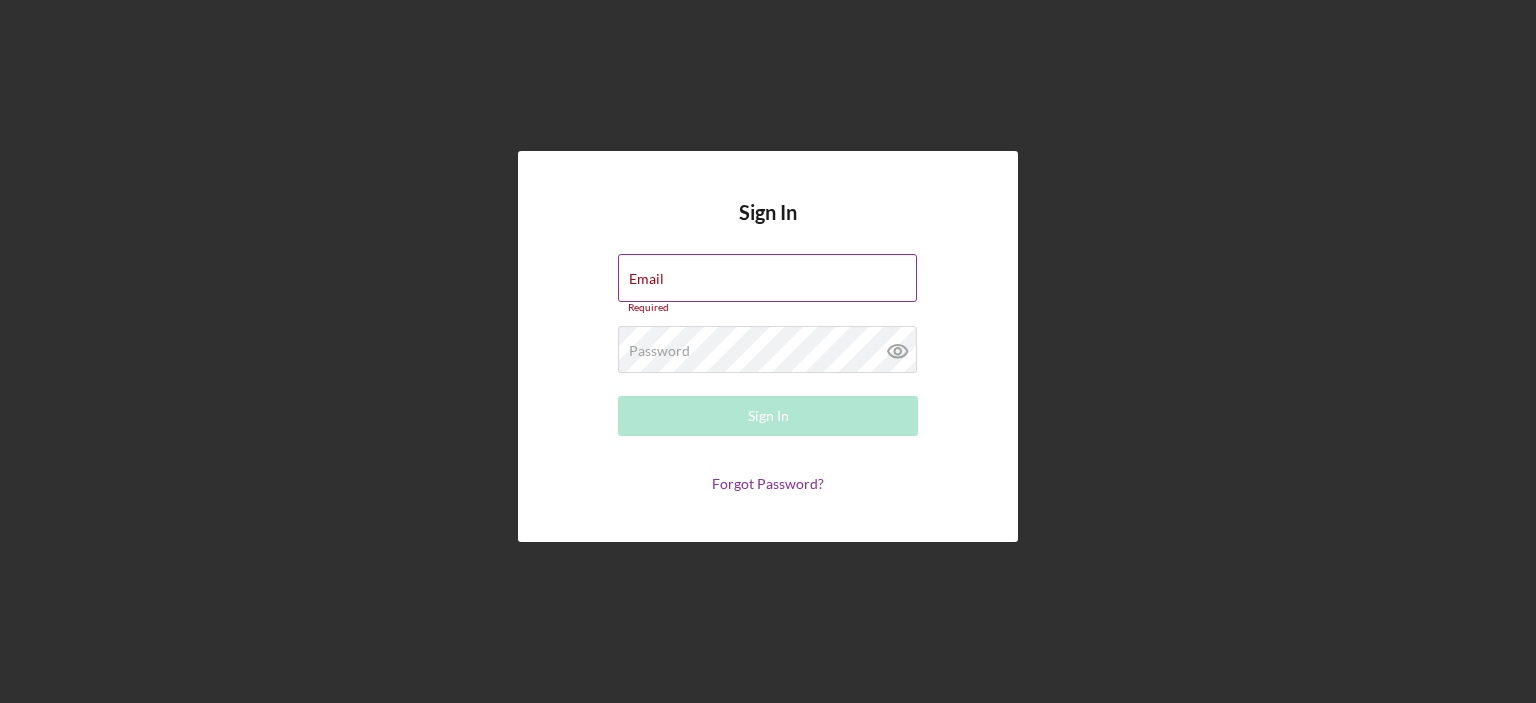 click on "Email Required" at bounding box center (768, 284) 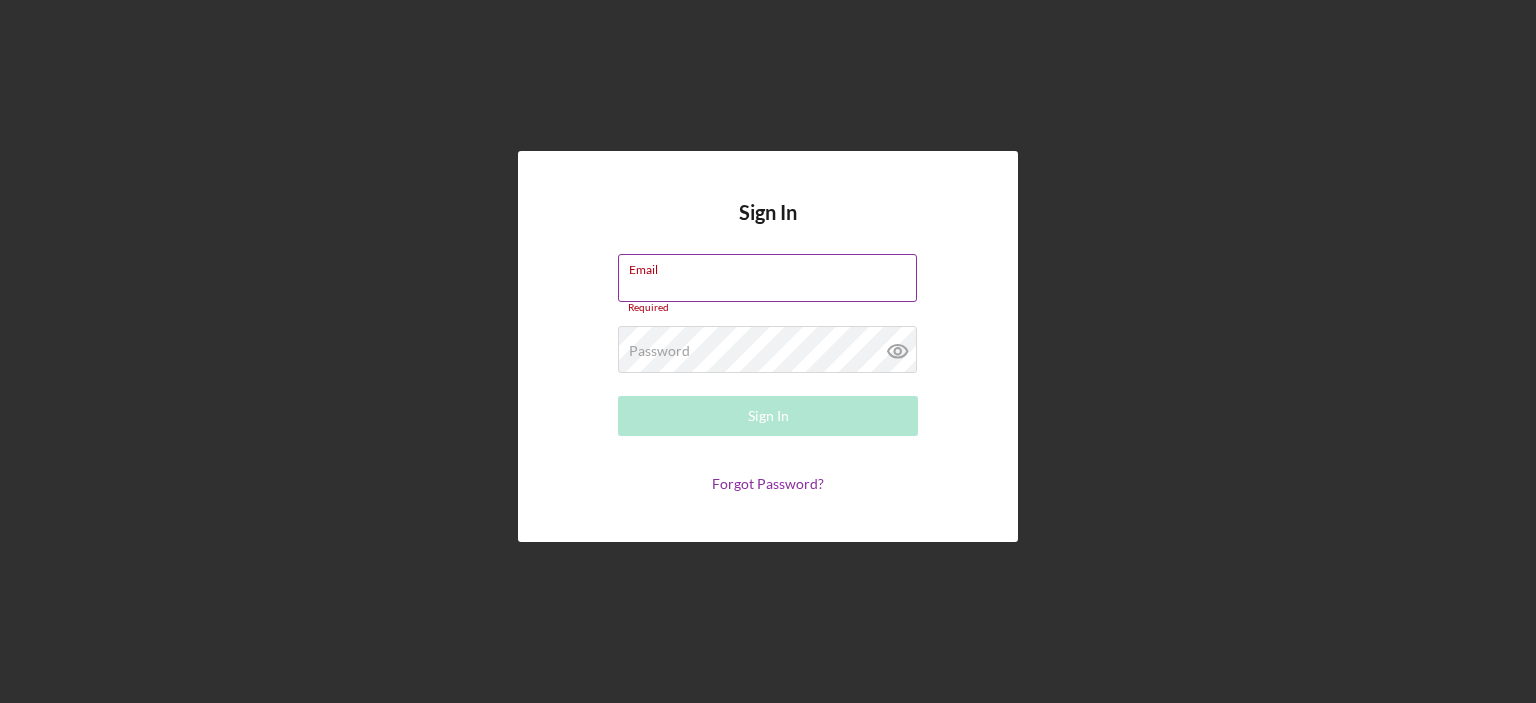 click on "Email" at bounding box center (767, 278) 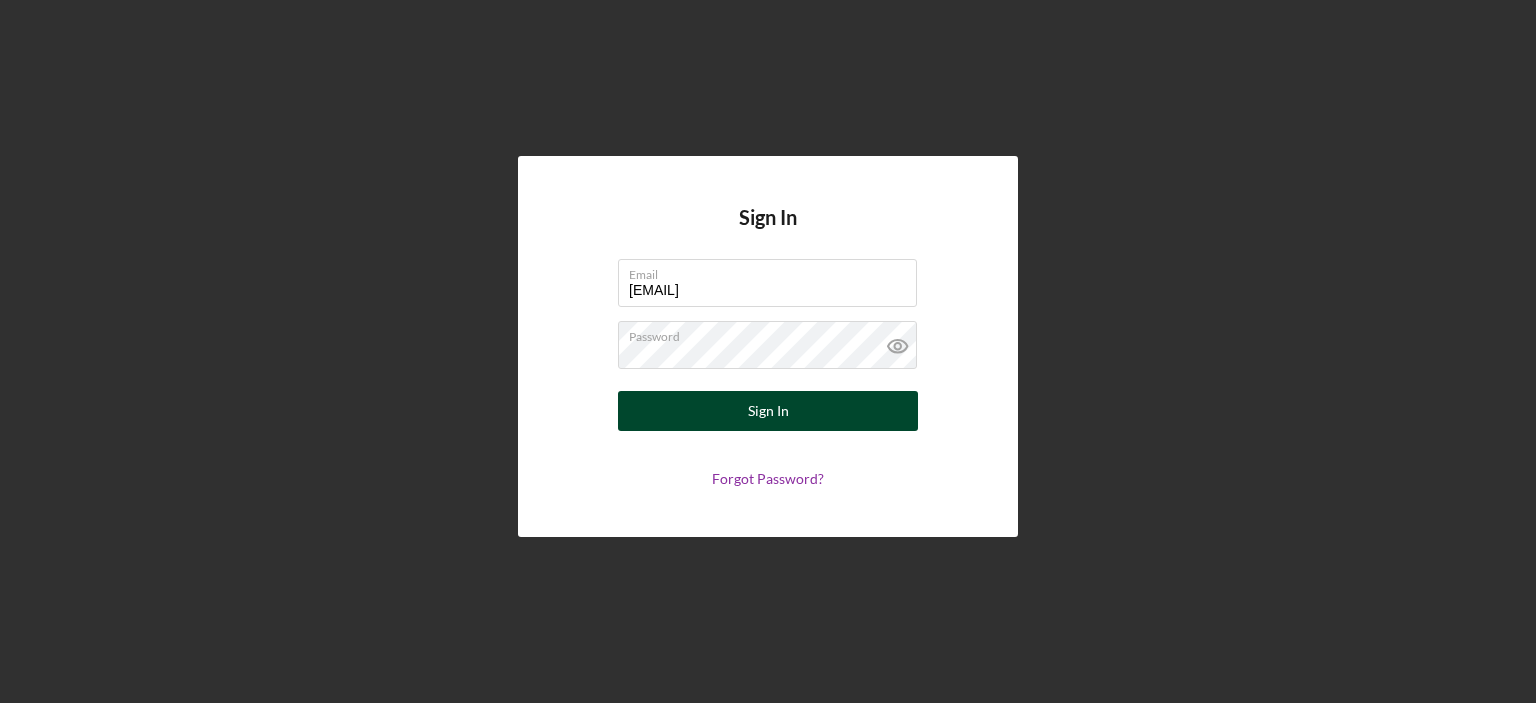 click on "Sign In" at bounding box center [768, 411] 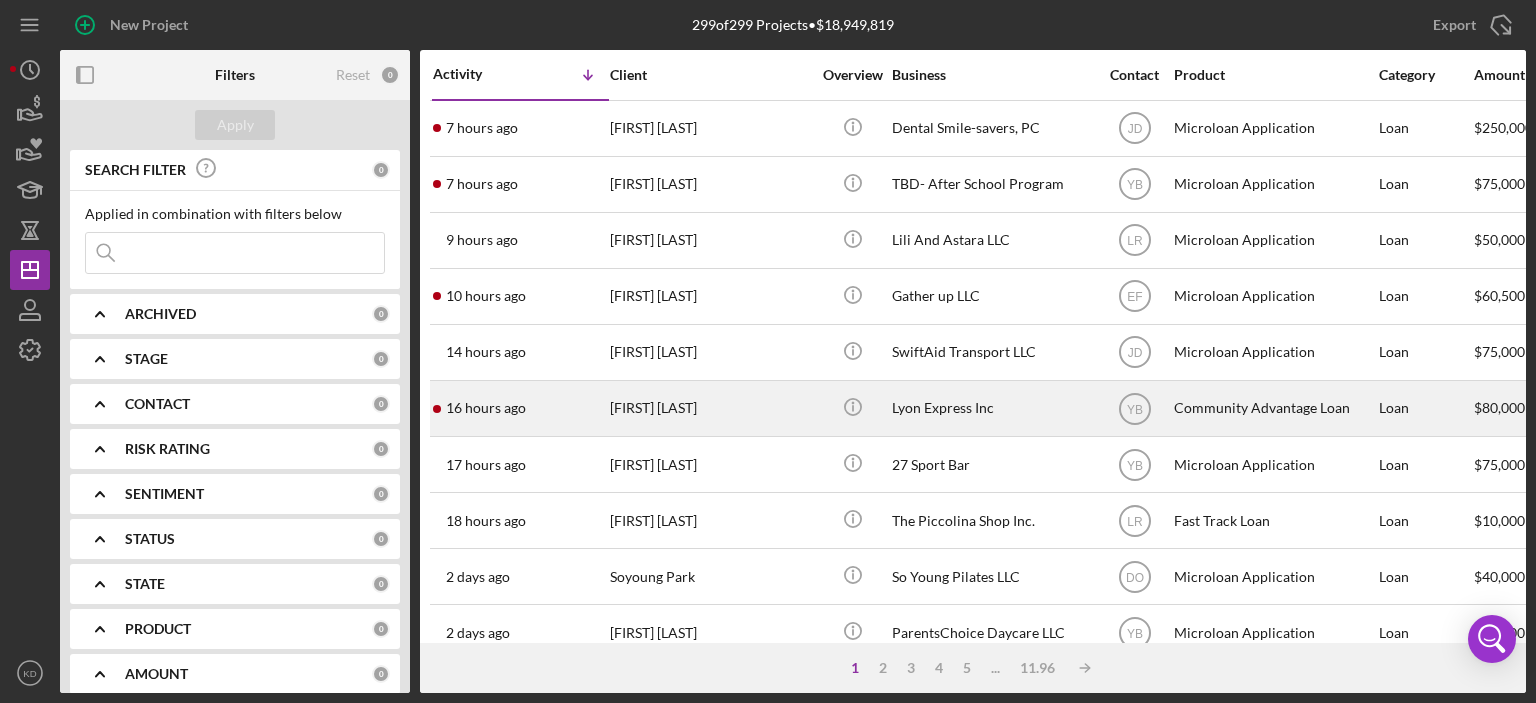 click on "[FIRST] [LAST]" at bounding box center (710, 408) 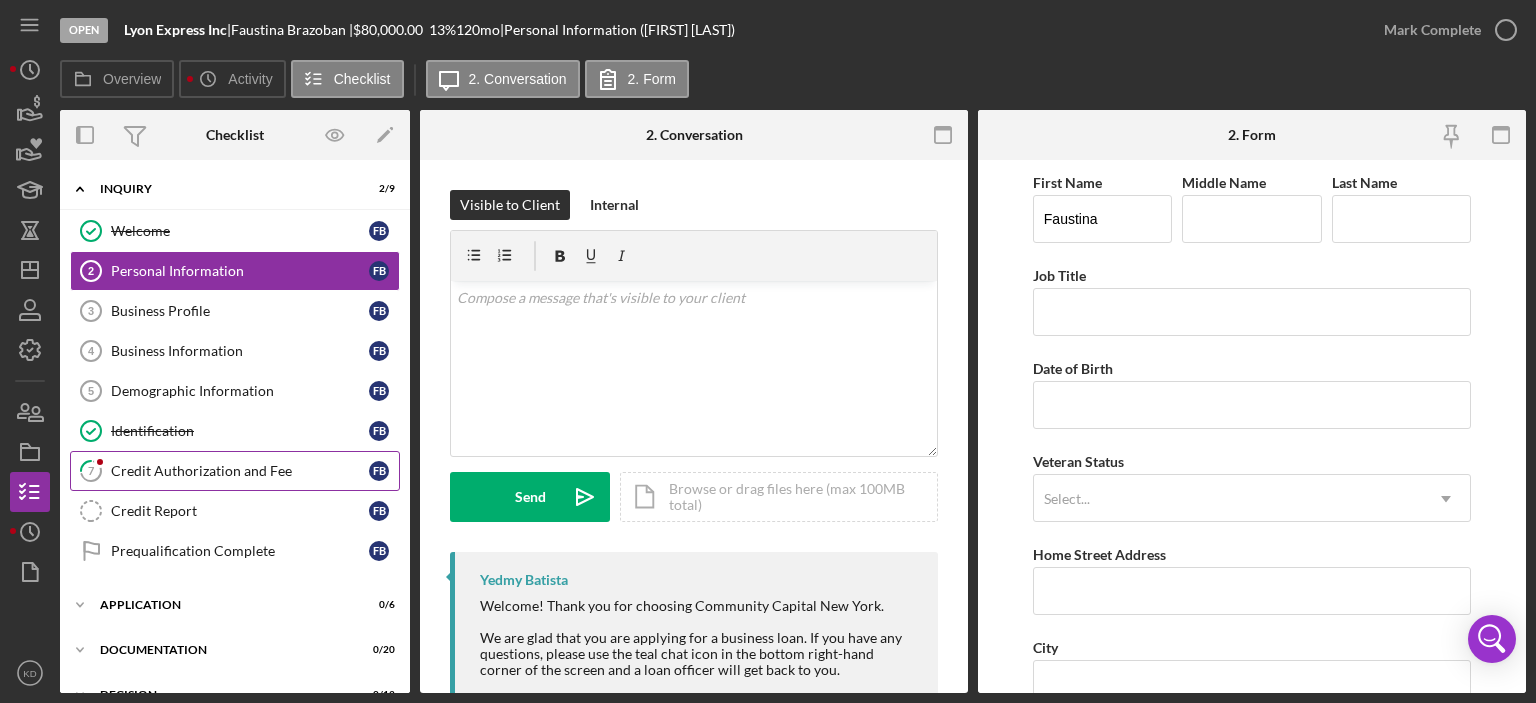 click on "Credit Authorization and Fee" at bounding box center (240, 471) 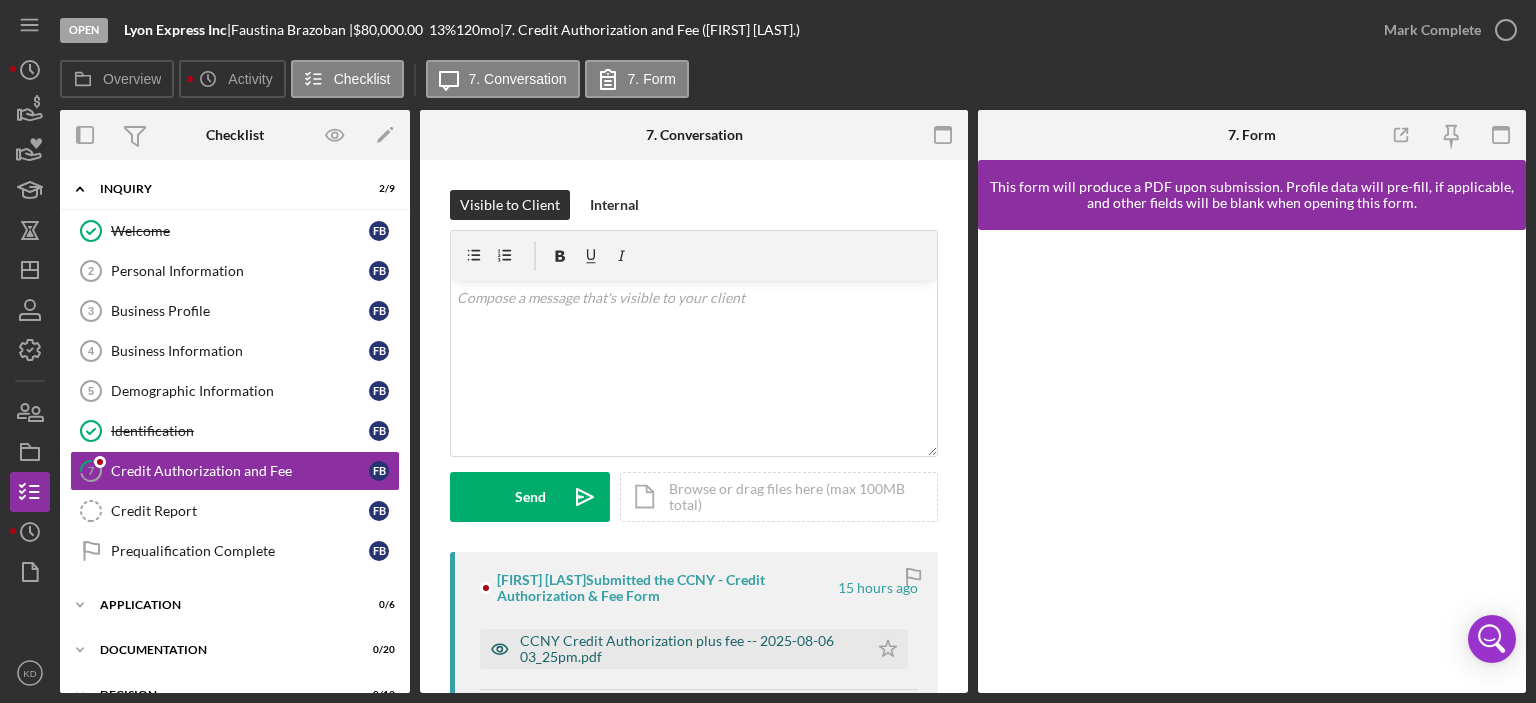 click on "CCNY Credit Authorization plus fee -- 2025-08-06 03_25pm.pdf" at bounding box center [689, 649] 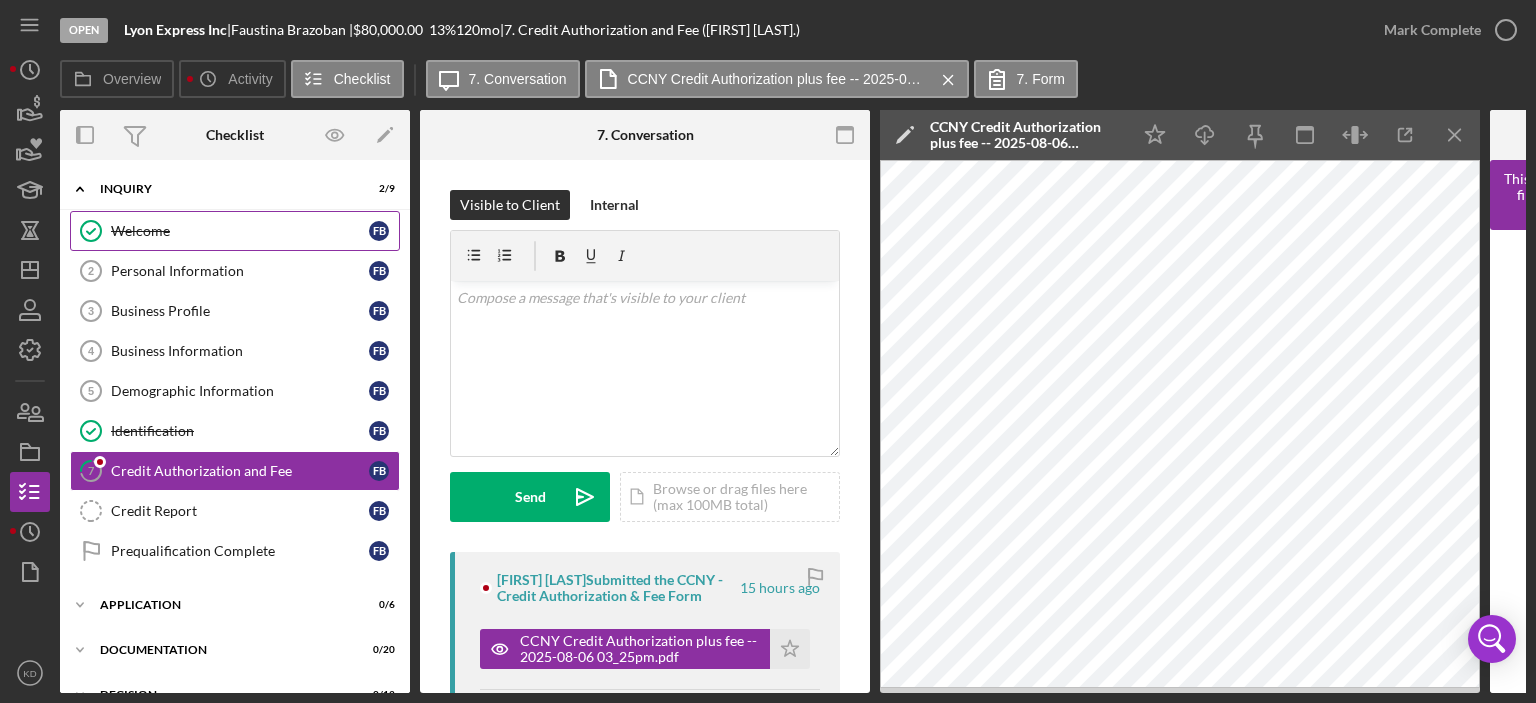 click on "Welcome" at bounding box center (240, 231) 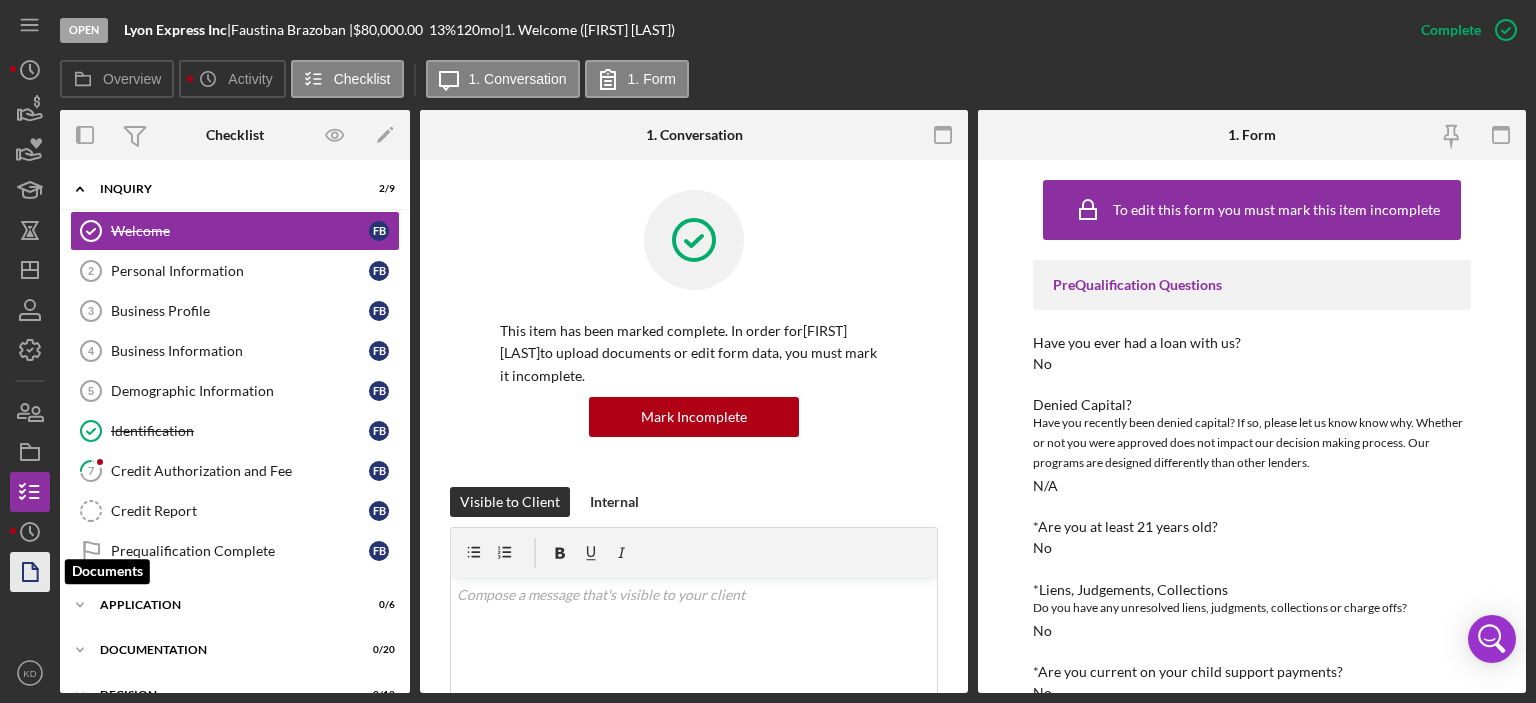 click 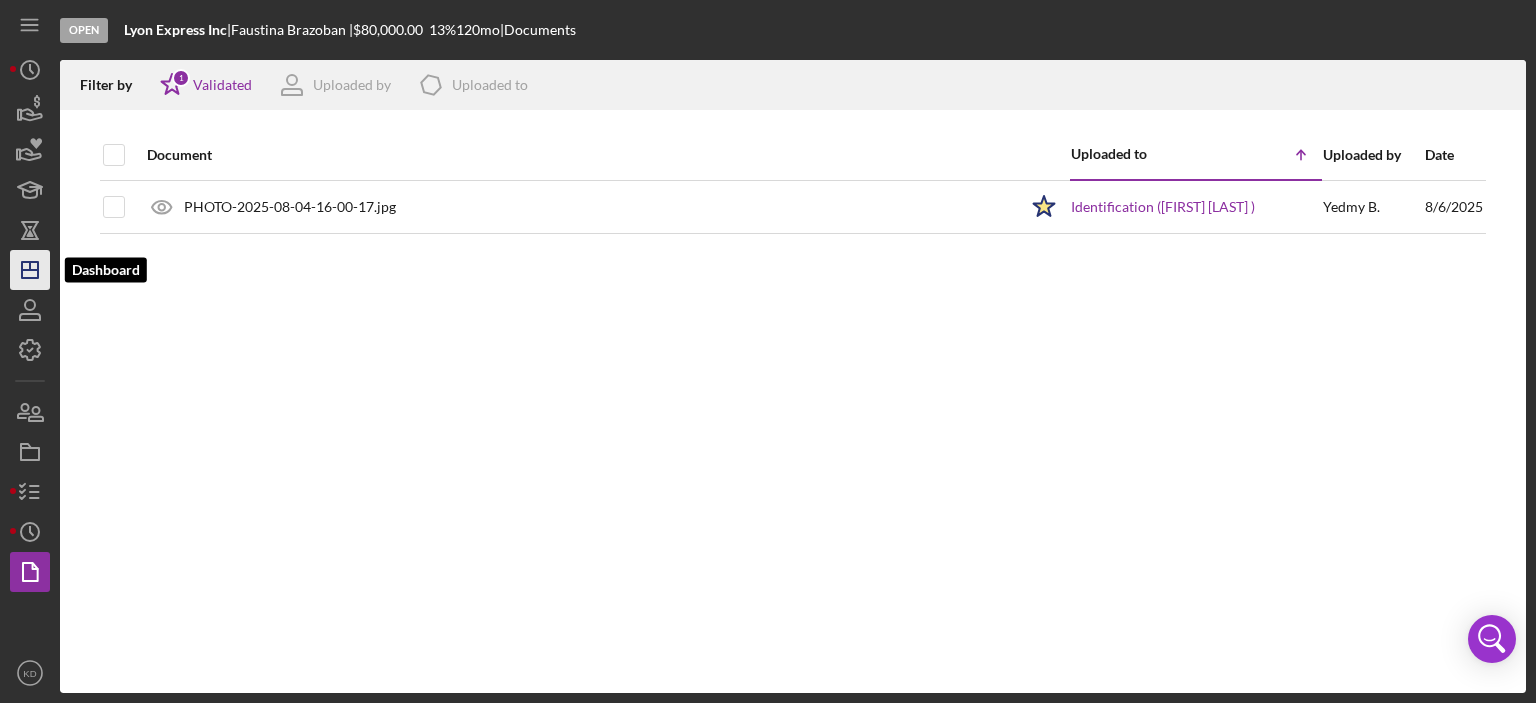 click 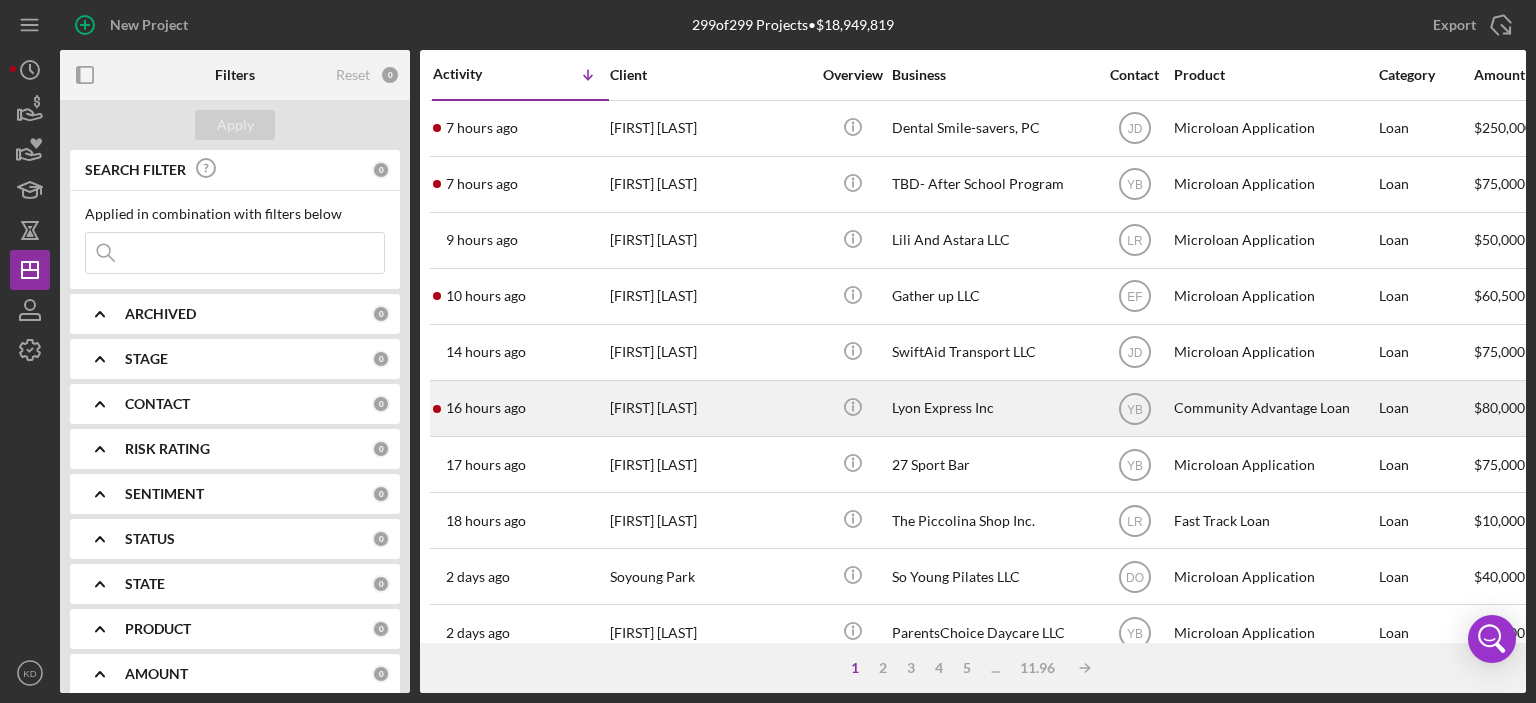 click on "Lyon Express Inc" at bounding box center [992, 408] 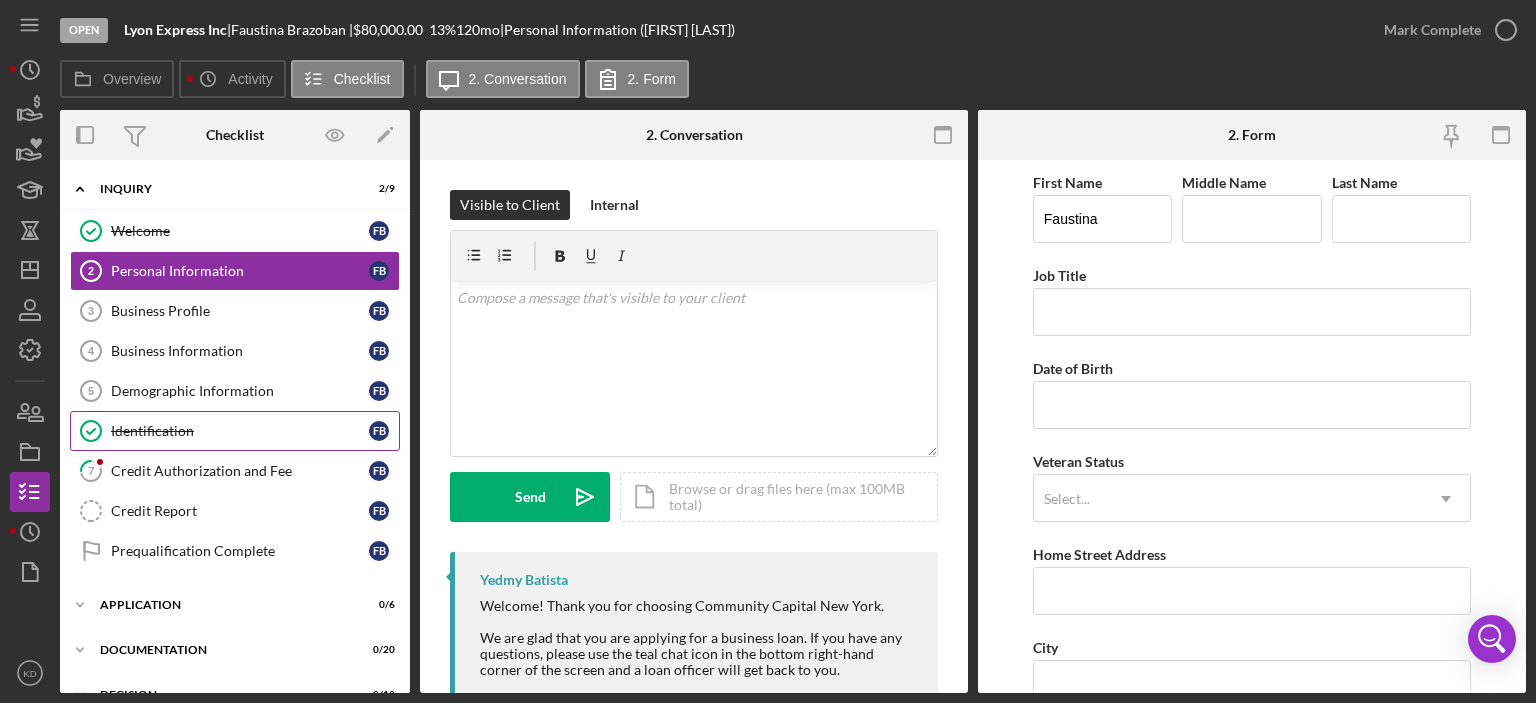 click on "Identification" at bounding box center (240, 431) 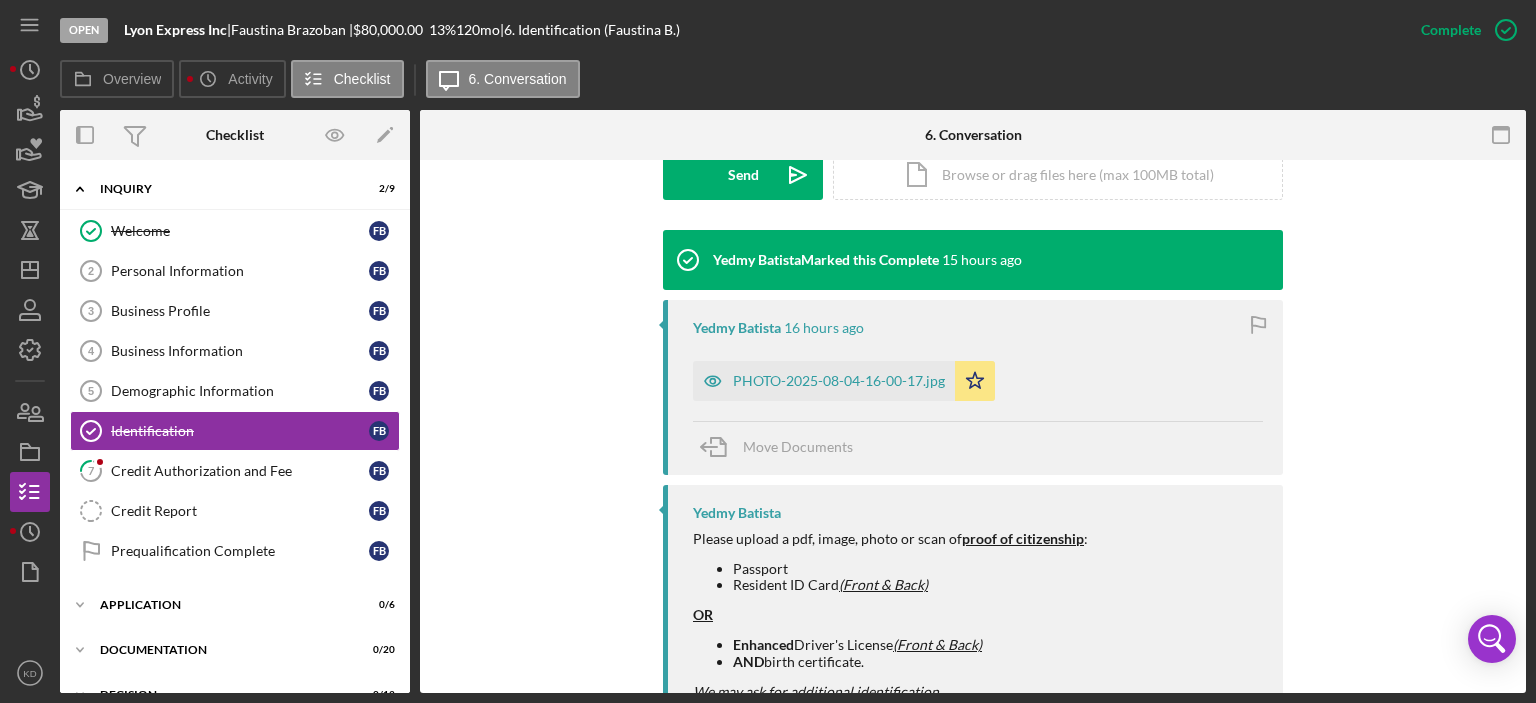 scroll, scrollTop: 660, scrollLeft: 0, axis: vertical 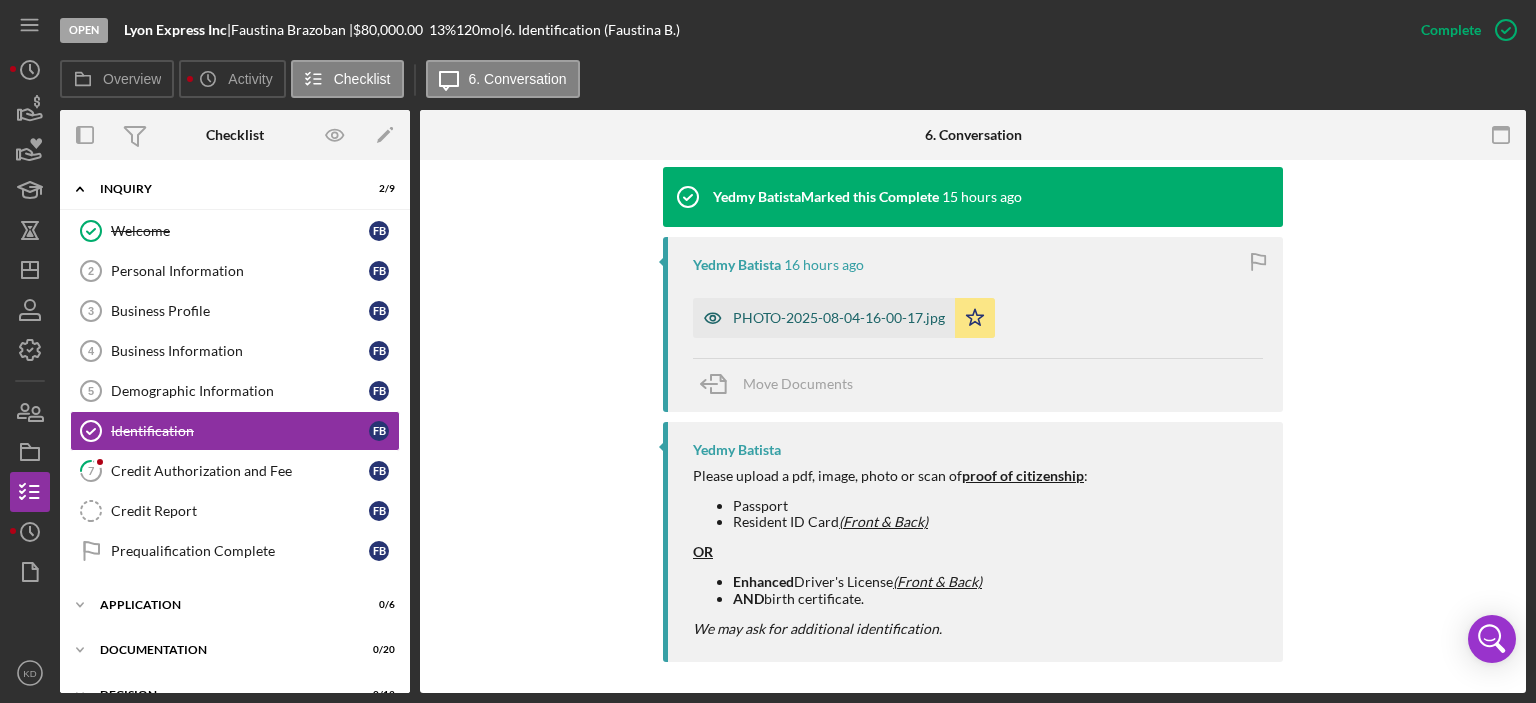 click on "PHOTO-2025-08-04-16-00-17.jpg" at bounding box center (839, 318) 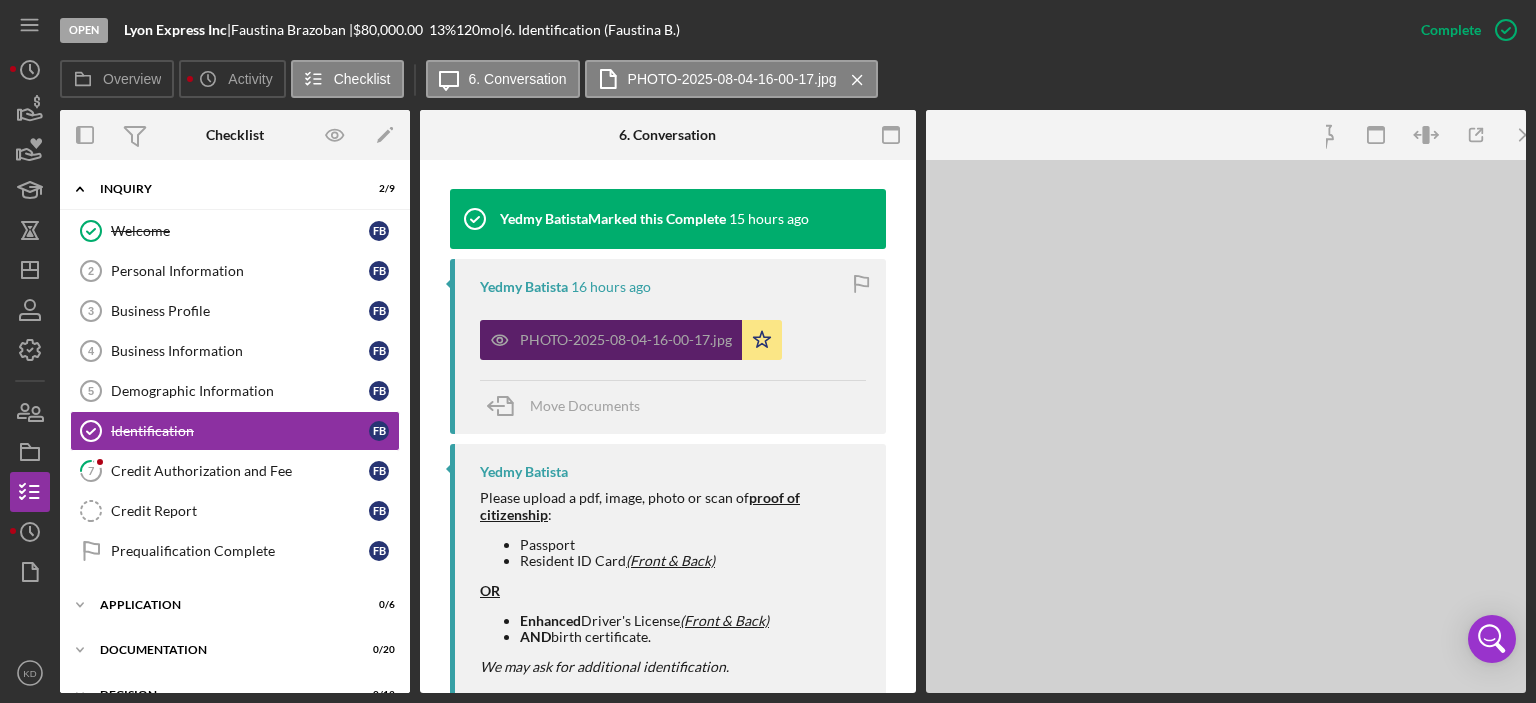 scroll, scrollTop: 683, scrollLeft: 0, axis: vertical 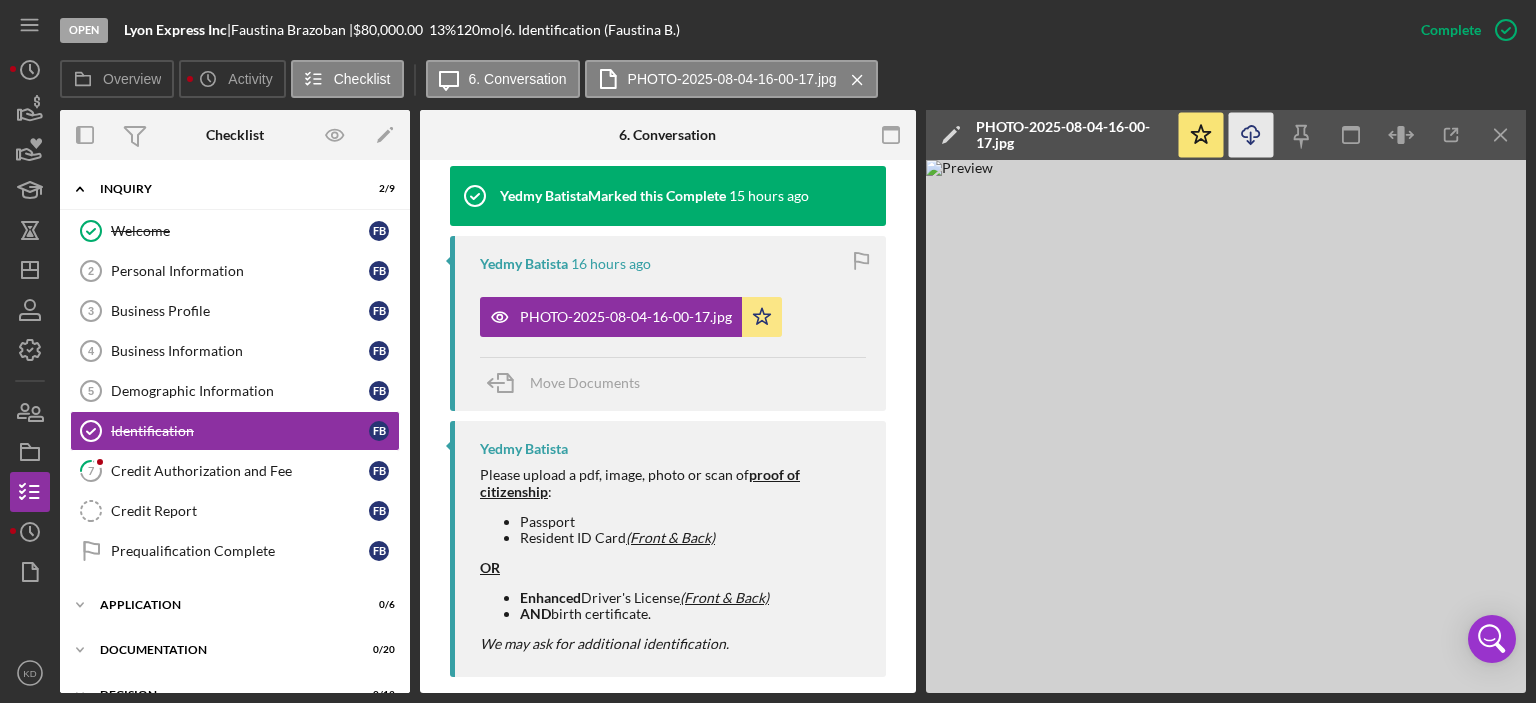 click on "Icon/Download" 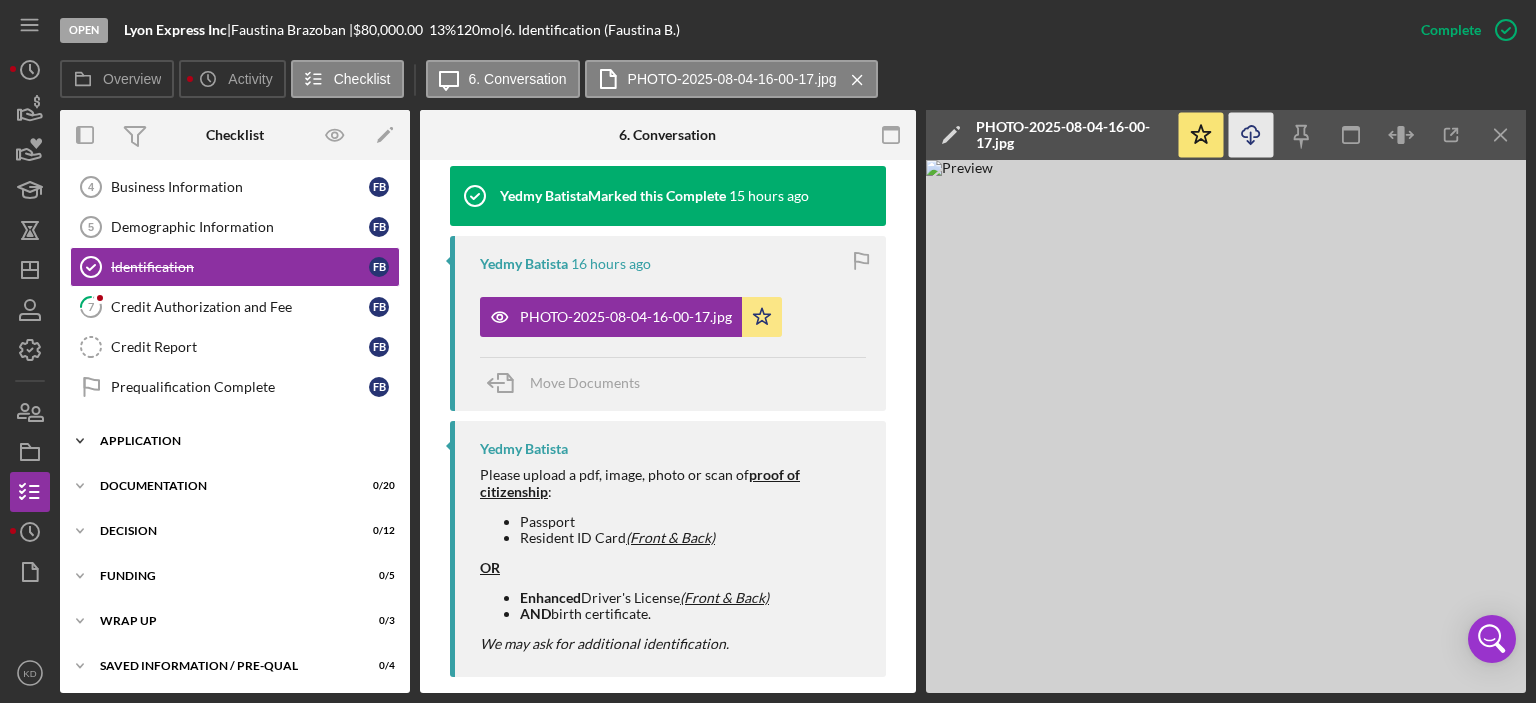 click on "Icon/Expander" 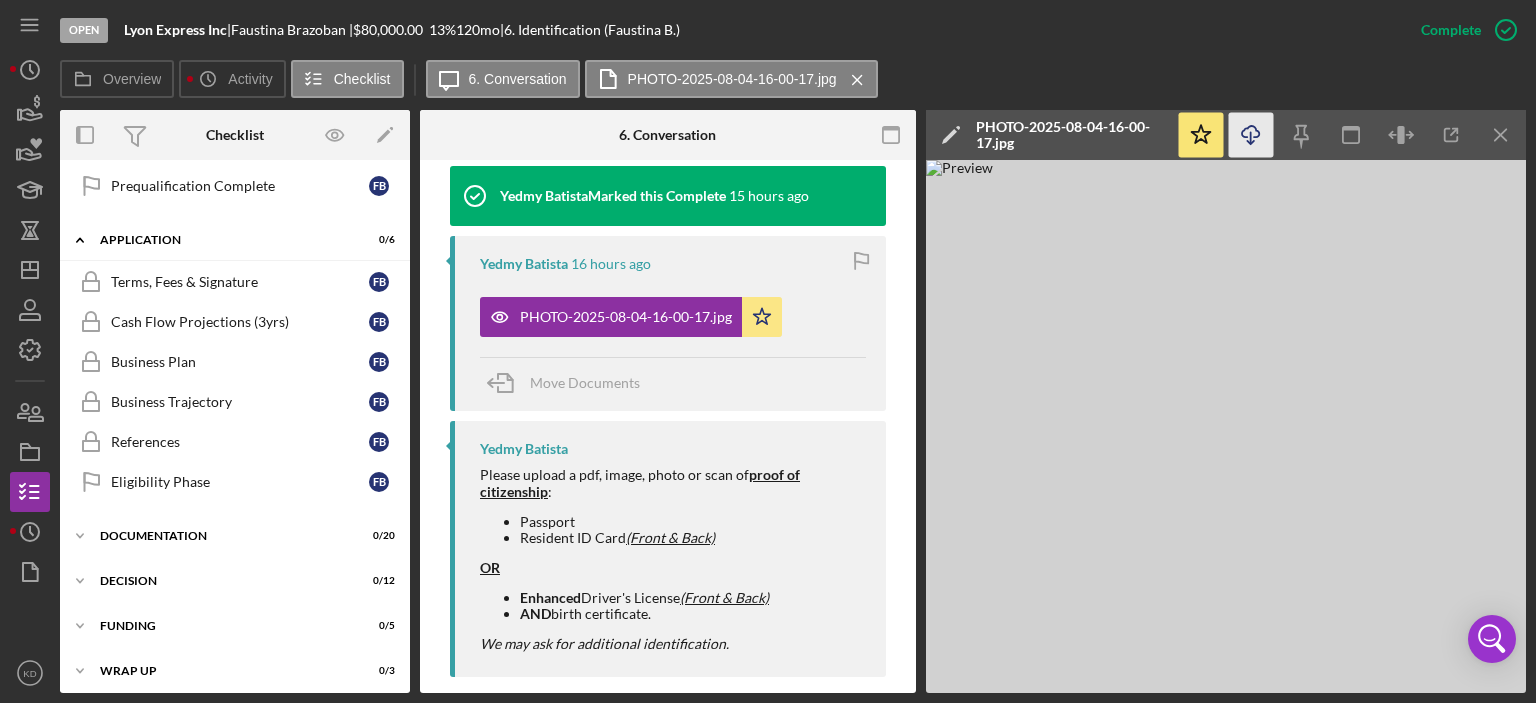 scroll, scrollTop: 412, scrollLeft: 0, axis: vertical 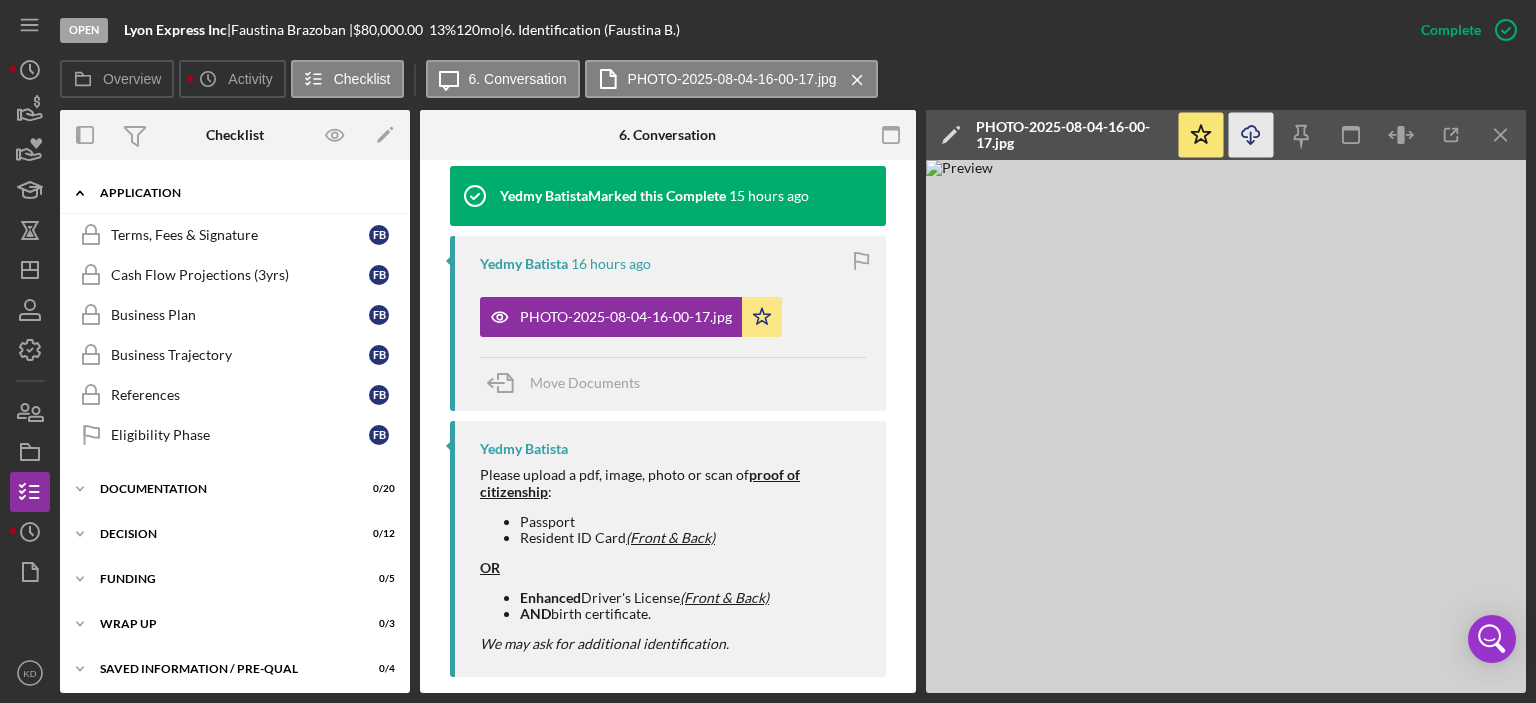 click 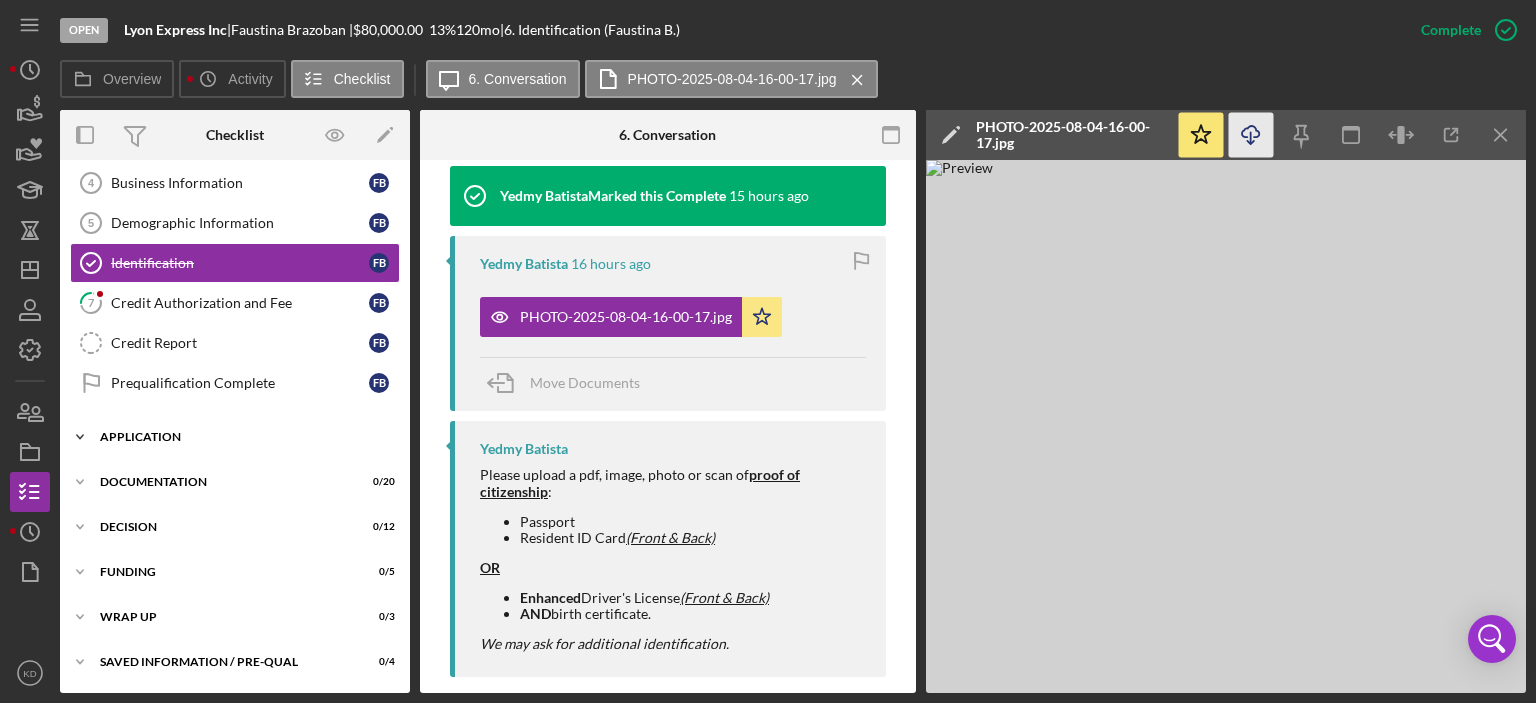 scroll, scrollTop: 164, scrollLeft: 0, axis: vertical 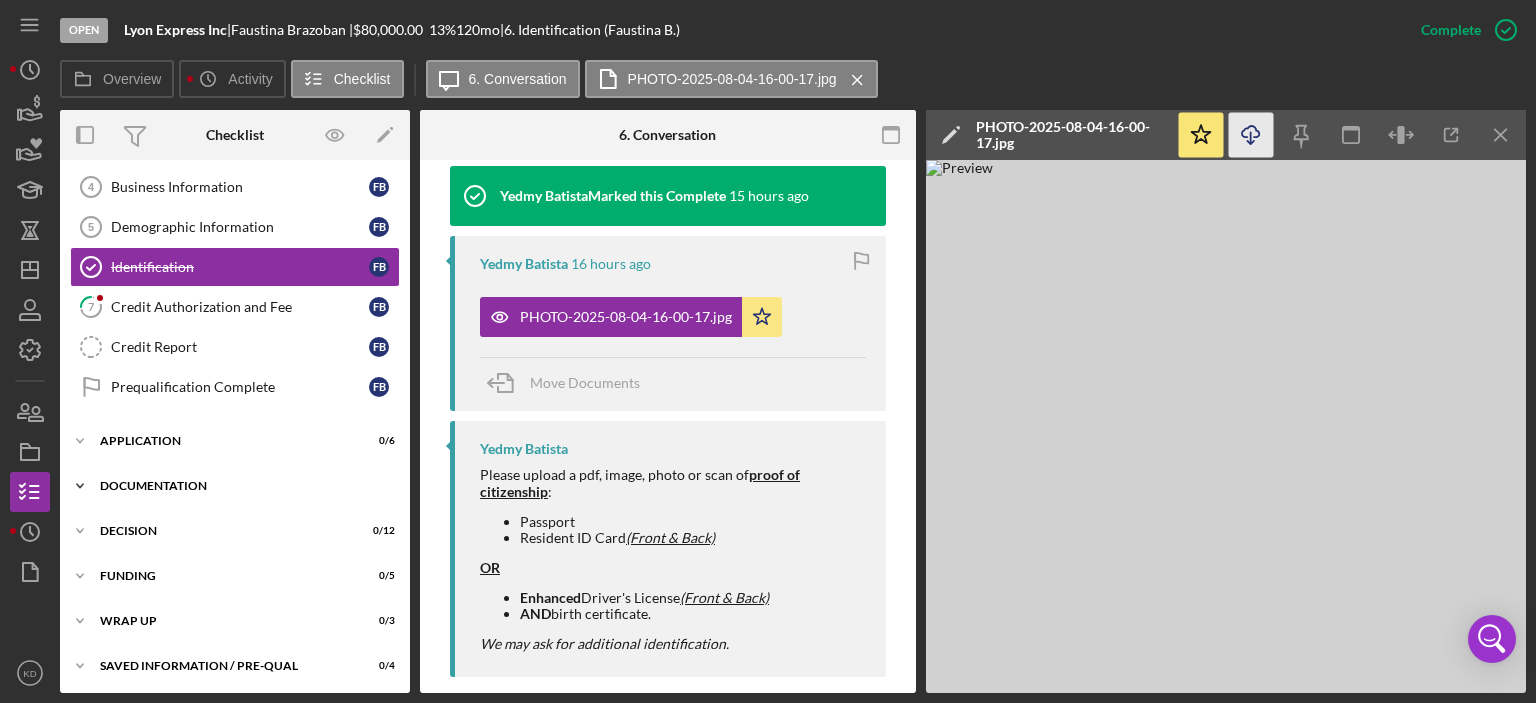 click on "Icon/Expander" 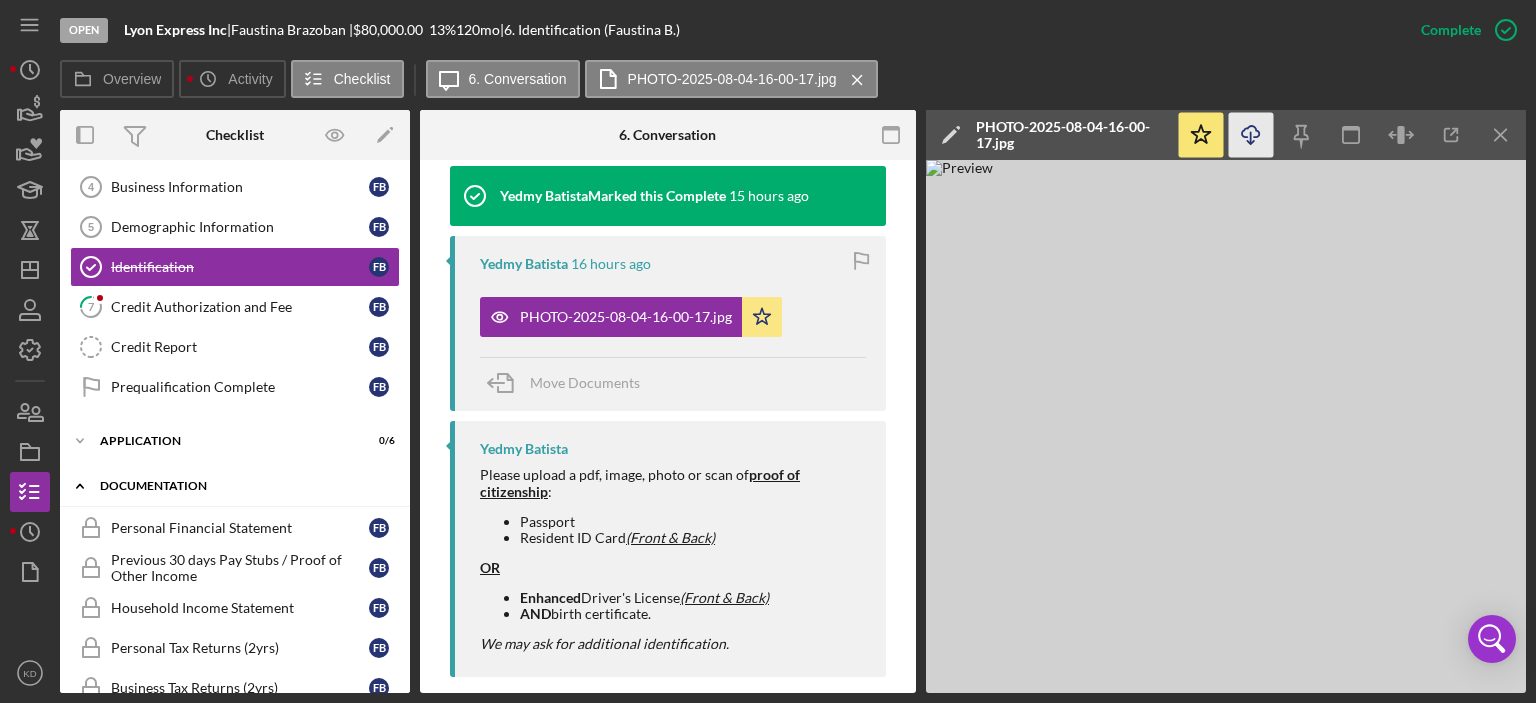 scroll, scrollTop: 412, scrollLeft: 0, axis: vertical 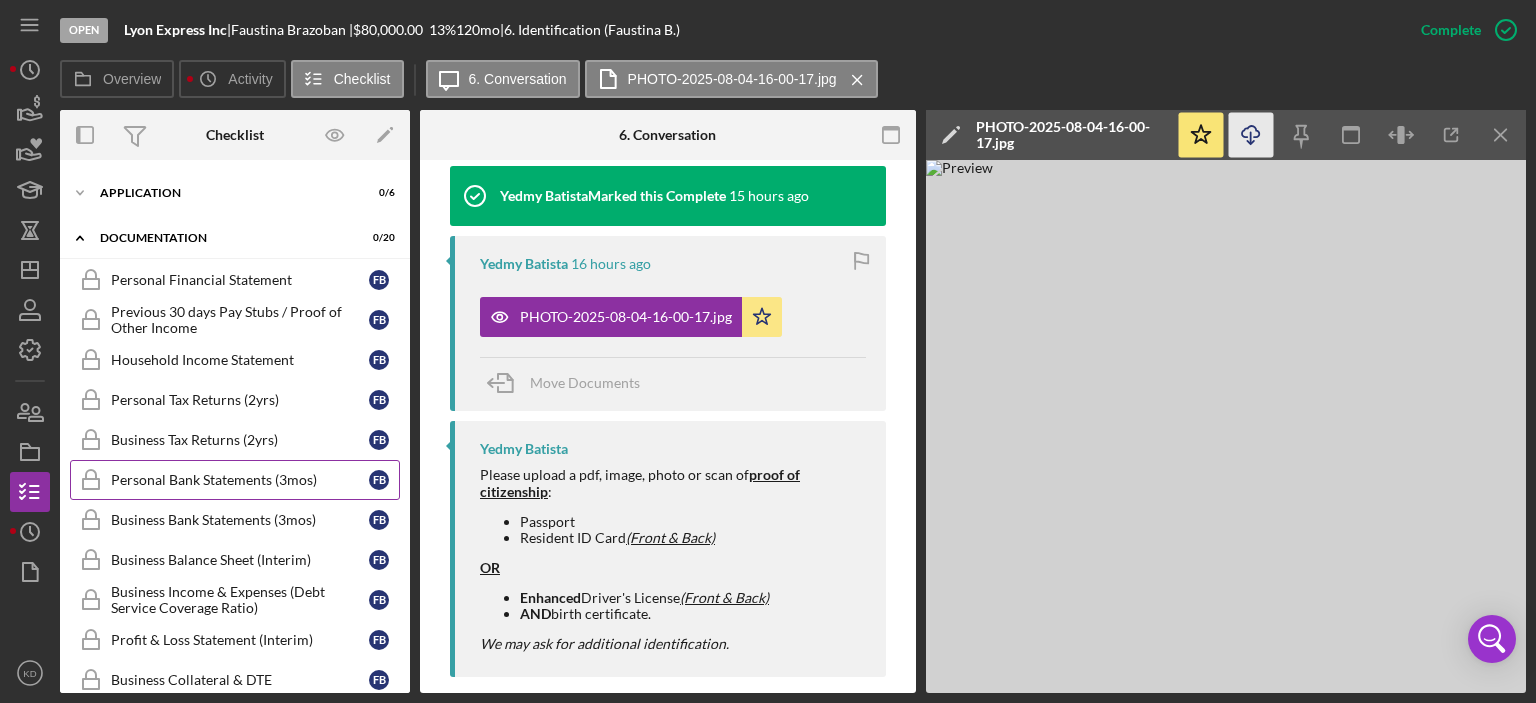 click on "Personal Bank Statements (3mos)" 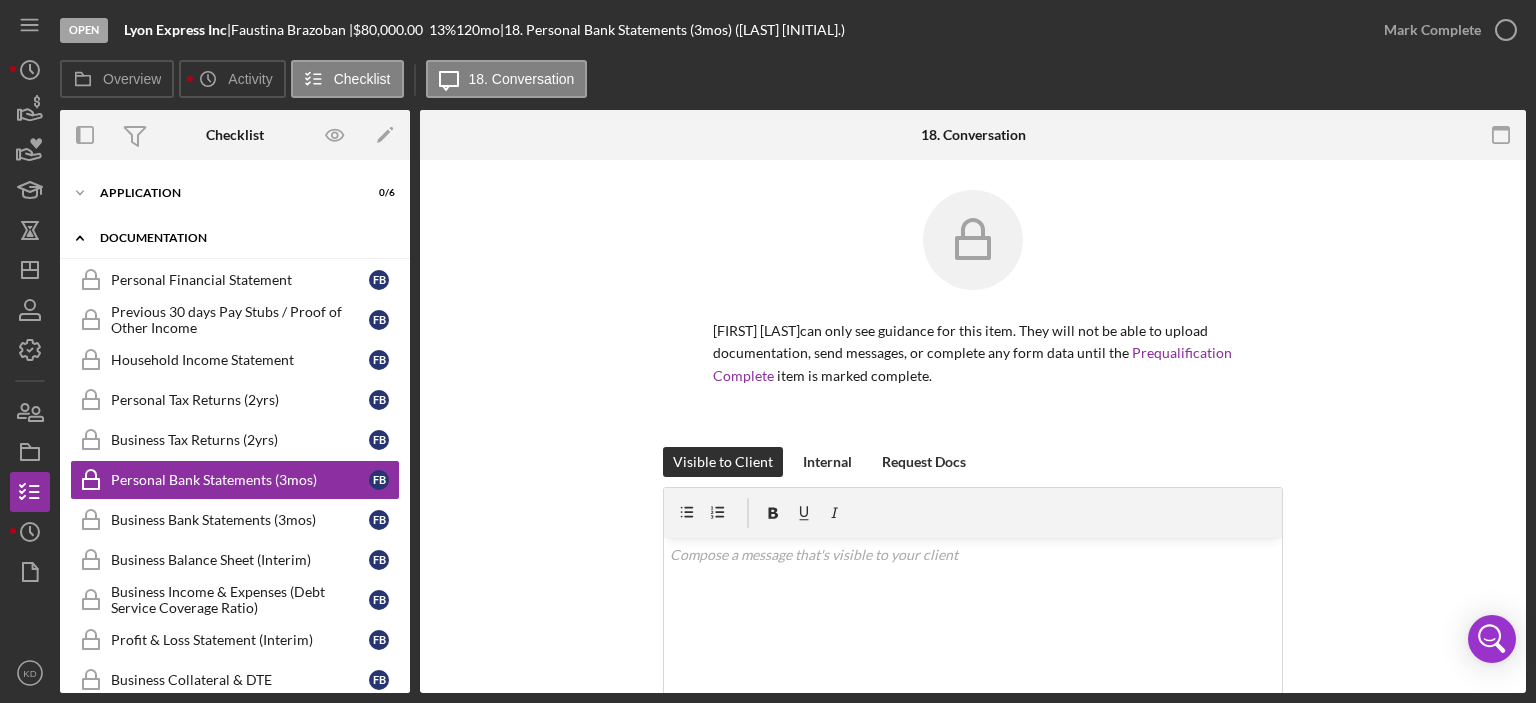 click on "Icon/Expander" 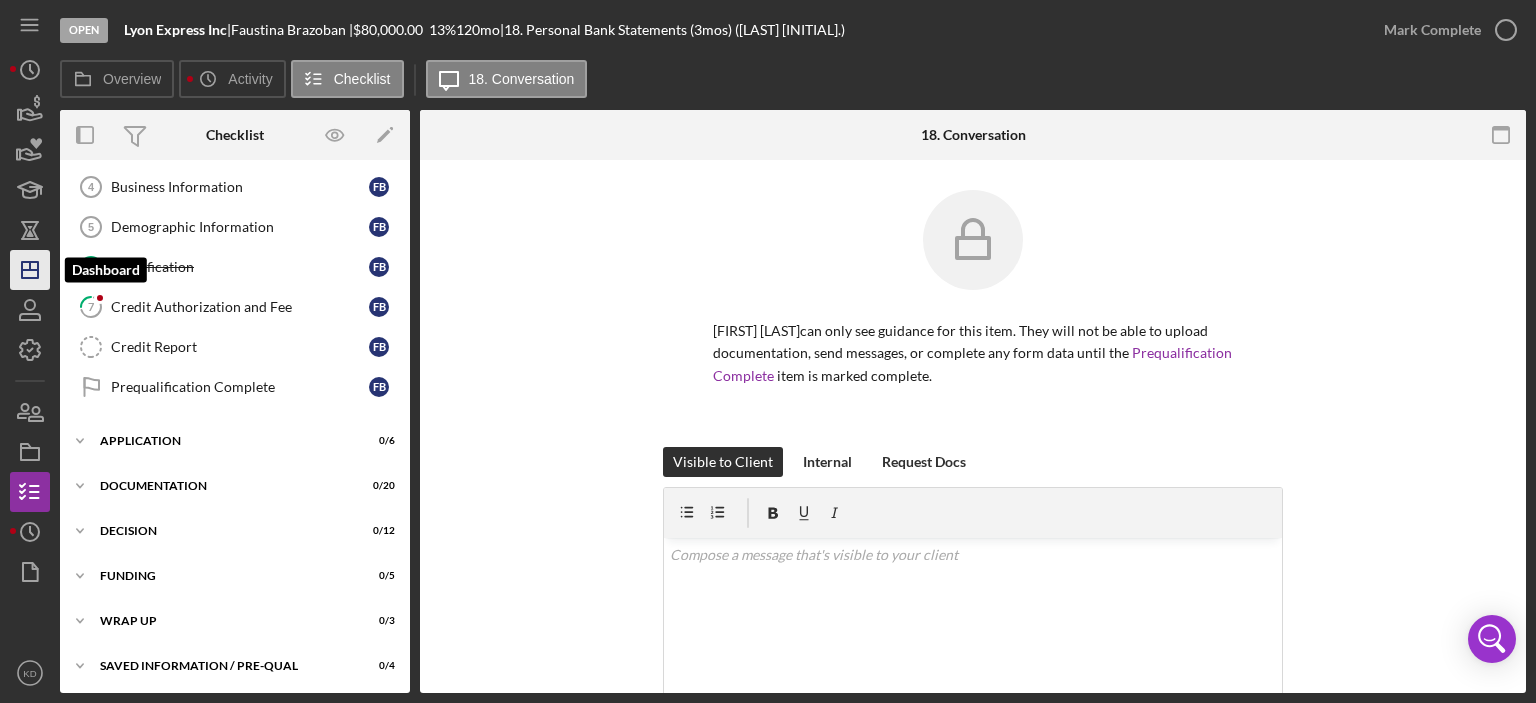 click 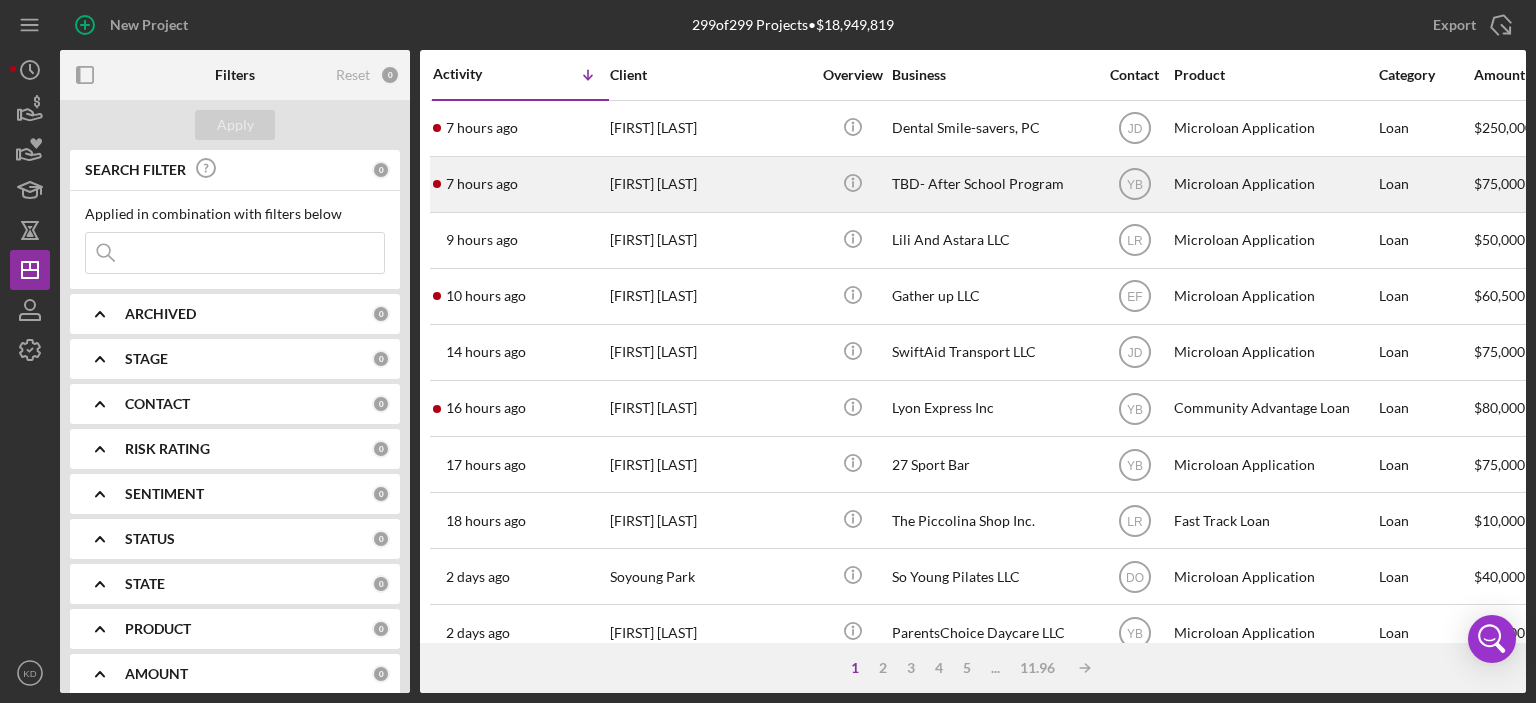 click on "TBD- After School Program" at bounding box center (992, 184) 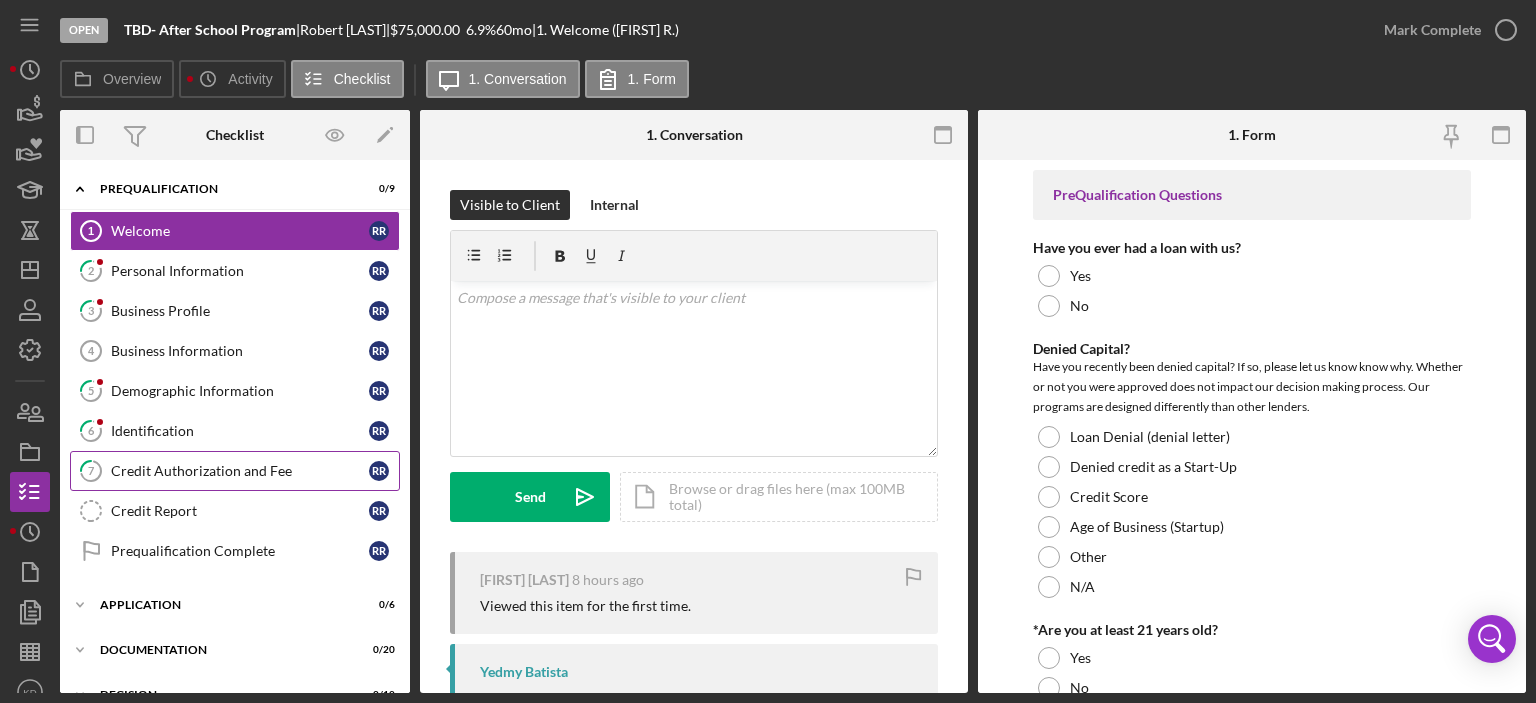 click on "Credit Authorization and Fee" at bounding box center (240, 471) 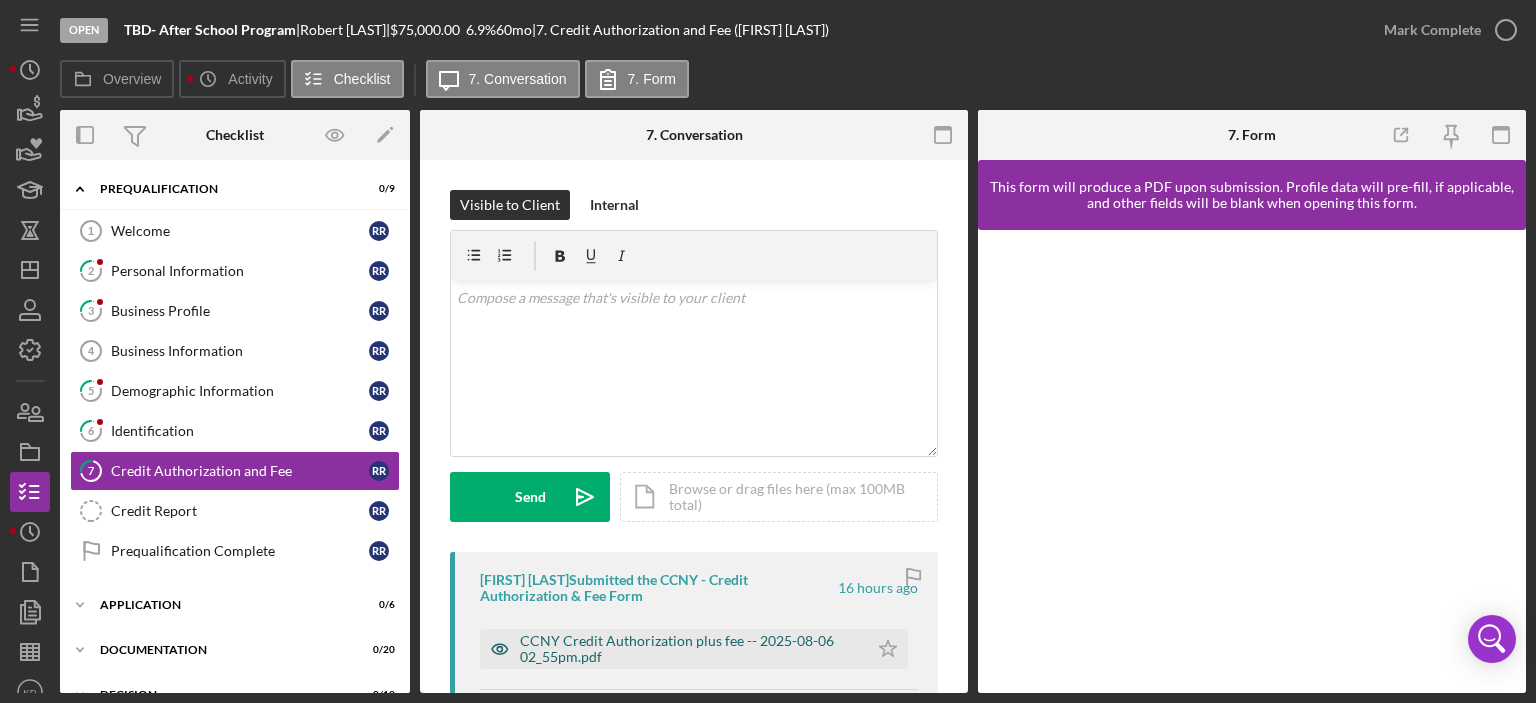 click on "CCNY Credit Authorization plus fee -- 2025-08-06 02_55pm.pdf" at bounding box center [689, 649] 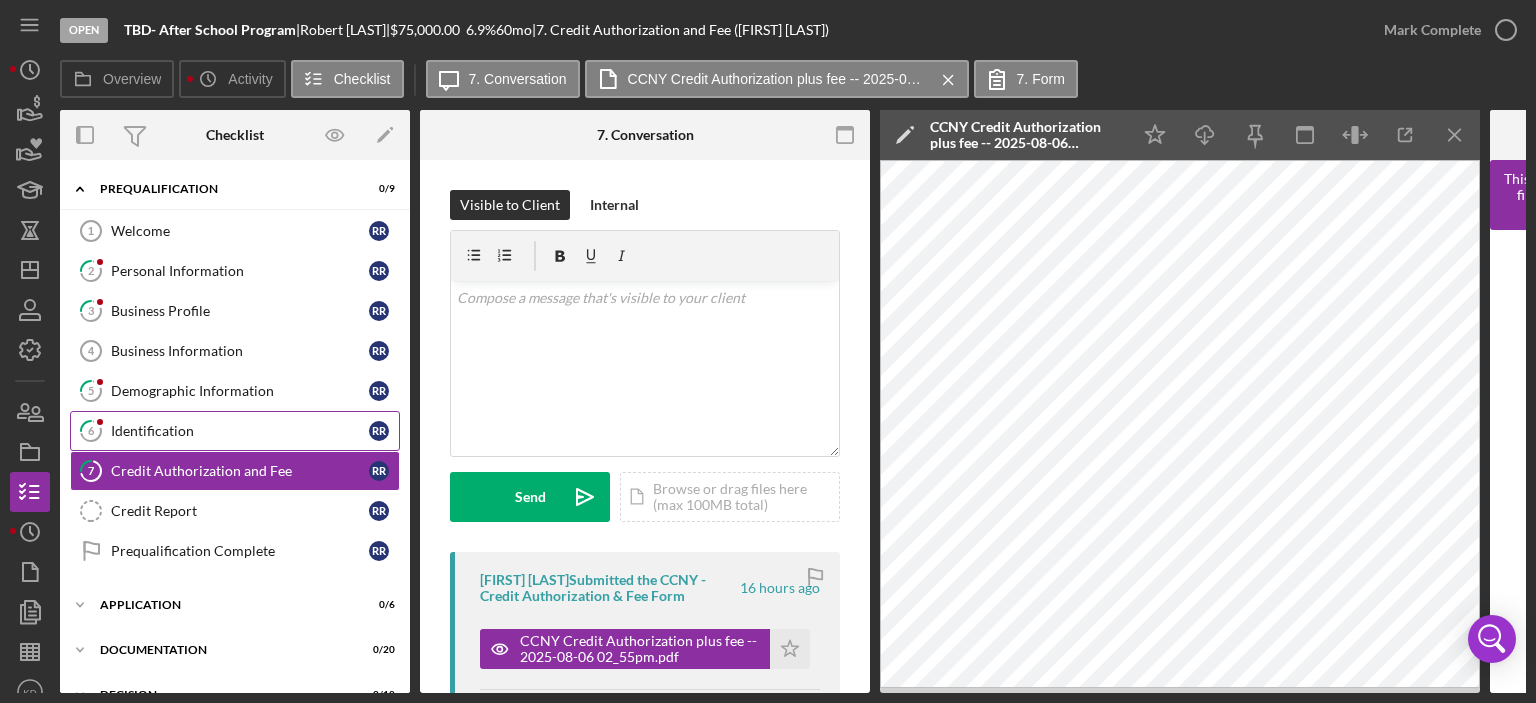 click on "Identification" at bounding box center [240, 431] 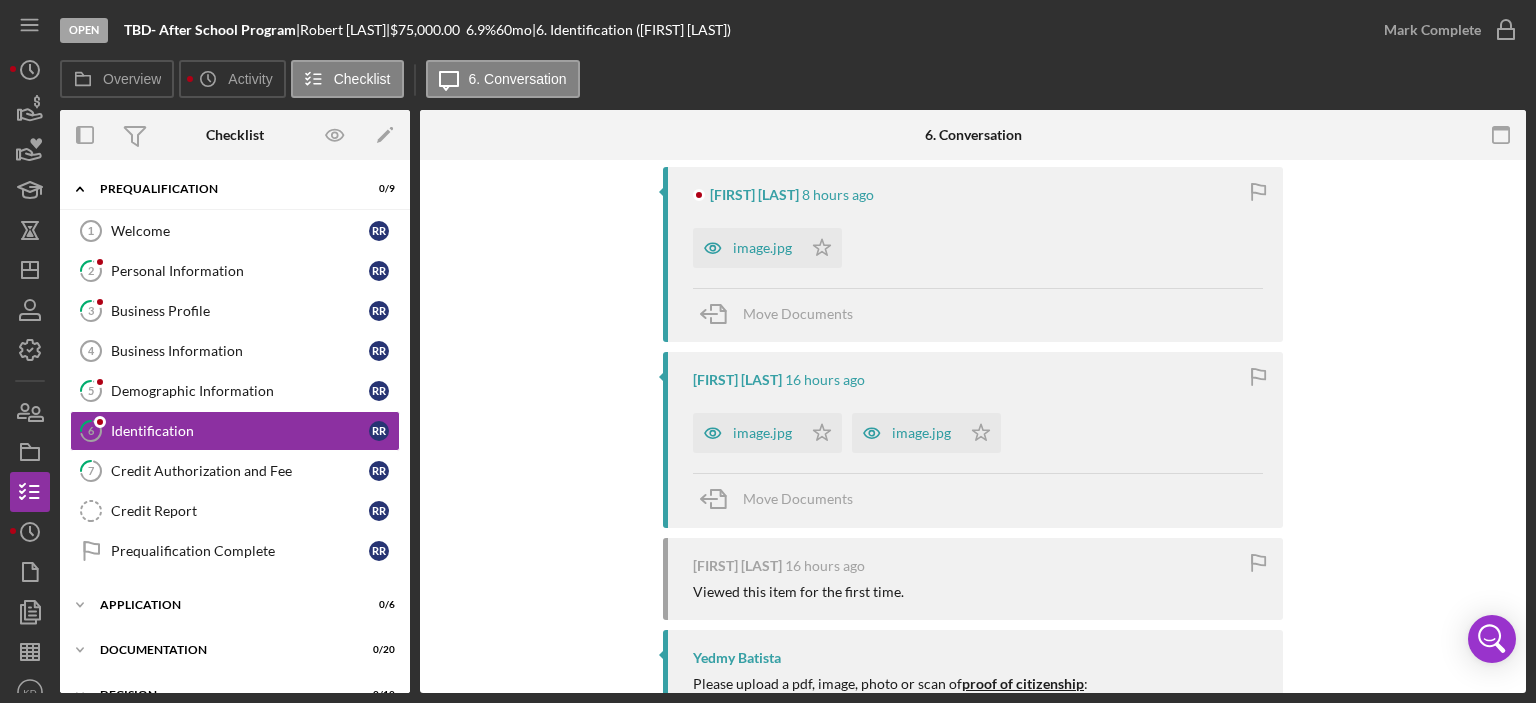 scroll, scrollTop: 571, scrollLeft: 0, axis: vertical 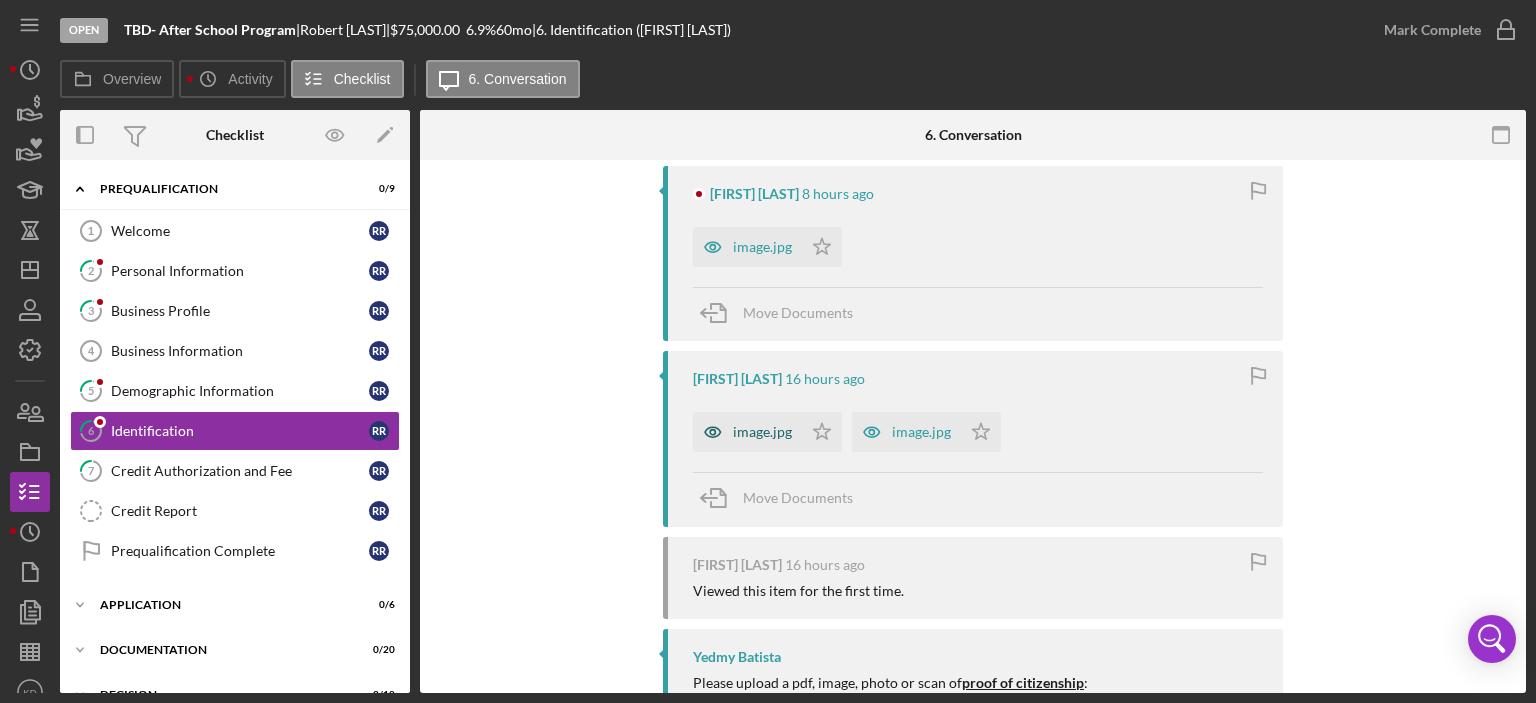 click on "image.jpg" at bounding box center [747, 432] 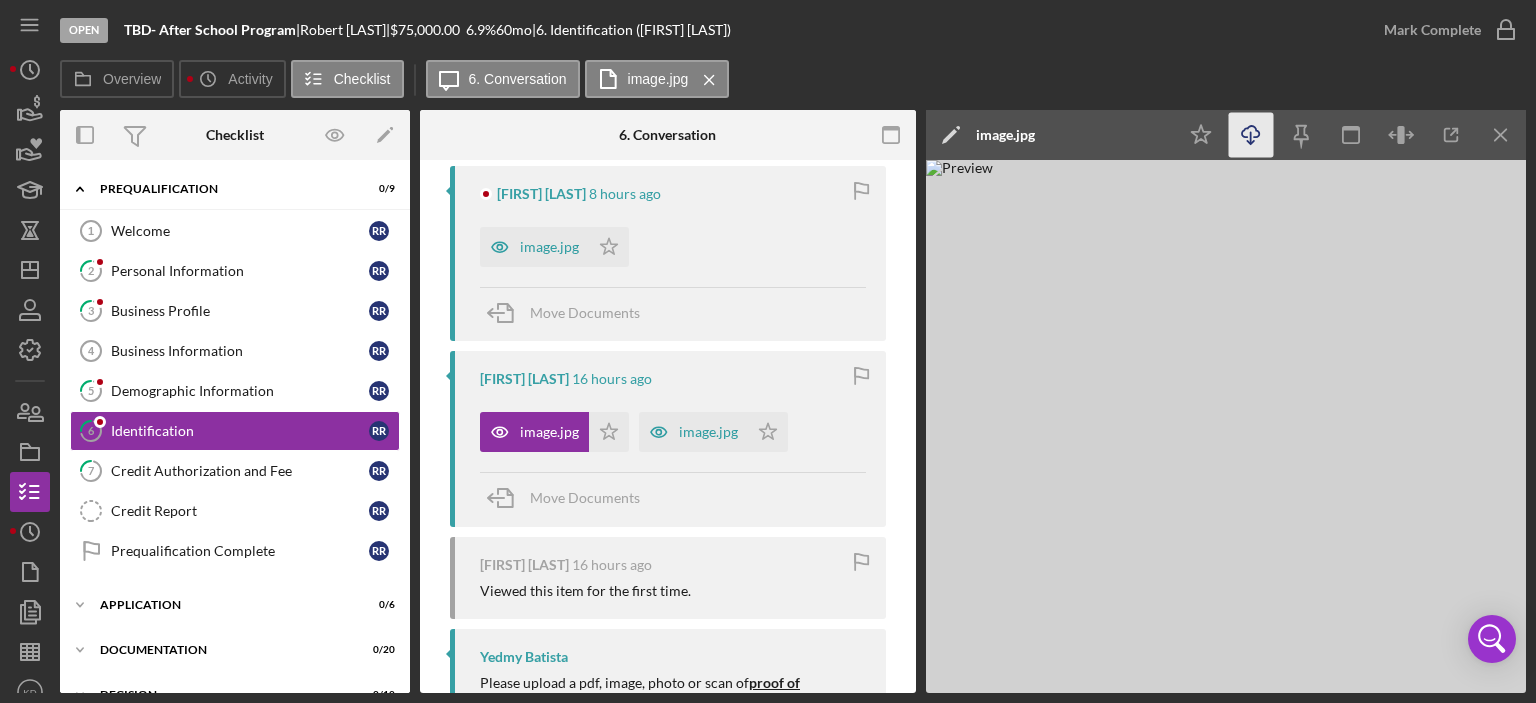 click on "Icon/Download" 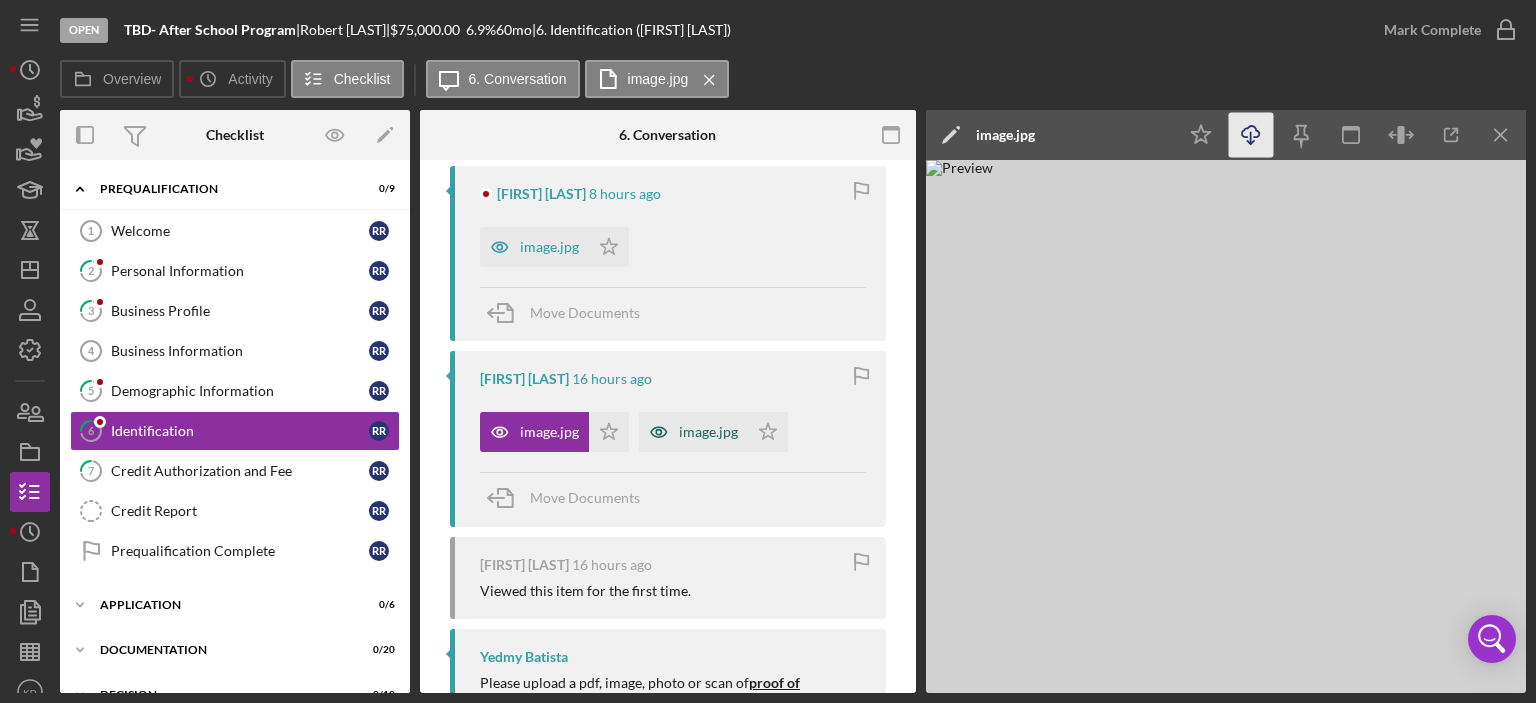 click on "image.jpg" at bounding box center [708, 432] 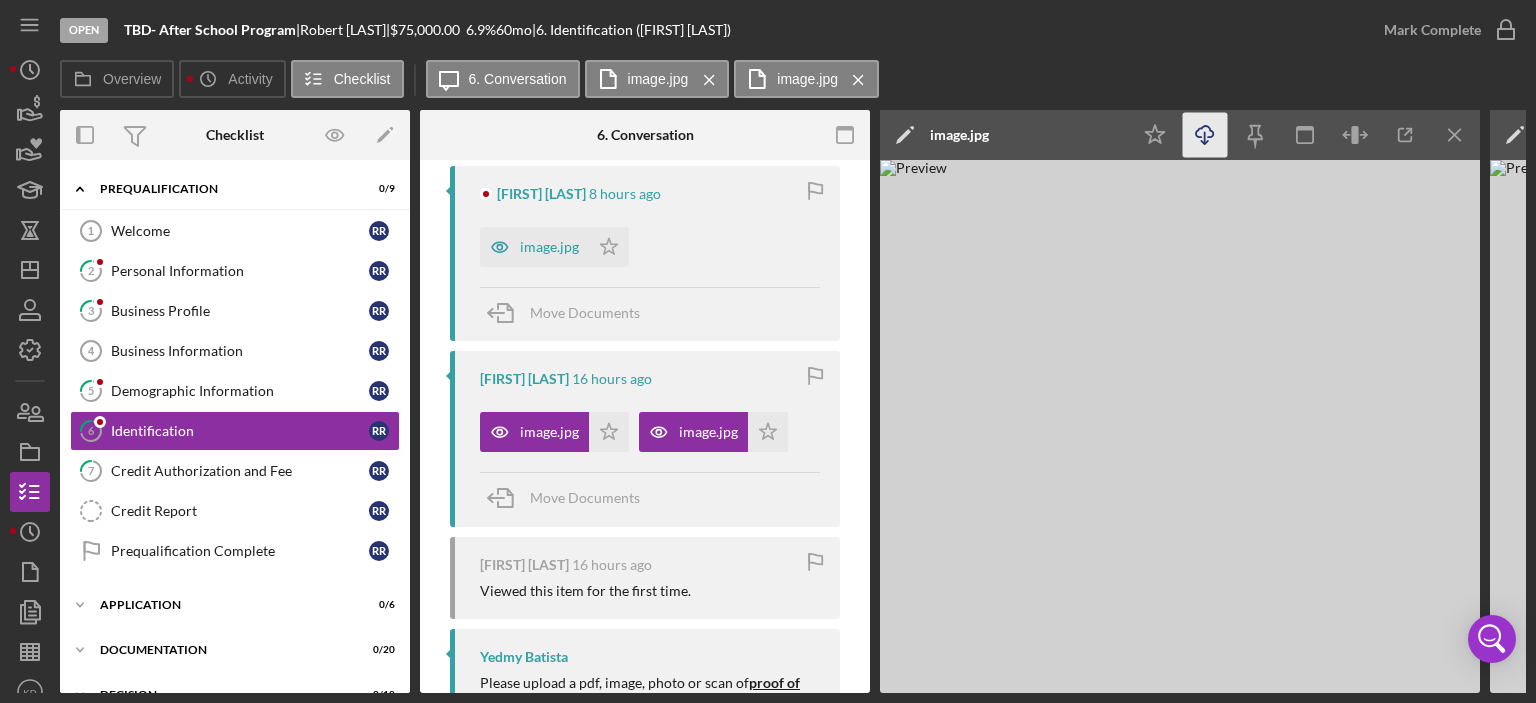 click on "Icon/Download" 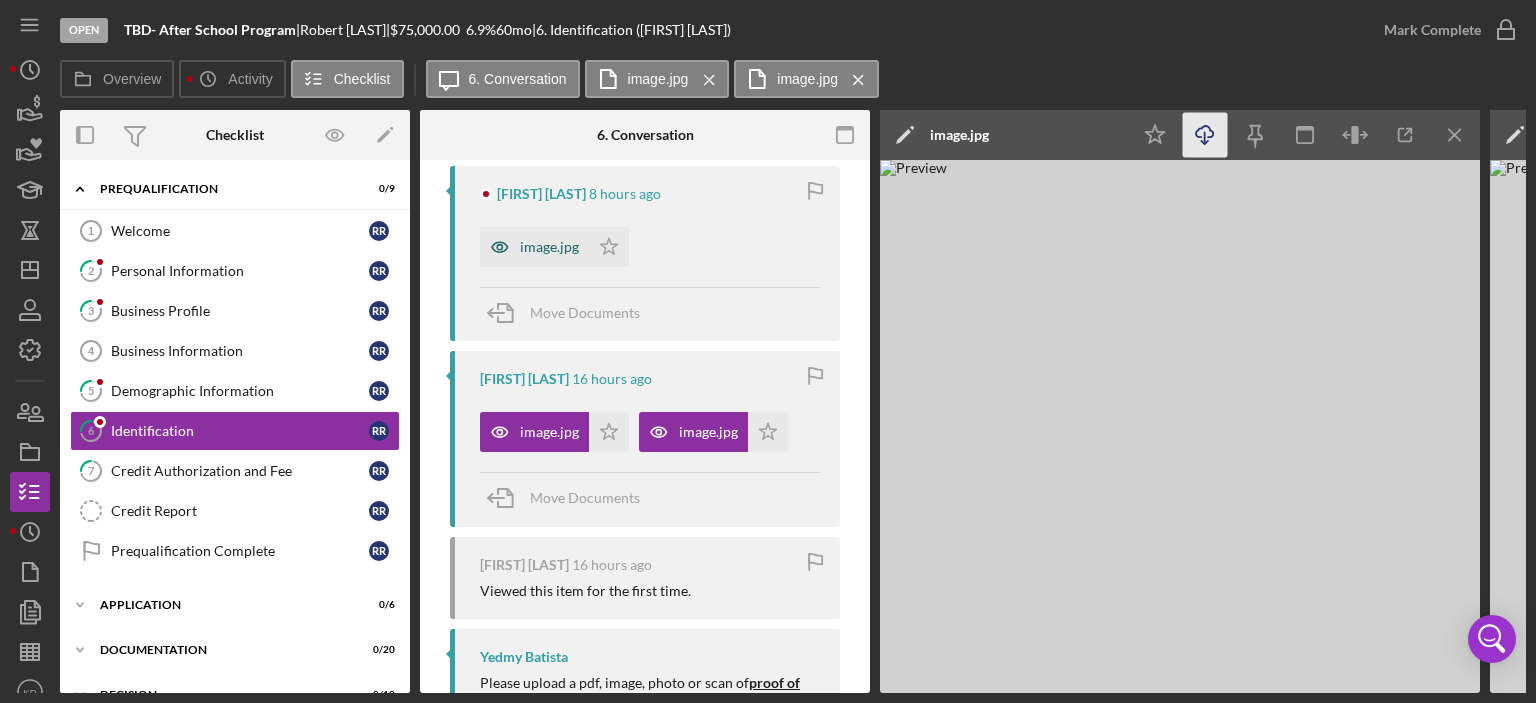 click on "image.jpg" at bounding box center [549, 247] 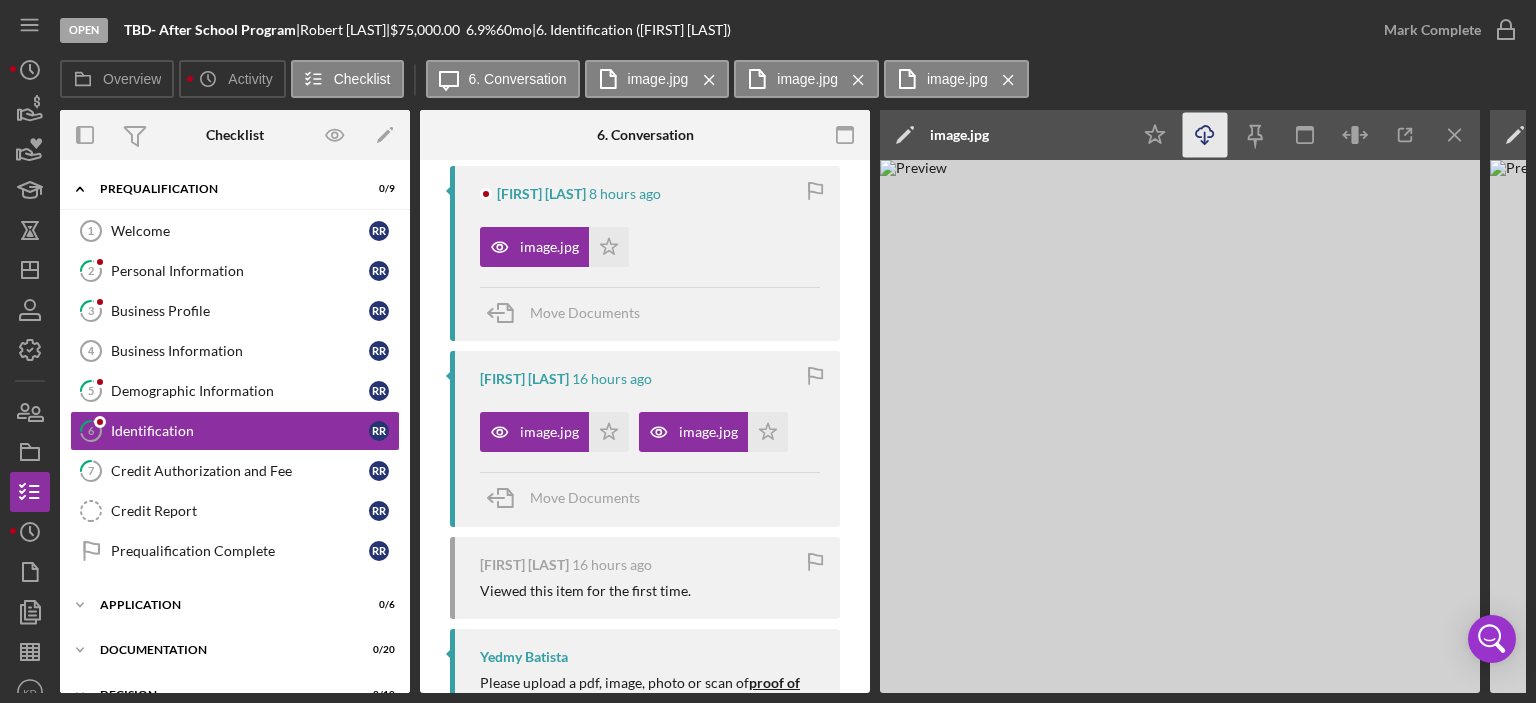 click on "Icon/Download" 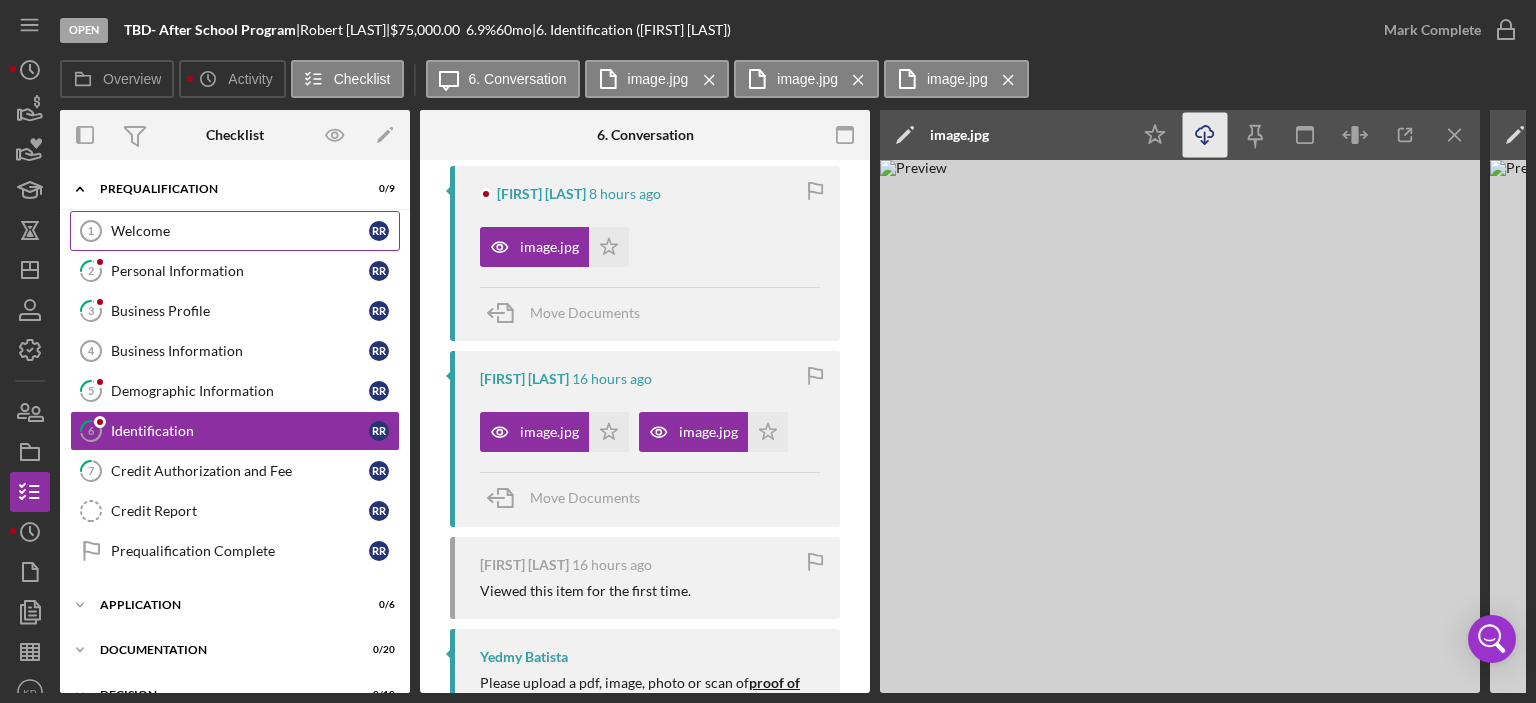 click on "Welcome" at bounding box center (240, 231) 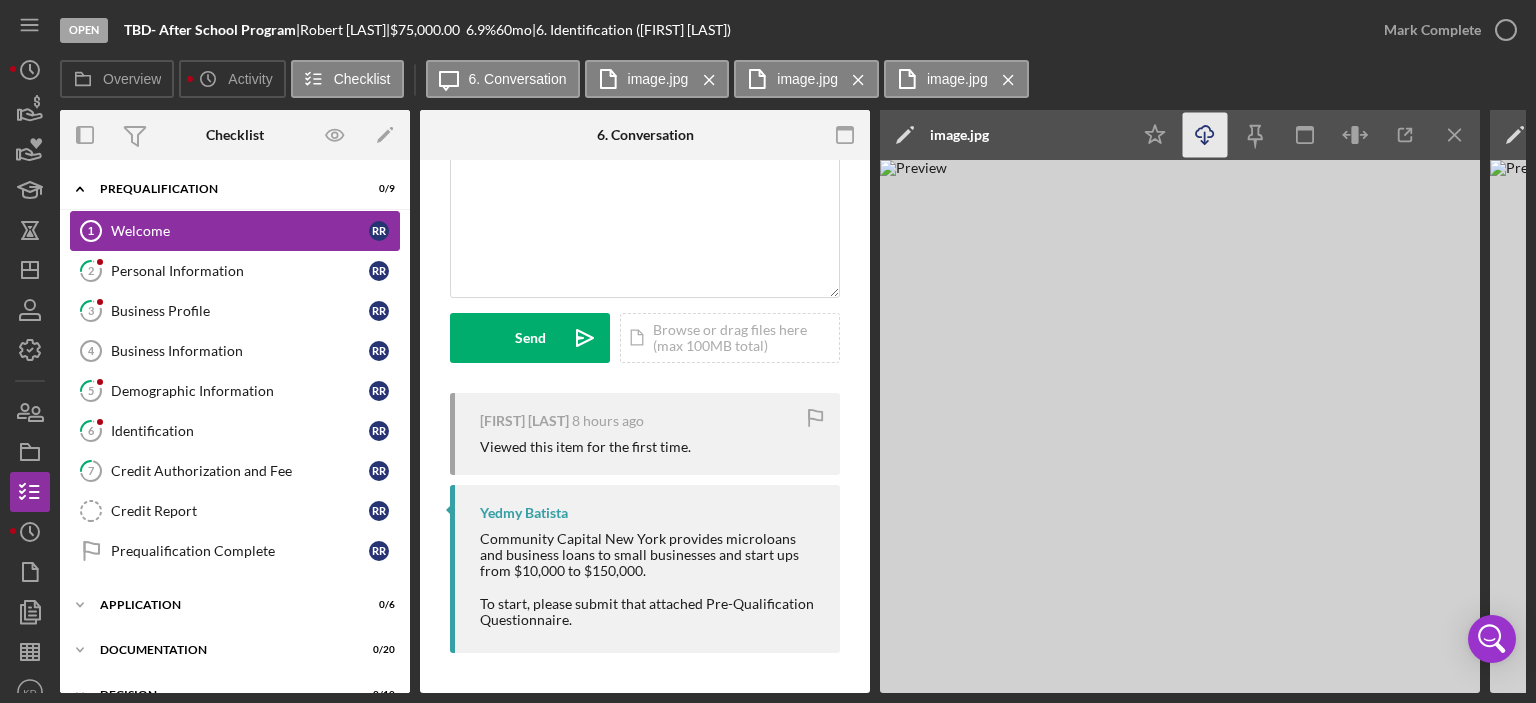 scroll, scrollTop: 0, scrollLeft: 0, axis: both 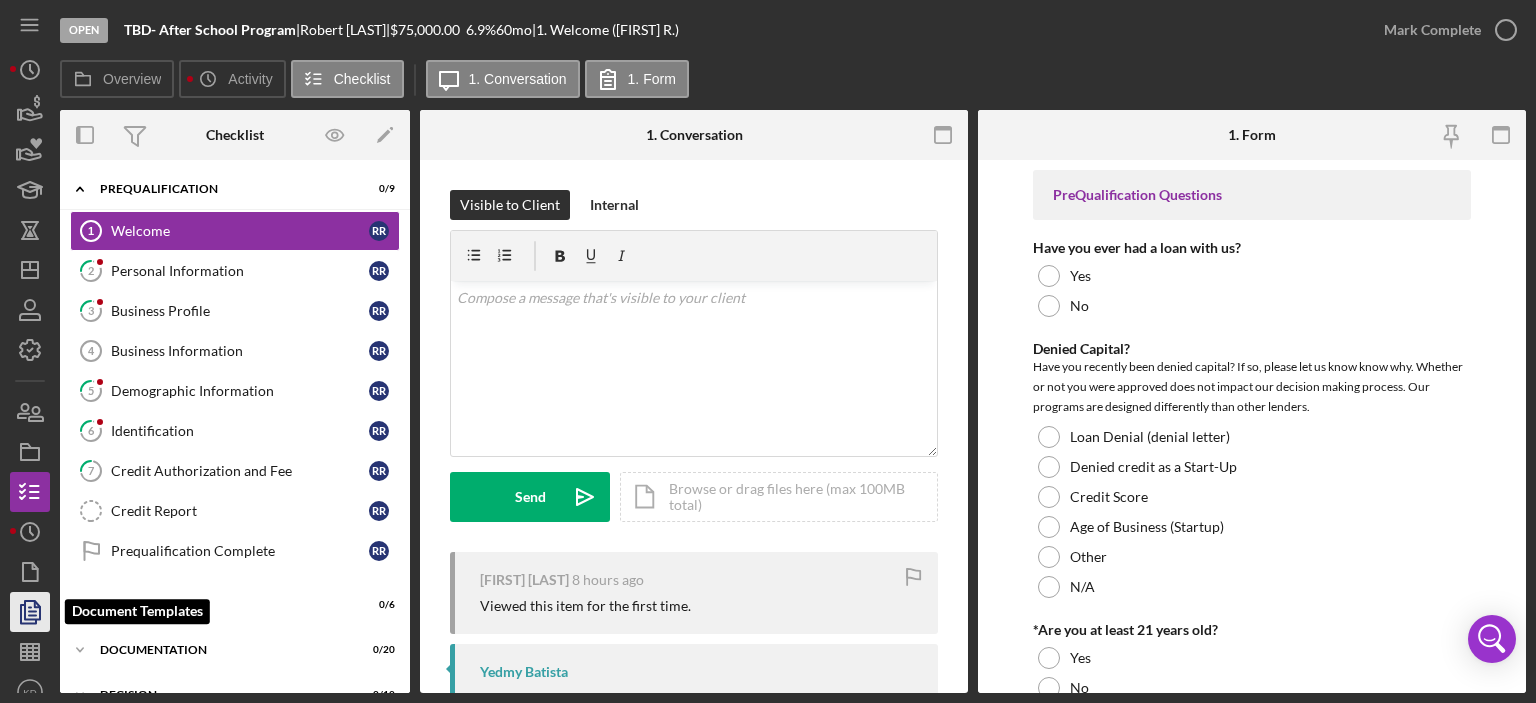 click 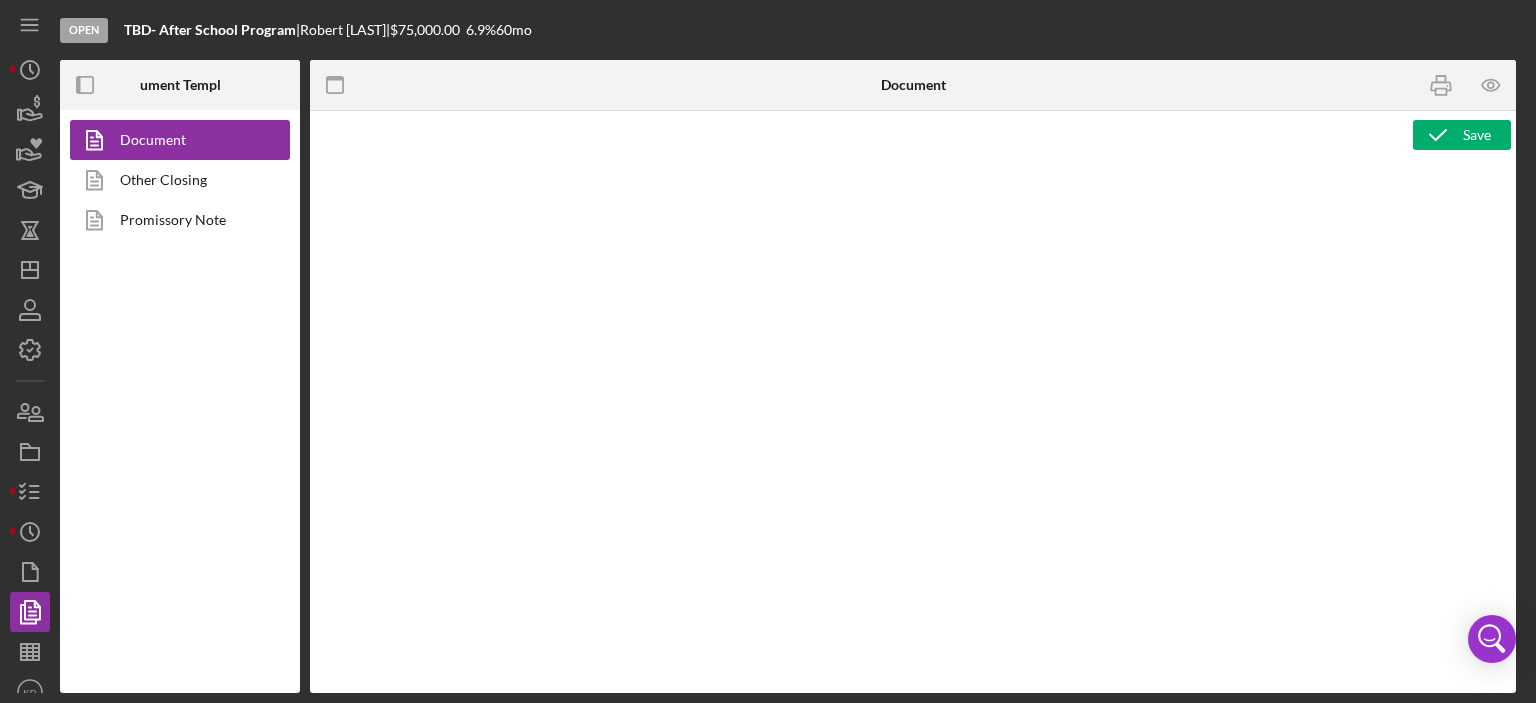 type on "<h2><strong>Product Name</strong><br><span id="Product_Name" class="template-field mceNonEditable">Product Name</span><br><br><strong>Project Amount</strong><br><span id="Project_Amount" class="template-field mceNonEditable">Project Amount</span><br><br><strong>Project Rate</strong><br><span id="Project_Rate" class="template-field mceNonEditable">Project Rate</span><br><br><strong>Project Term</strong><br><span id="Project_Term" class="template-field mceNonEditable">Project Term</span><br><br><strong>Project Start Date</strong><br><span id="Project_Start_Date" class="template-field mceNonEditable">Project Start Date</span><br><br><strong>Org EIN</strong><br><span id="Org_EIN" class="template-field mceNonEditable">Org EIN</span><br><br><strong>Org Annual Gross Revenue</strong><br><span id="Org_Annual_Gross_Revenue" class="template-field mceNonEditable">Org Annual Gross Revenue</span><br><br><strong>Org Business Start Date</strong><br><span id="Org_Business_Start_Date" class="template-field mceNonEditable">O..." 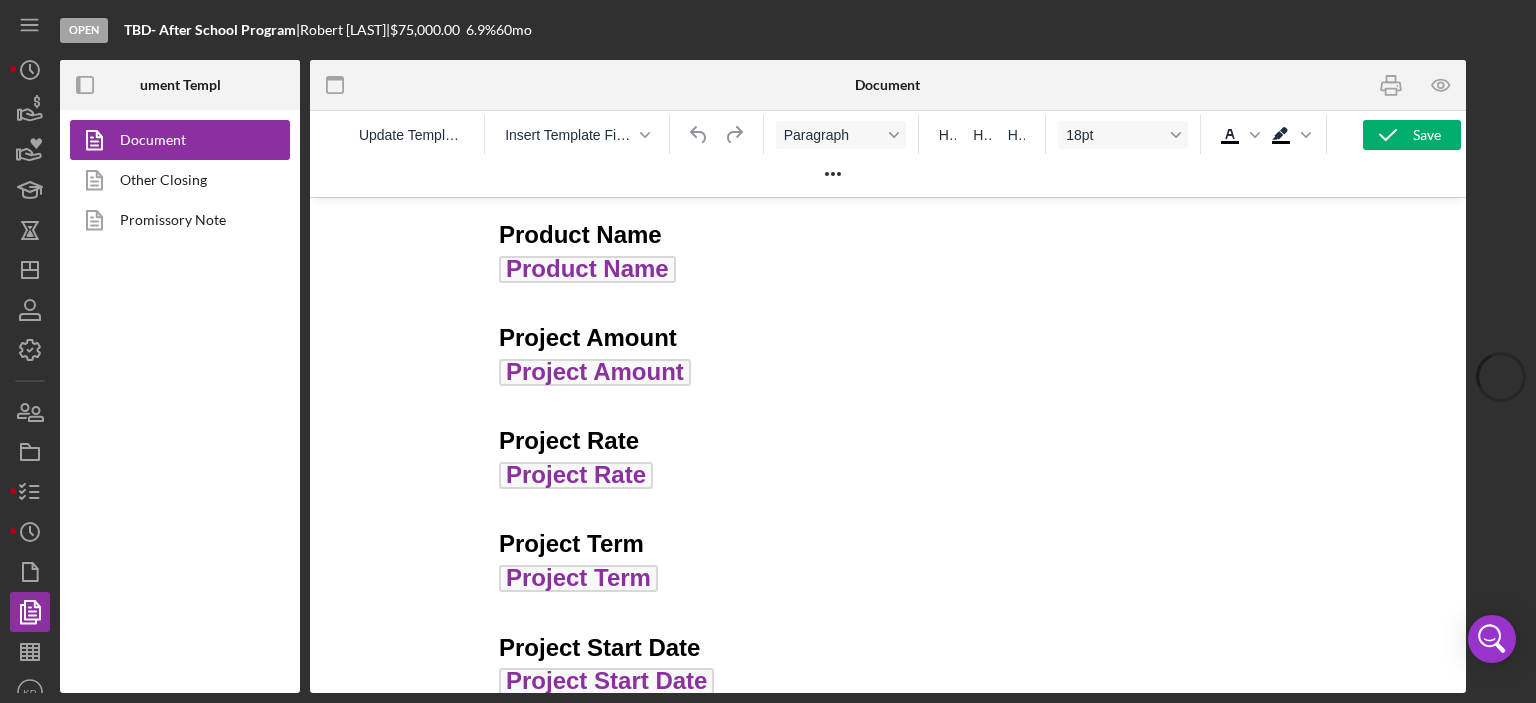 scroll, scrollTop: 0, scrollLeft: 0, axis: both 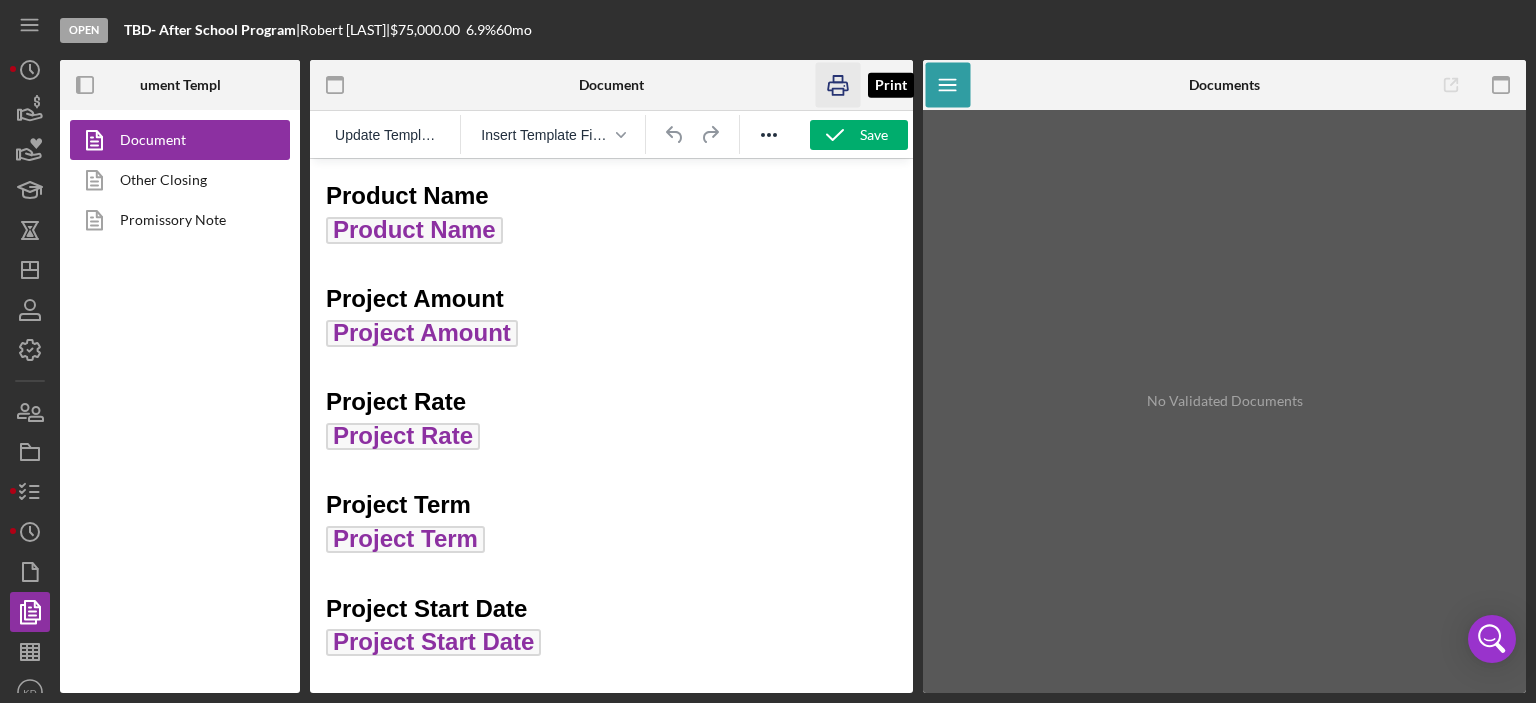 click 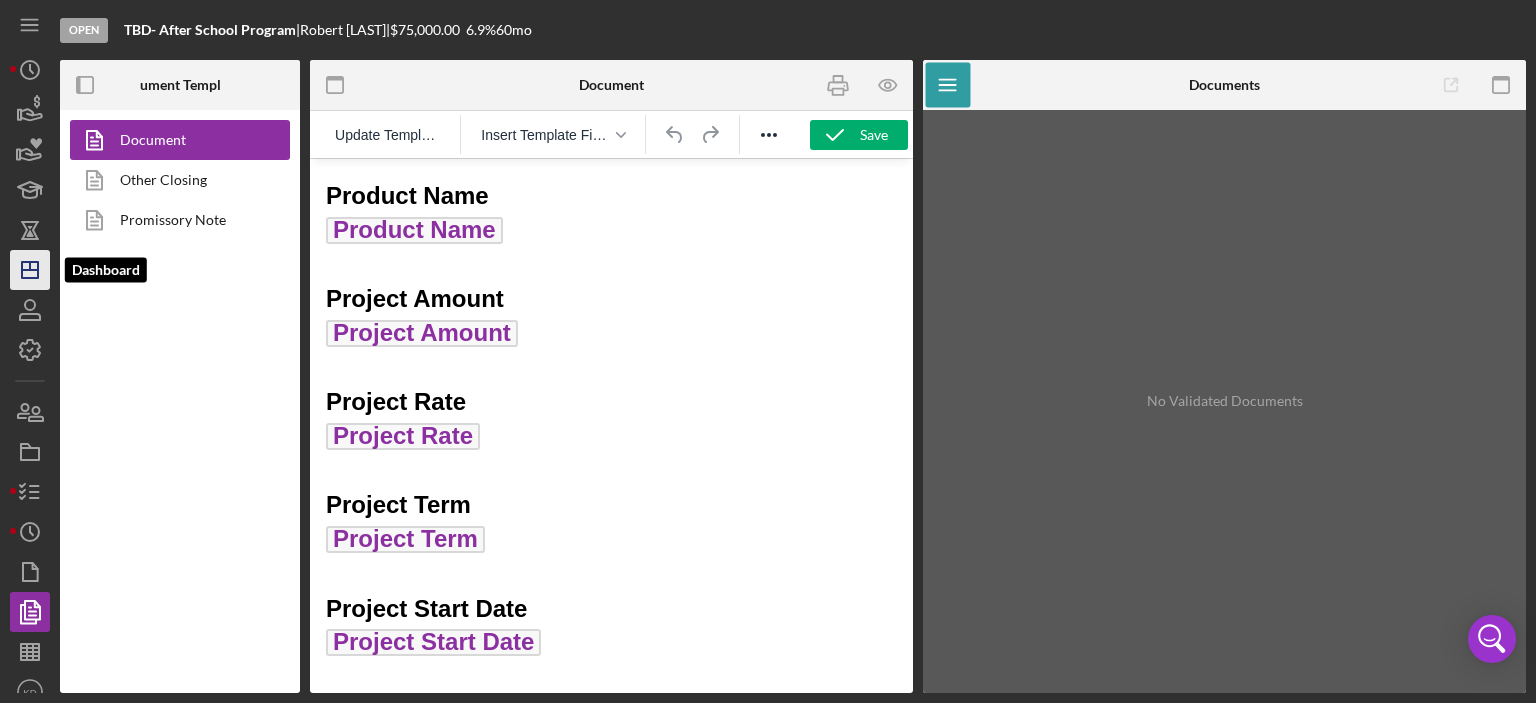 click on "Icon/Dashboard" 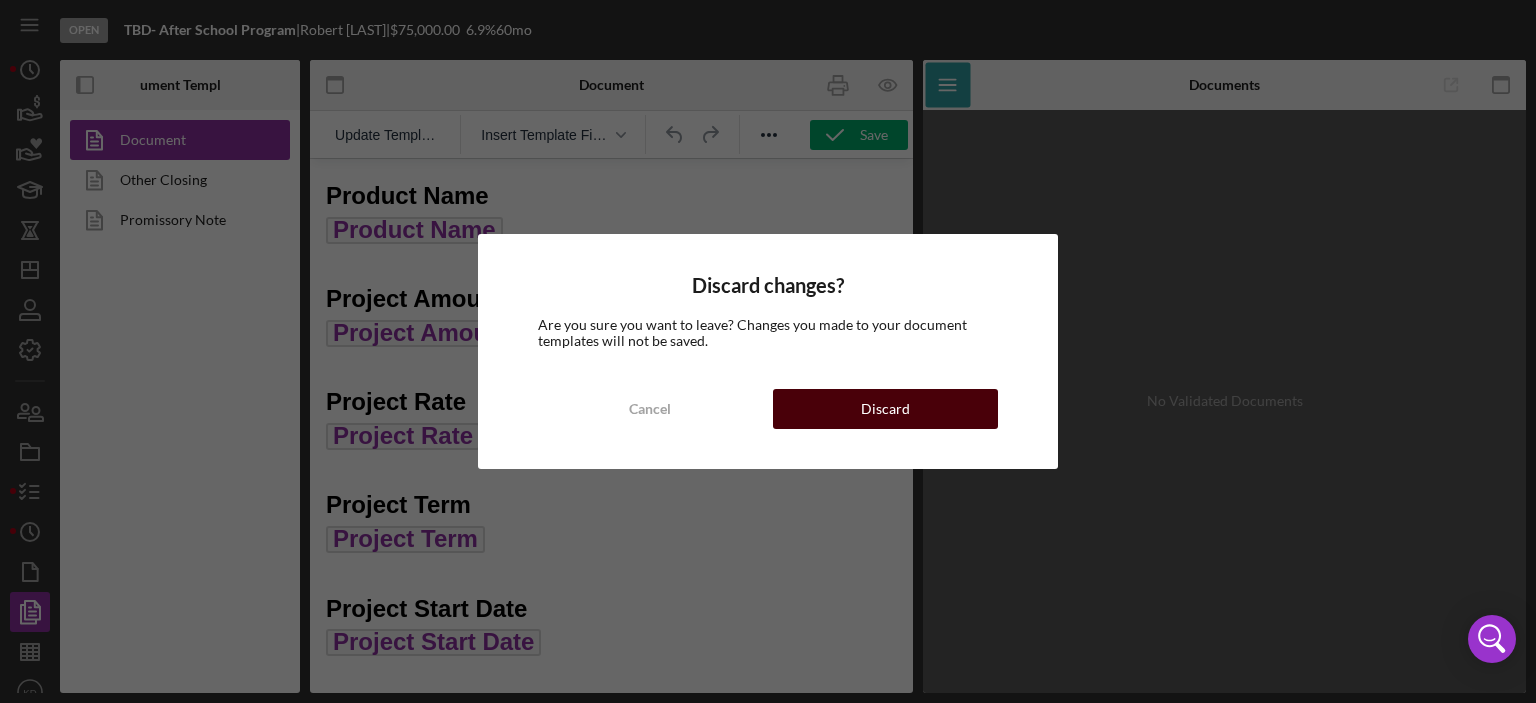 click on "Discard" at bounding box center (885, 409) 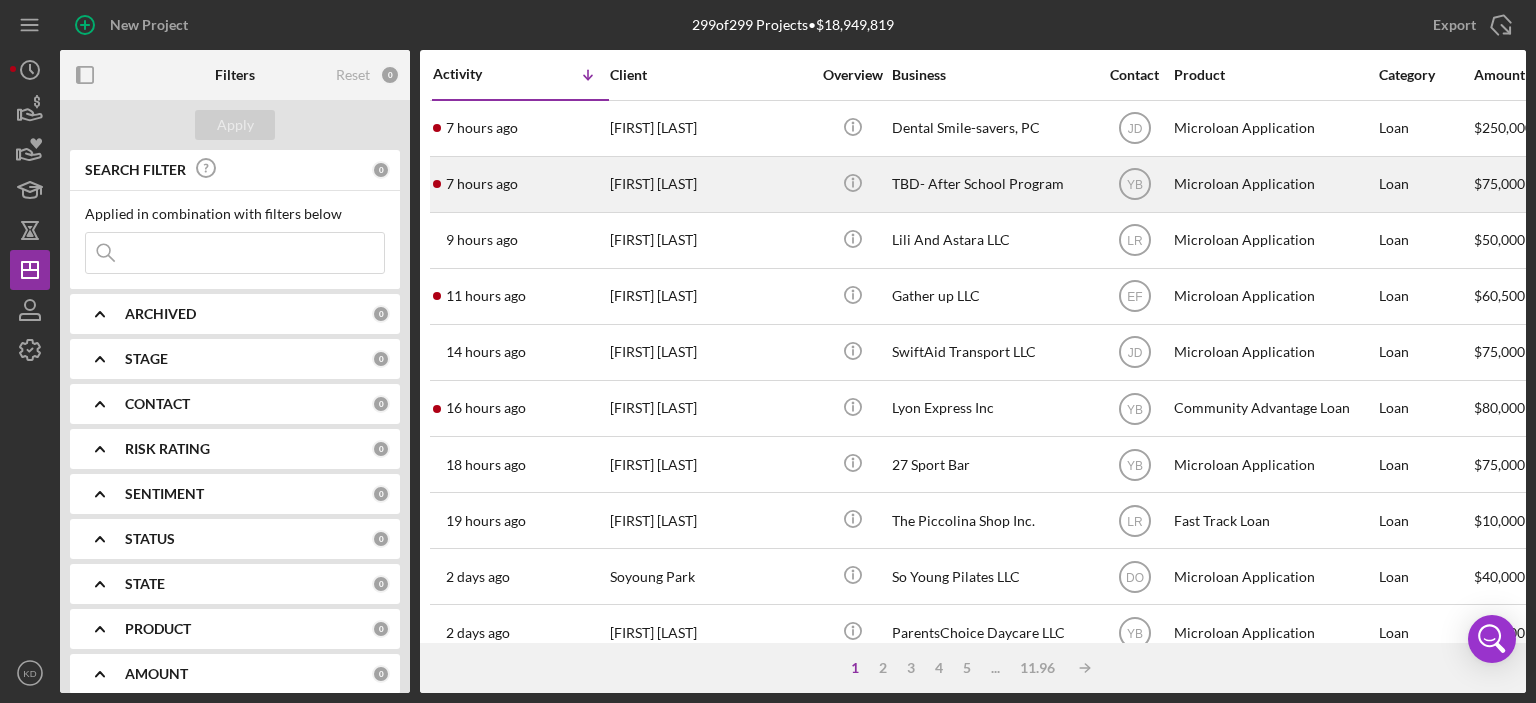 click on "TBD- After School Program" at bounding box center [992, 184] 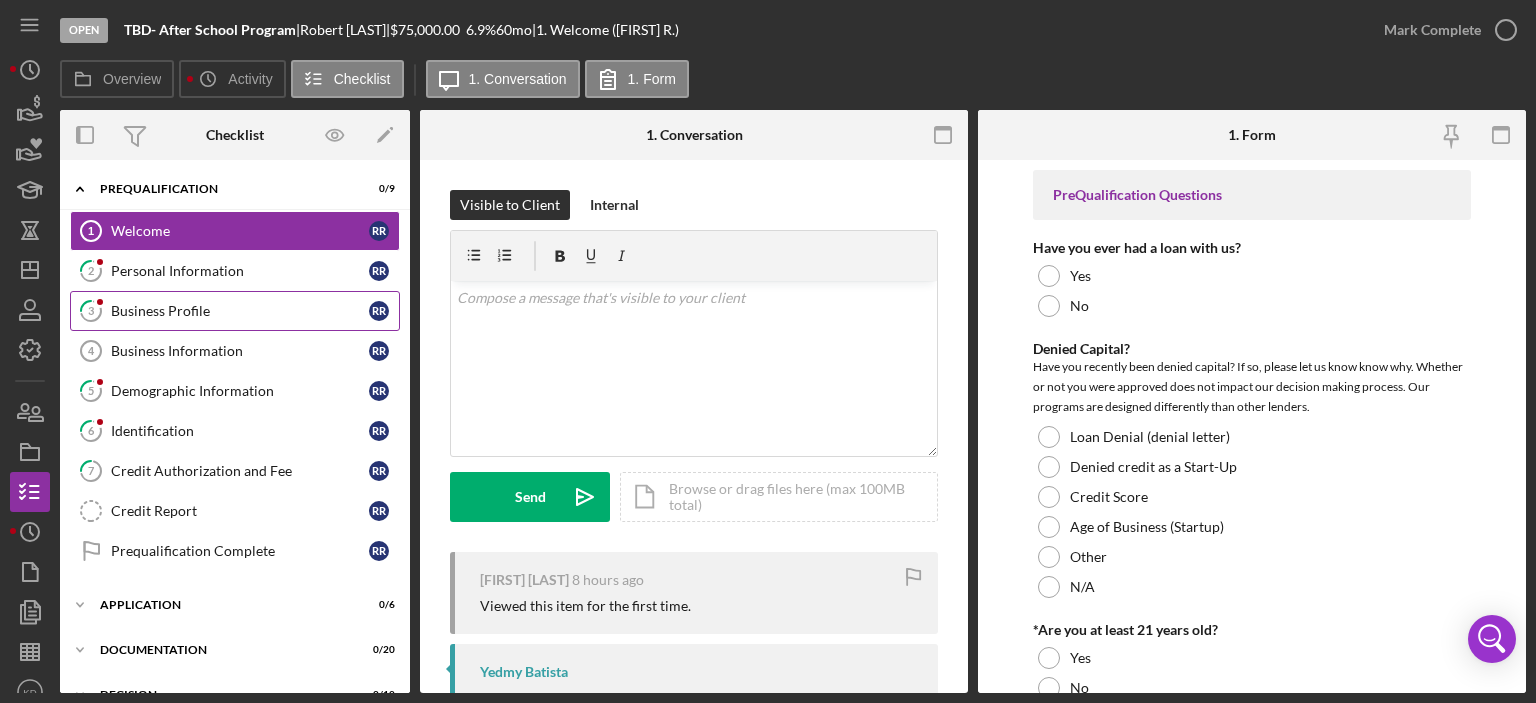 click on "Business Profile" at bounding box center (240, 311) 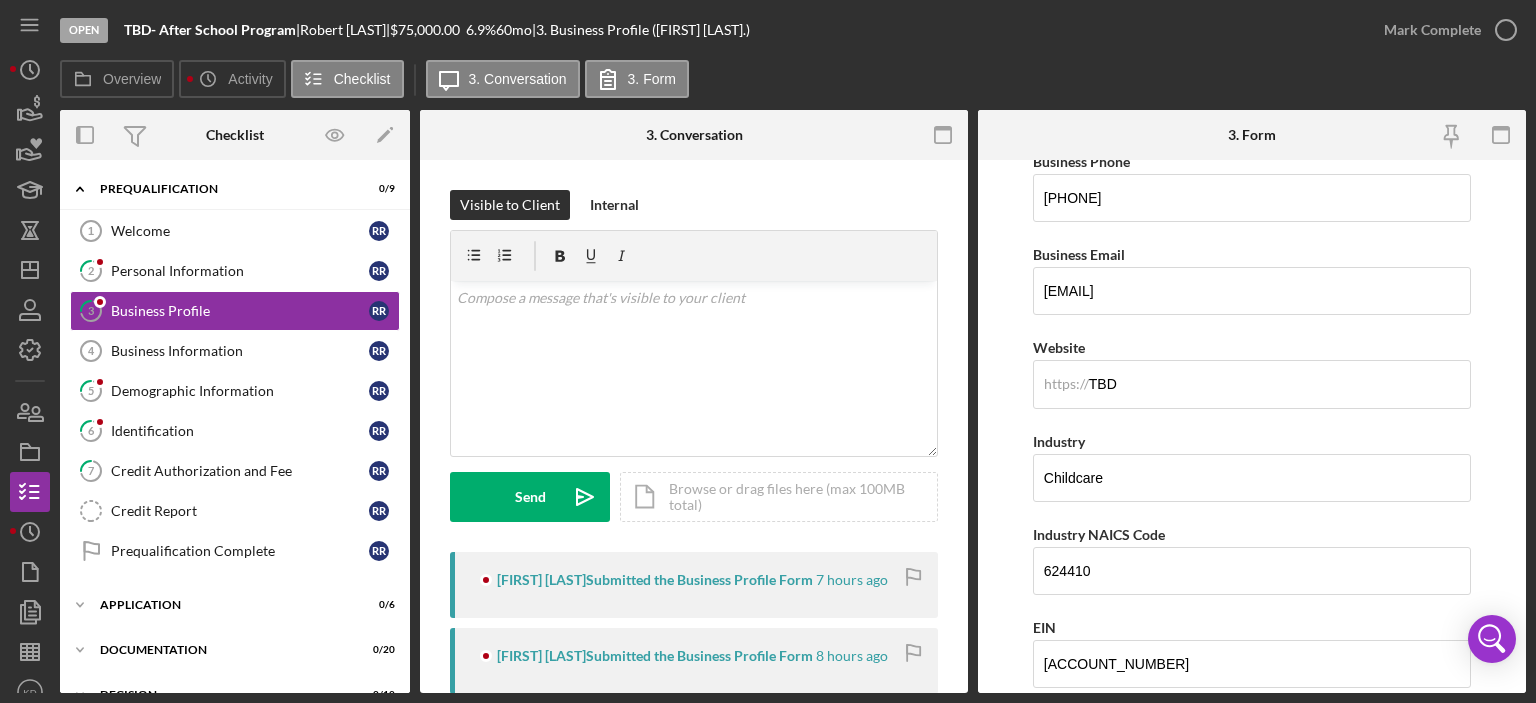 scroll, scrollTop: 452, scrollLeft: 0, axis: vertical 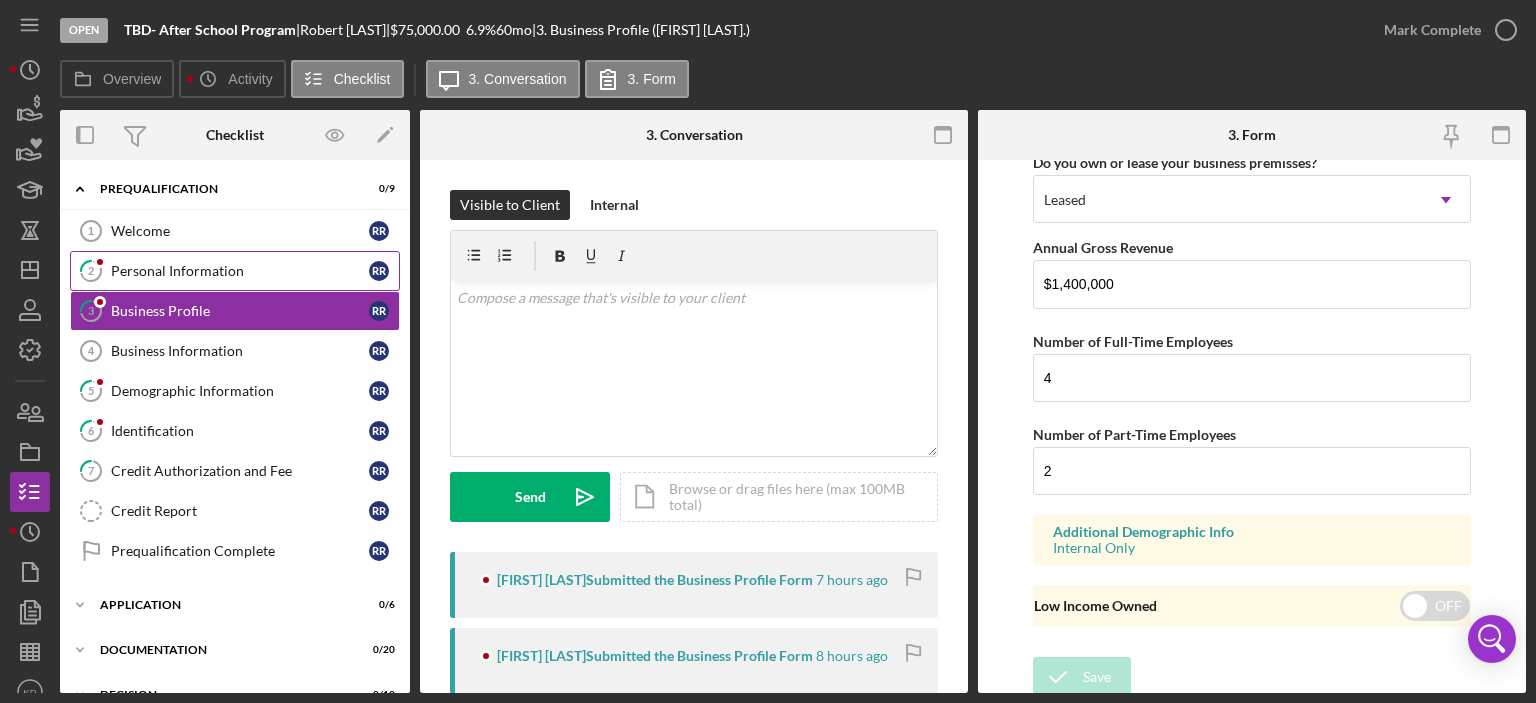 click on "Personal Information" at bounding box center [240, 271] 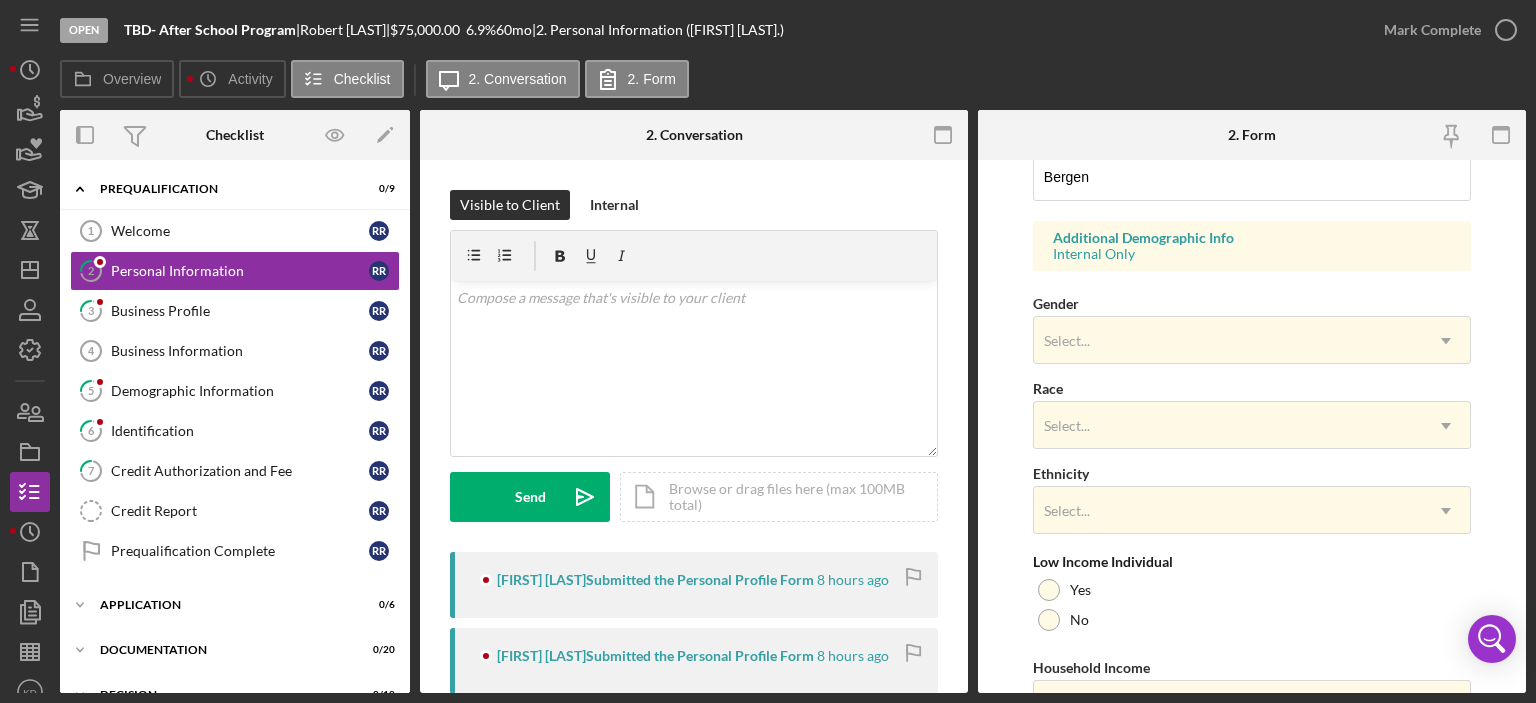 scroll, scrollTop: 708, scrollLeft: 0, axis: vertical 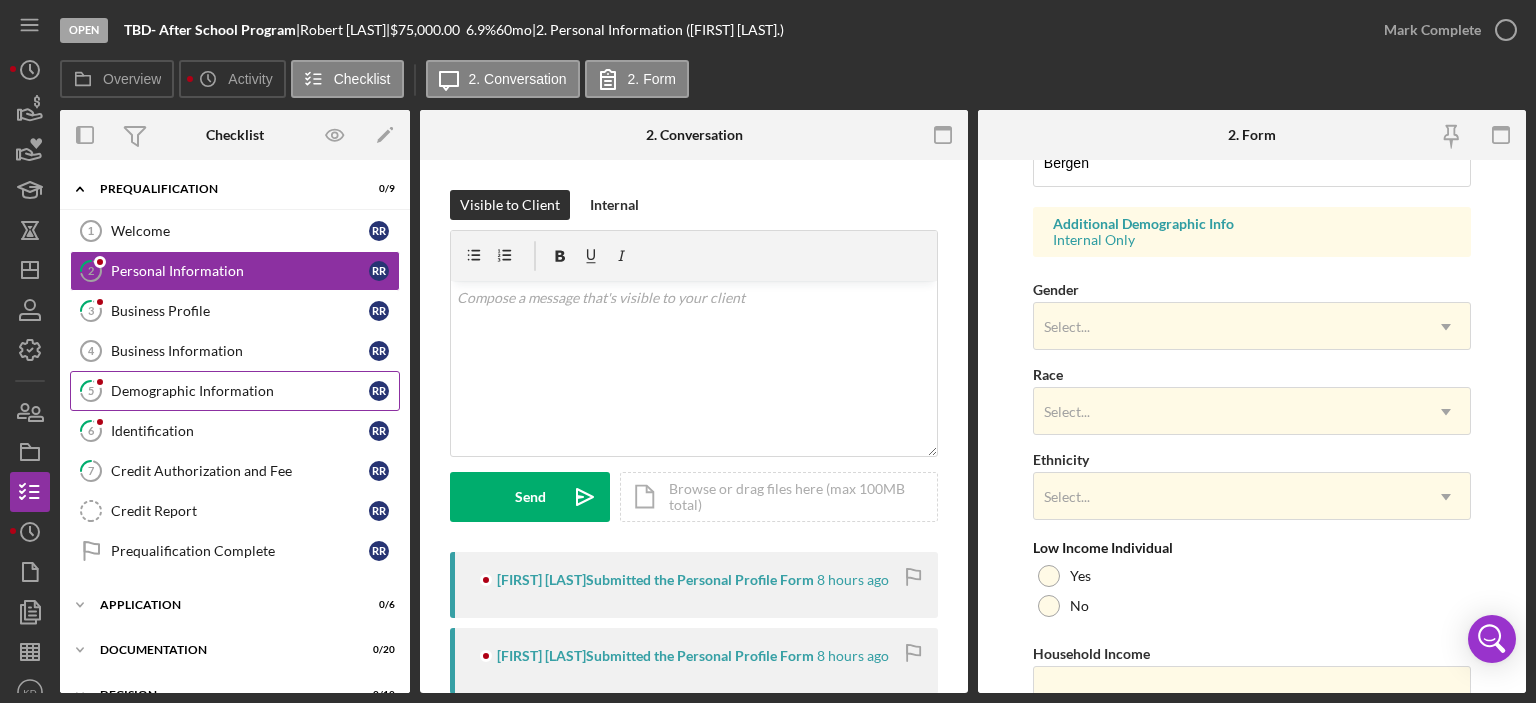 click on "5 Demographic Information R R" at bounding box center [235, 391] 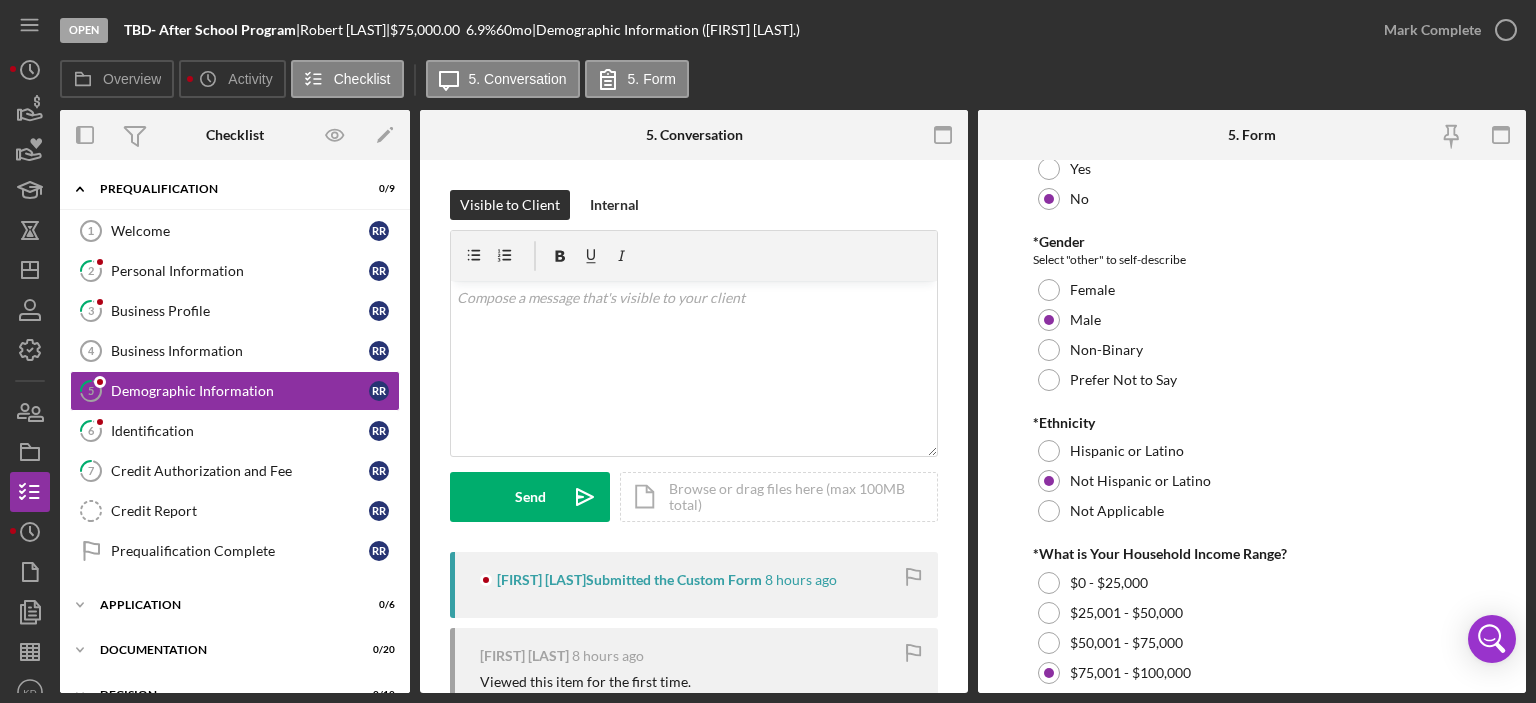 scroll, scrollTop: 473, scrollLeft: 0, axis: vertical 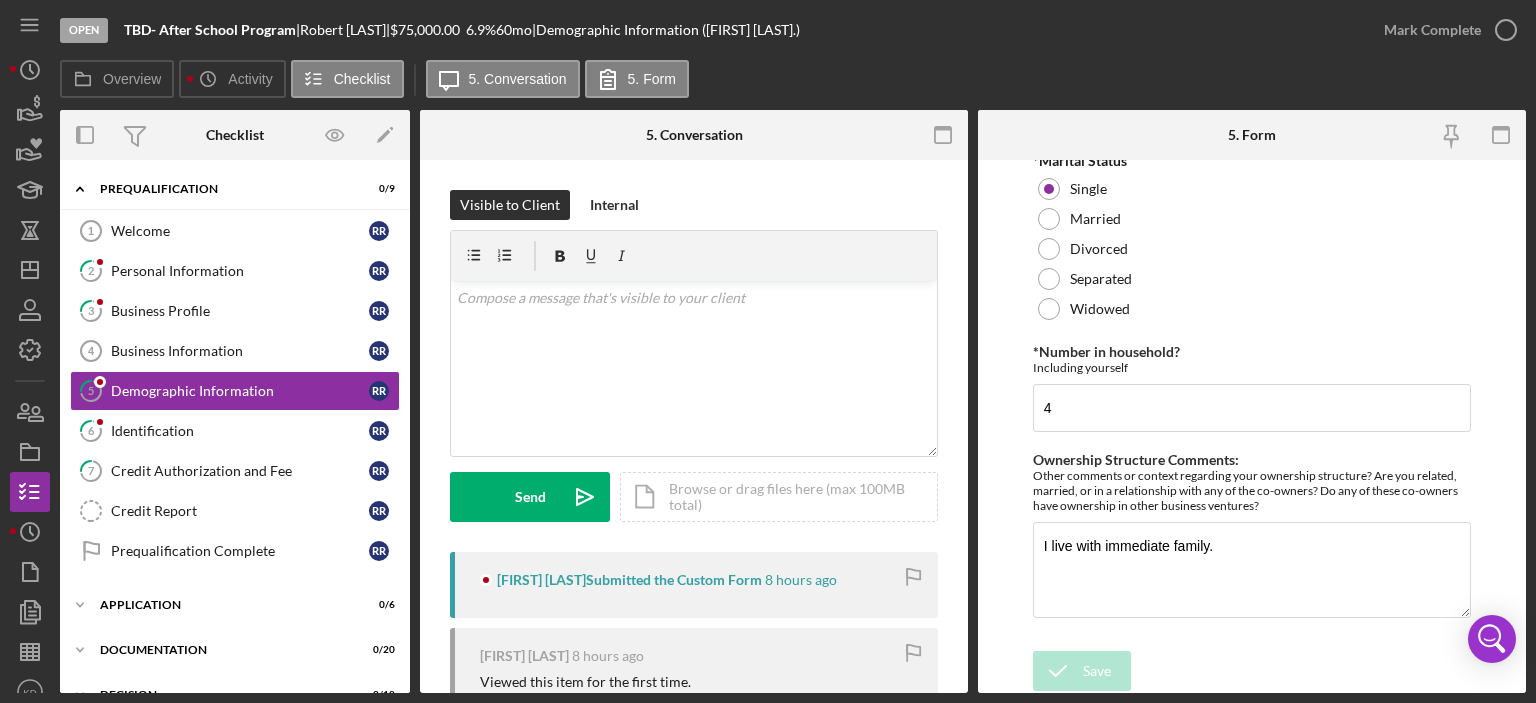 click on "YOUR DEMOGRAPHIC INFORMATION *Race American Indian or Alaska Native Black or African American Native Hawaiian or Other Pacific Islander Asian White Multiracial Other *Are you a Veteran? Yes No *Are you disabled? Yes No *Gender Select "other" to self-describe Female Male Non-Binary Prefer Not to Say *Ethnicity Hispanic or Latino Not Hispanic or Latino Not Applicable *What is Your Household Income Range? $0 - $25,000 $25,001 - $50,000 $50,001 - $75,000 $75,001 - $100,000 *Marital Status Single Married Divorced Separated Widowed *Number in household? Including yourself 4  Ownership Structure Comments: Other comments or context regarding your ownership structure? Are you related, married, or in a relationship with any of the co-owners? Do any of these co-owners have ownership in other business ventures? I live with immediate family.  Save Save" at bounding box center (1252, 426) 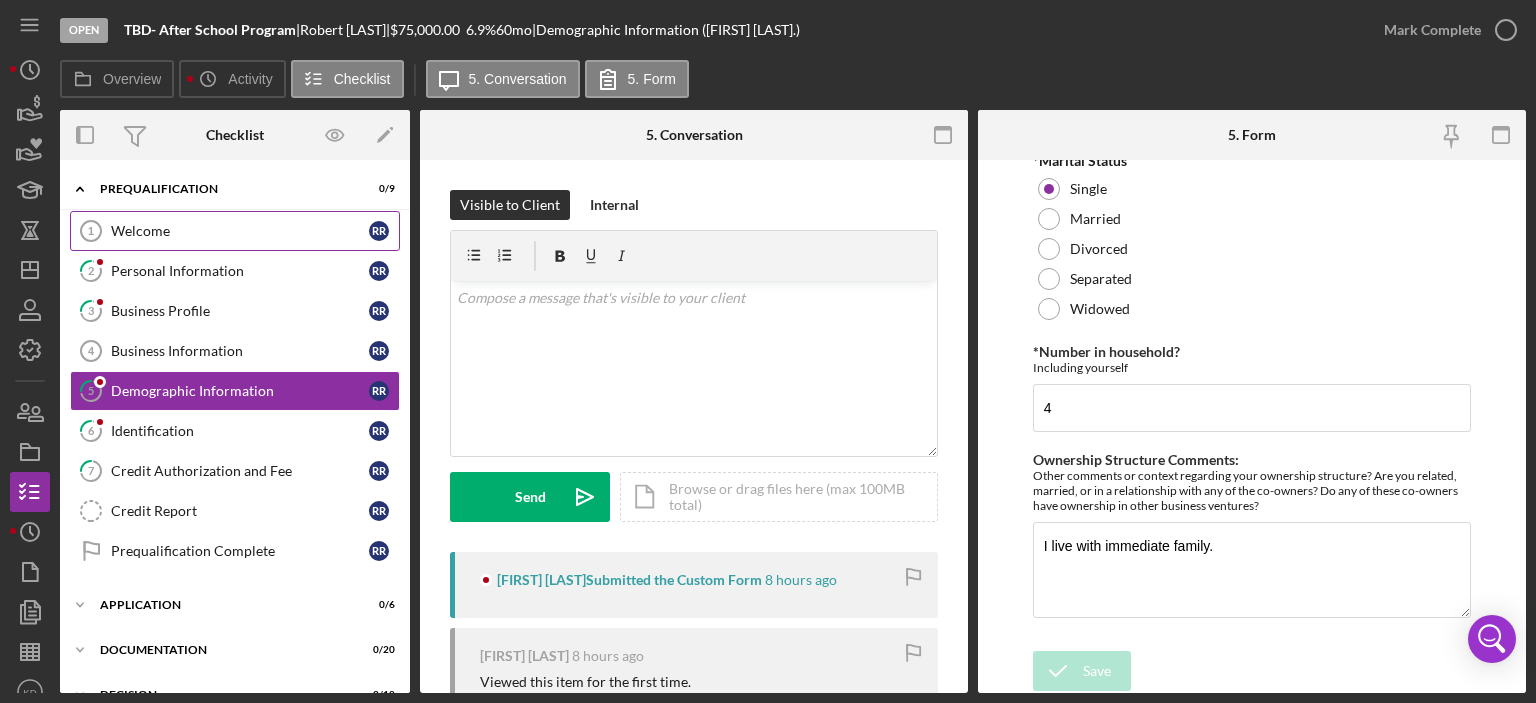 click on "Welcome" at bounding box center (240, 231) 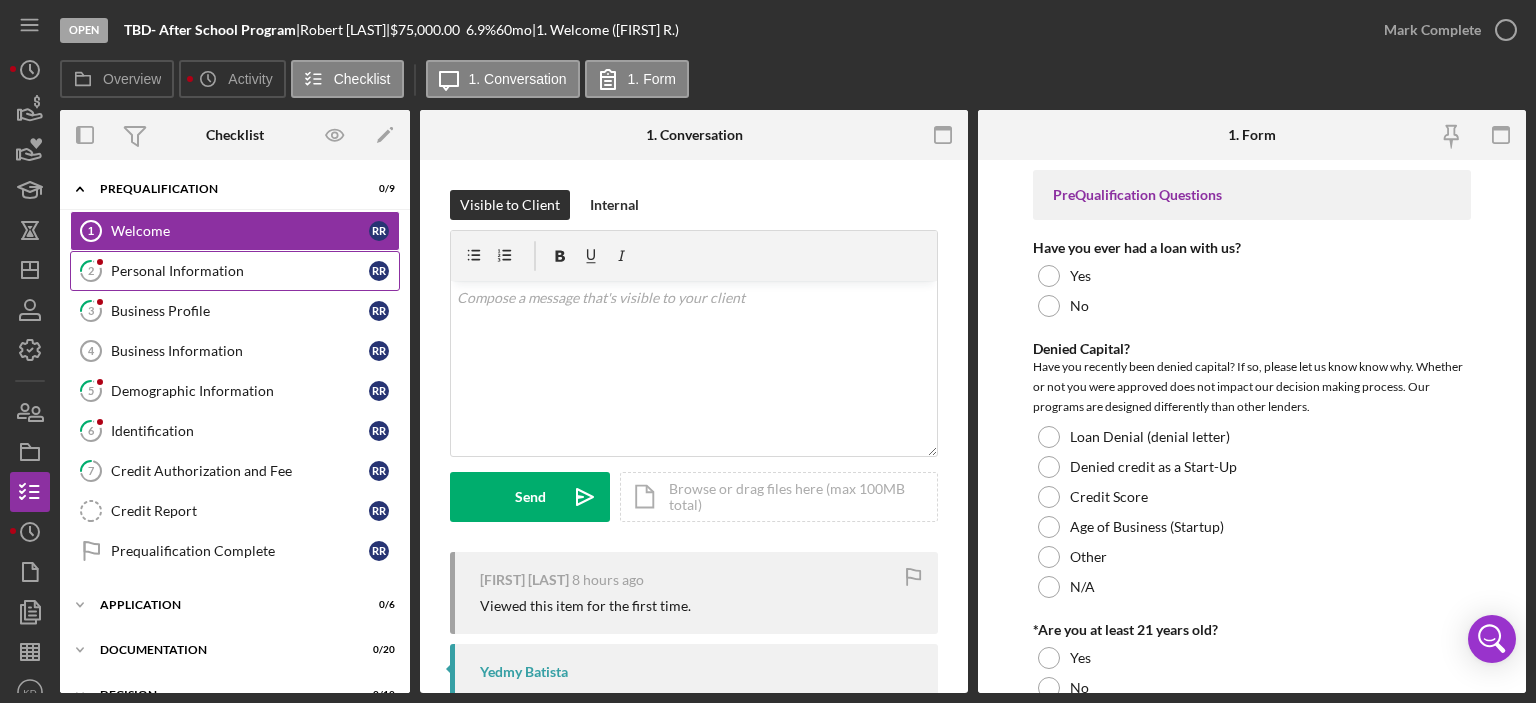 click on "Personal Information" at bounding box center (240, 271) 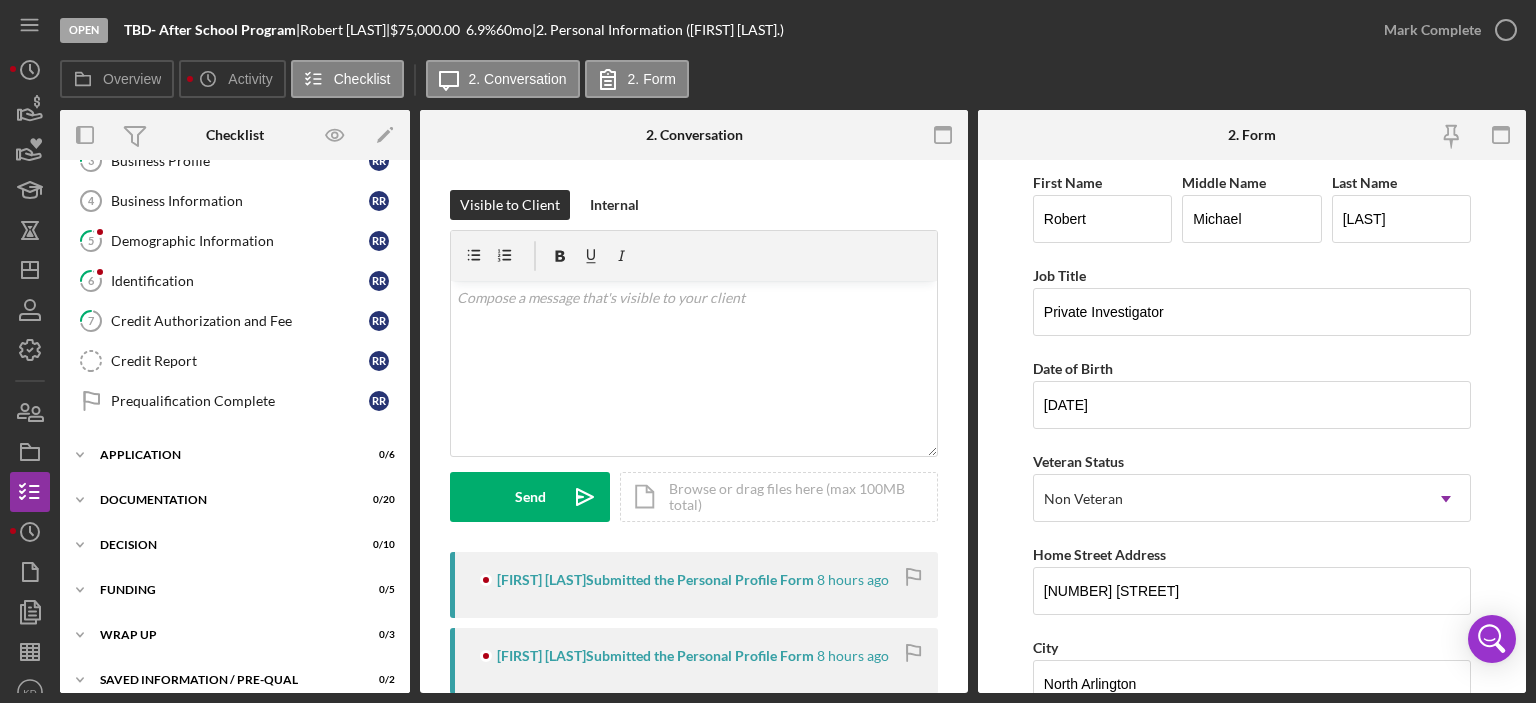 scroll, scrollTop: 154, scrollLeft: 0, axis: vertical 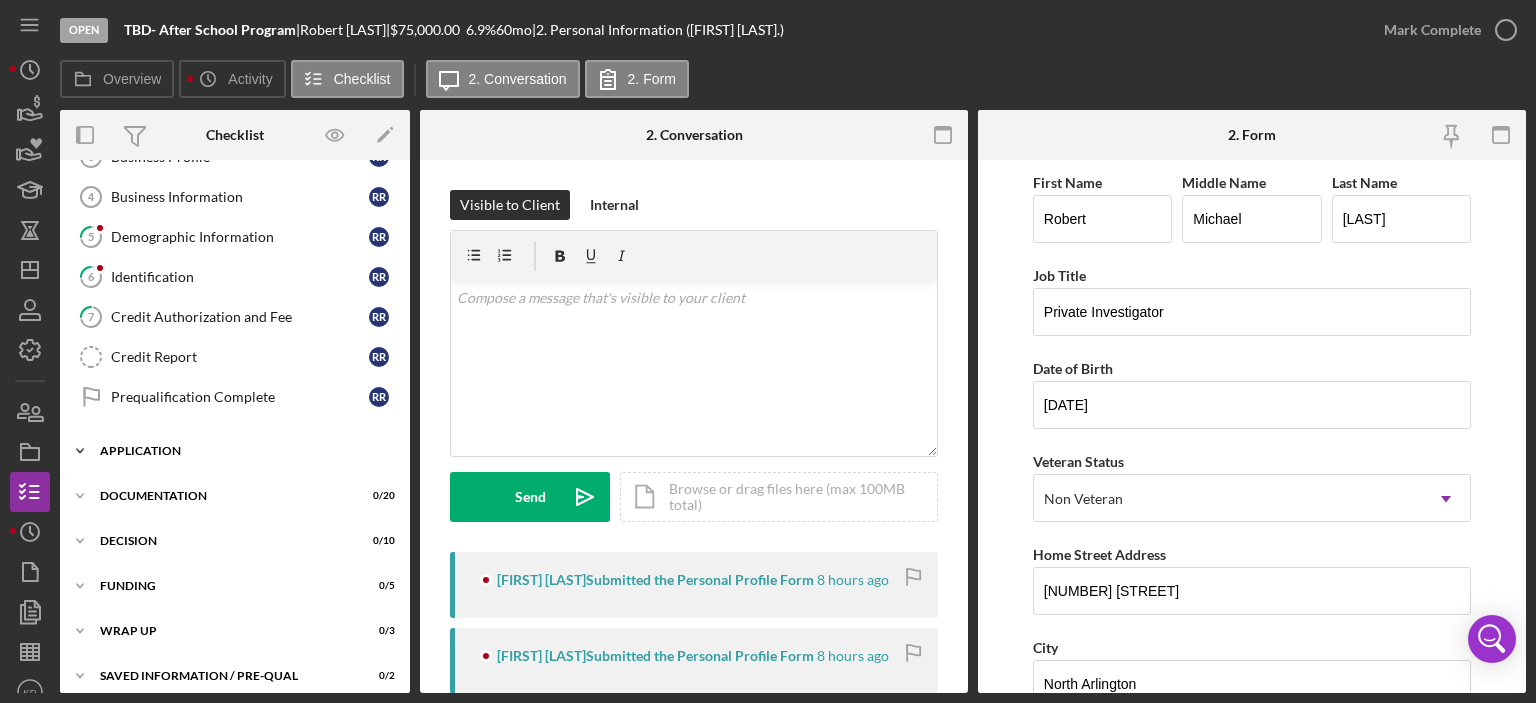 click on "Icon/Expander" 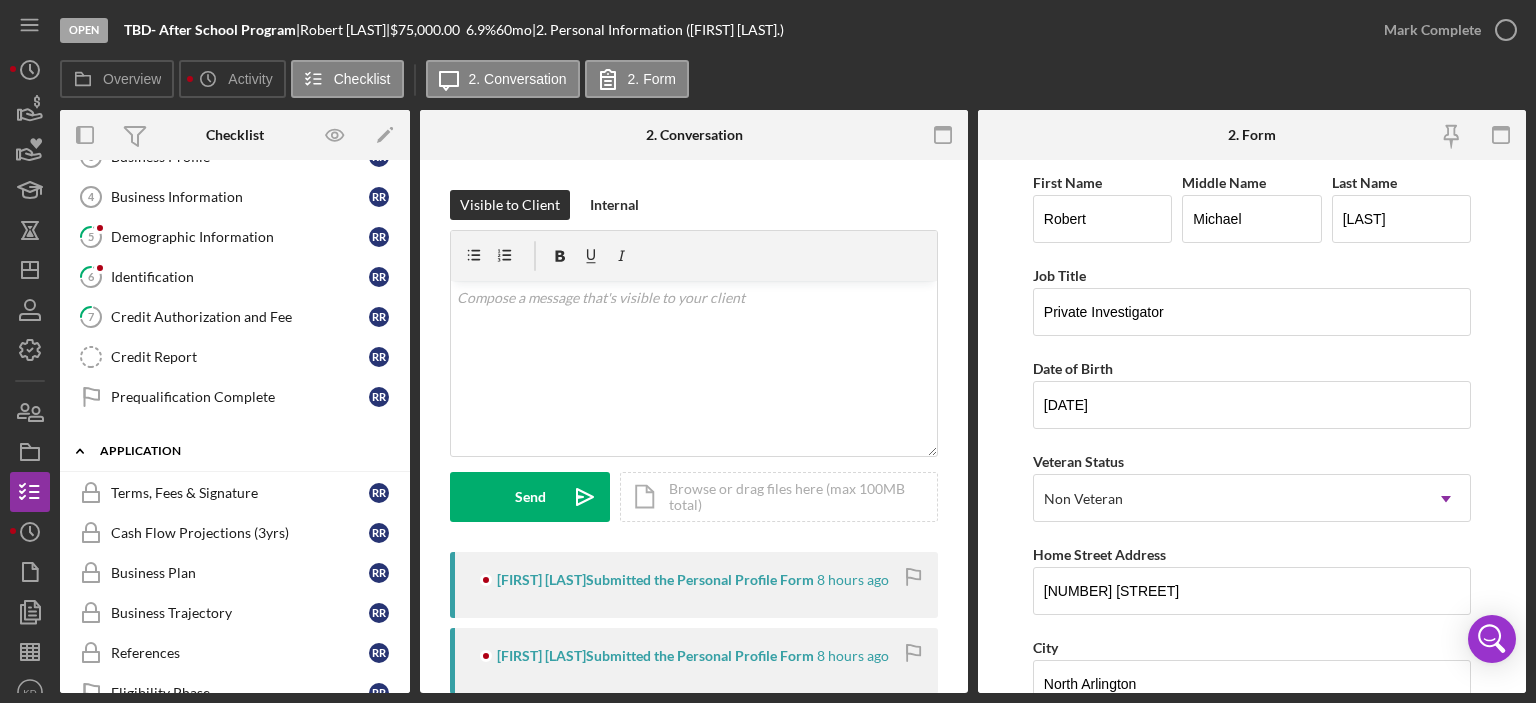 click 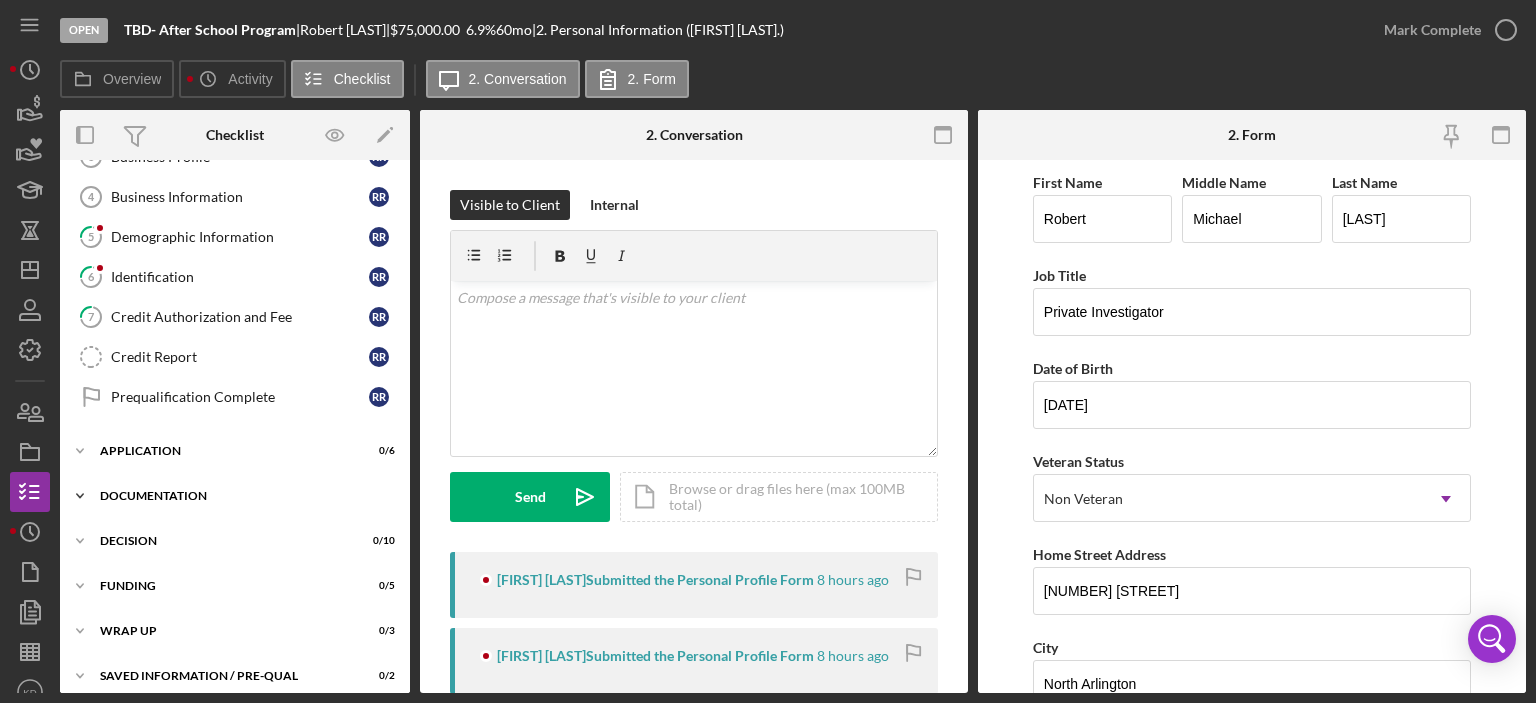 click on "Icon/Expander" 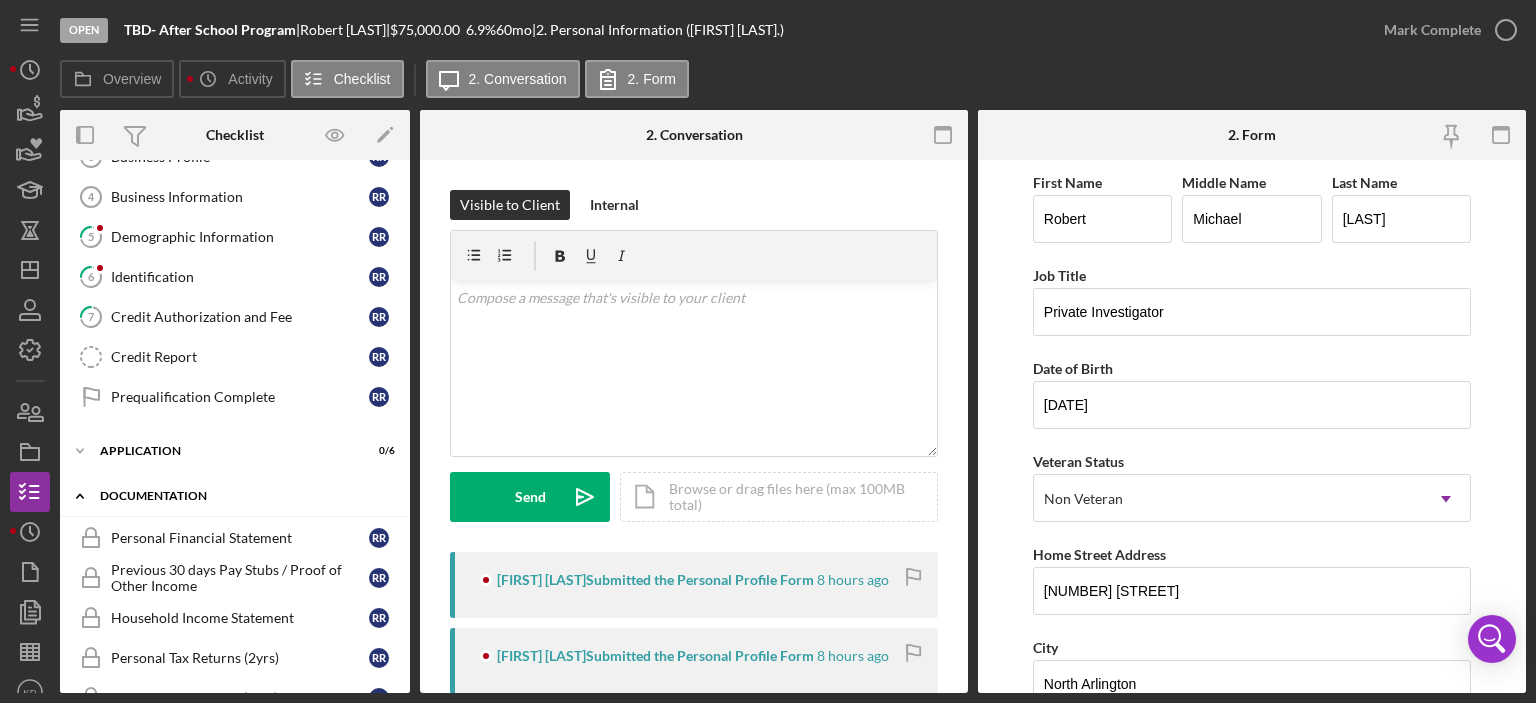 click on "Icon/Expander" 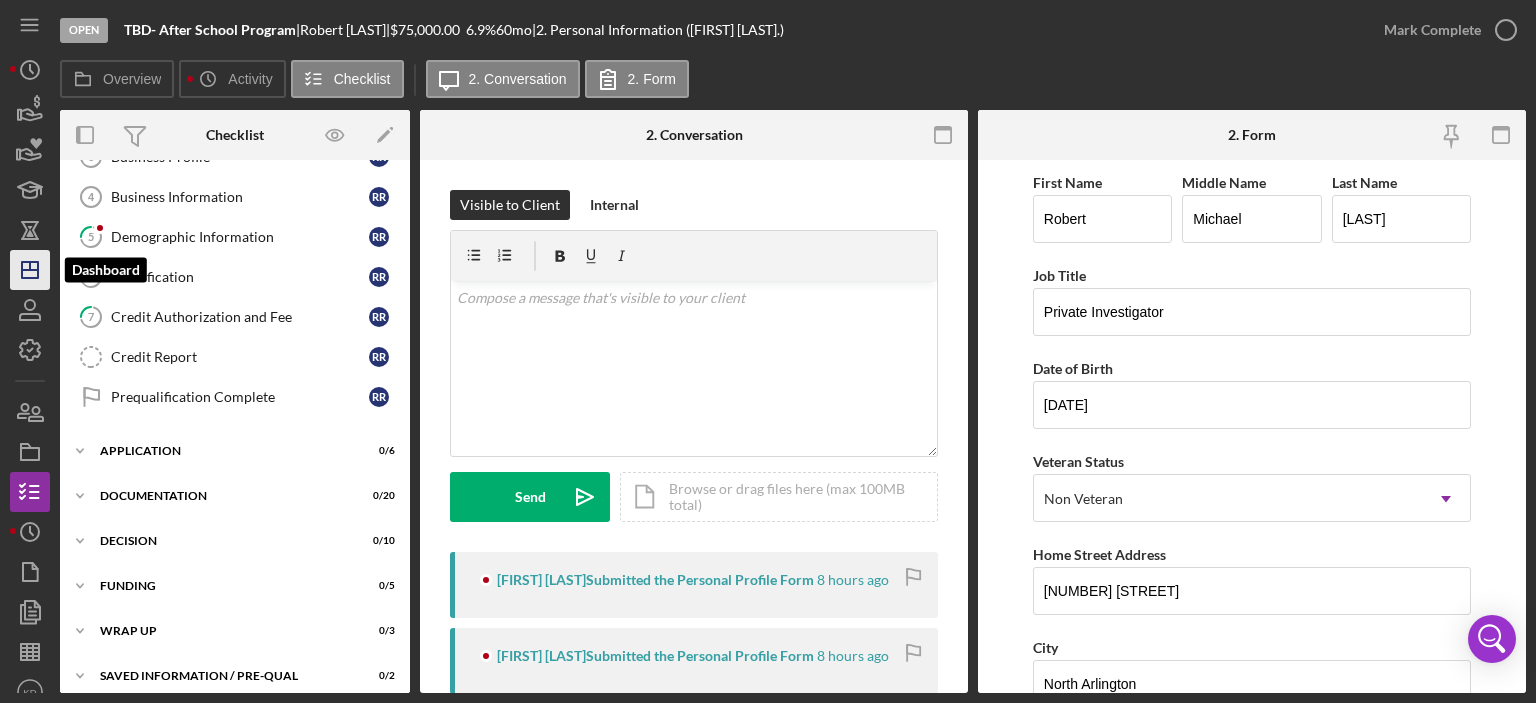 click on "Icon/Dashboard" 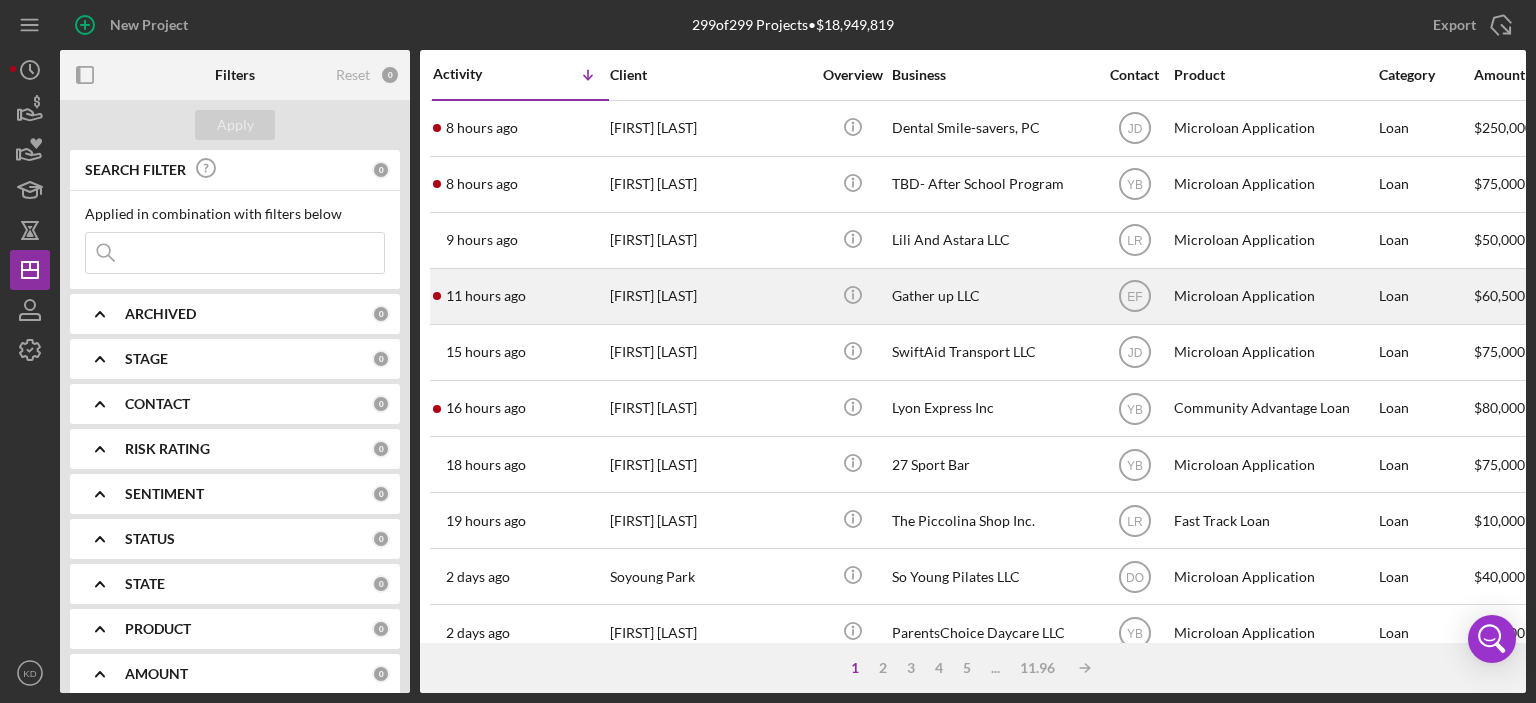 click on "[FIRST] [LAST]" at bounding box center [710, 296] 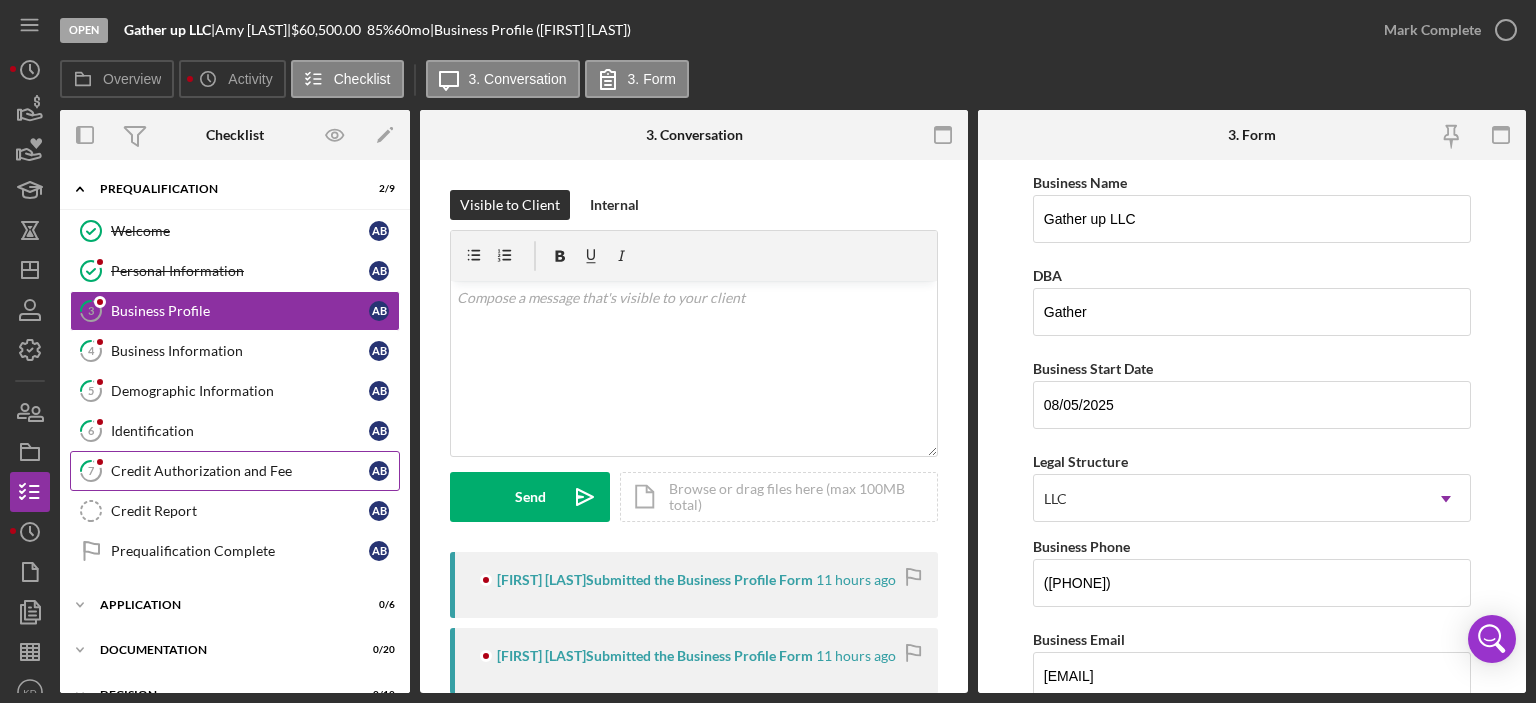 click on "Credit Authorization and Fee" at bounding box center [240, 471] 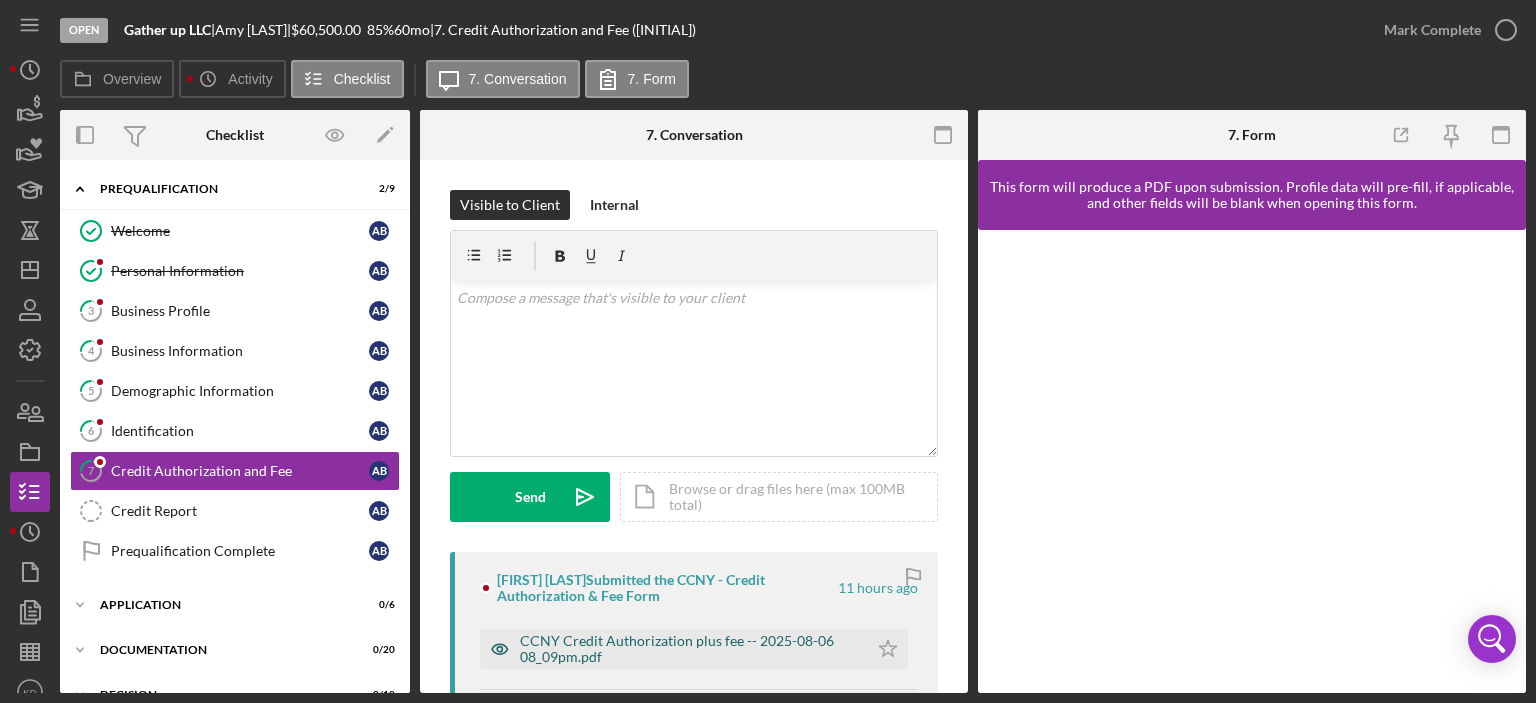 click on "CCNY Credit Authorization plus fee -- 2025-08-06 08_09pm.pdf" at bounding box center (689, 649) 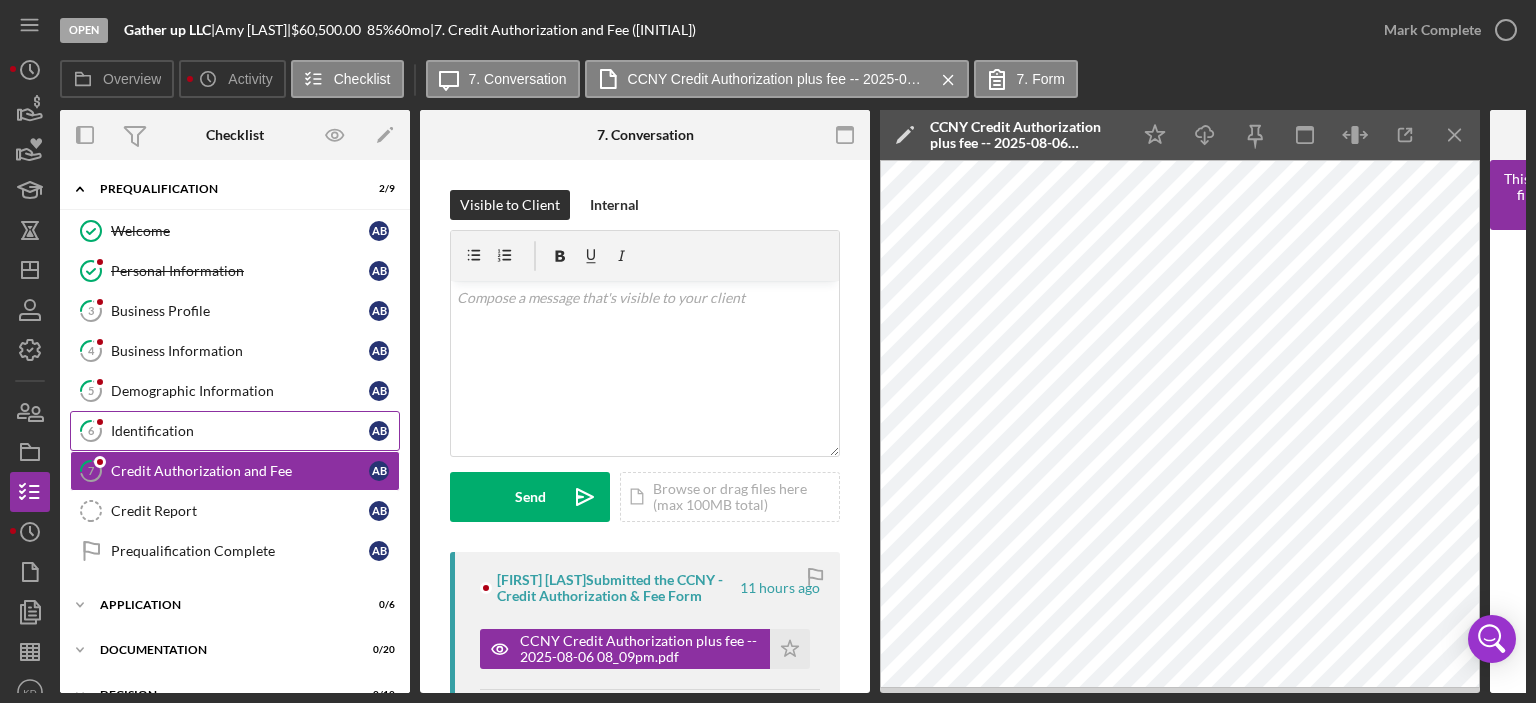 click on "Identification" at bounding box center (240, 431) 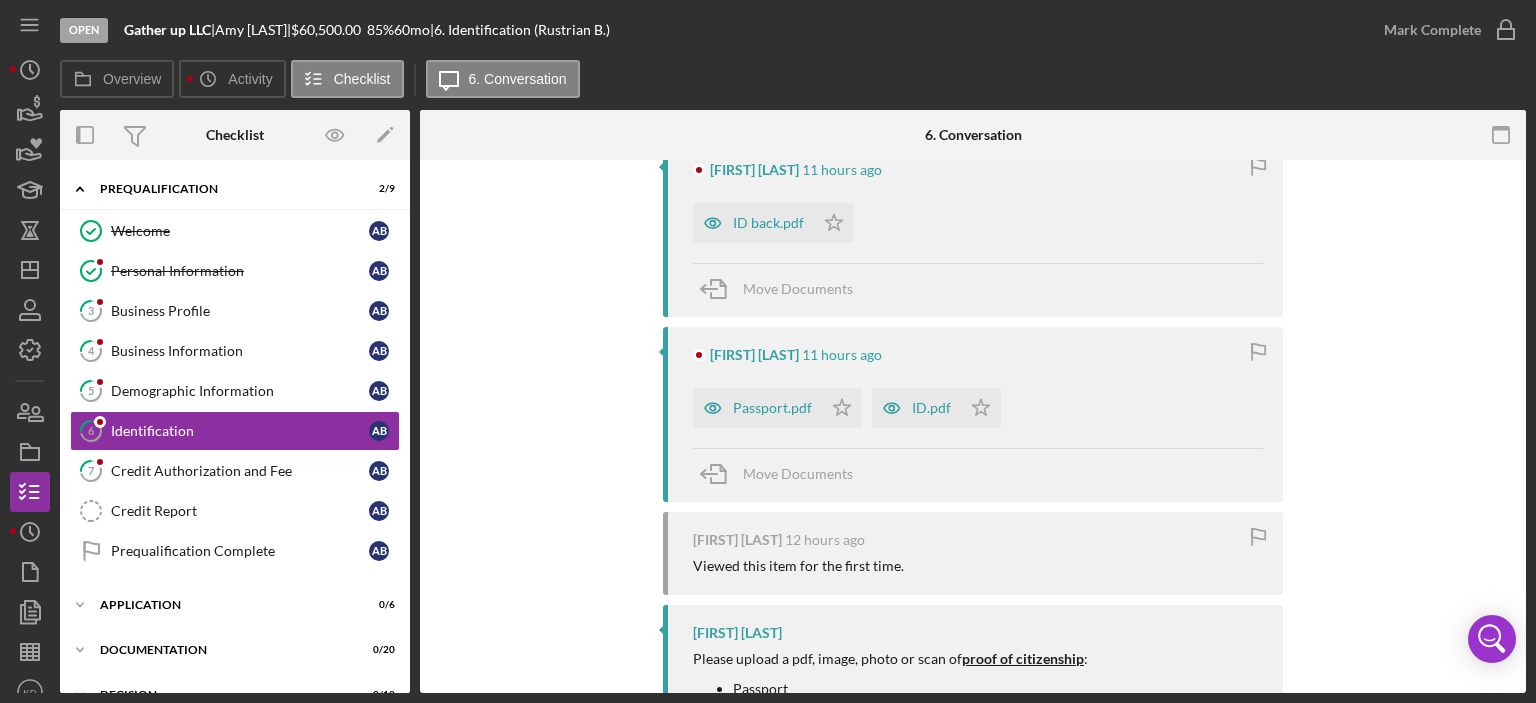 scroll, scrollTop: 392, scrollLeft: 0, axis: vertical 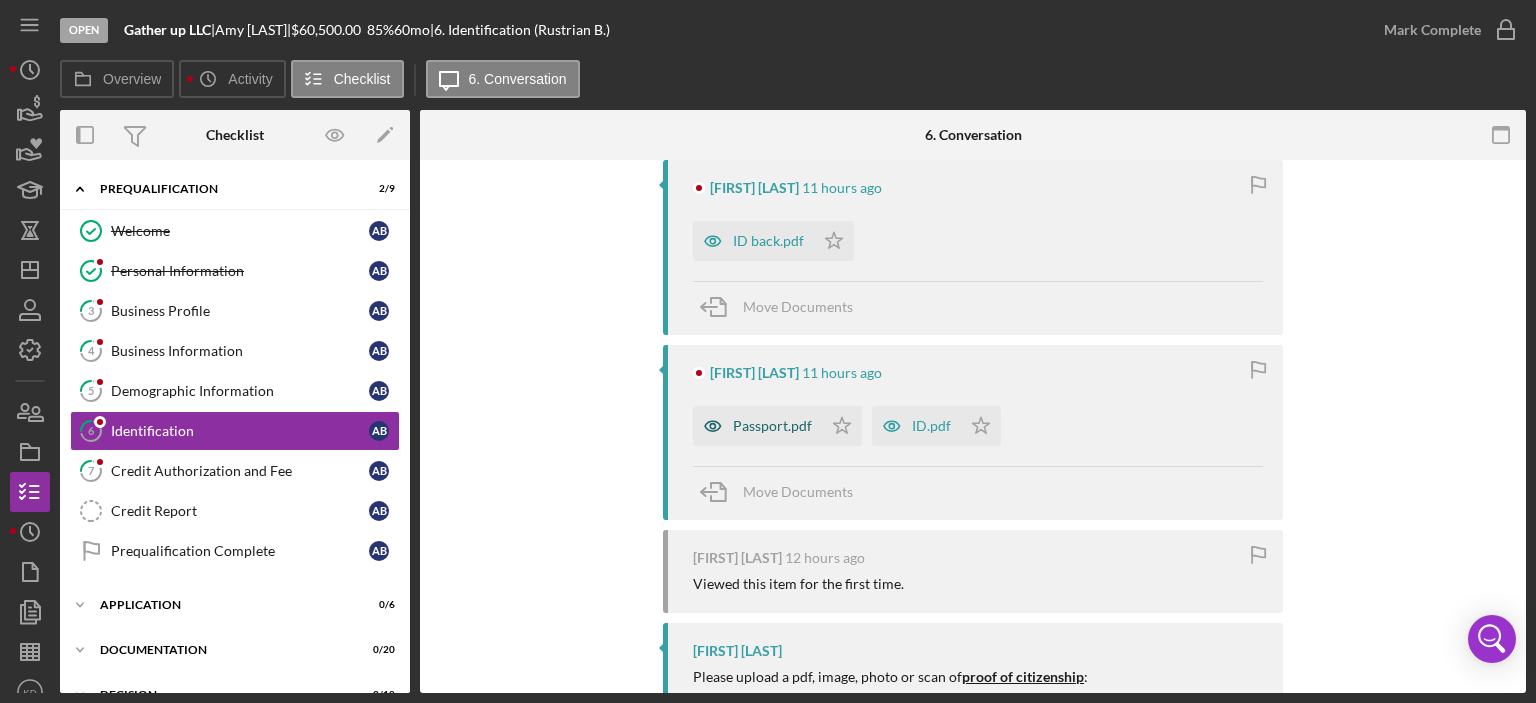 click on "Passport.pdf" at bounding box center (772, 426) 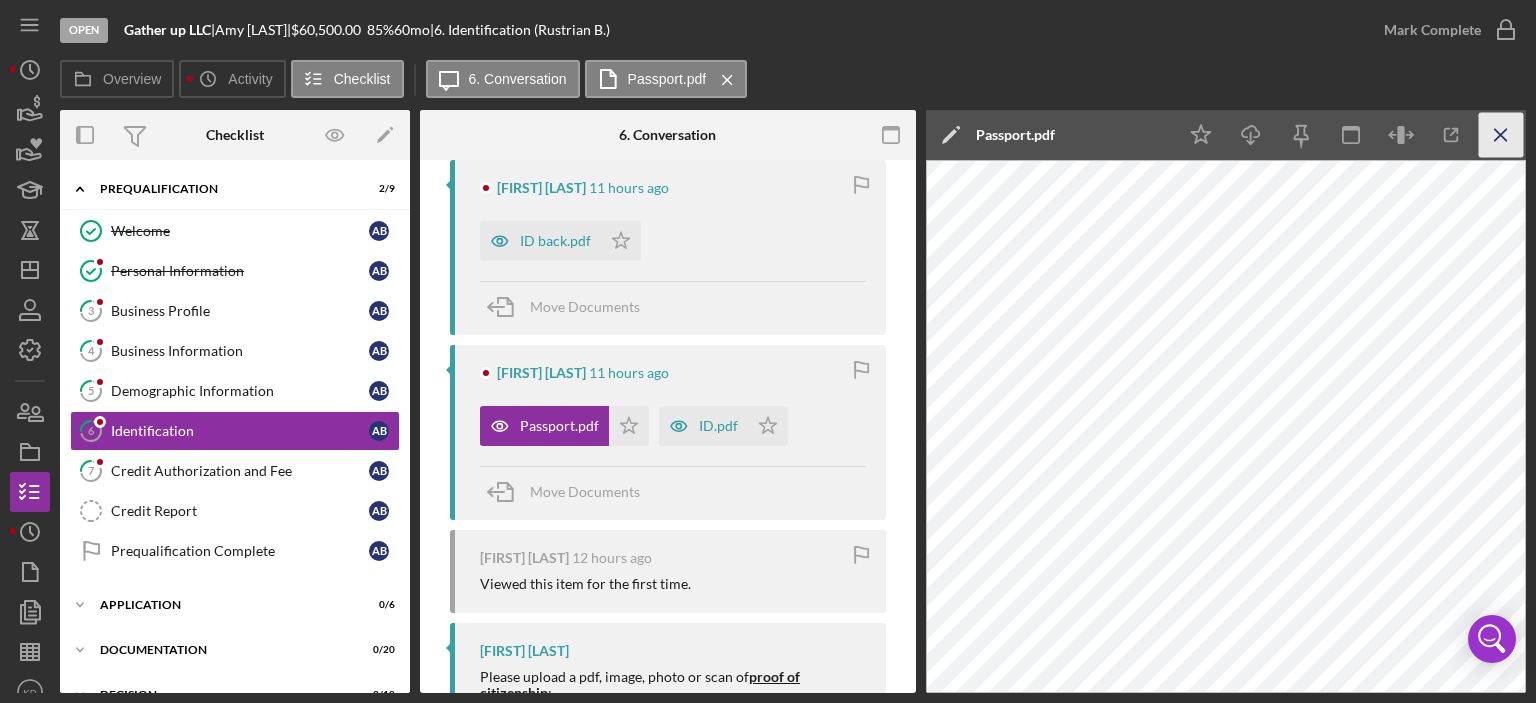 click 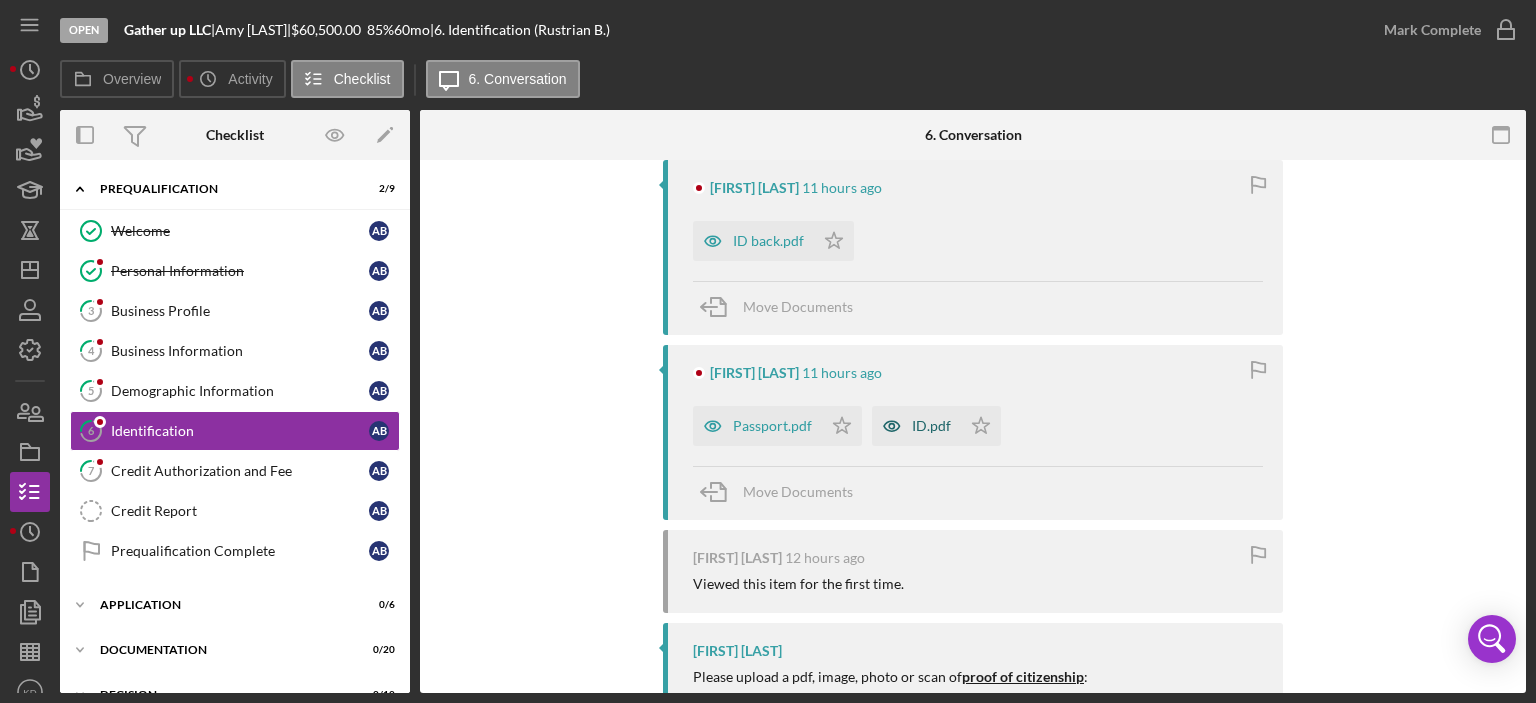 click 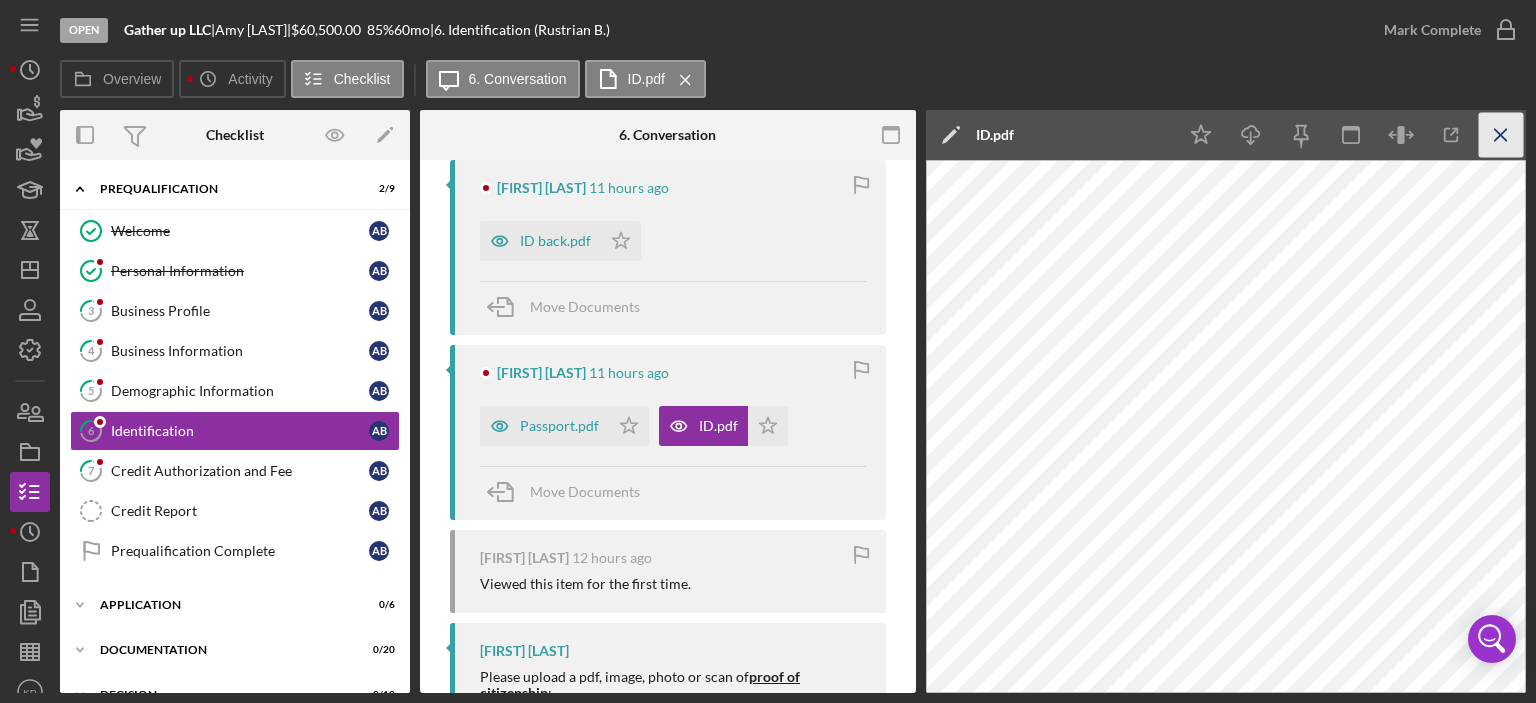 click 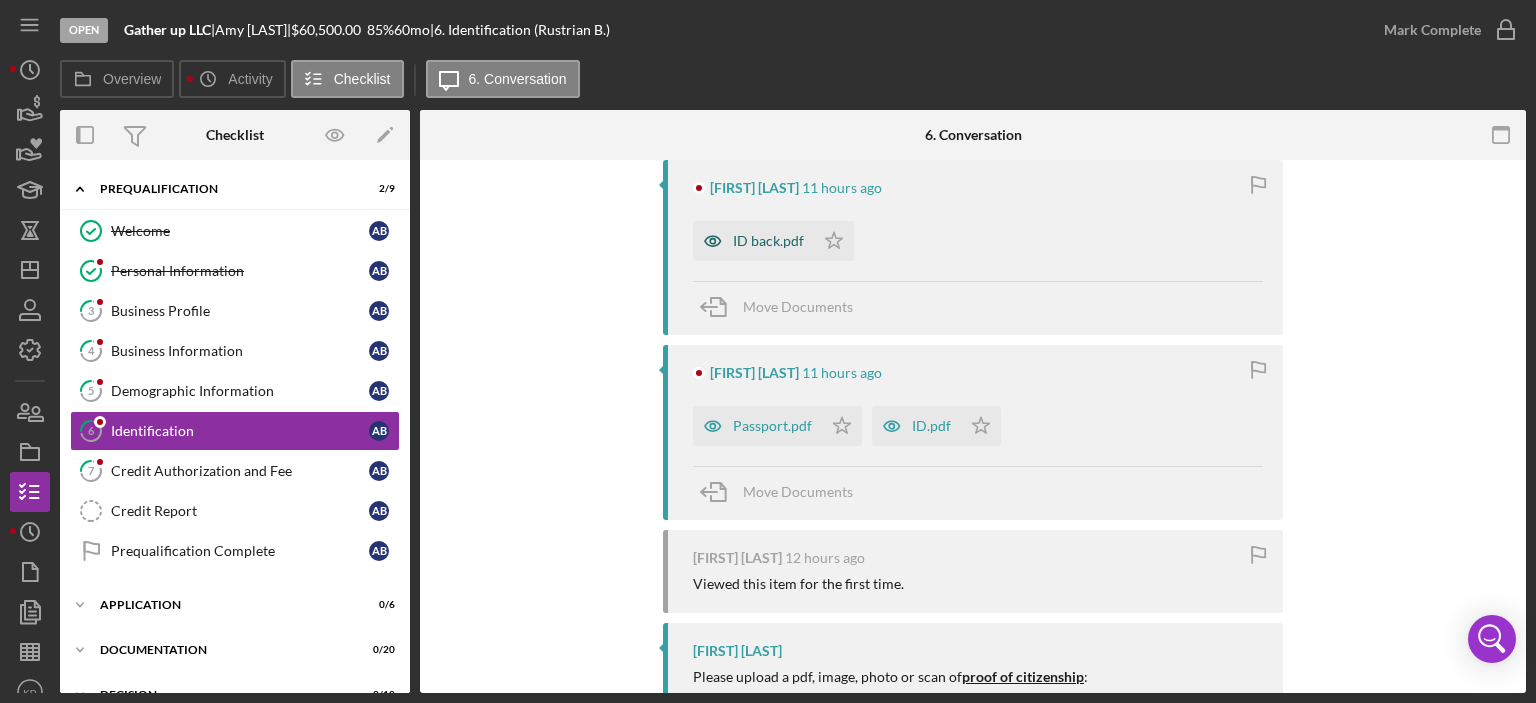 click on "ID back.pdf" at bounding box center [753, 241] 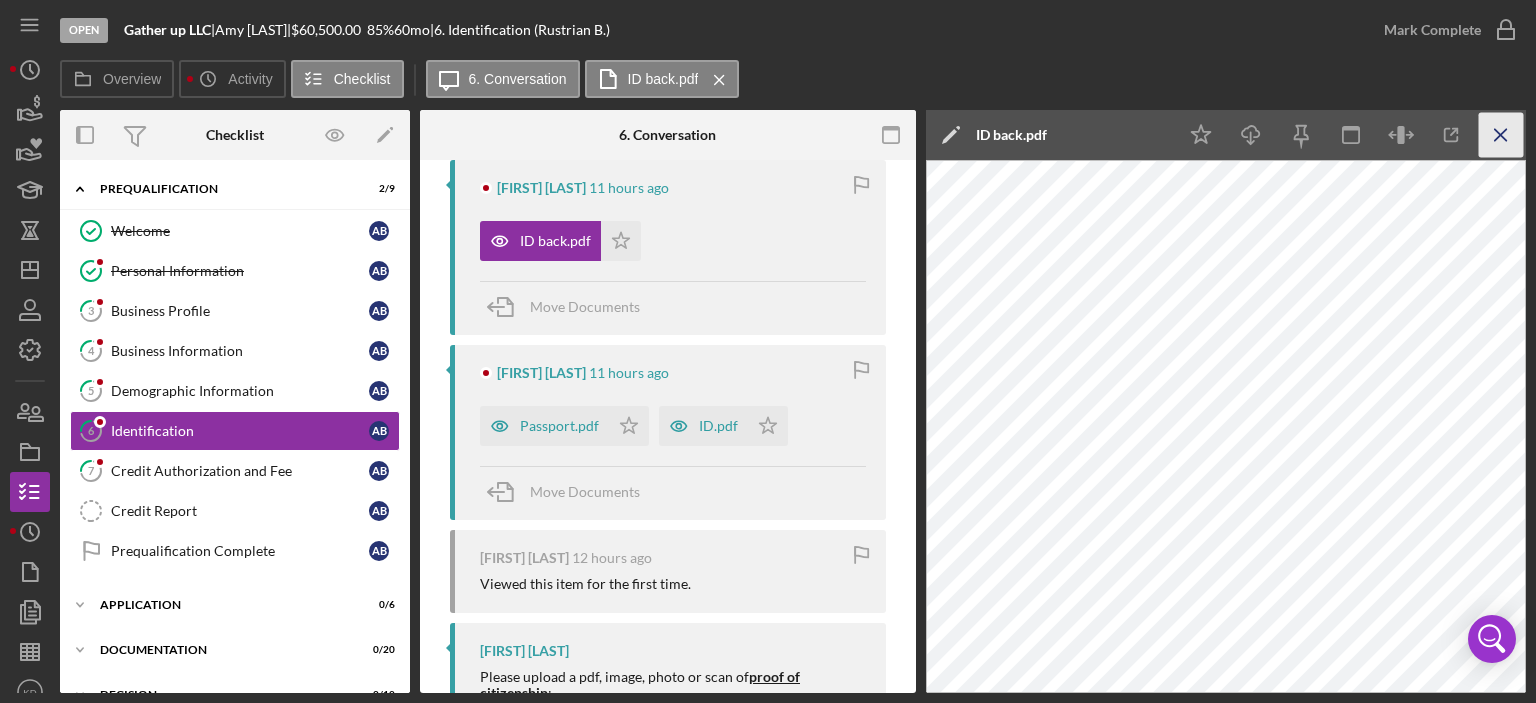 click 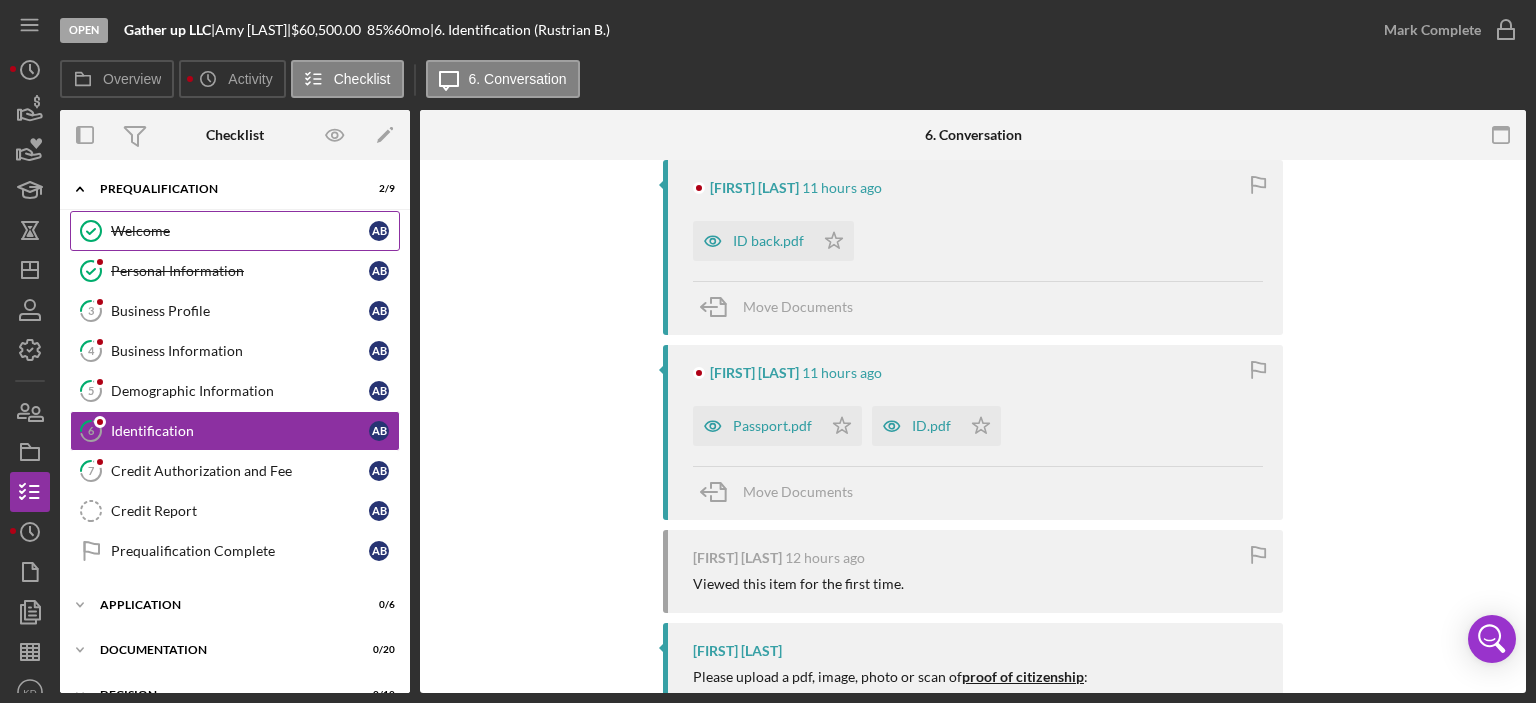 click on "Welcome" at bounding box center (240, 231) 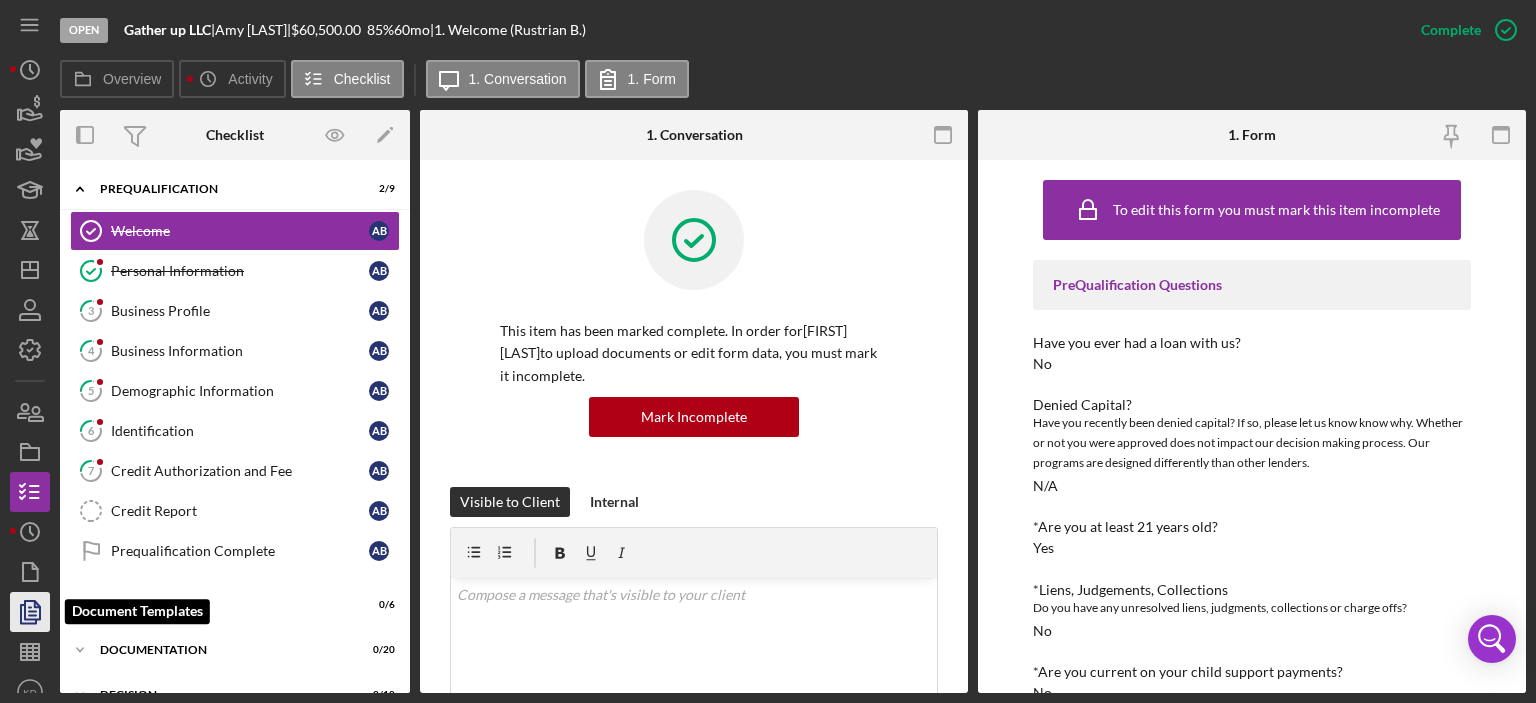 click 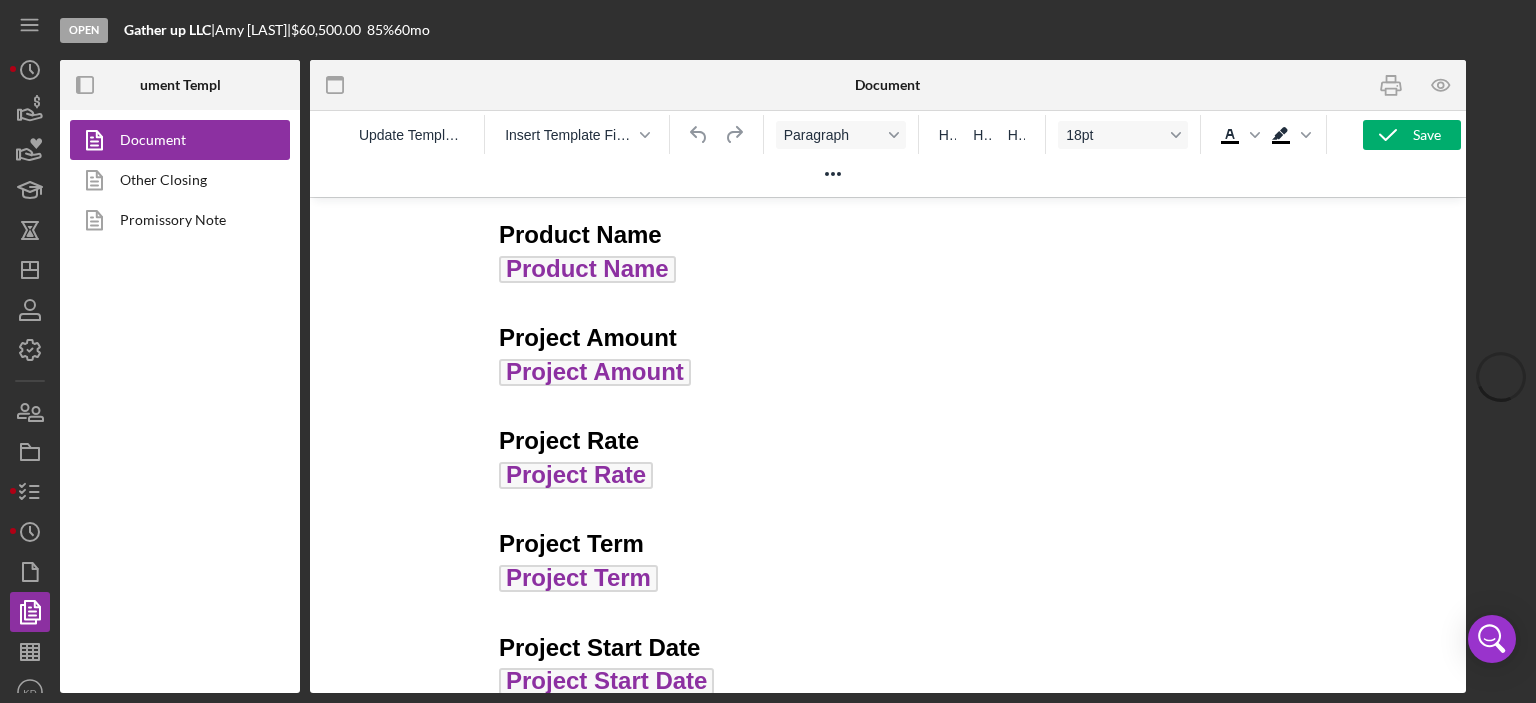 scroll, scrollTop: 0, scrollLeft: 0, axis: both 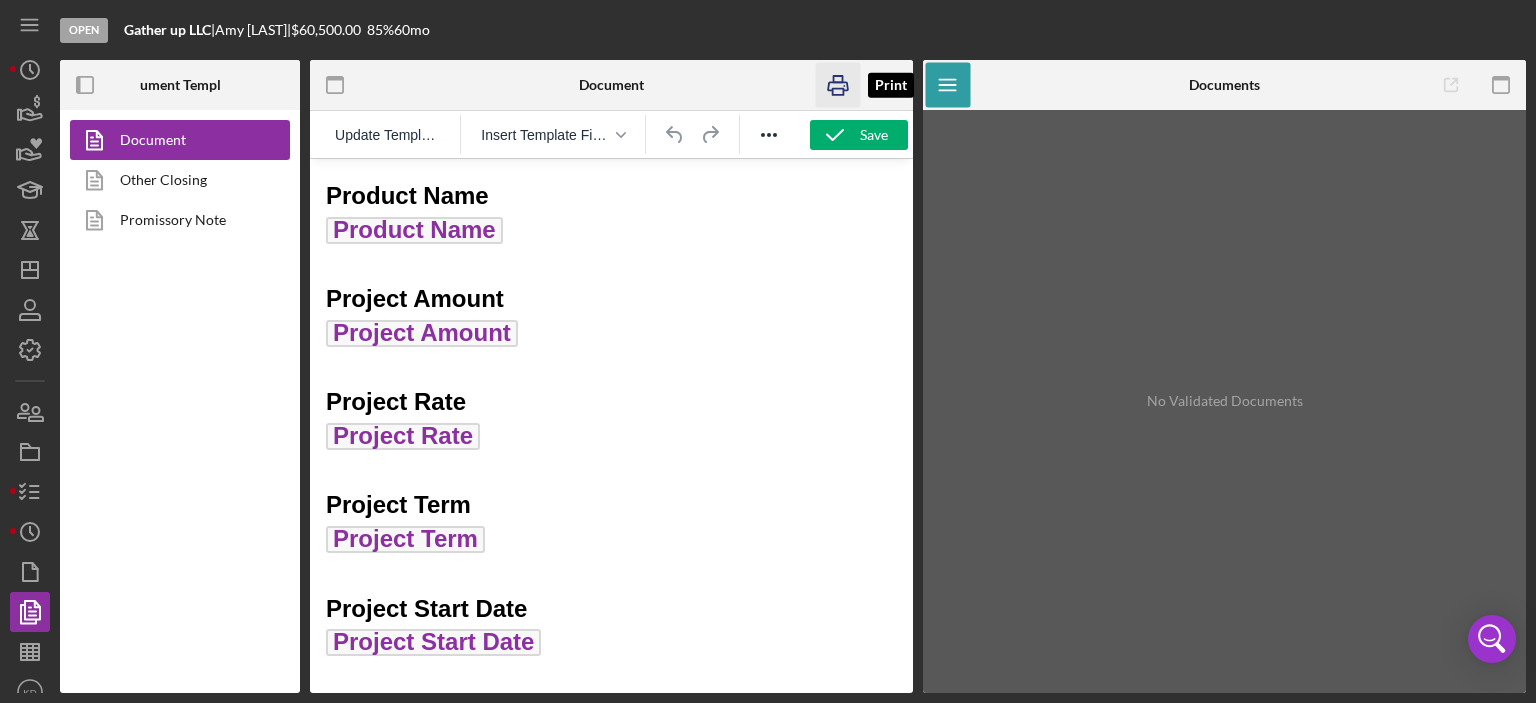 click 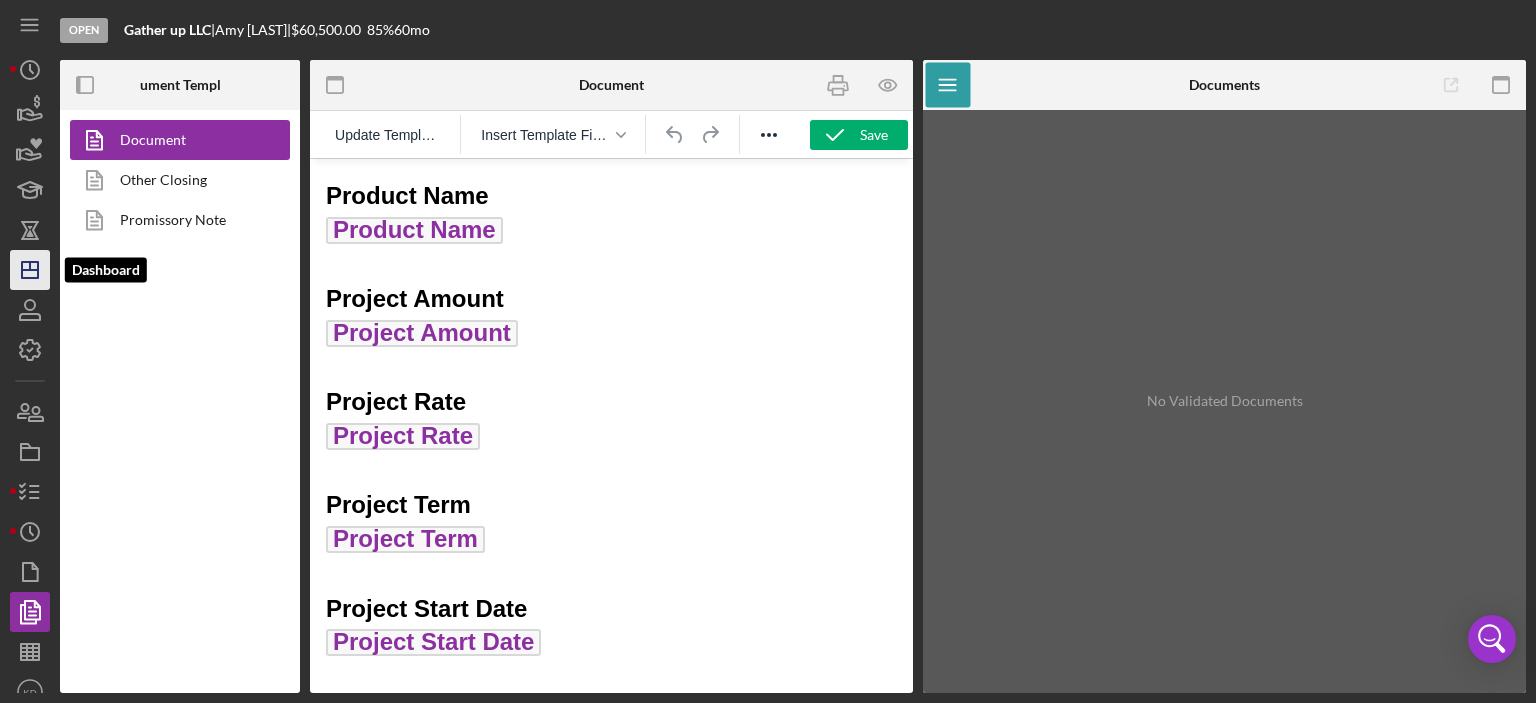 click 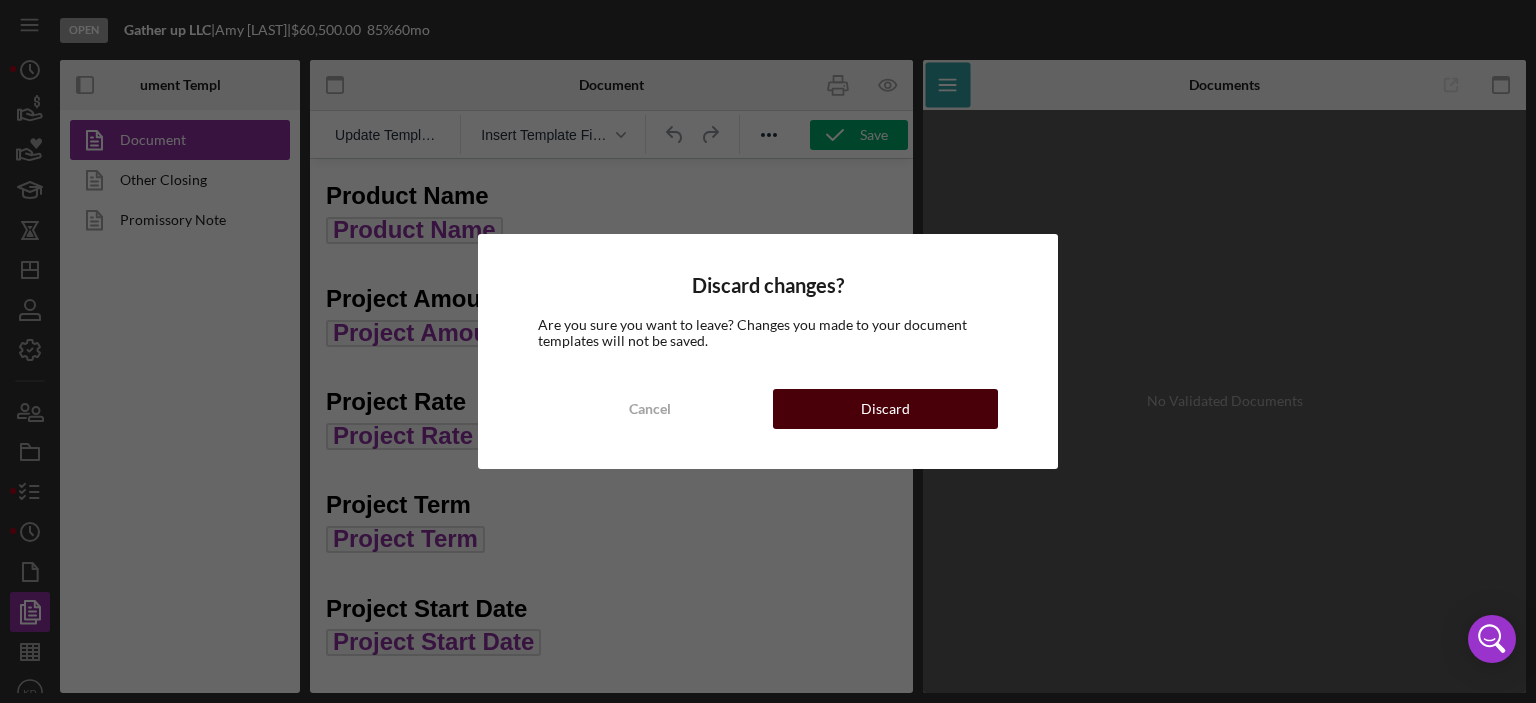 click on "Discard" at bounding box center [885, 409] 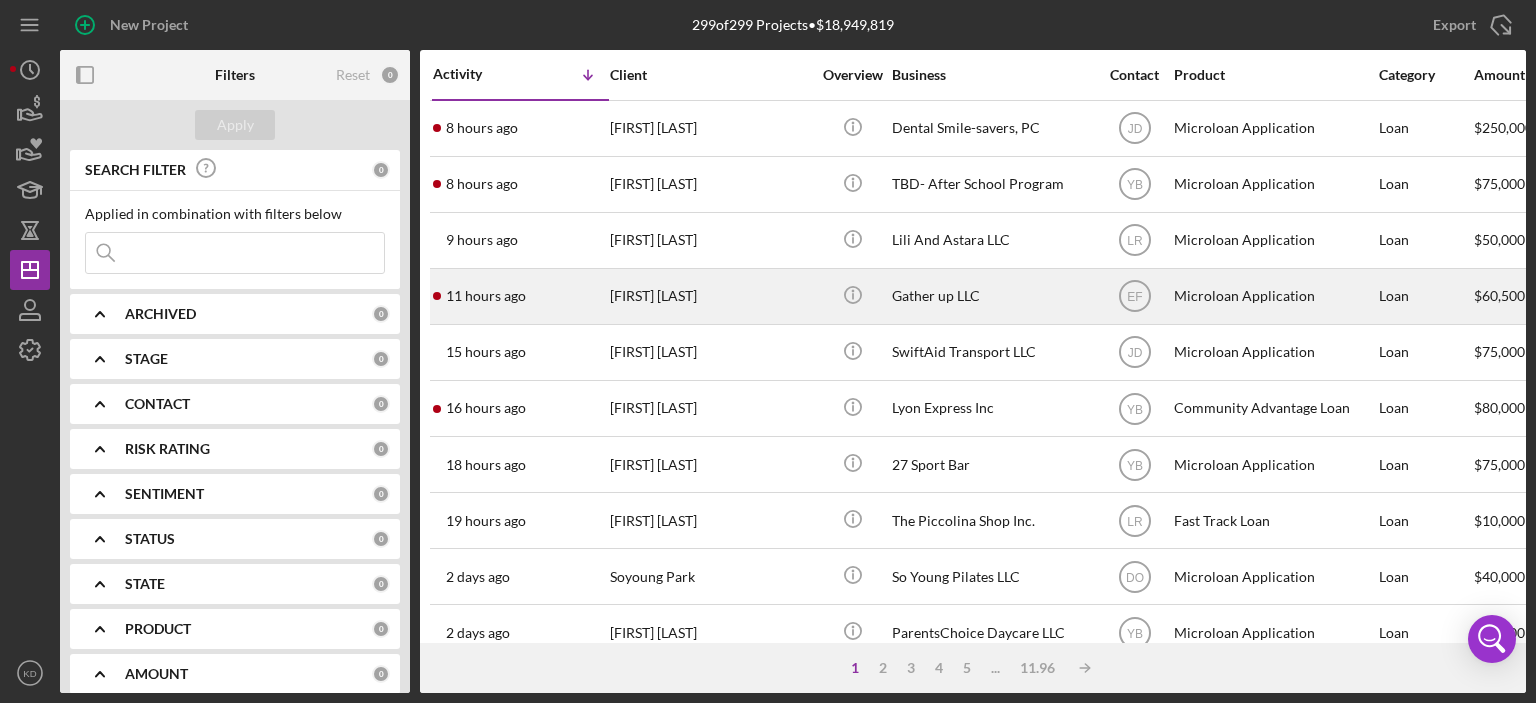 click on "Gather up LLC" at bounding box center (992, 296) 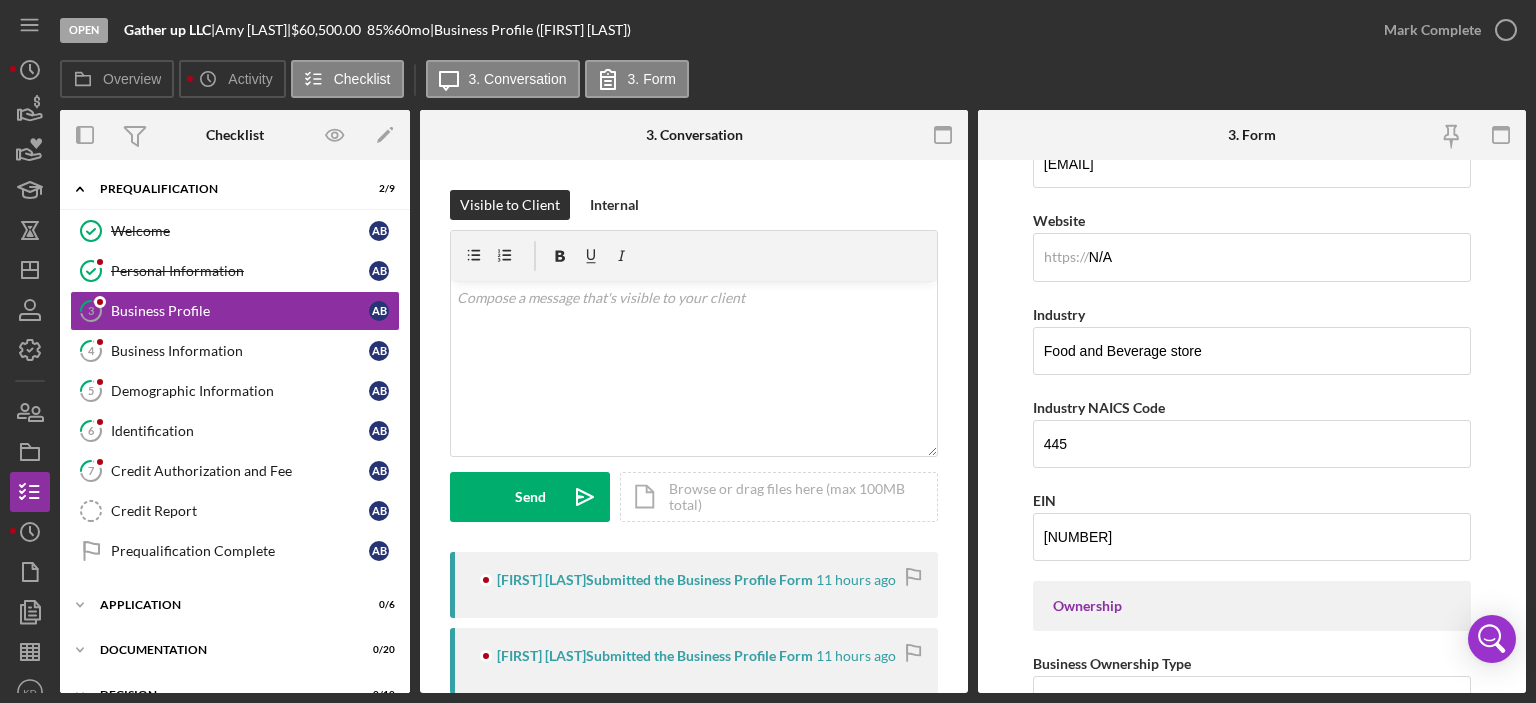 scroll, scrollTop: 527, scrollLeft: 0, axis: vertical 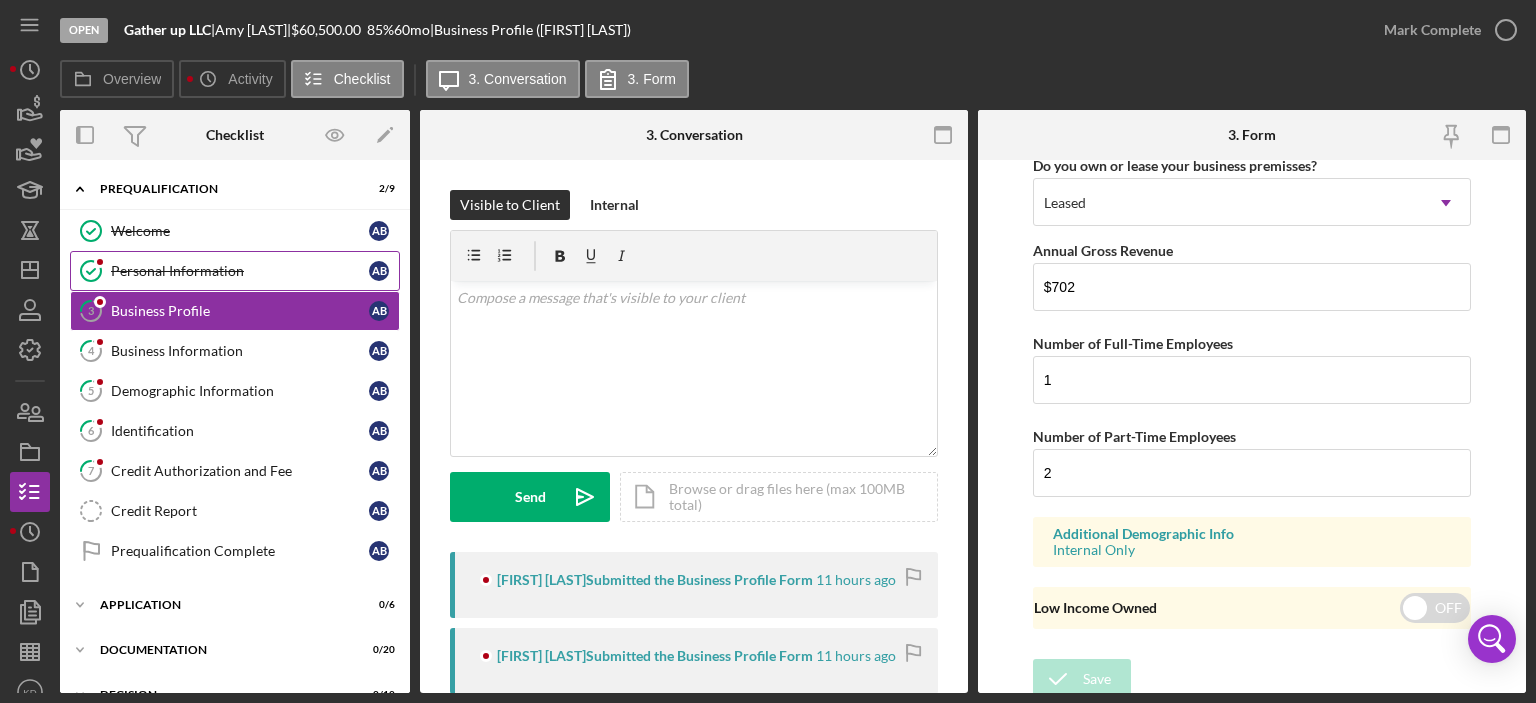 click on "Personal Information" at bounding box center [240, 271] 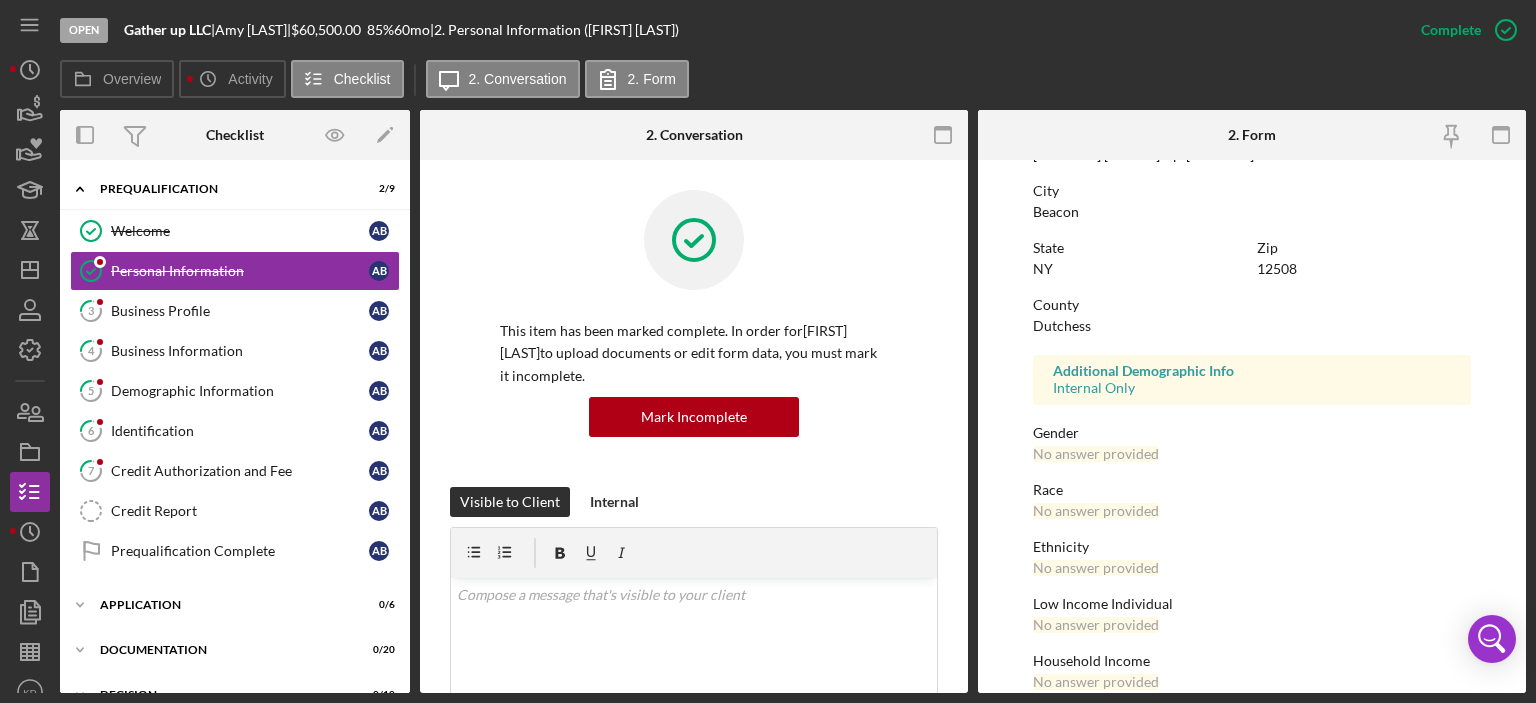 scroll, scrollTop: 400, scrollLeft: 0, axis: vertical 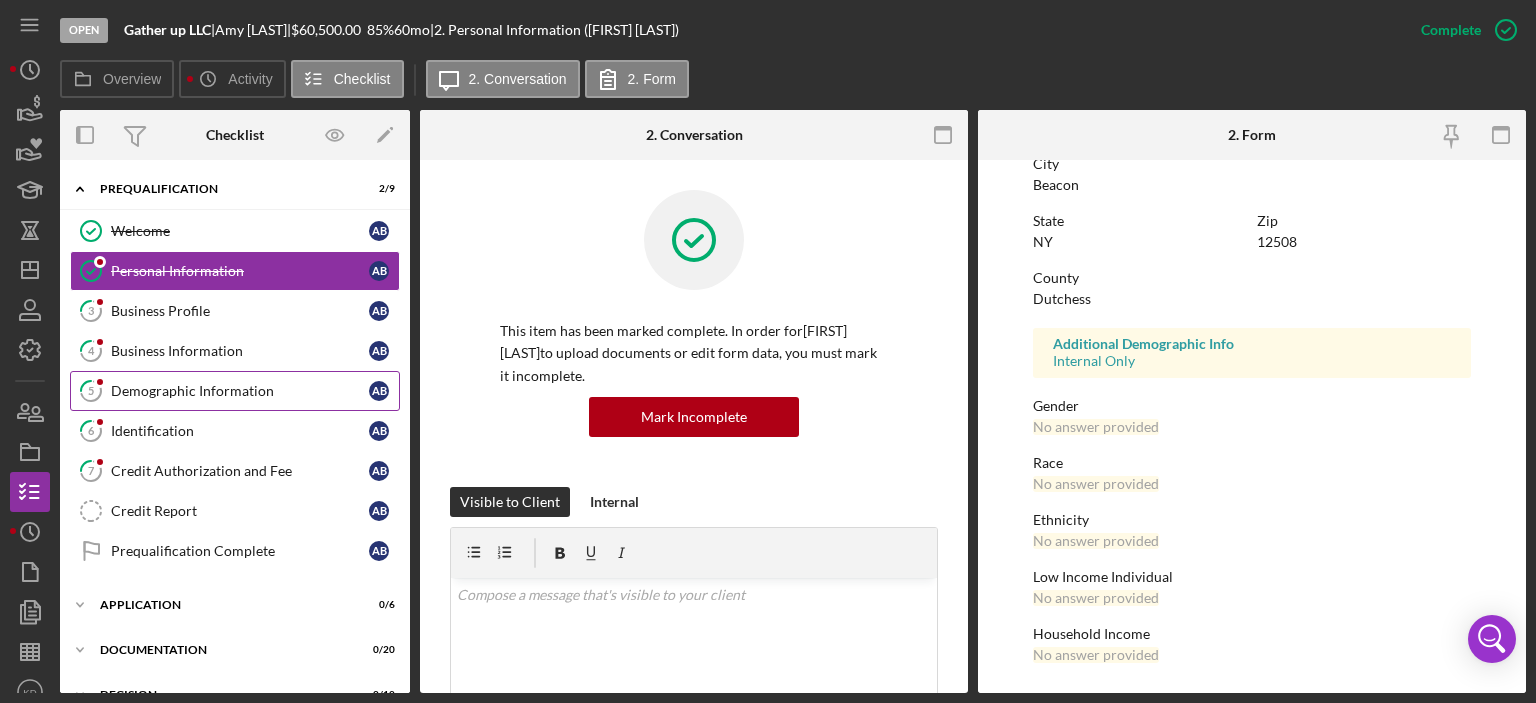 click on "Demographic Information" at bounding box center (240, 391) 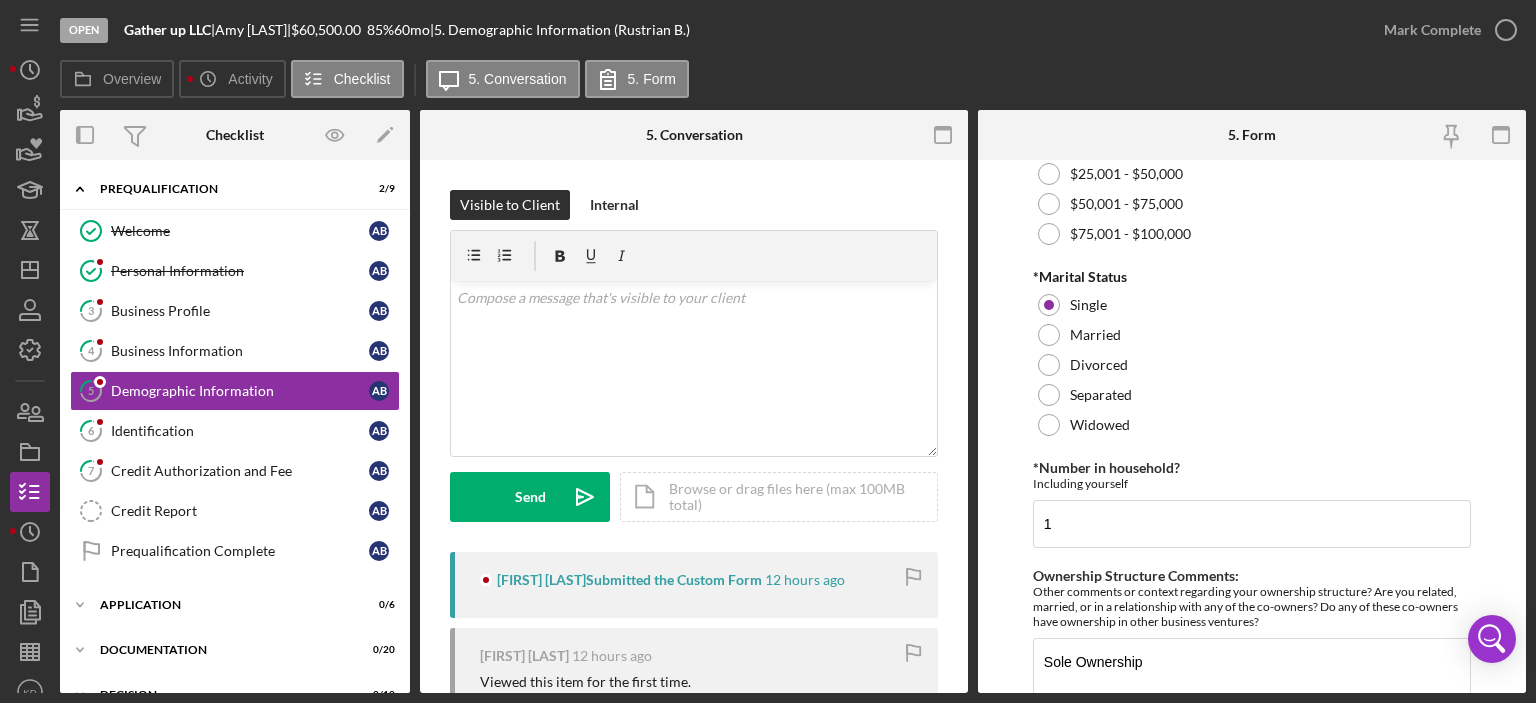 scroll, scrollTop: 1014, scrollLeft: 0, axis: vertical 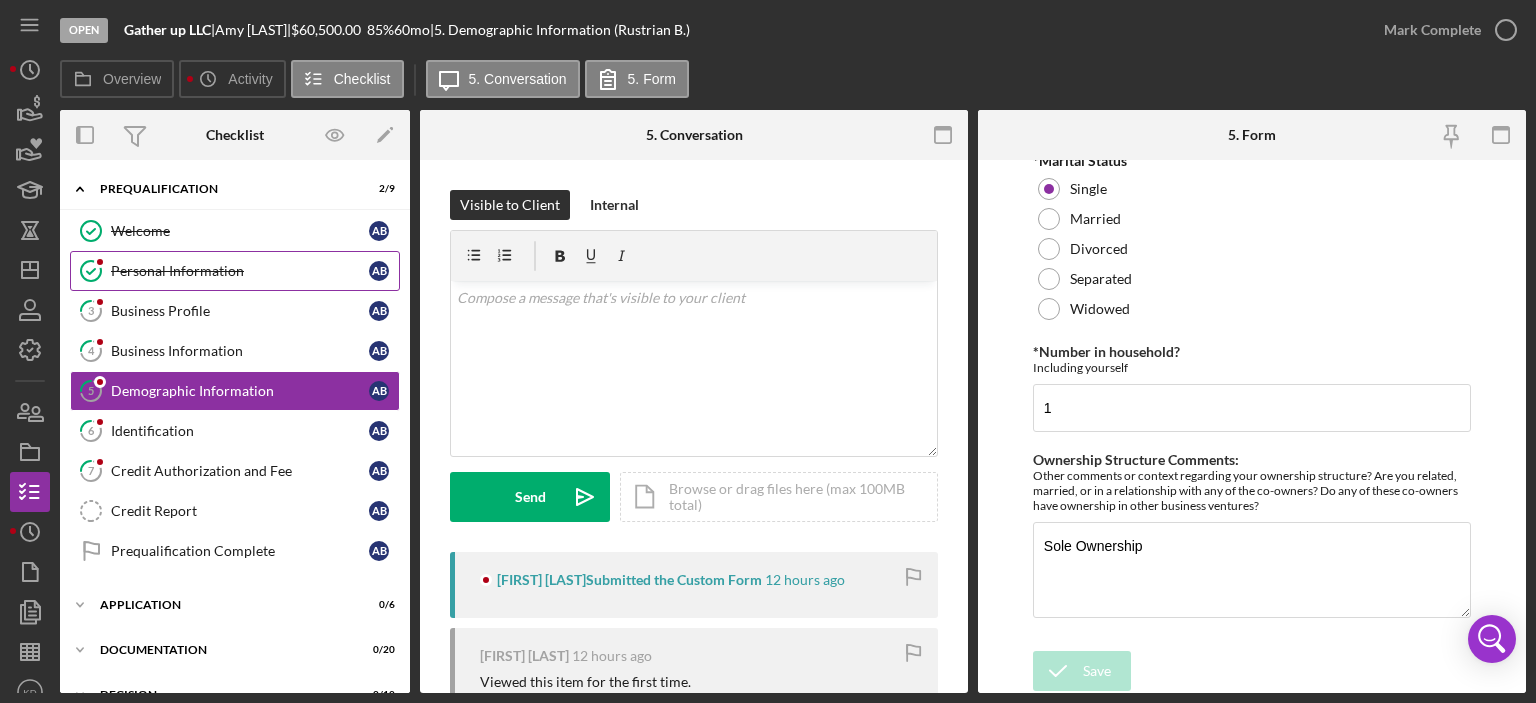 click on "Personal Information" at bounding box center [240, 271] 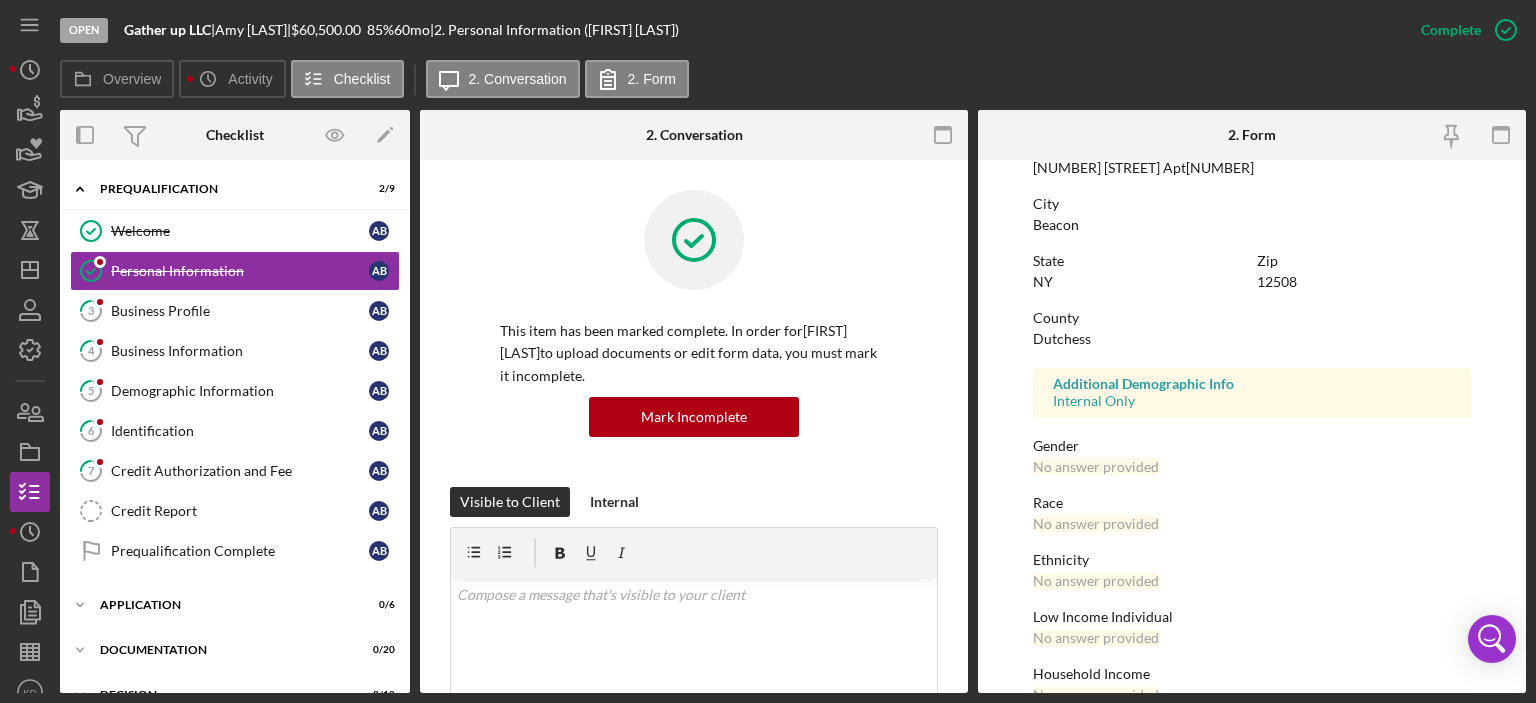scroll, scrollTop: 384, scrollLeft: 0, axis: vertical 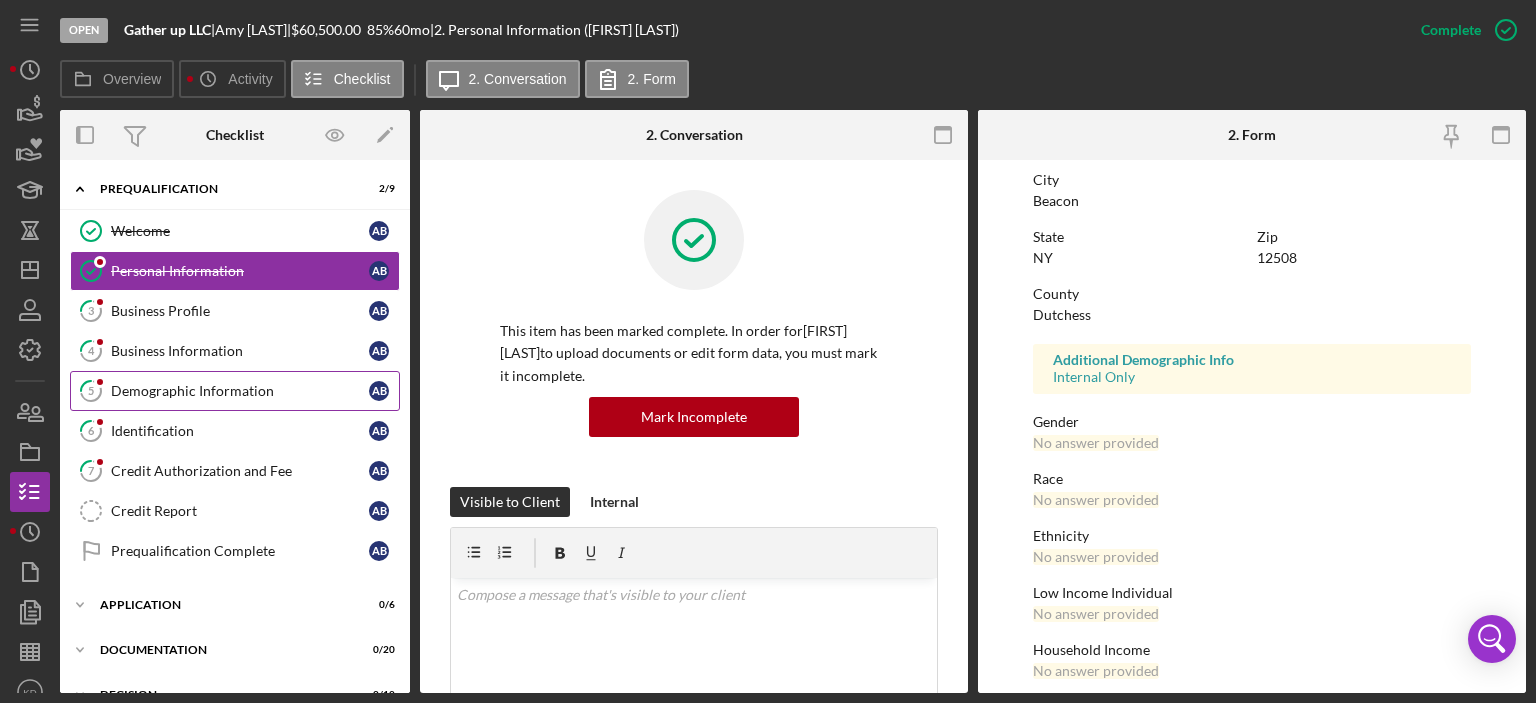 click on "Demographic Information" at bounding box center [240, 391] 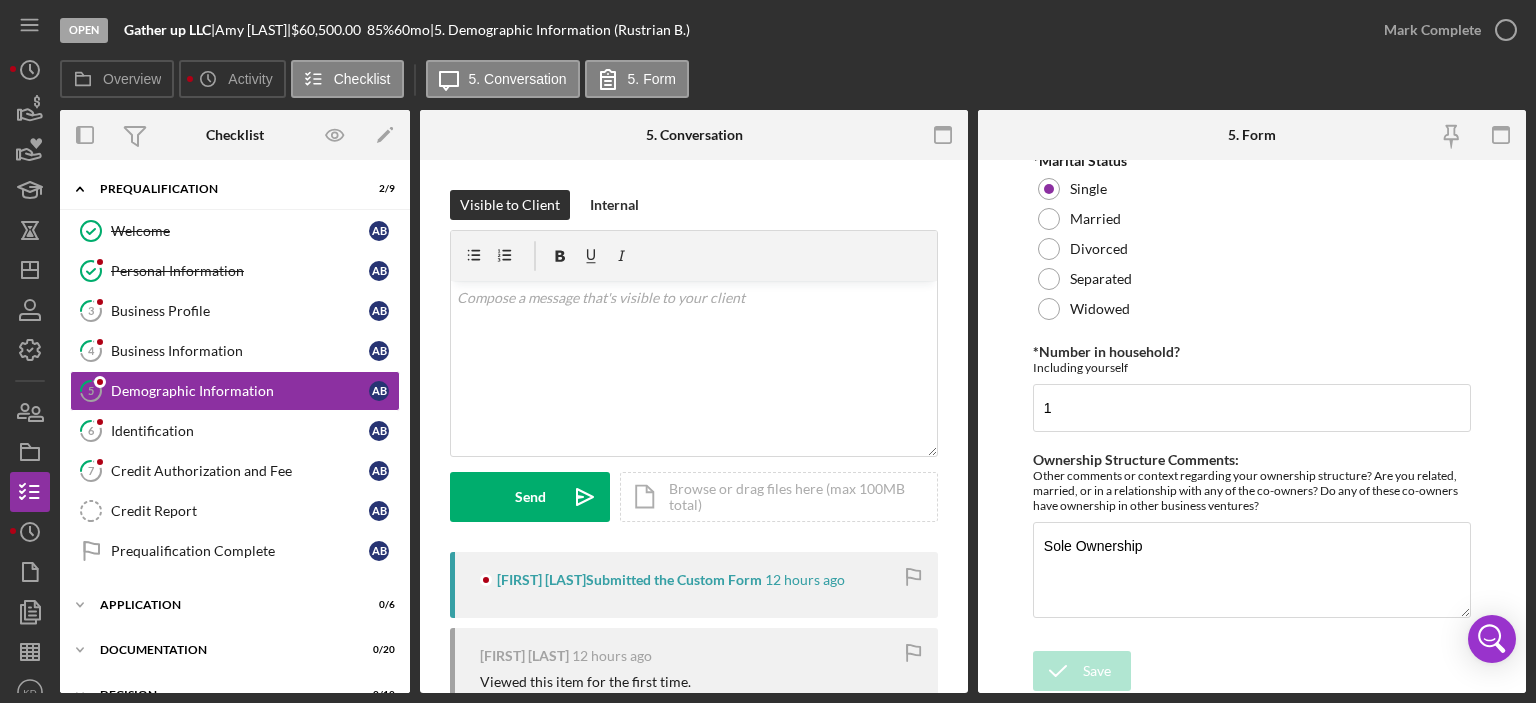scroll, scrollTop: 32, scrollLeft: 0, axis: vertical 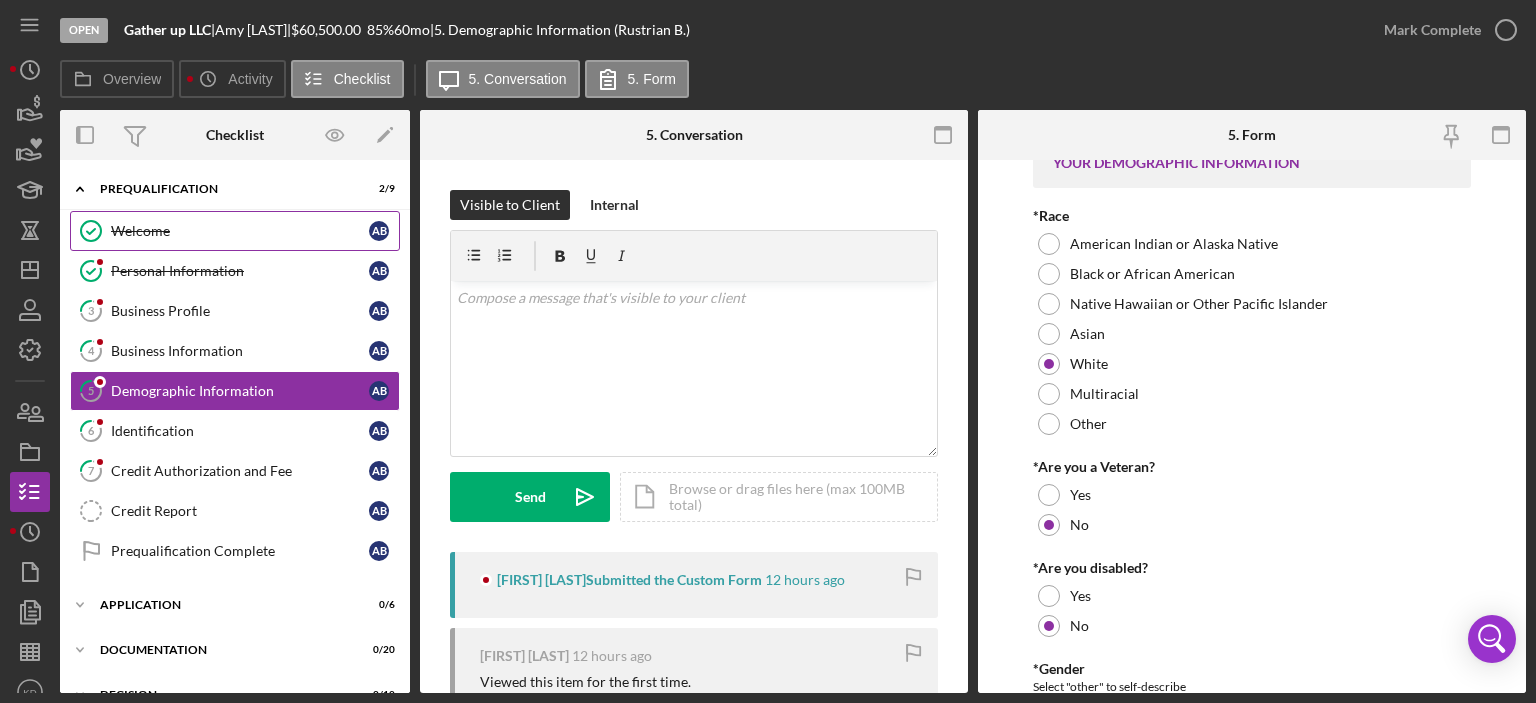 click on "Welcome" at bounding box center (240, 231) 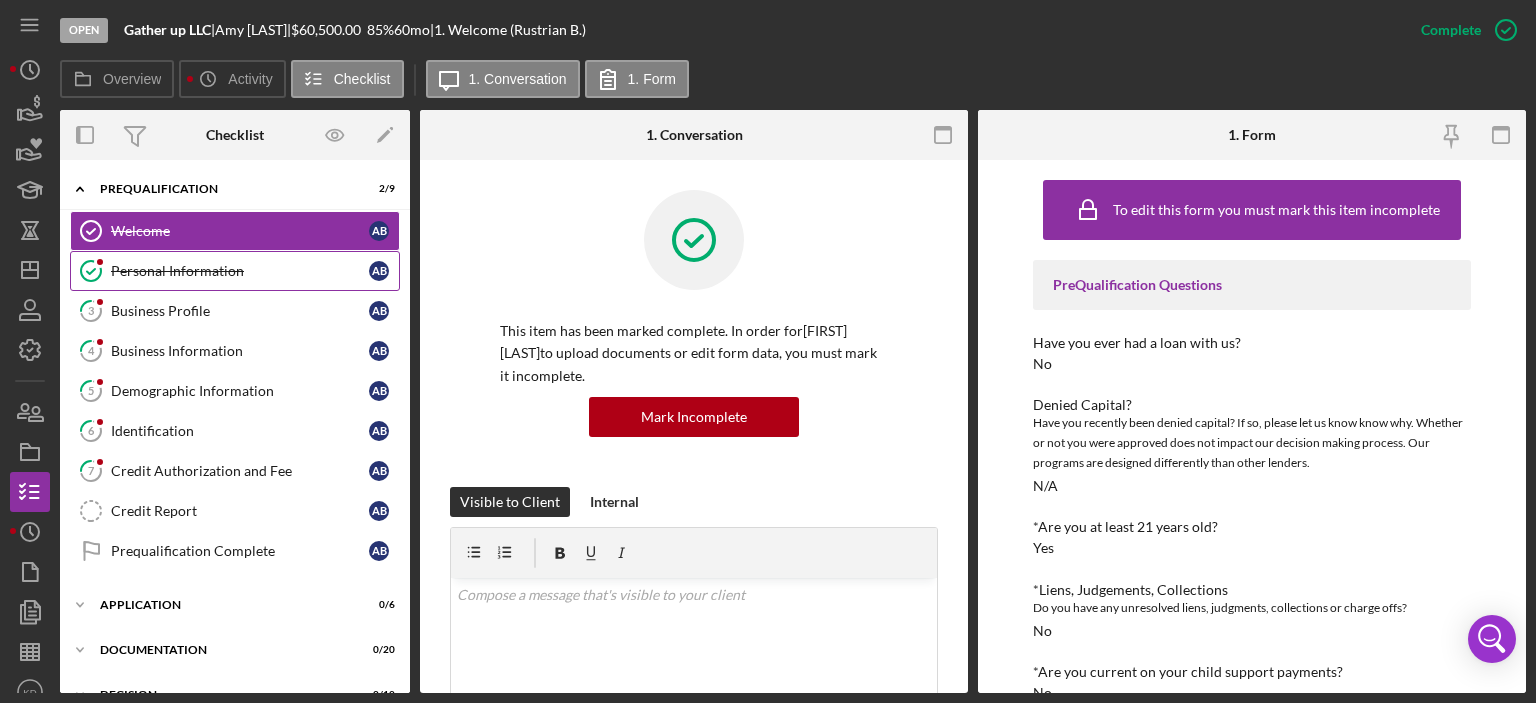 click on "Personal Information" at bounding box center [240, 271] 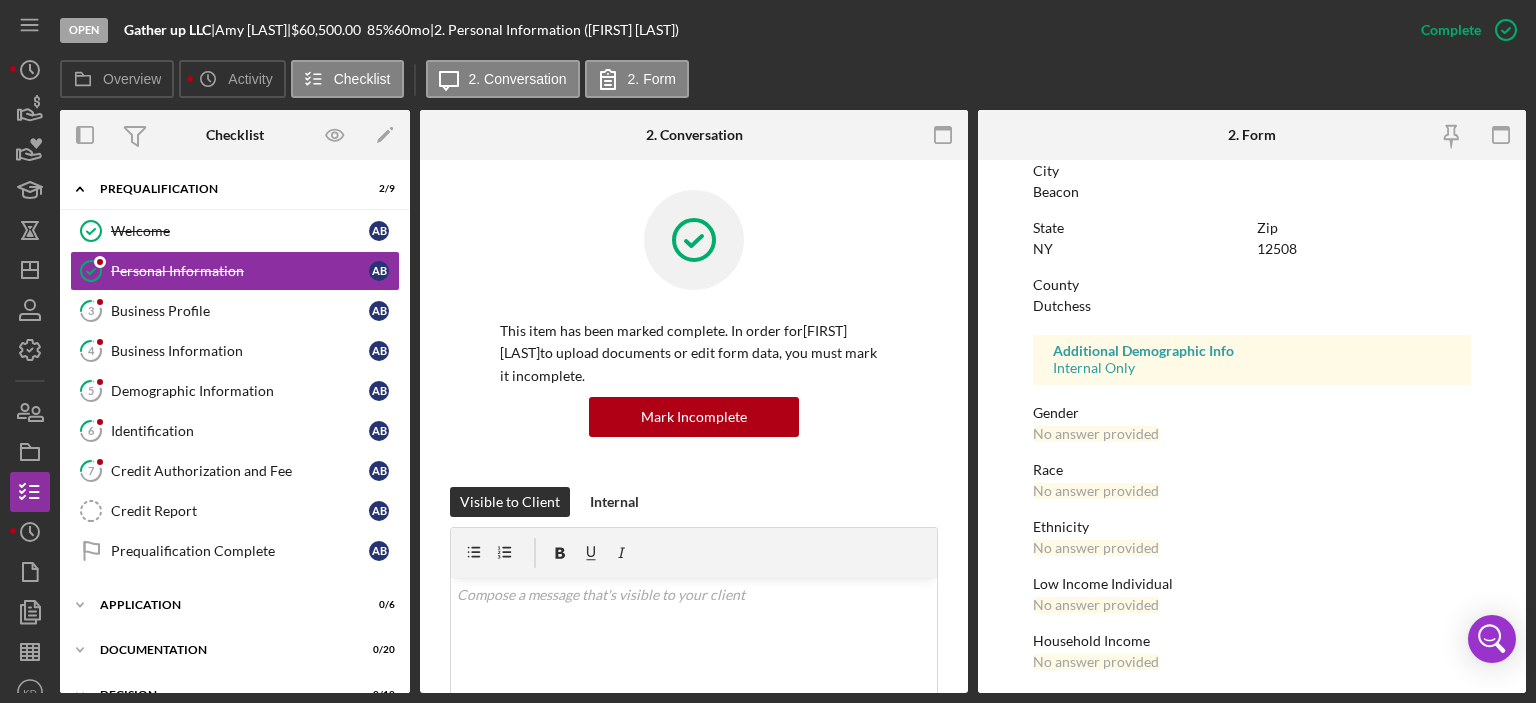 scroll, scrollTop: 400, scrollLeft: 0, axis: vertical 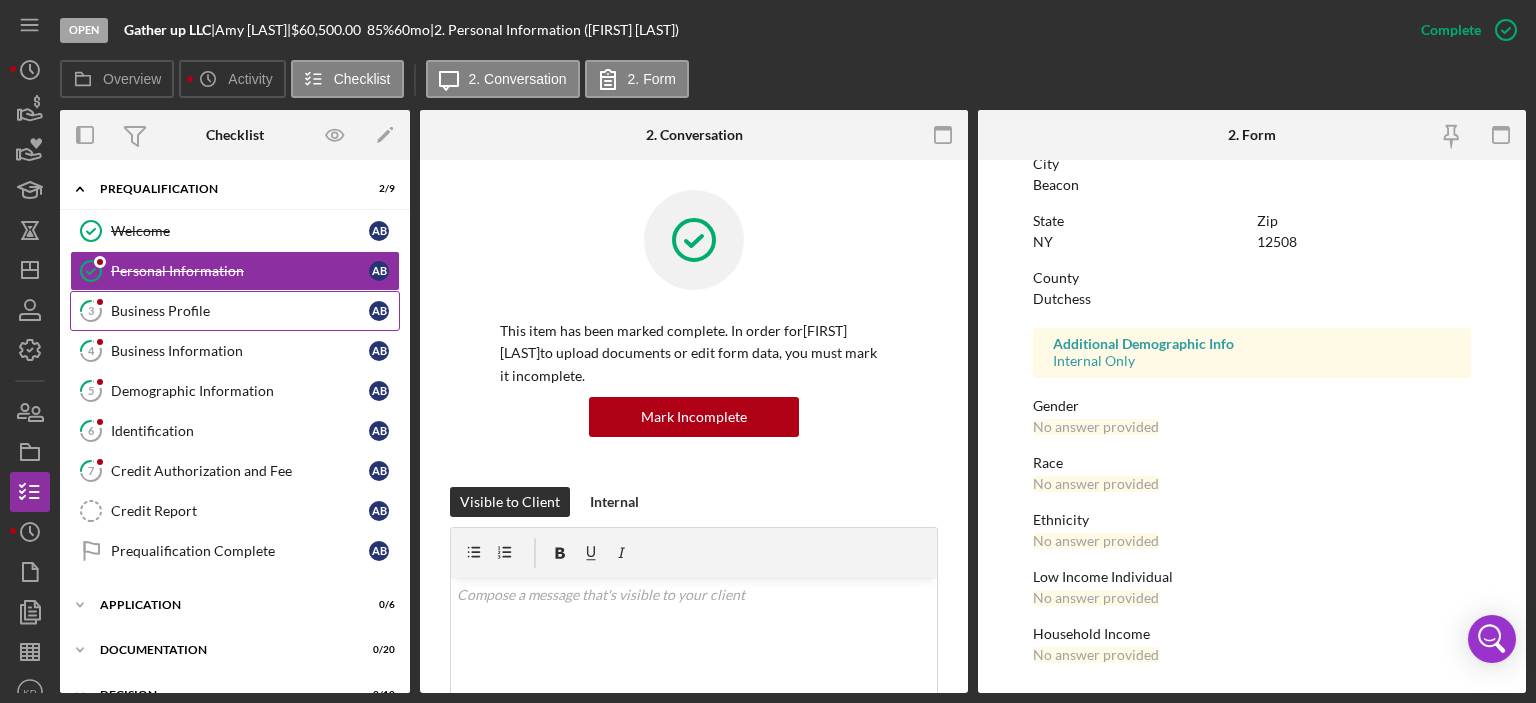 click on "Business Profile" at bounding box center [240, 311] 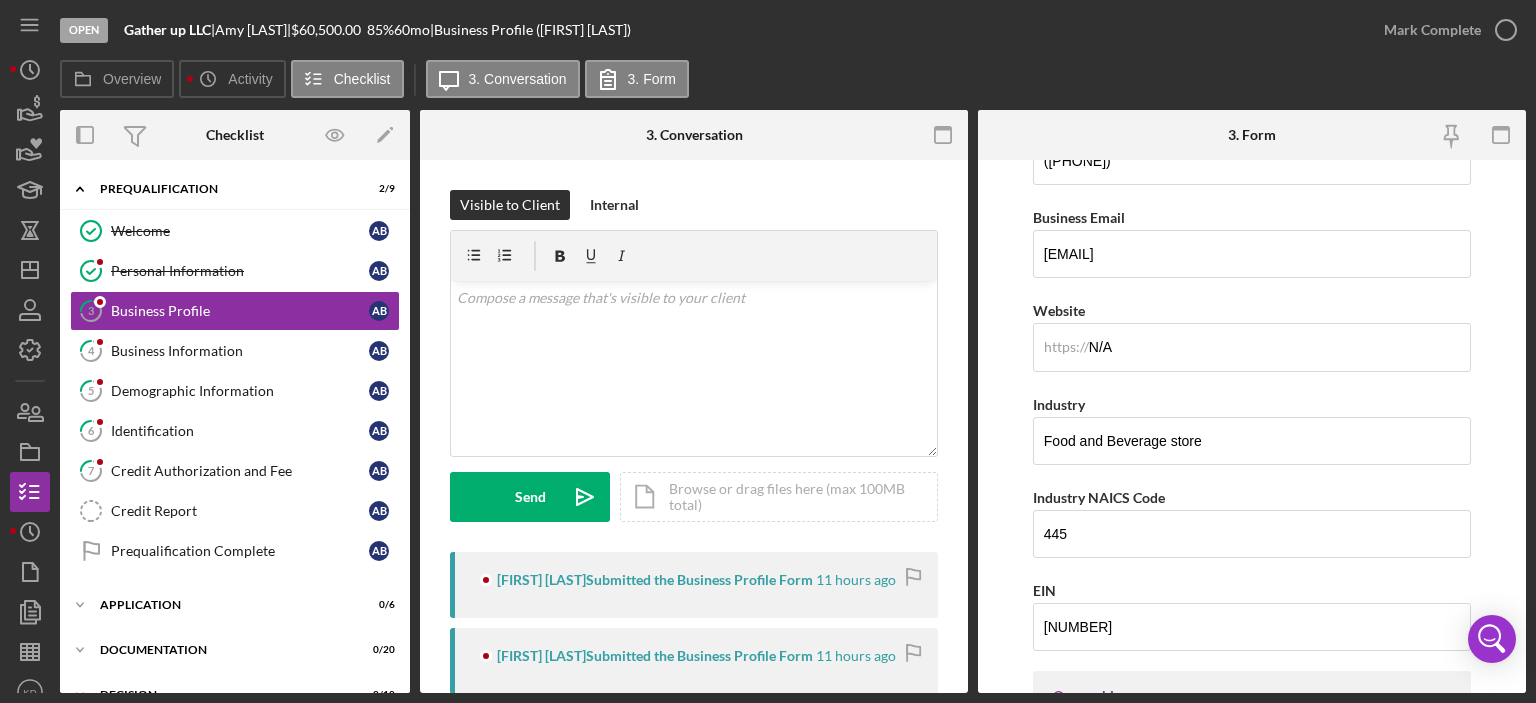 scroll, scrollTop: 410, scrollLeft: 0, axis: vertical 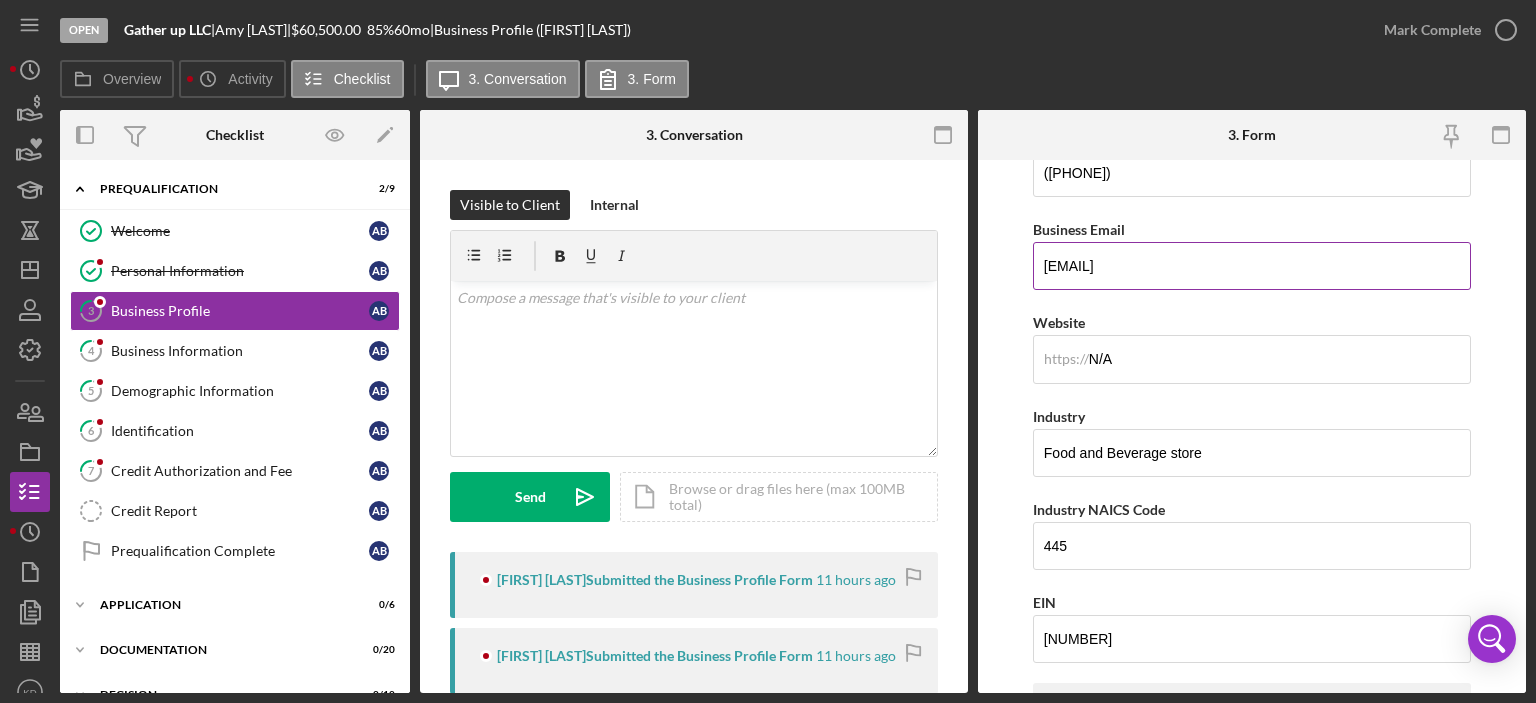 drag, startPoint x: 1196, startPoint y: 263, endPoint x: 1041, endPoint y: 267, distance: 155.0516 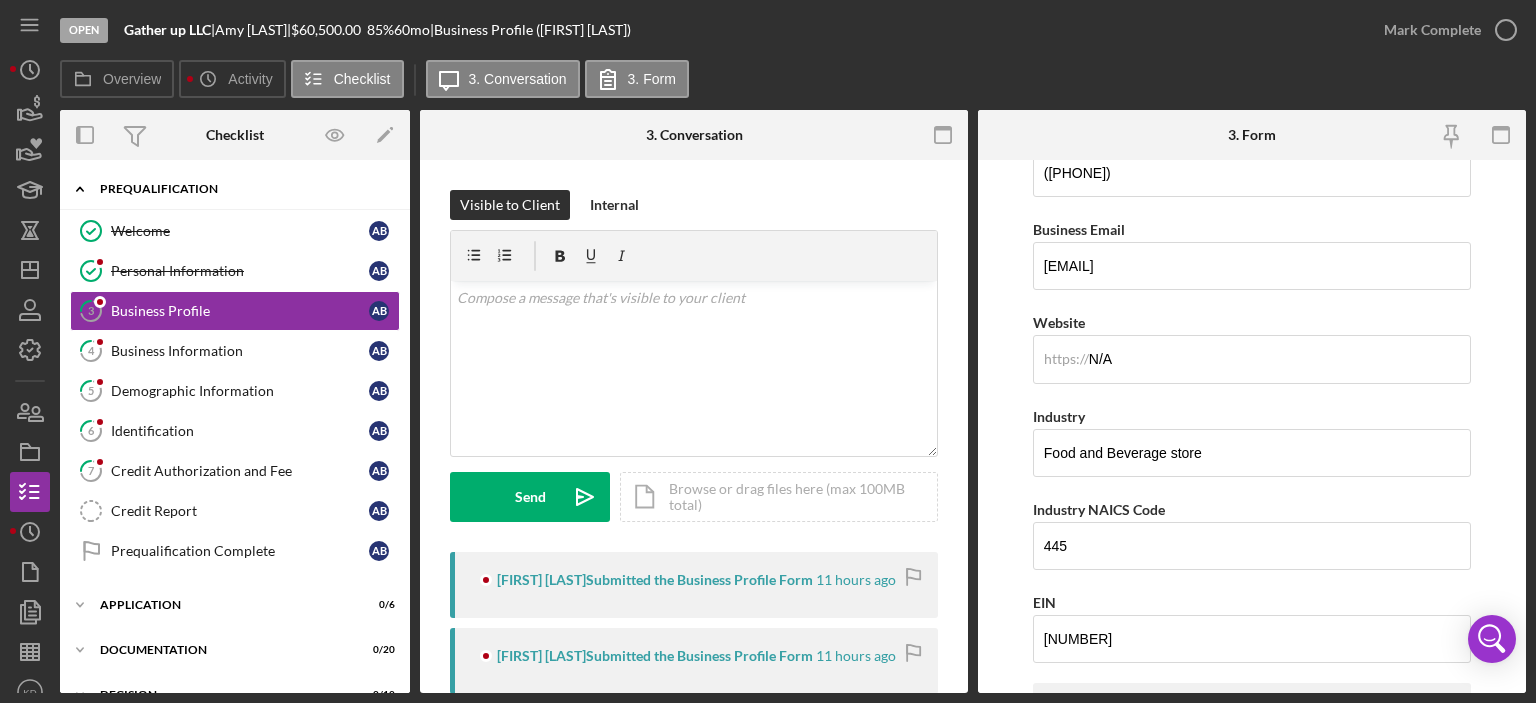 click on "Icon/Expander" 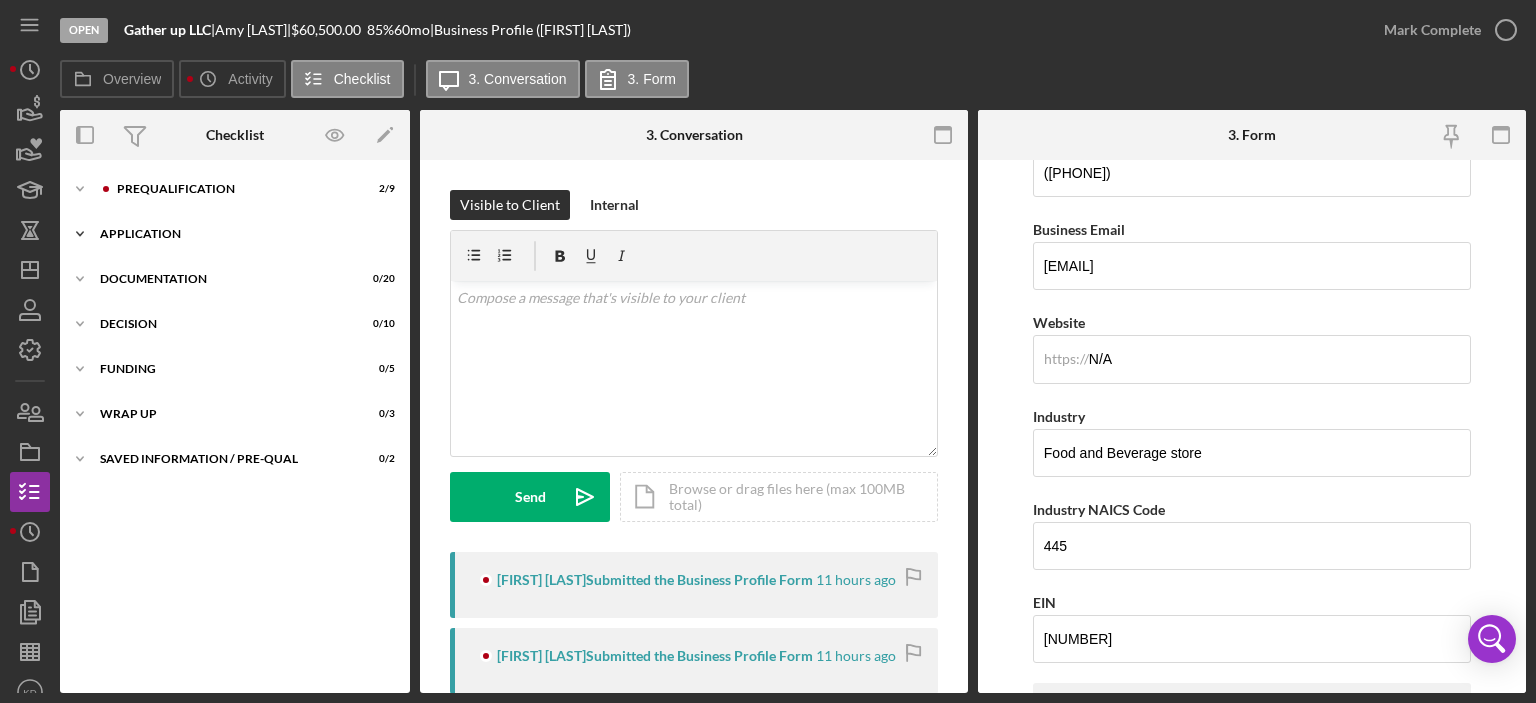 click 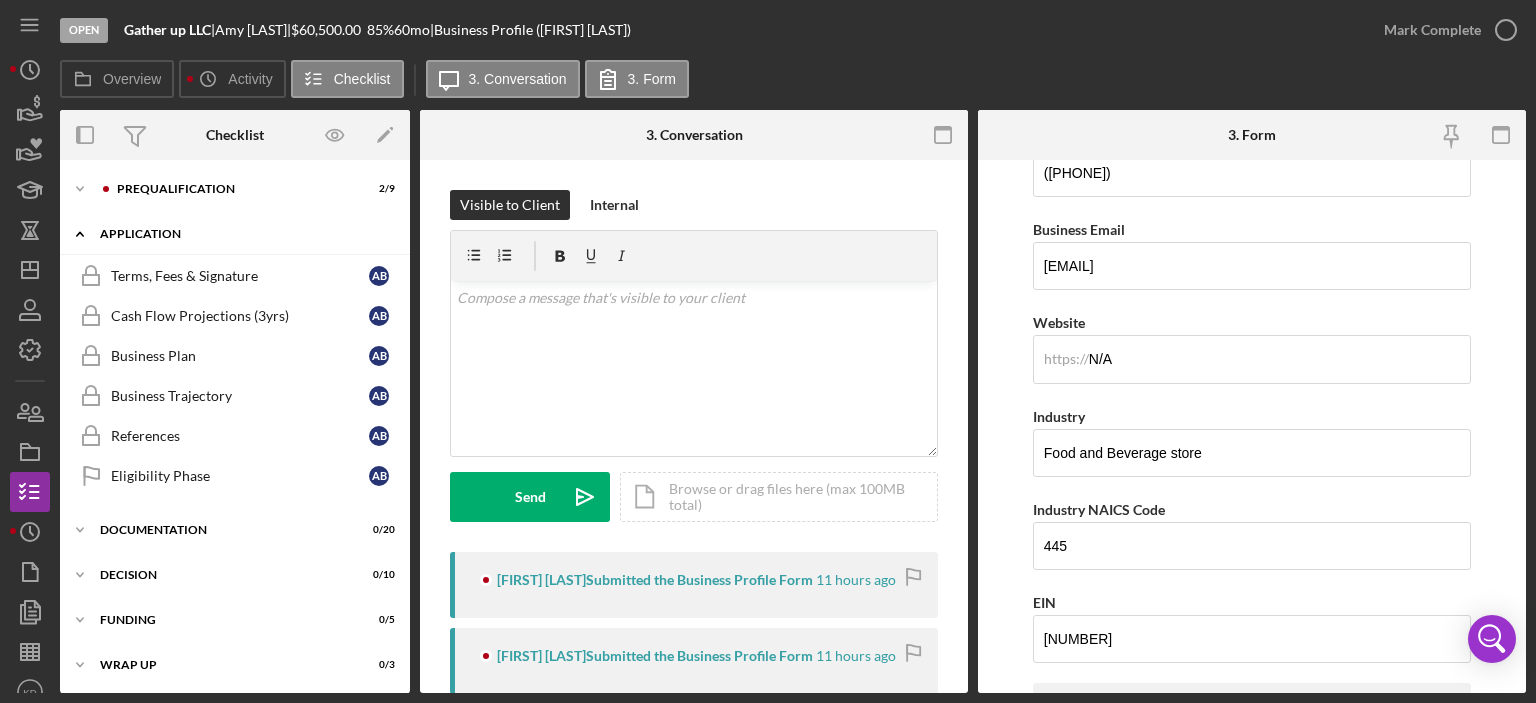 click 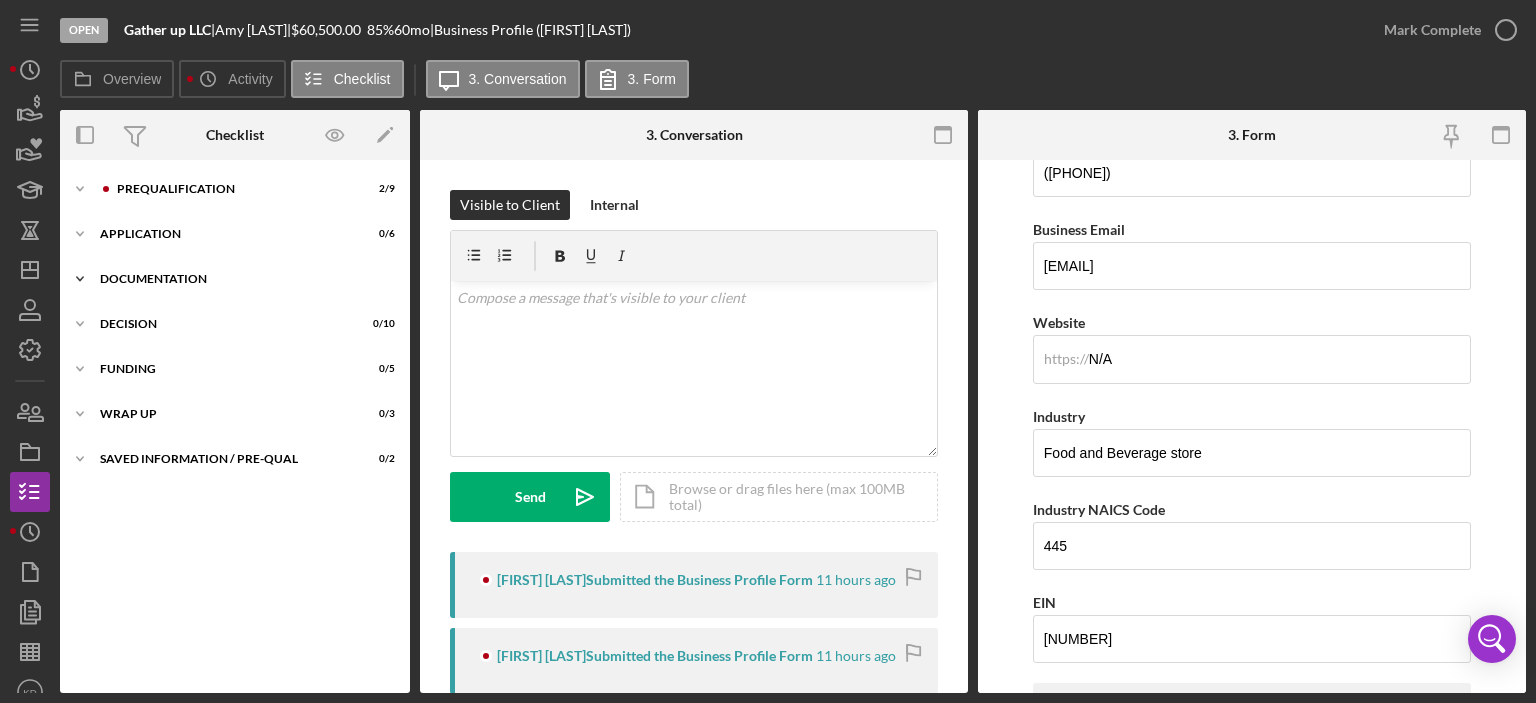 click on "Icon/Expander" 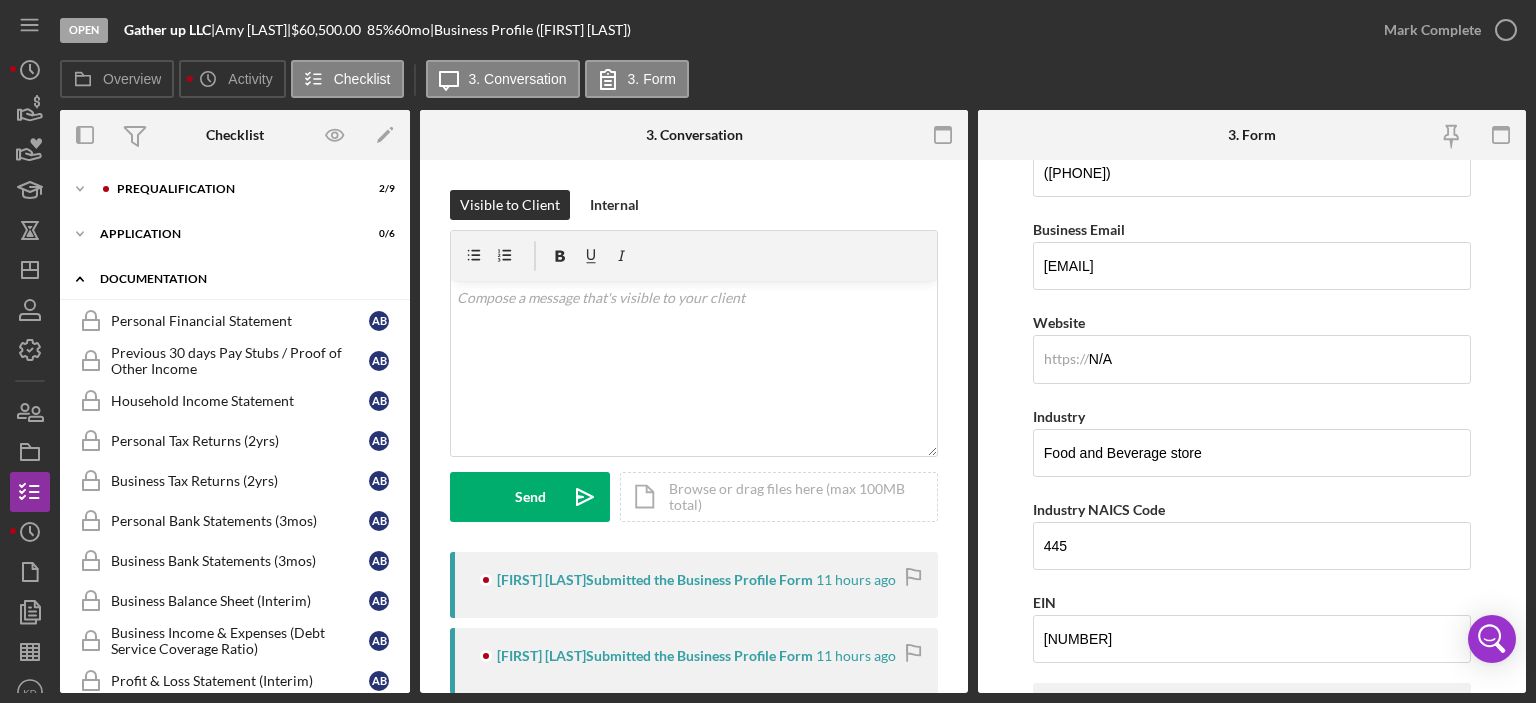 click on "Icon/Expander" 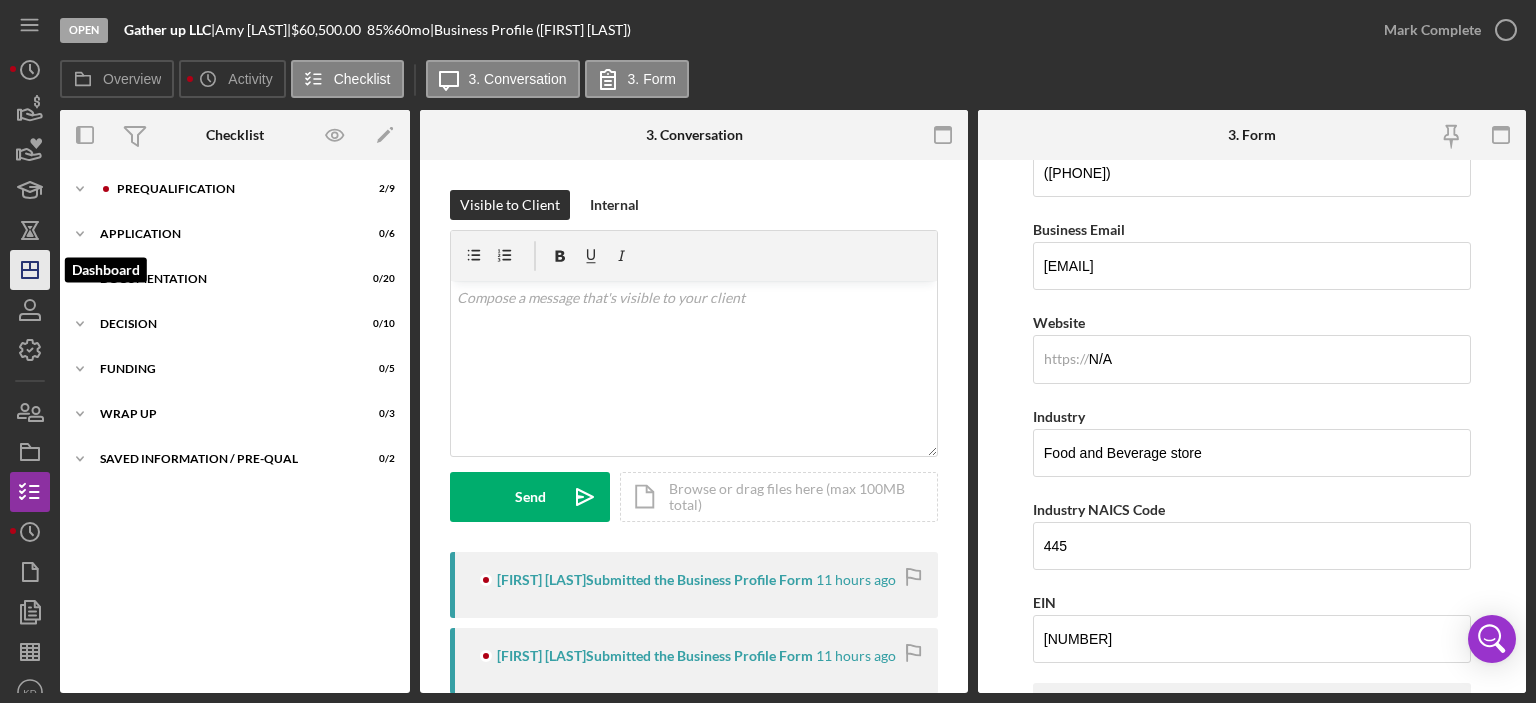 click on "Icon/Dashboard" 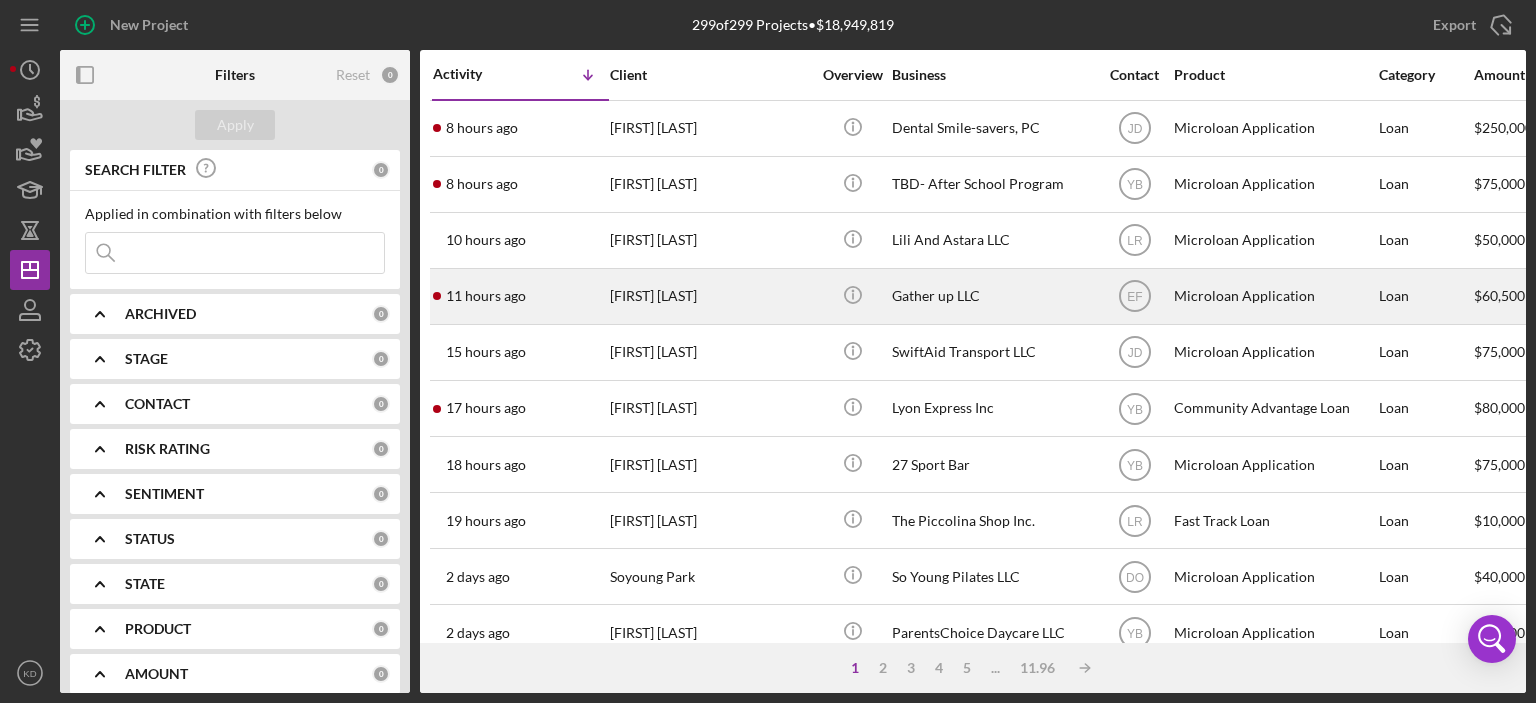 click on "Gather up LLC" at bounding box center [992, 296] 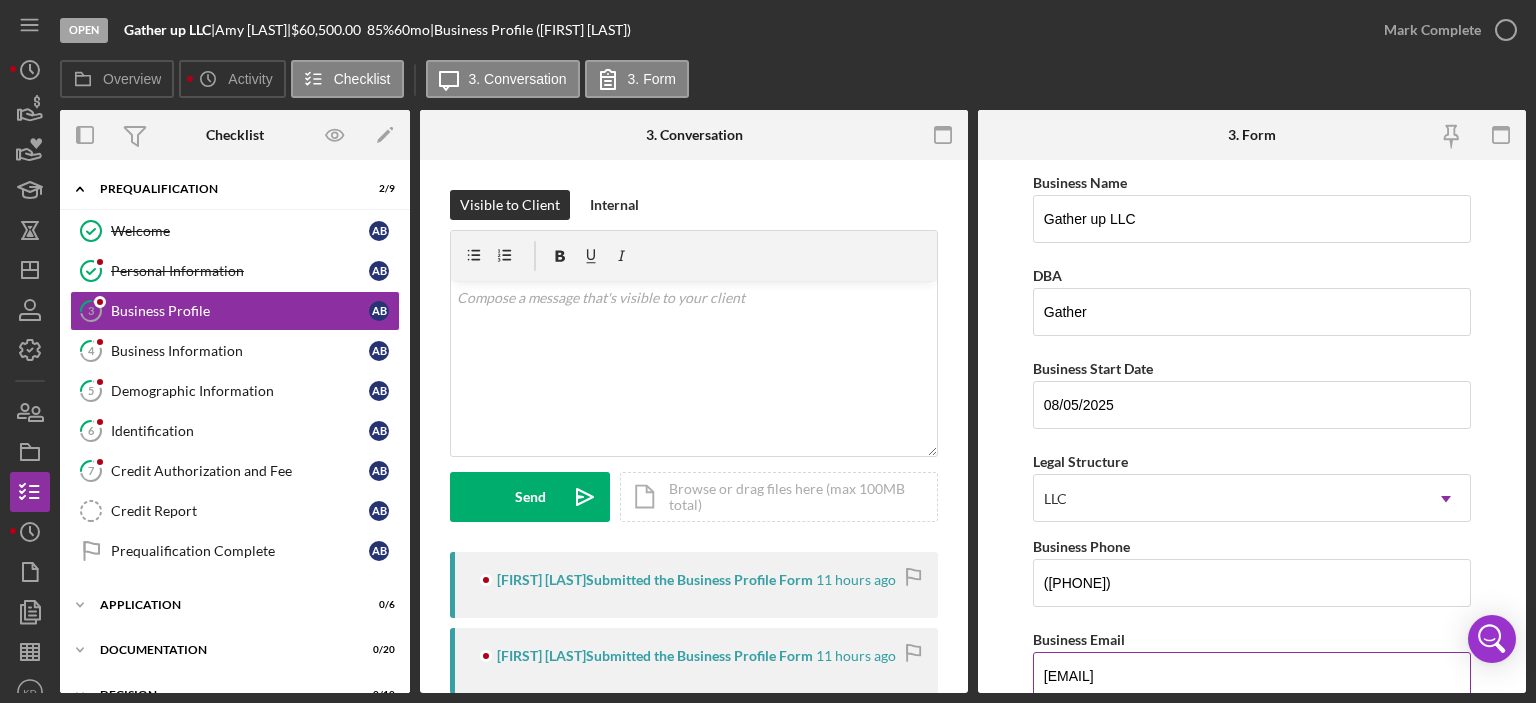drag, startPoint x: 1201, startPoint y: 674, endPoint x: 1041, endPoint y: 673, distance: 160.00313 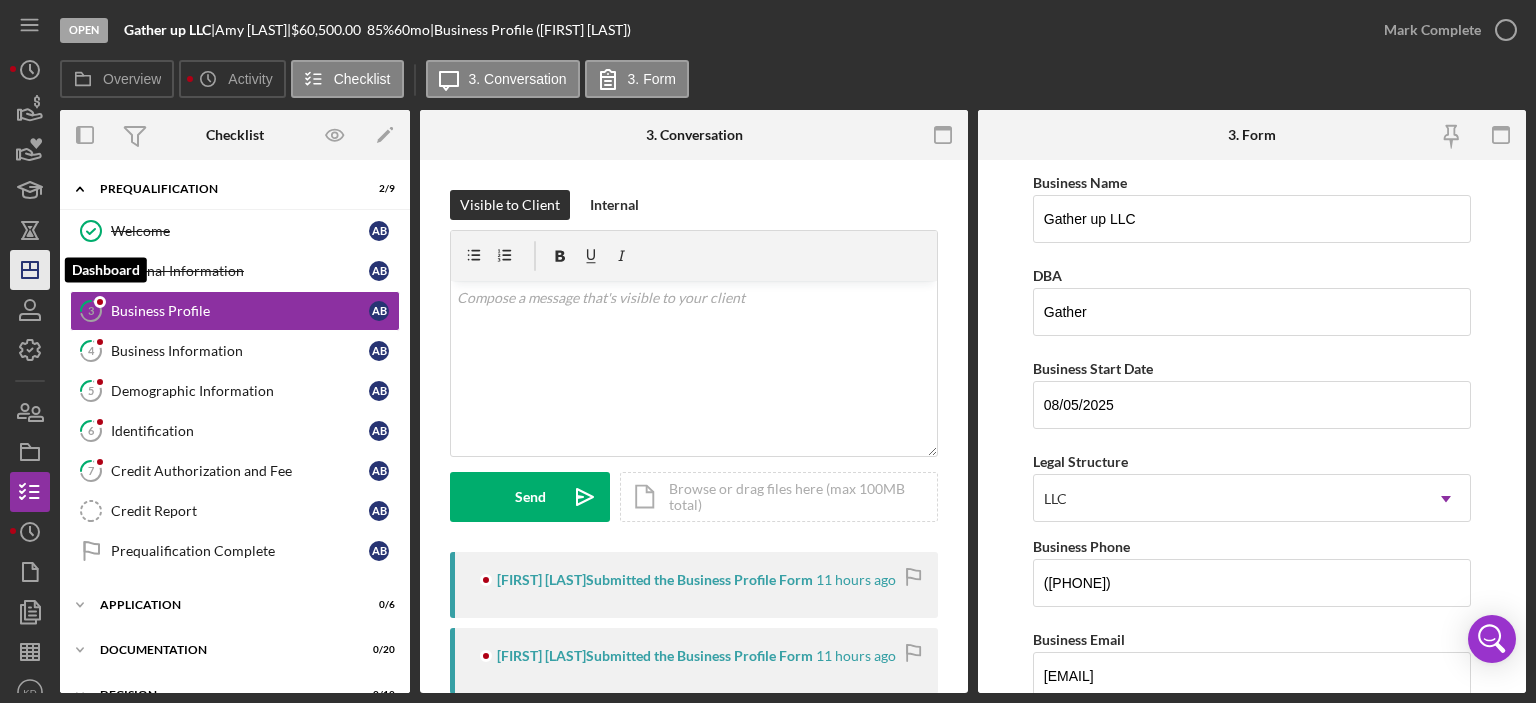 click on "Icon/Dashboard" 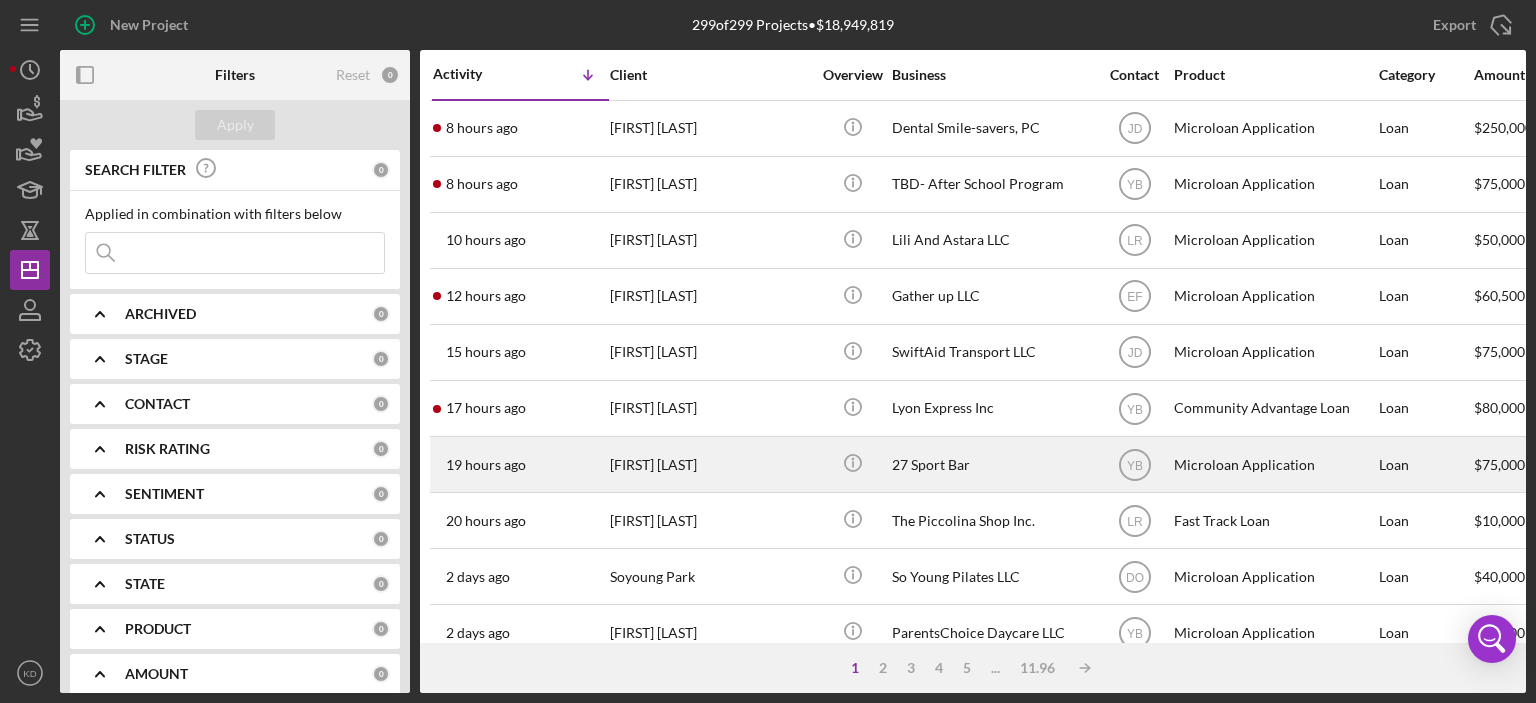 click on "[FIRST] [LAST]" at bounding box center [710, 464] 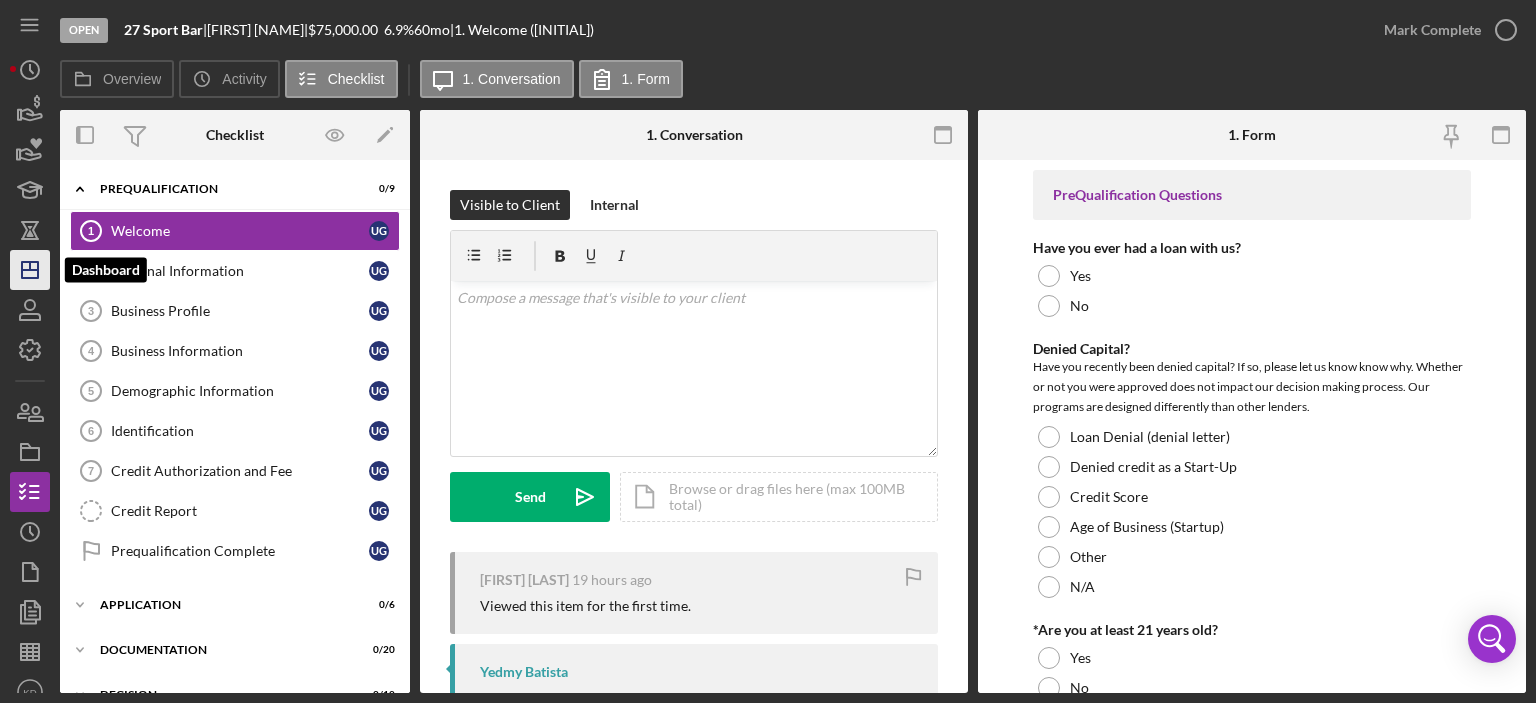 click on "Icon/Dashboard" 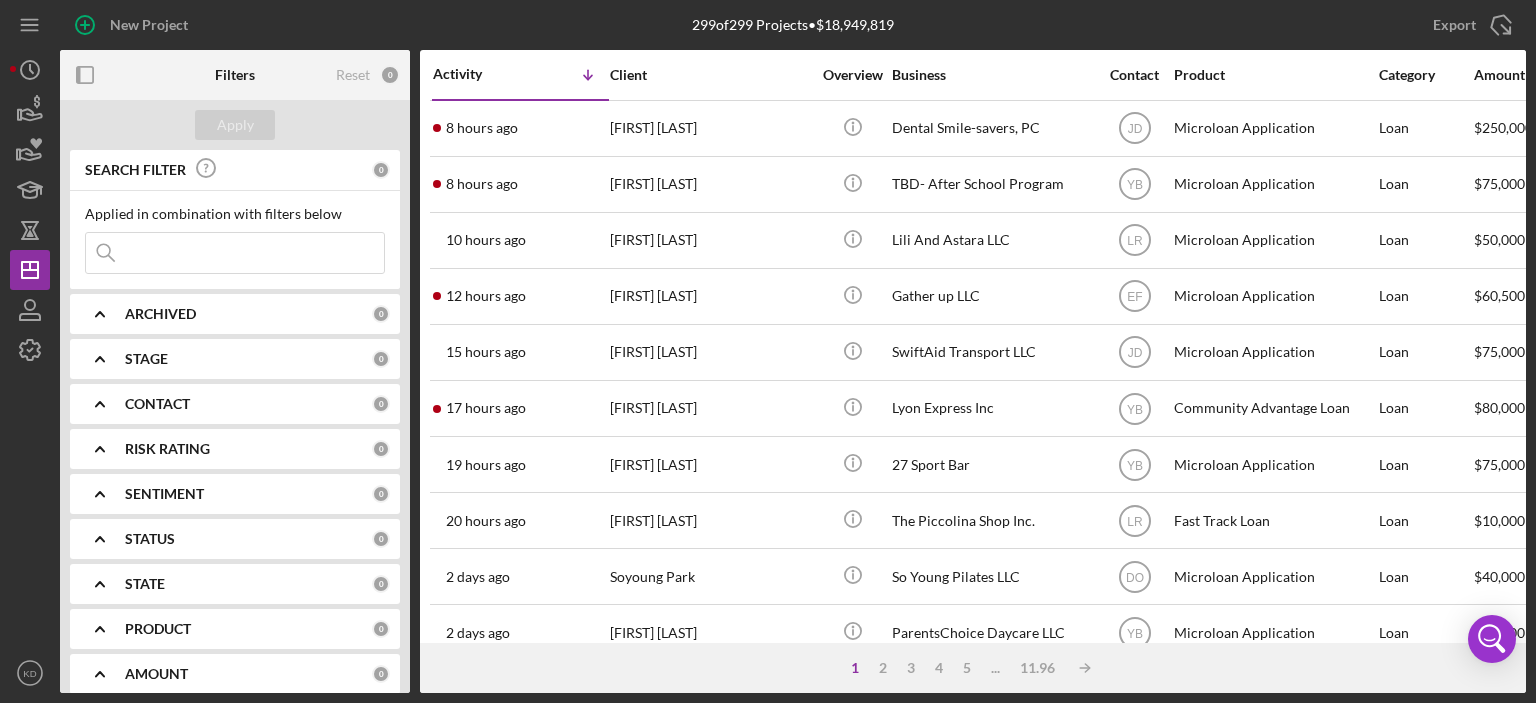scroll, scrollTop: 40, scrollLeft: 0, axis: vertical 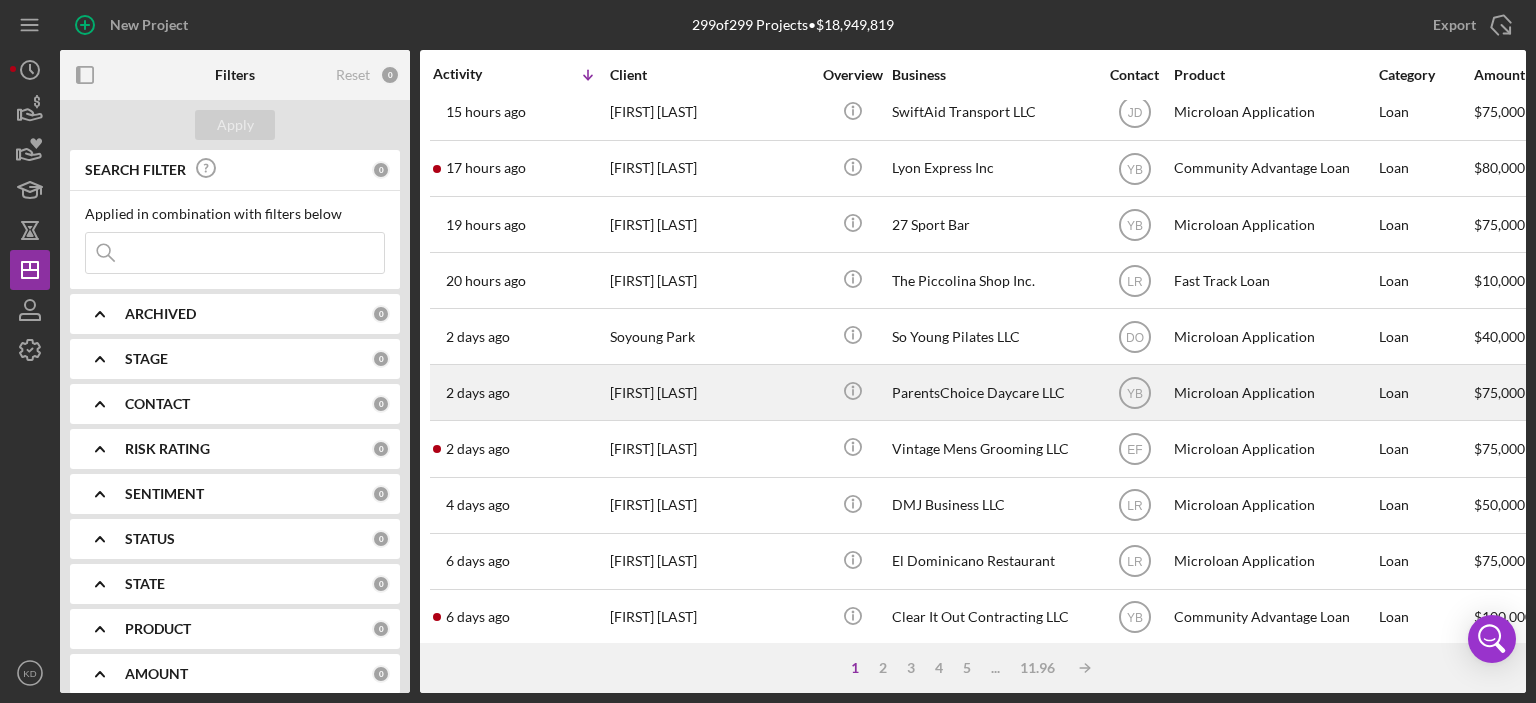 click on "ParentsChoice Daycare LLC" at bounding box center [992, 392] 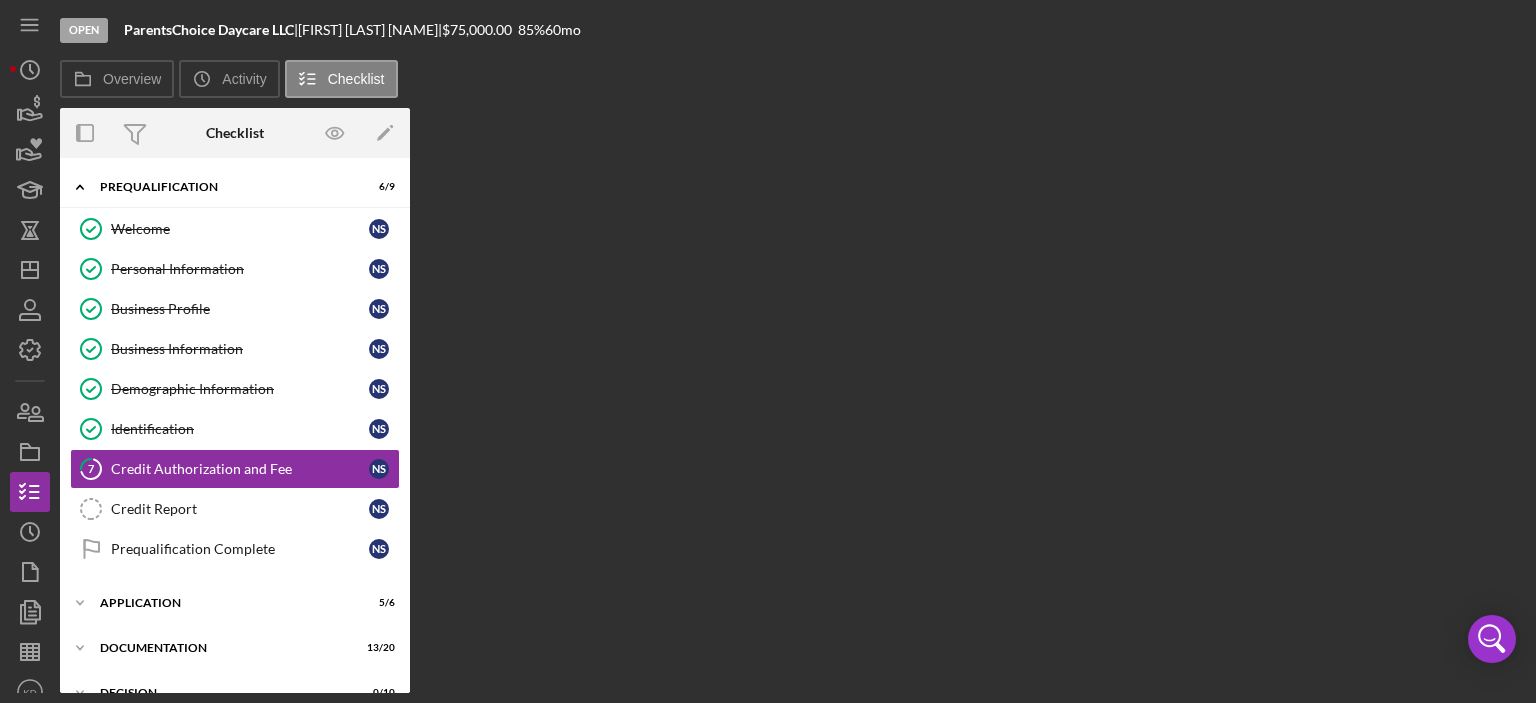 scroll, scrollTop: 41, scrollLeft: 0, axis: vertical 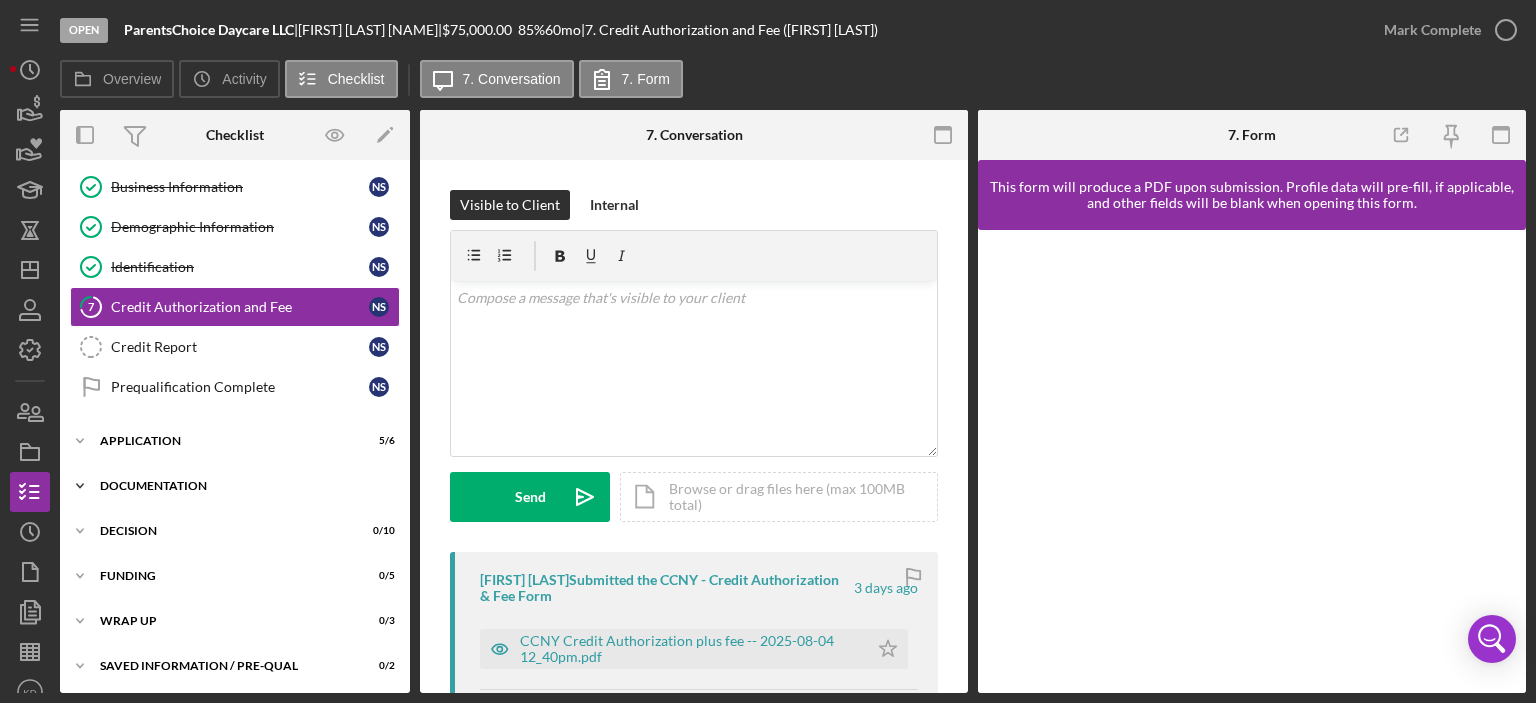 click 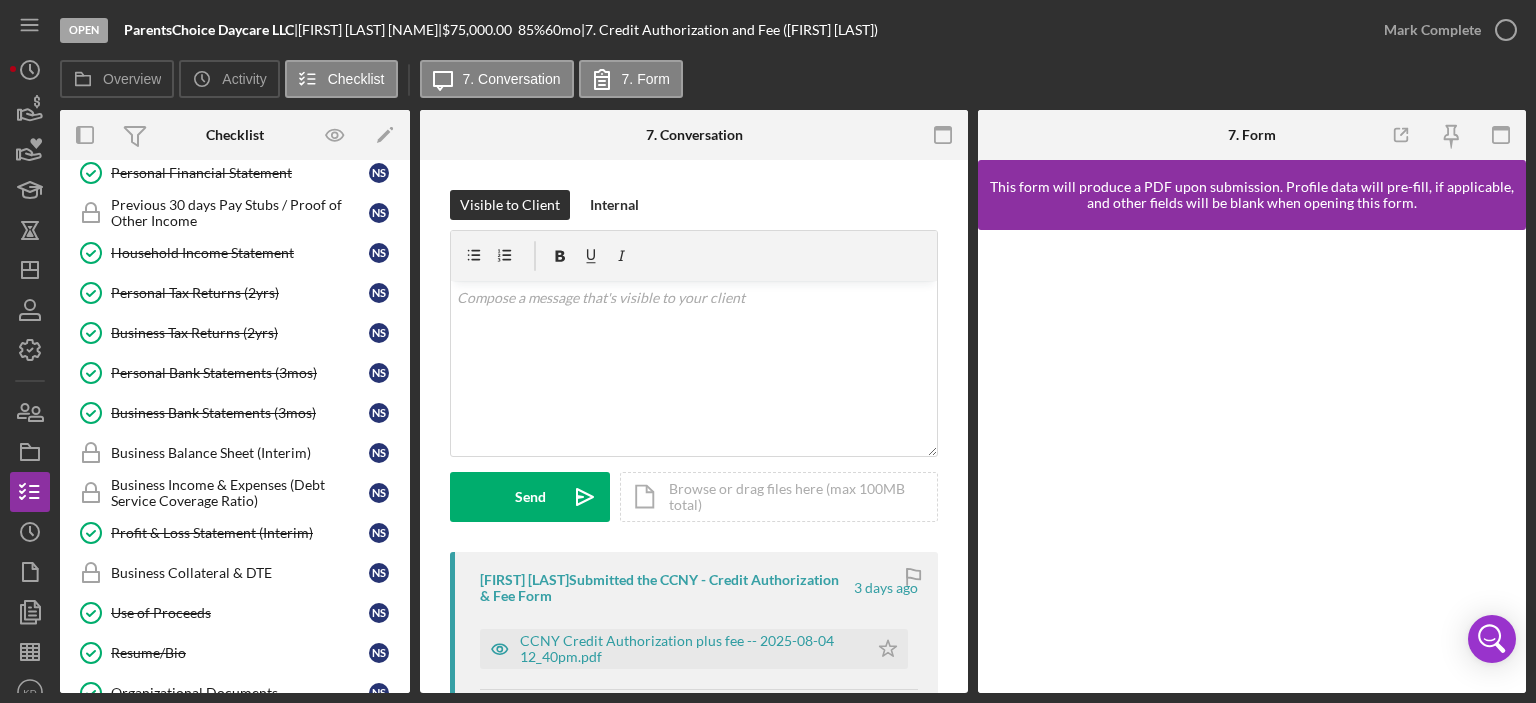 scroll, scrollTop: 521, scrollLeft: 0, axis: vertical 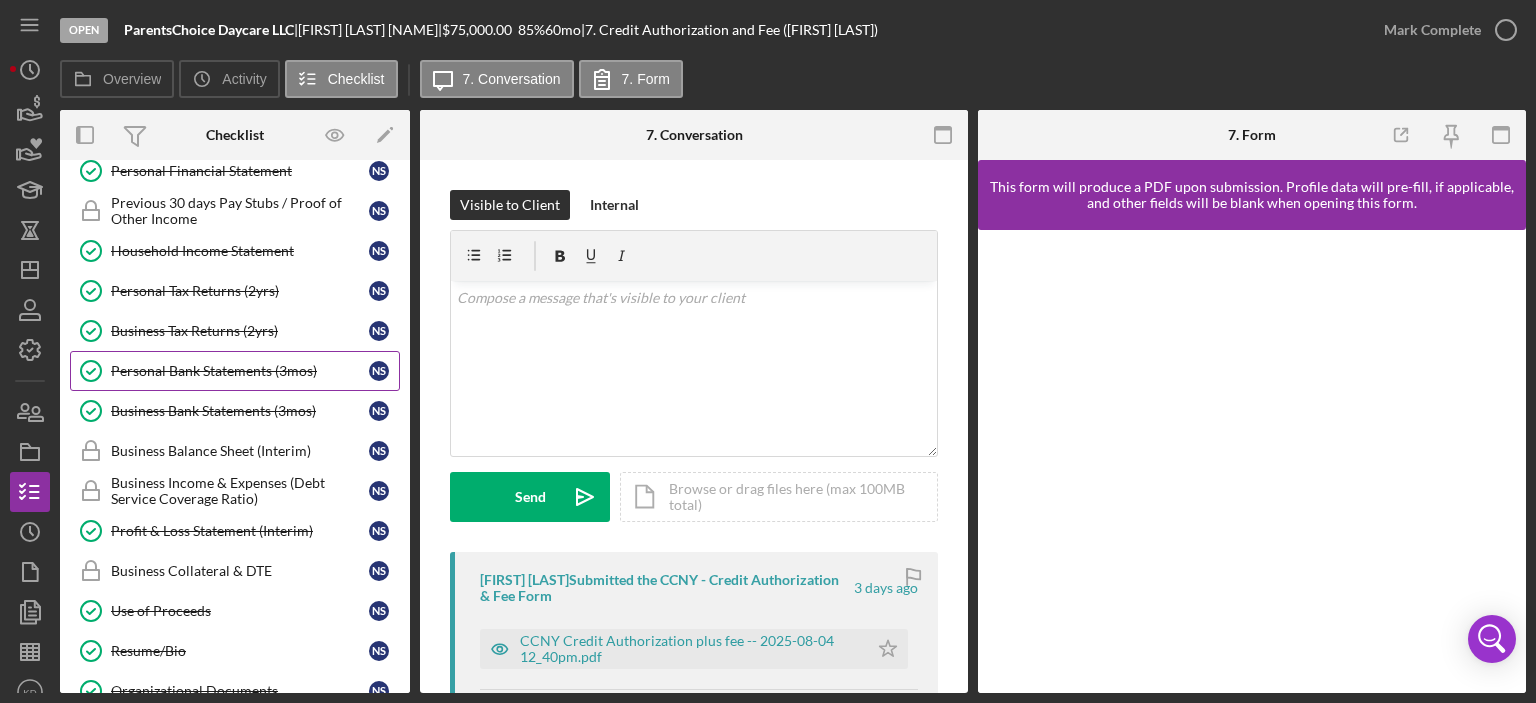 click on "Personal Bank Statements (3mos)" at bounding box center (240, 371) 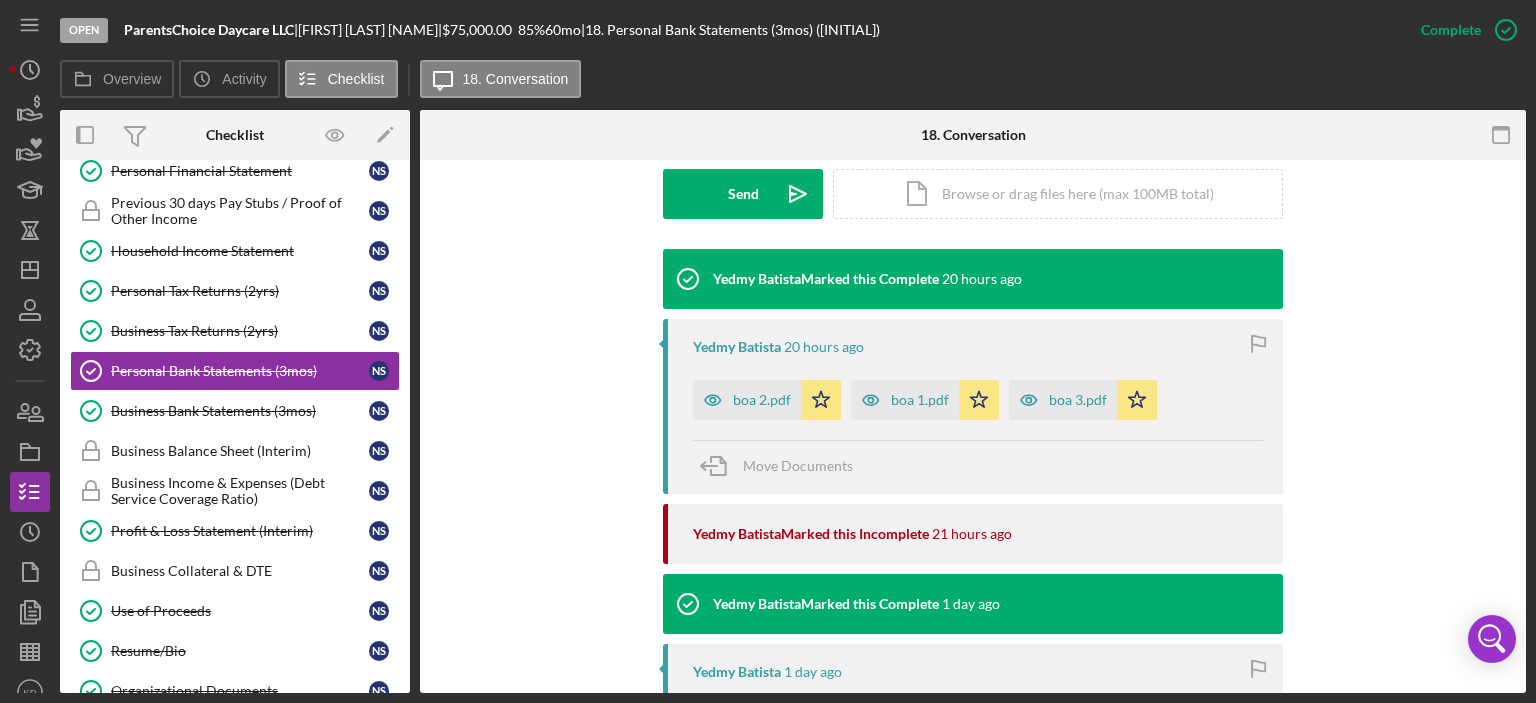 scroll, scrollTop: 668, scrollLeft: 0, axis: vertical 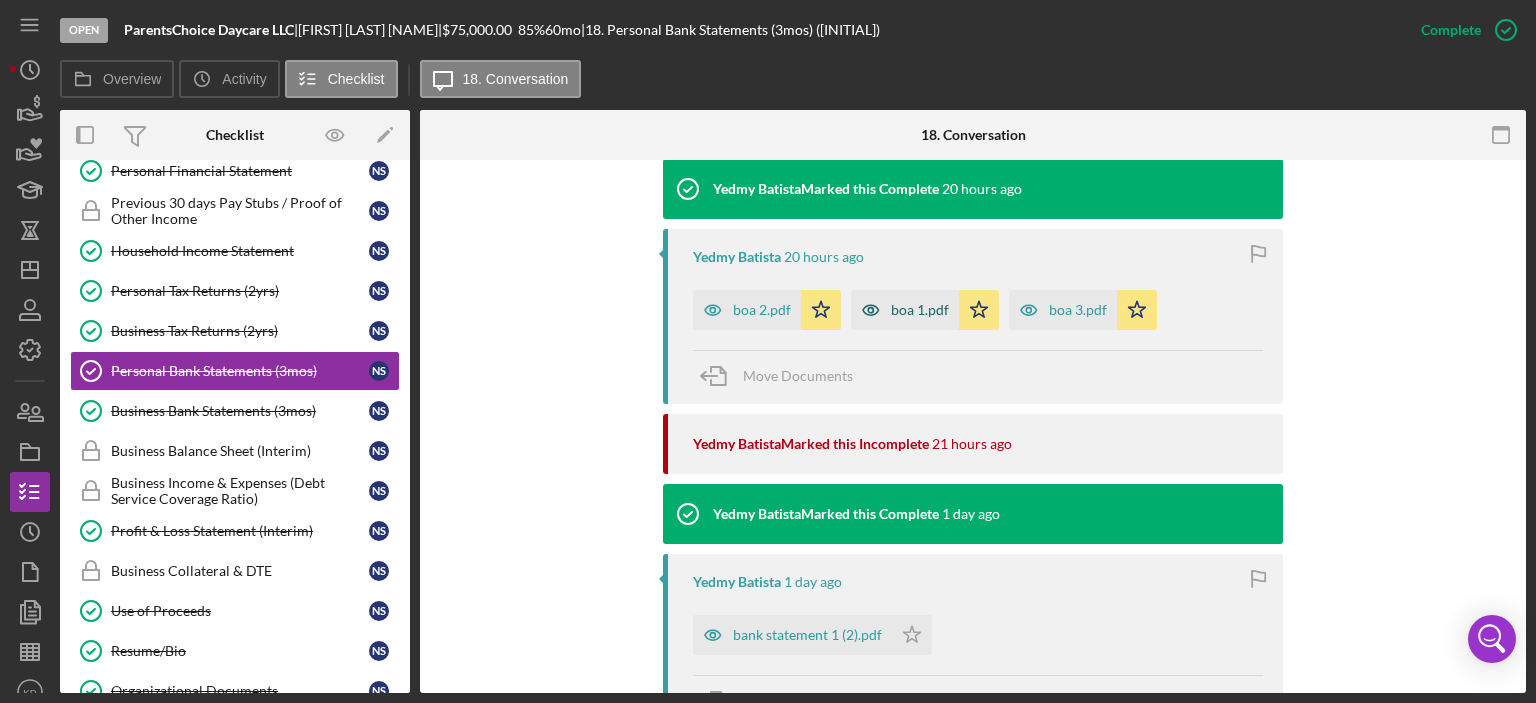 click on "boa 1.pdf" at bounding box center (920, 310) 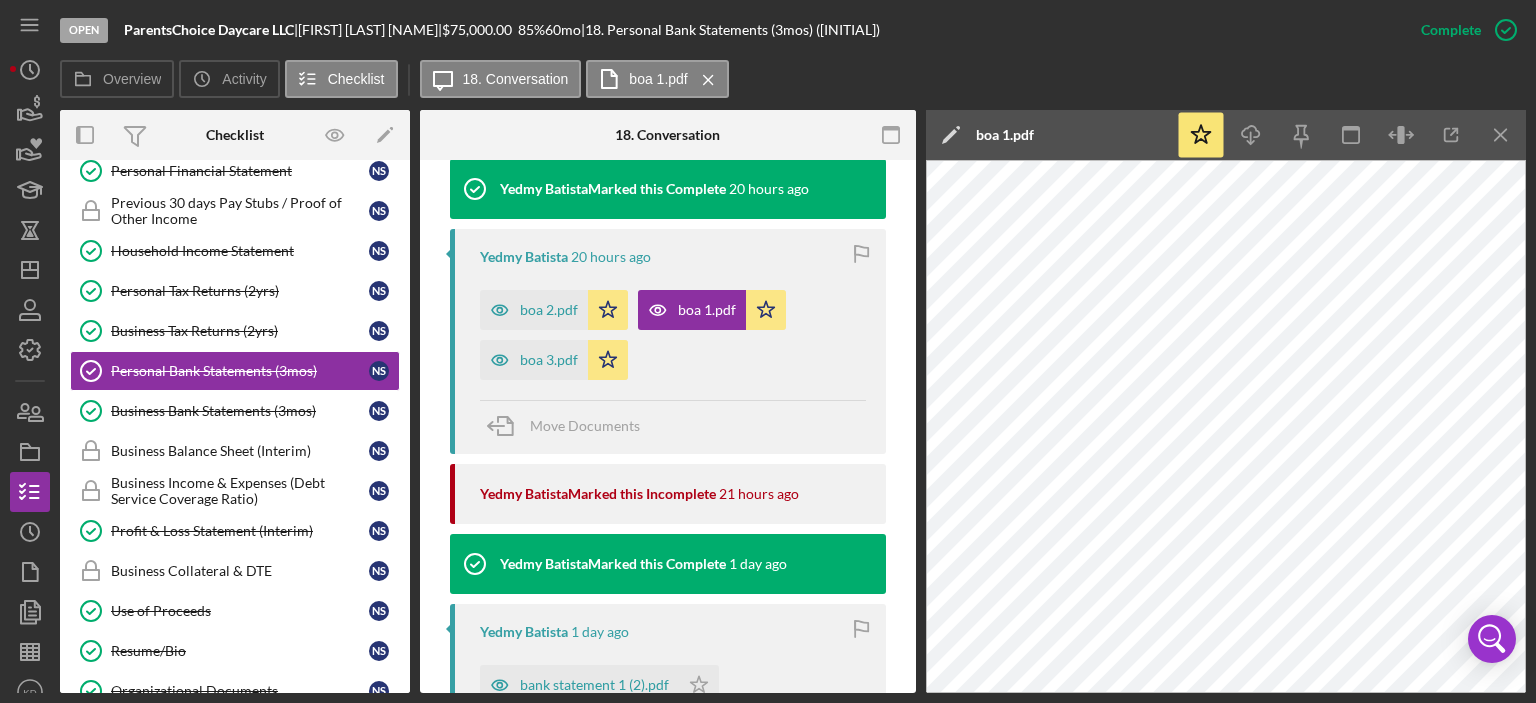 drag, startPoint x: 1464, startPoint y: 159, endPoint x: 1339, endPoint y: 58, distance: 160.7047 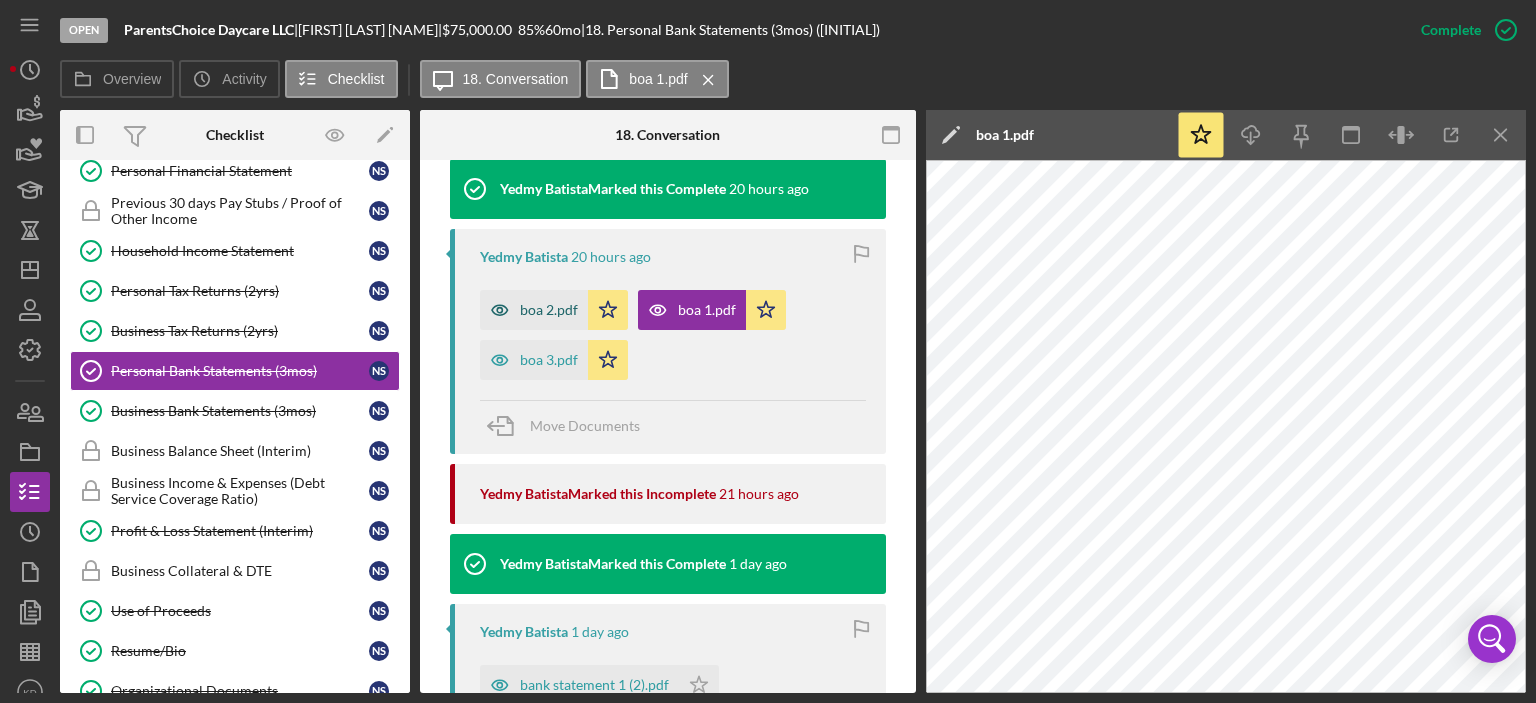 click on "boa 2.pdf" at bounding box center [549, 310] 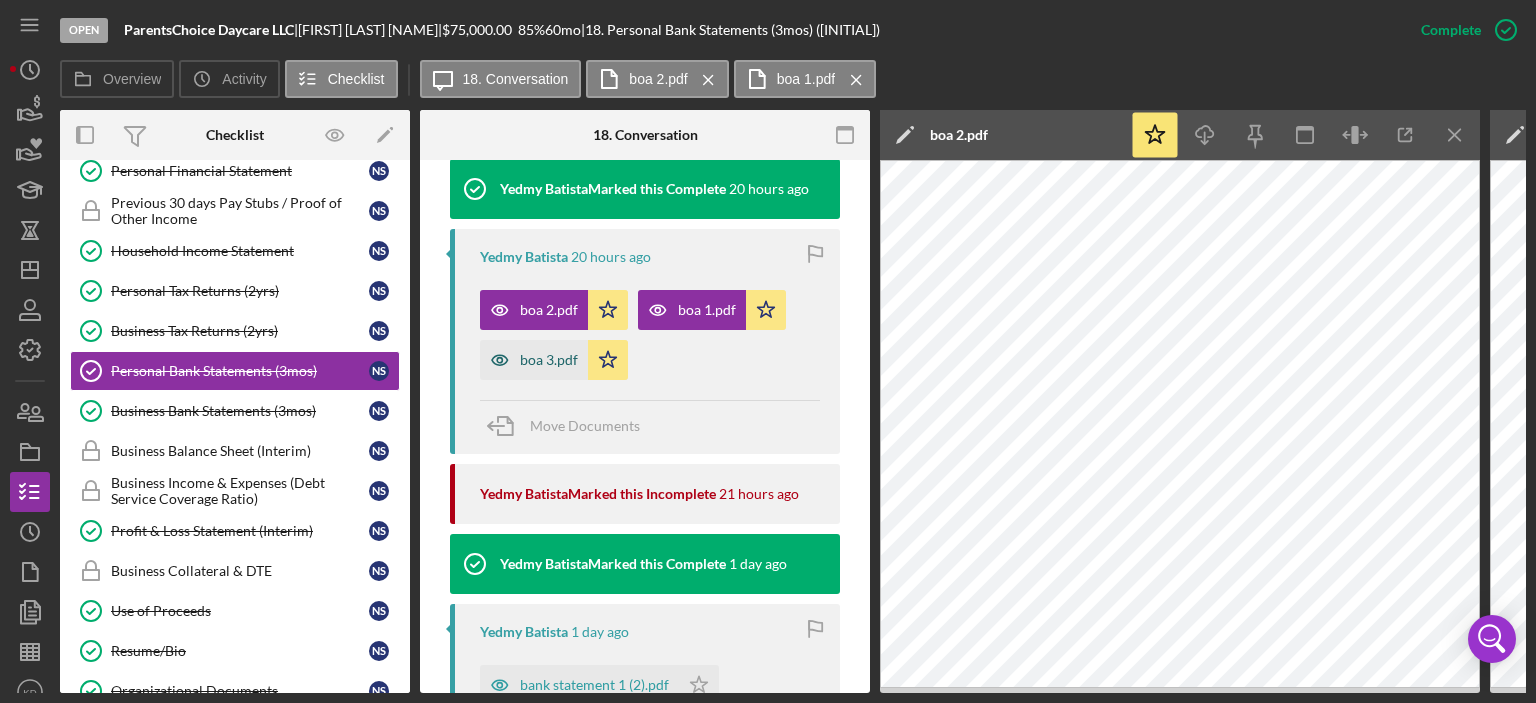 click on "boa 3.pdf" at bounding box center (549, 360) 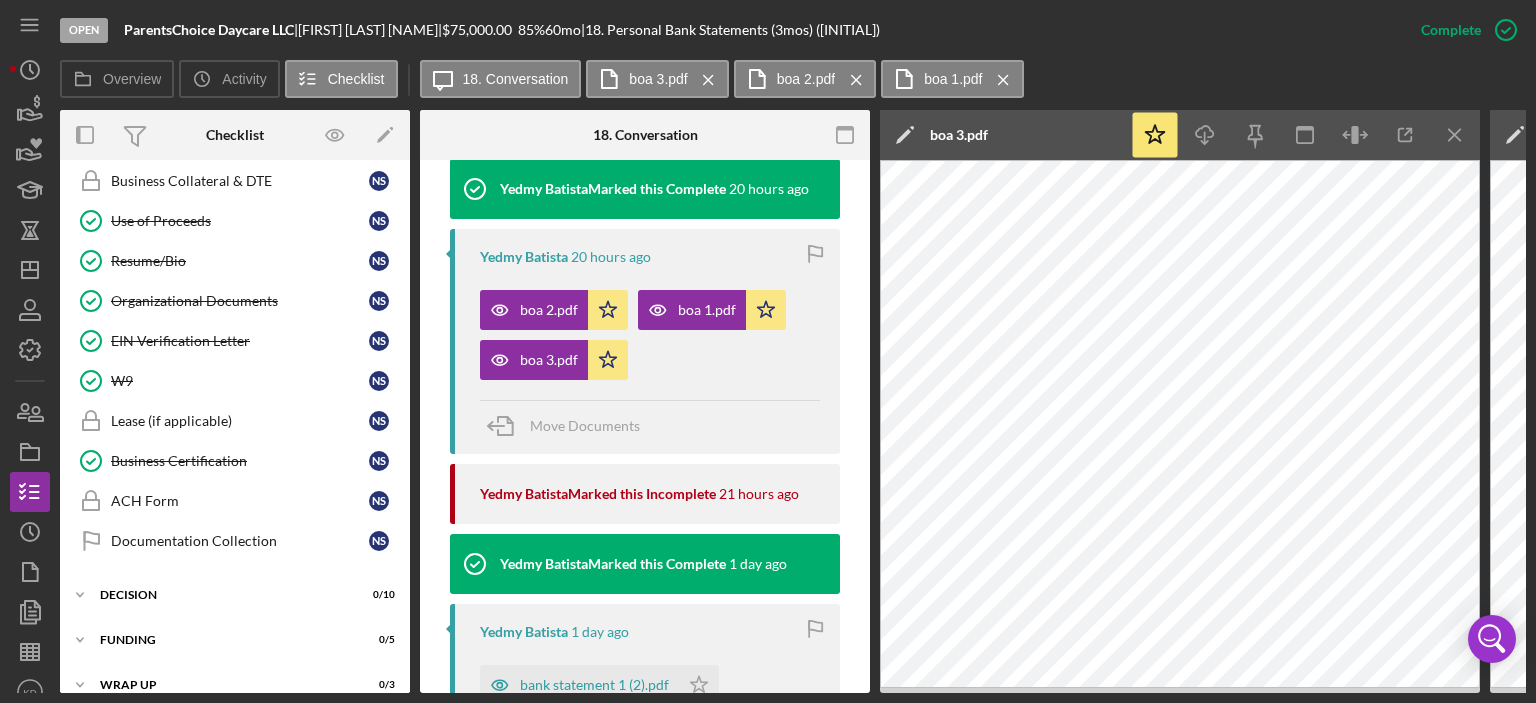 scroll, scrollTop: 972, scrollLeft: 0, axis: vertical 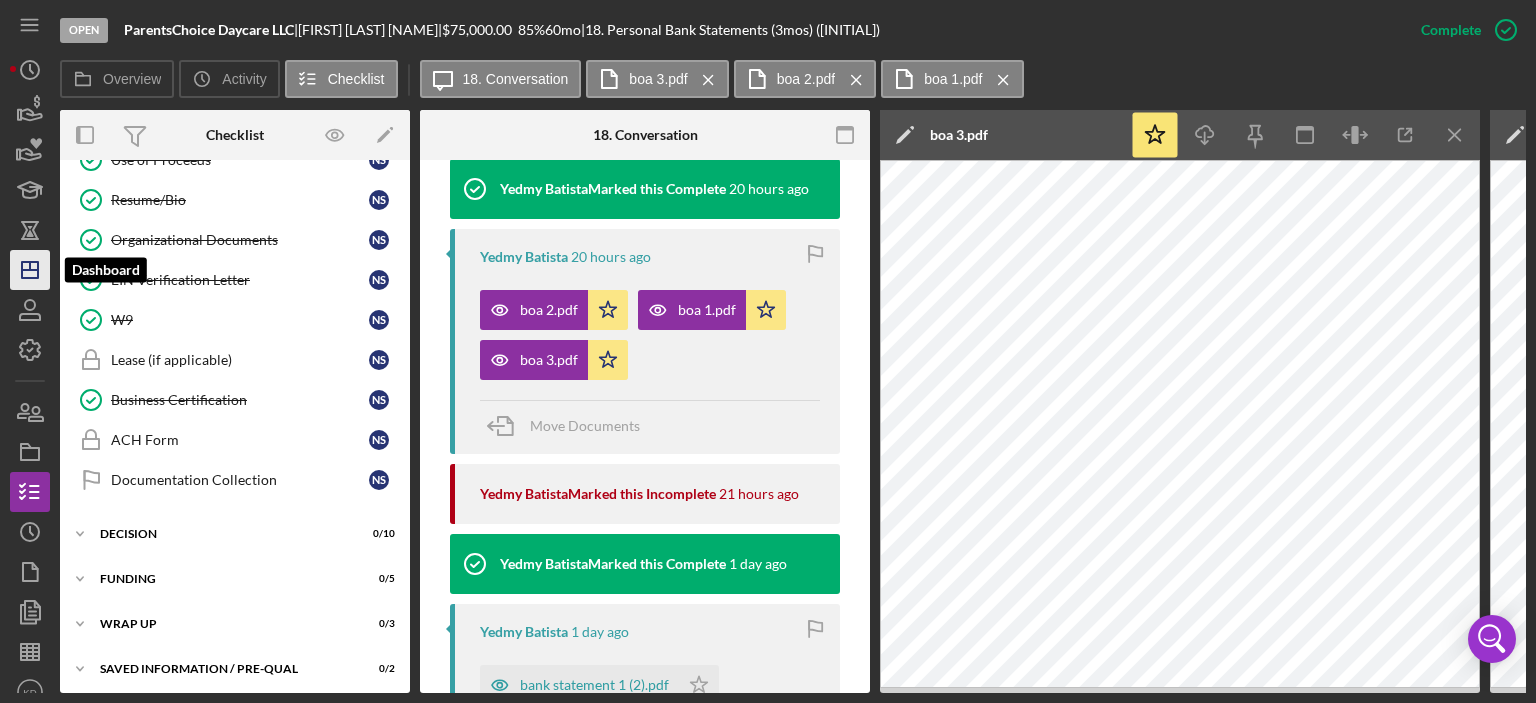 click on "Icon/Dashboard" 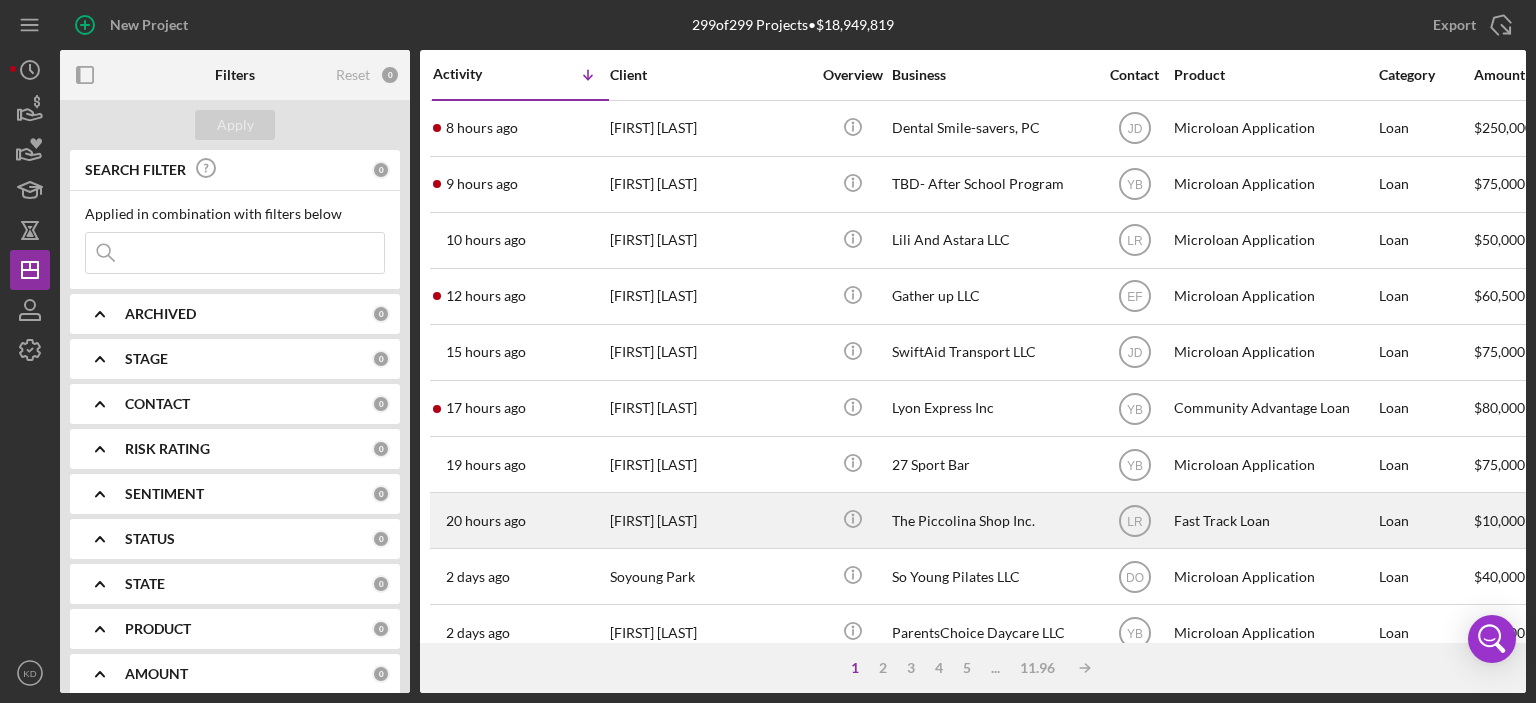 click on "[FIRST] [LAST]" at bounding box center (710, 520) 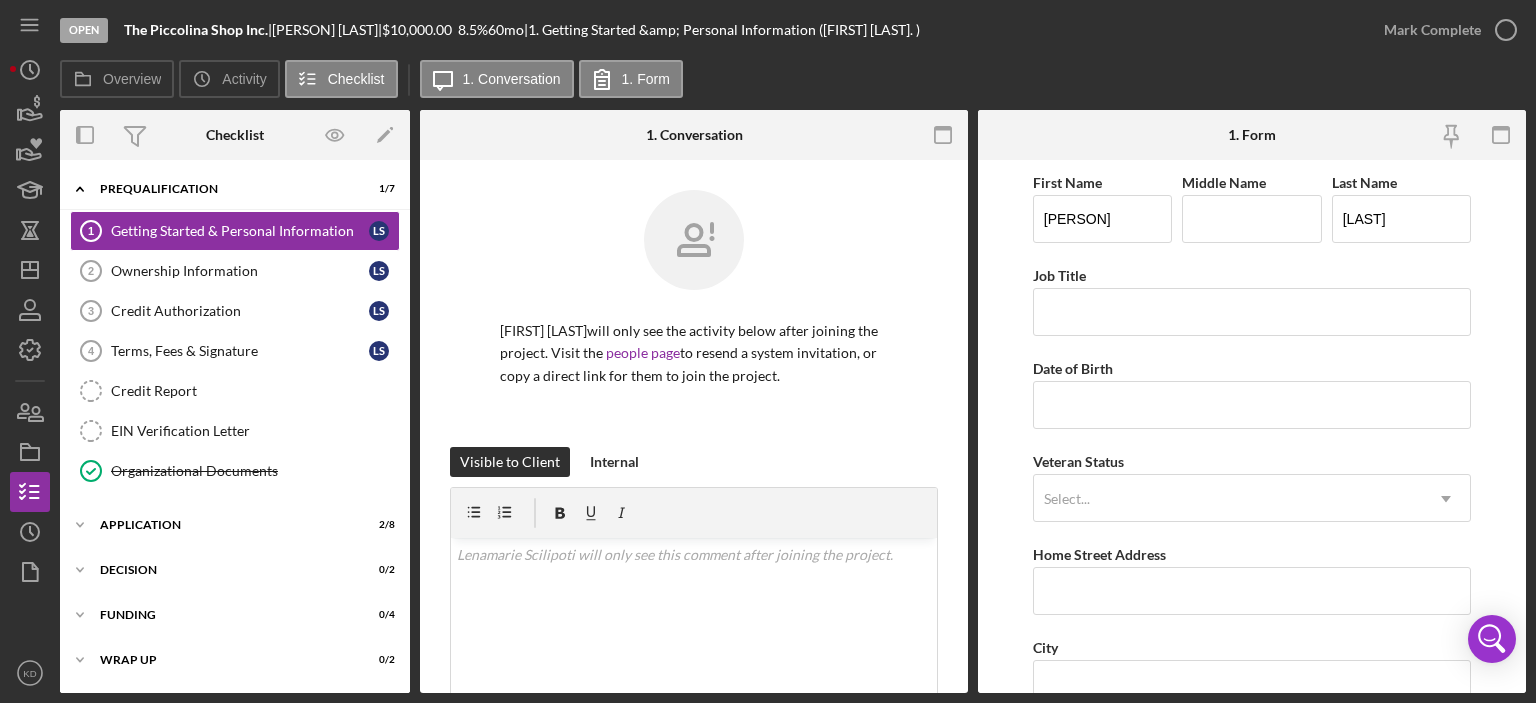 click on "Icon/Edit" at bounding box center [351, 135] 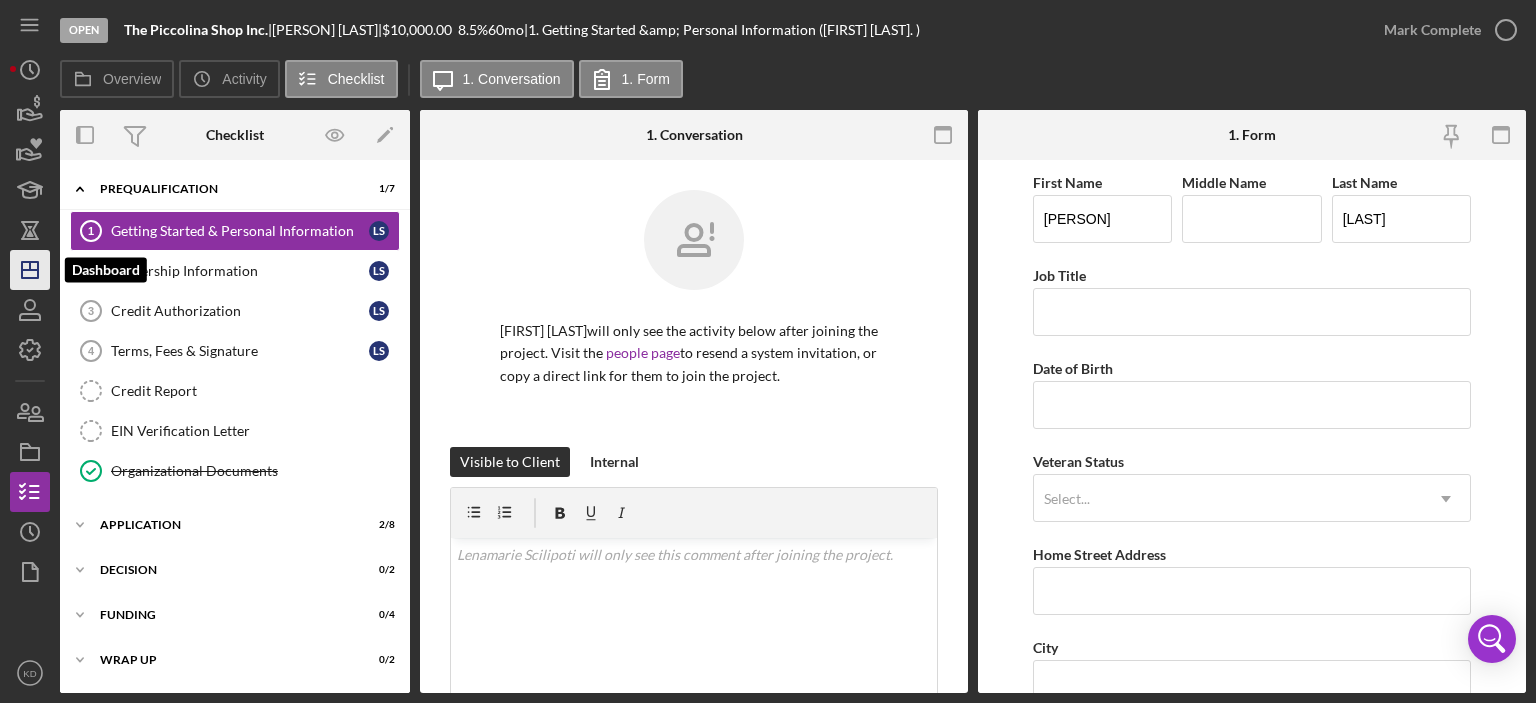 click on "Icon/Dashboard" 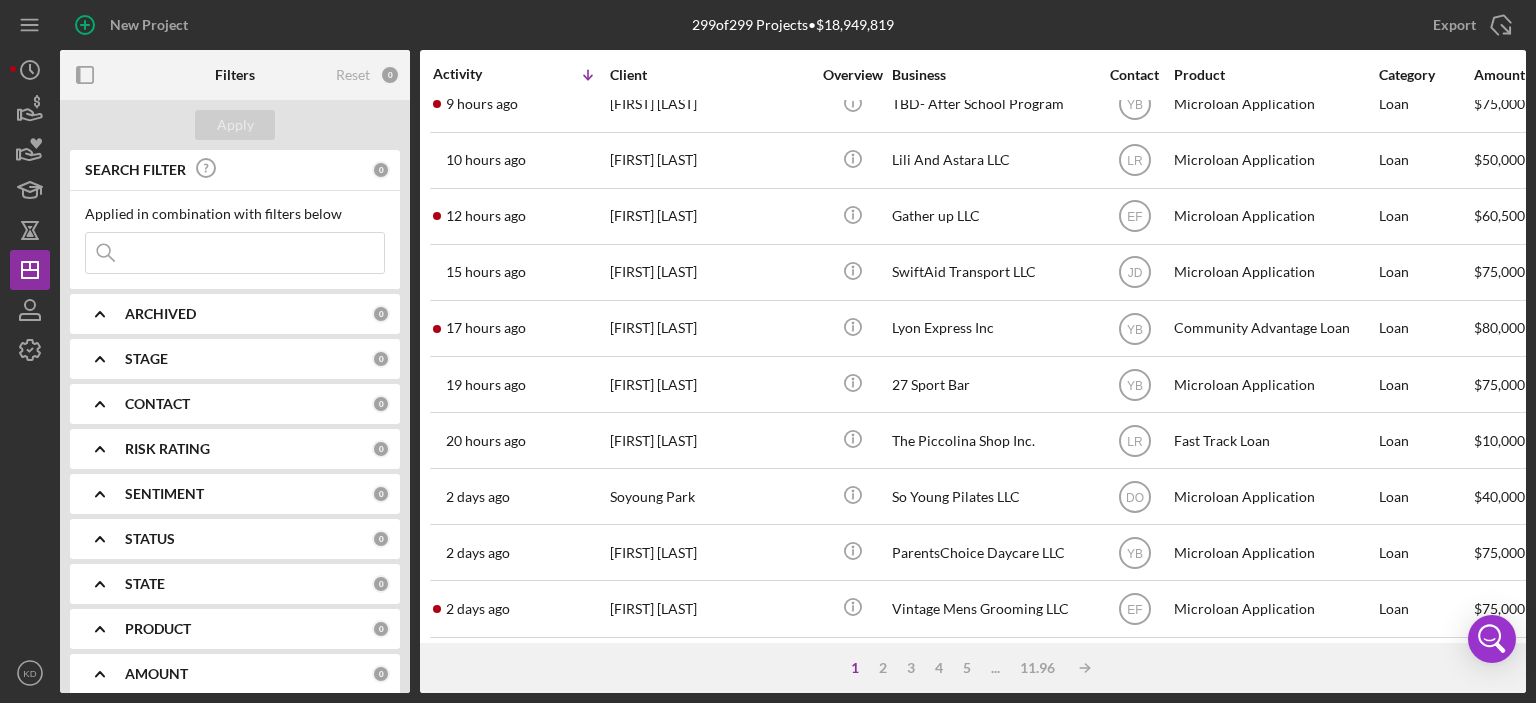 scroll, scrollTop: 120, scrollLeft: 0, axis: vertical 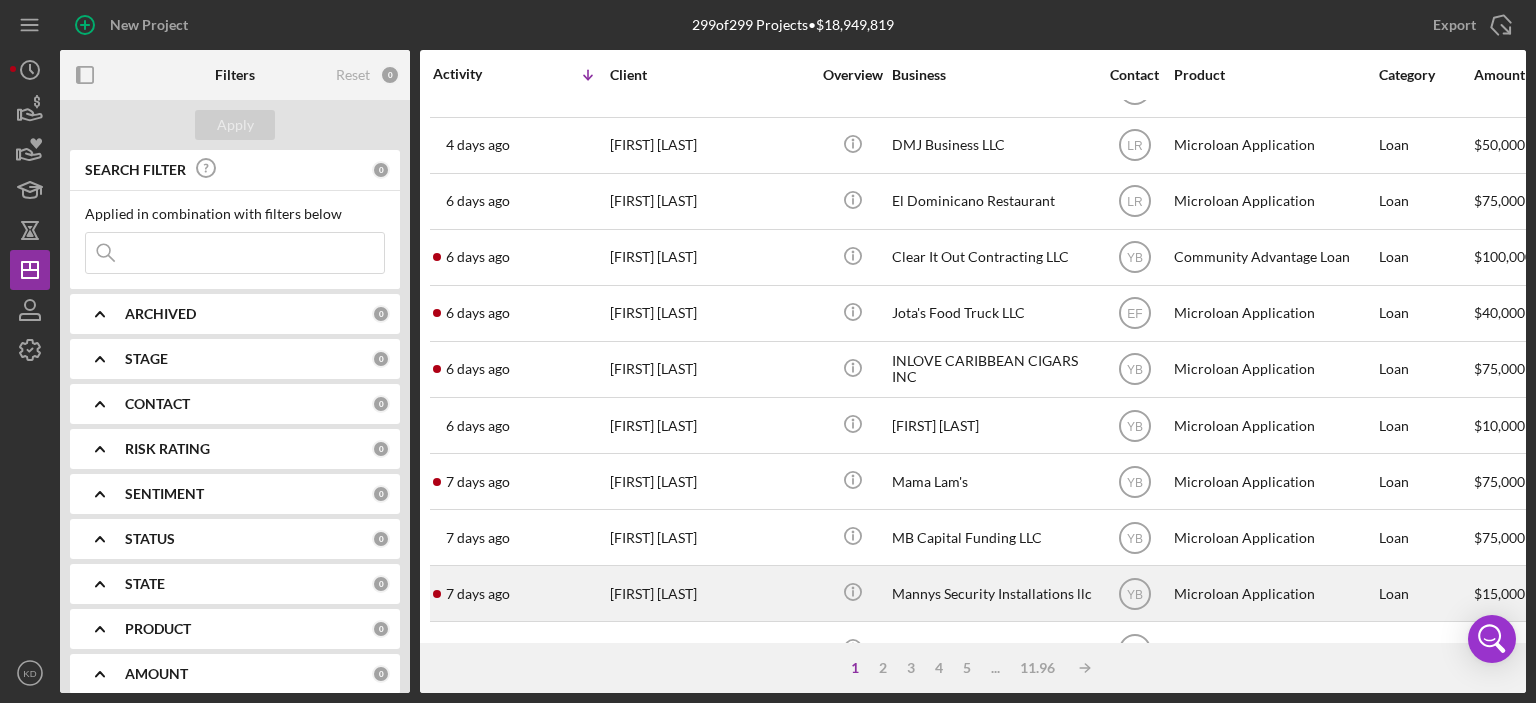 click on "Mannys Security Installations llc" at bounding box center (992, 593) 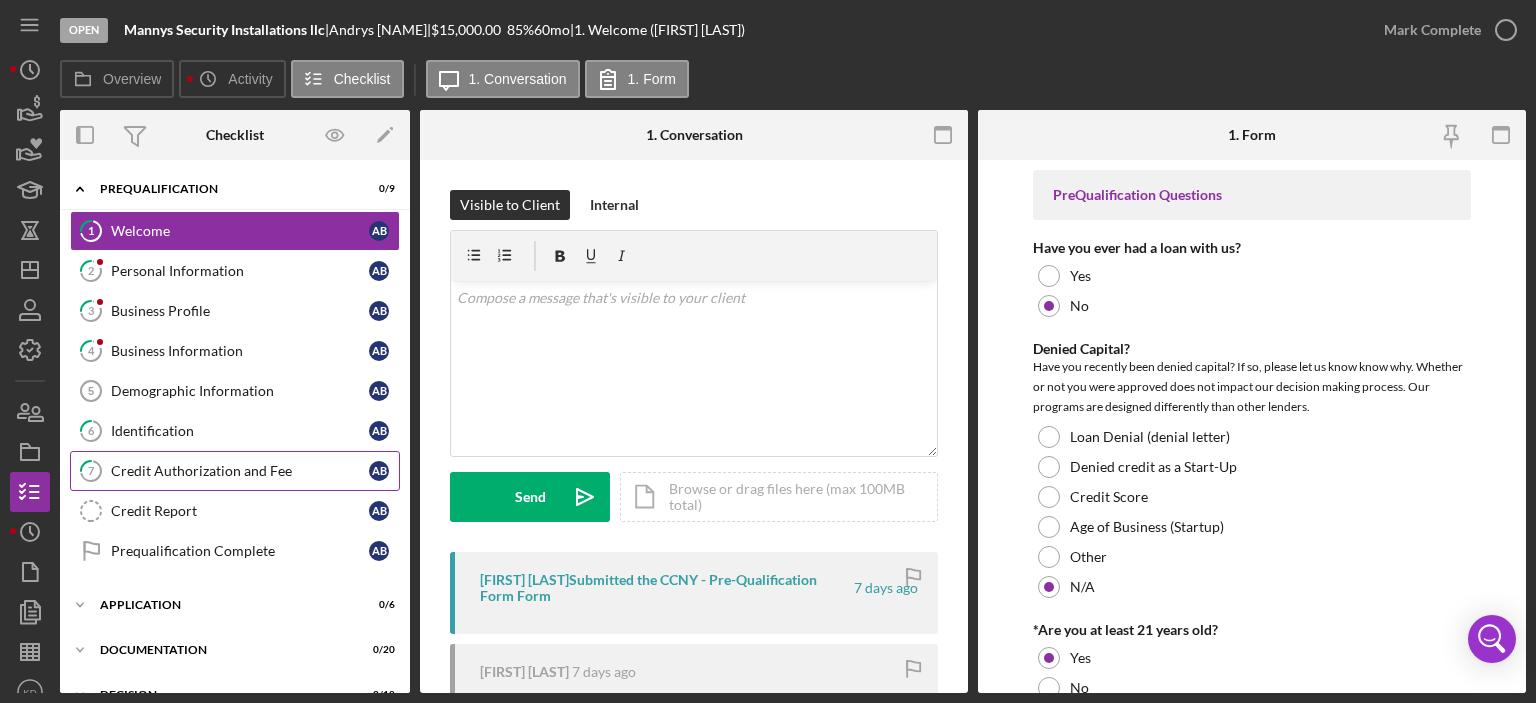 click on "Credit Authorization and Fee" at bounding box center (240, 471) 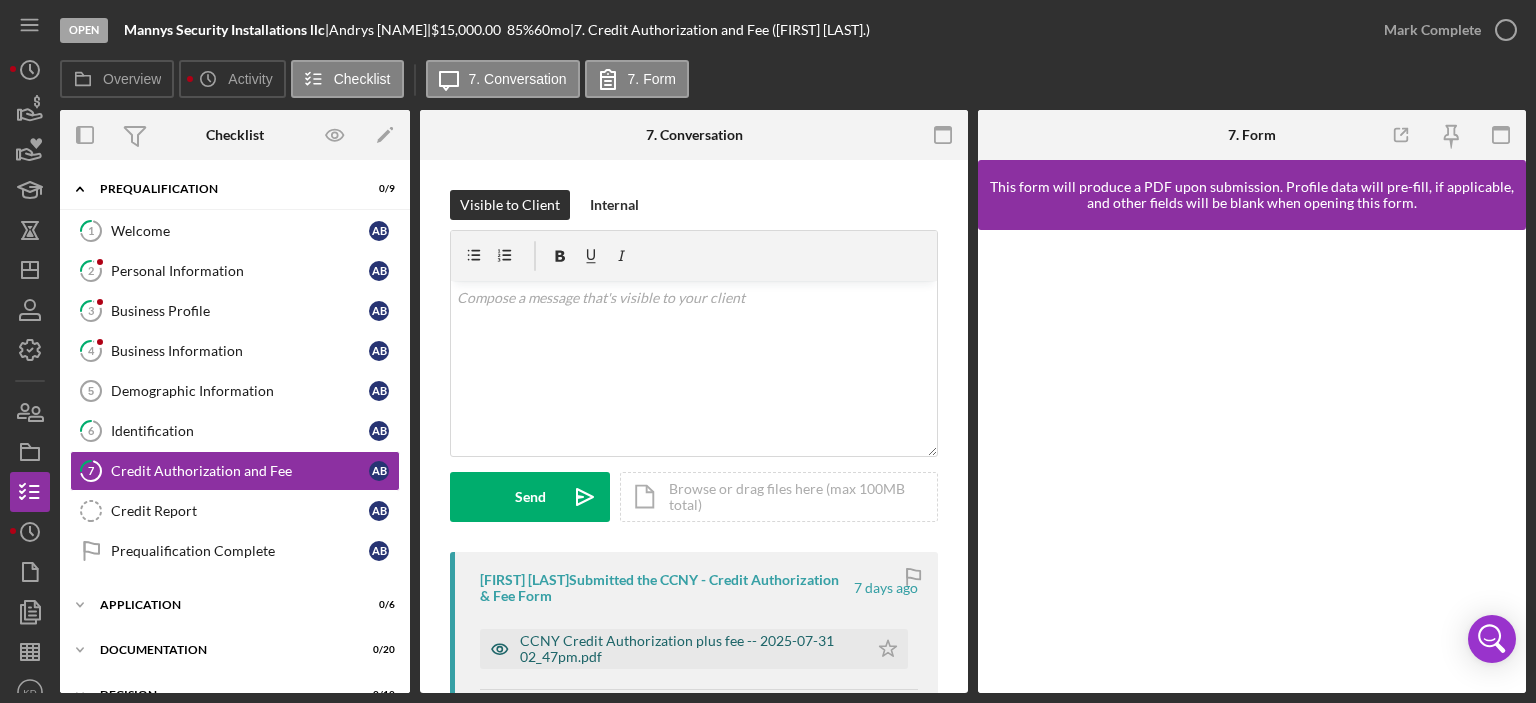 click on "CCNY Credit Authorization plus fee -- 2025-07-31 02_47pm.pdf" at bounding box center (689, 649) 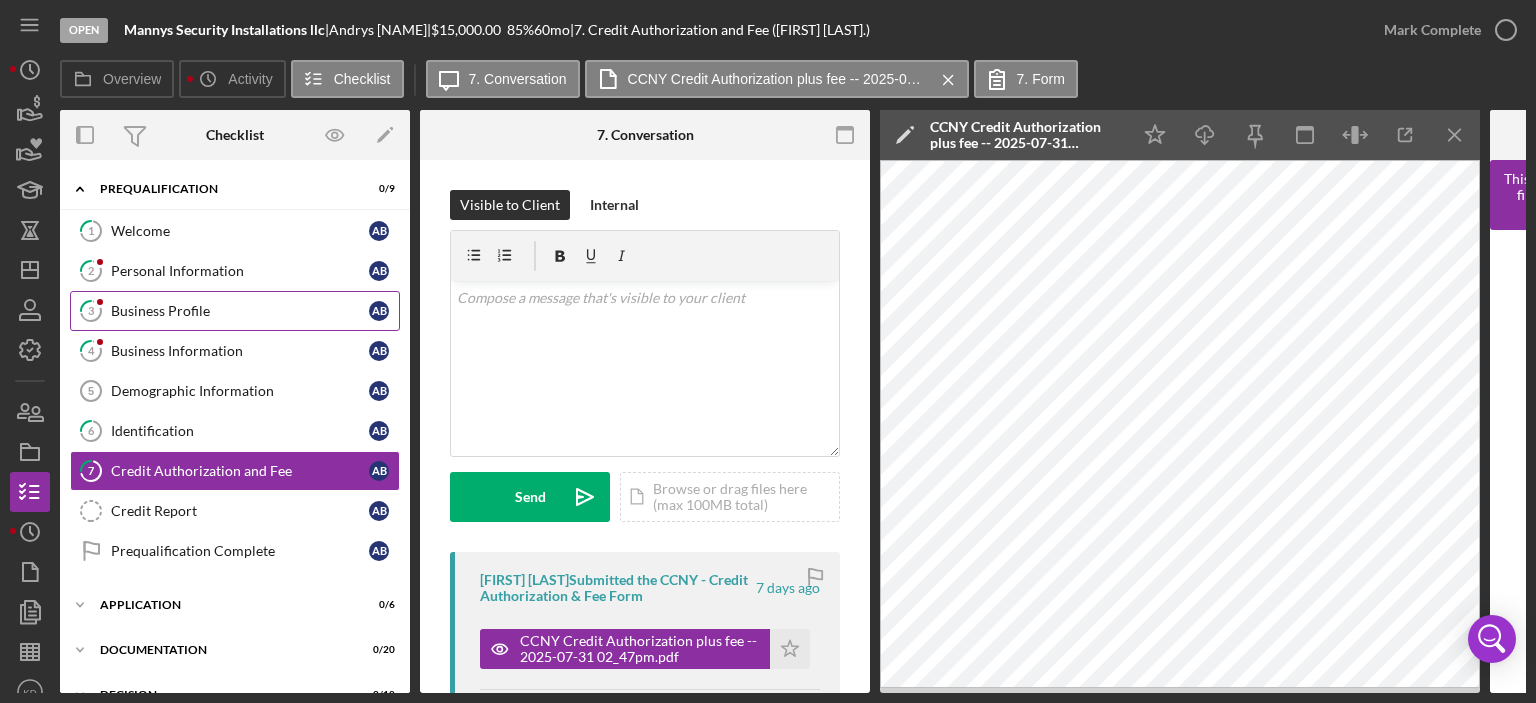 click on "Business Profile" at bounding box center [240, 311] 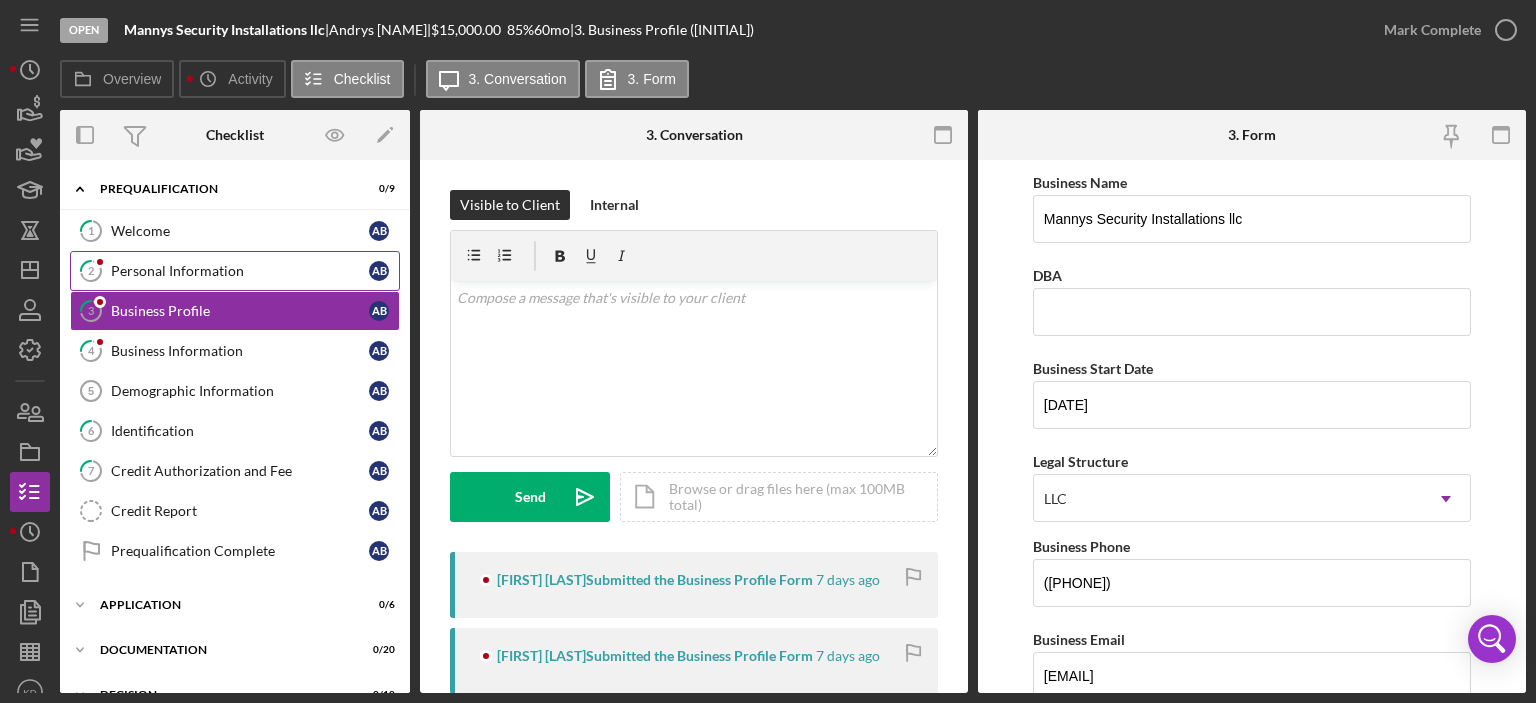 click on "Personal Information" at bounding box center [240, 271] 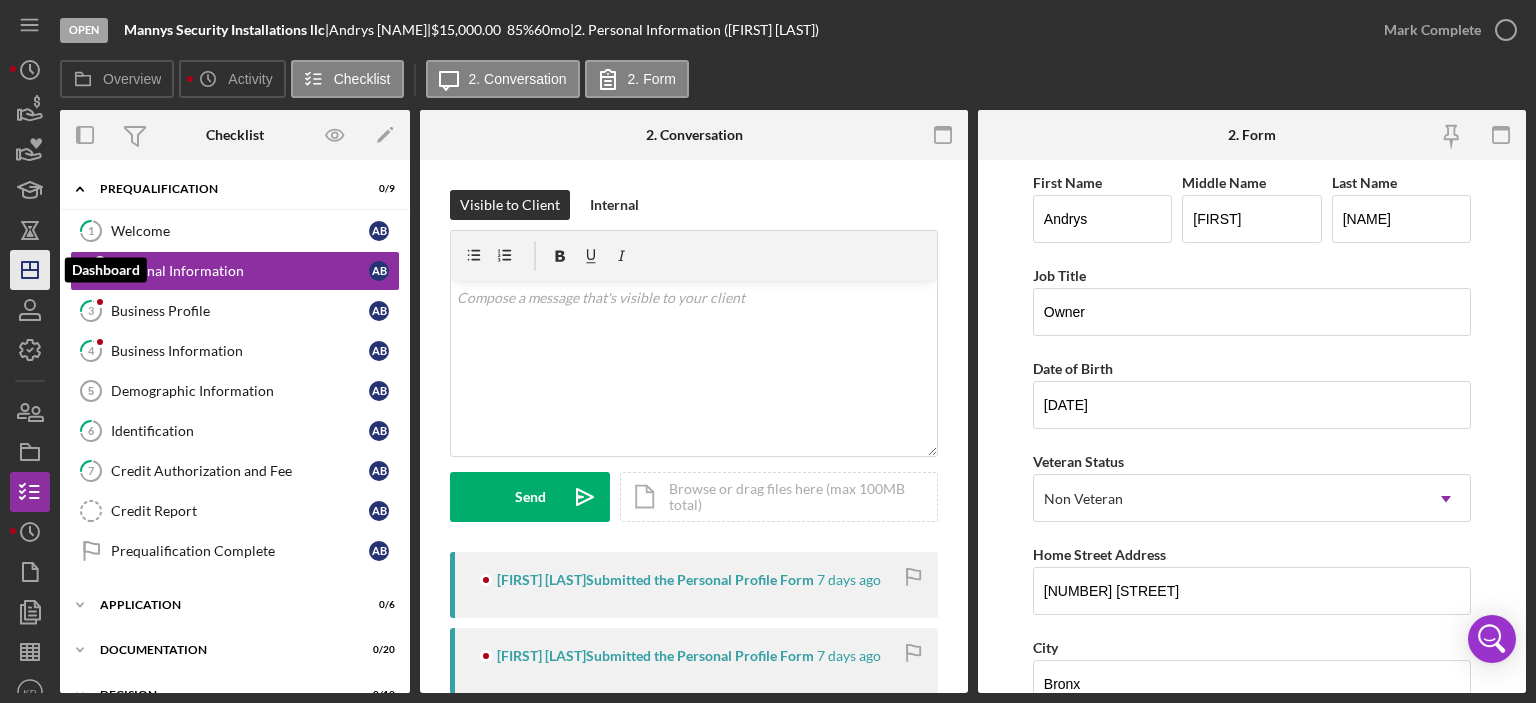 click 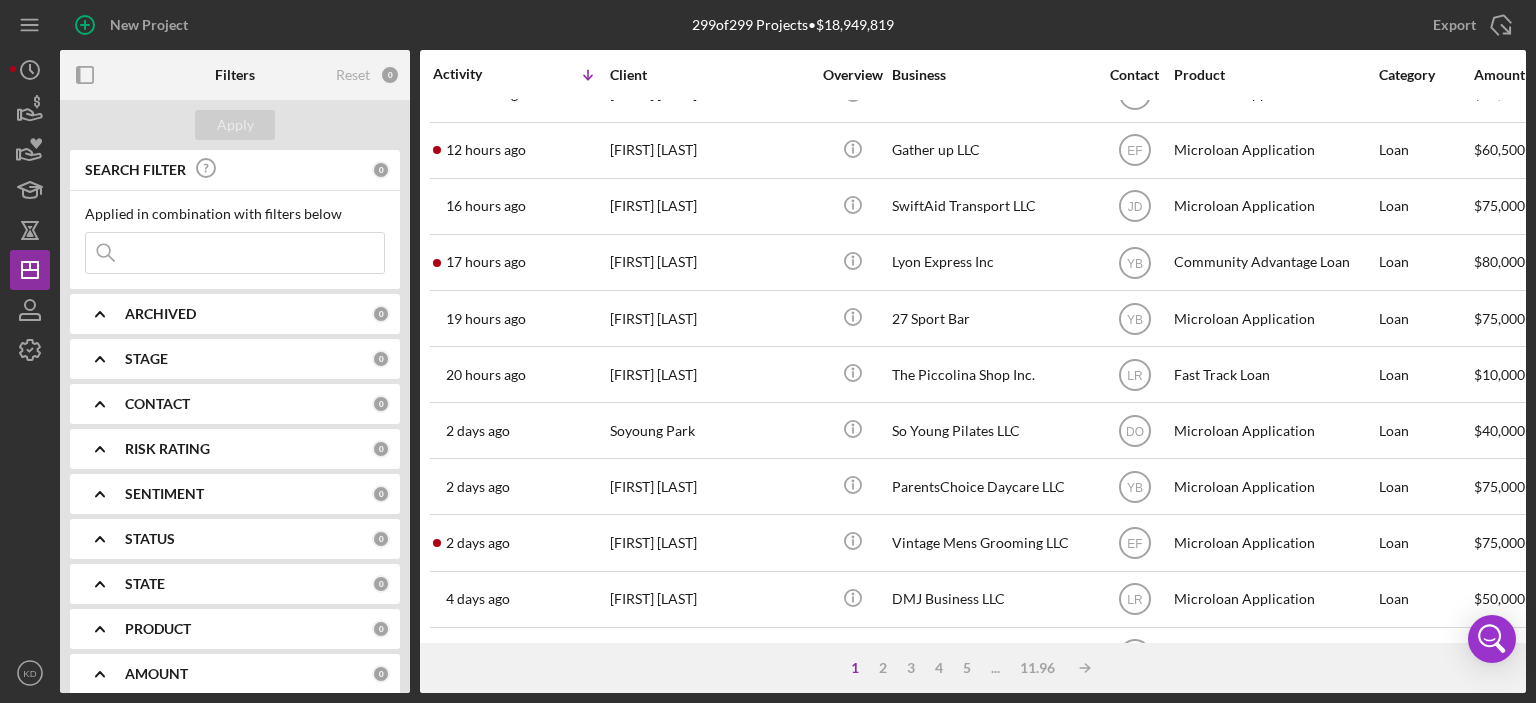 scroll, scrollTop: 160, scrollLeft: 0, axis: vertical 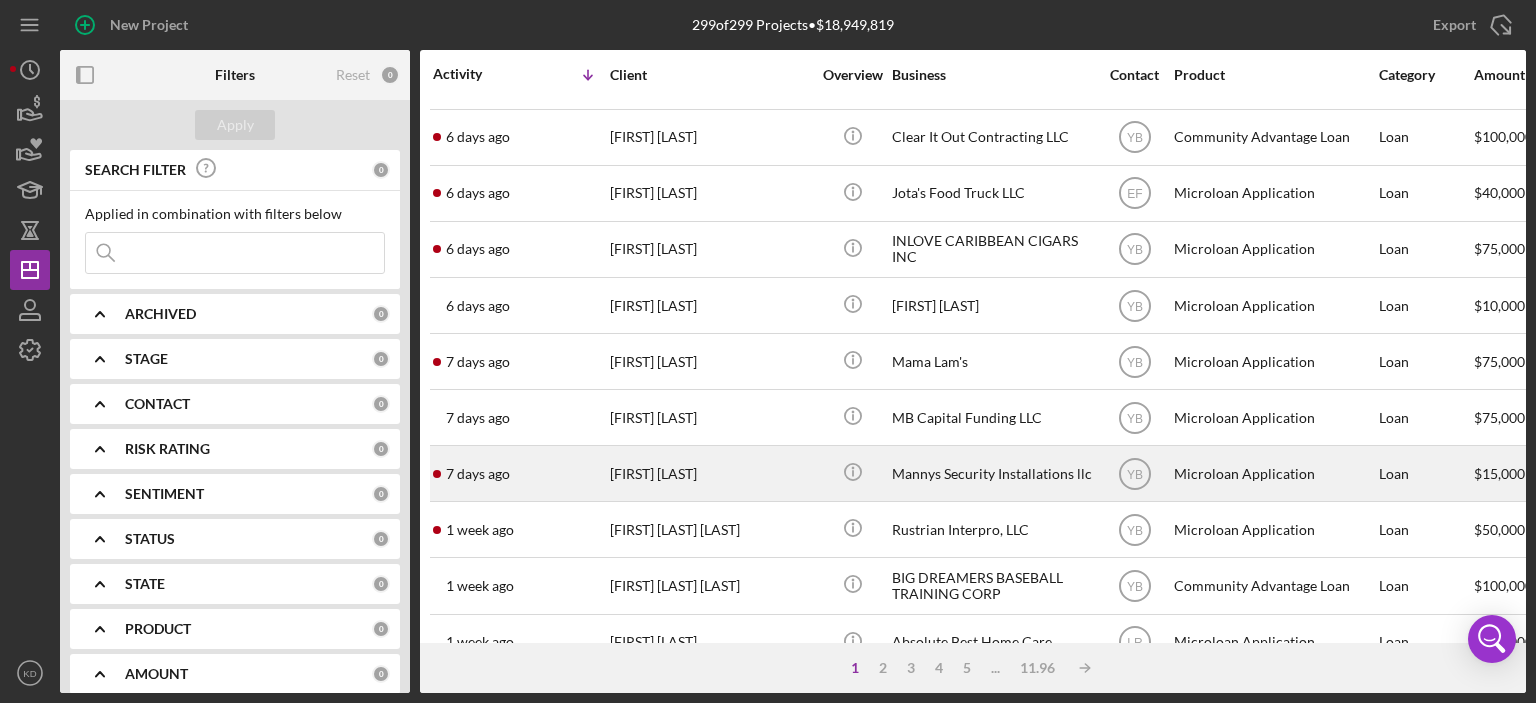 click on "Mannys Security Installations llc" at bounding box center [992, 473] 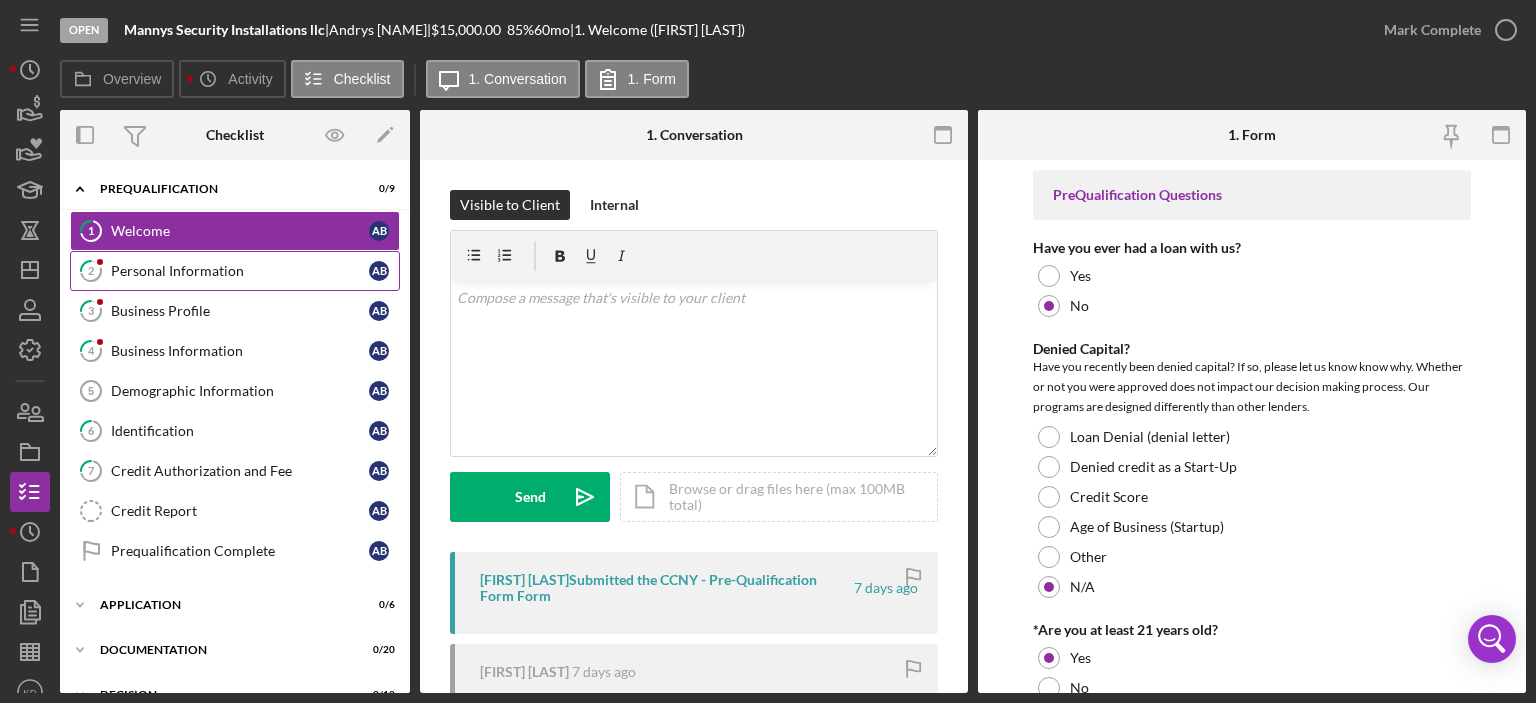 click on "Personal Information" at bounding box center (240, 271) 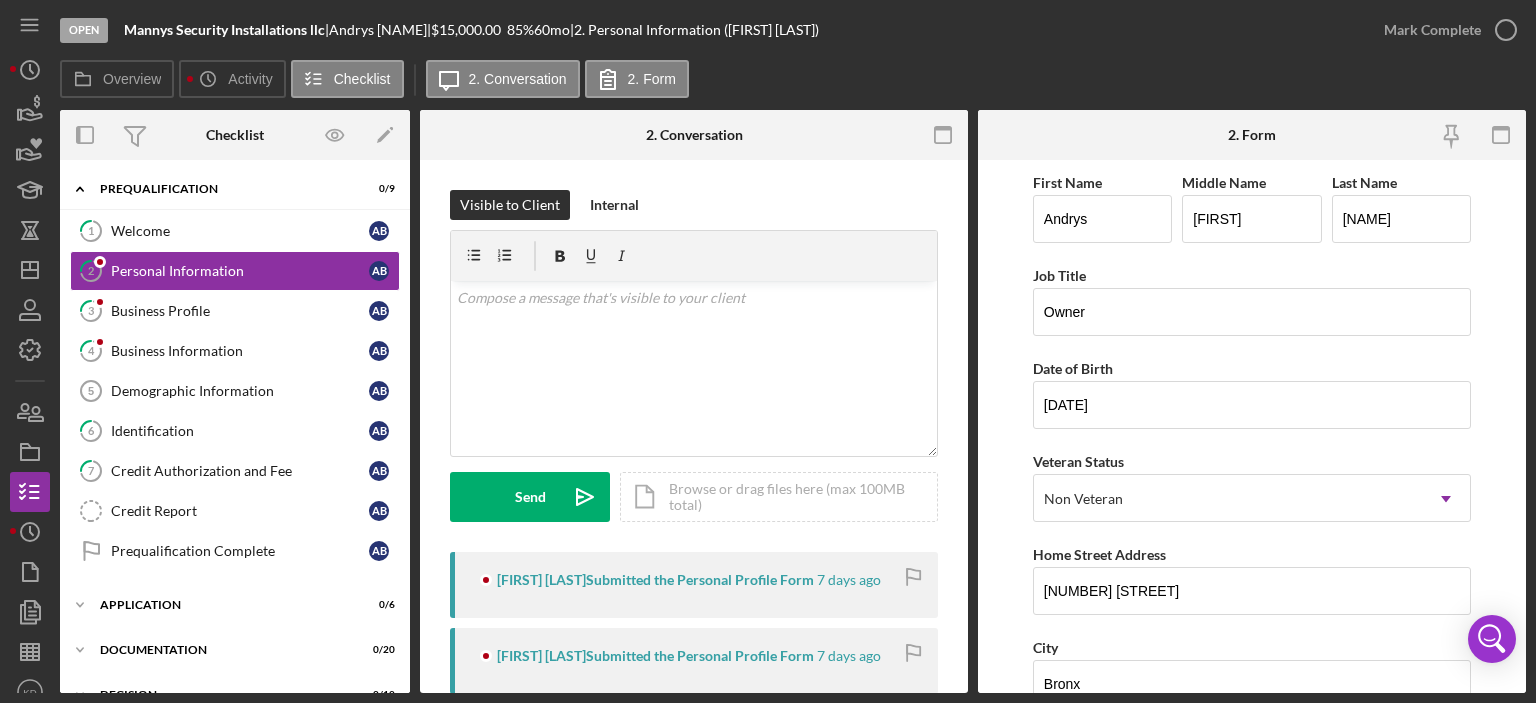 drag, startPoint x: 1526, startPoint y: 351, endPoint x: 1528, endPoint y: 399, distance: 48.04165 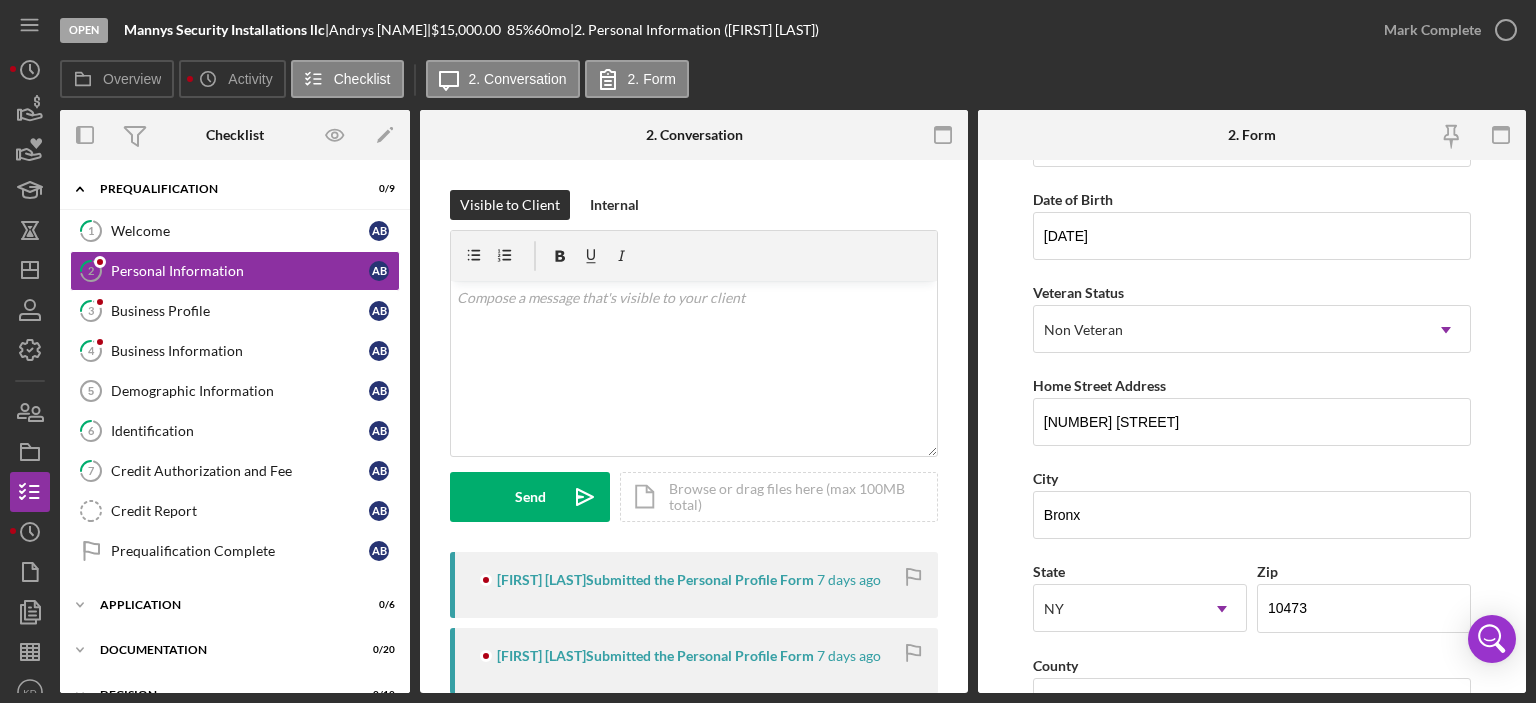 scroll, scrollTop: 0, scrollLeft: 0, axis: both 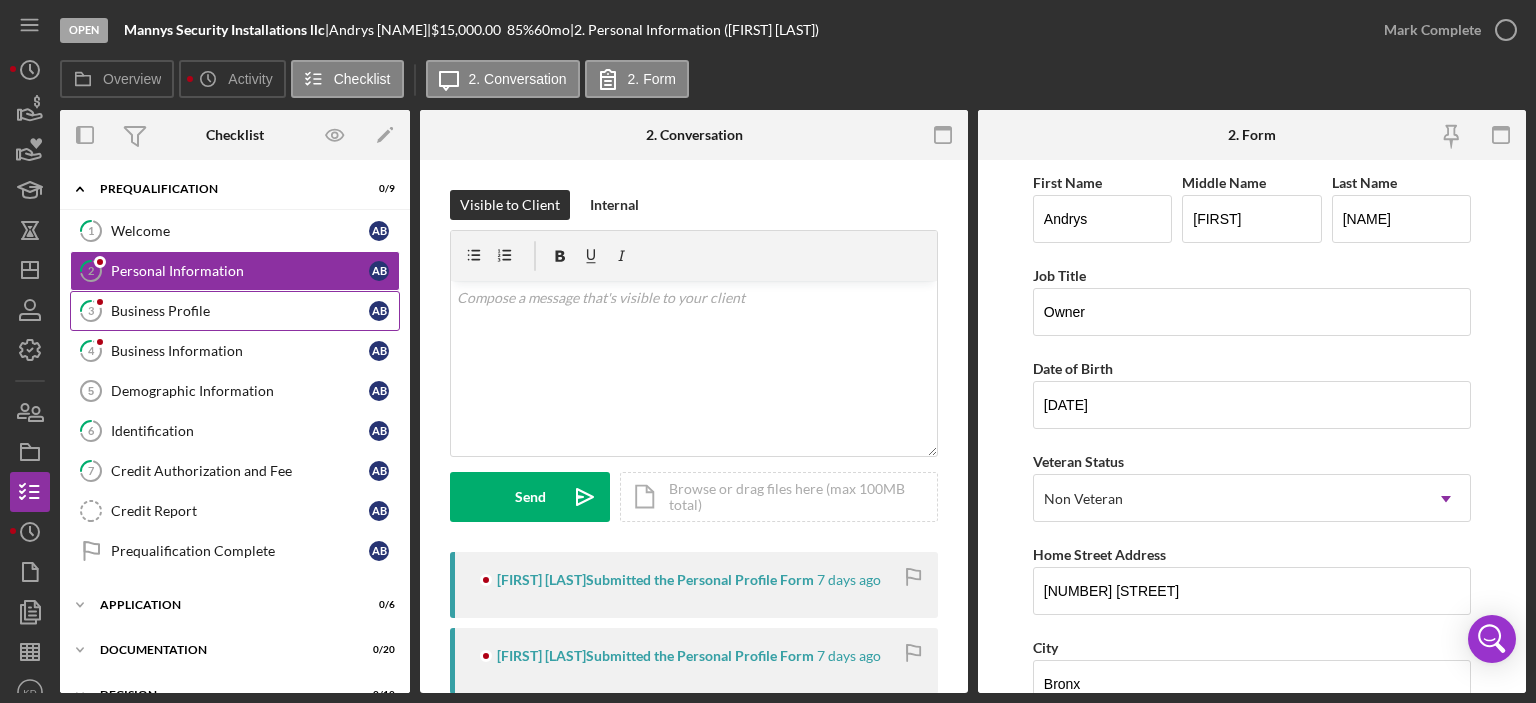 click on "Business Profile" at bounding box center [240, 311] 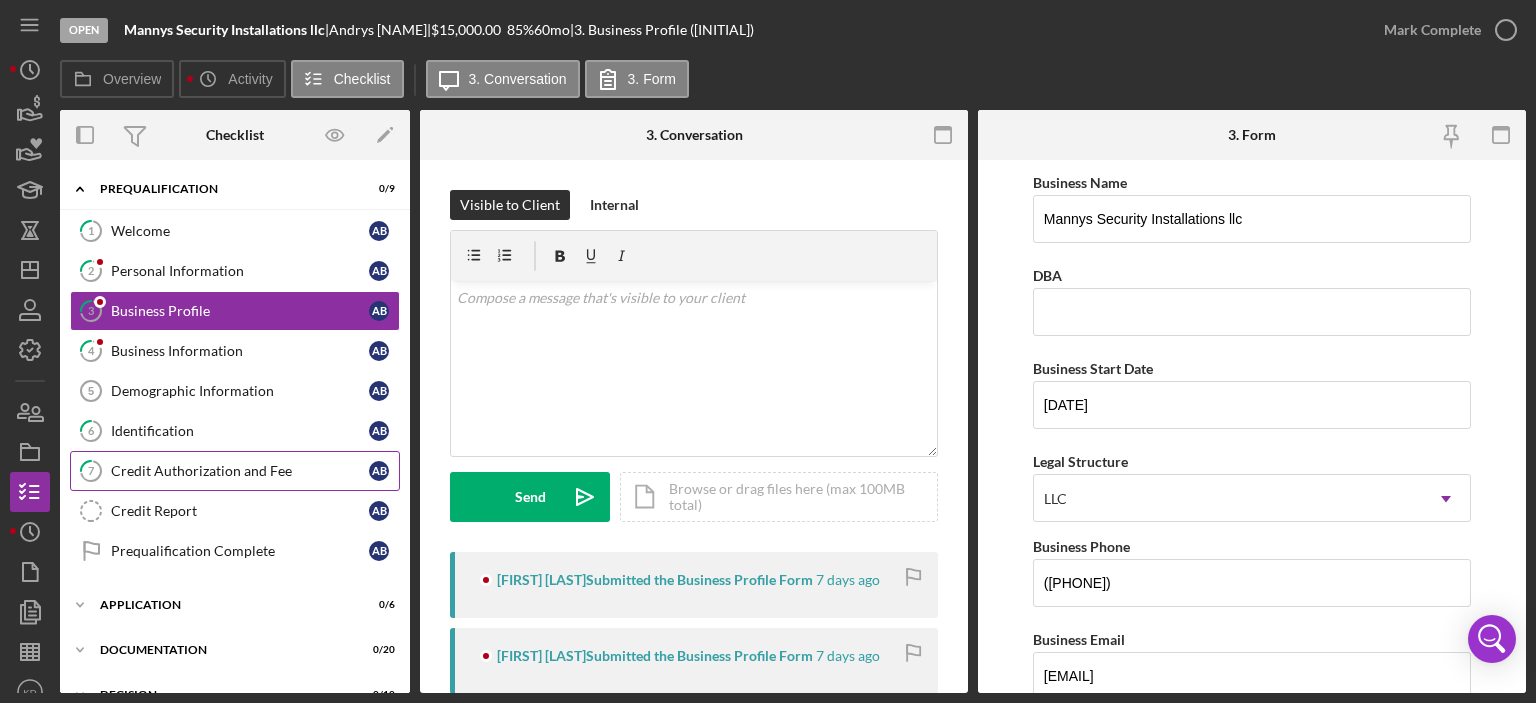 click on "Credit Authorization and Fee" at bounding box center [240, 471] 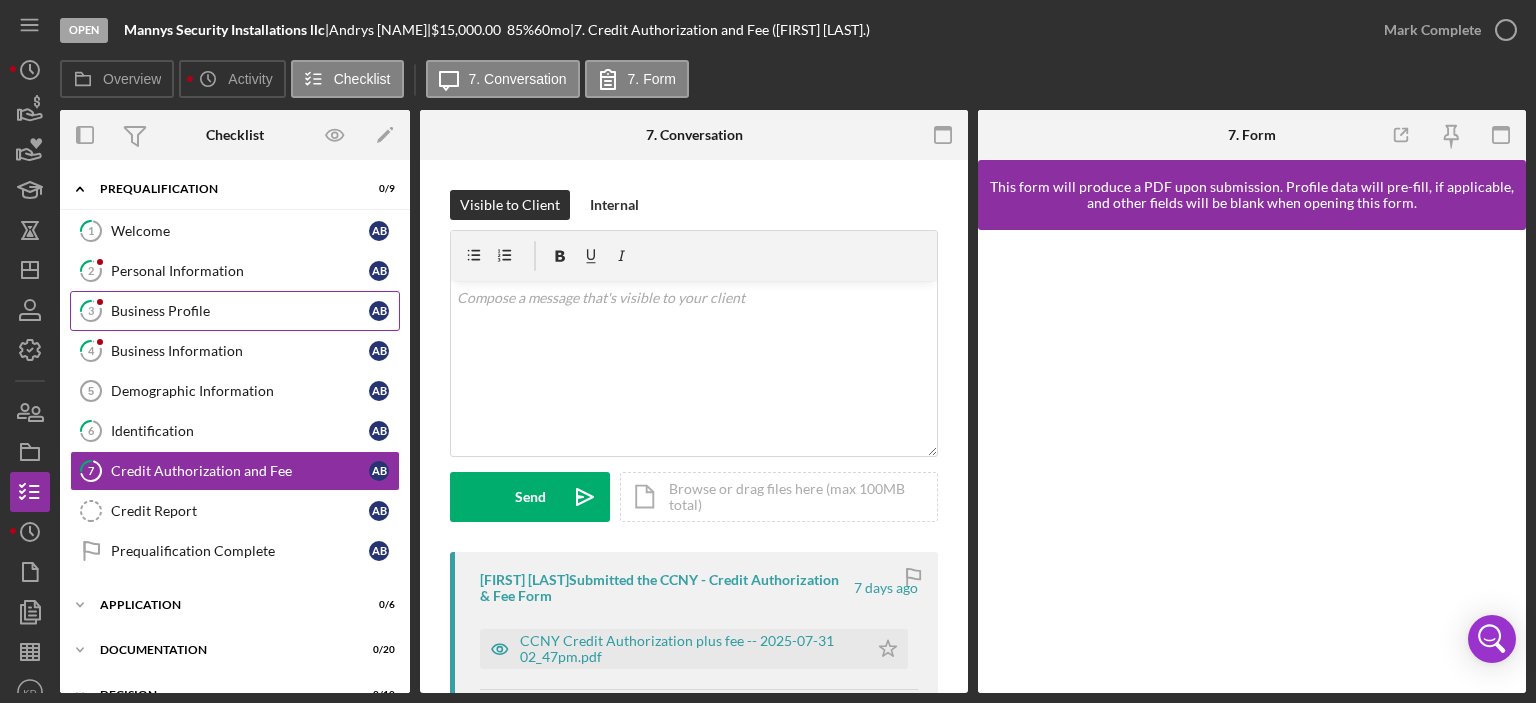 click on "Business Profile" at bounding box center (240, 311) 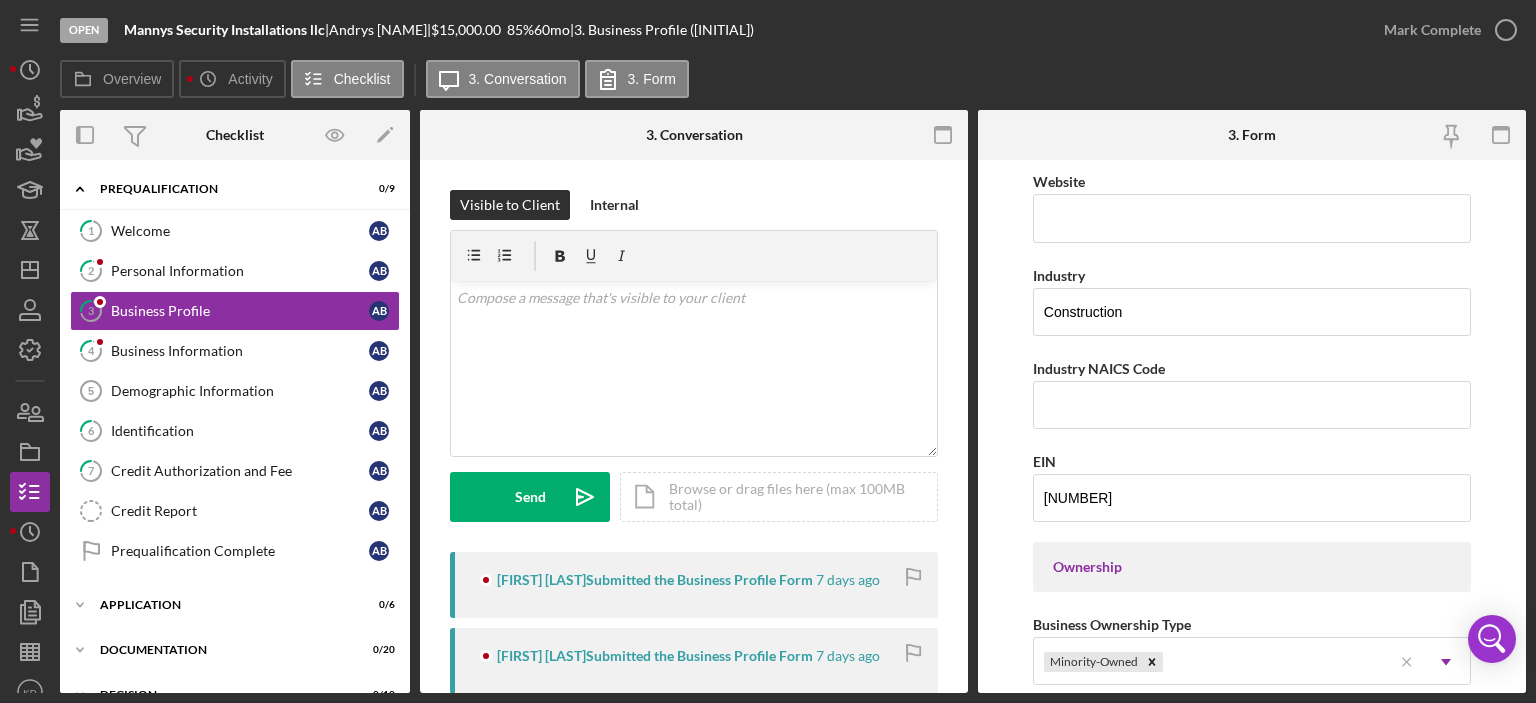 scroll, scrollTop: 554, scrollLeft: 0, axis: vertical 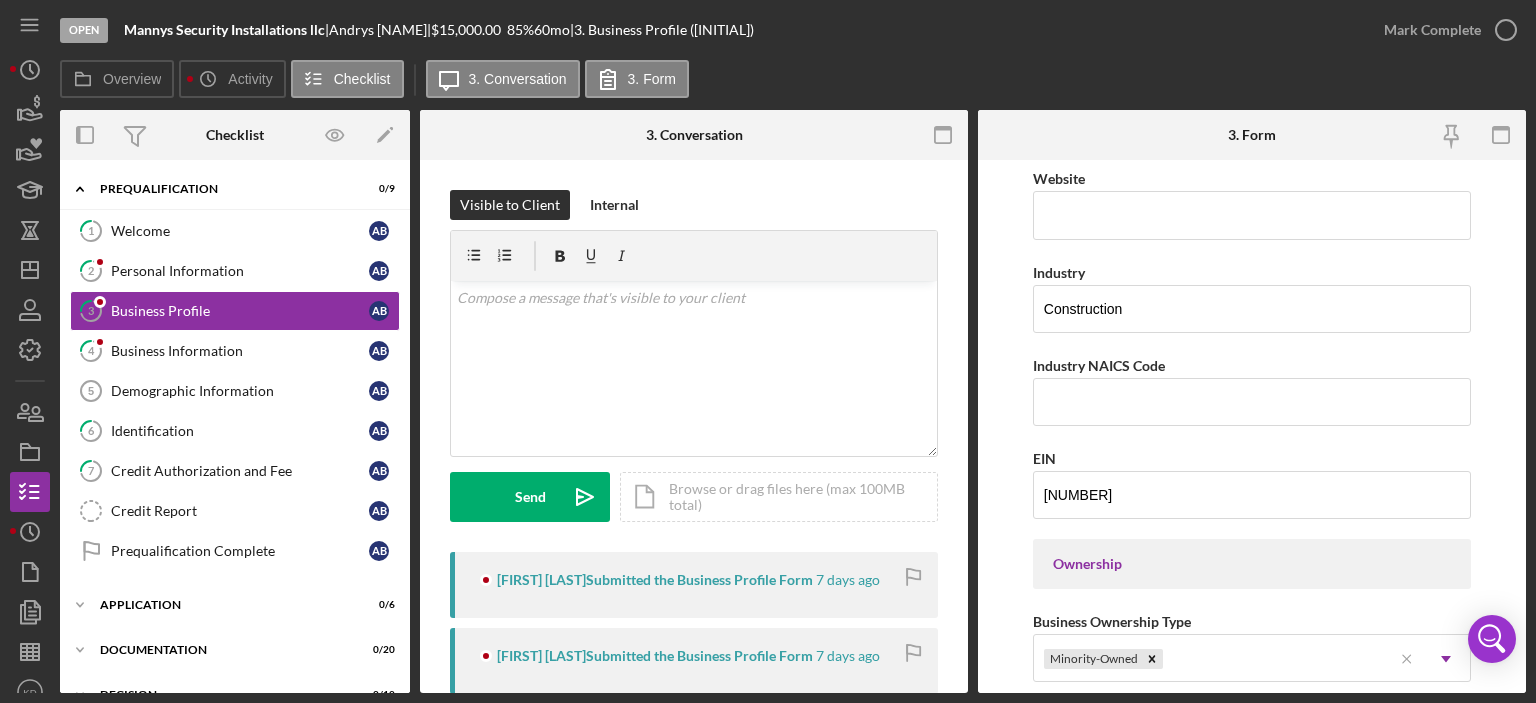 drag, startPoint x: 1525, startPoint y: 363, endPoint x: 1517, endPoint y: 398, distance: 35.902645 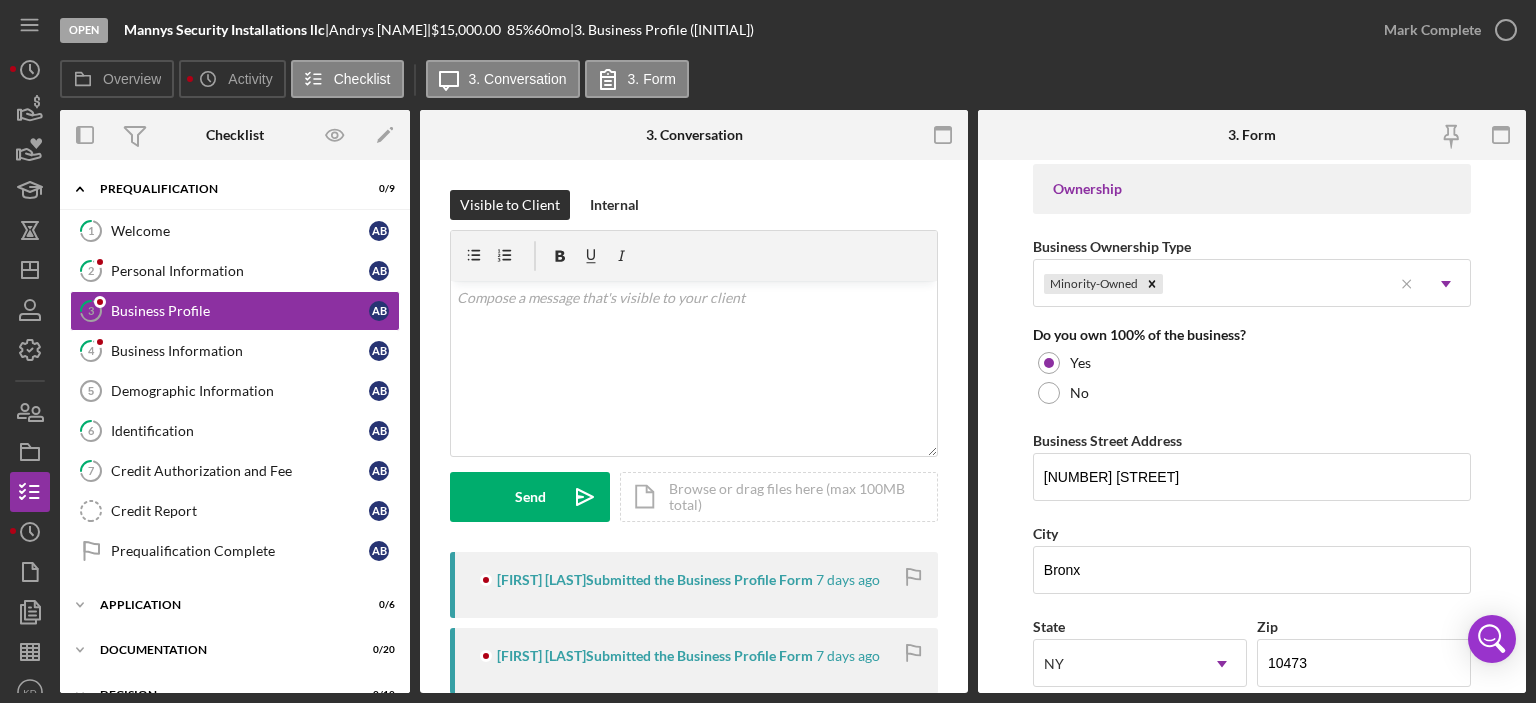 scroll, scrollTop: 1002, scrollLeft: 0, axis: vertical 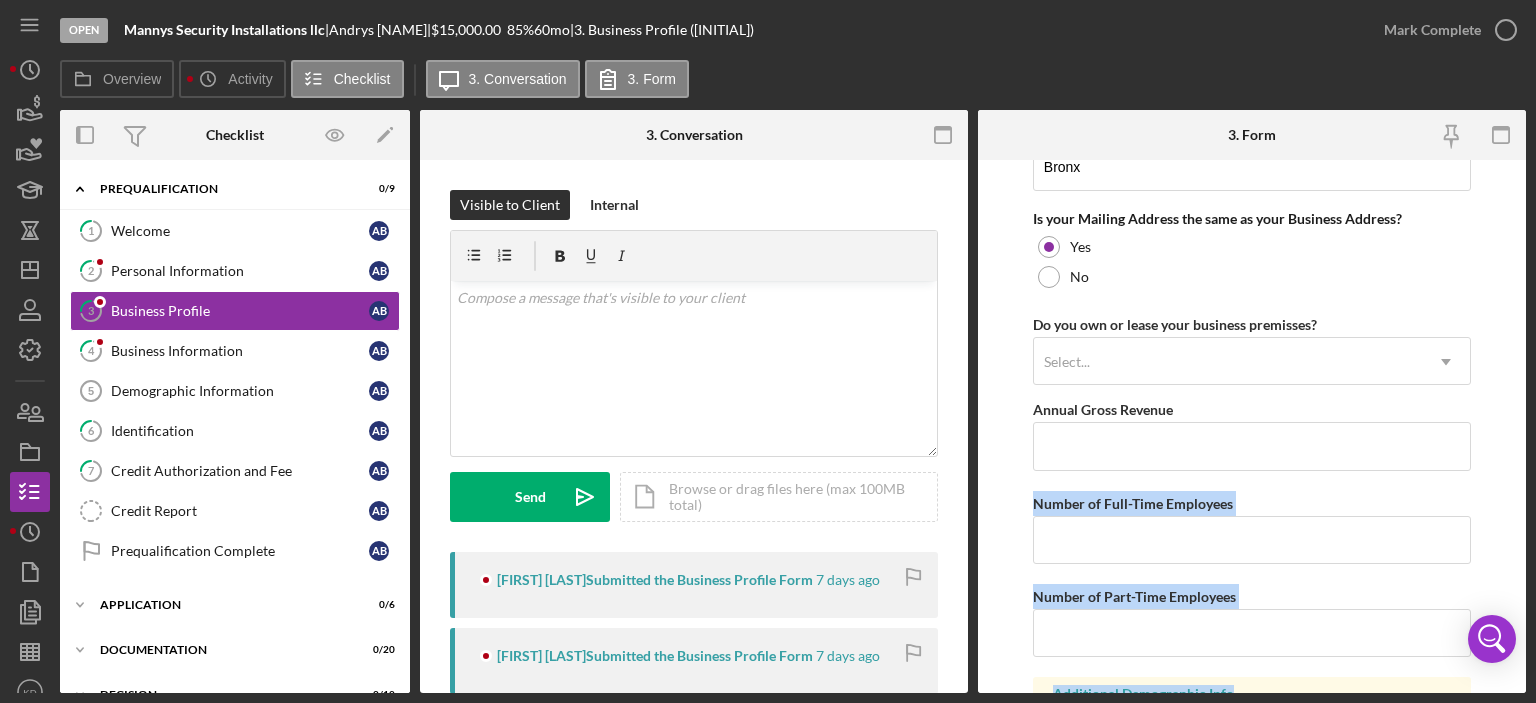drag, startPoint x: 1528, startPoint y: 579, endPoint x: 1510, endPoint y: 694, distance: 116.40017 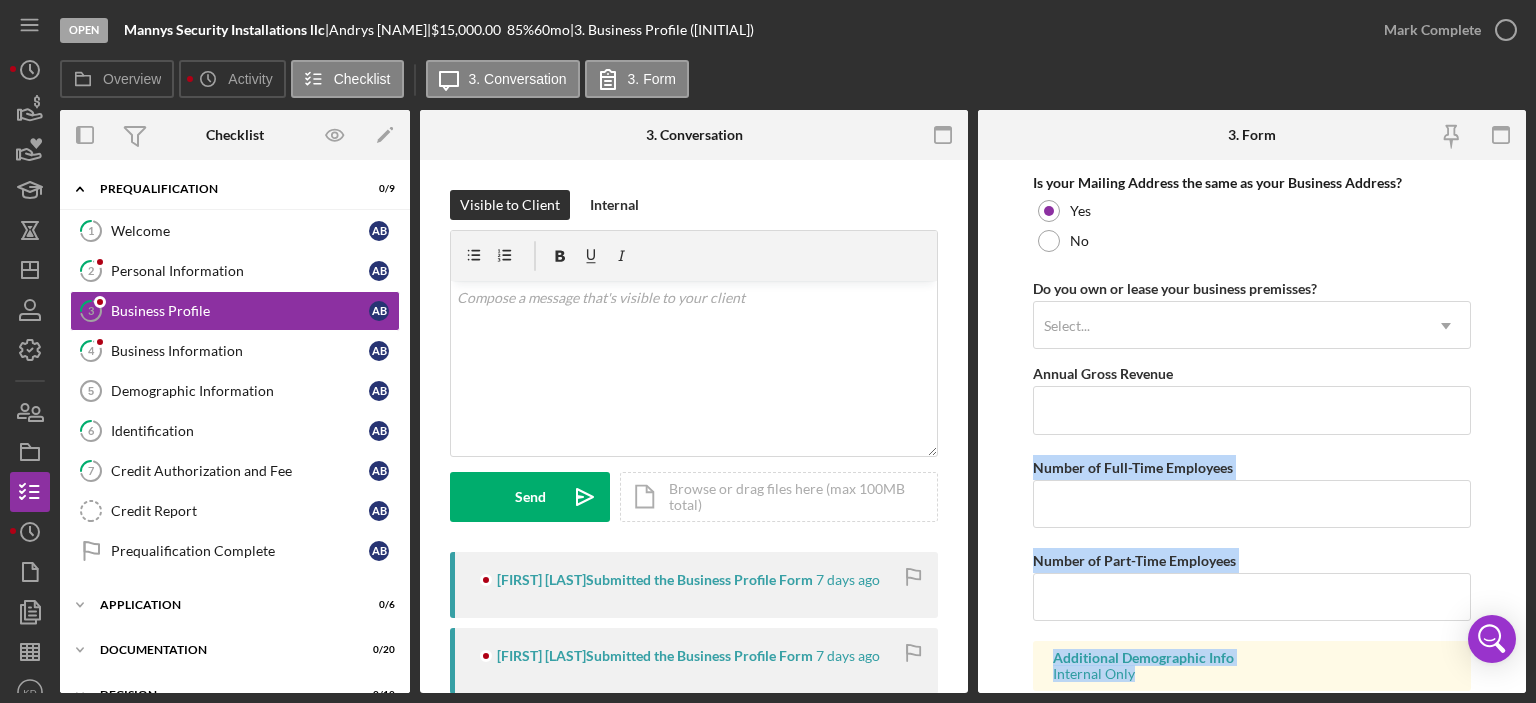 click on "Open Mannys Security Installations llc    |      |   $15,000.00    85 %   60  mo   |   3. Business Profile (Rustrian B.) Mark Complete Overview Icon/History Activity Checklist Icon/Message 3. Conversation 3. Form Overview Internal Workflow Stage Open Icon/Dropdown Arrow Archive (can unarchive later if needed) Overview Edit Icon/Edit Status Ongoing Risk Rating Sentiment Rating 5 Product Name Microloan Application Created Date [DATE] Started Date [DATE] Closing Goal [DATE] Contact YB Yedmy Batista Account Executive Weekly Status Update On Weekly Status Update Message Here's a snapshot of information that has been fully approved, as well as the items we still need.
If you've worked up to a milestone (purple) item, then the ball is our court. We'll respond as soon as we can. Inactivity Alerts On Send if the client is inactive for... 5 Inactivity Reminder Message Initial Request Edit Icon/Edit Amount $15,000.00 Standard Rate 85.000% Standard Term 60 months Edit DSCR" at bounding box center (768, 351) 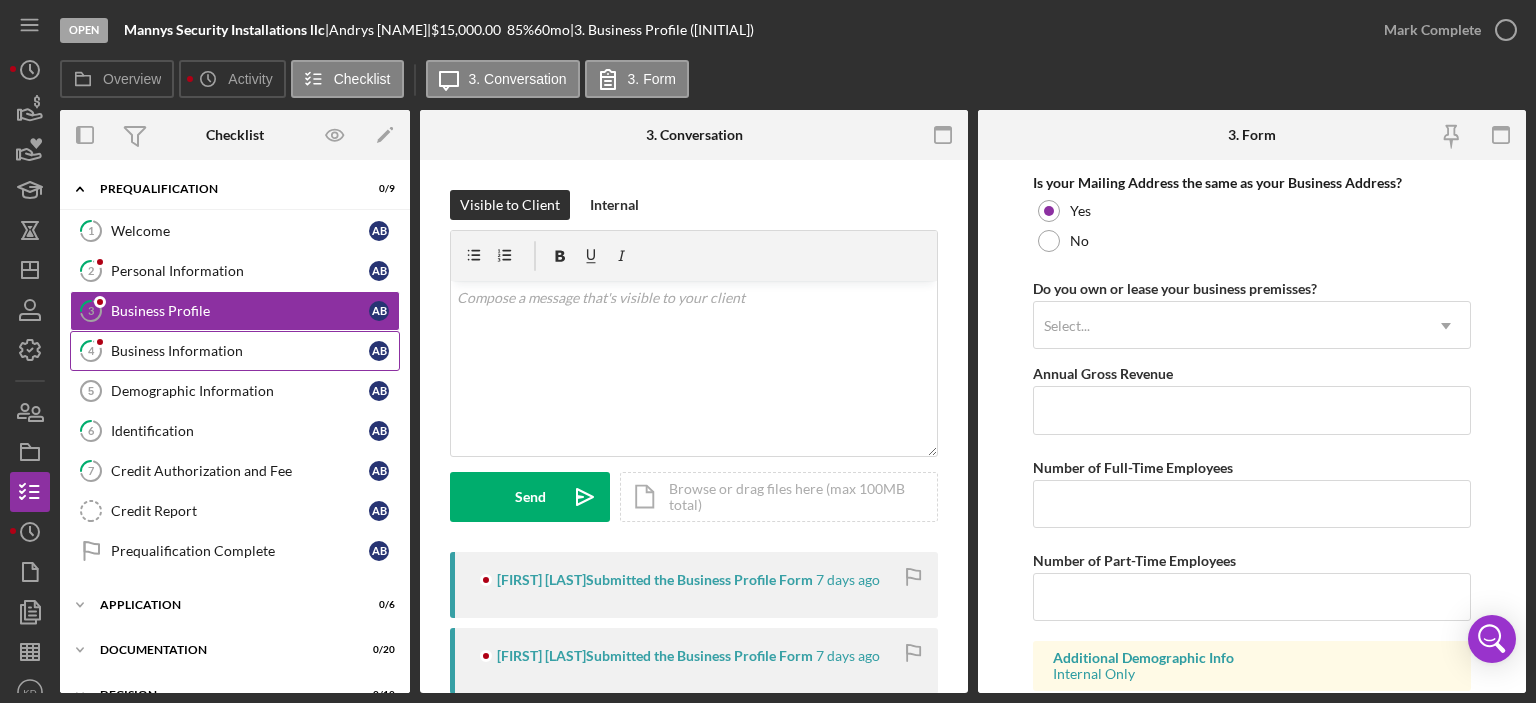 click on "Business Information" at bounding box center (240, 351) 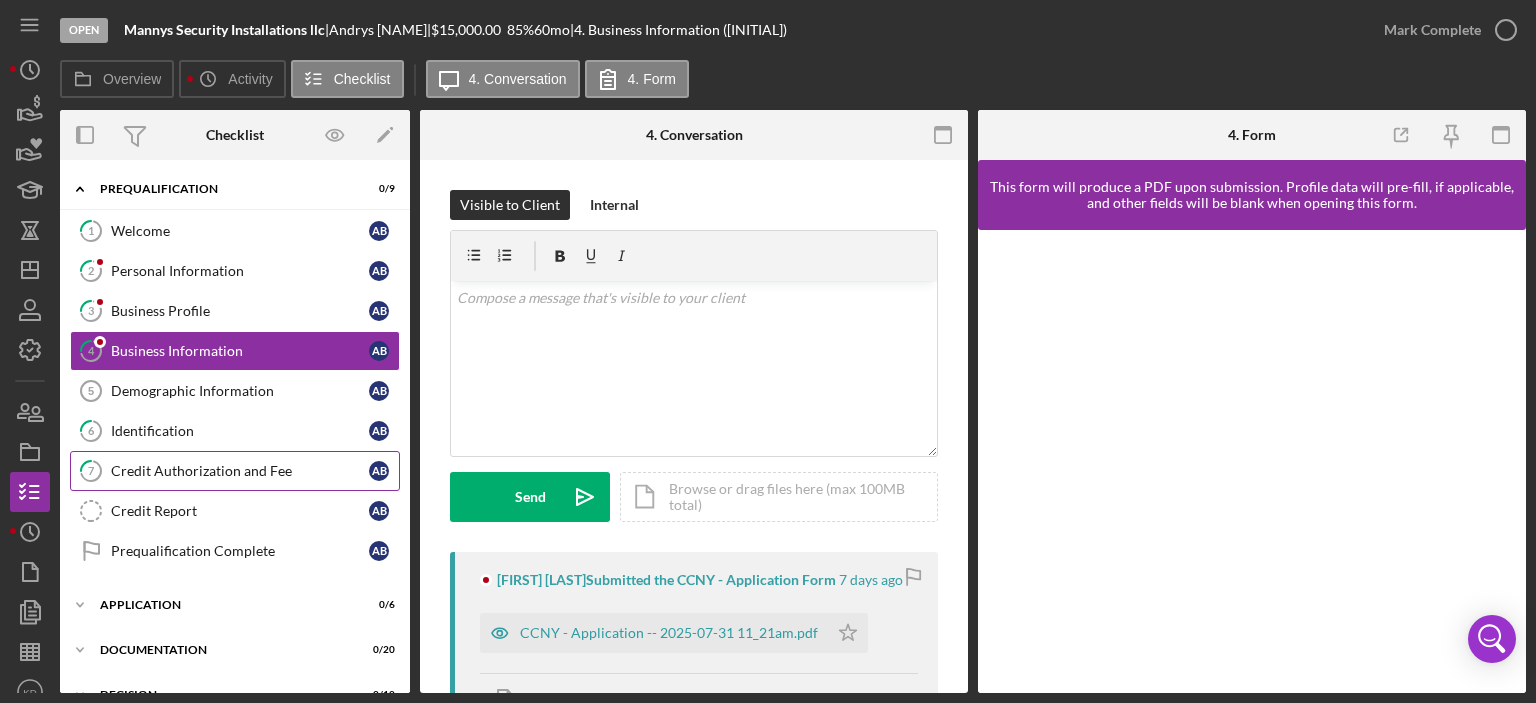 click on "Credit Authorization and Fee" at bounding box center [240, 471] 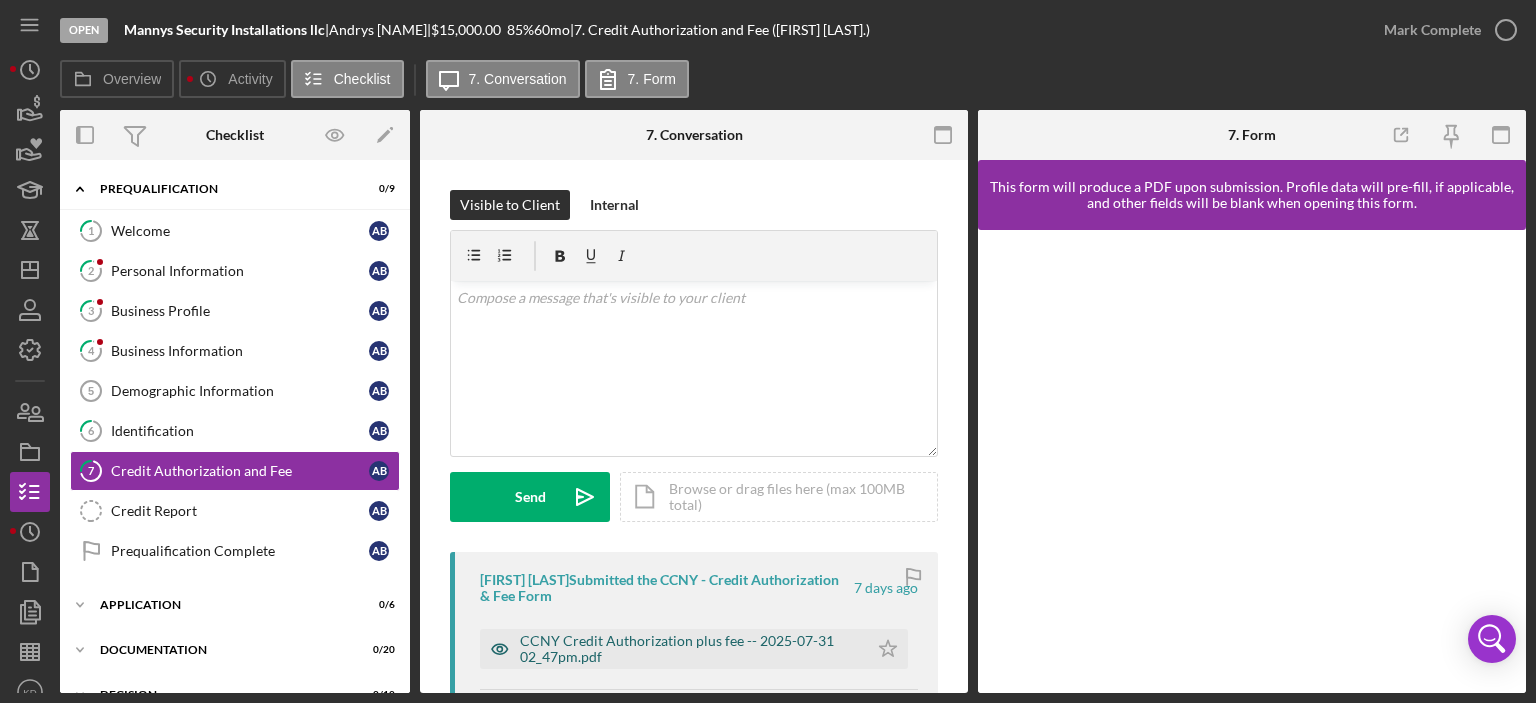 click on "CCNY Credit Authorization plus fee -- 2025-07-31 02_47pm.pdf" at bounding box center [689, 649] 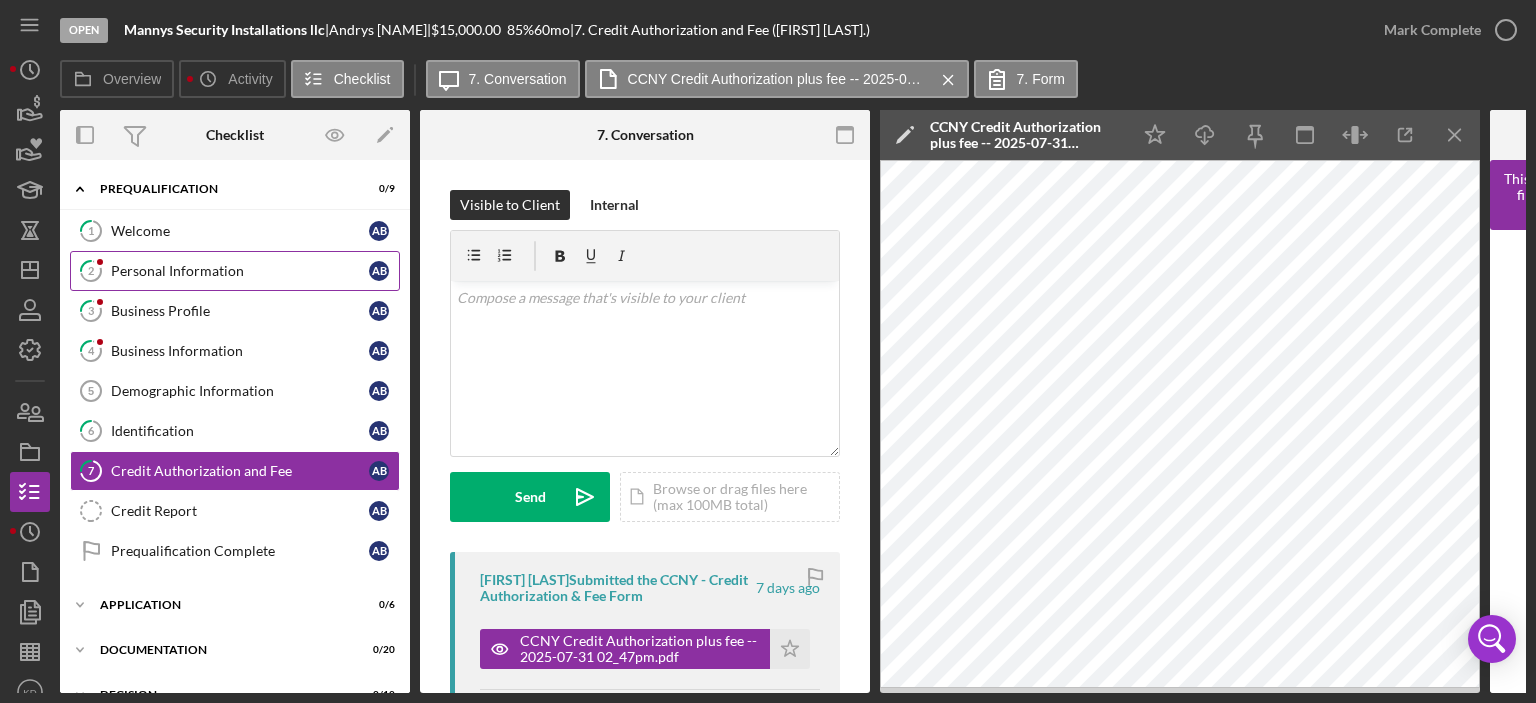 click on "Personal Information" at bounding box center [240, 271] 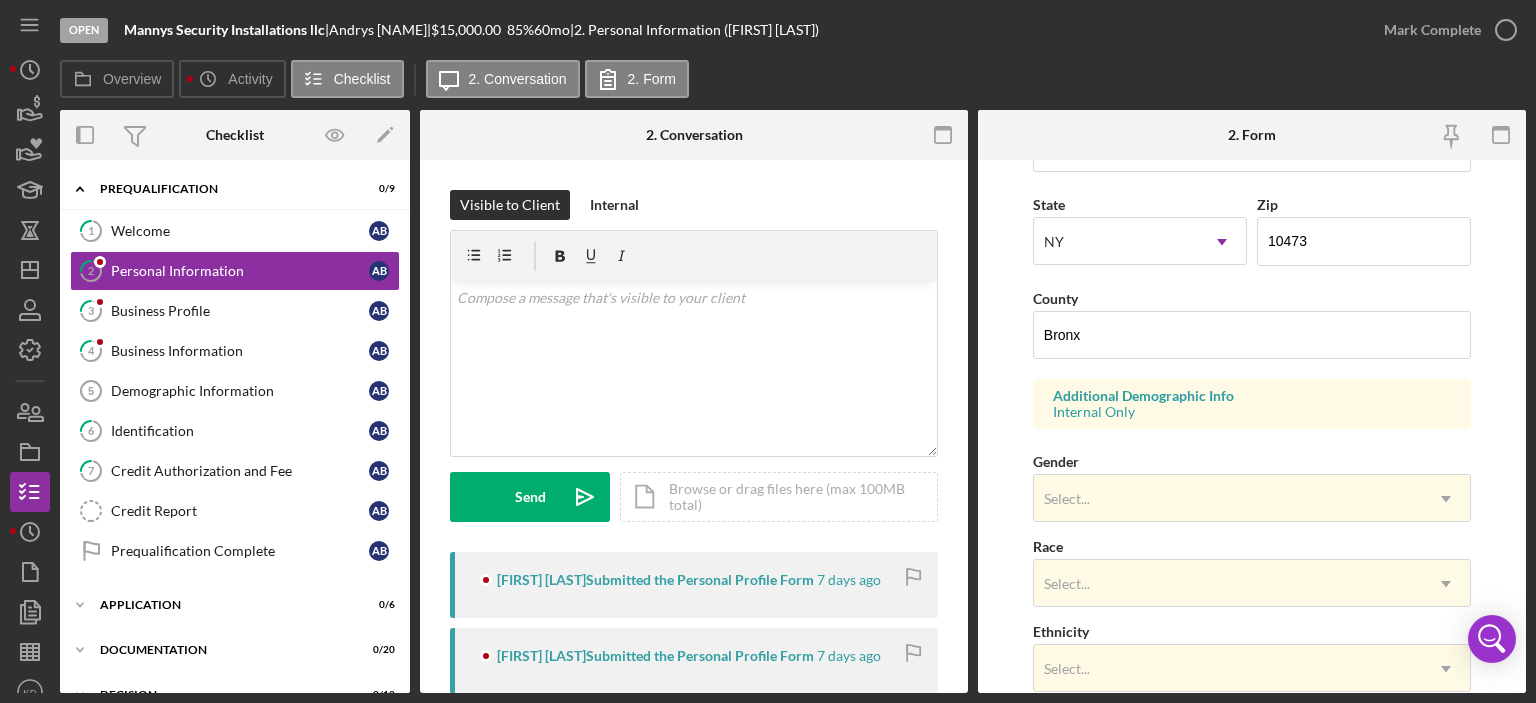 scroll, scrollTop: 746, scrollLeft: 0, axis: vertical 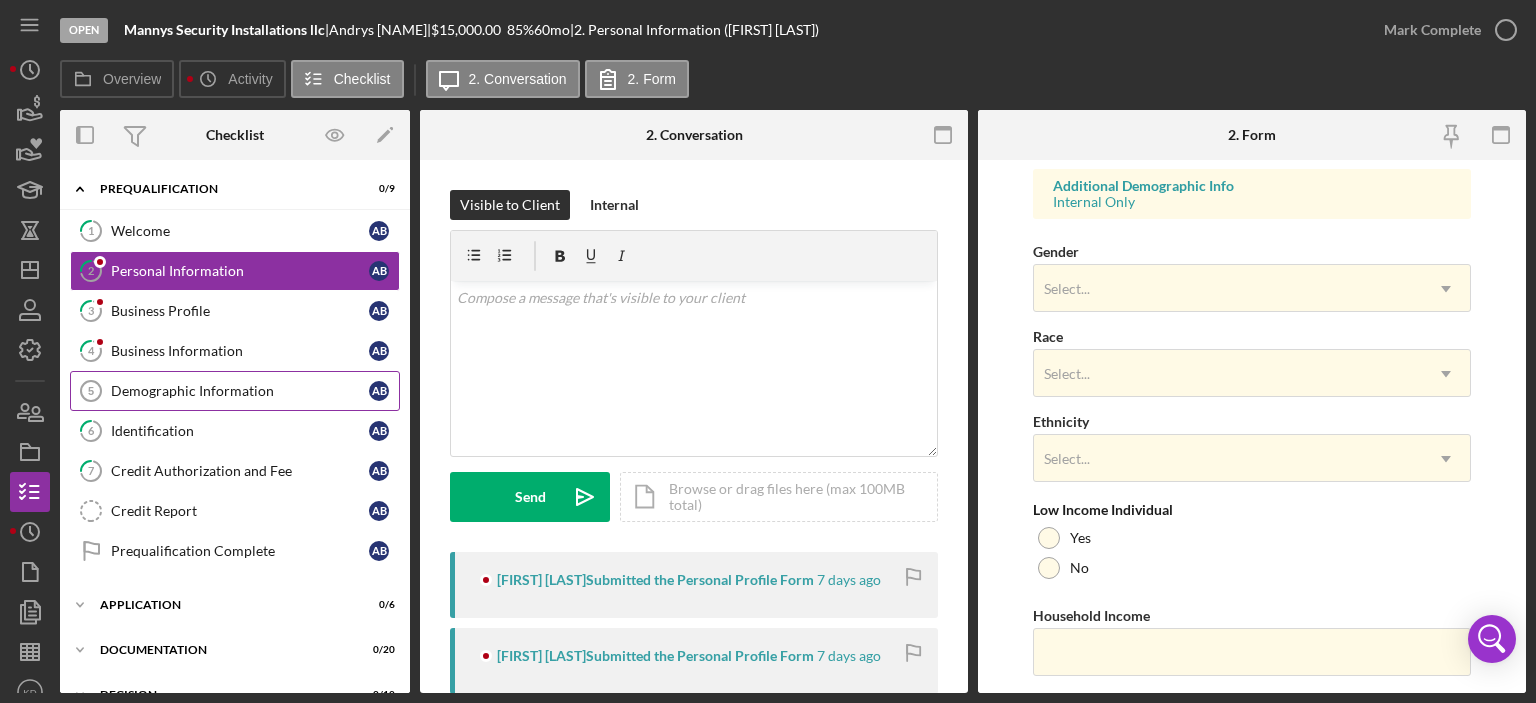 click on "Demographic Information" at bounding box center [240, 391] 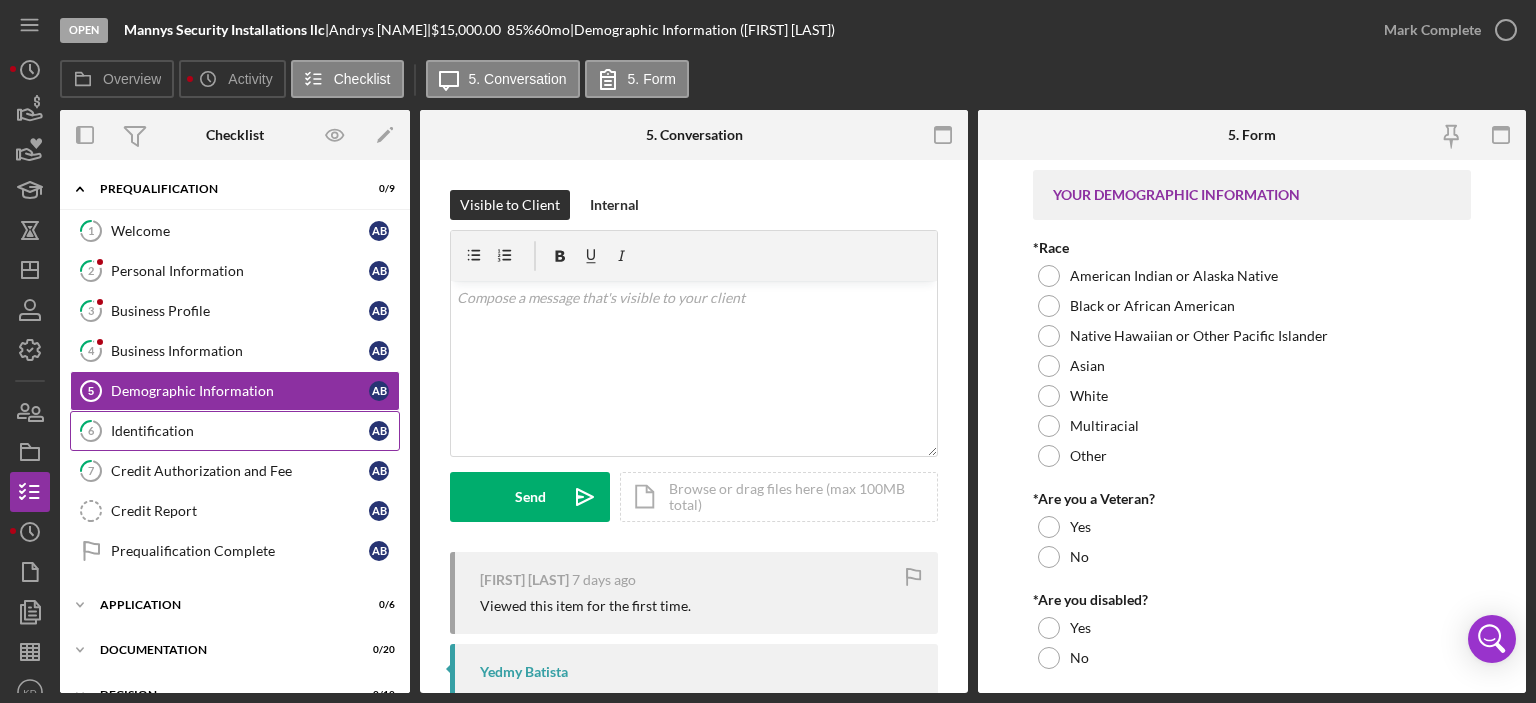 click on "Identification" at bounding box center (240, 431) 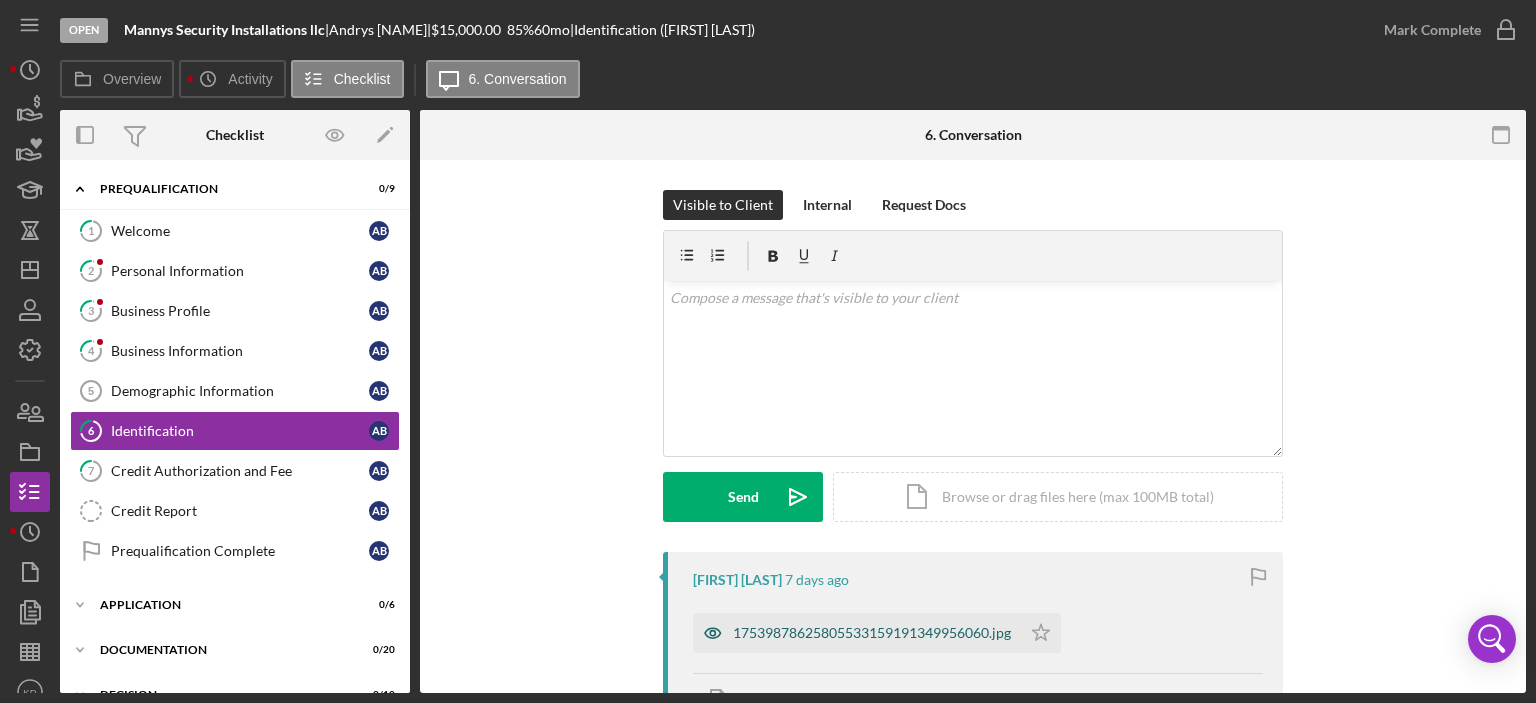 click on "17539878625805533159191349956060.jpg" at bounding box center (857, 633) 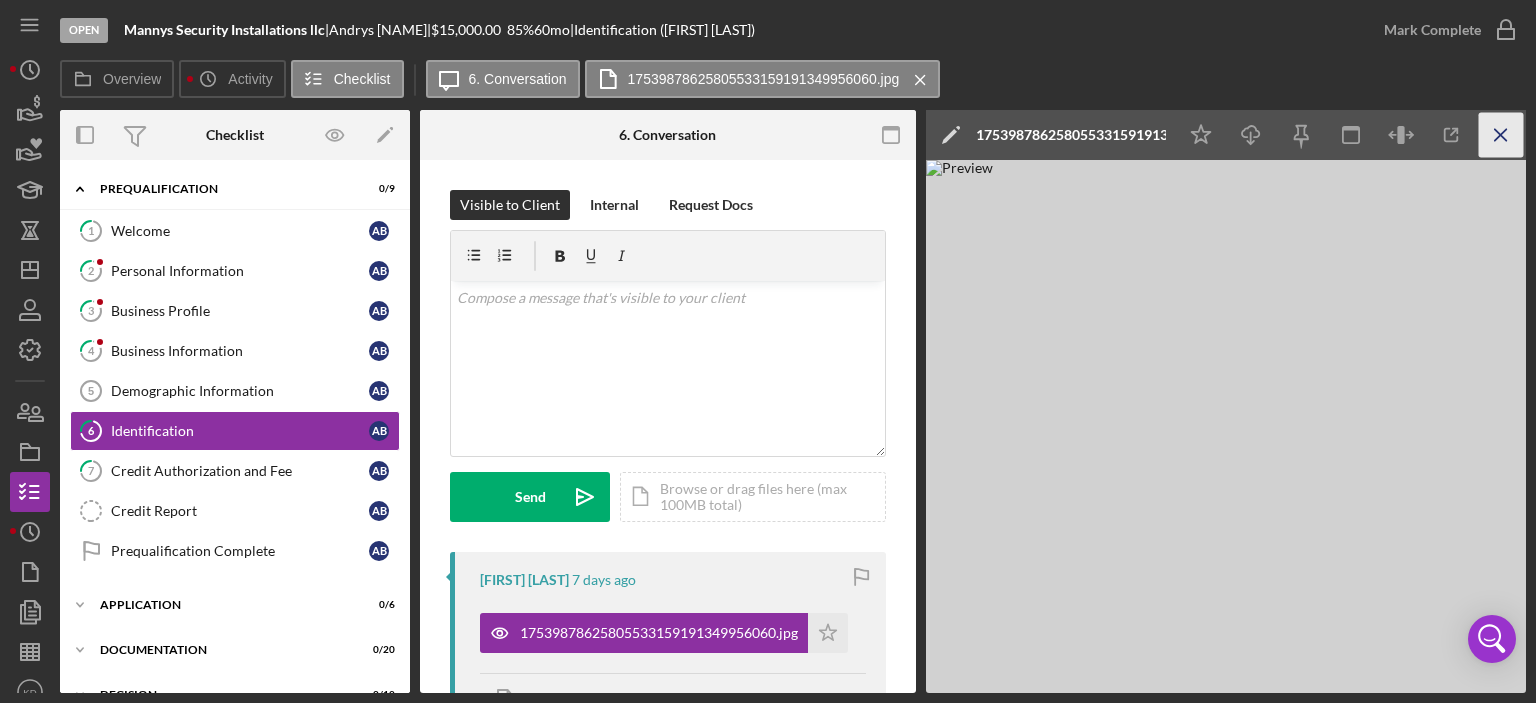 click on "Icon/Menu Close" 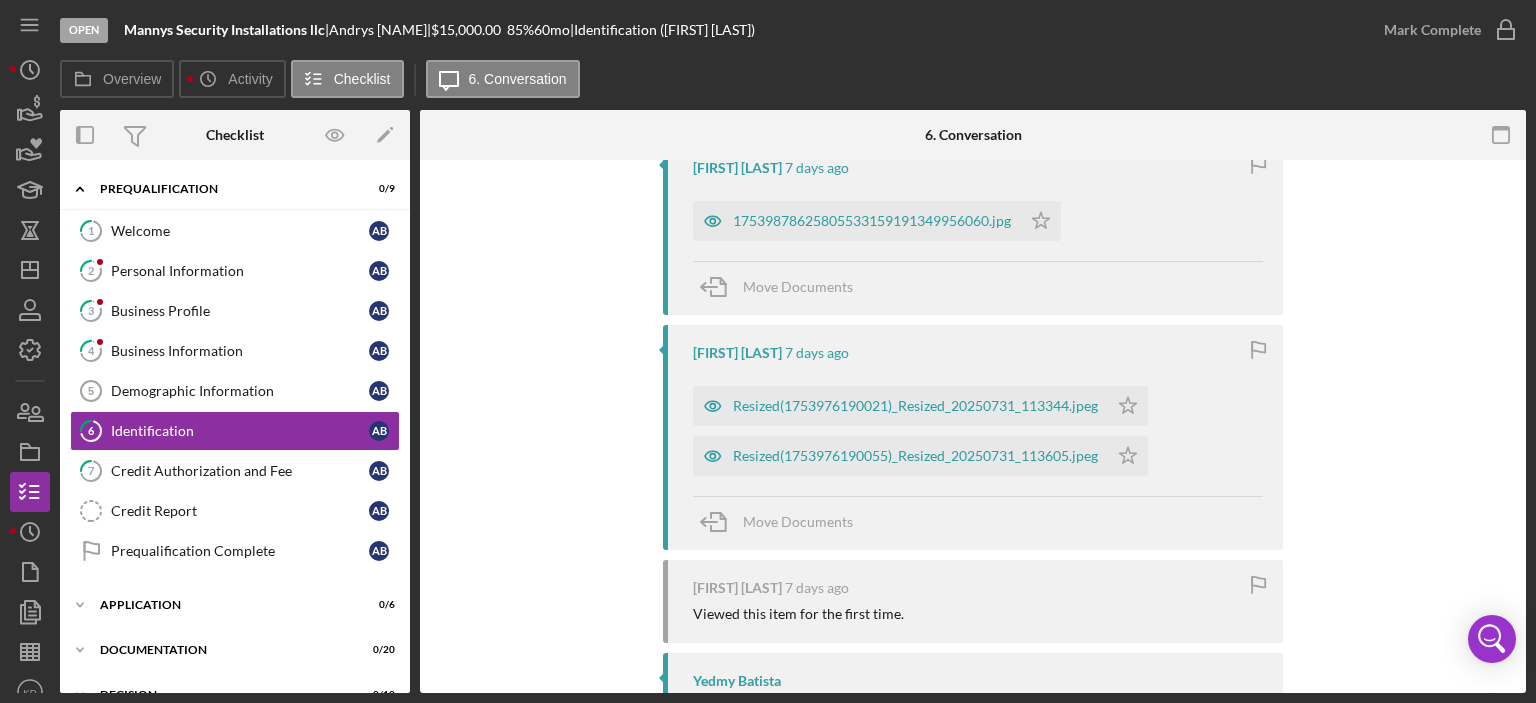 scroll, scrollTop: 413, scrollLeft: 0, axis: vertical 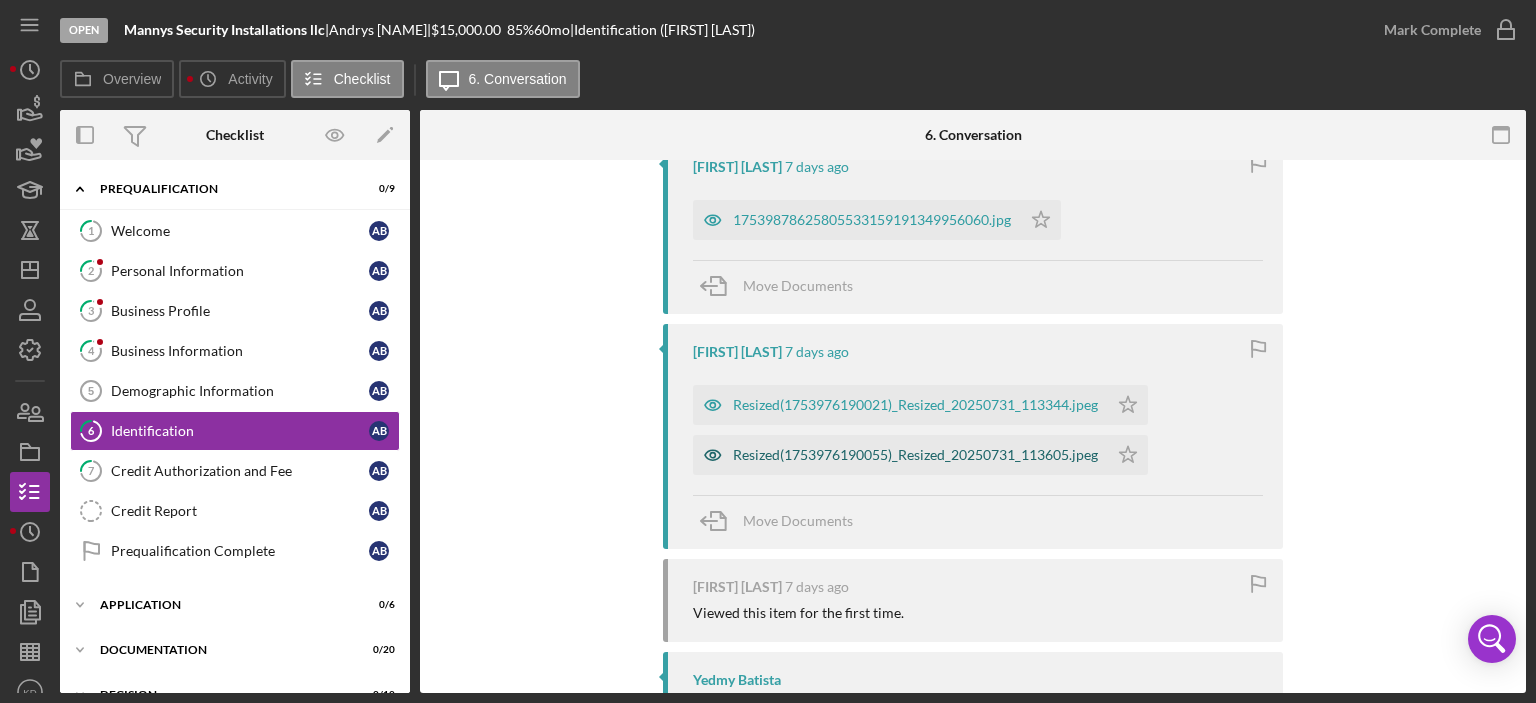 click on "Resized(1753976190055)_Resized_20250731_113605.jpeg" at bounding box center [915, 455] 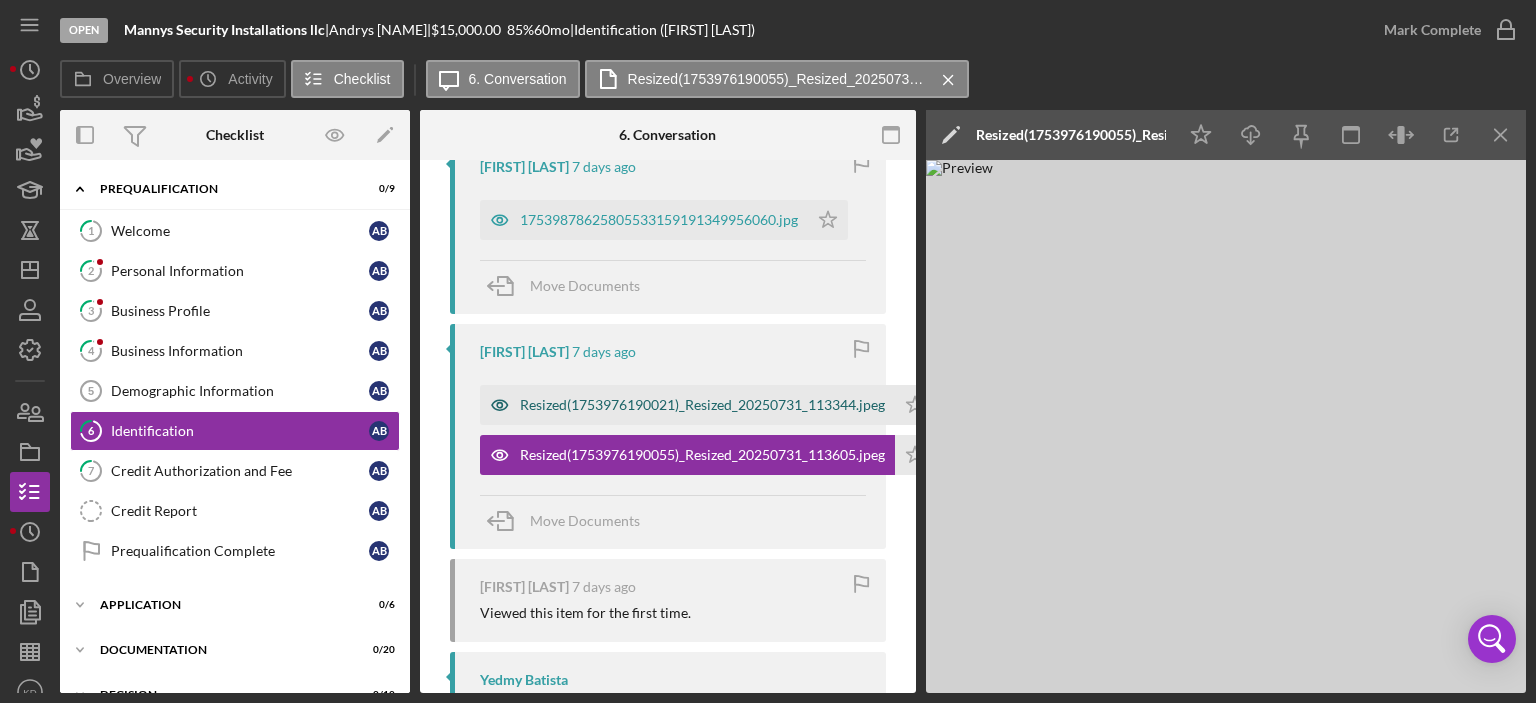 click on "Resized(1753976190021)_Resized_20250731_113344.jpeg" at bounding box center (702, 405) 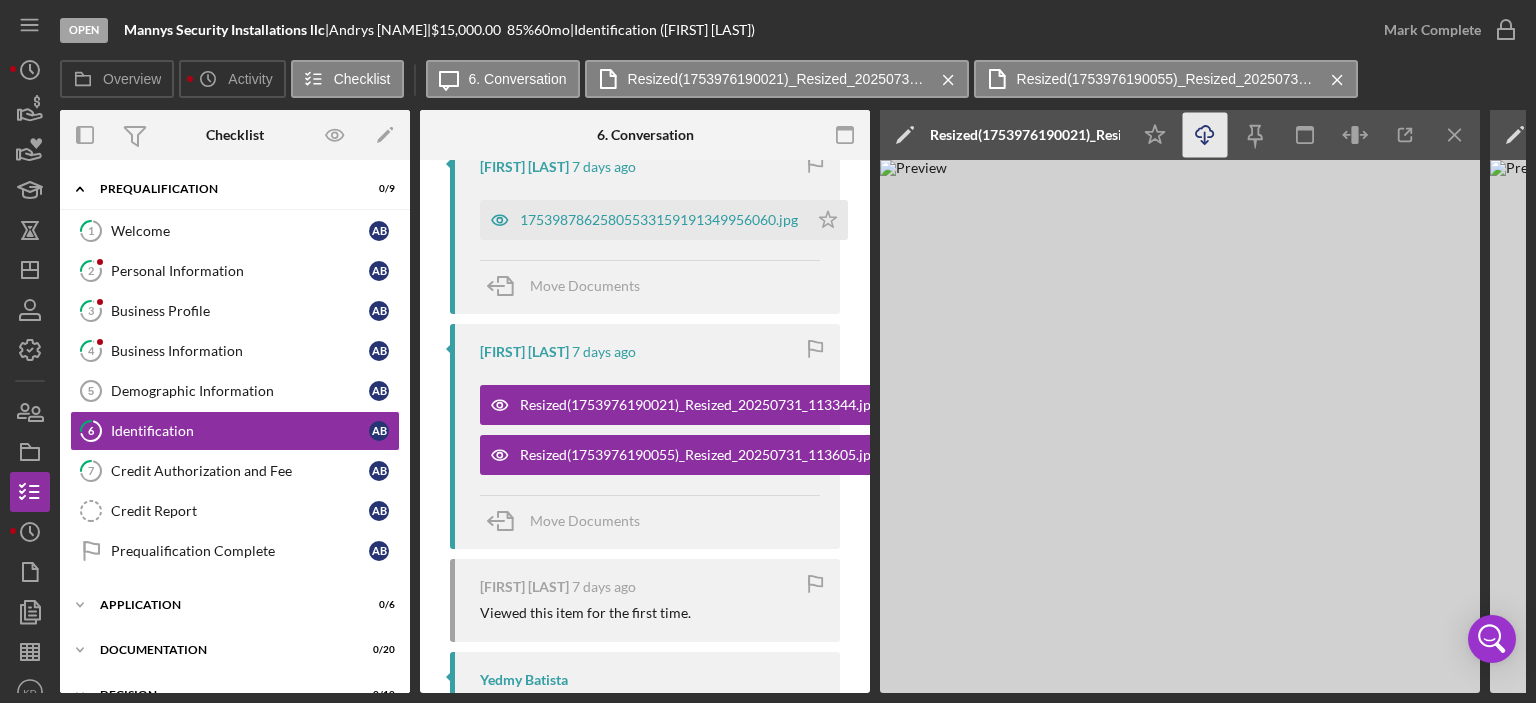 click on "Icon/Download" 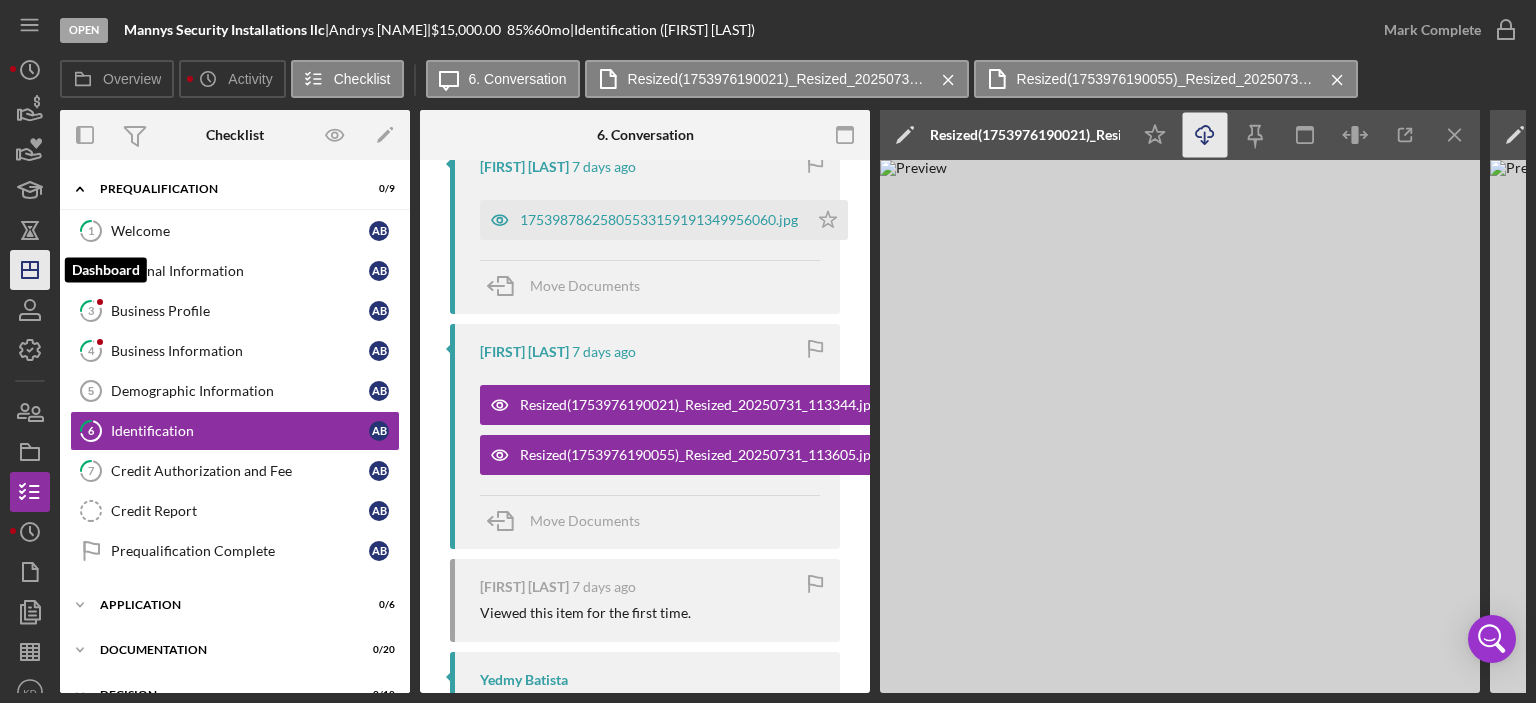 click on "Icon/Dashboard" 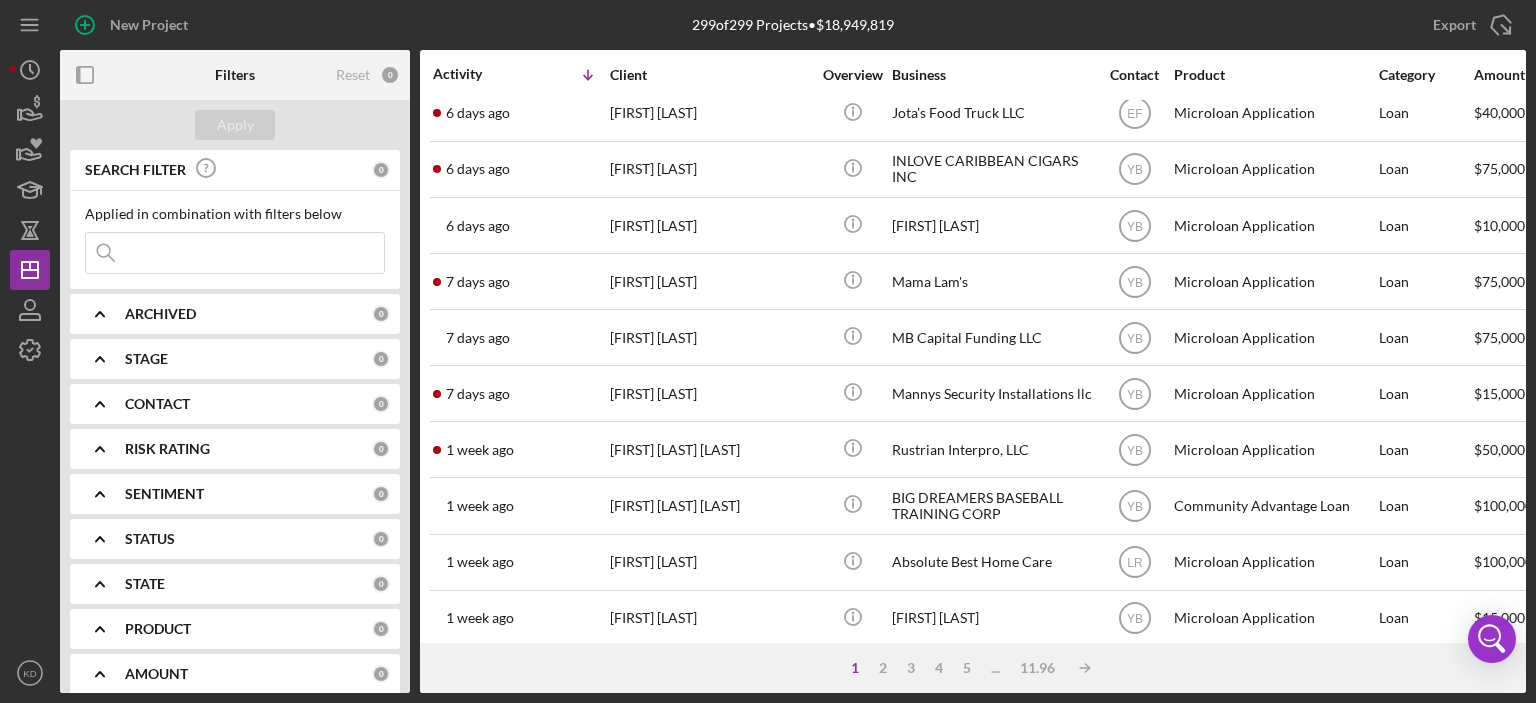 scroll, scrollTop: 840, scrollLeft: 0, axis: vertical 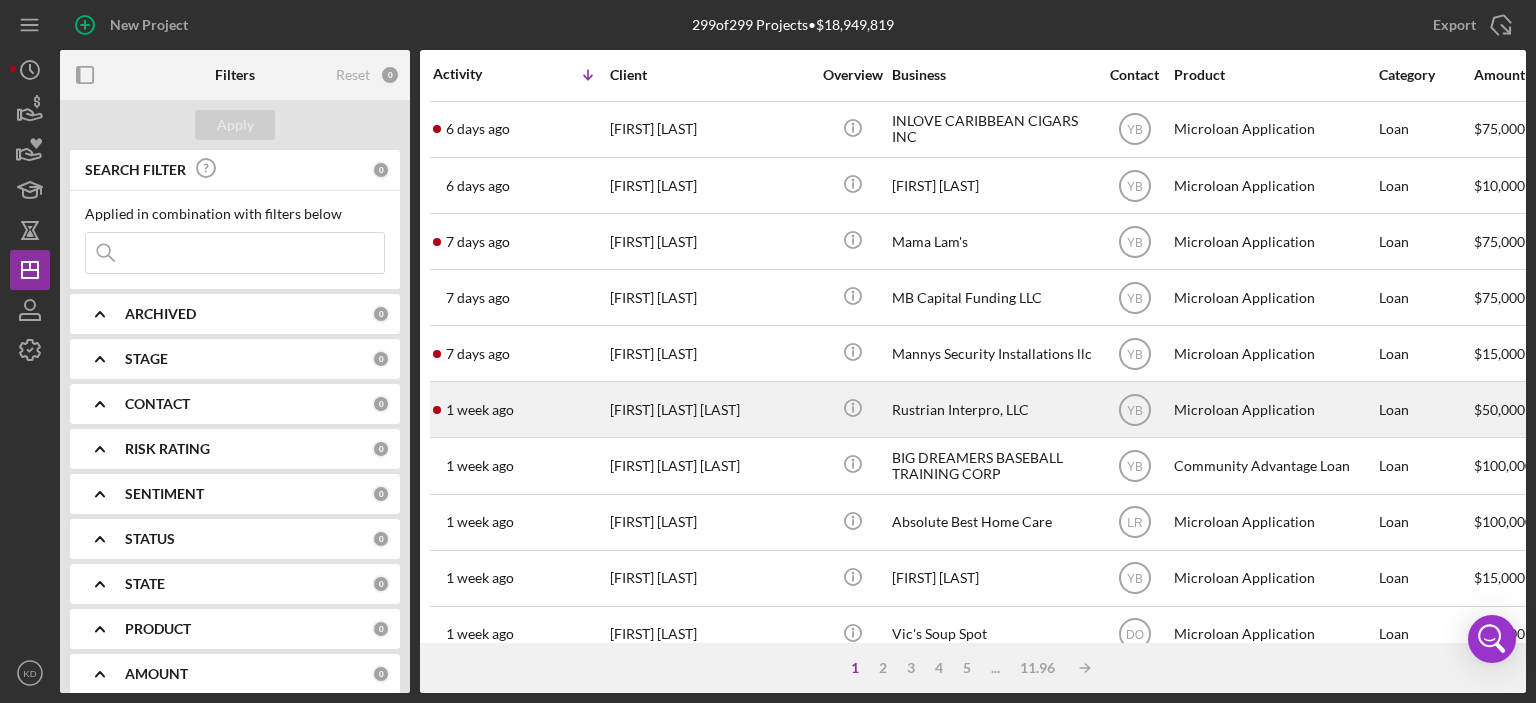 click on "[FIRST] [LAST] [LAST]" at bounding box center (710, 409) 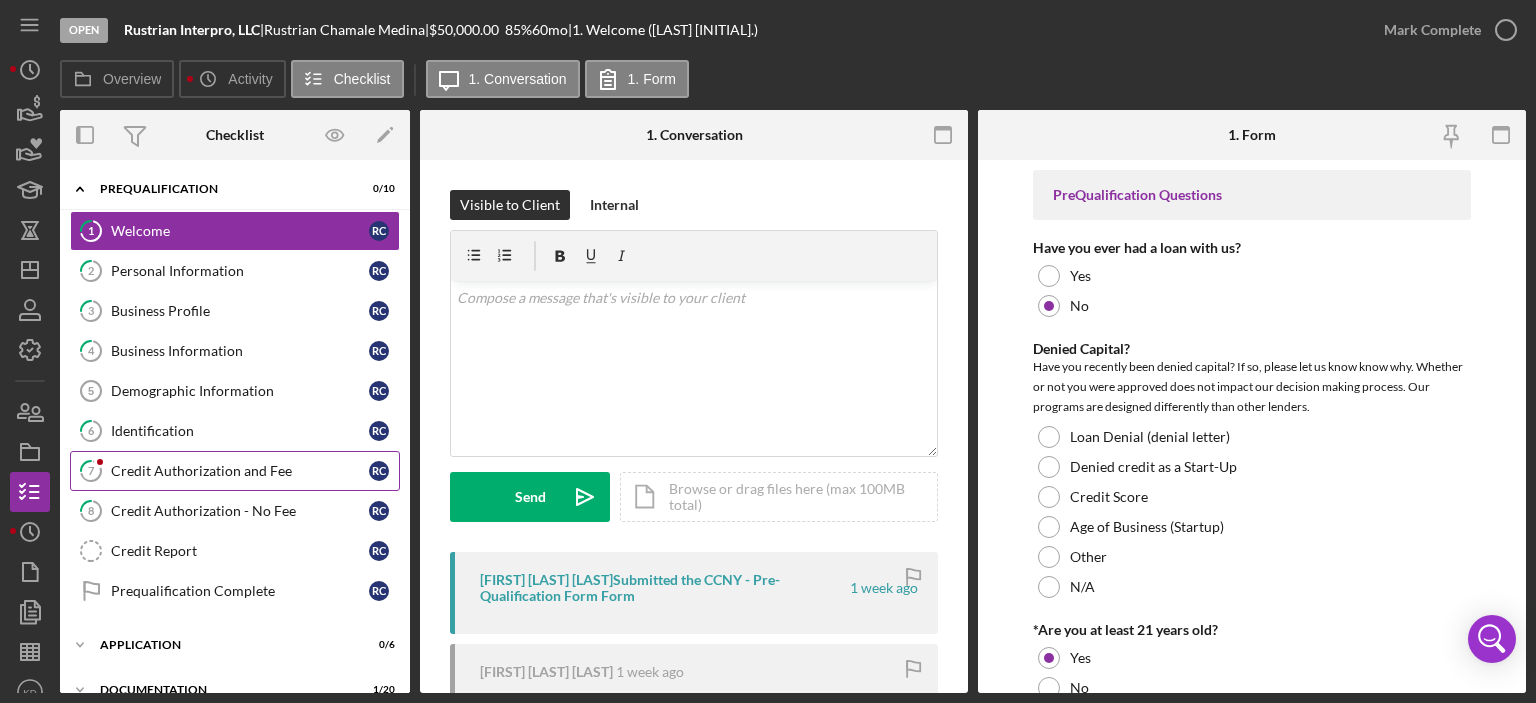 click on "Credit Authorization and Fee" at bounding box center [240, 471] 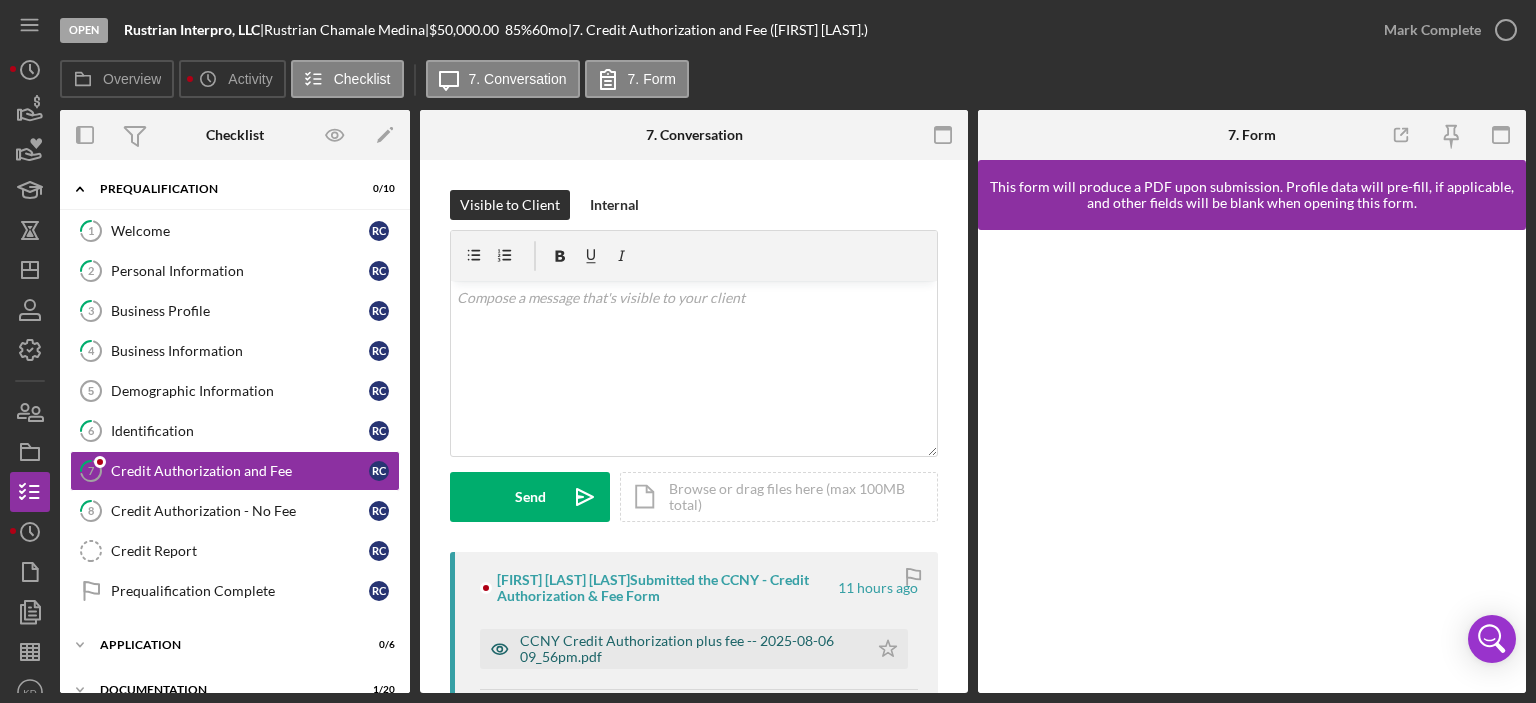click on "CCNY Credit Authorization plus fee -- 2025-08-06 09_56pm.pdf" at bounding box center [689, 649] 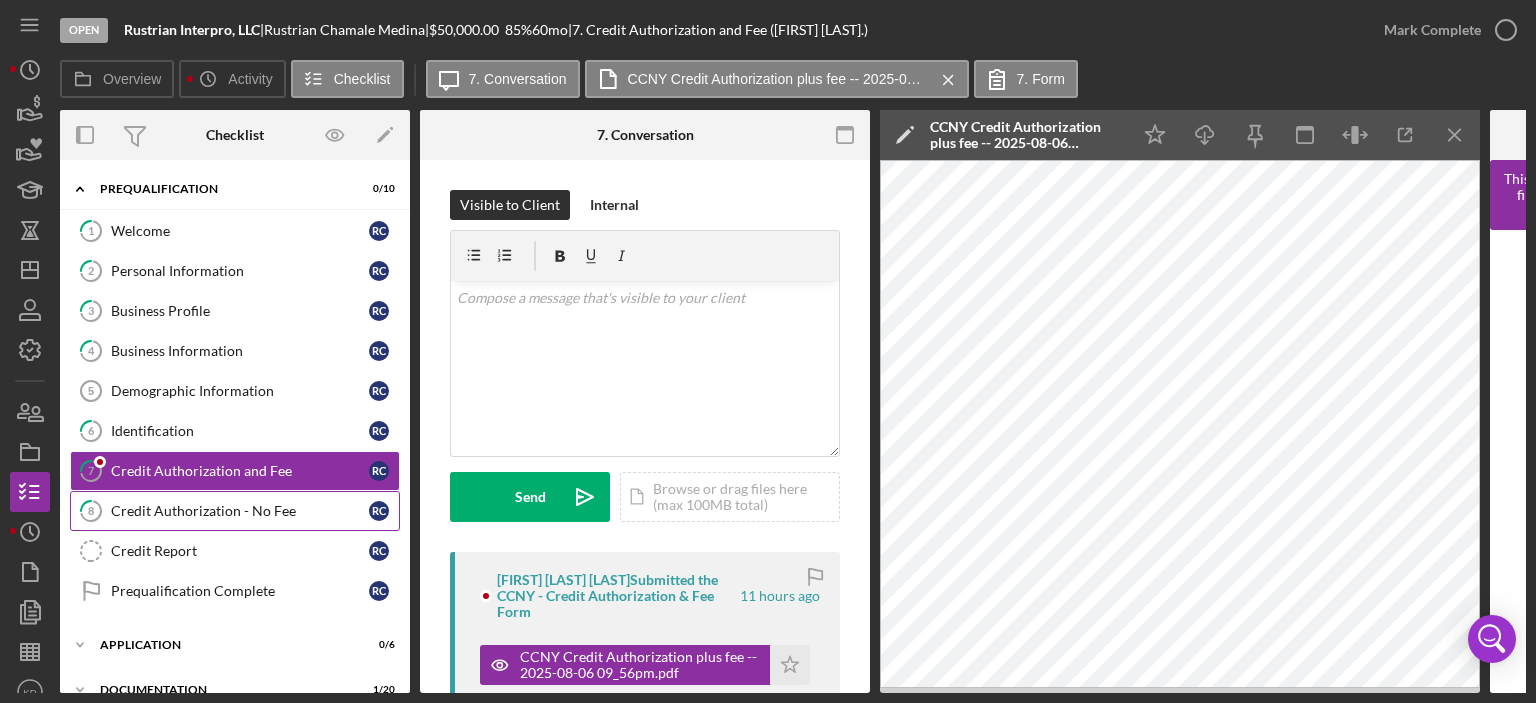 click on "Credit Authorization - No Fee" at bounding box center (240, 511) 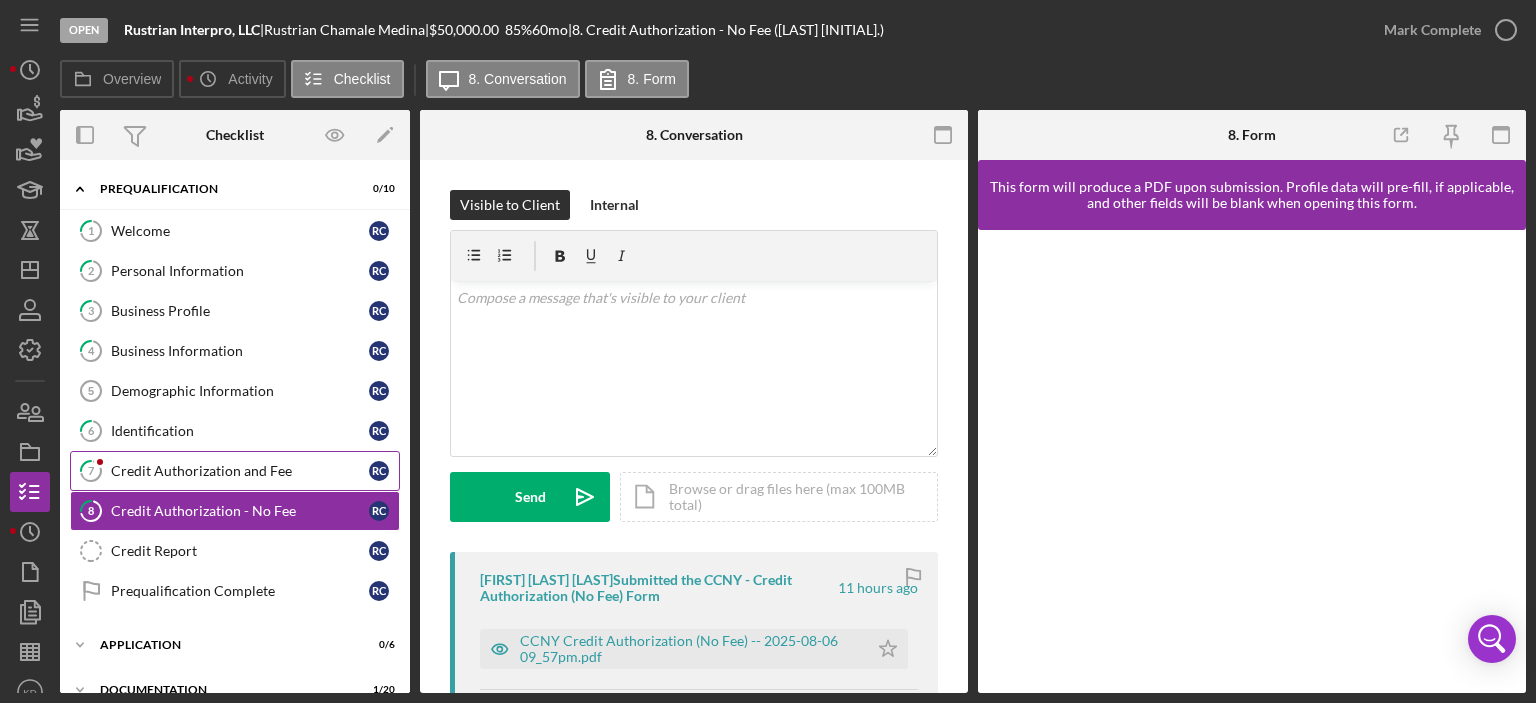 click on "Credit Authorization and Fee" at bounding box center (240, 471) 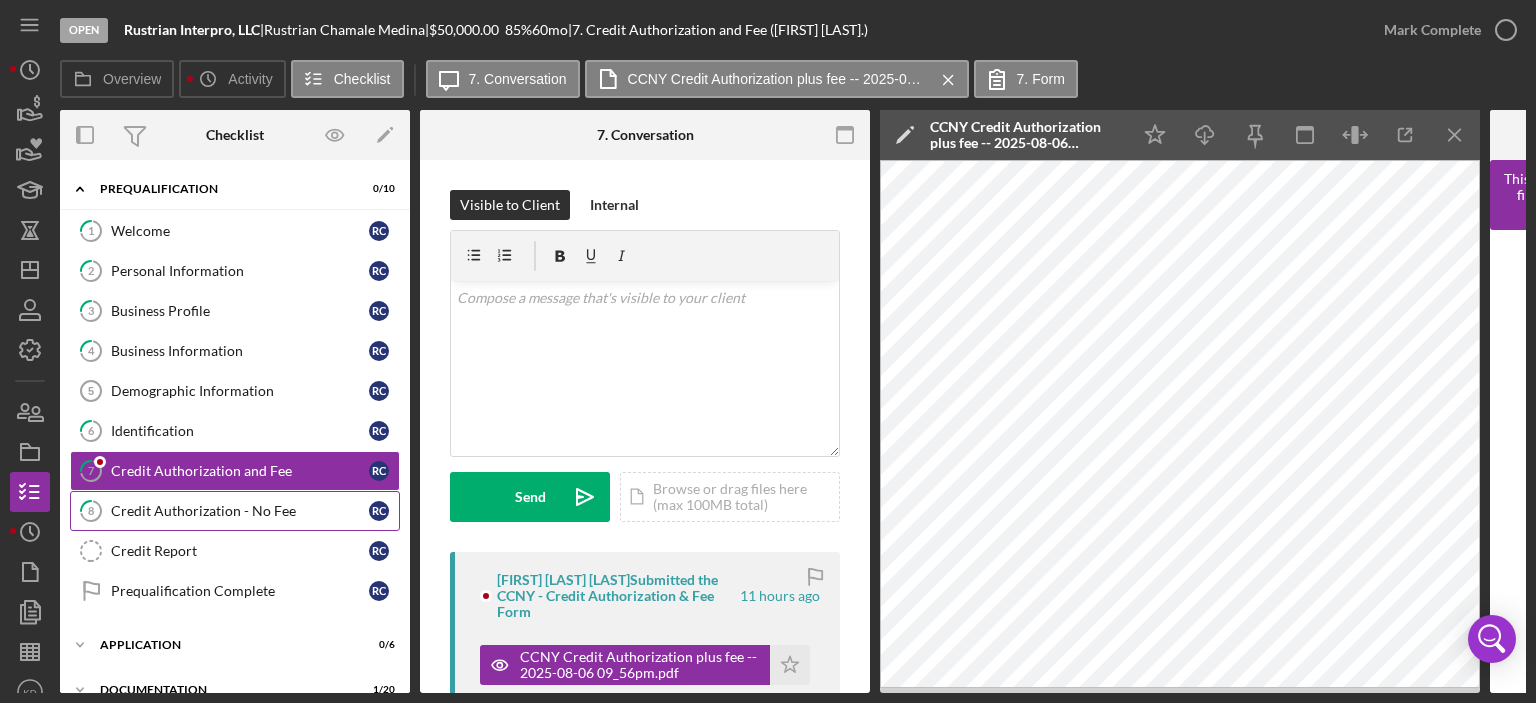 click on "Credit Authorization - No Fee" at bounding box center [240, 511] 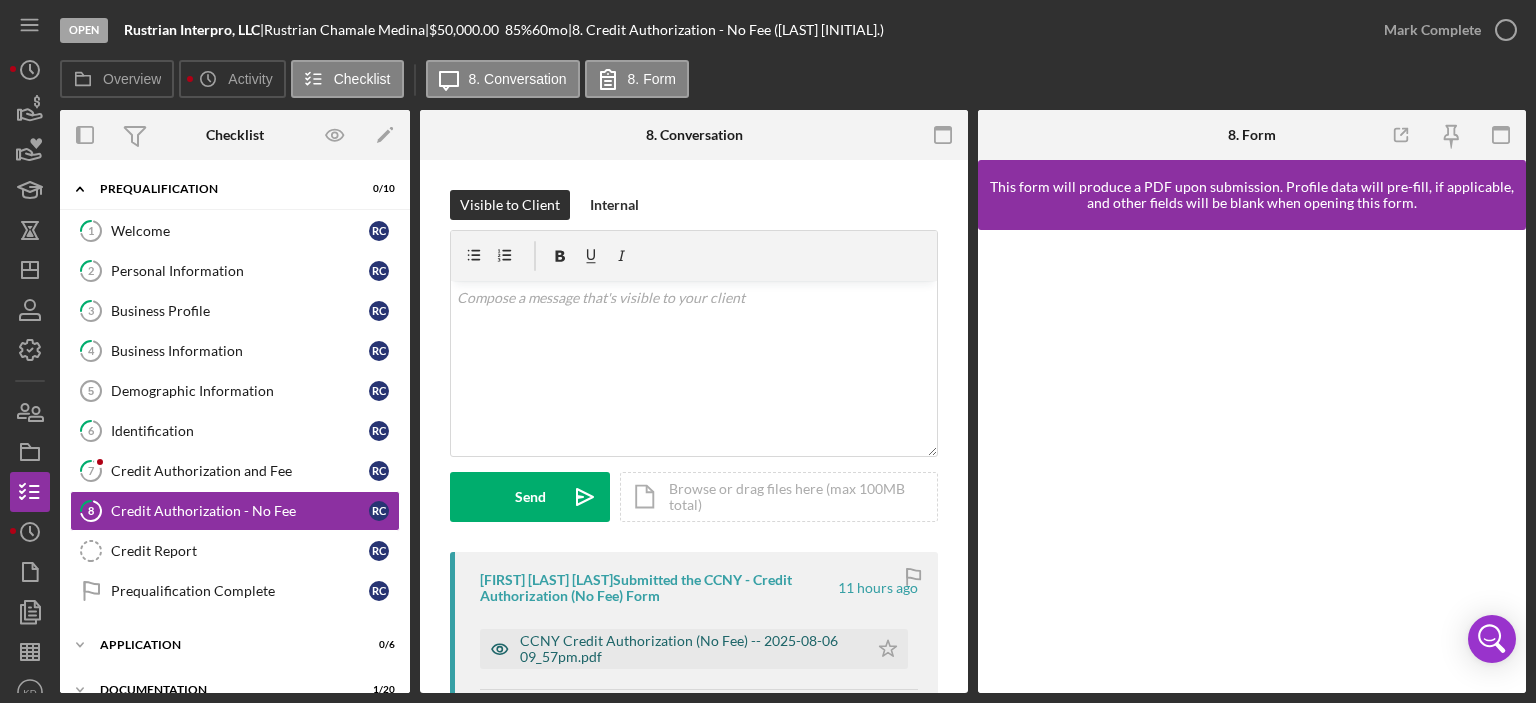 click on "CCNY Credit Authorization (No Fee) -- 2025-08-06 09_57pm.pdf" at bounding box center [689, 649] 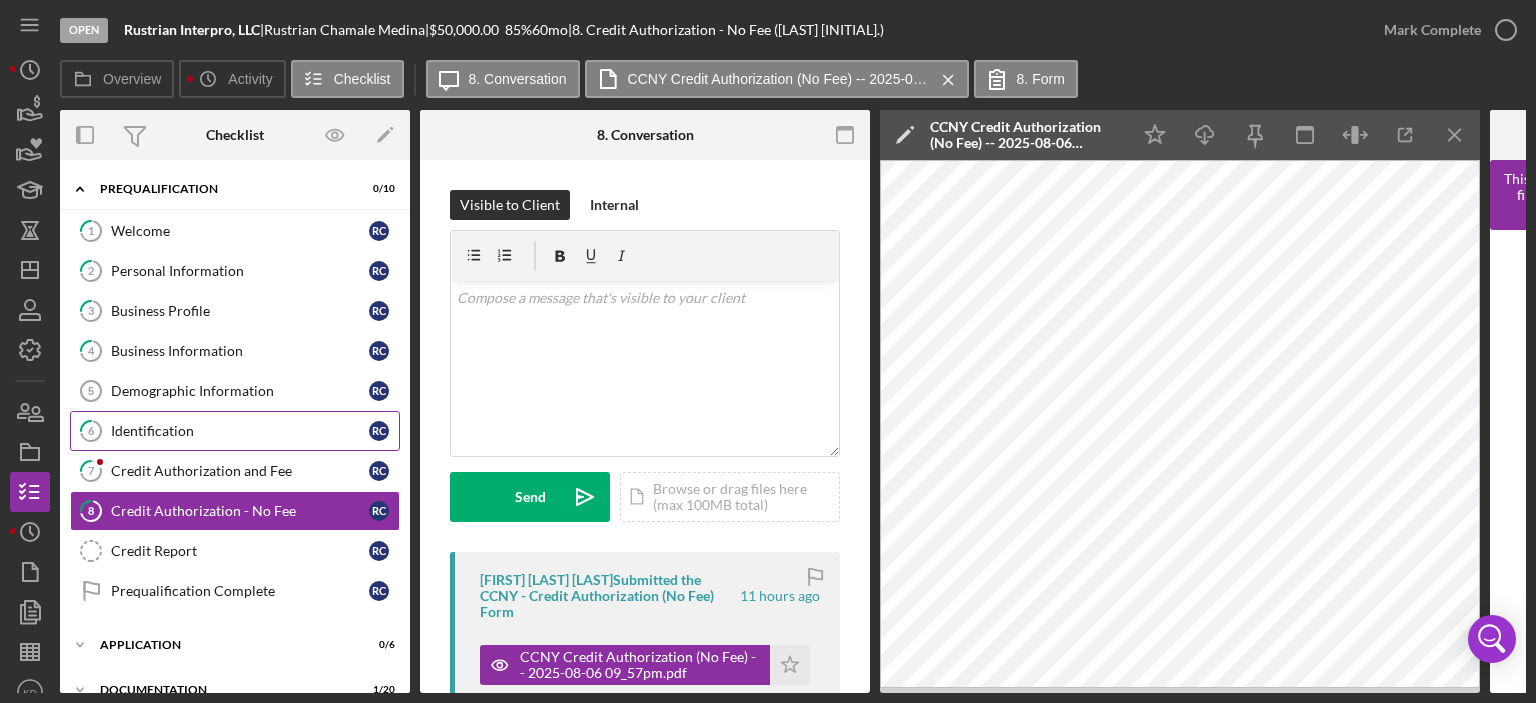 click on "Identification" at bounding box center [240, 431] 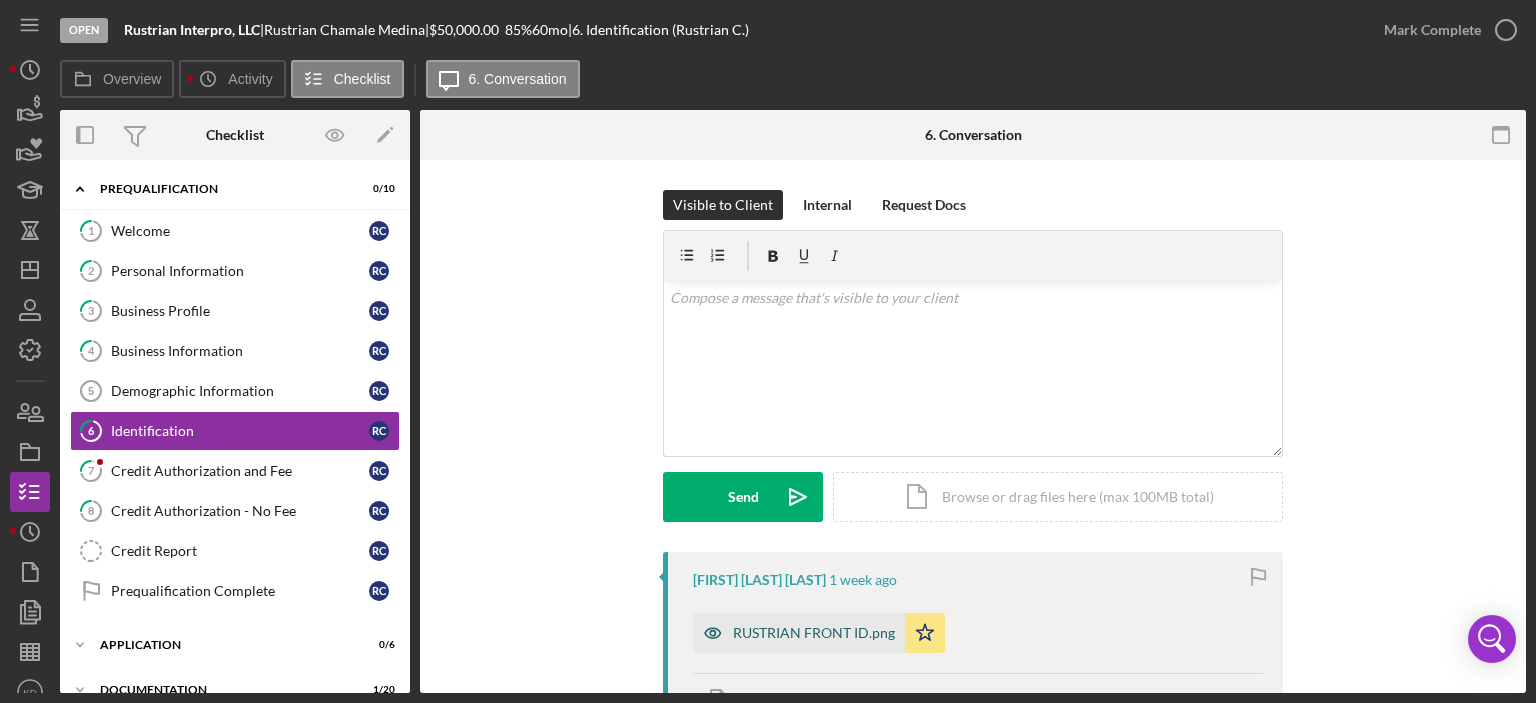 click on "RUSTRIAN FRONT ID.png" at bounding box center (814, 633) 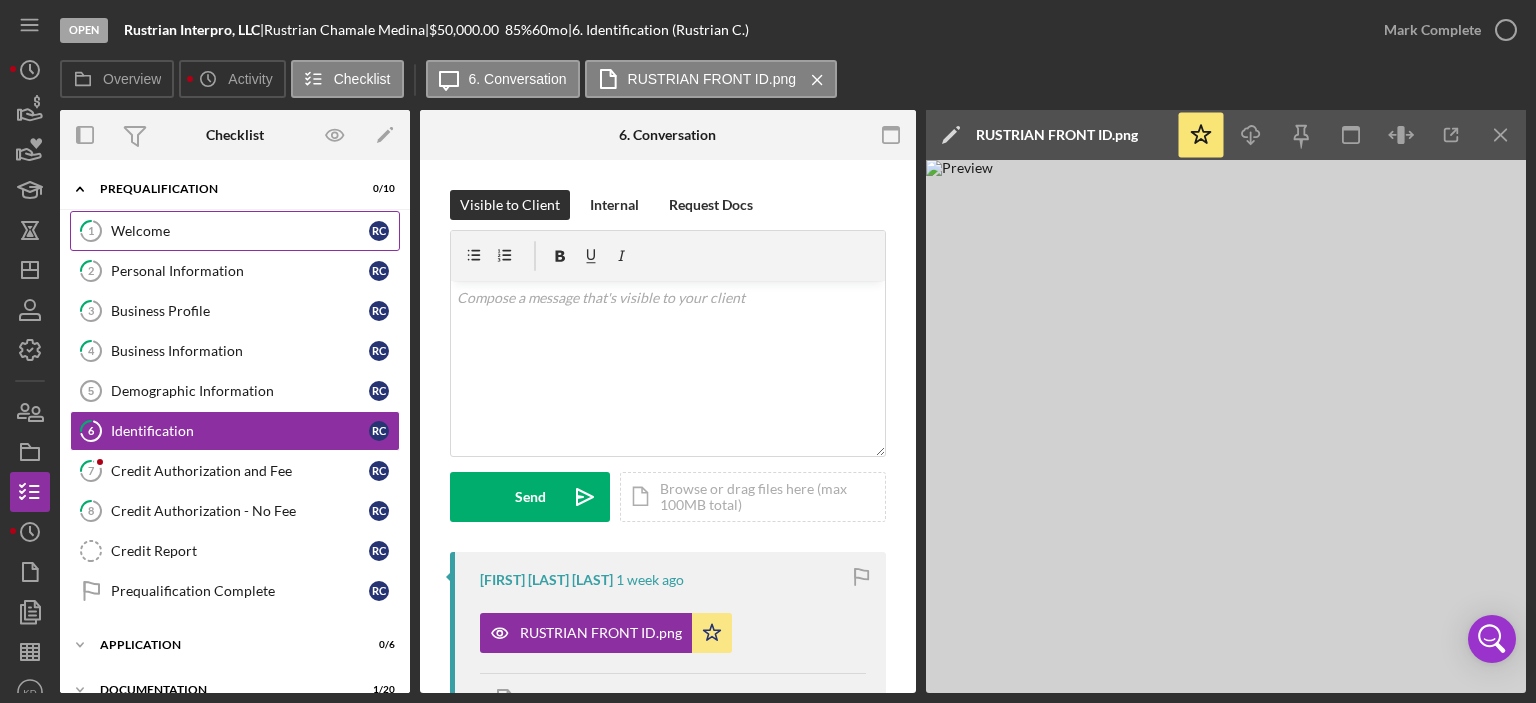 click on "Welcome" at bounding box center (240, 231) 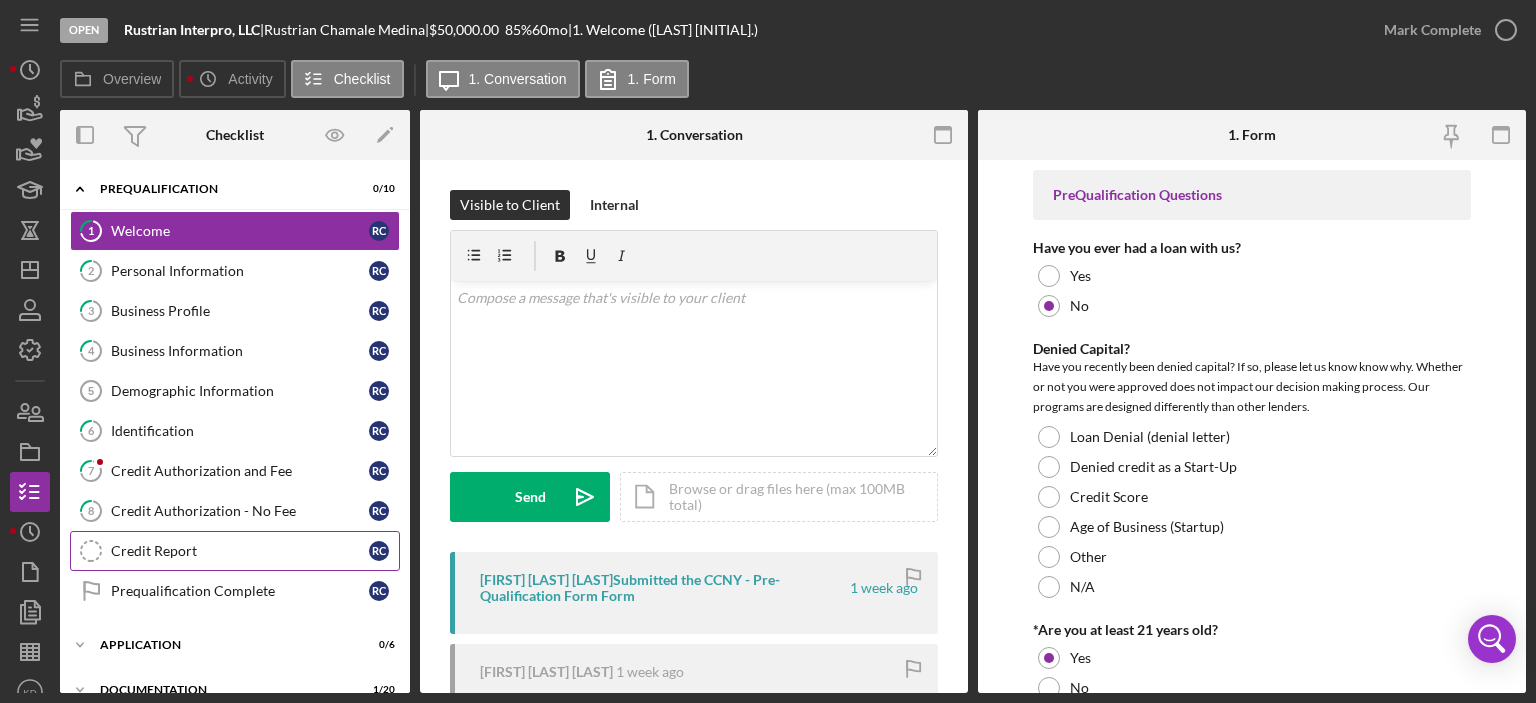 click on "Credit Report Credit Report R C" at bounding box center (235, 551) 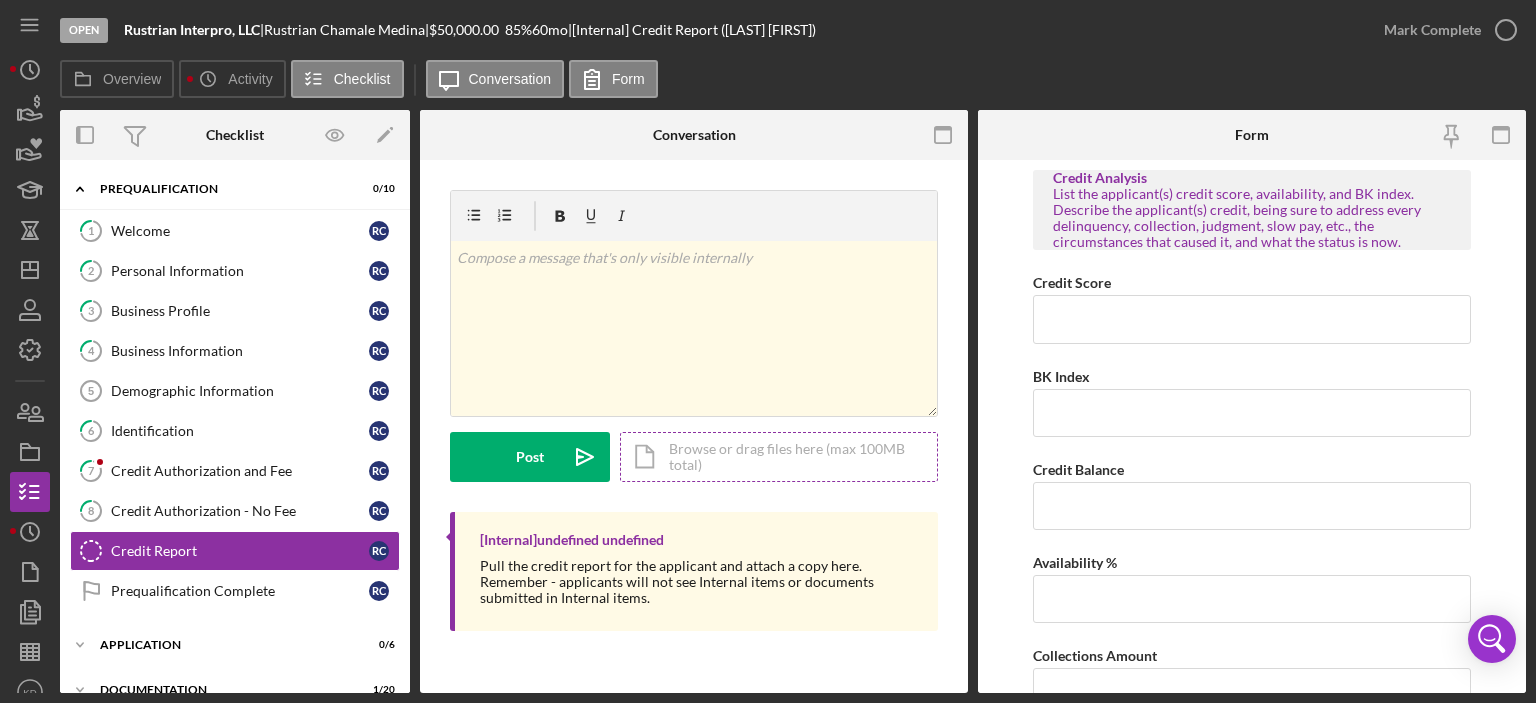 click on "Icon/Document Browse or drag files here (max 100MB total) Tap to choose files or take a photo" at bounding box center (779, 457) 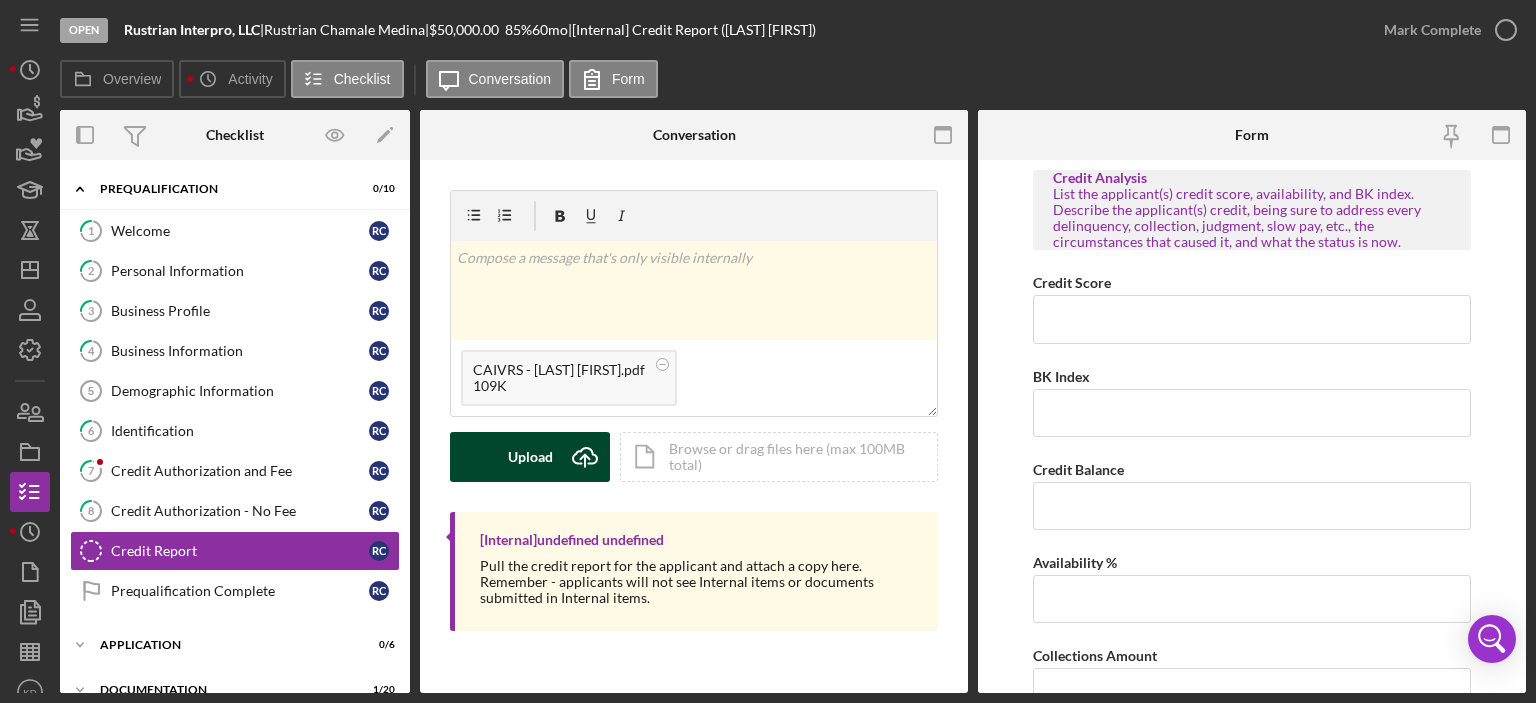 click on "Upload" at bounding box center [530, 457] 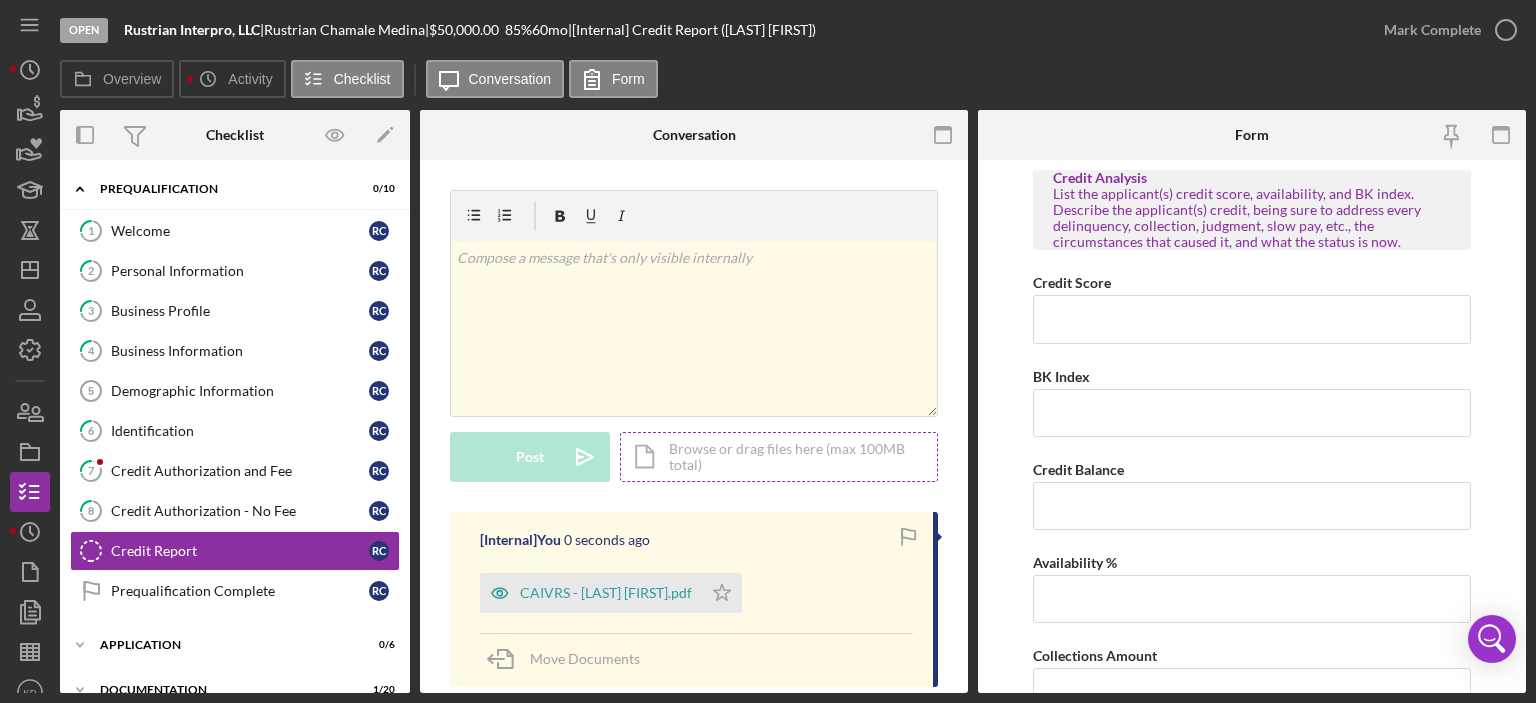 click on "Icon/Document Browse or drag files here (max 100MB total) Tap to choose files or take a photo" at bounding box center [779, 457] 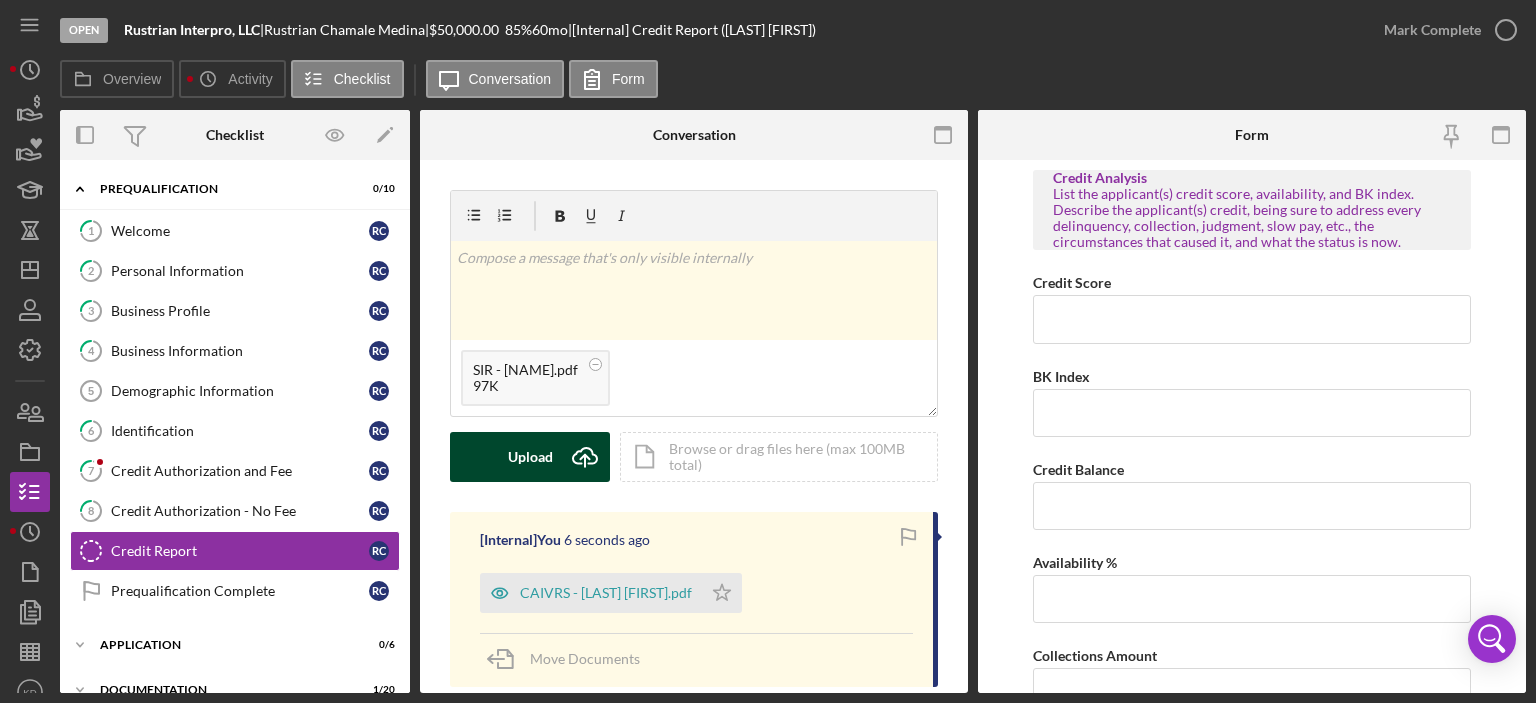 click on "Upload" at bounding box center (530, 457) 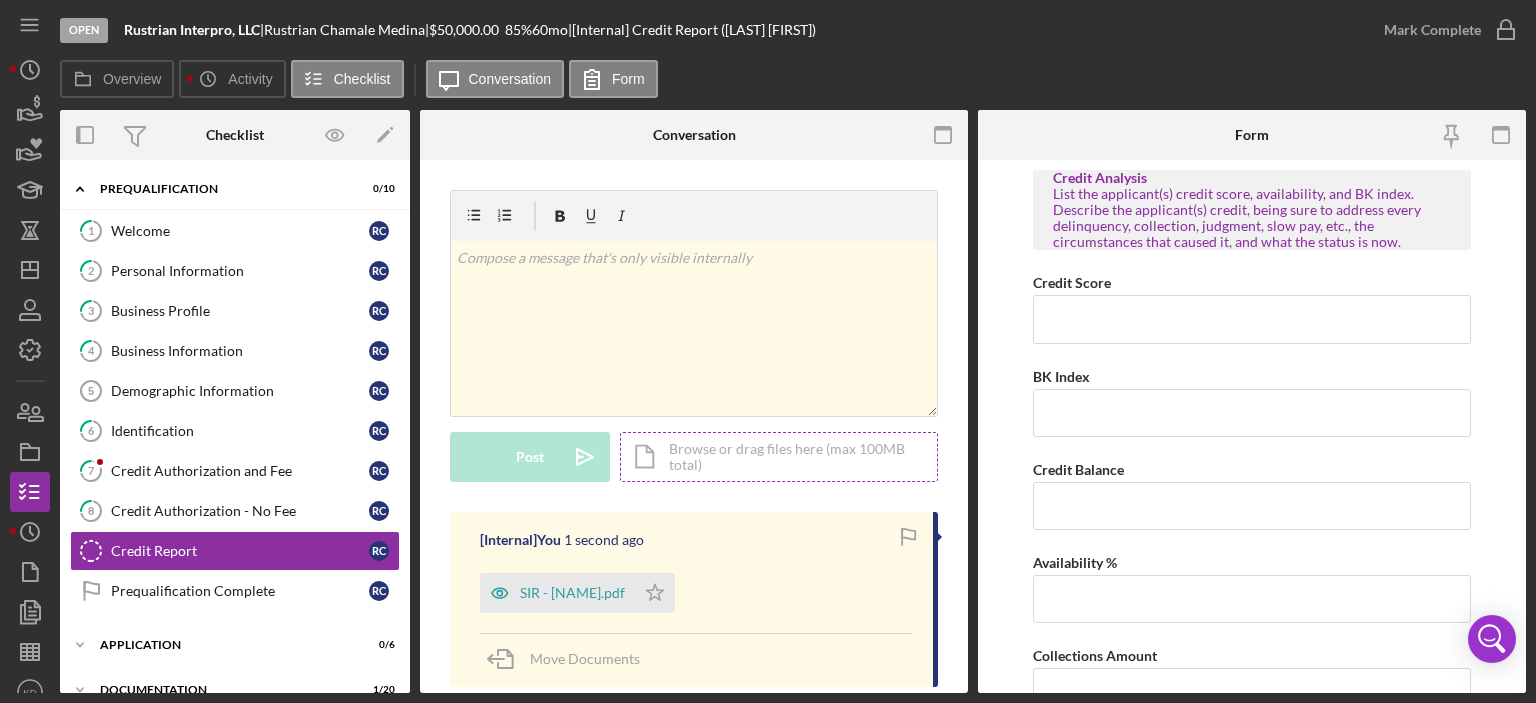 click on "Icon/Document Browse or drag files here (max 100MB total) Tap to choose files or take a photo" at bounding box center (779, 457) 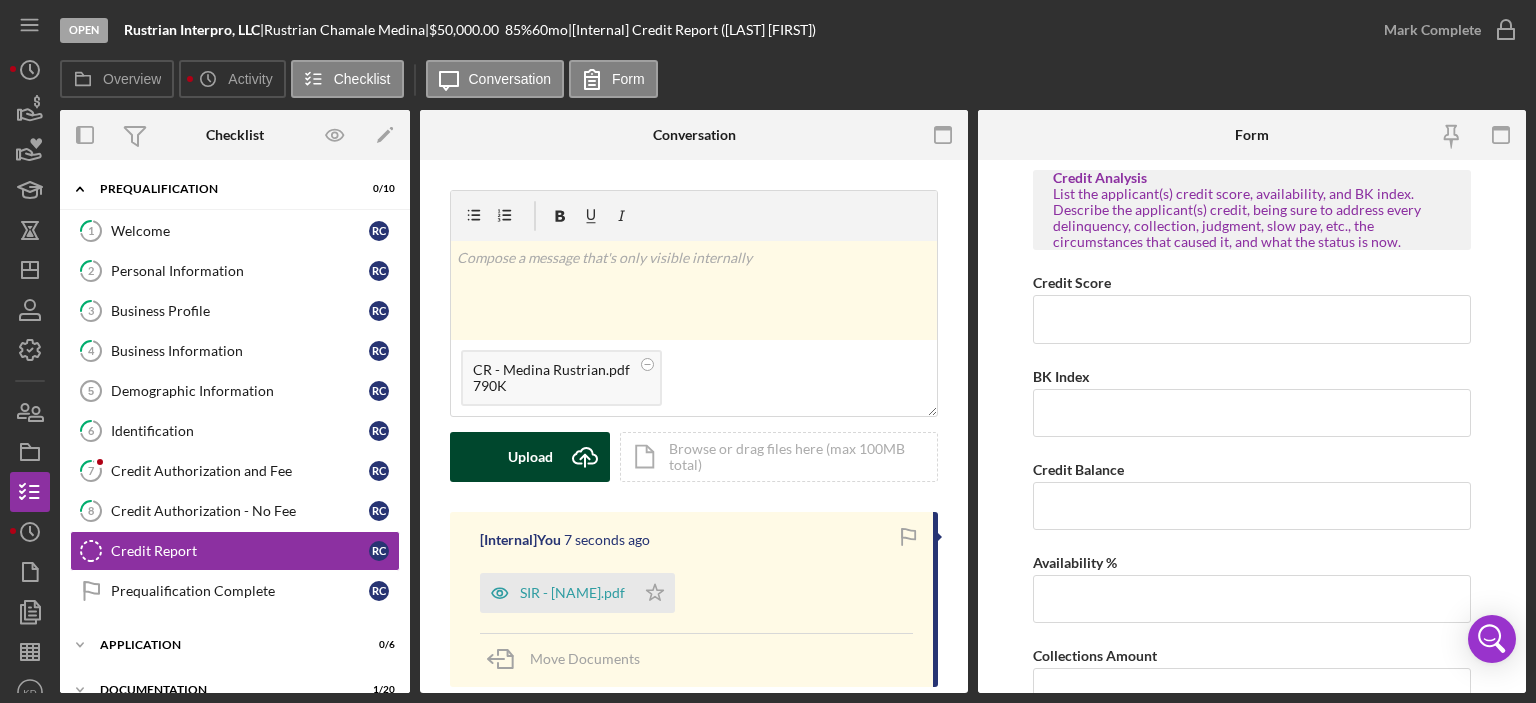 click on "Upload Icon/Upload" at bounding box center (530, 457) 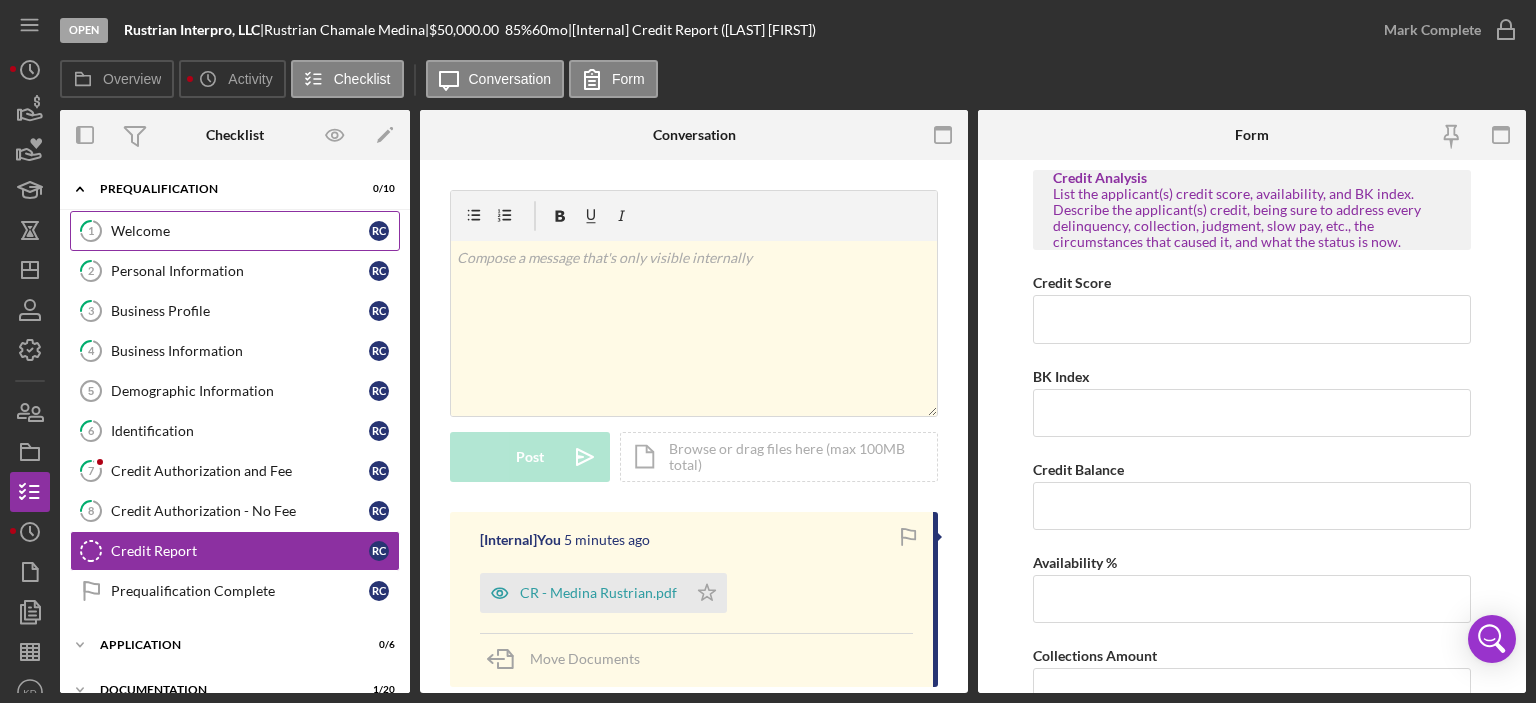 click on "1" 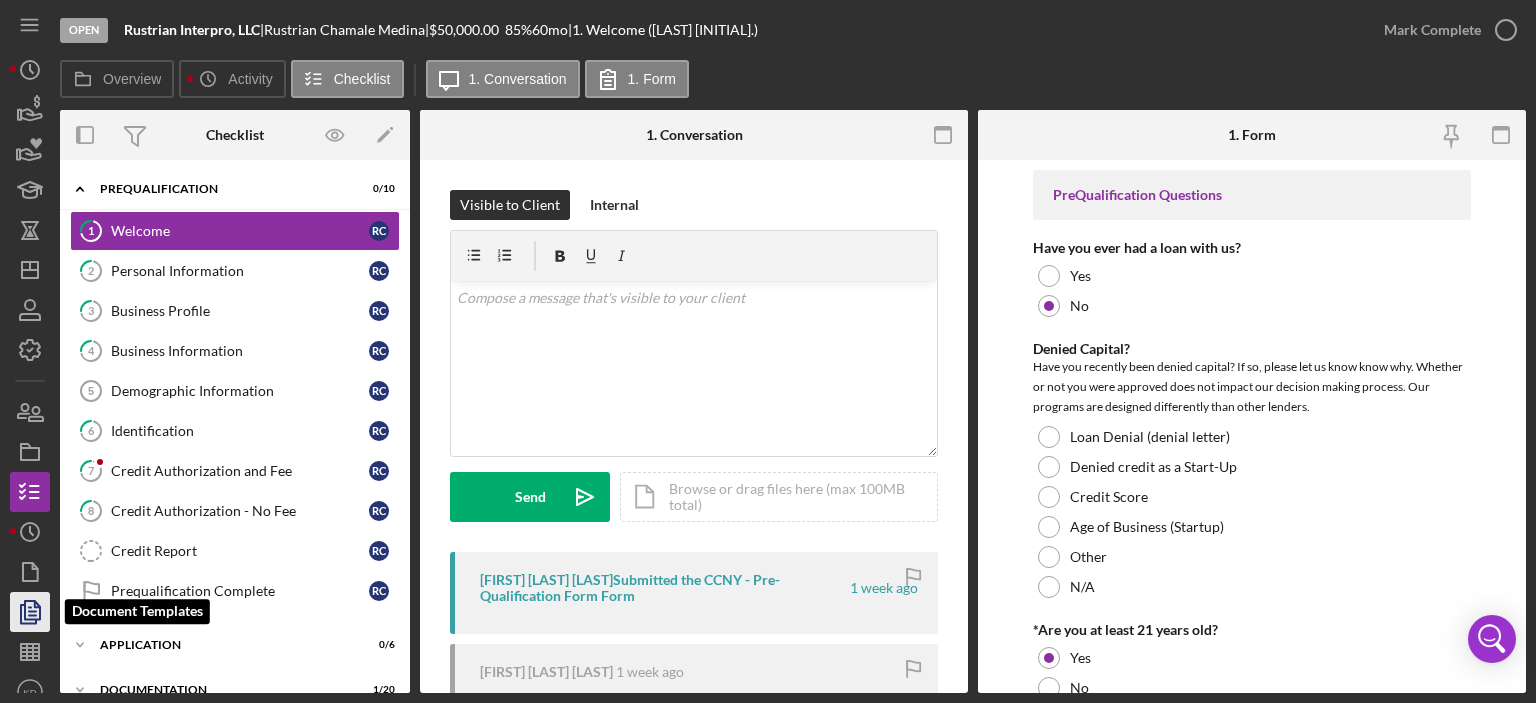 click 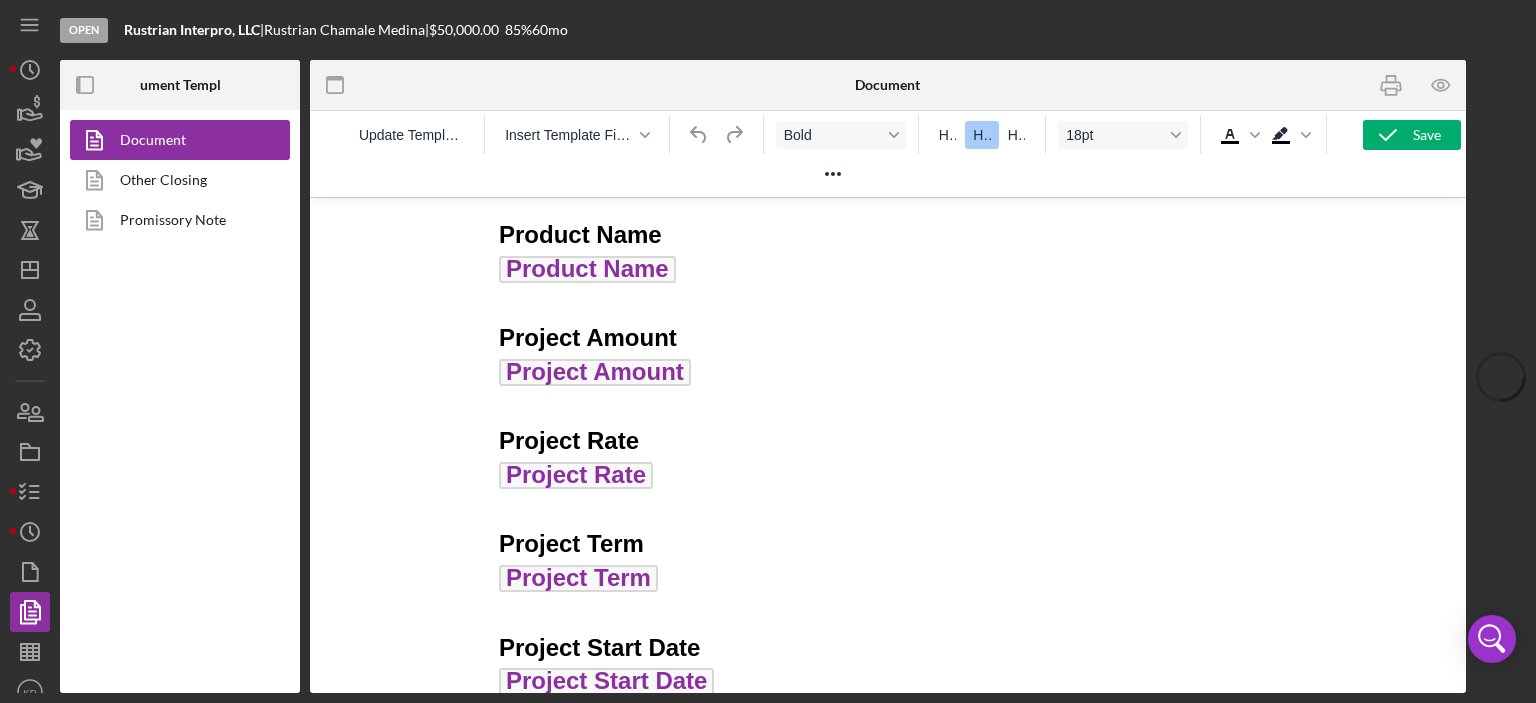 scroll, scrollTop: 0, scrollLeft: 0, axis: both 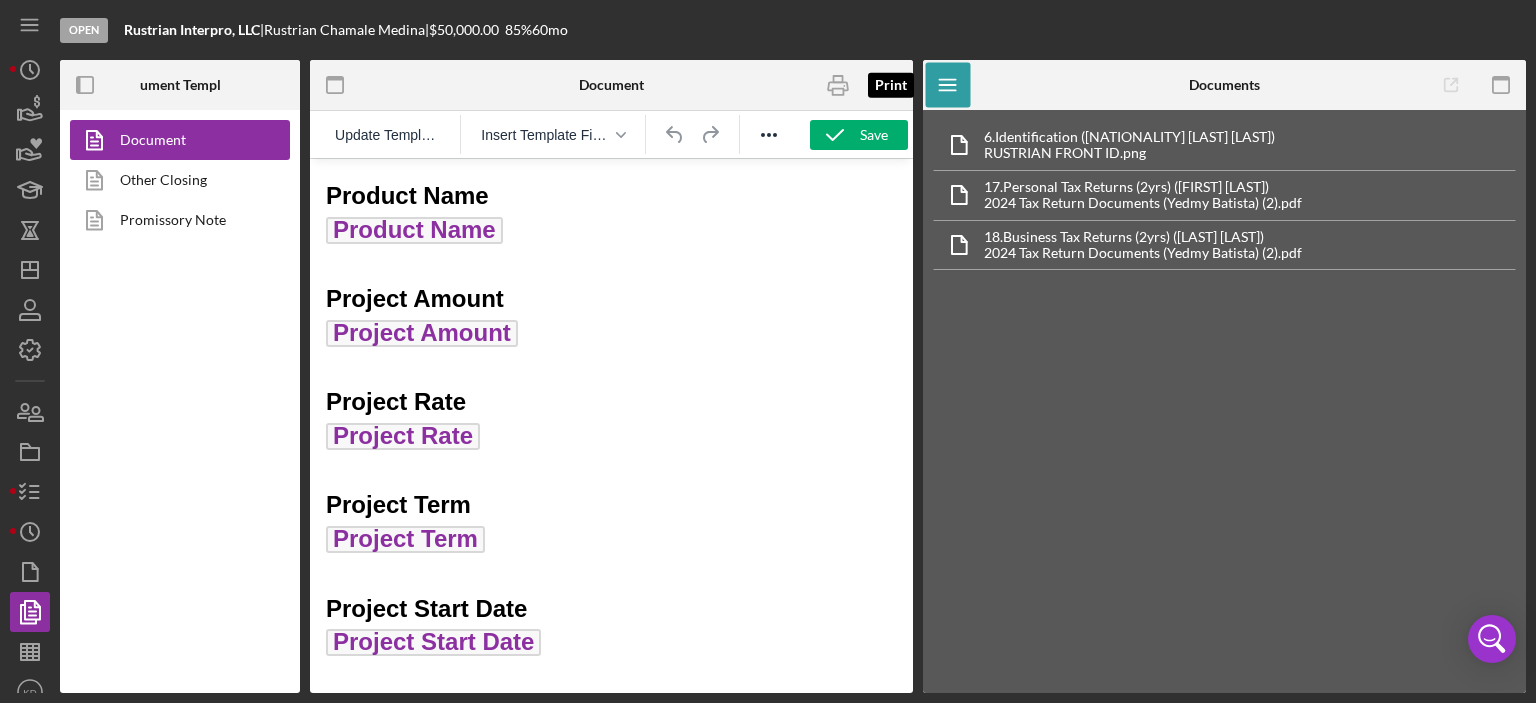 click 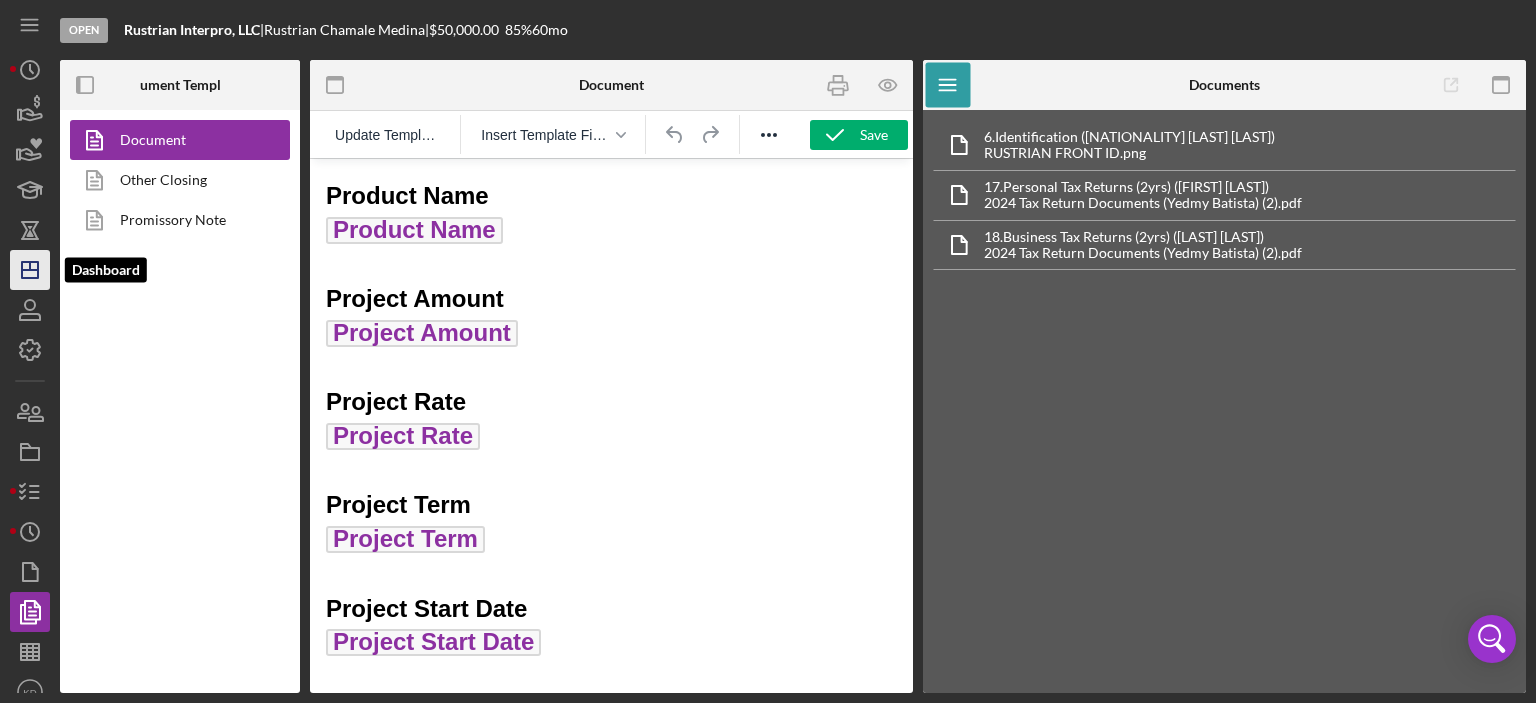 click 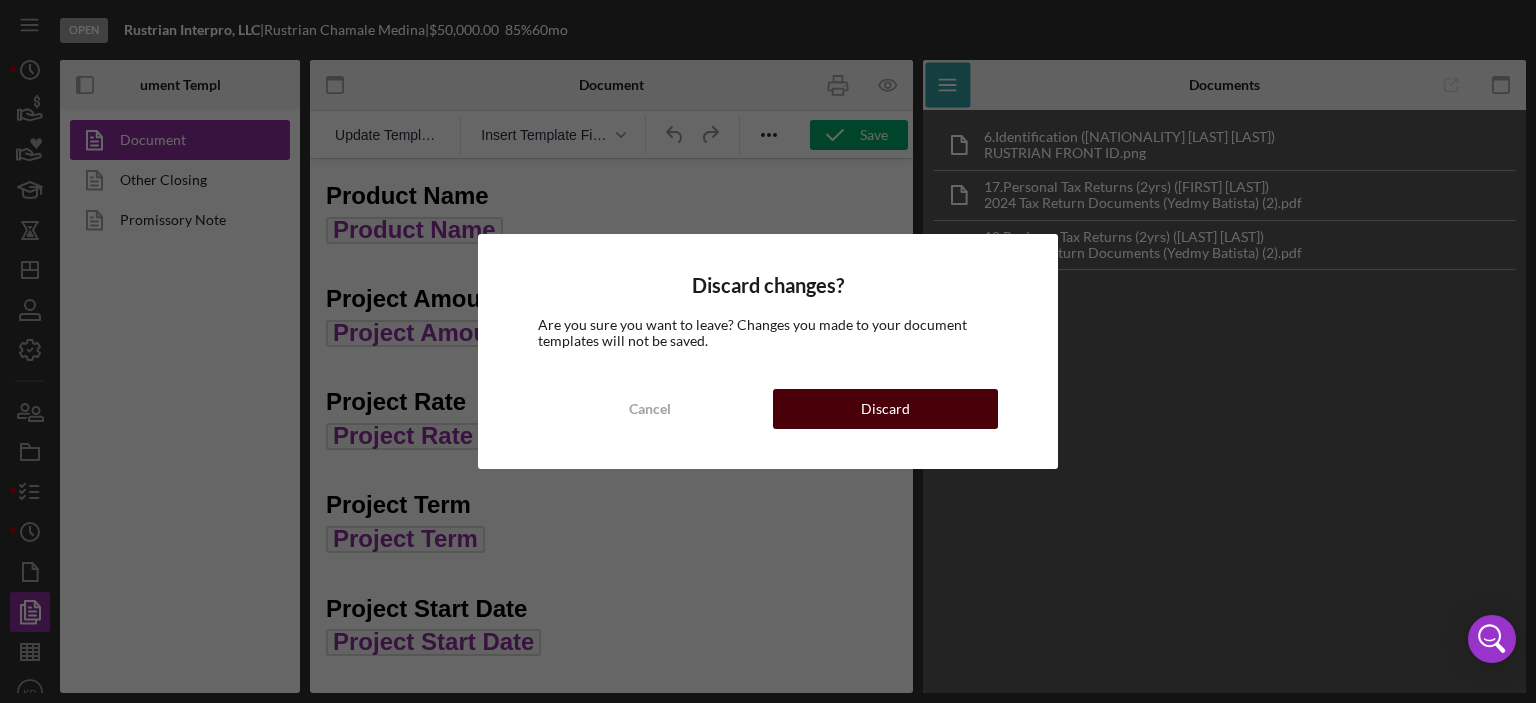 click on "Discard" at bounding box center (885, 409) 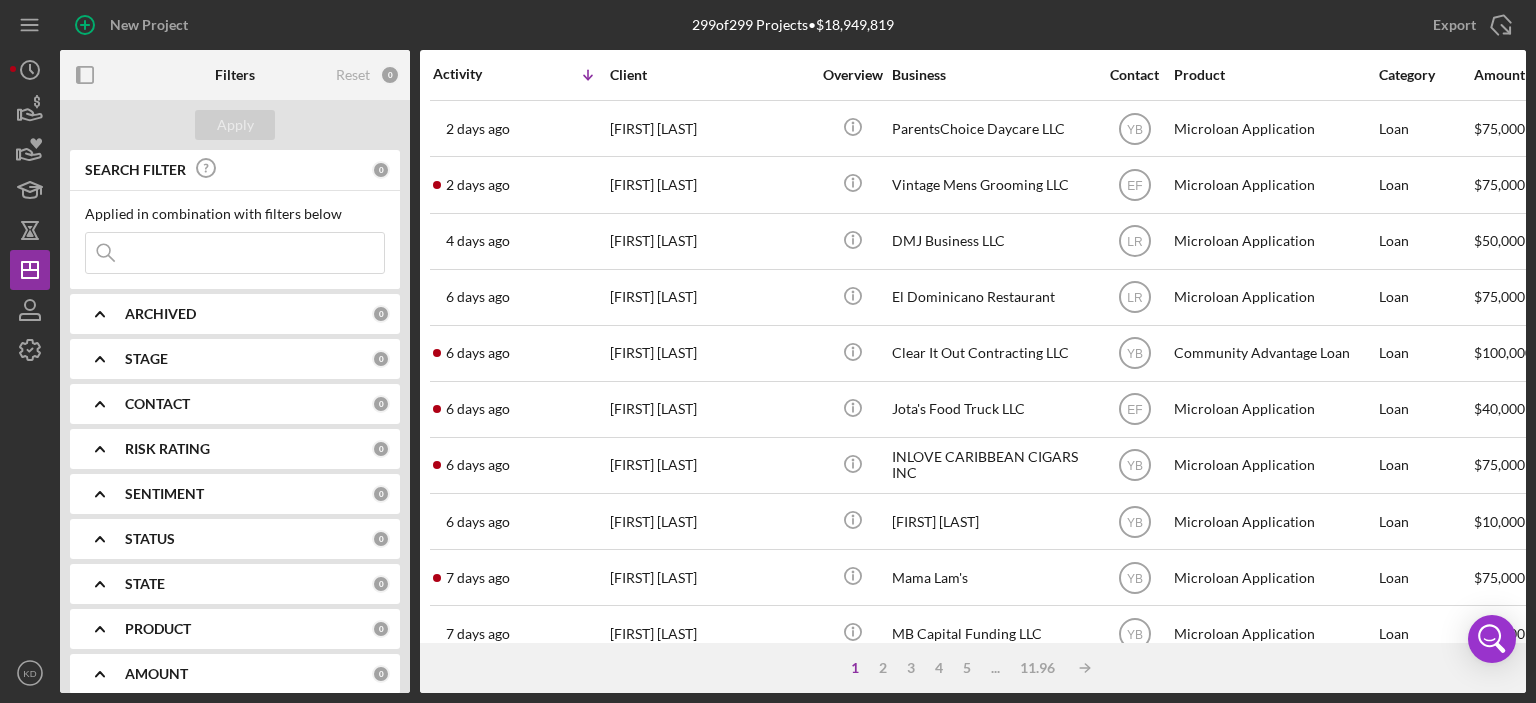 scroll, scrollTop: 884, scrollLeft: 0, axis: vertical 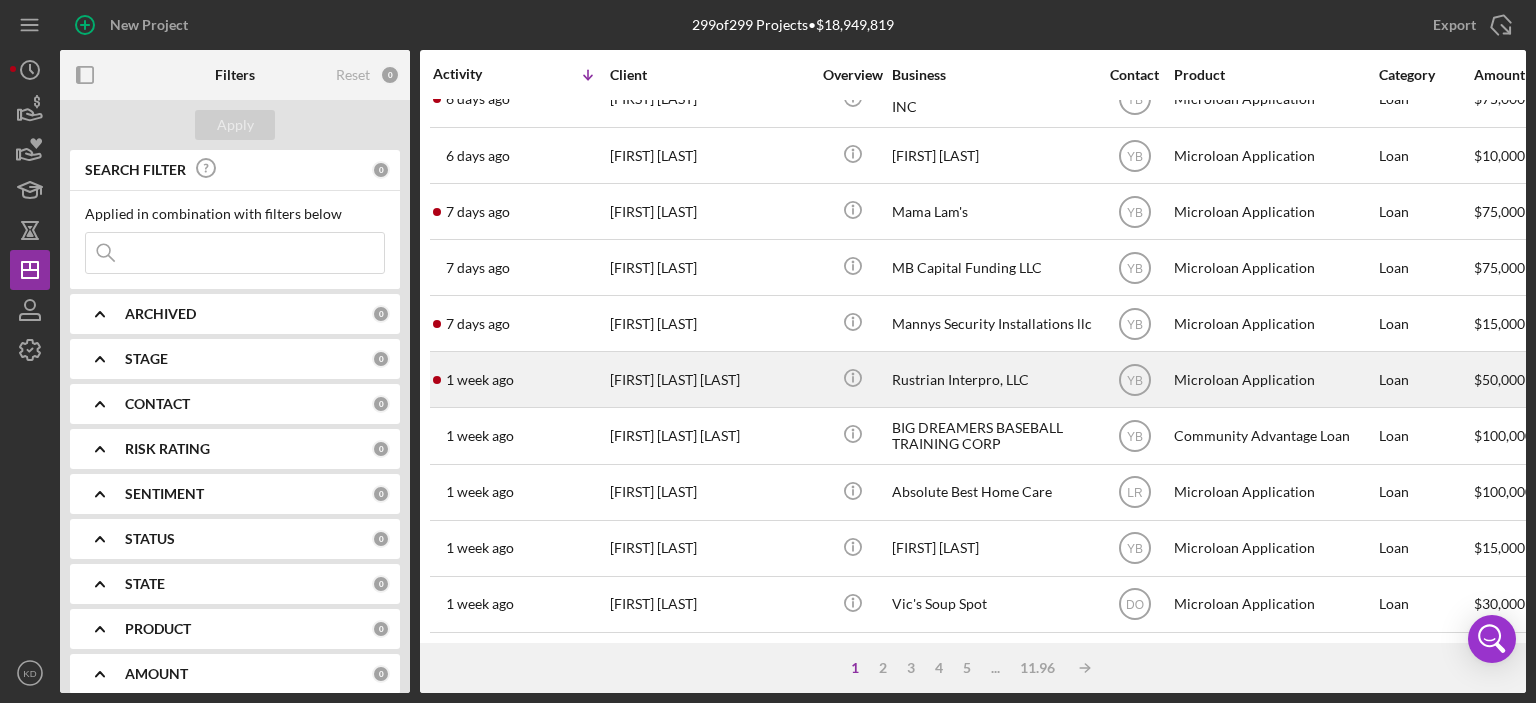 click on "[FIRST] [LAST] [LAST]" at bounding box center (710, 379) 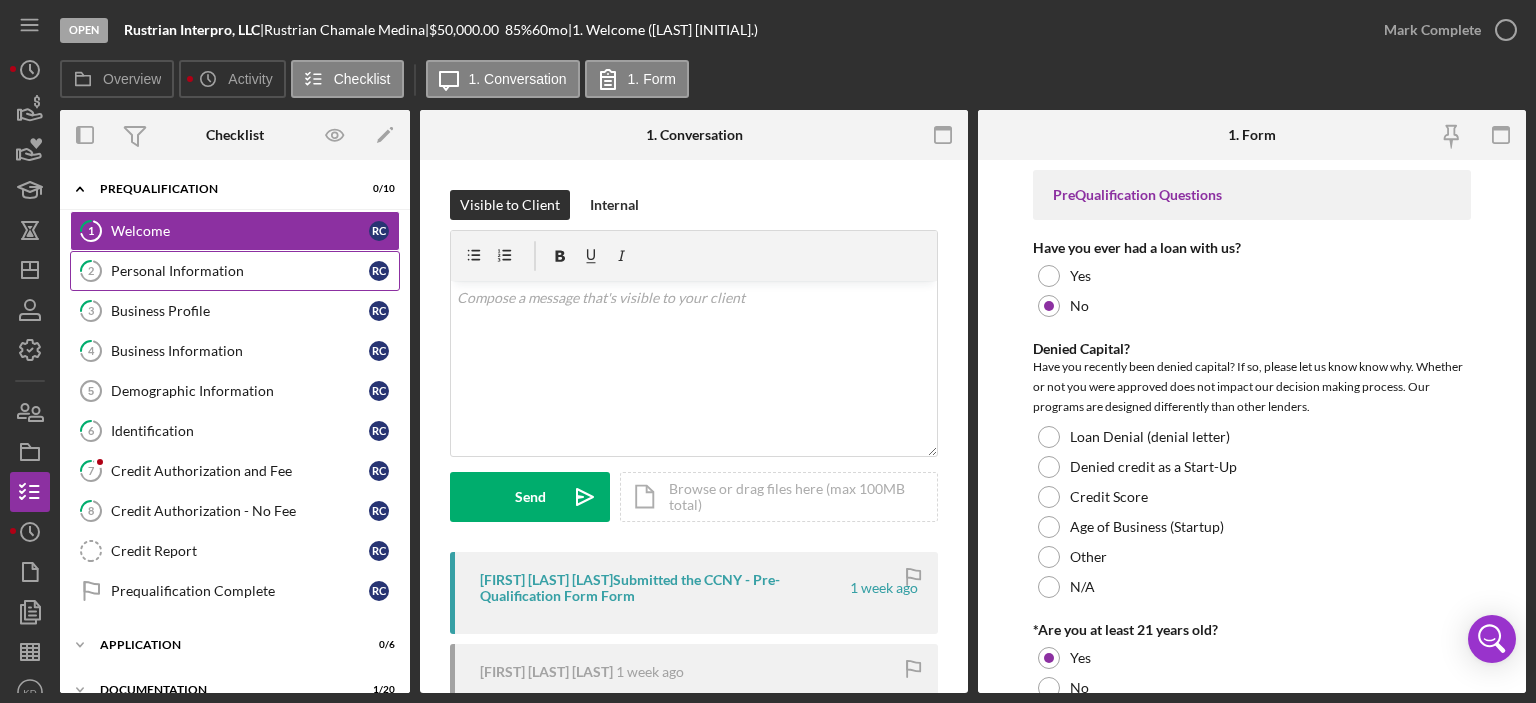 click on "Personal Information" at bounding box center [240, 271] 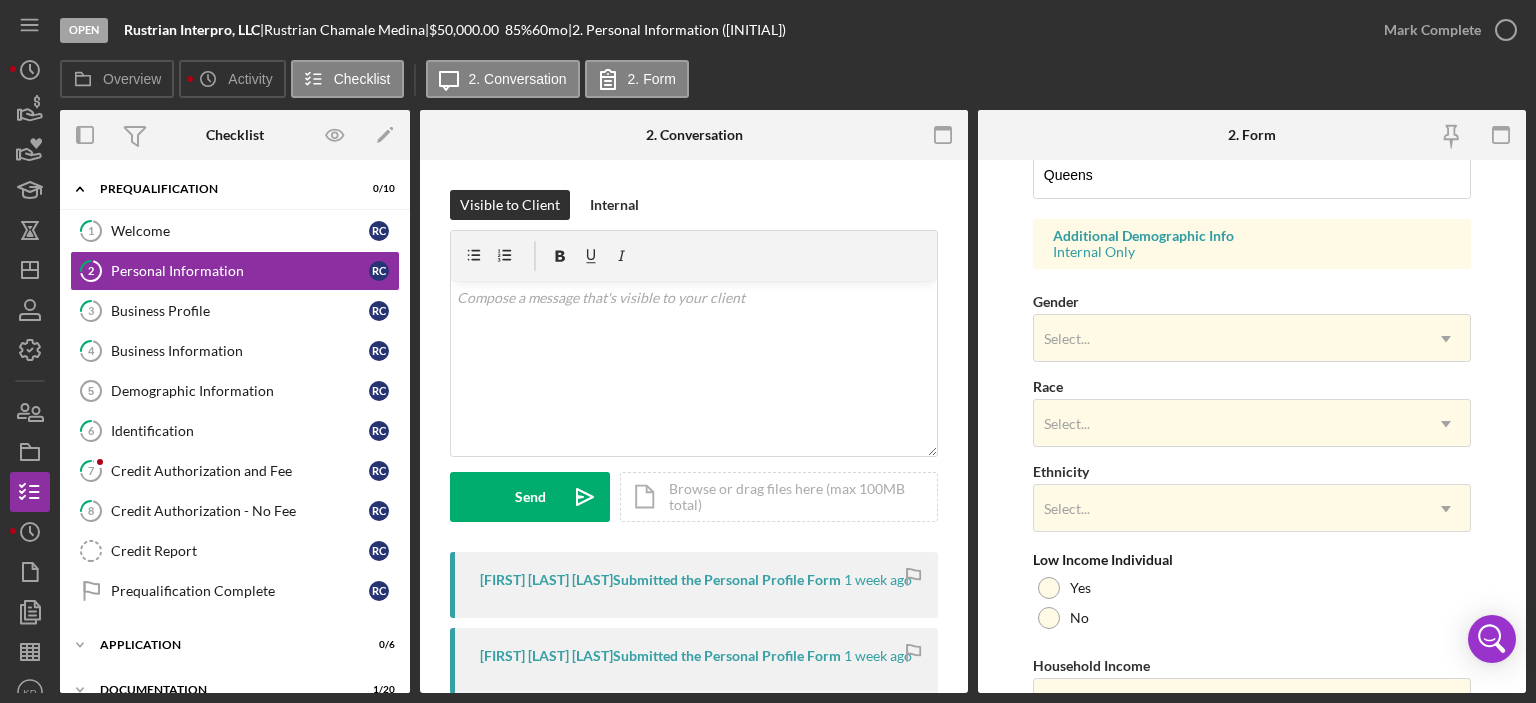 scroll, scrollTop: 748, scrollLeft: 0, axis: vertical 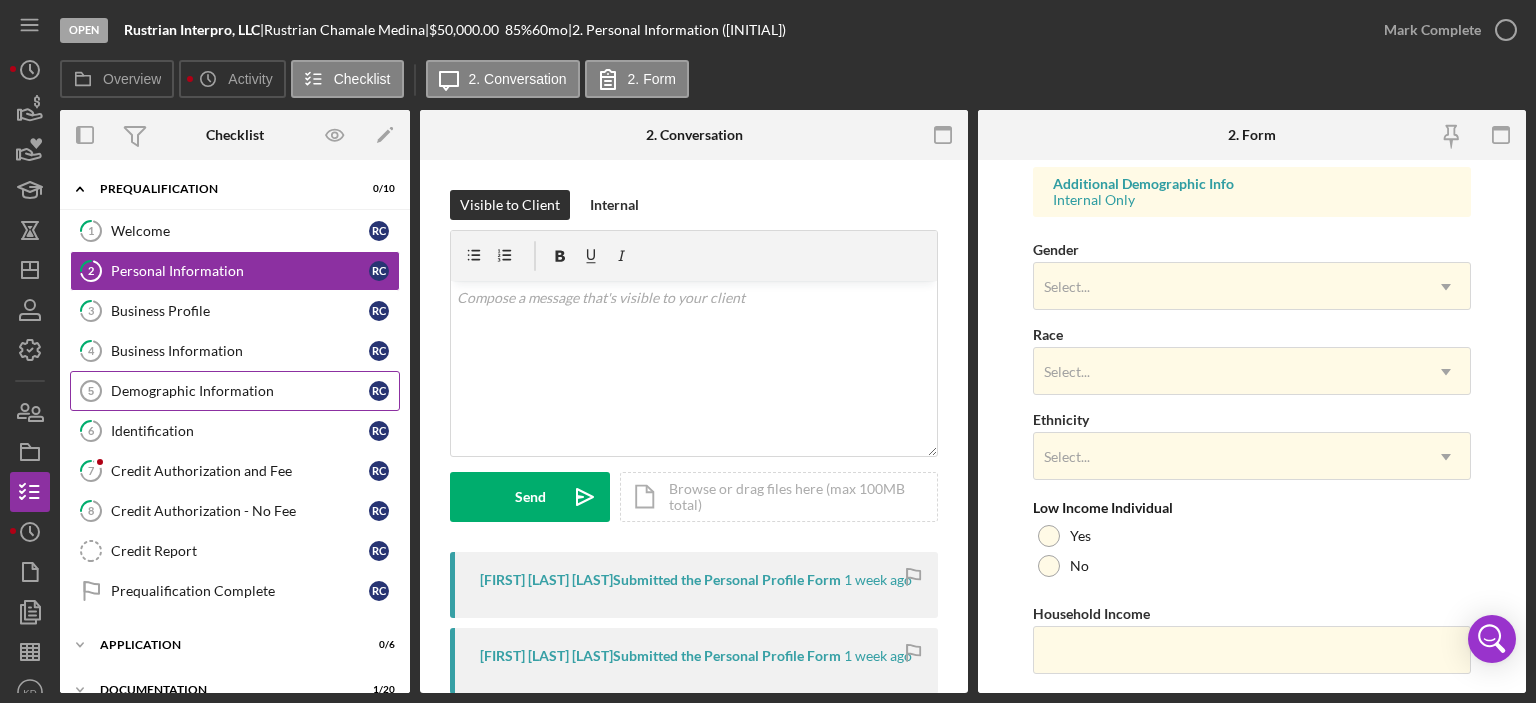 click on "Demographic Information" at bounding box center (240, 391) 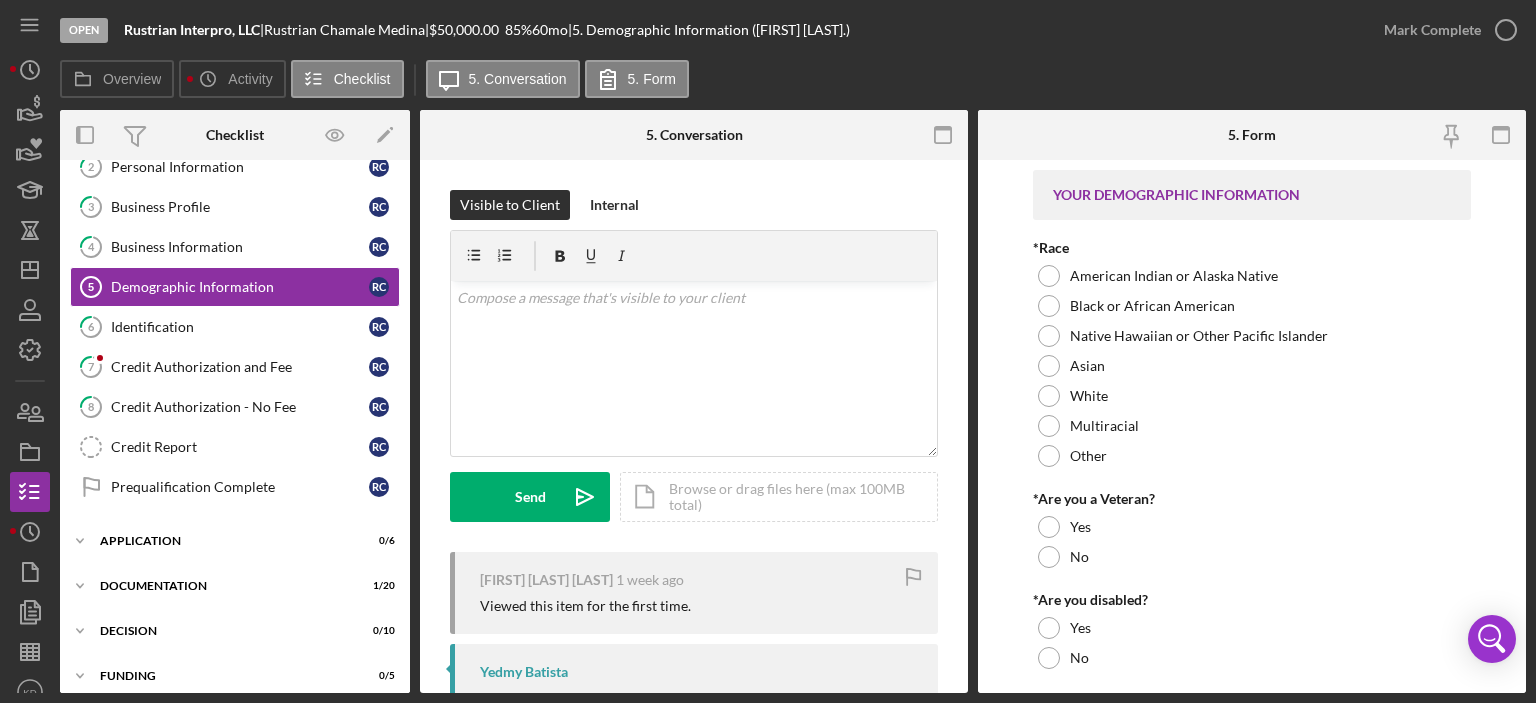 scroll, scrollTop: 203, scrollLeft: 0, axis: vertical 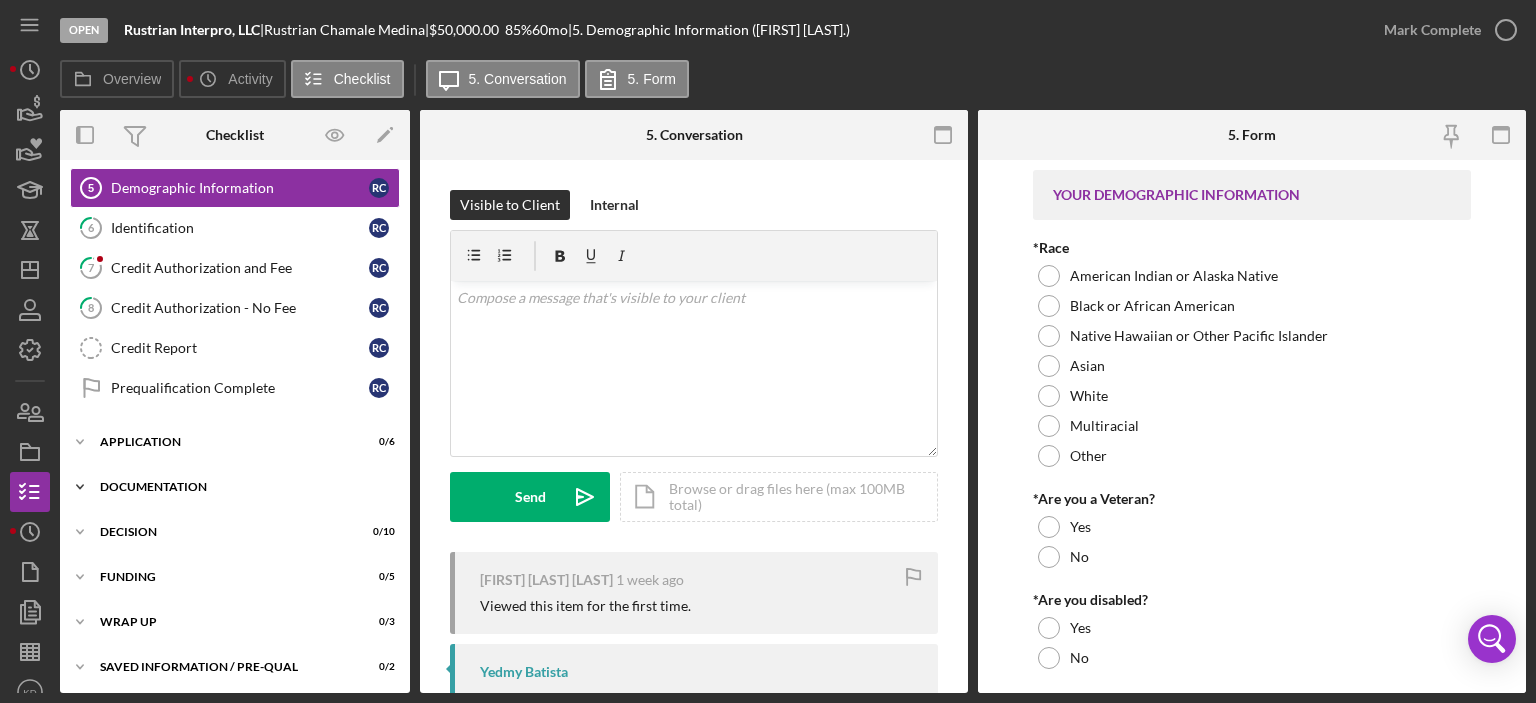 click on "Icon/Expander" 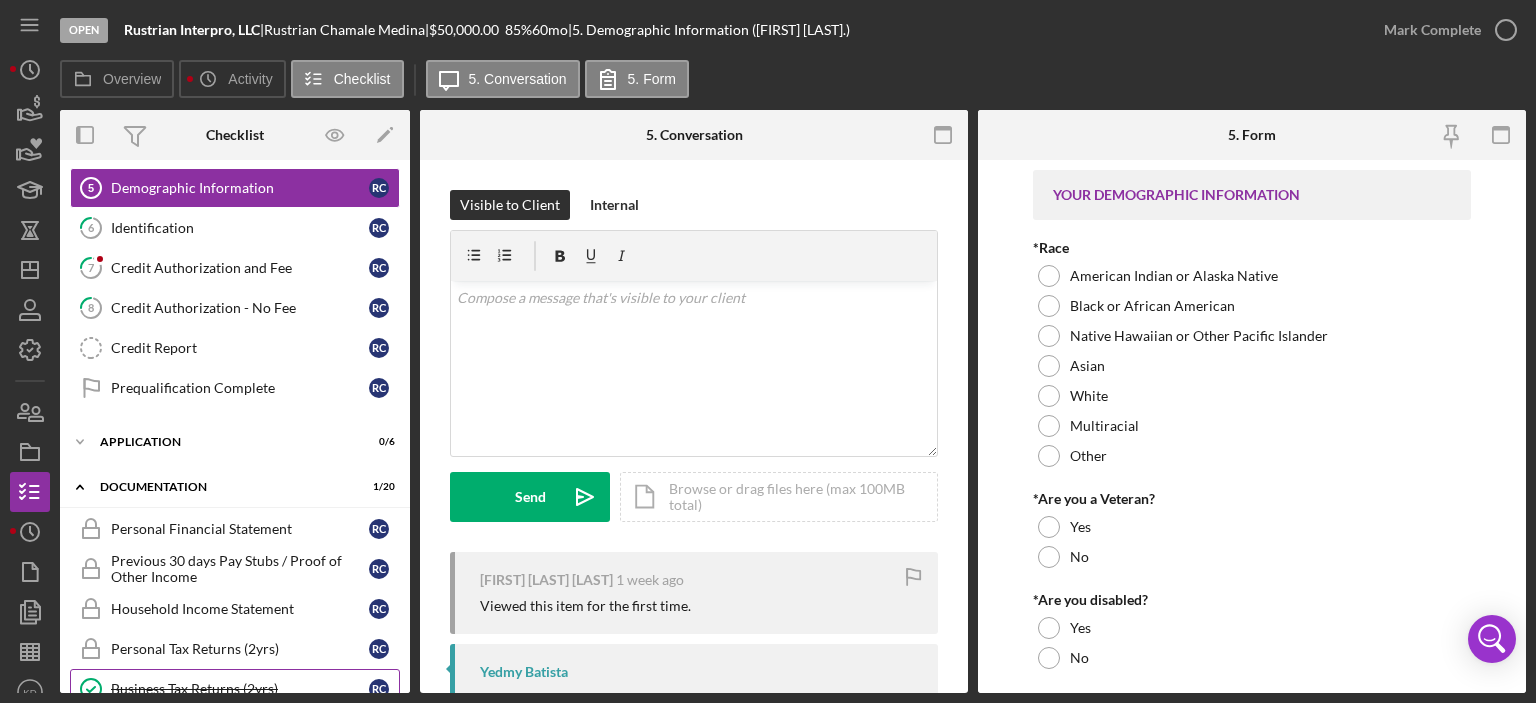 click on "Business Tax Returns (2yrs)" at bounding box center [240, 689] 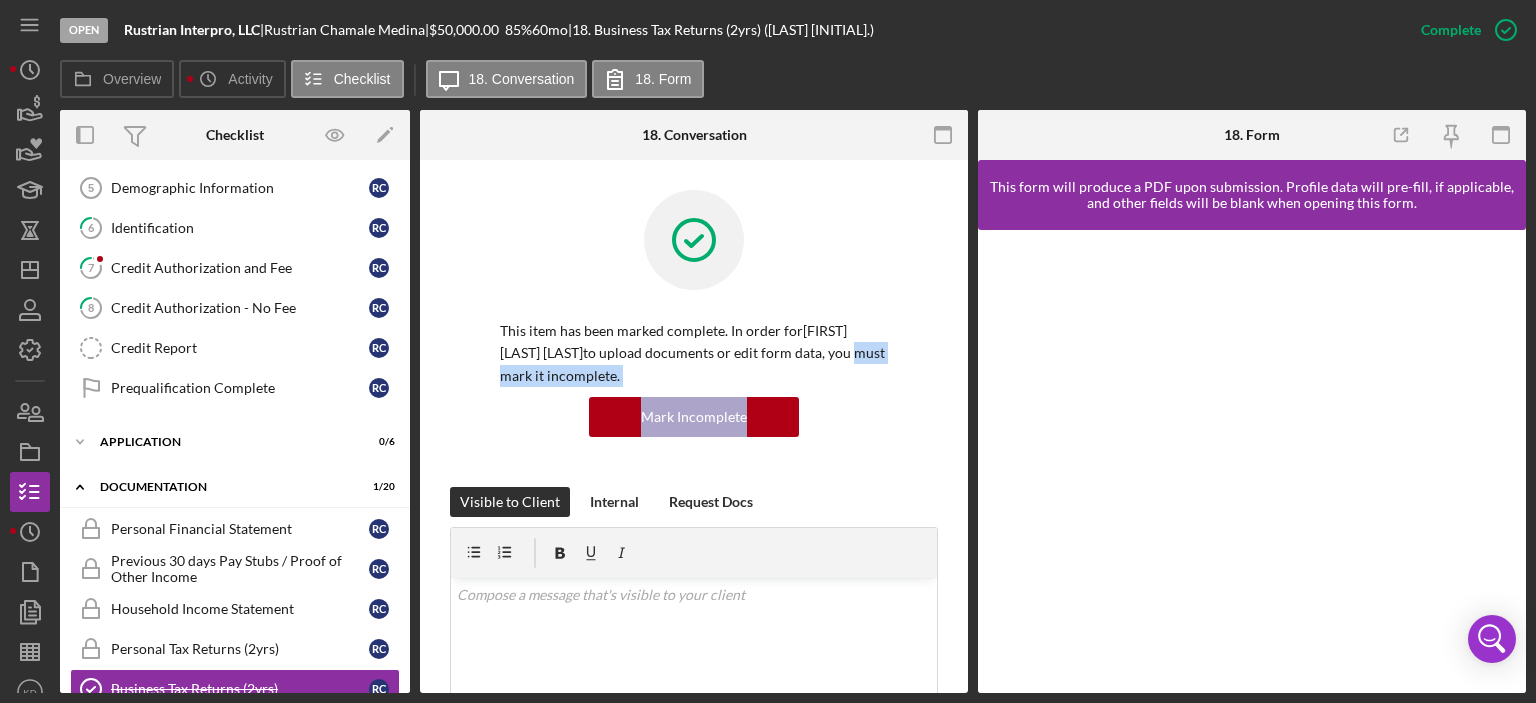 drag, startPoint x: 968, startPoint y: 358, endPoint x: 963, endPoint y: 433, distance: 75.16648 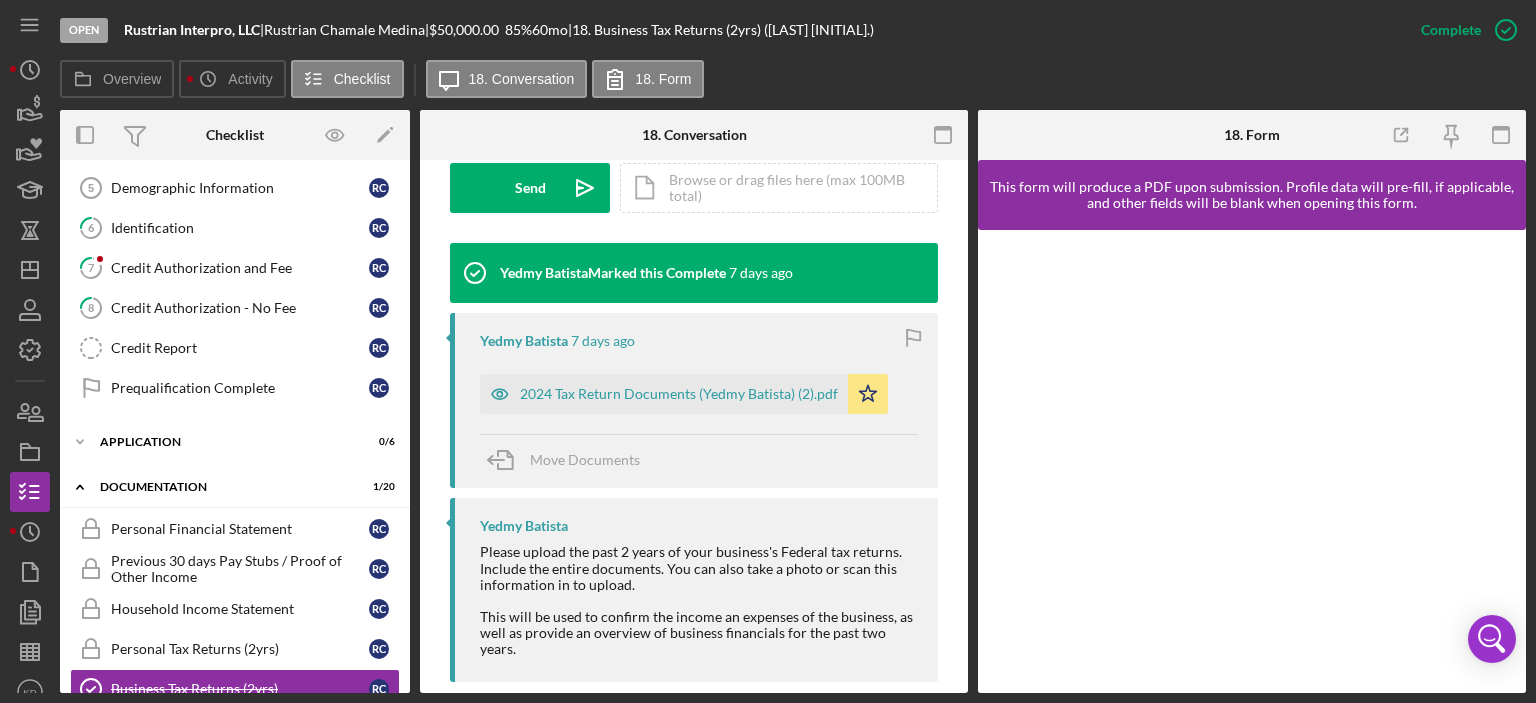 scroll, scrollTop: 634, scrollLeft: 0, axis: vertical 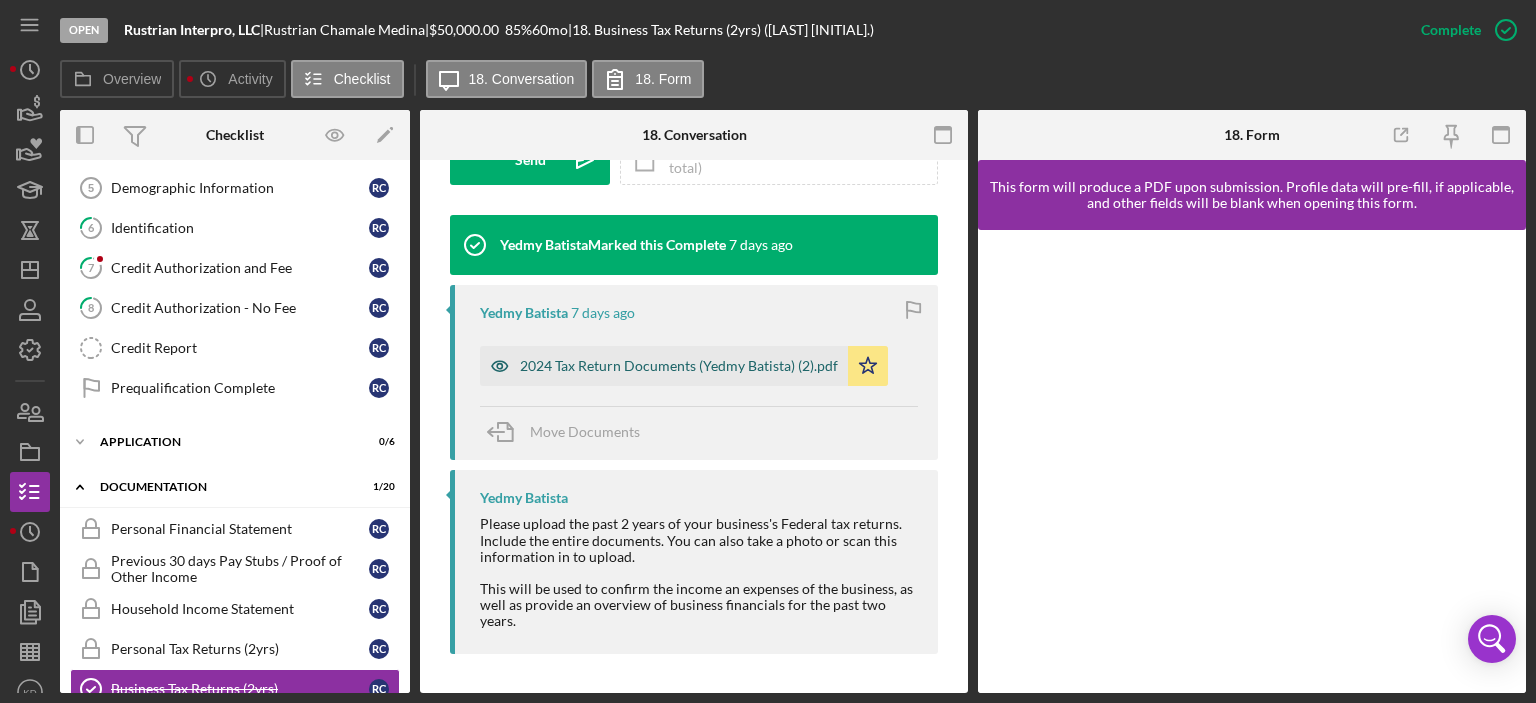 click on "2024 Tax Return Documents (Yedmy Batista) (2).pdf" at bounding box center (679, 366) 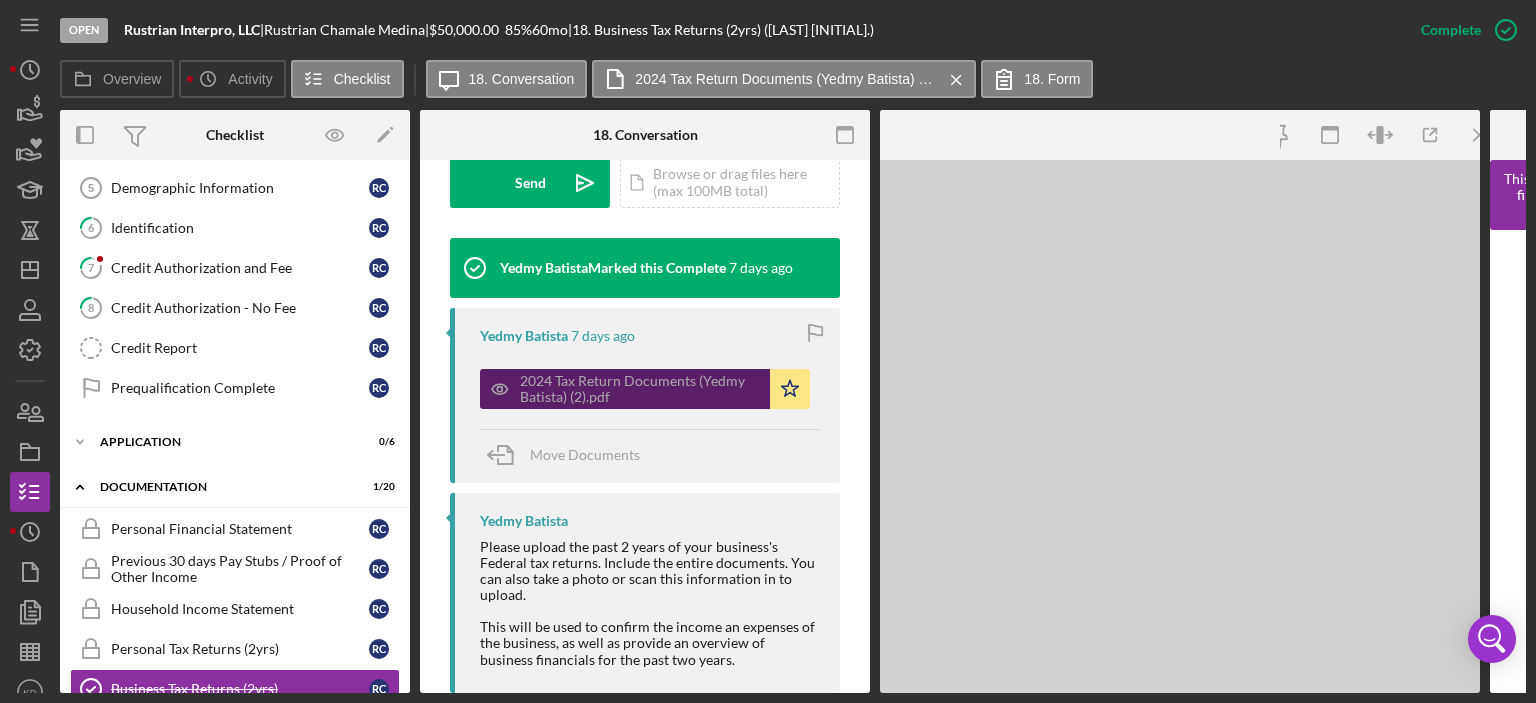 scroll, scrollTop: 656, scrollLeft: 0, axis: vertical 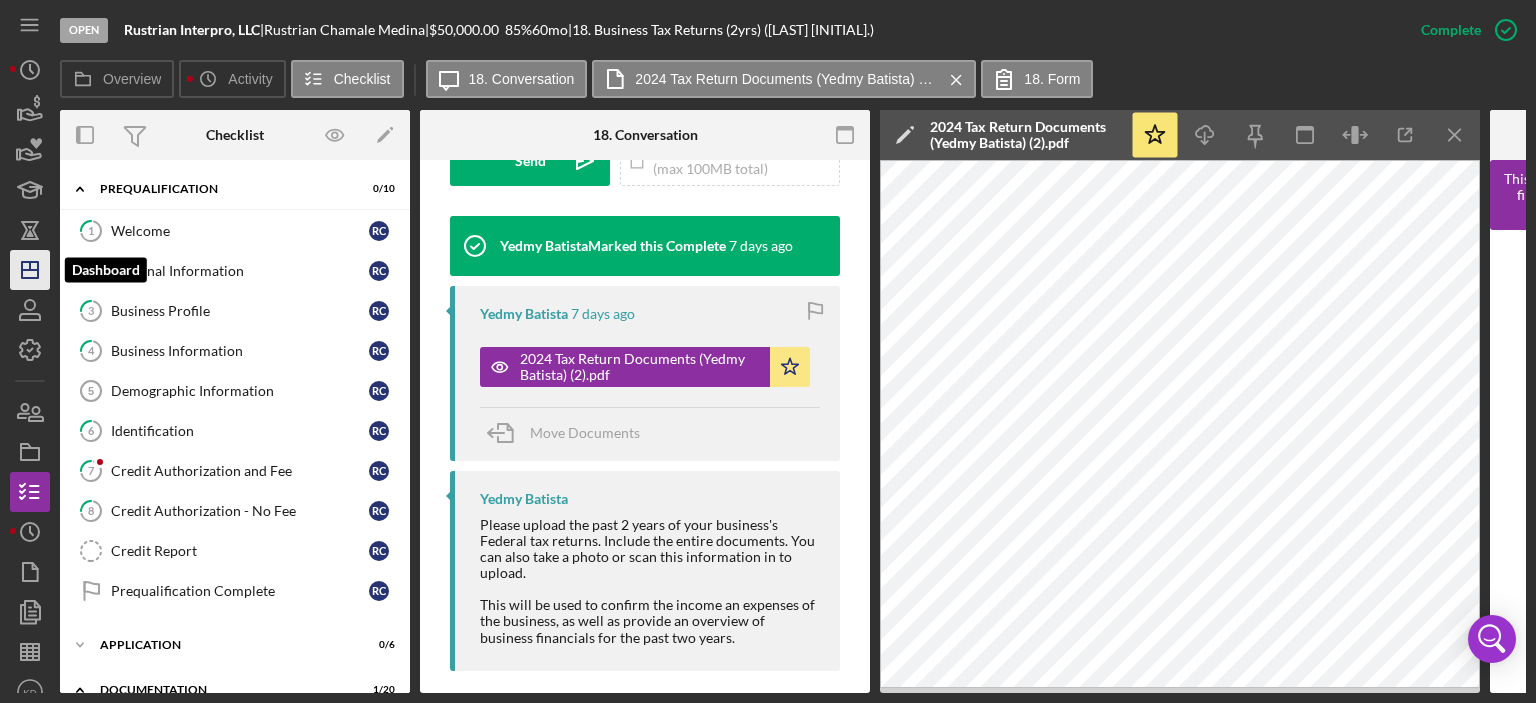 click on "Icon/Dashboard" 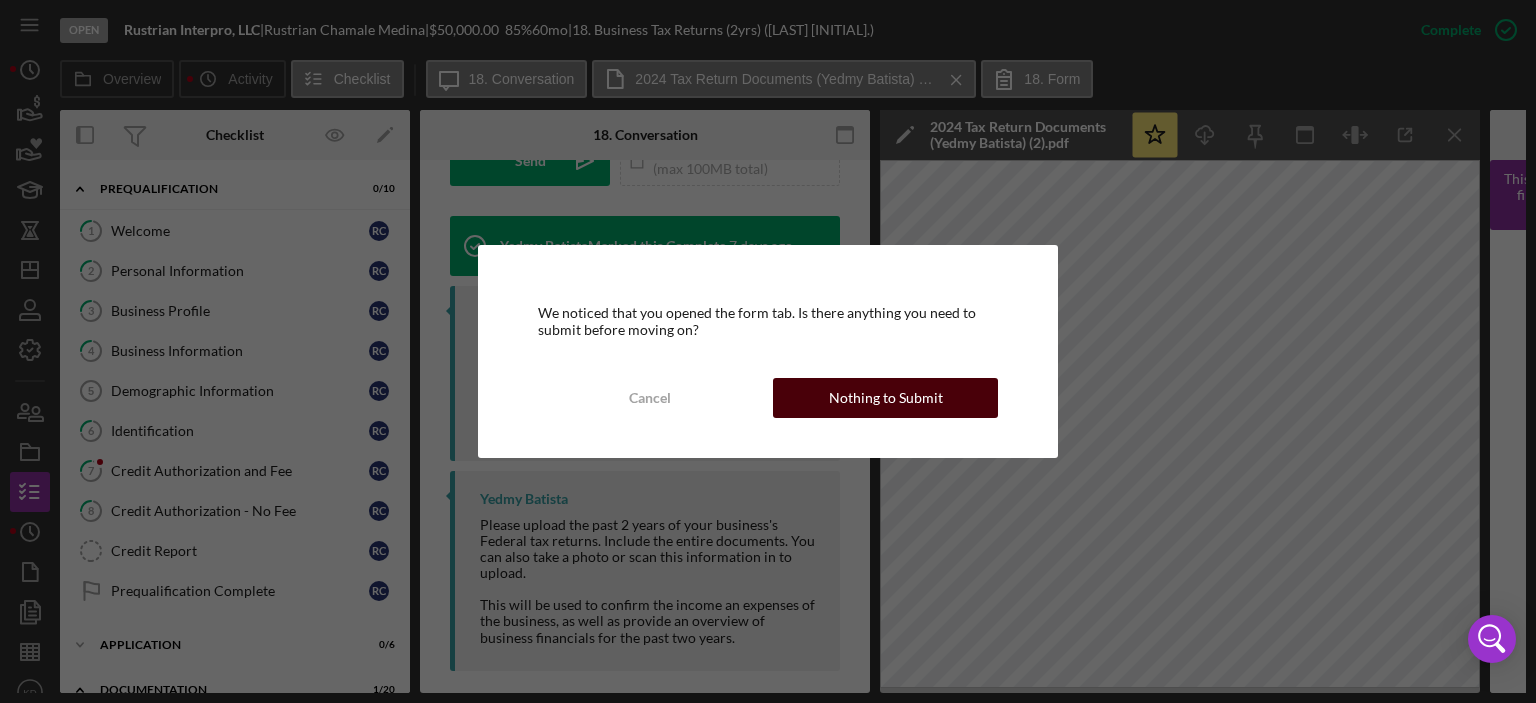 click on "Nothing to Submit" at bounding box center [886, 398] 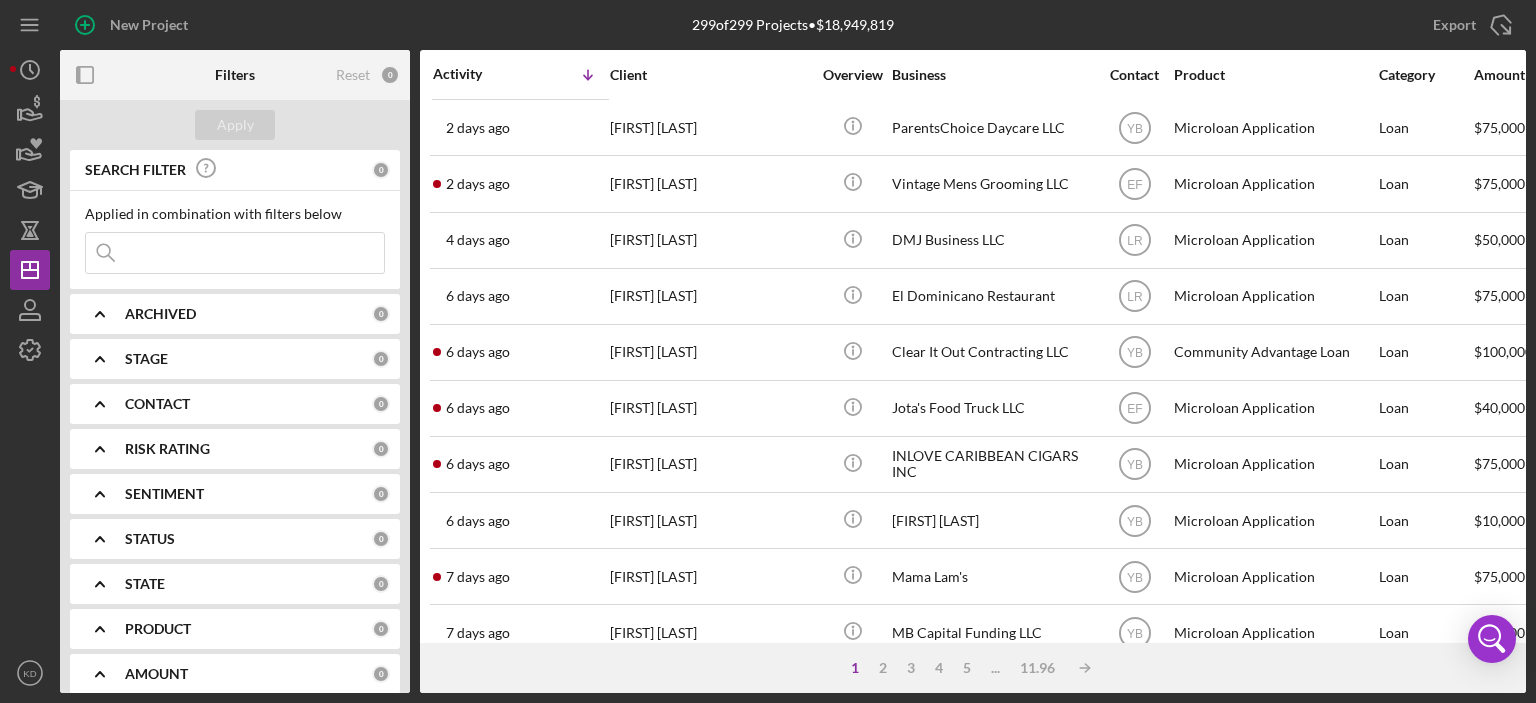scroll, scrollTop: 884, scrollLeft: 0, axis: vertical 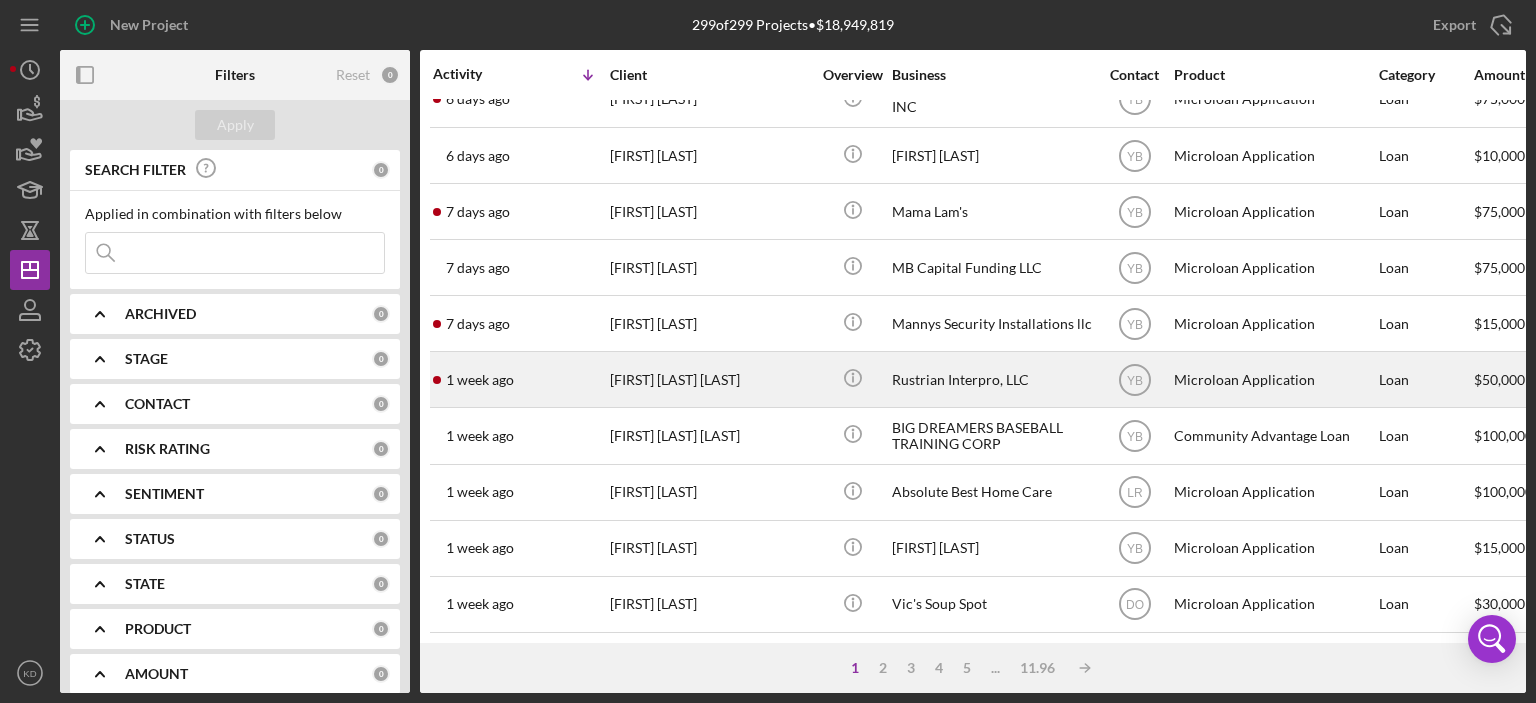 click on "[FIRST] [LAST] [LAST]" at bounding box center (710, 379) 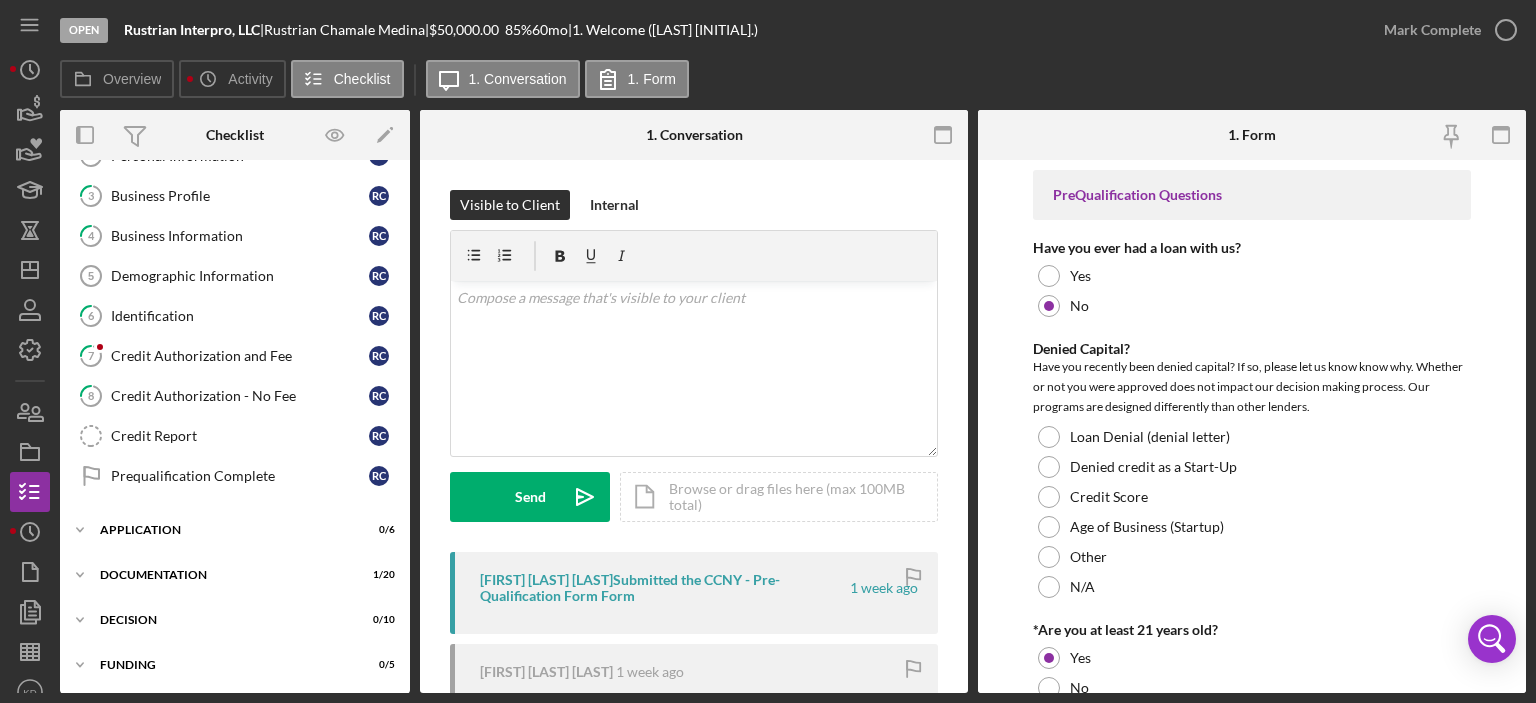 scroll, scrollTop: 119, scrollLeft: 0, axis: vertical 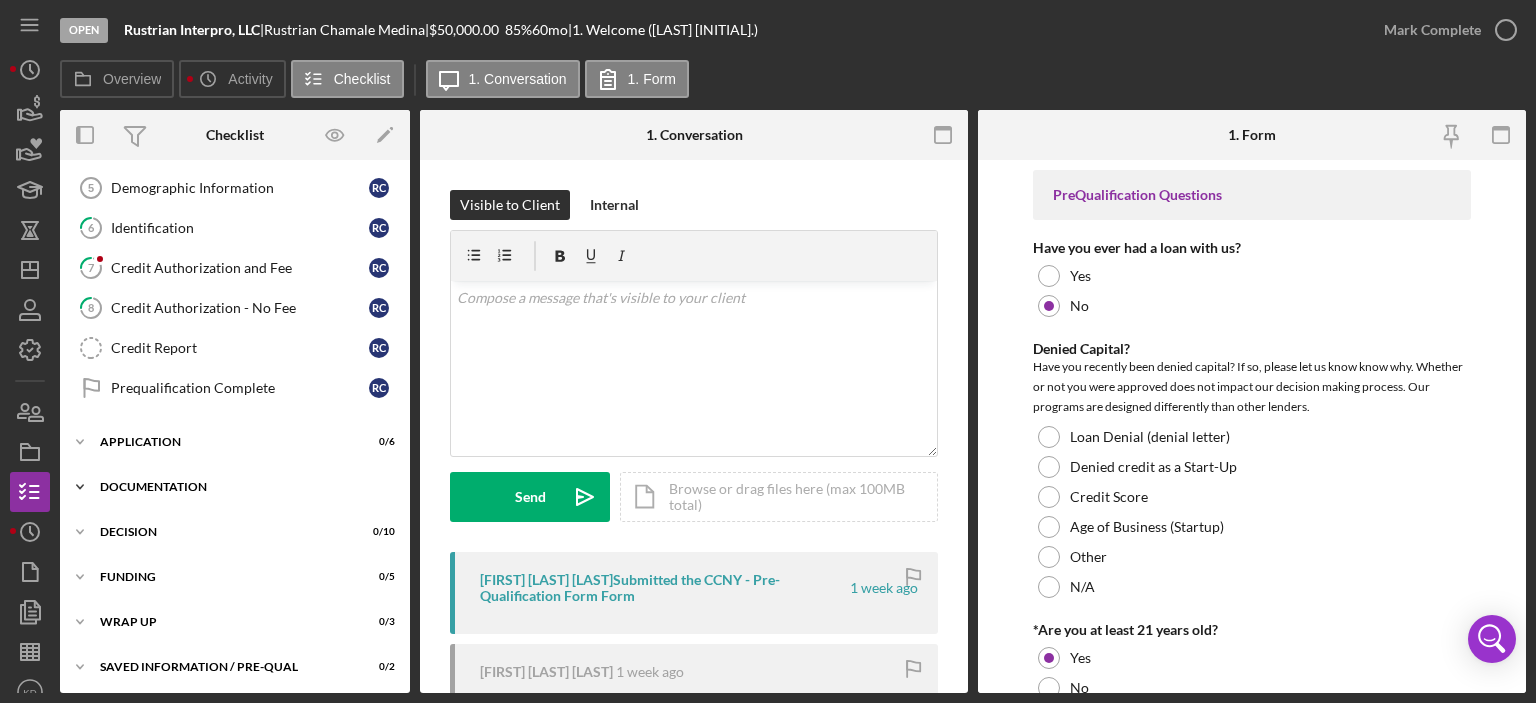 click on "Icon/Expander" 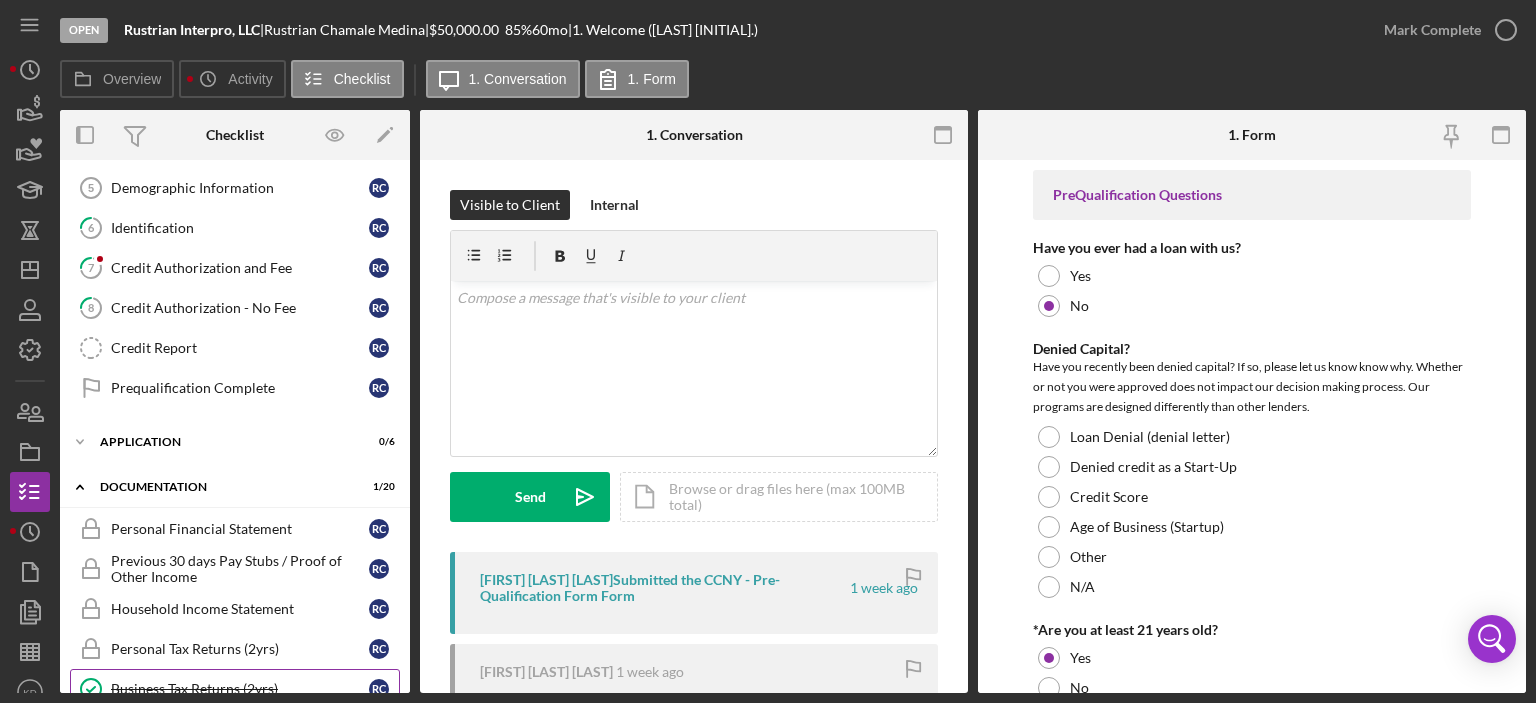 click on "Business Tax Returns (2yrs)" at bounding box center [240, 689] 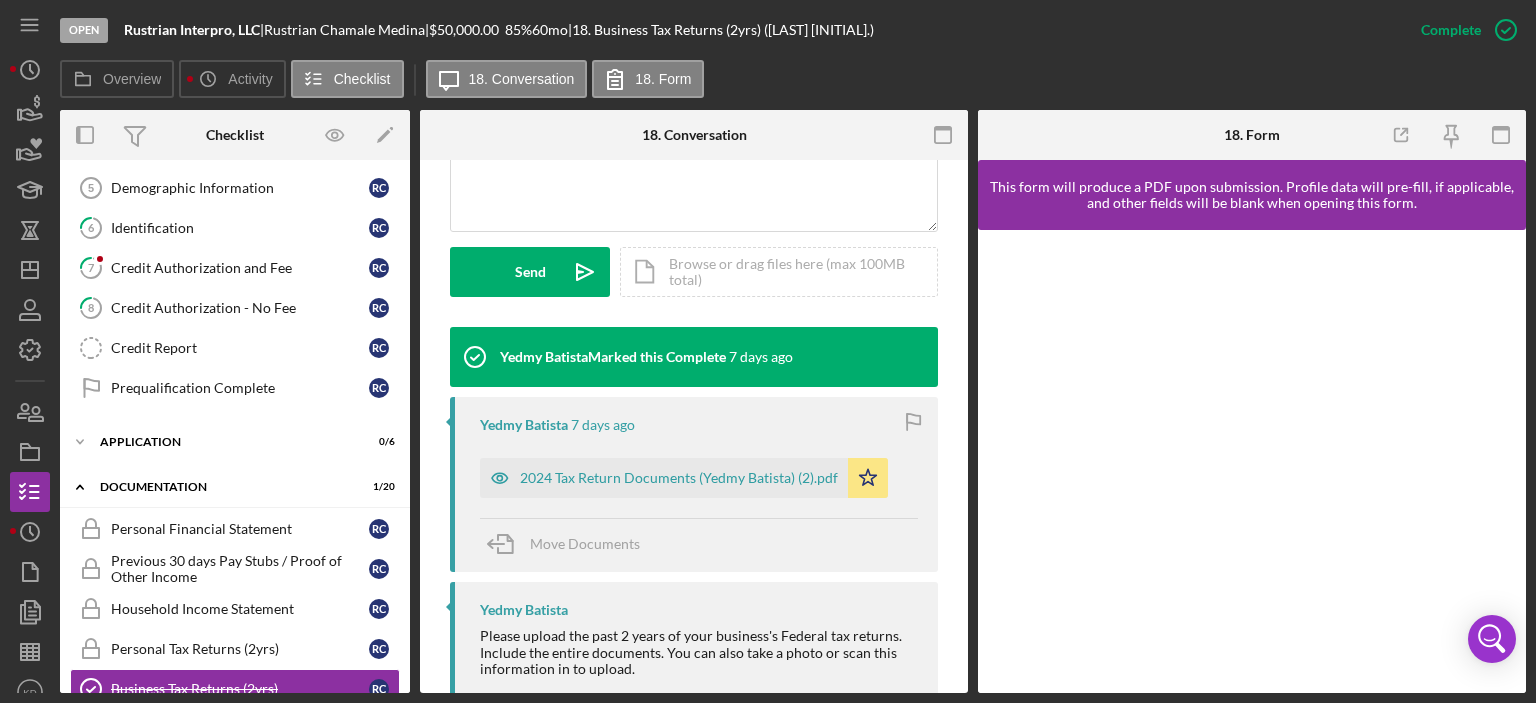 scroll, scrollTop: 631, scrollLeft: 0, axis: vertical 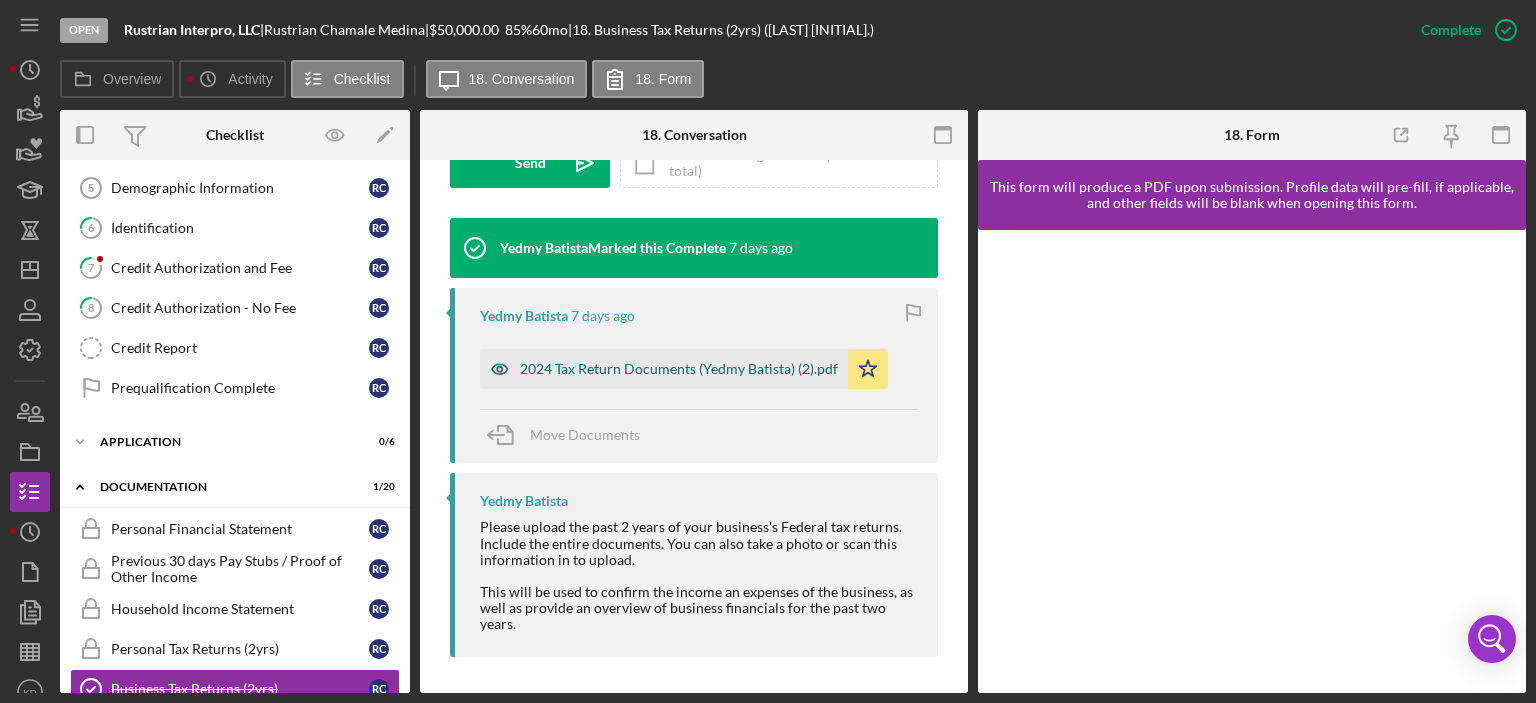 click on "2024 Tax Return Documents (Yedmy Batista) (2).pdf" at bounding box center [679, 369] 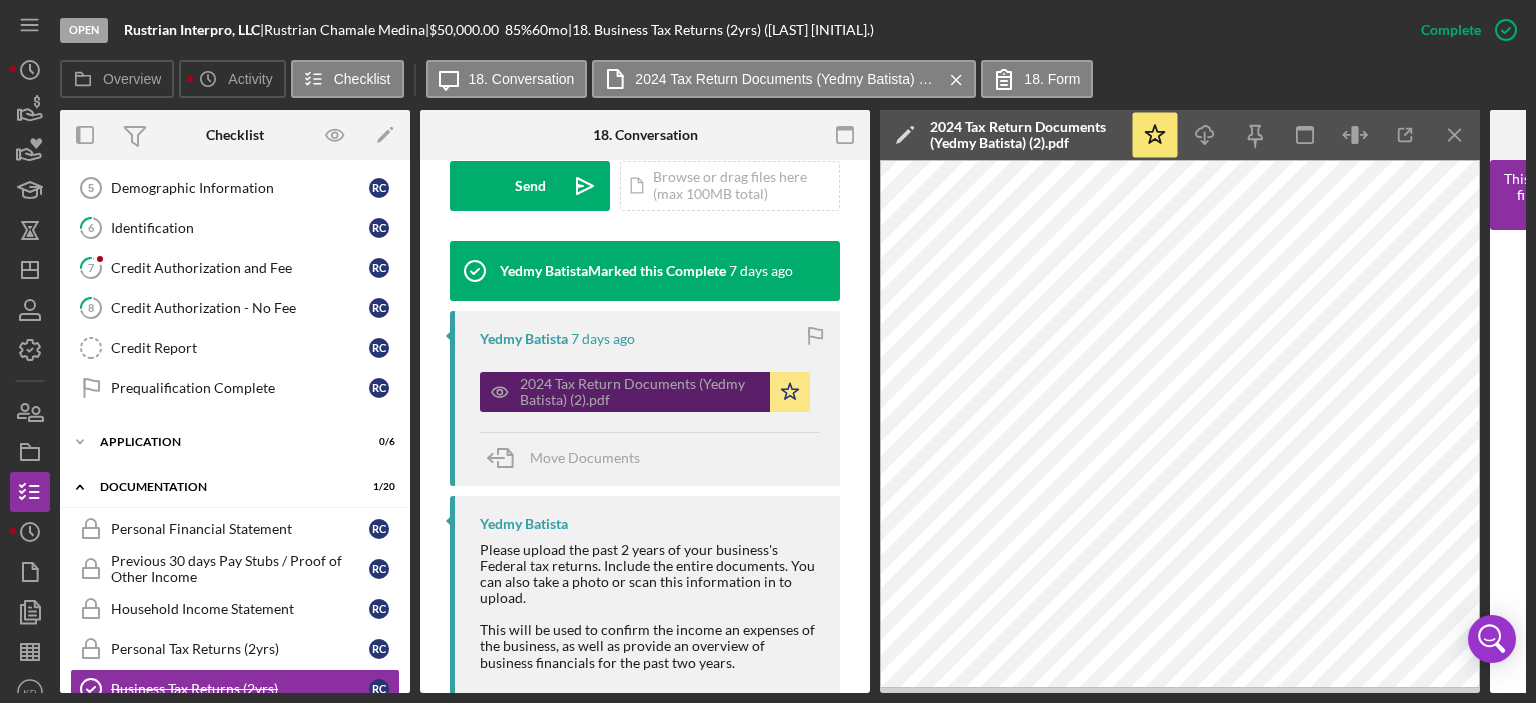 scroll, scrollTop: 653, scrollLeft: 0, axis: vertical 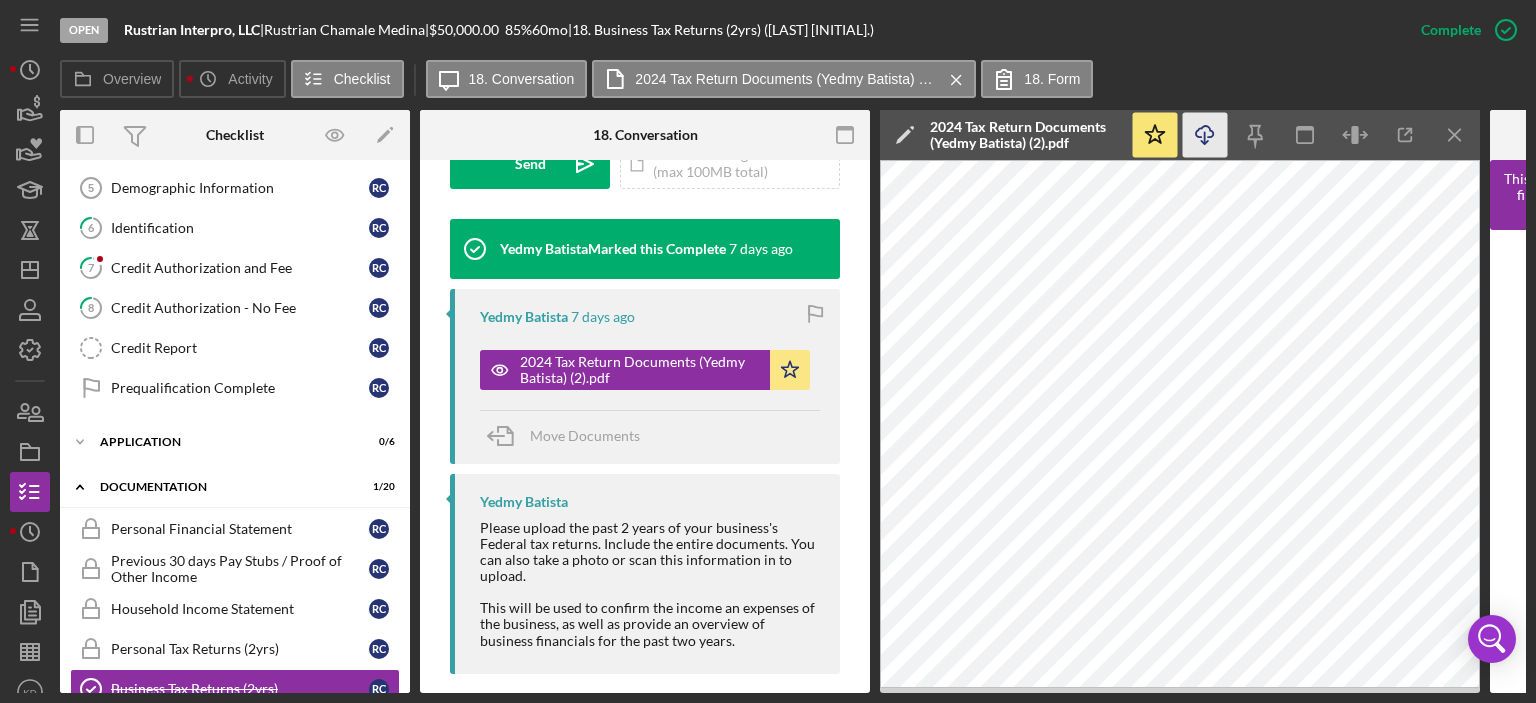 click on "Icon/Download" 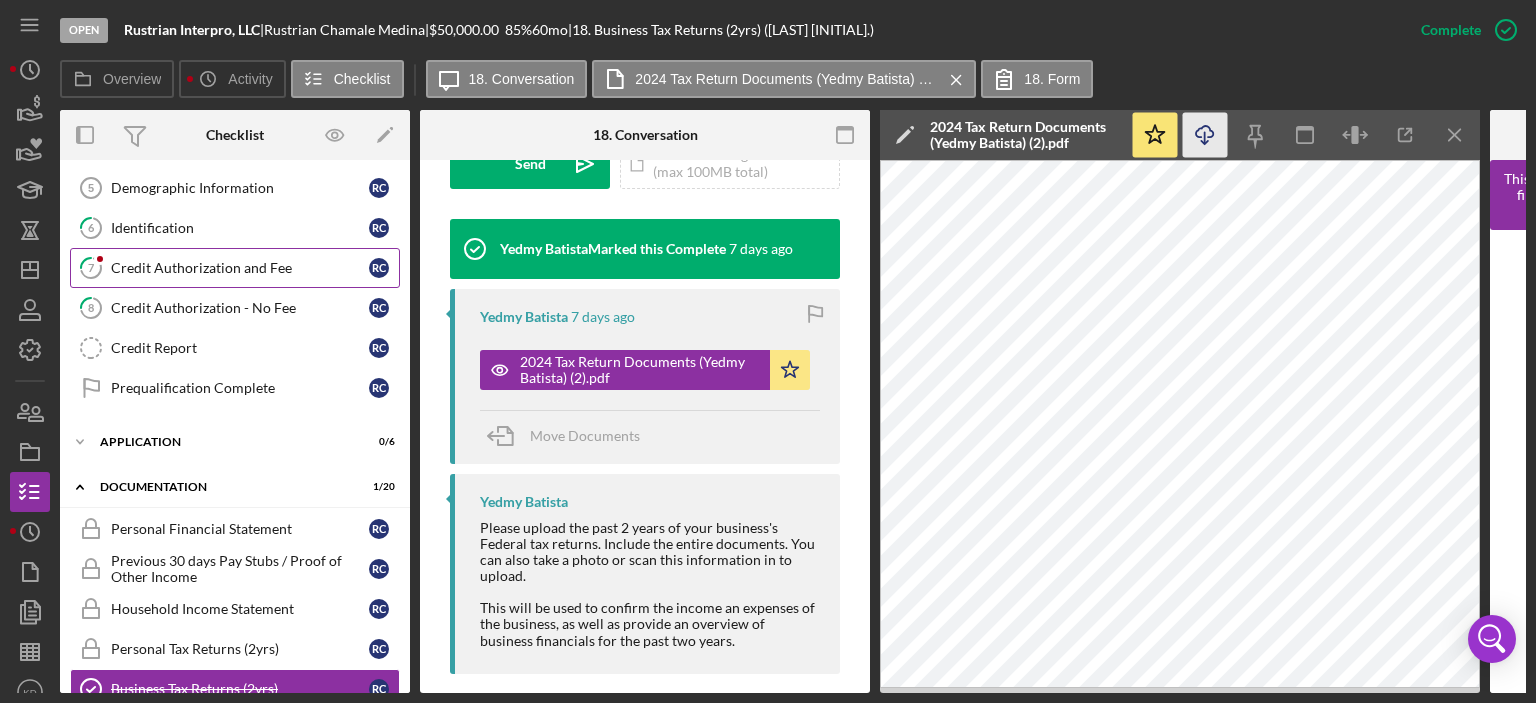 click on "Credit Authorization and Fee" at bounding box center [240, 268] 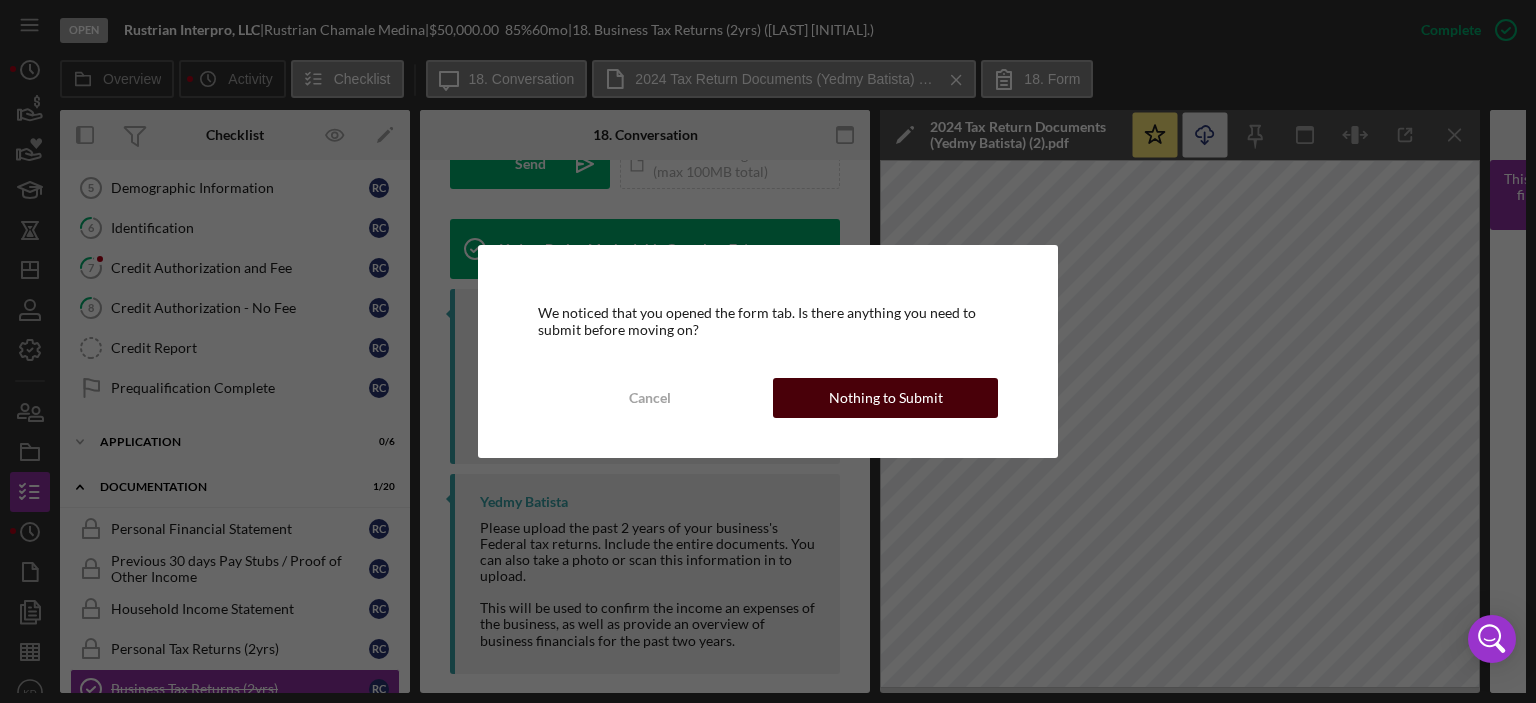 click on "Nothing to Submit" at bounding box center (886, 398) 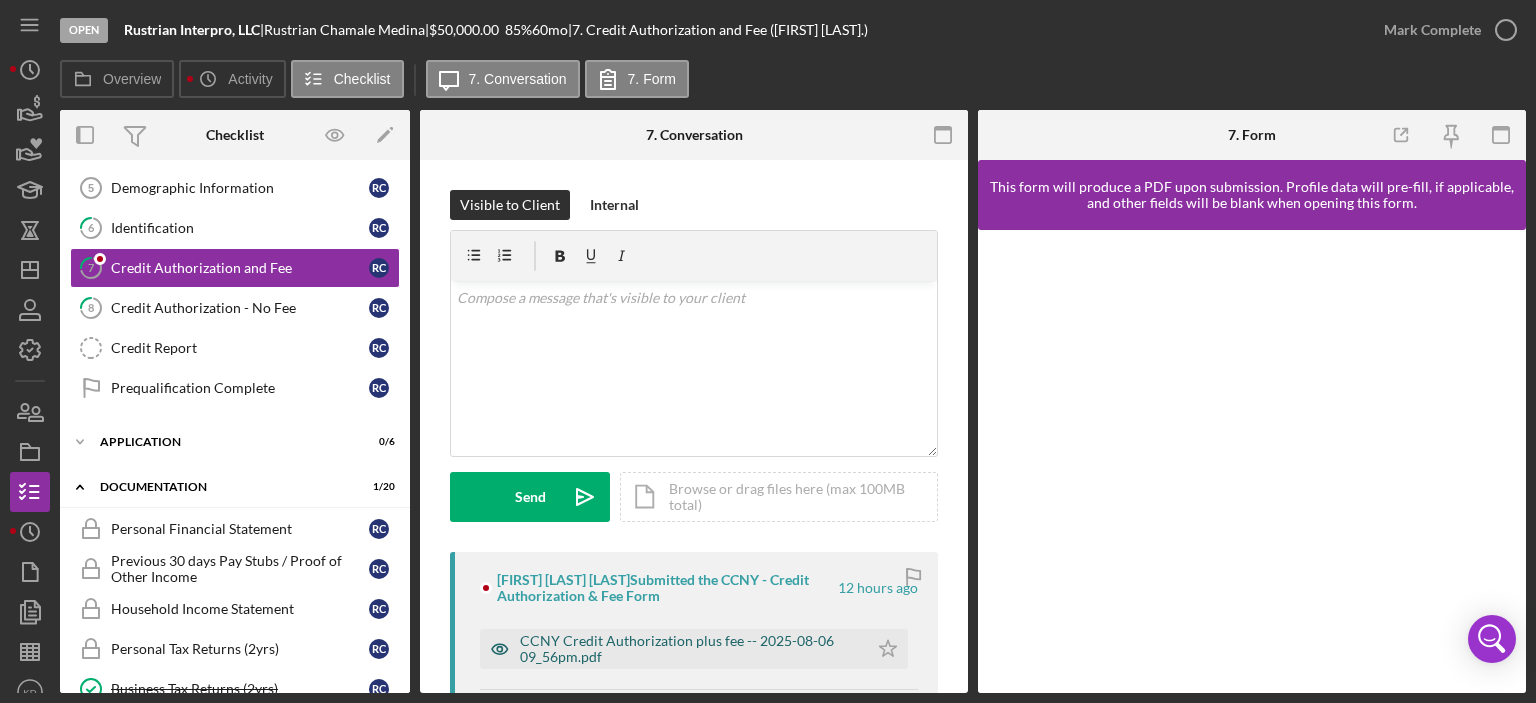 click on "CCNY Credit Authorization plus fee -- 2025-08-06 09_56pm.pdf" at bounding box center [689, 649] 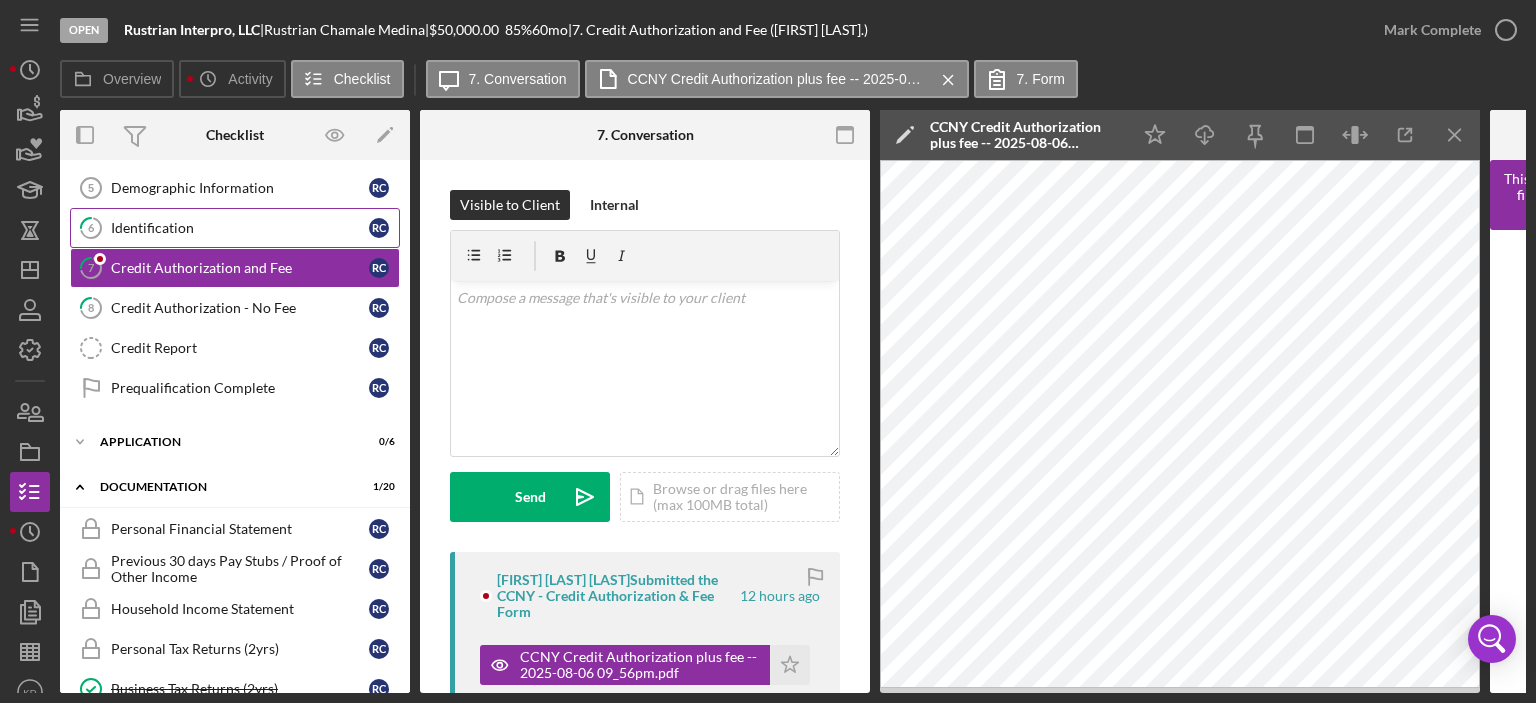 click on "Identification" at bounding box center [240, 228] 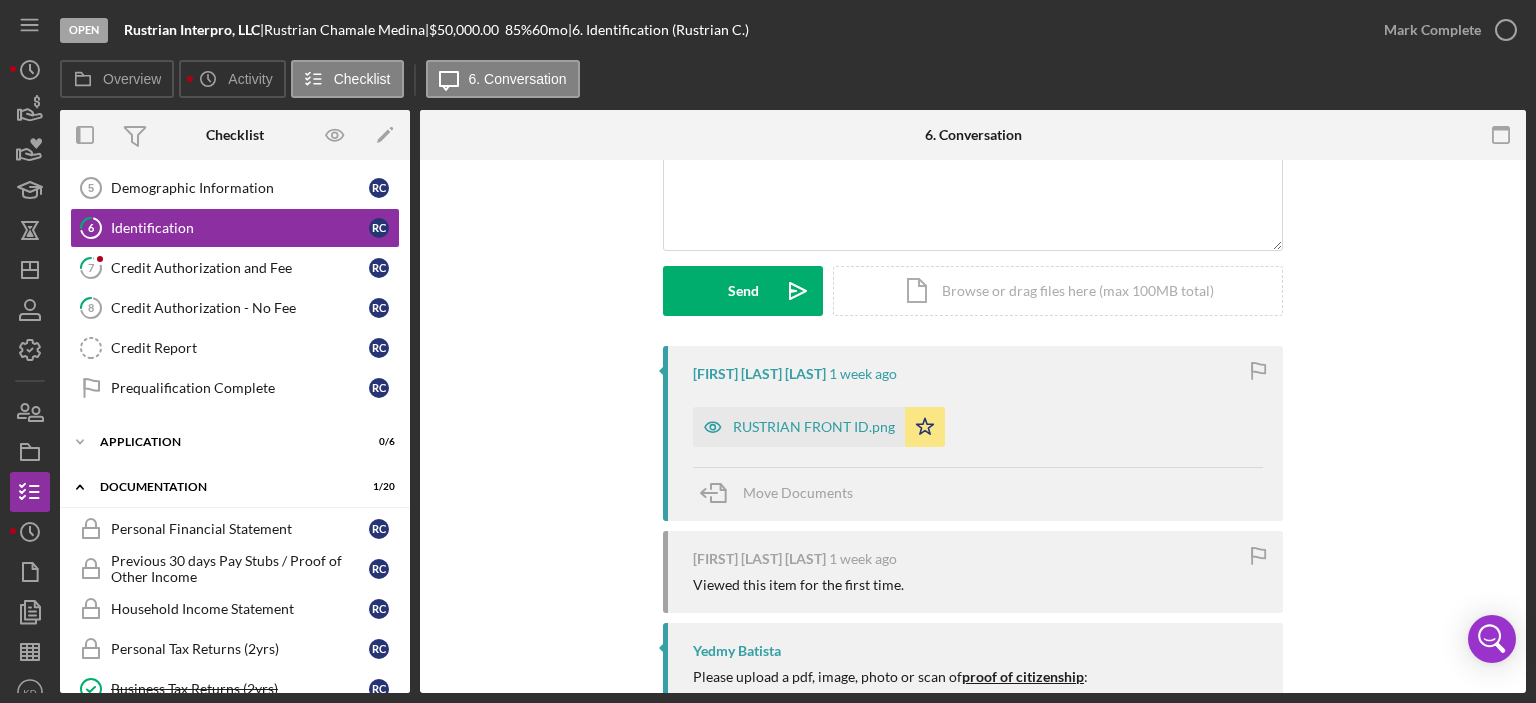 scroll, scrollTop: 203, scrollLeft: 0, axis: vertical 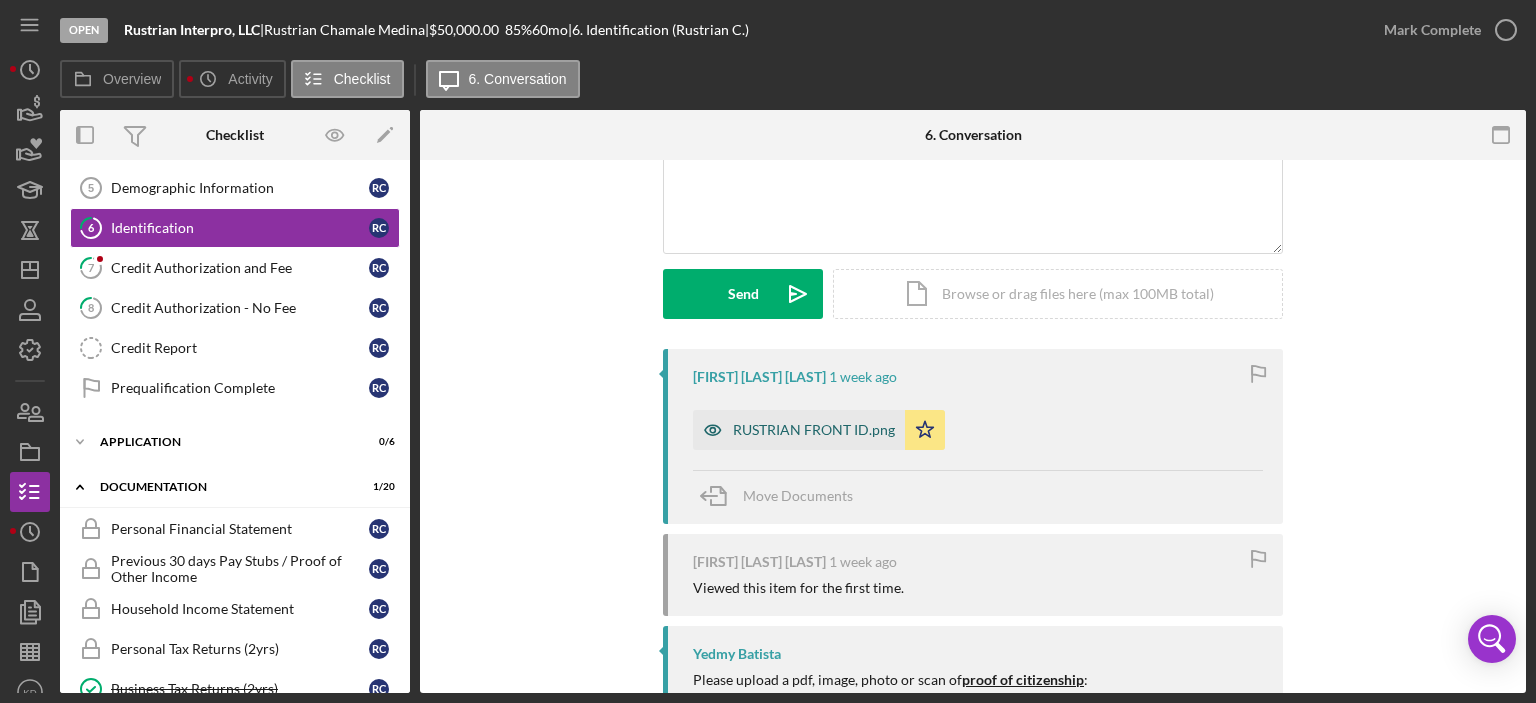 click on "RUSTRIAN FRONT ID.png" at bounding box center (799, 430) 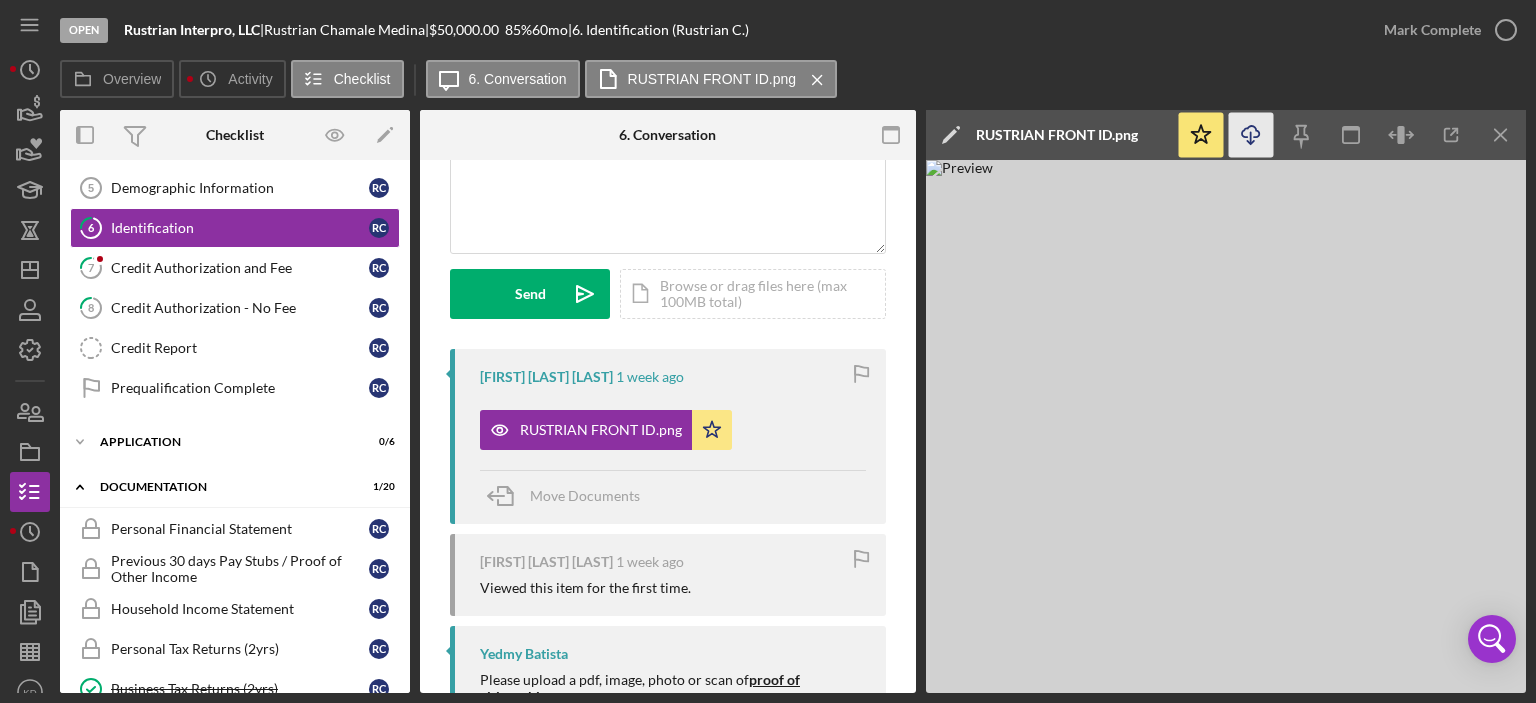 click on "Icon/Download" 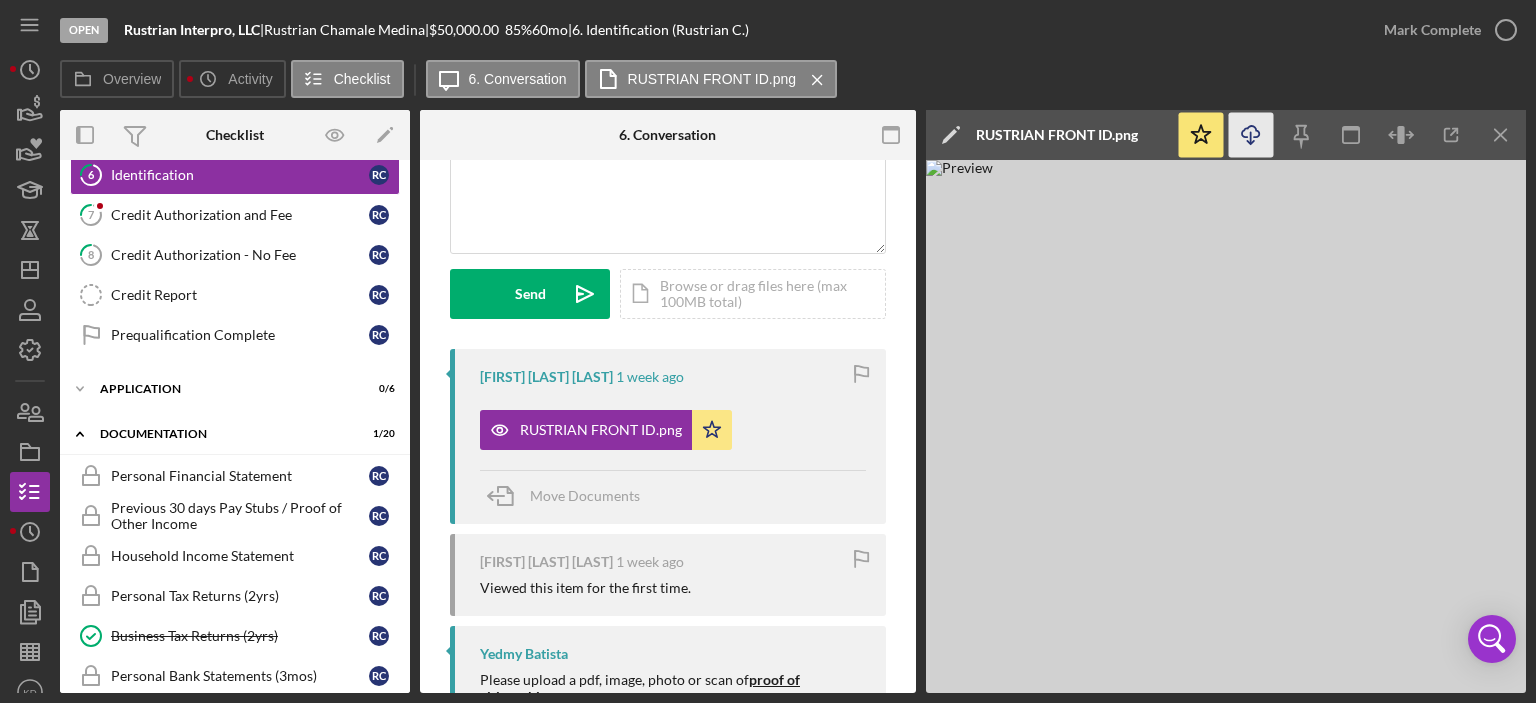 scroll, scrollTop: 0, scrollLeft: 0, axis: both 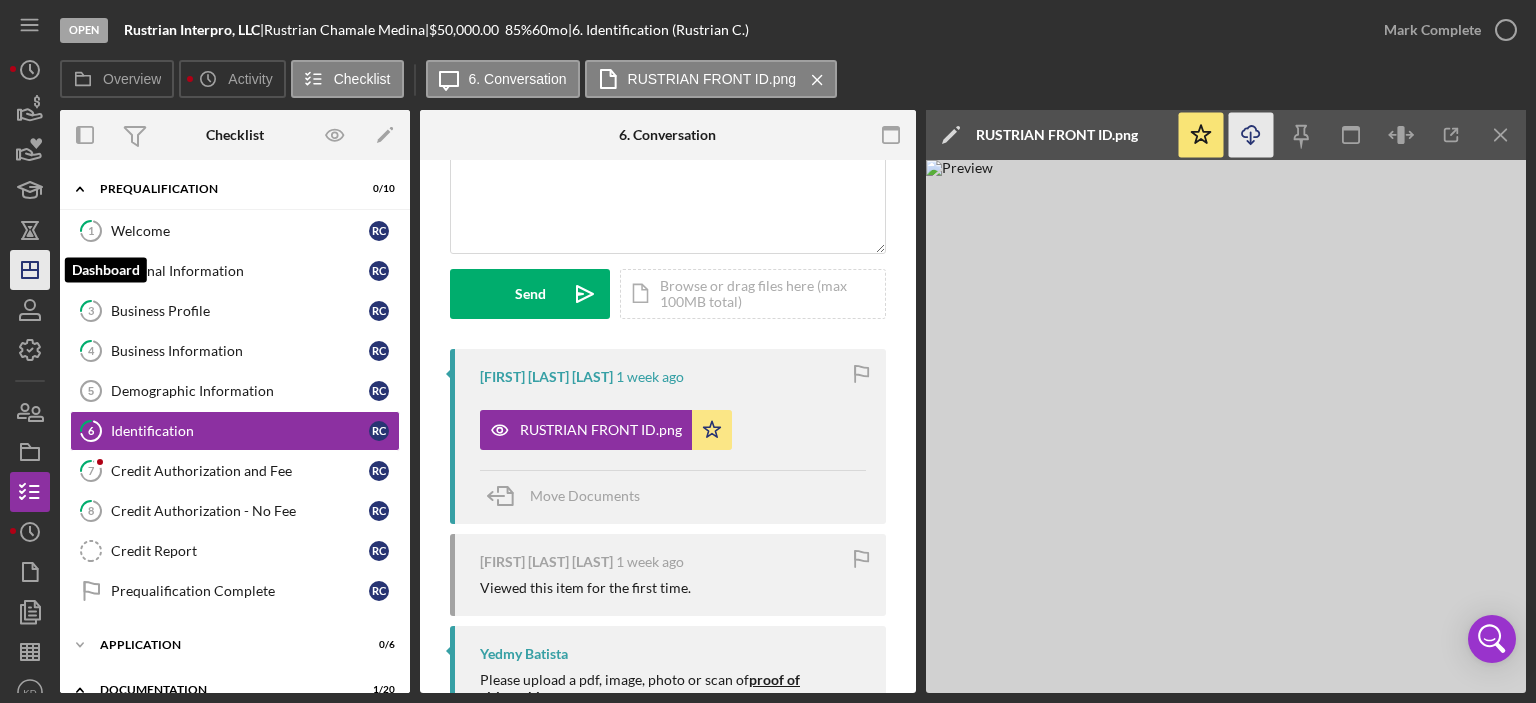click on "Icon/Dashboard" 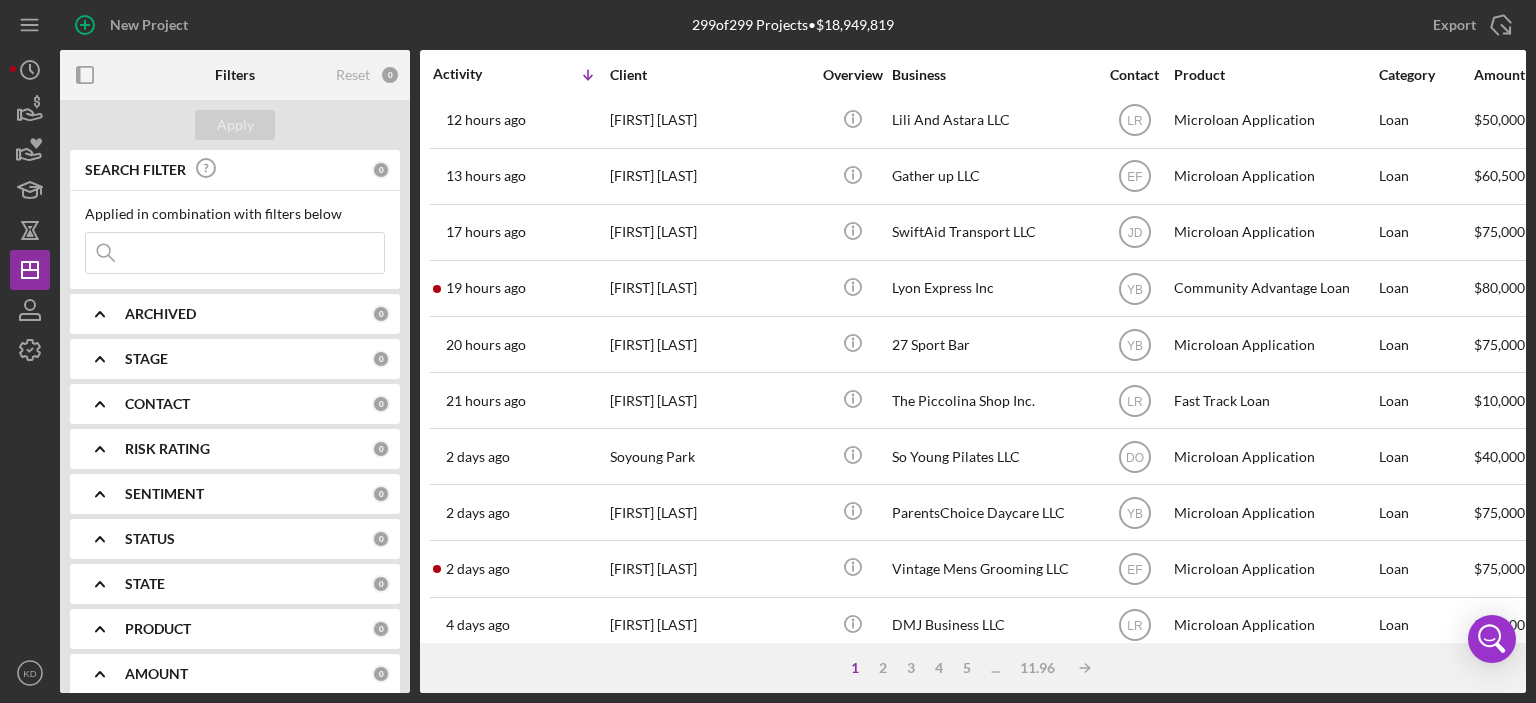 scroll, scrollTop: 160, scrollLeft: 0, axis: vertical 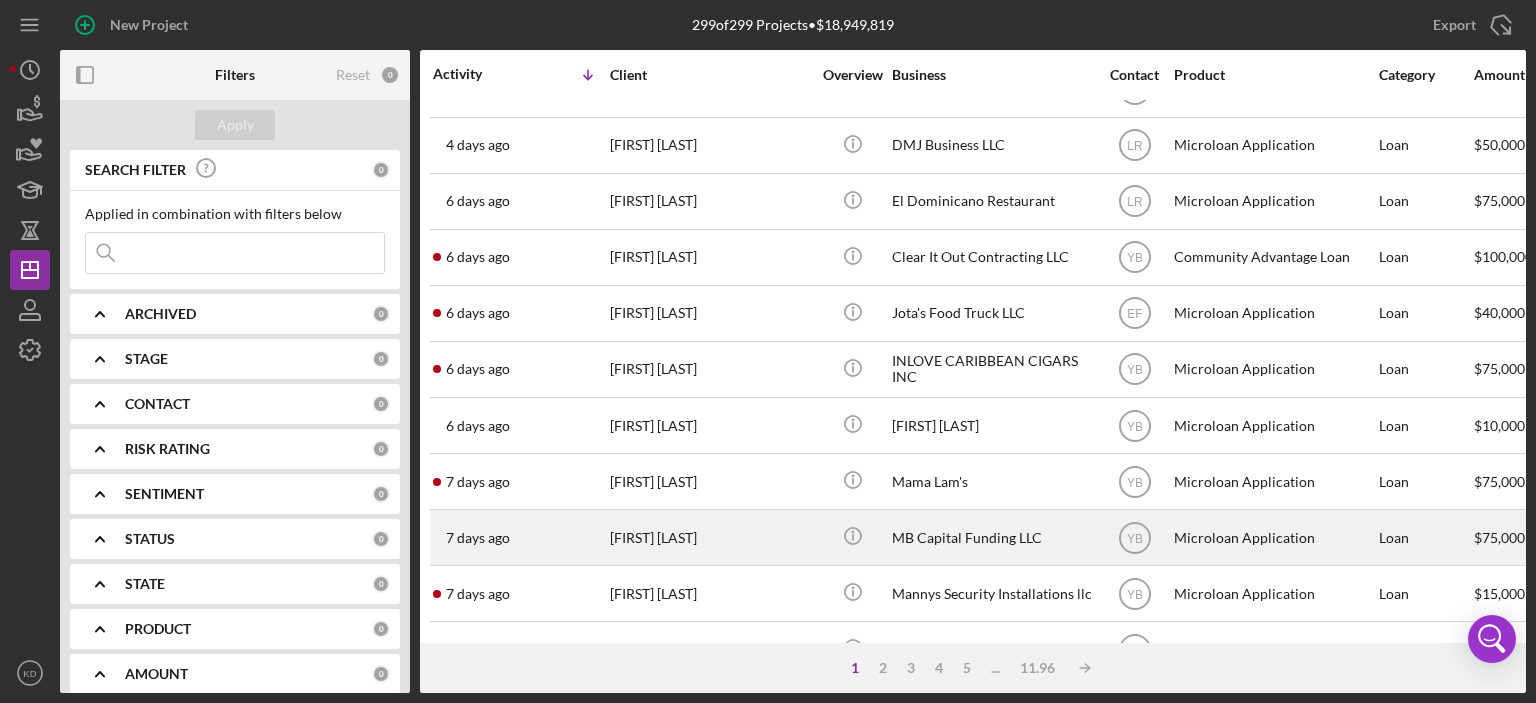 click on "[FIRST] [LAST]" at bounding box center (710, 537) 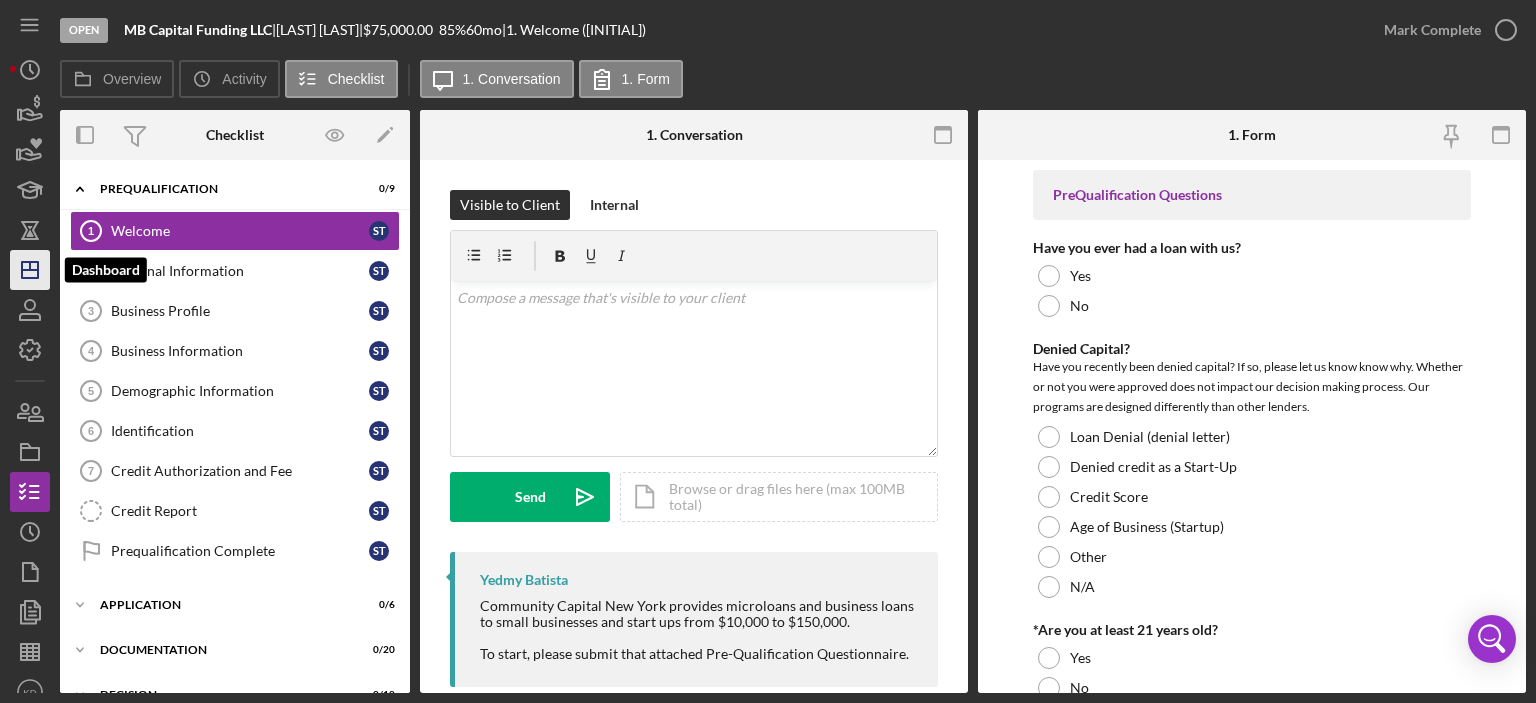 click 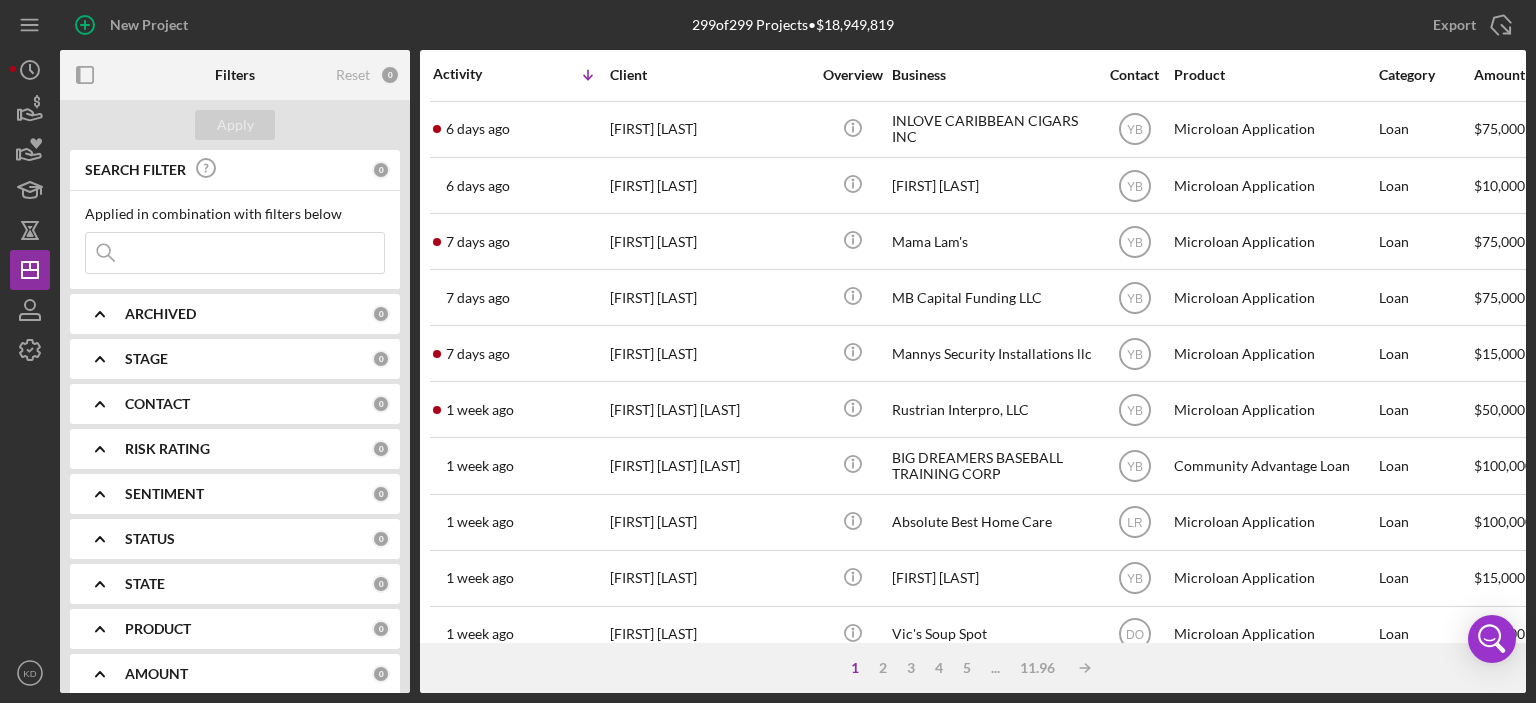scroll, scrollTop: 884, scrollLeft: 0, axis: vertical 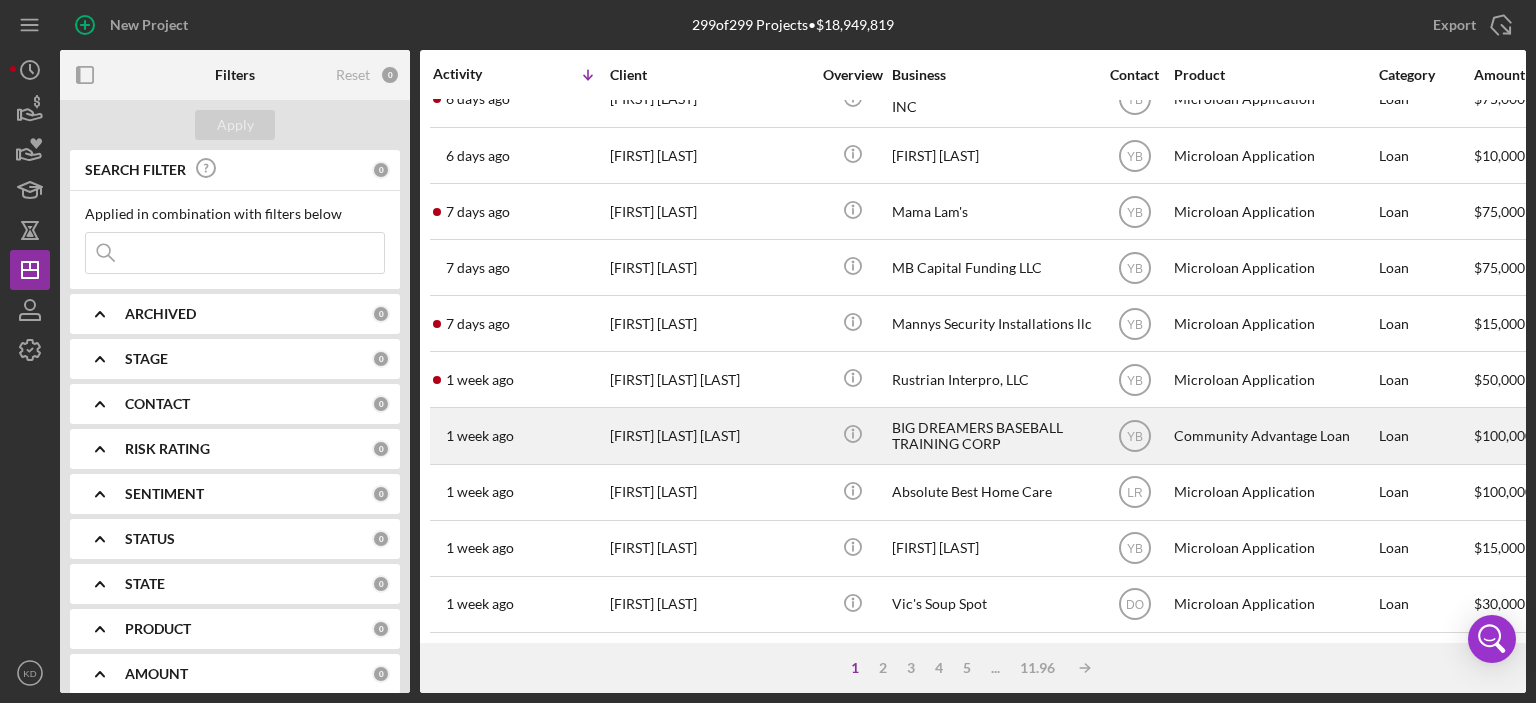 click on "[FIRST] [LAST] [LAST]" at bounding box center [710, 435] 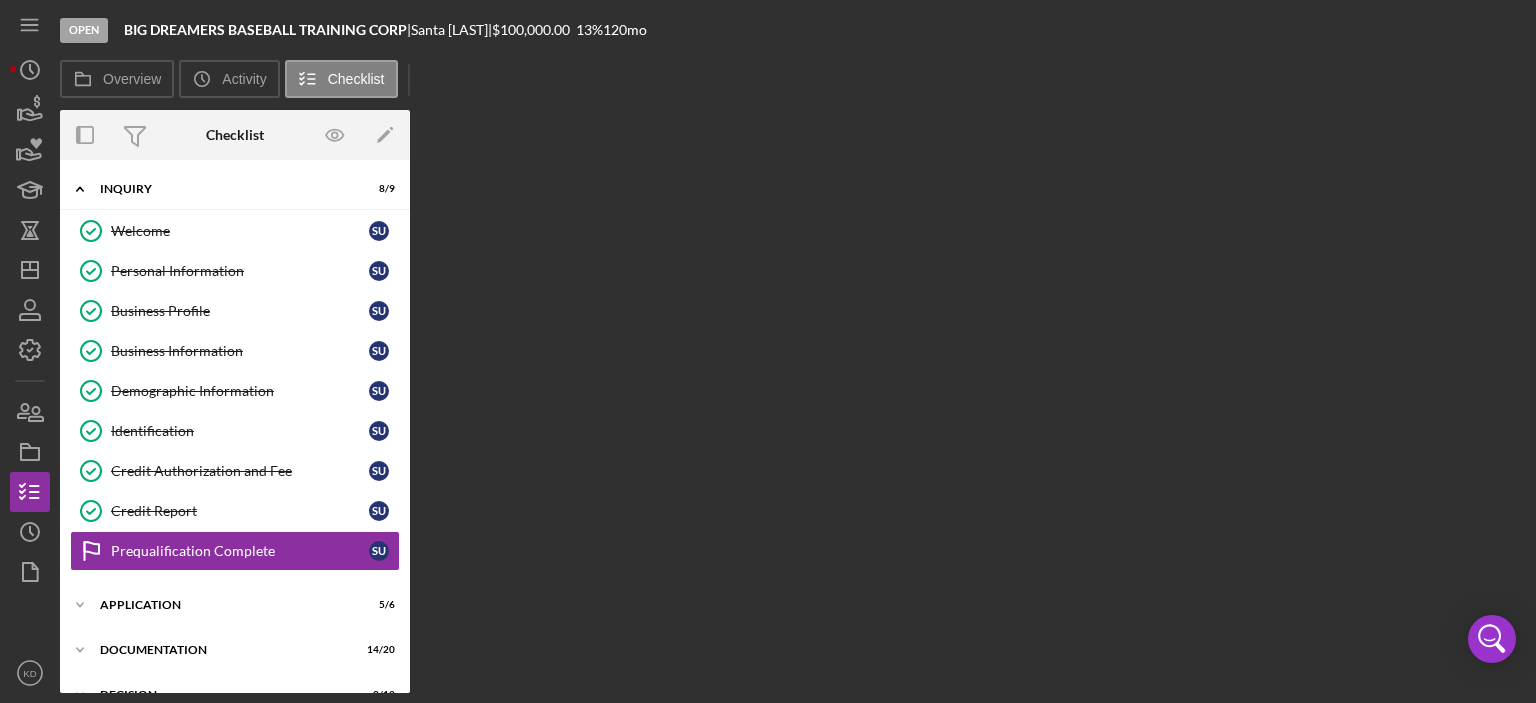 scroll, scrollTop: 120, scrollLeft: 0, axis: vertical 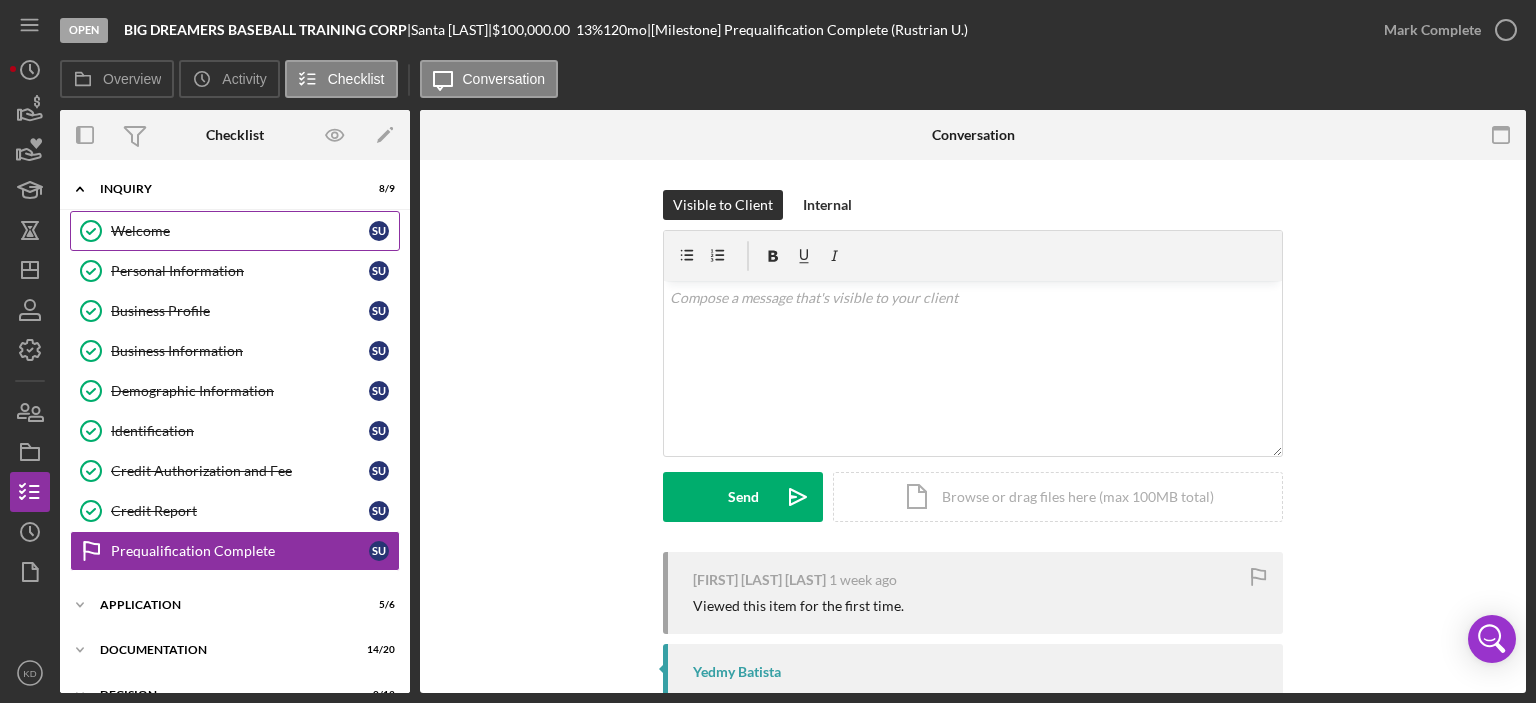 click on "Welcome" at bounding box center [240, 231] 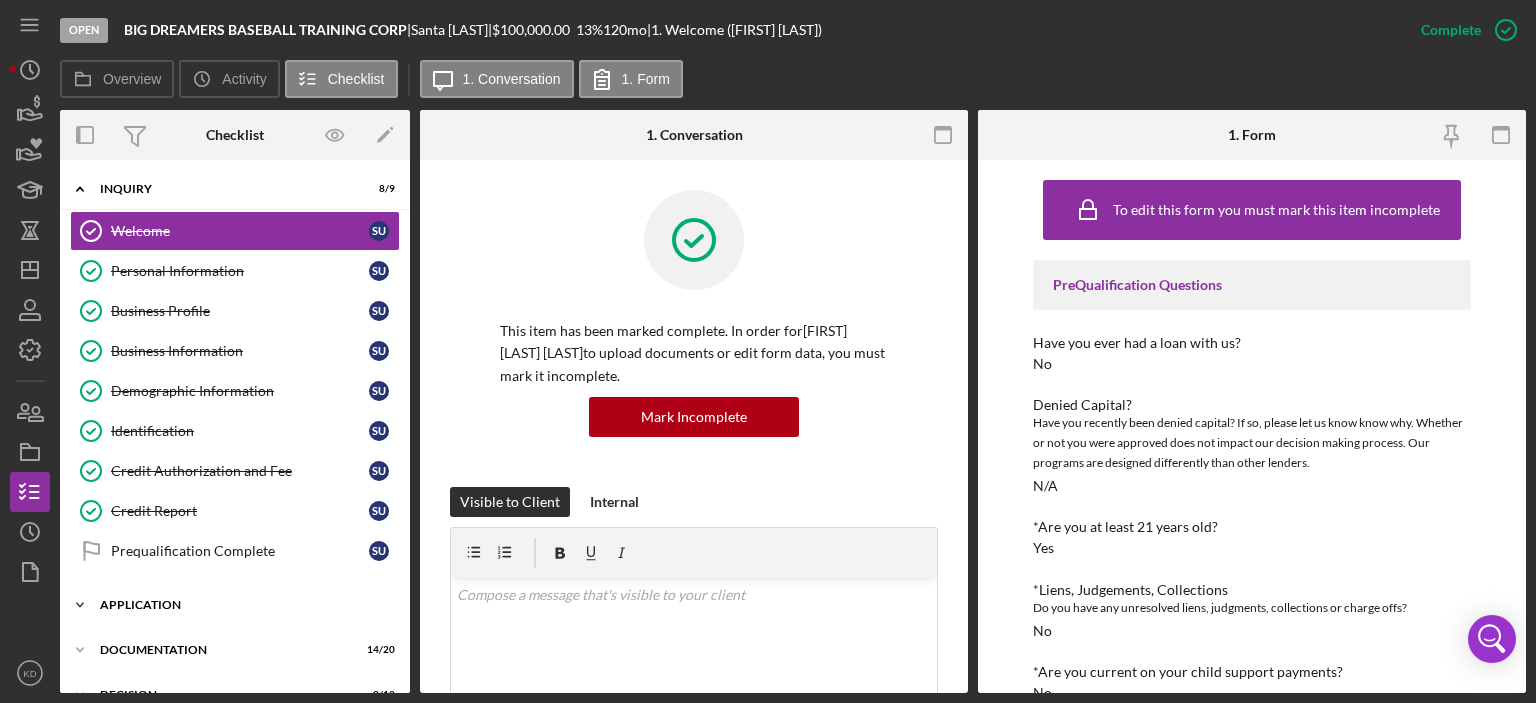click on "Icon/Expander" 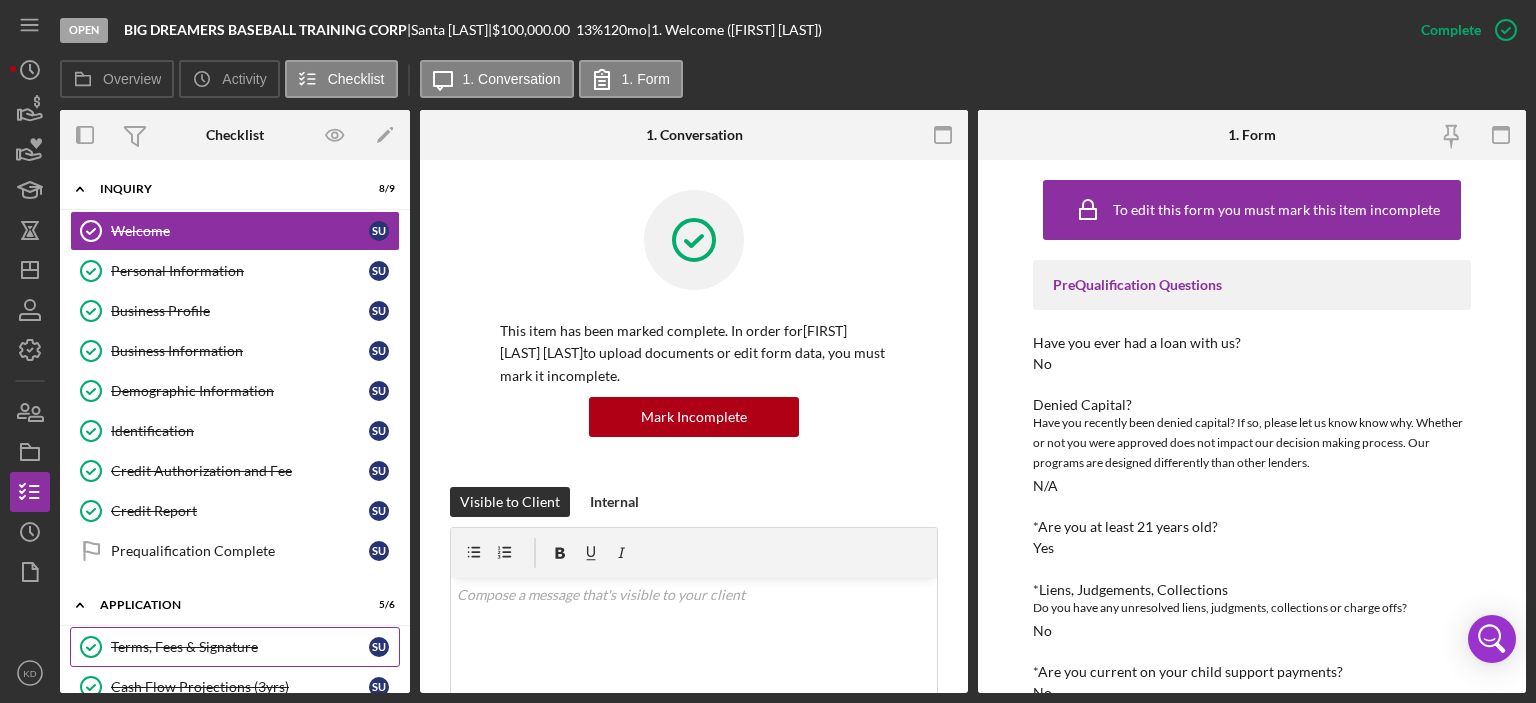 click on "Terms, Fees & Signature" at bounding box center (240, 647) 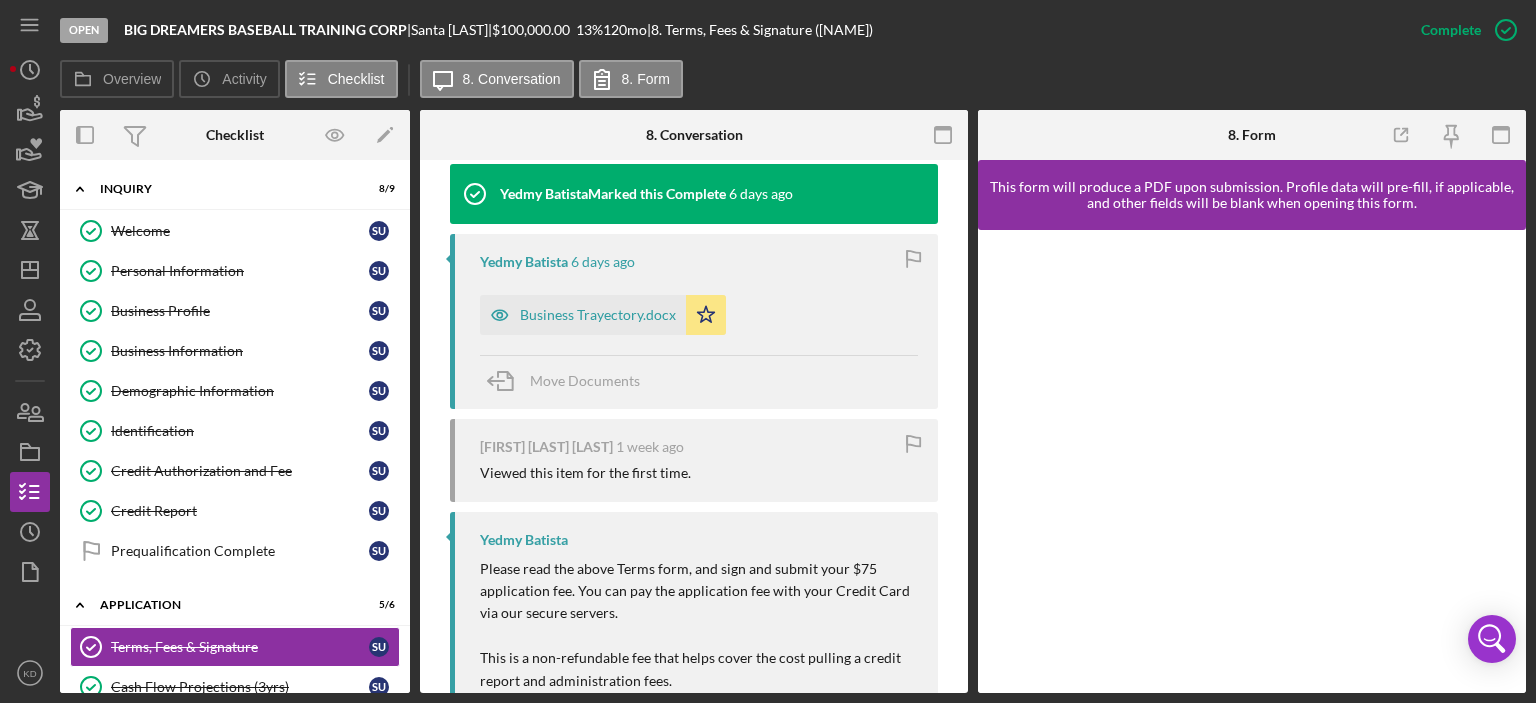 scroll, scrollTop: 690, scrollLeft: 0, axis: vertical 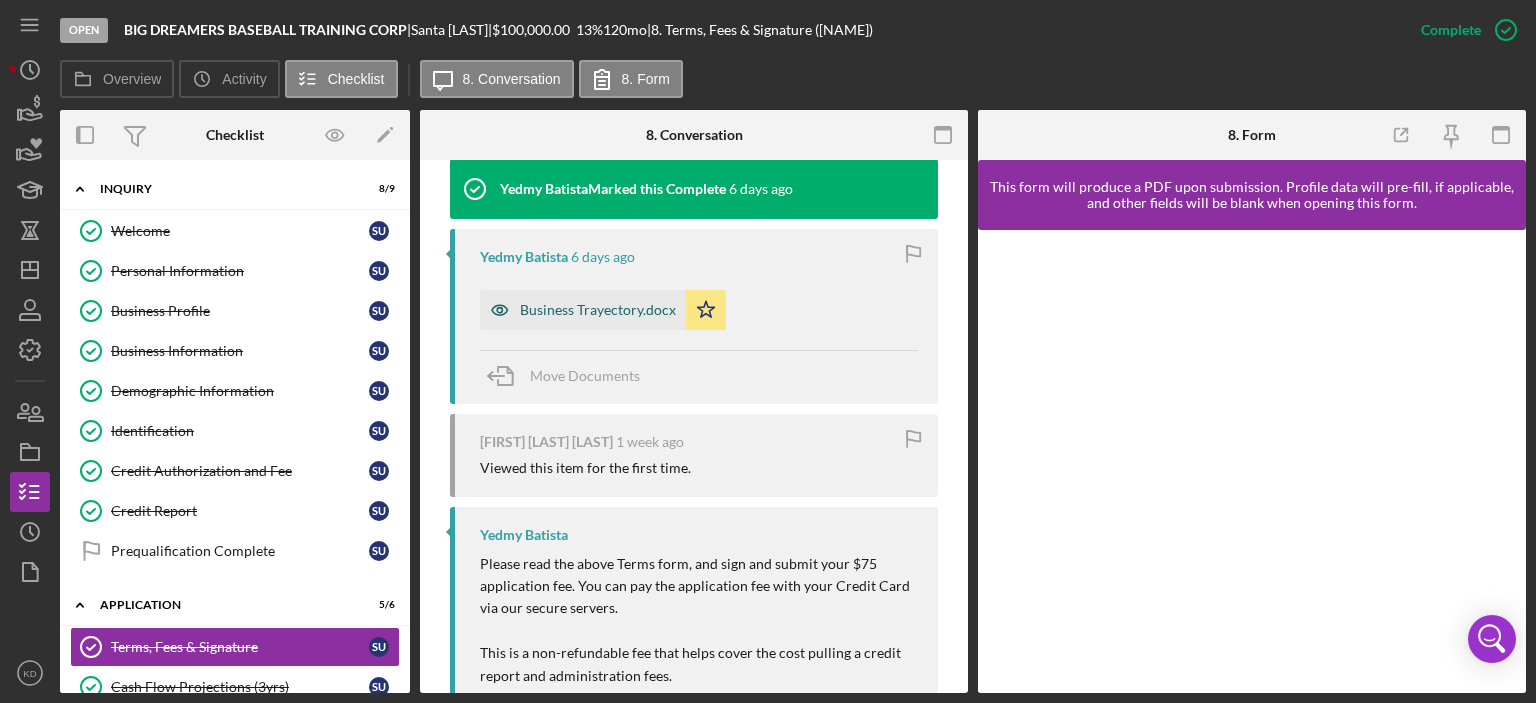 click on "Business Trayectory.docx" at bounding box center [598, 310] 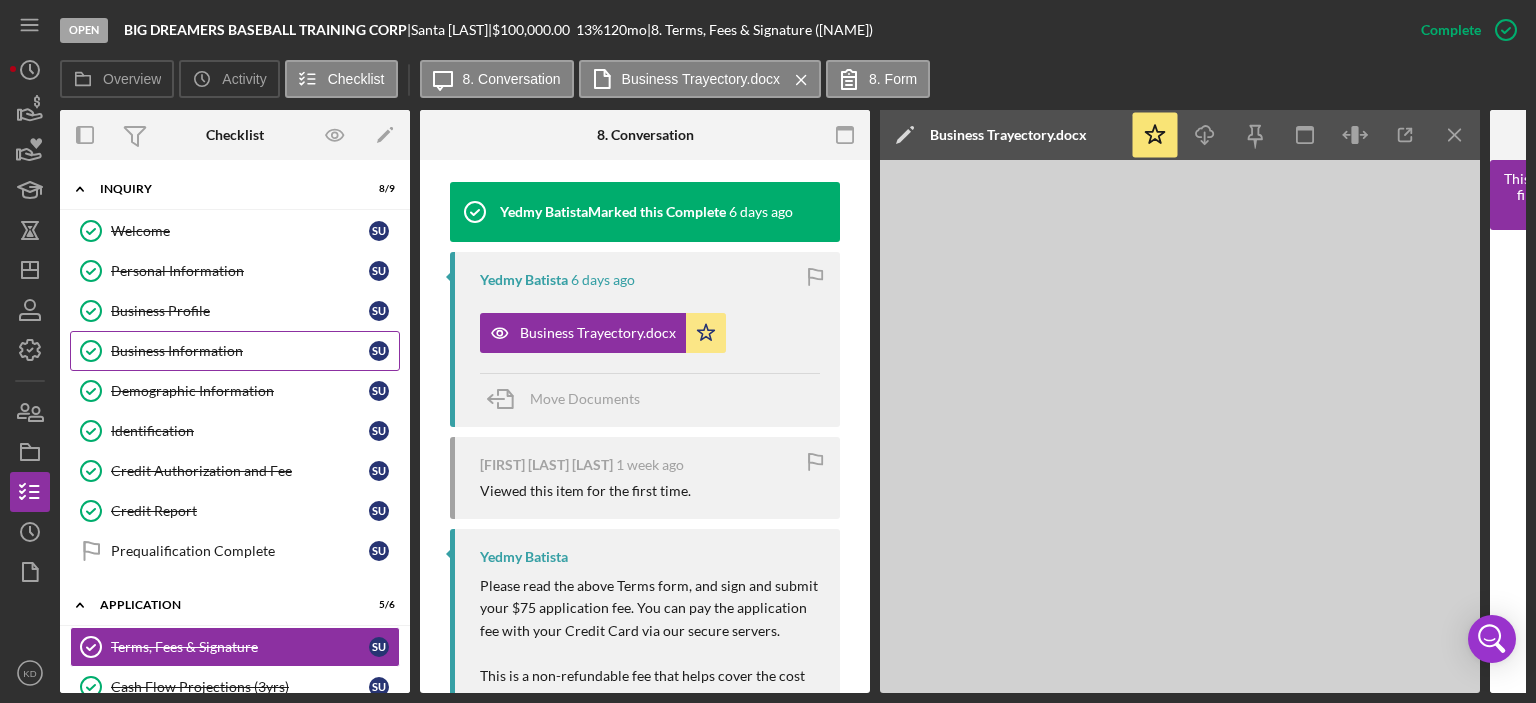 click on "Business Information" at bounding box center [240, 351] 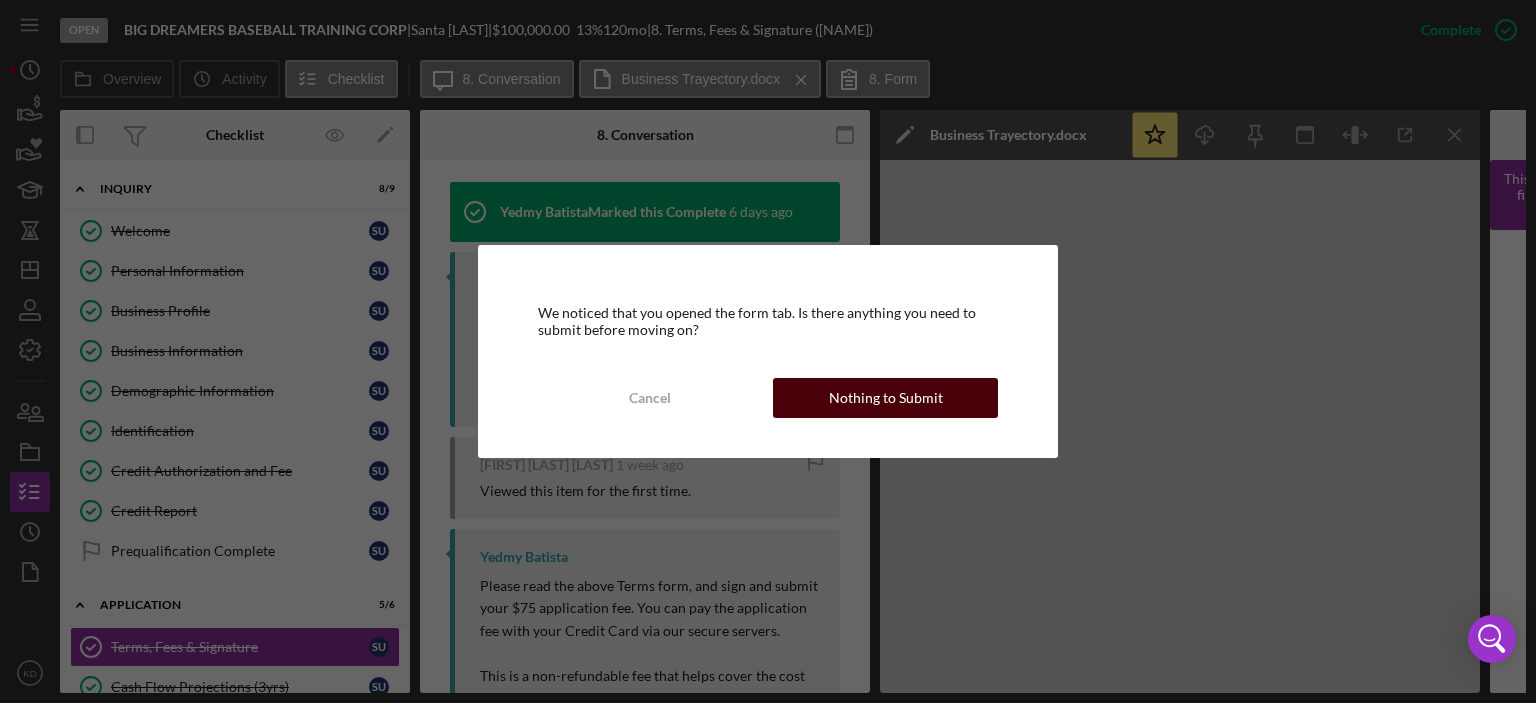 click on "Nothing to Submit" at bounding box center [886, 398] 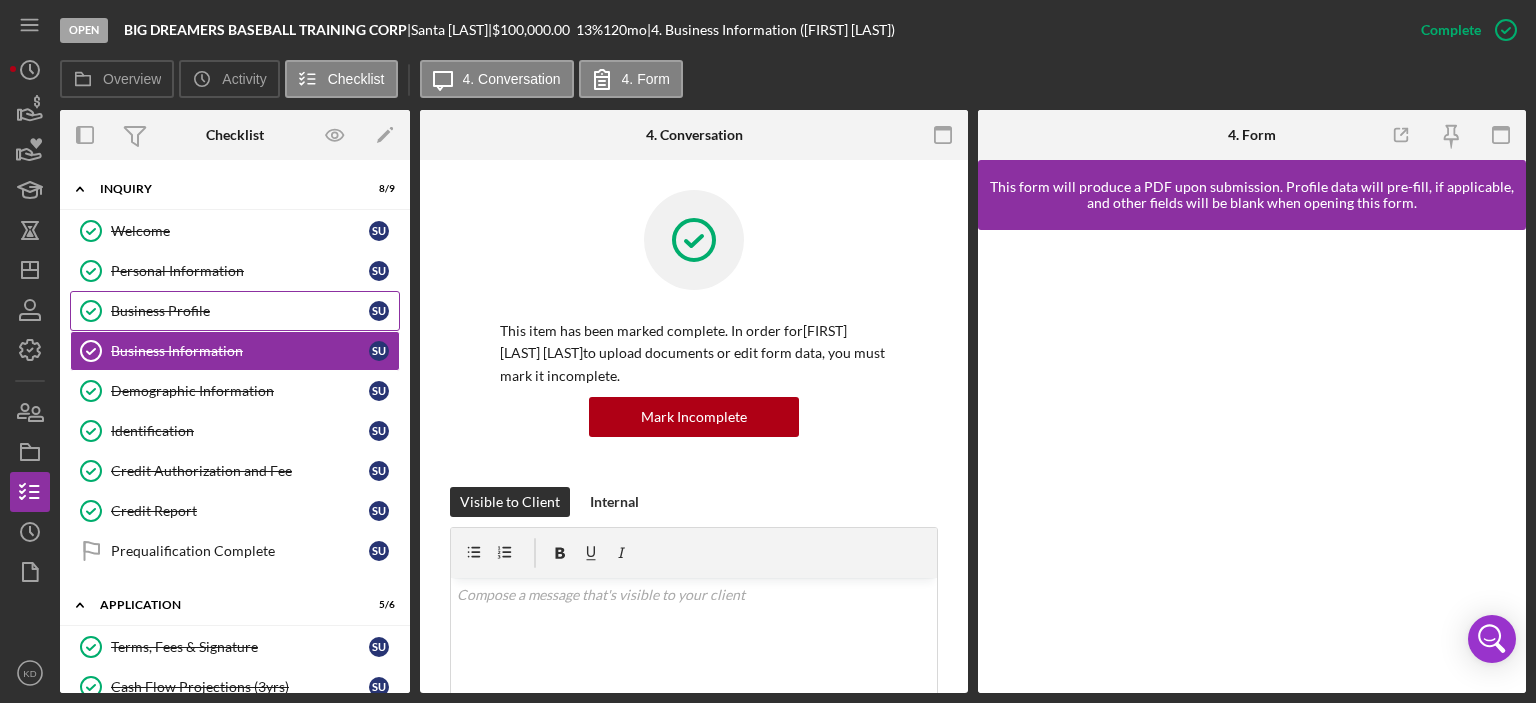 click on "Business Profile" at bounding box center (240, 311) 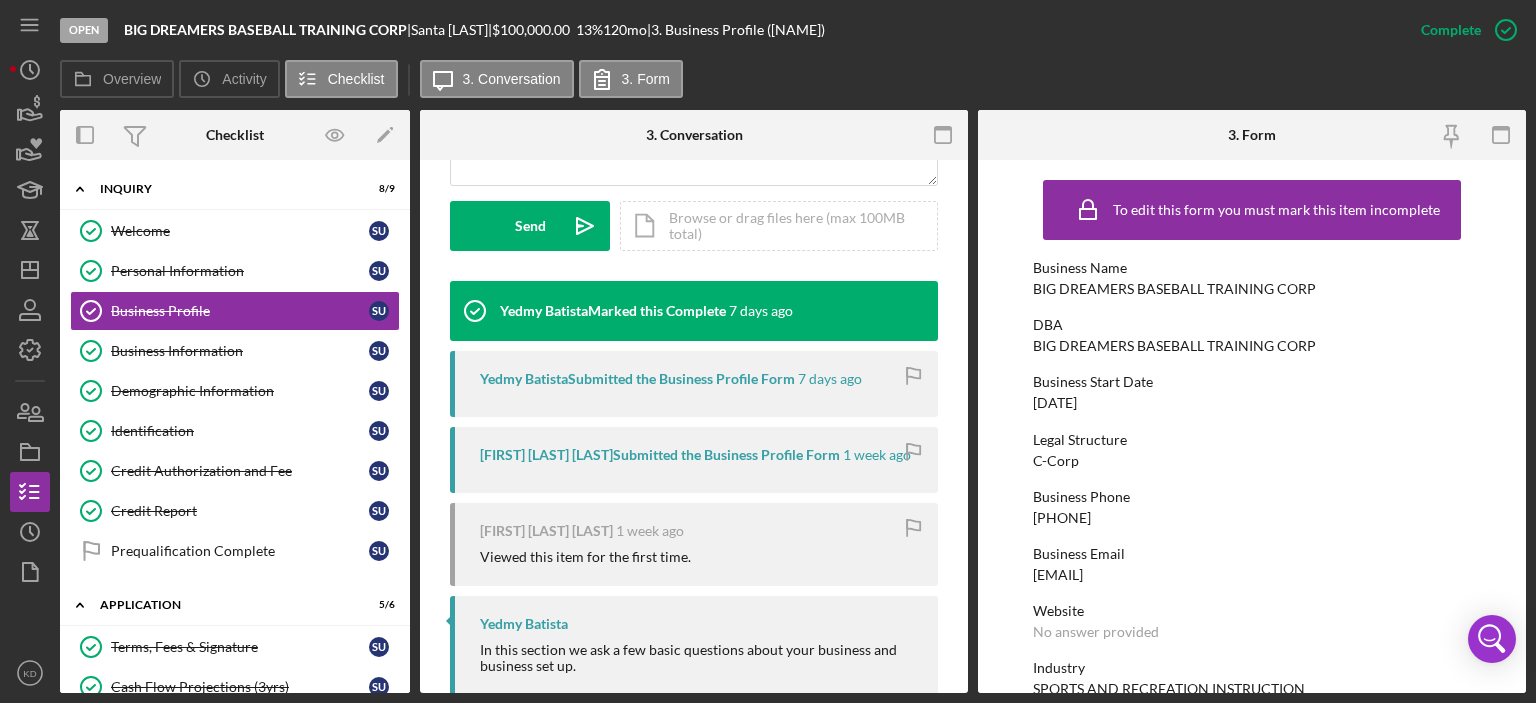 scroll, scrollTop: 573, scrollLeft: 0, axis: vertical 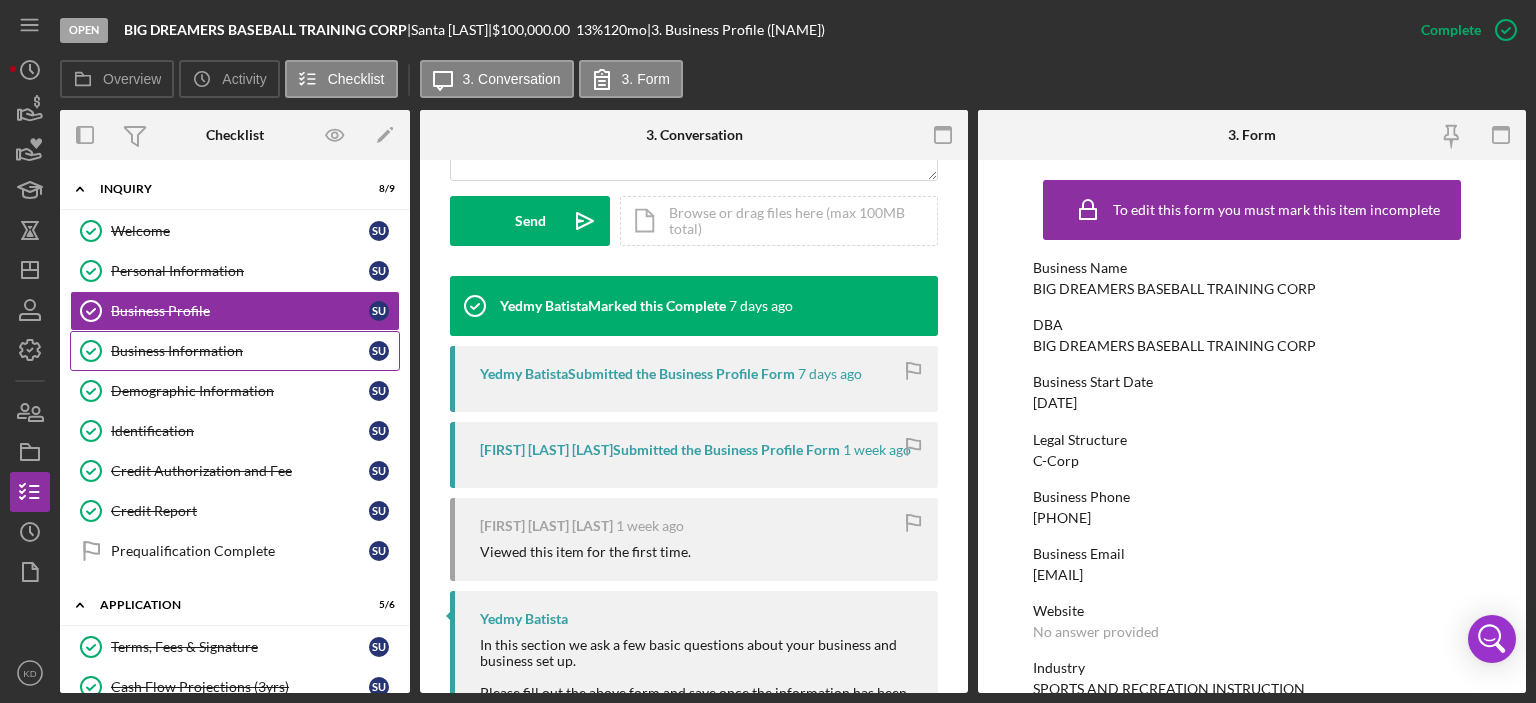 click on "Business Information" at bounding box center [240, 351] 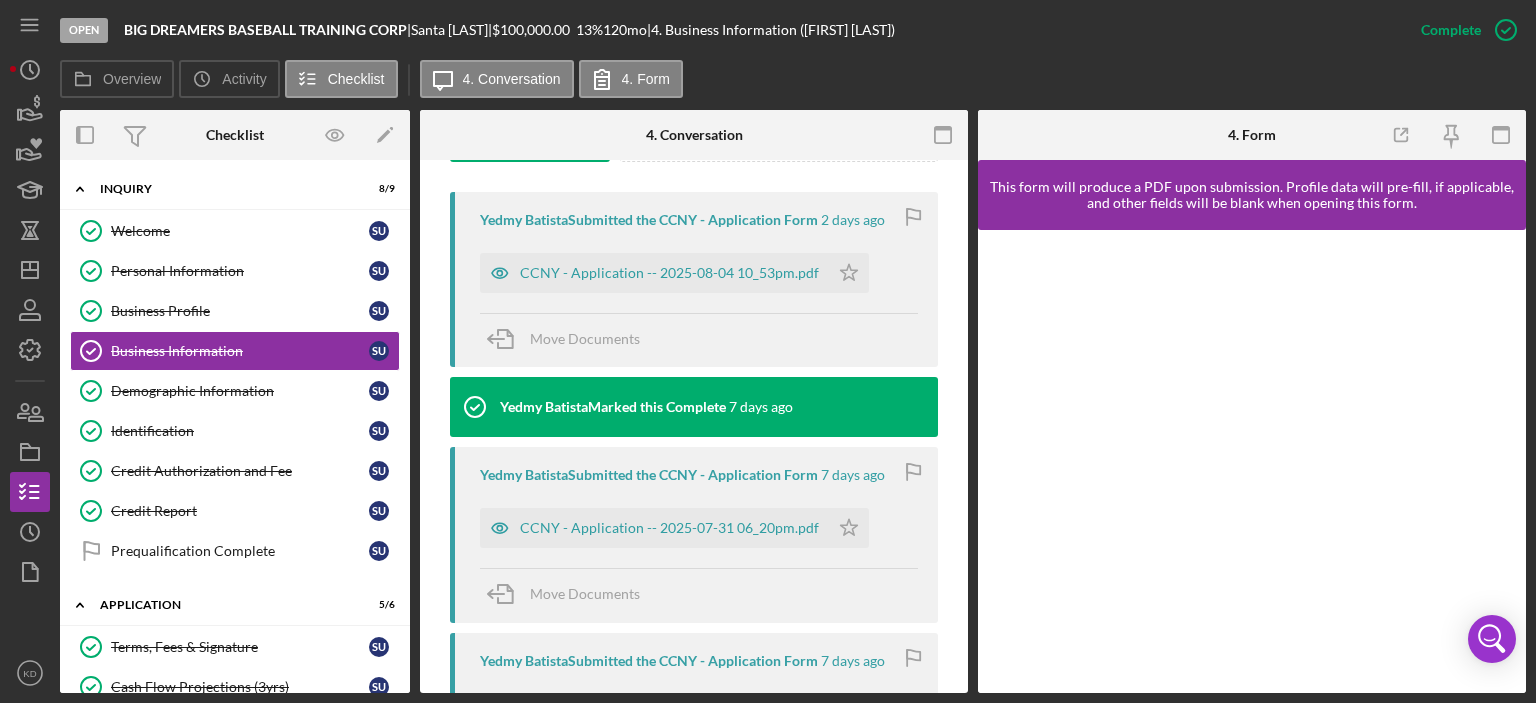 scroll, scrollTop: 660, scrollLeft: 0, axis: vertical 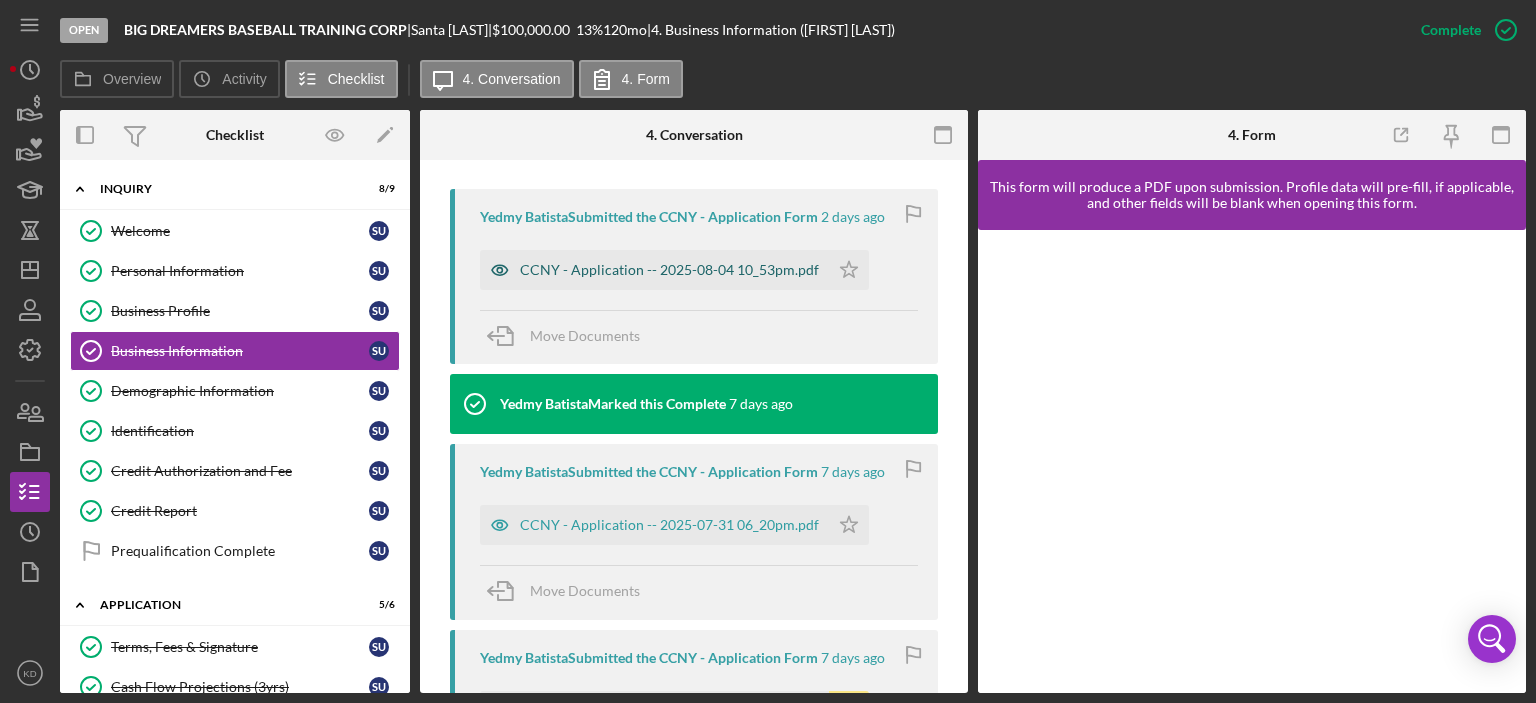 click on "CCNY - Application -- 2025-08-04 10_53pm.pdf" at bounding box center (669, 270) 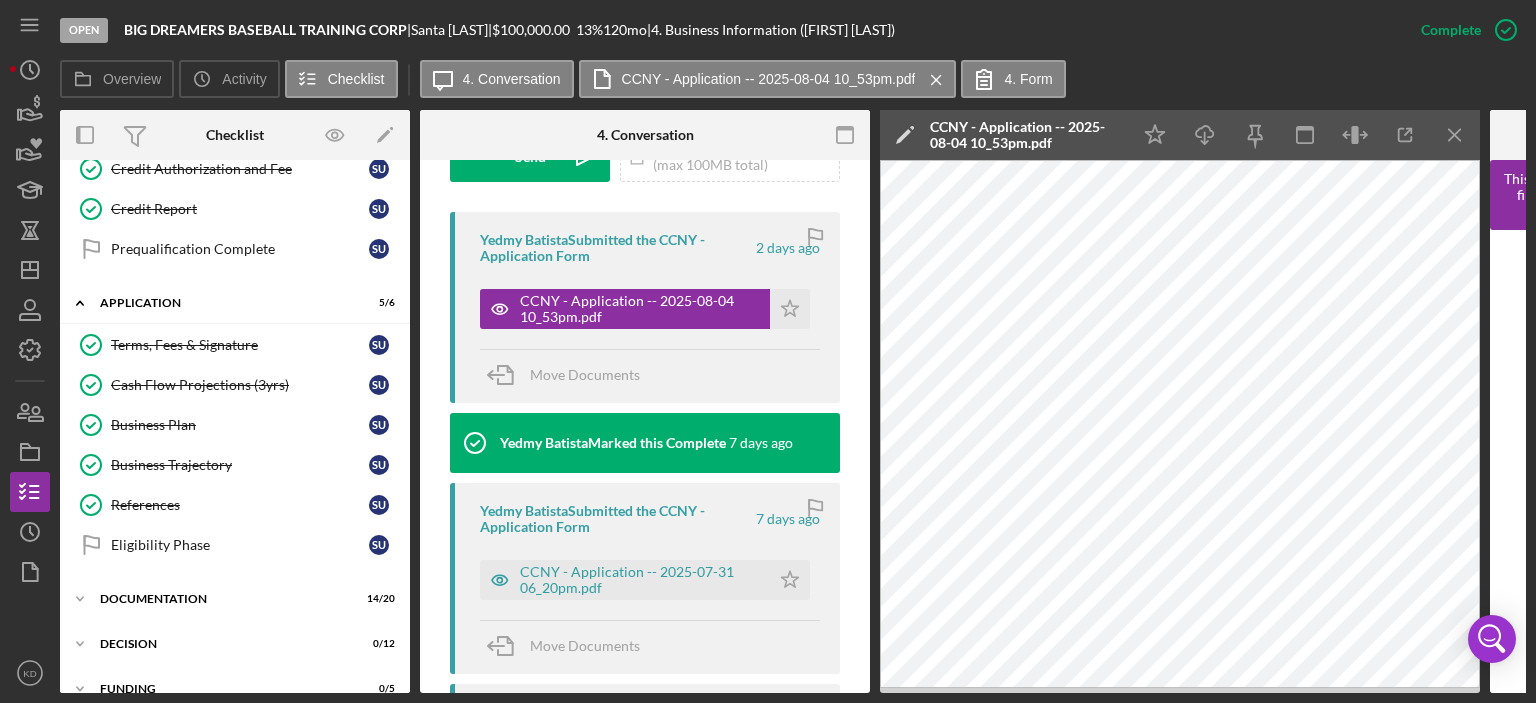 scroll, scrollTop: 310, scrollLeft: 0, axis: vertical 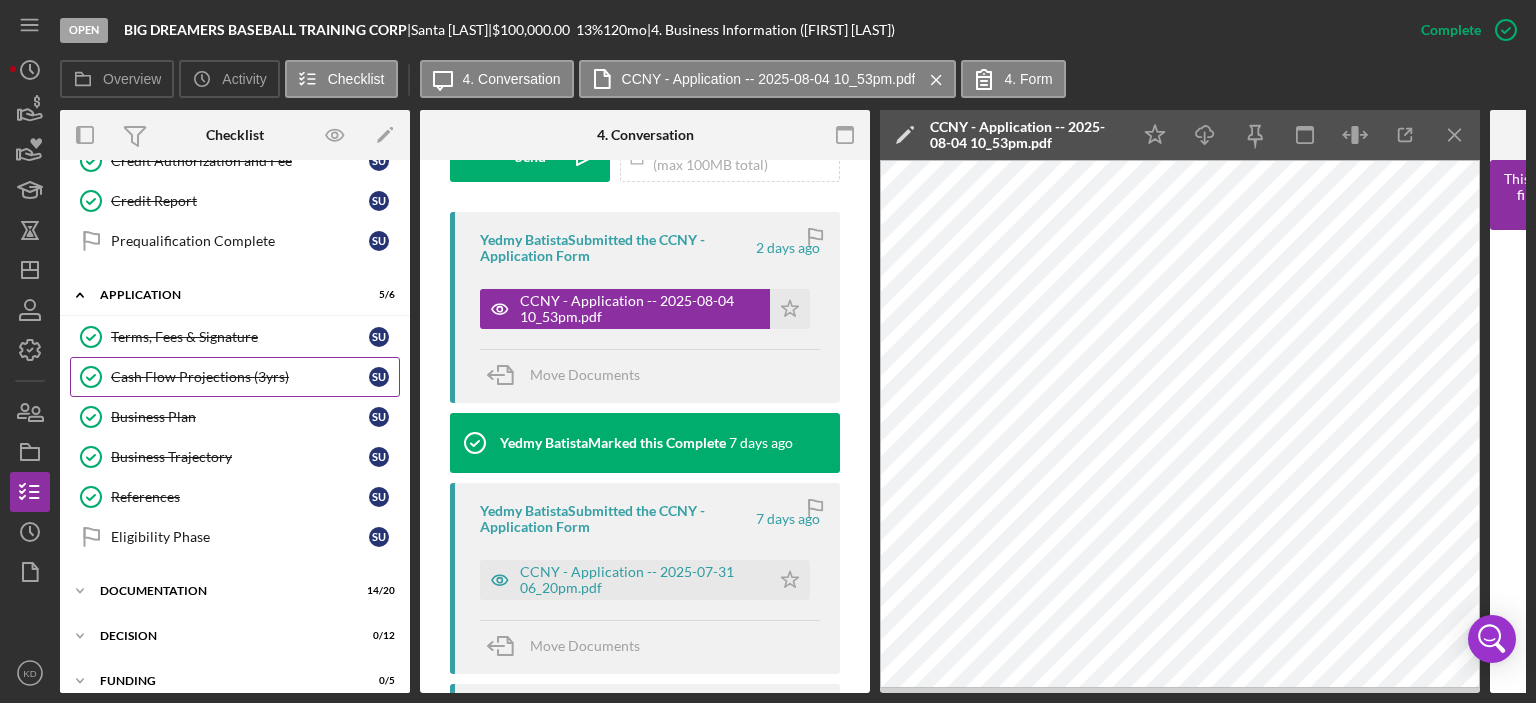 click on "Cash Flow Projections (3yrs)" at bounding box center [240, 377] 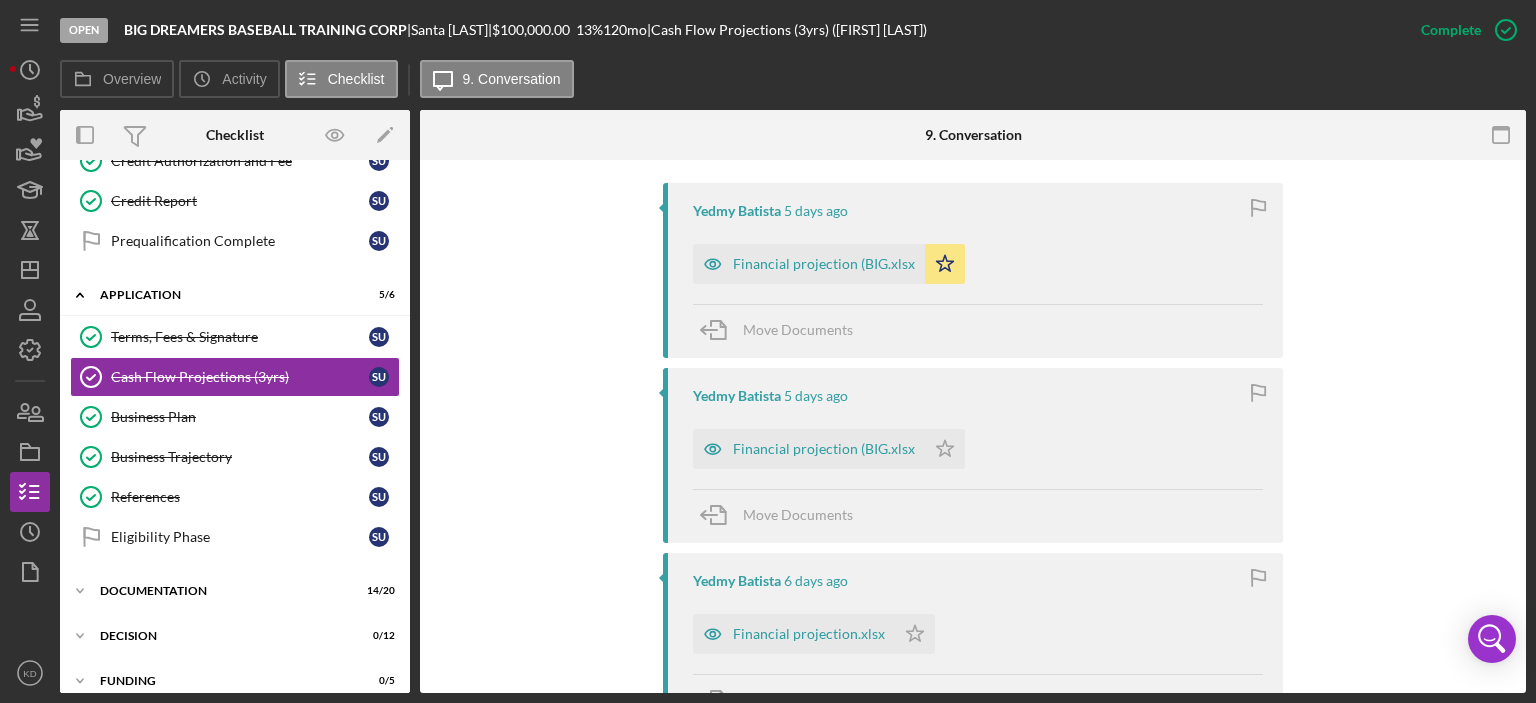 scroll, scrollTop: 649, scrollLeft: 0, axis: vertical 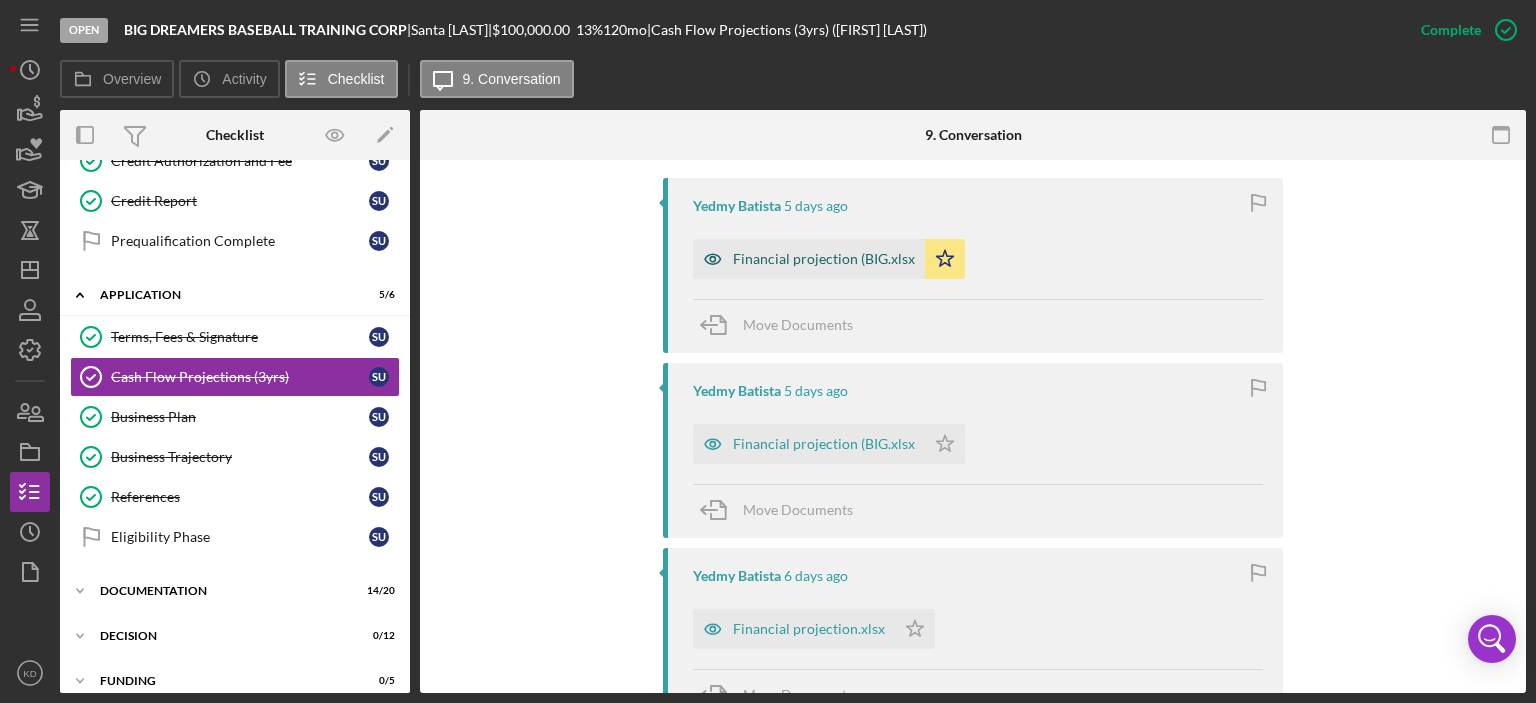 click on "Financial projection (BIG.xlsx" at bounding box center (824, 259) 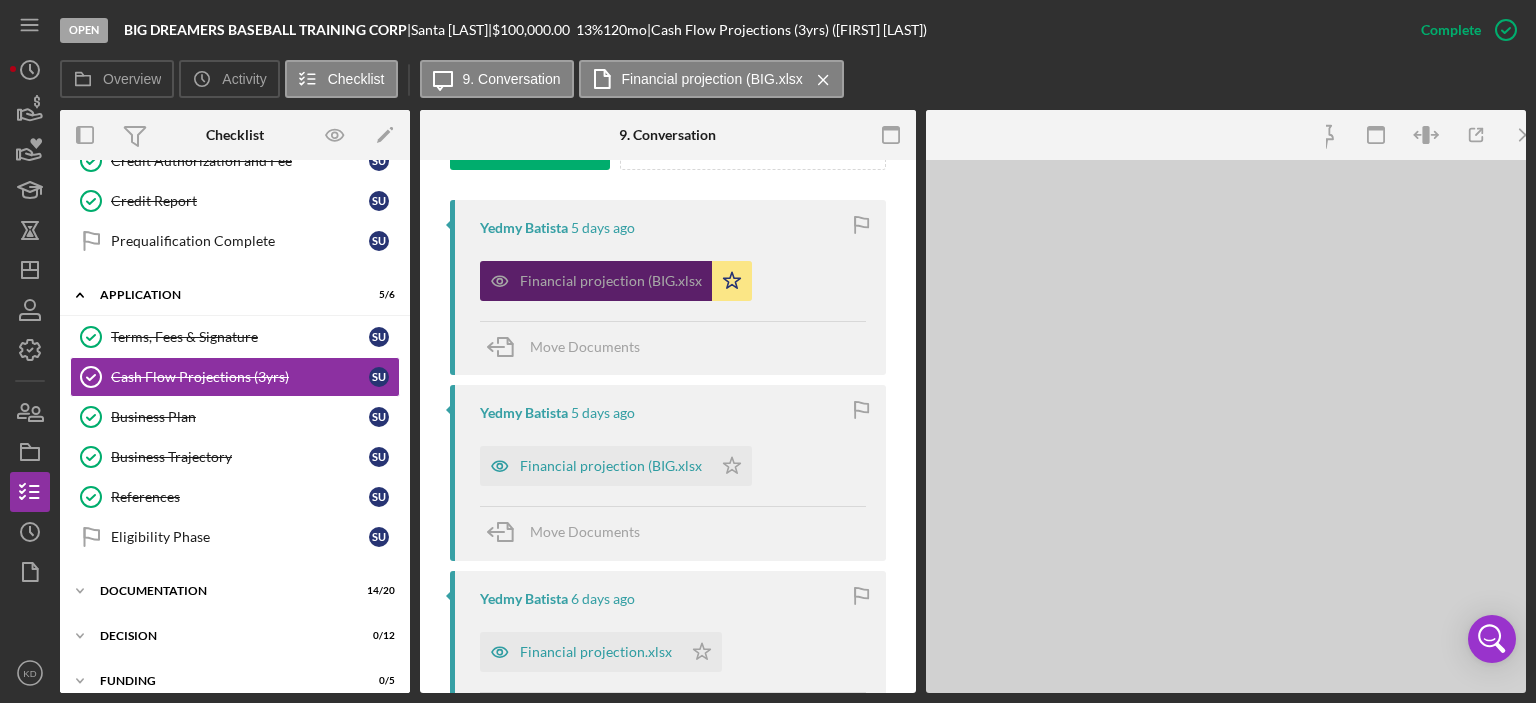 scroll, scrollTop: 672, scrollLeft: 0, axis: vertical 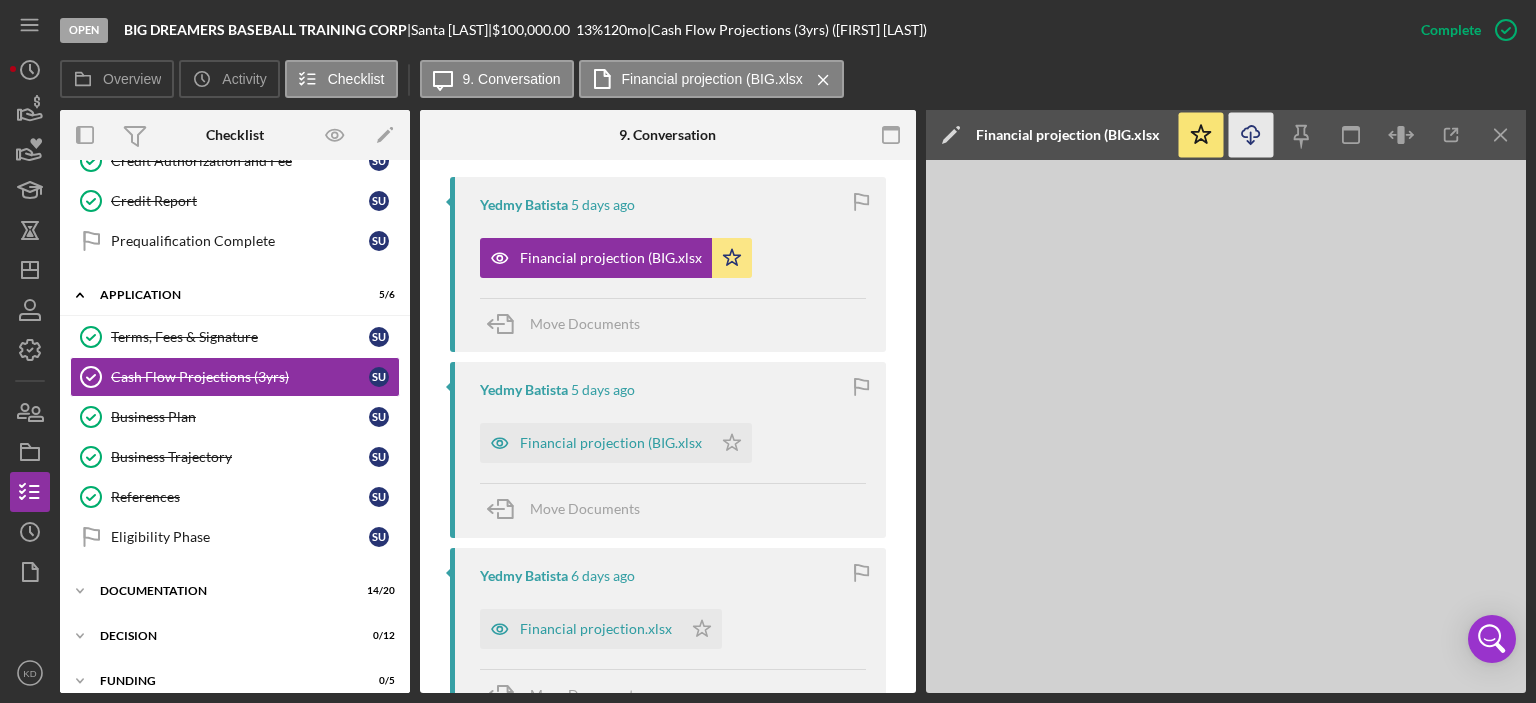 click on "Icon/Download" 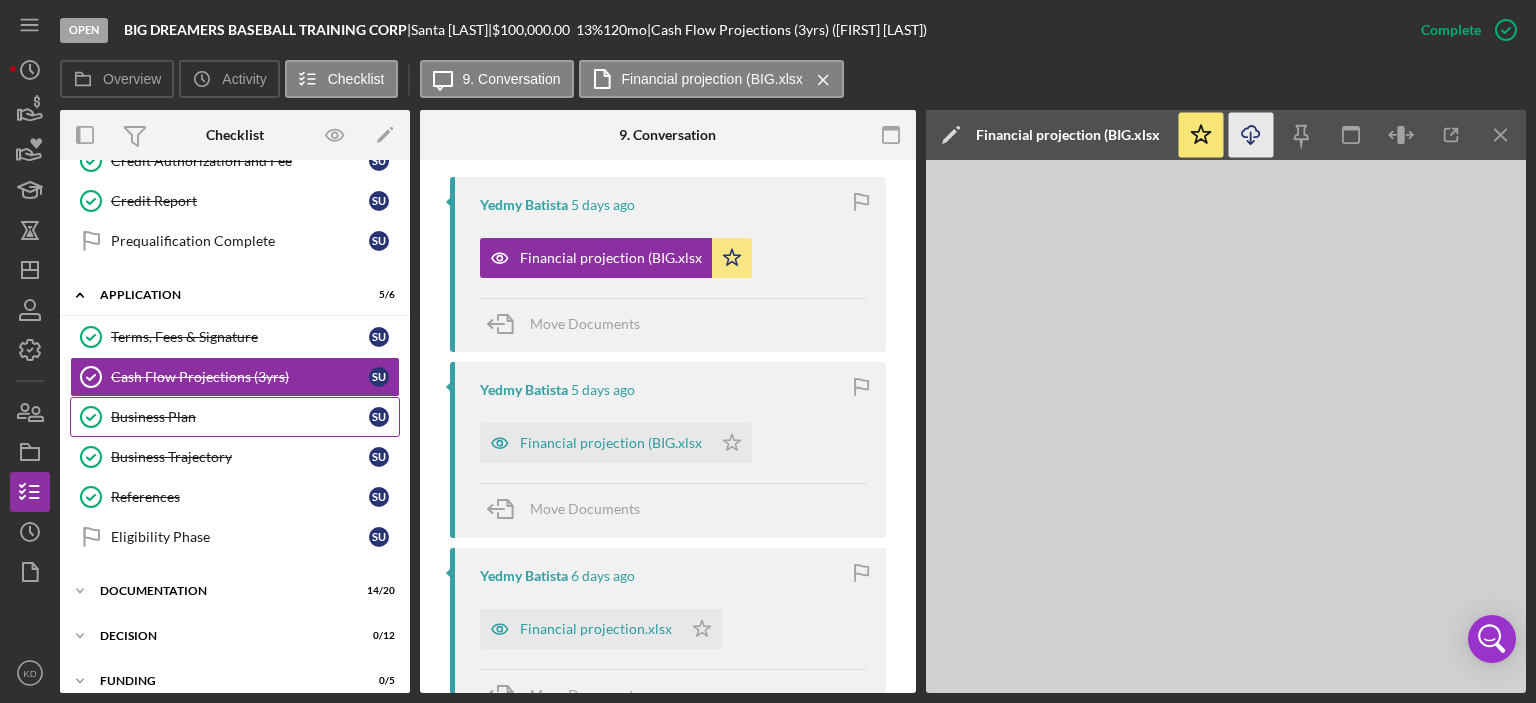 click on "Business Plan" at bounding box center (240, 417) 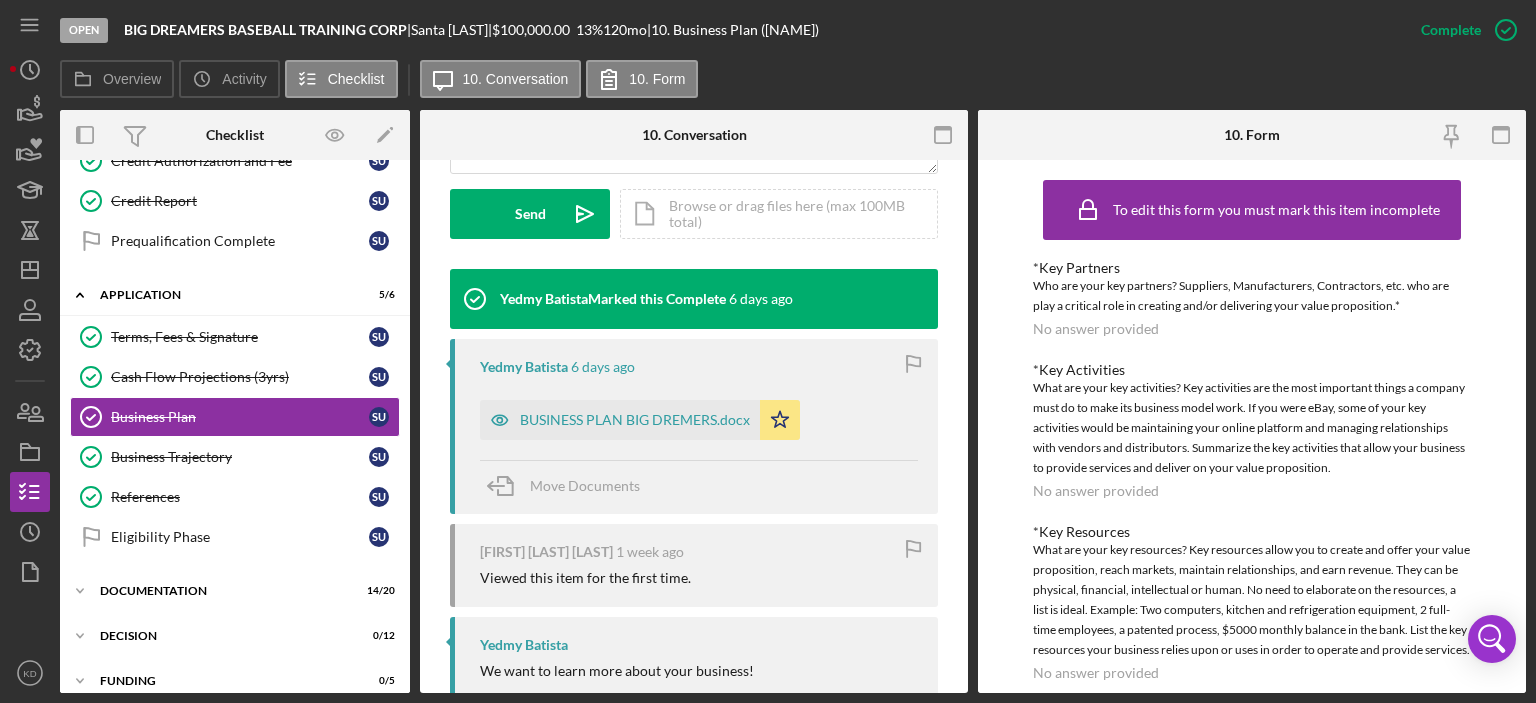 scroll, scrollTop: 597, scrollLeft: 0, axis: vertical 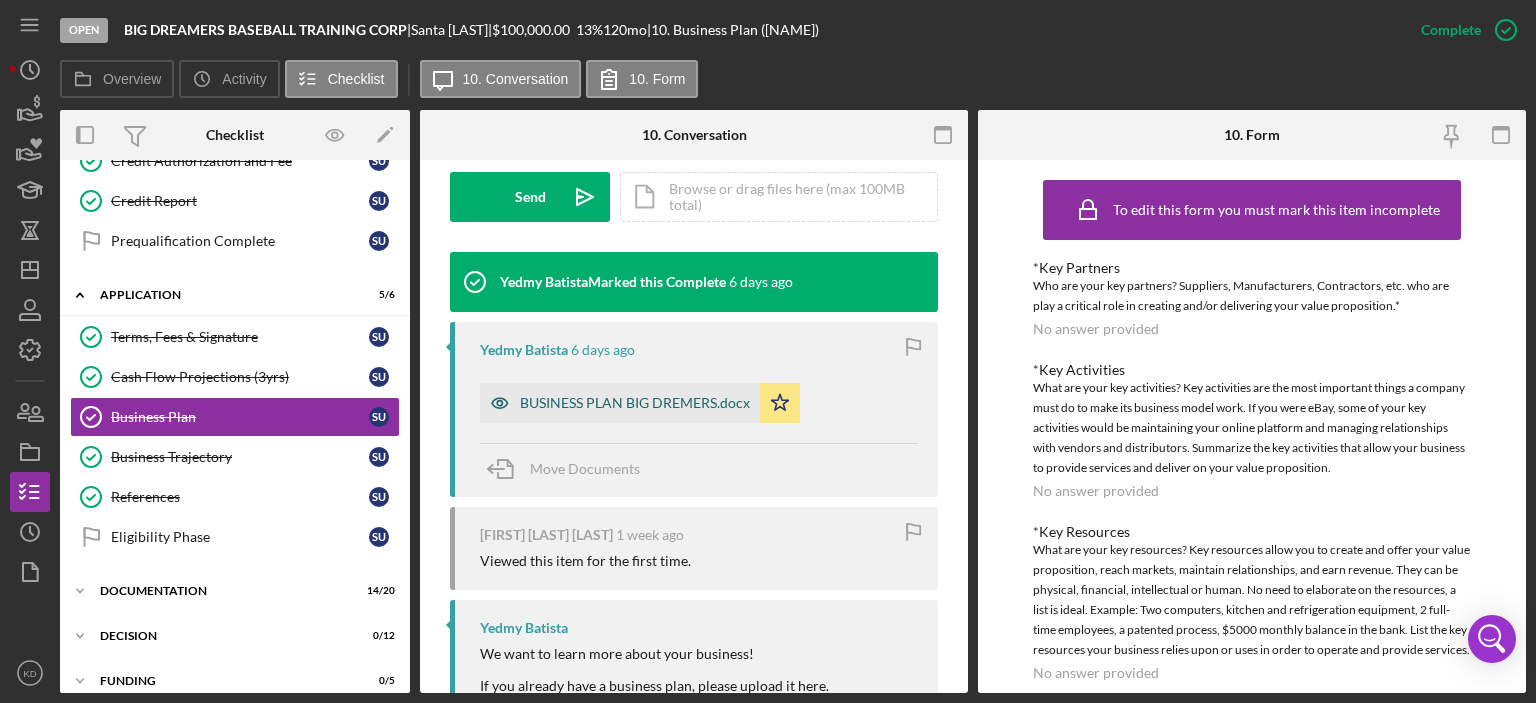 click on "BUSINESS PLAN BIG DREMERS.docx" at bounding box center (635, 403) 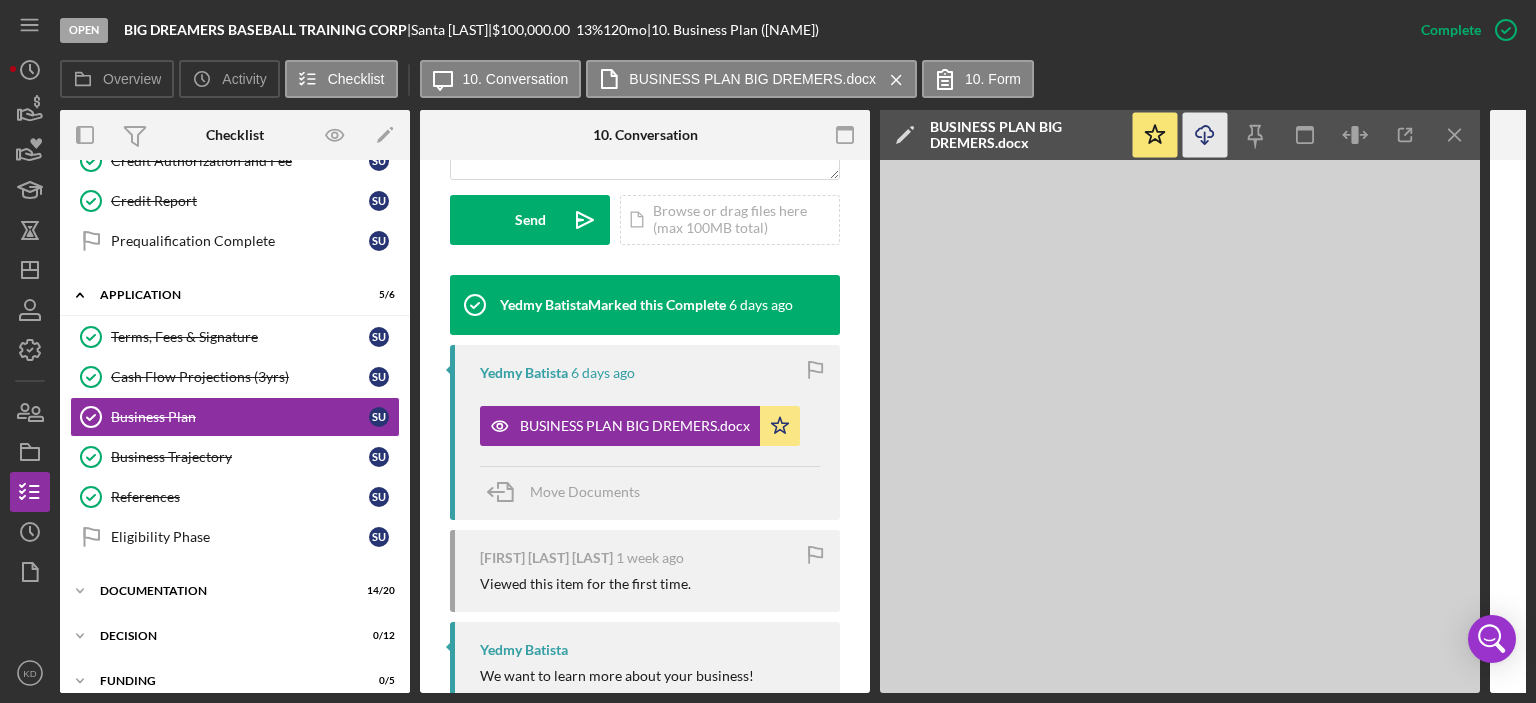 click 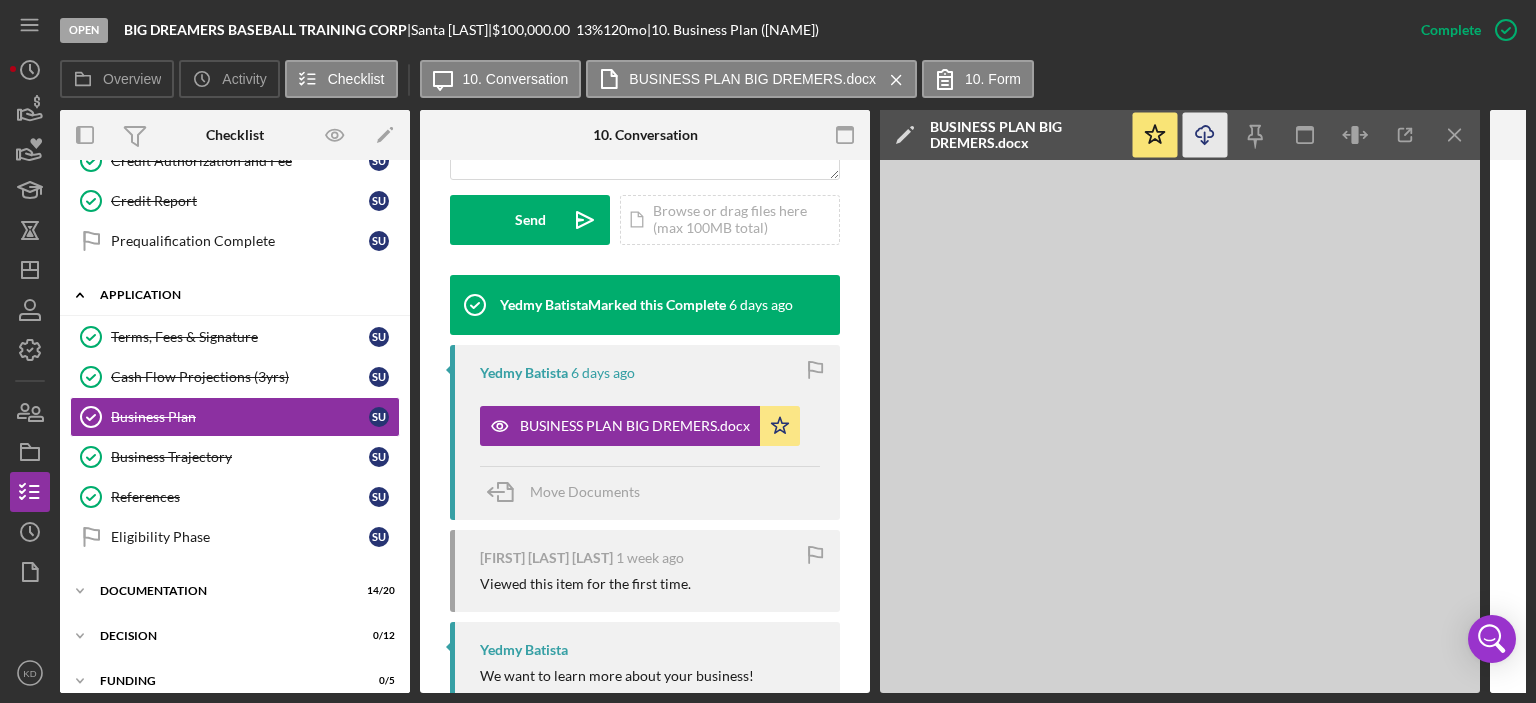 click on "Icon/Expander" 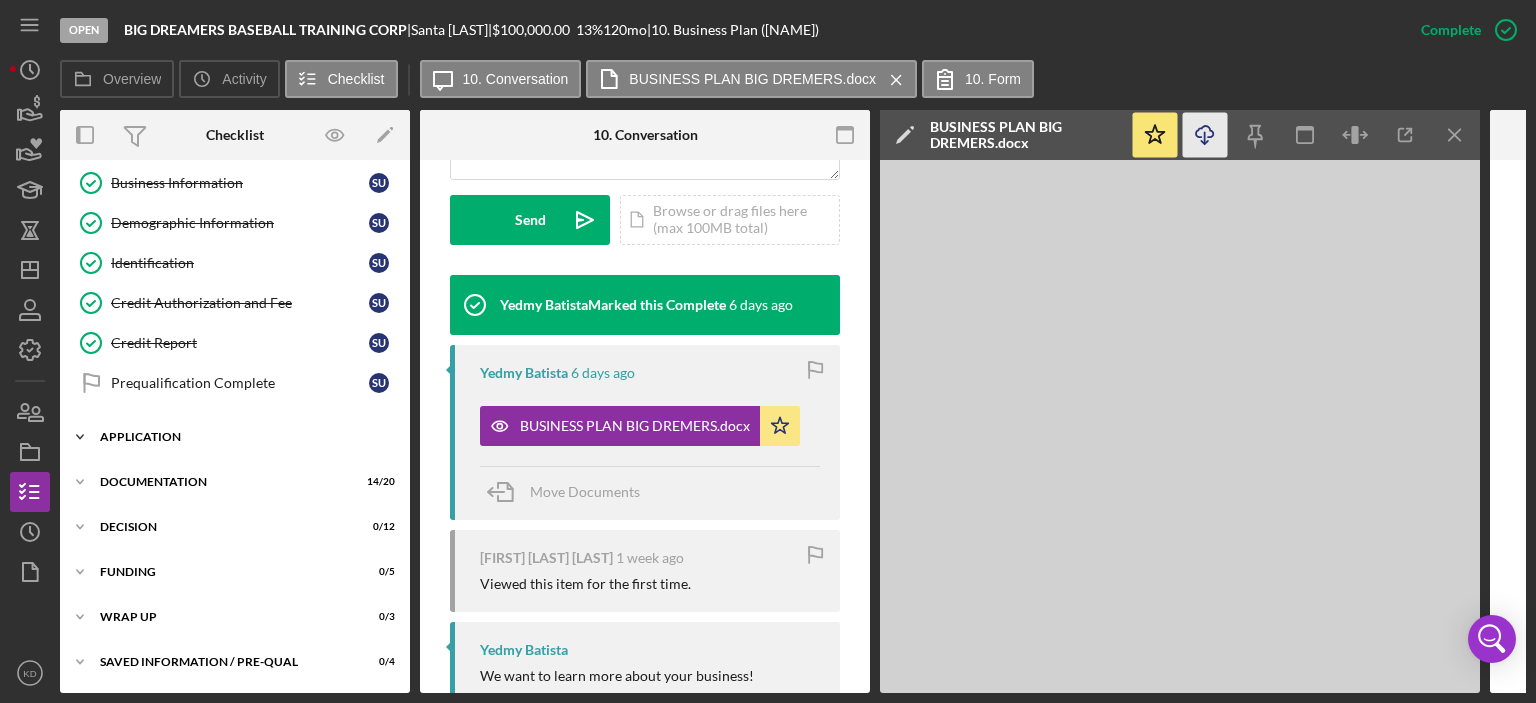 click on "Icon/Expander" 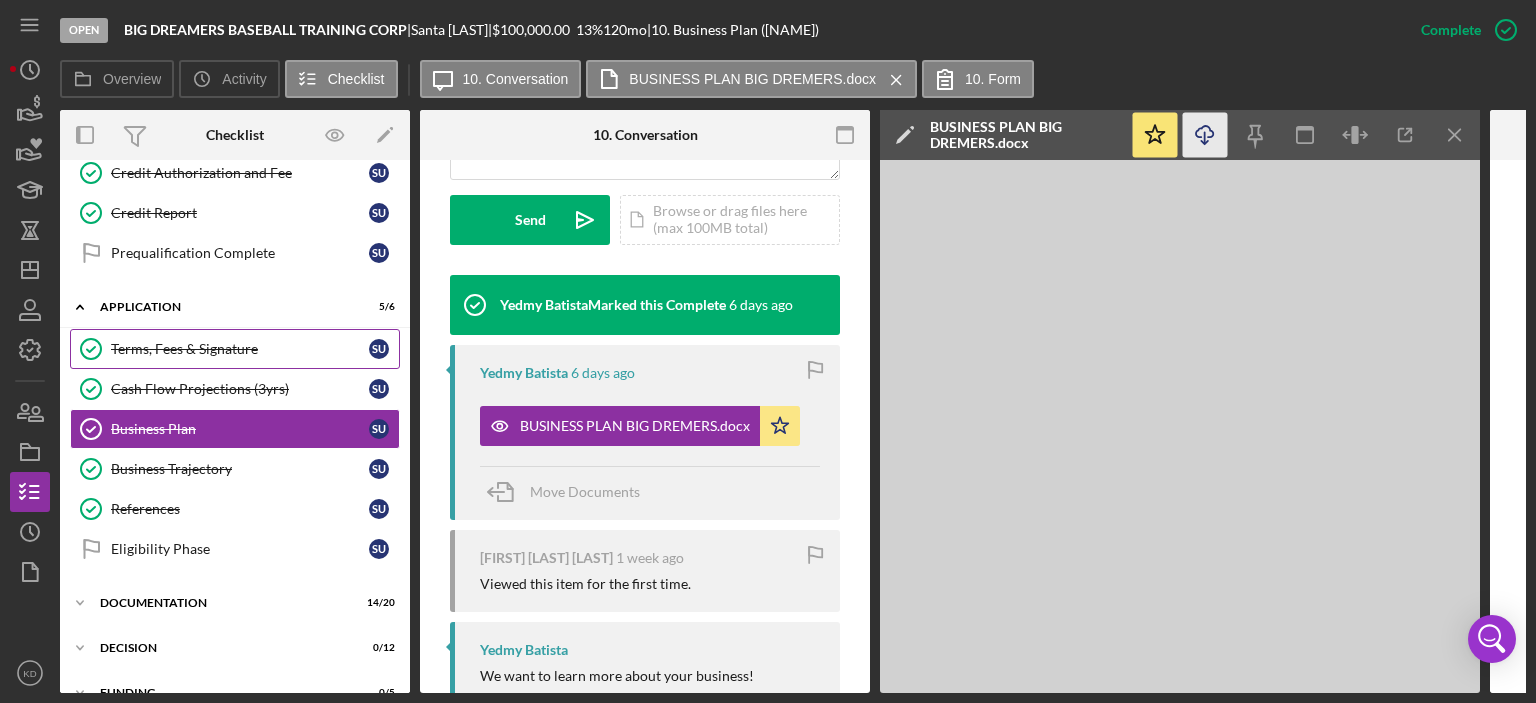 click on "Terms, Fees & Signature" at bounding box center (240, 349) 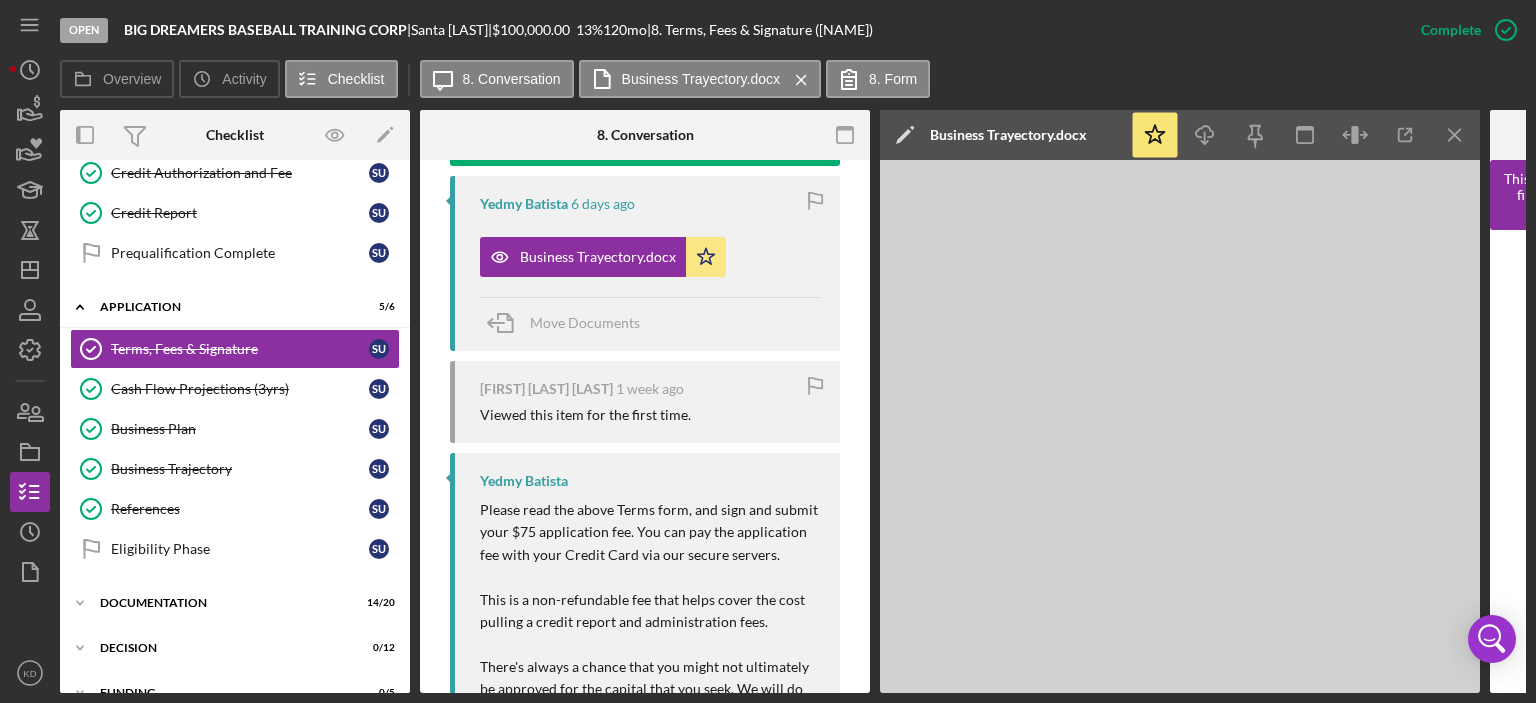 scroll, scrollTop: 701, scrollLeft: 0, axis: vertical 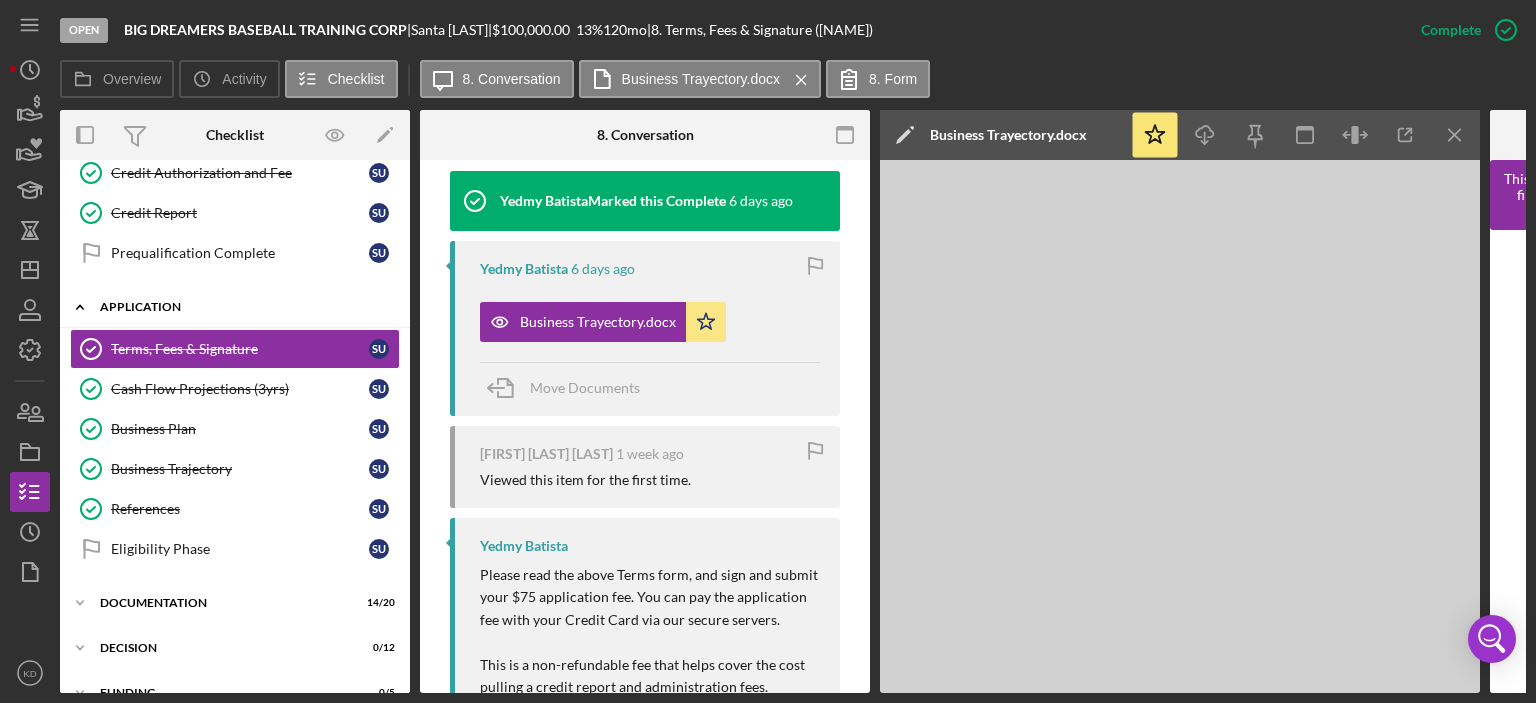 click on "Icon/Expander" 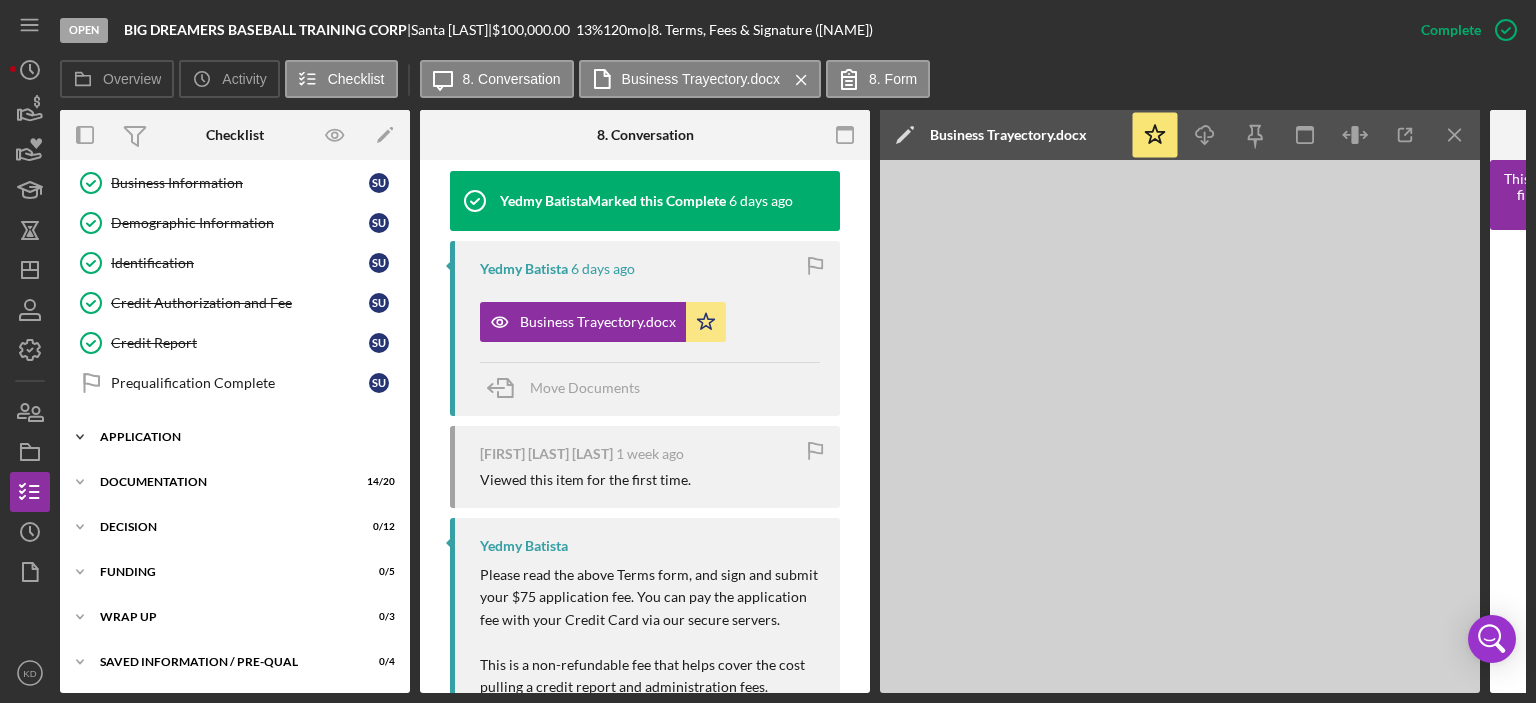scroll, scrollTop: 169, scrollLeft: 0, axis: vertical 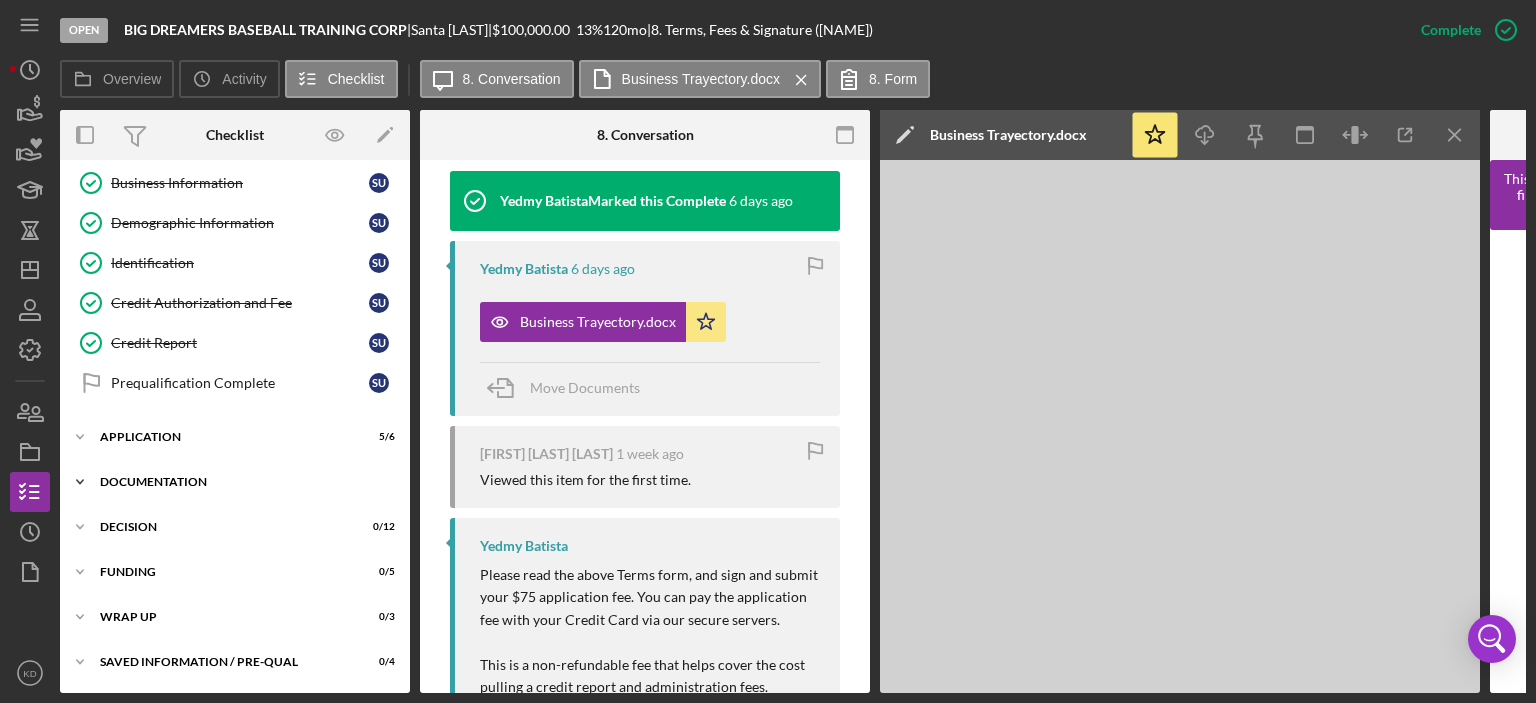 click on "Icon/Expander" 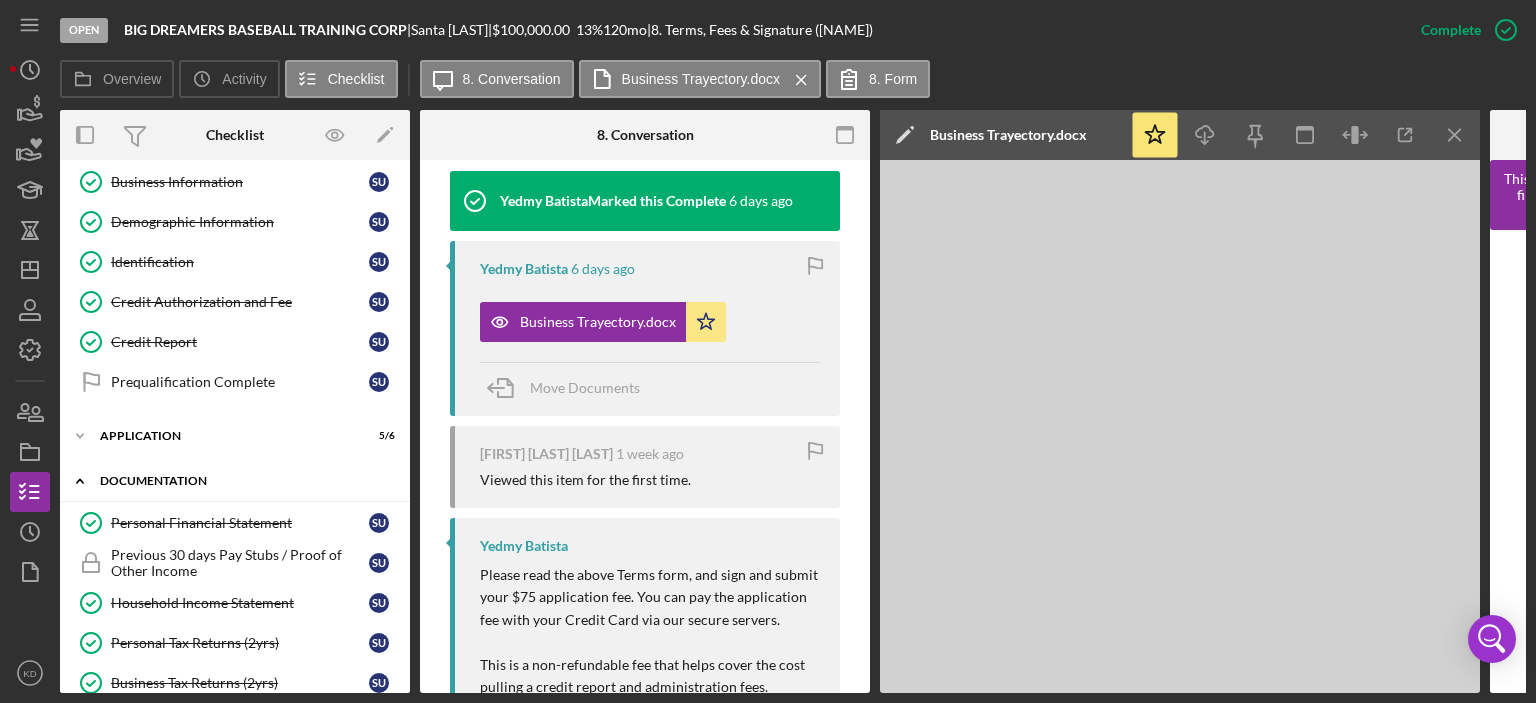scroll, scrollTop: 298, scrollLeft: 0, axis: vertical 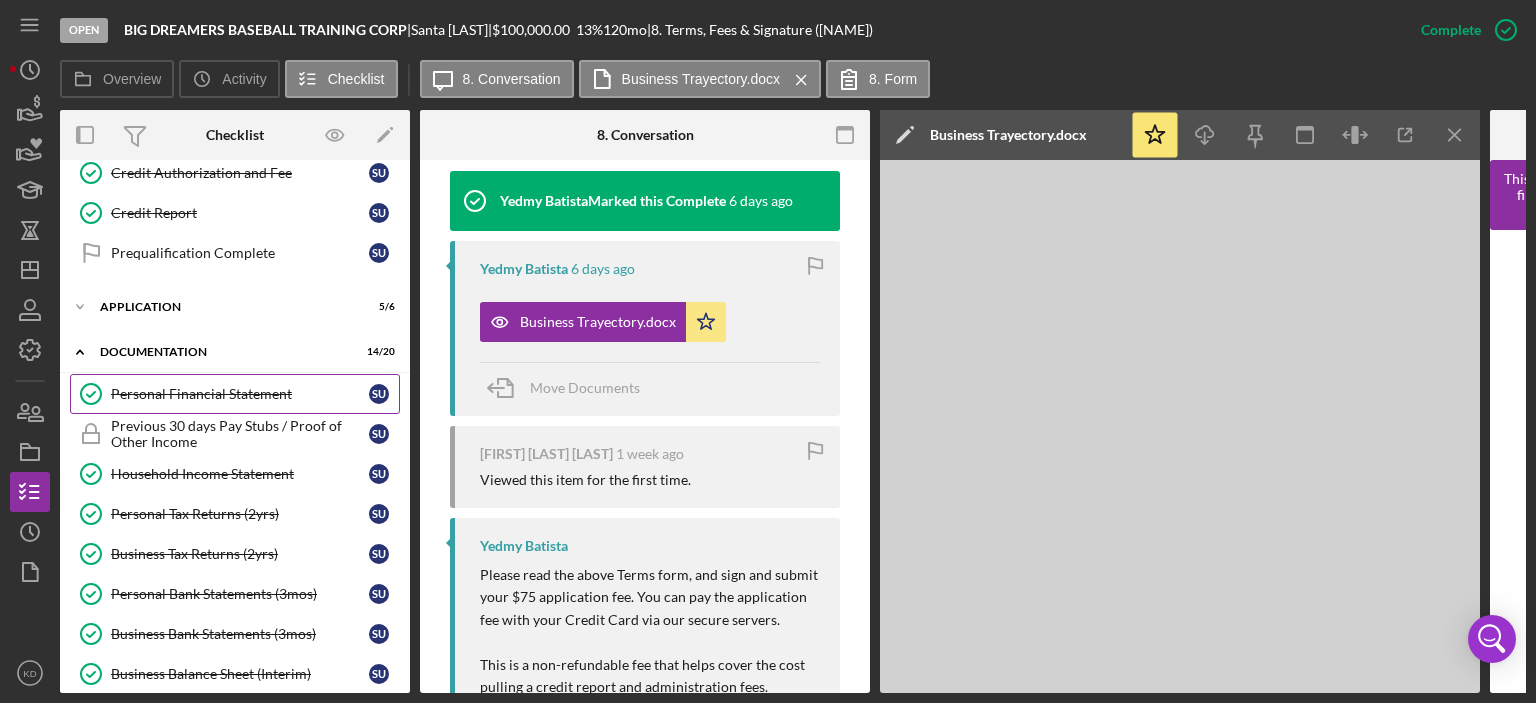 click on "Personal Financial Statement" at bounding box center [240, 394] 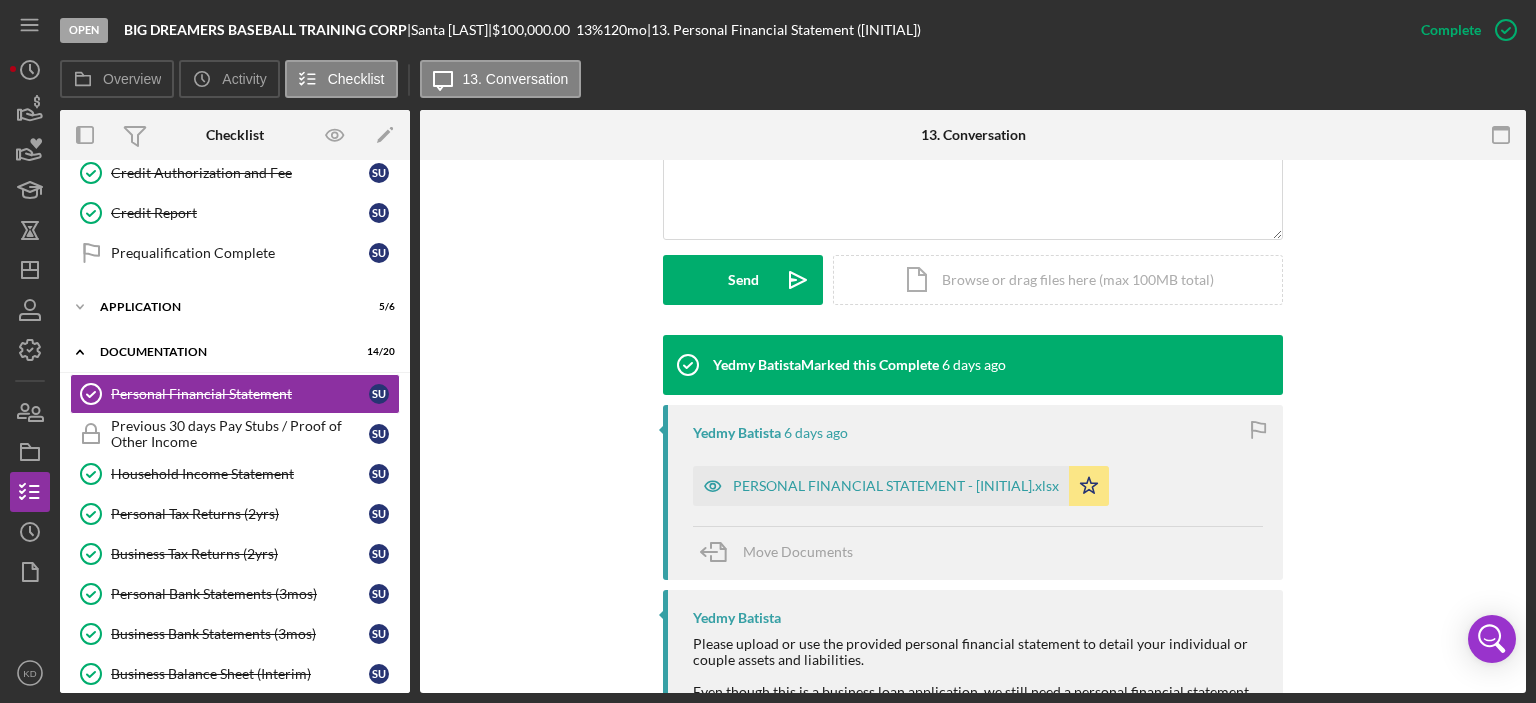 scroll, scrollTop: 622, scrollLeft: 0, axis: vertical 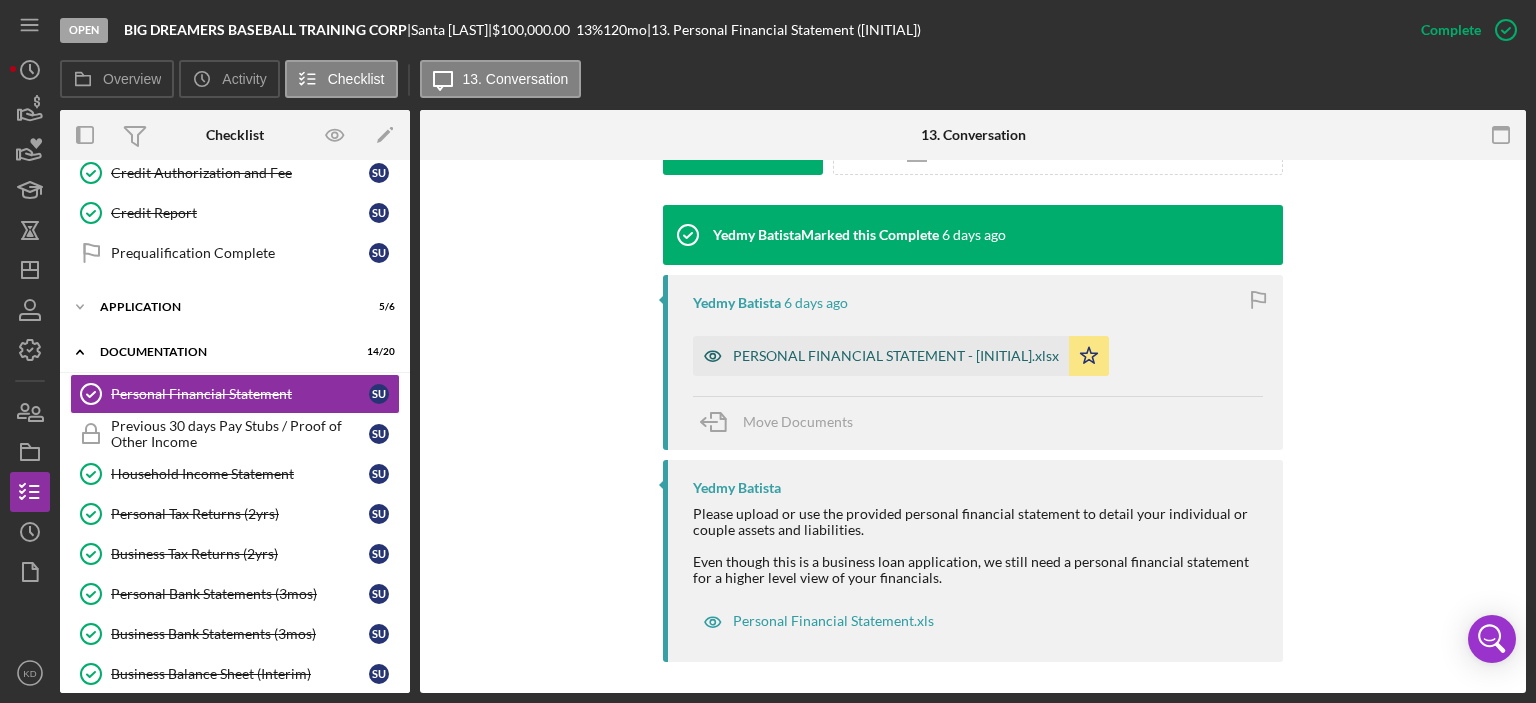 click on "PERSONAL FINANCIAL STATEMENT - [INITIAL].xlsx" at bounding box center (881, 356) 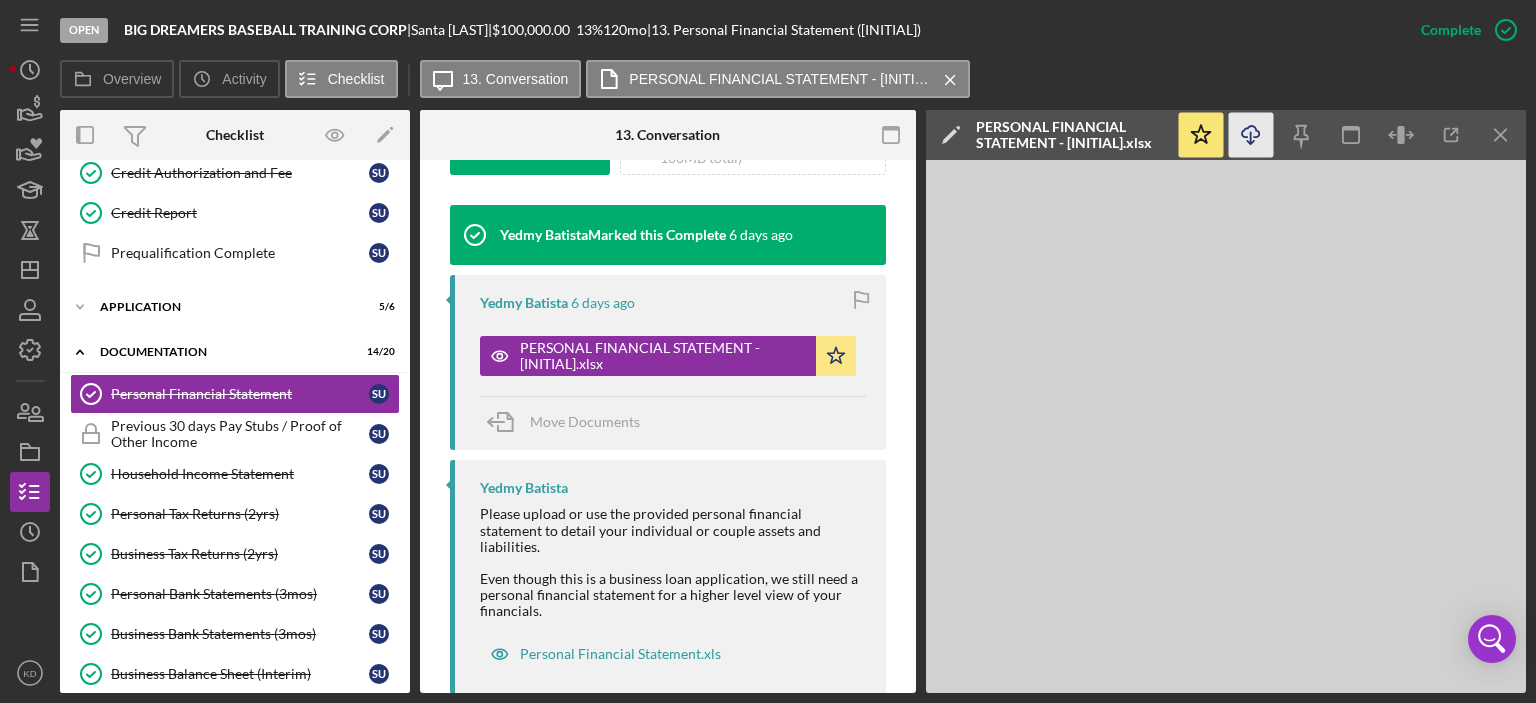 click on "Icon/Download" 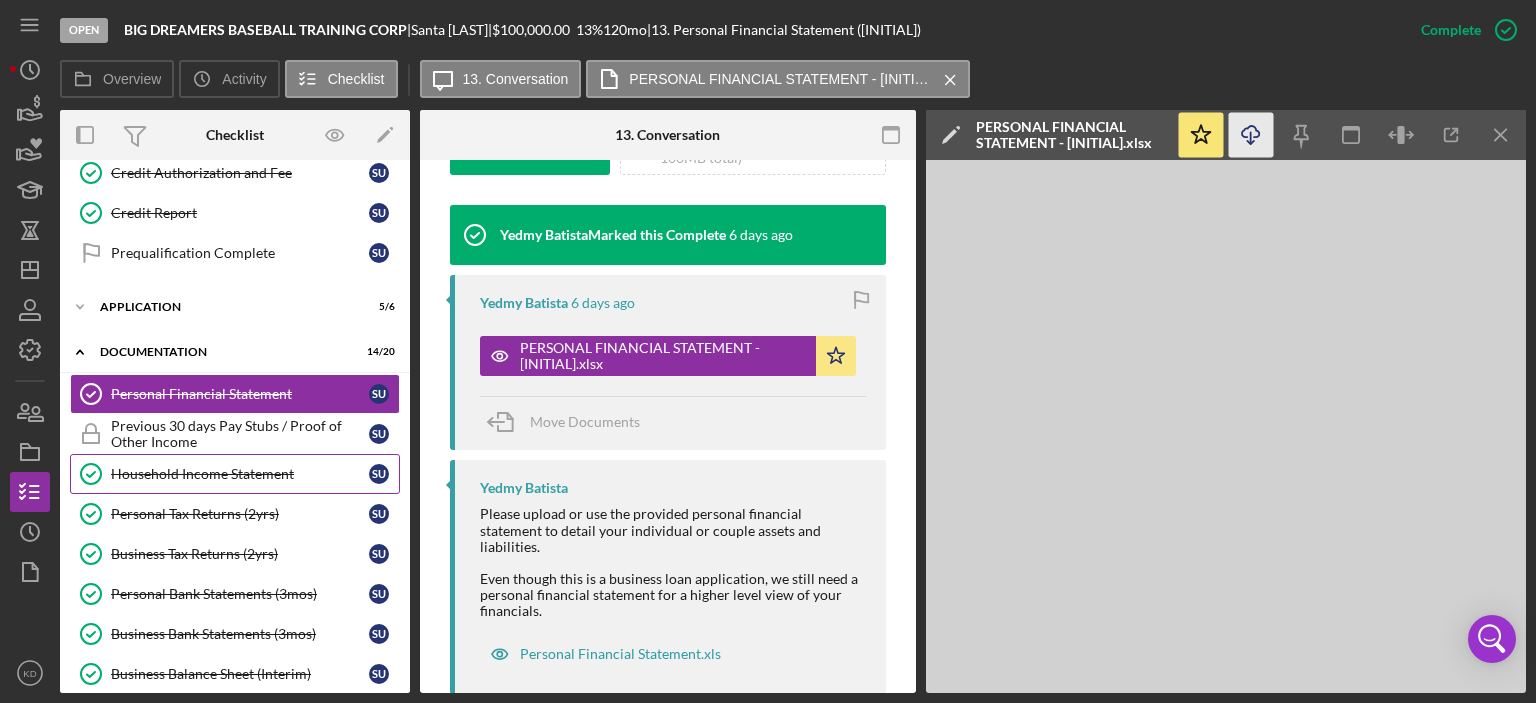 click on "Household Income Statement" at bounding box center [240, 474] 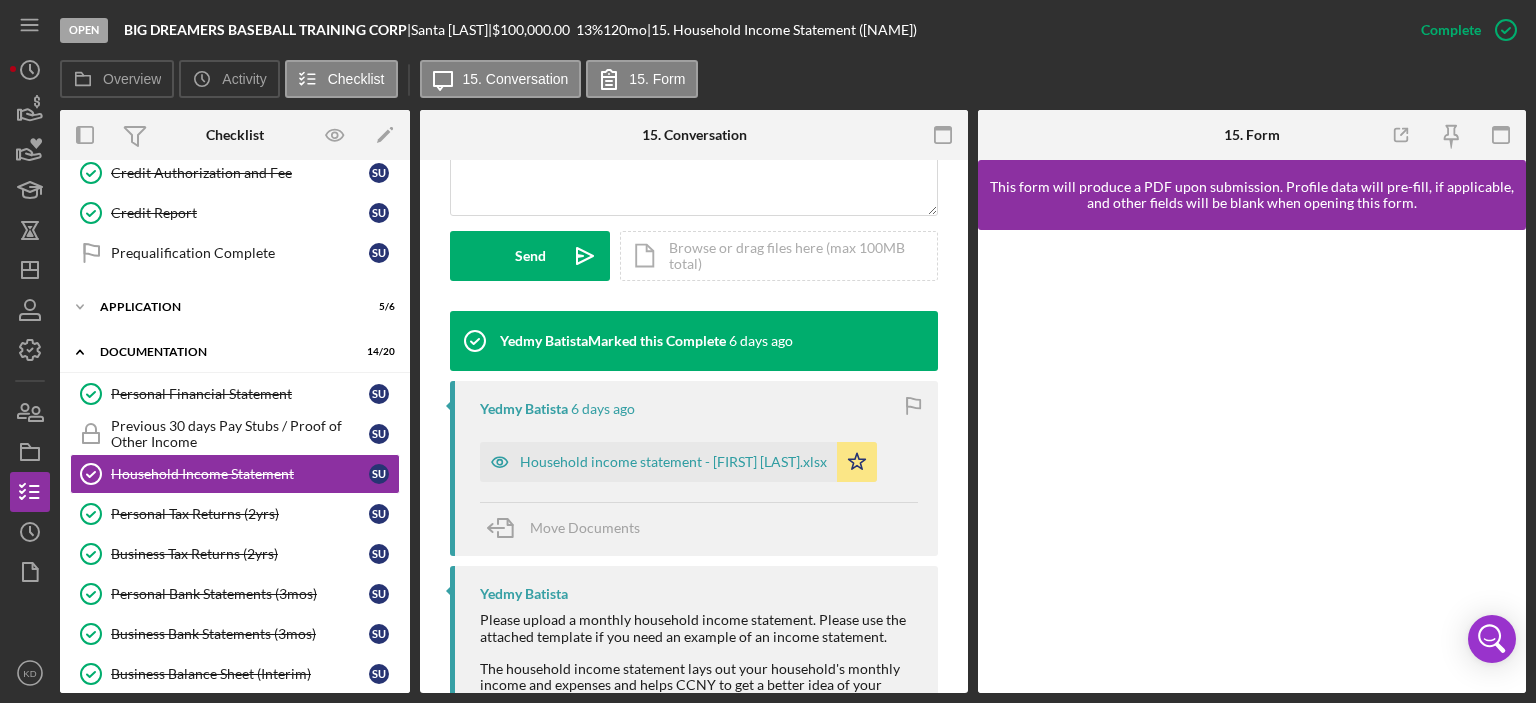 scroll, scrollTop: 577, scrollLeft: 0, axis: vertical 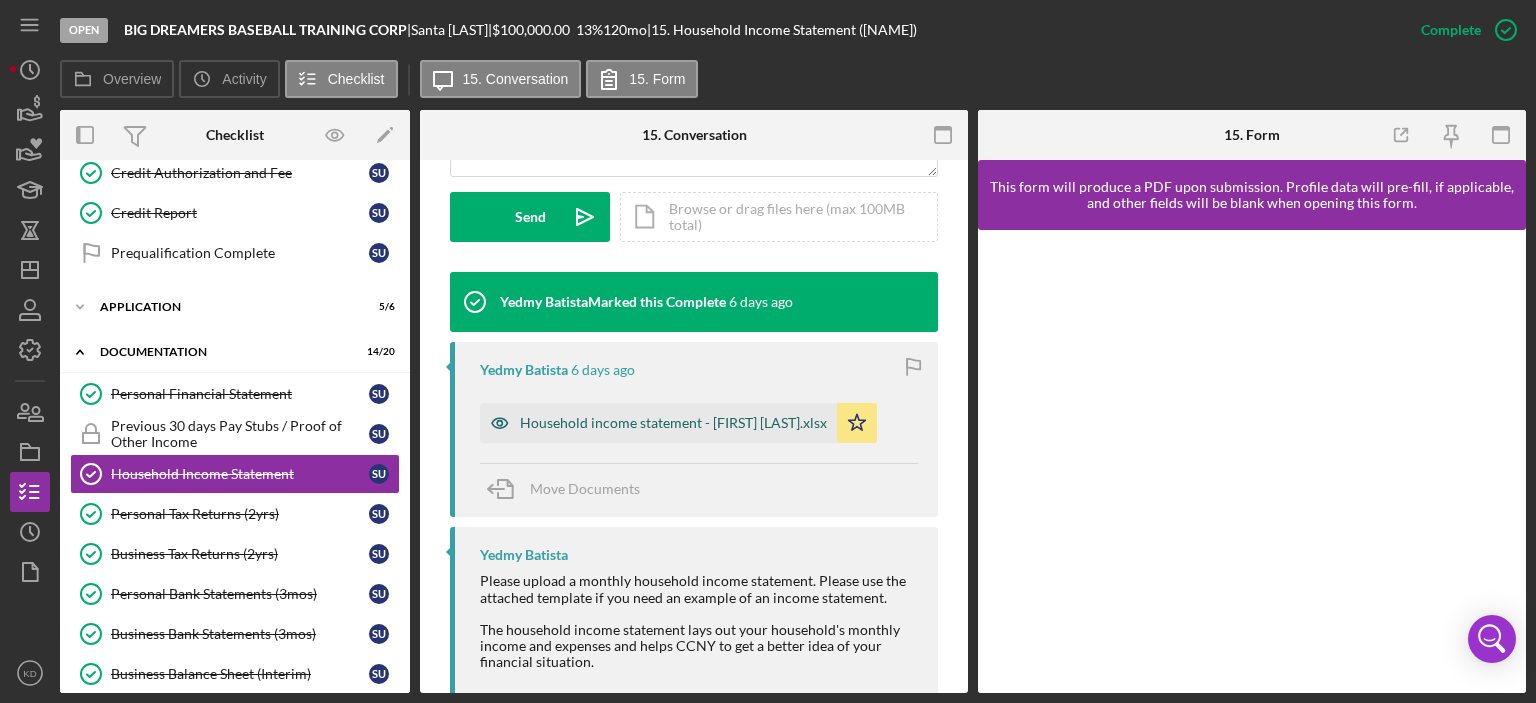 click on "Household income statement - [FIRST] [LAST].xlsx" at bounding box center (673, 423) 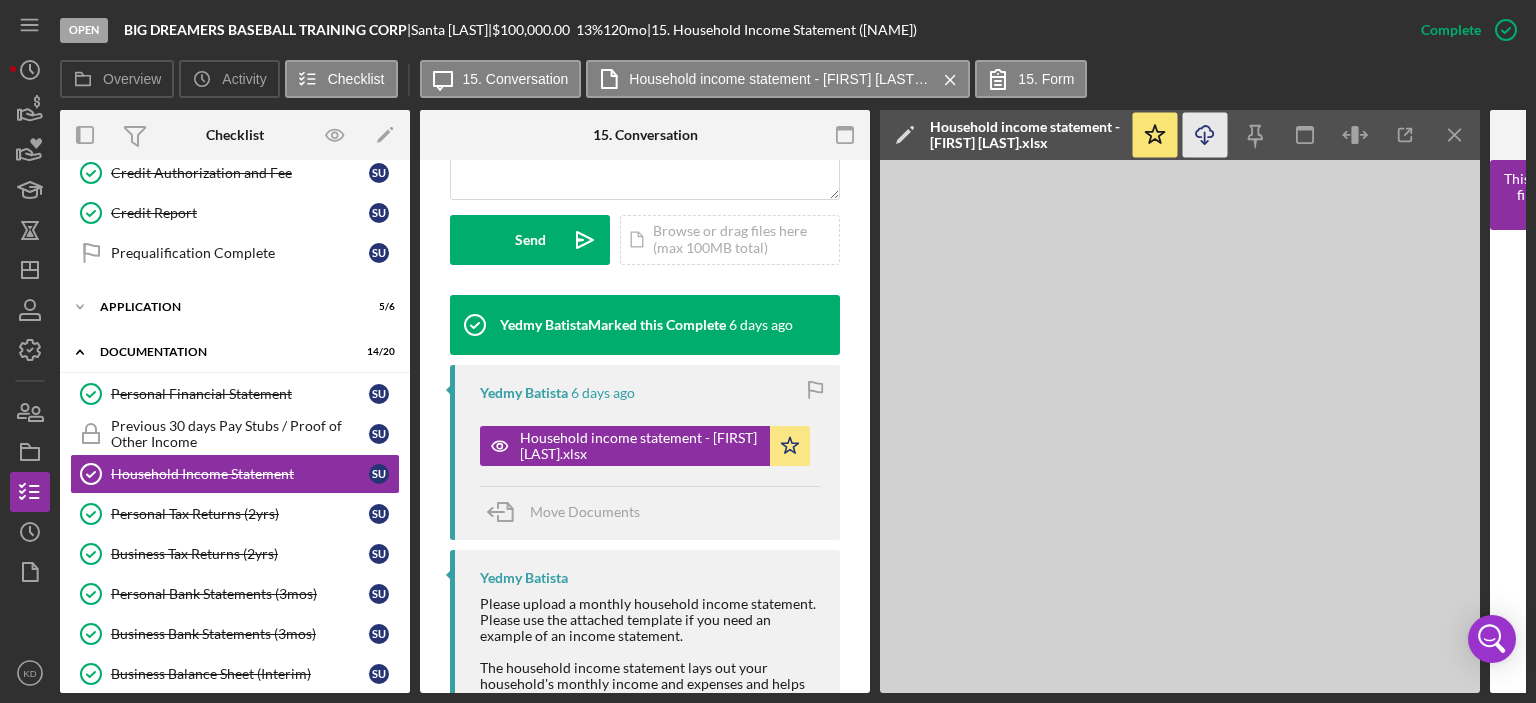 click on "Icon/Download" 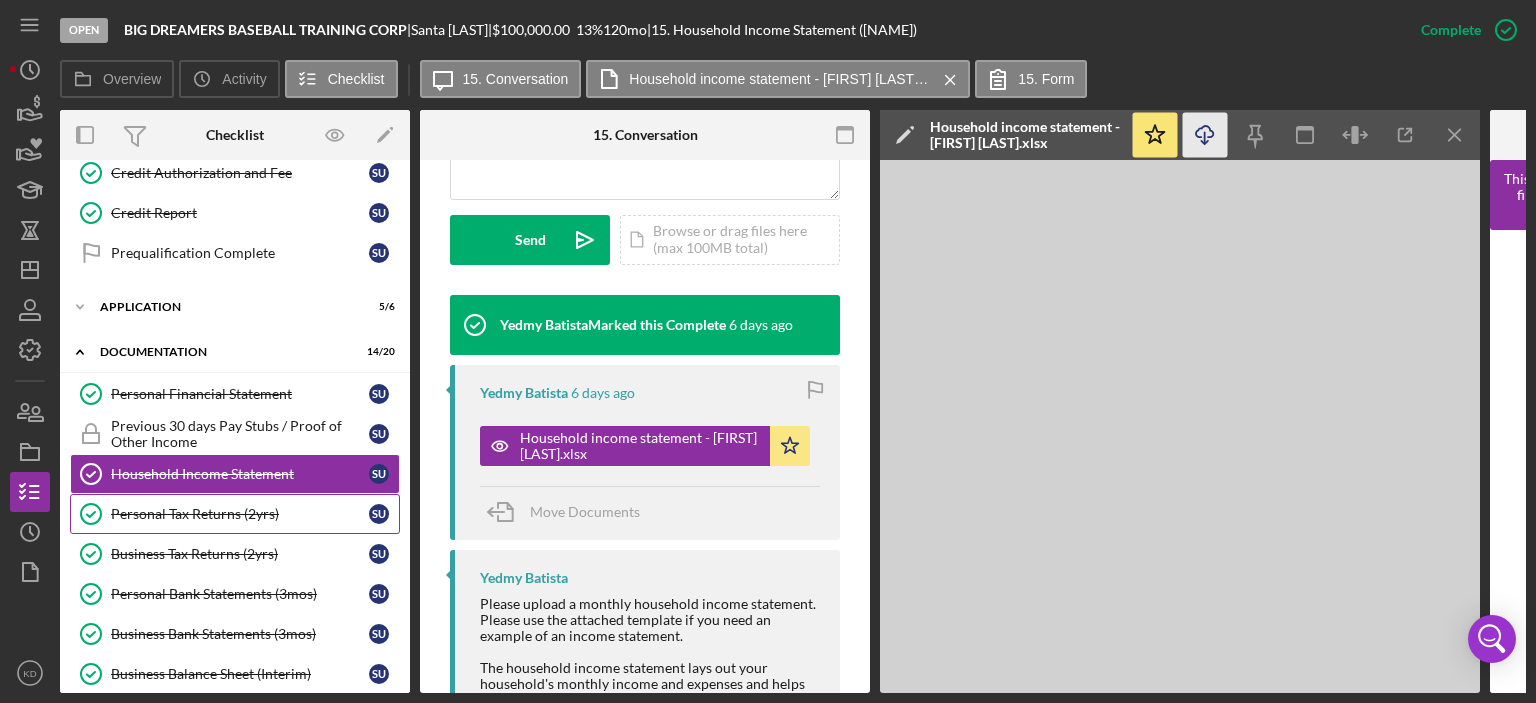 click on "Personal Tax Returns (2yrs)" at bounding box center (240, 514) 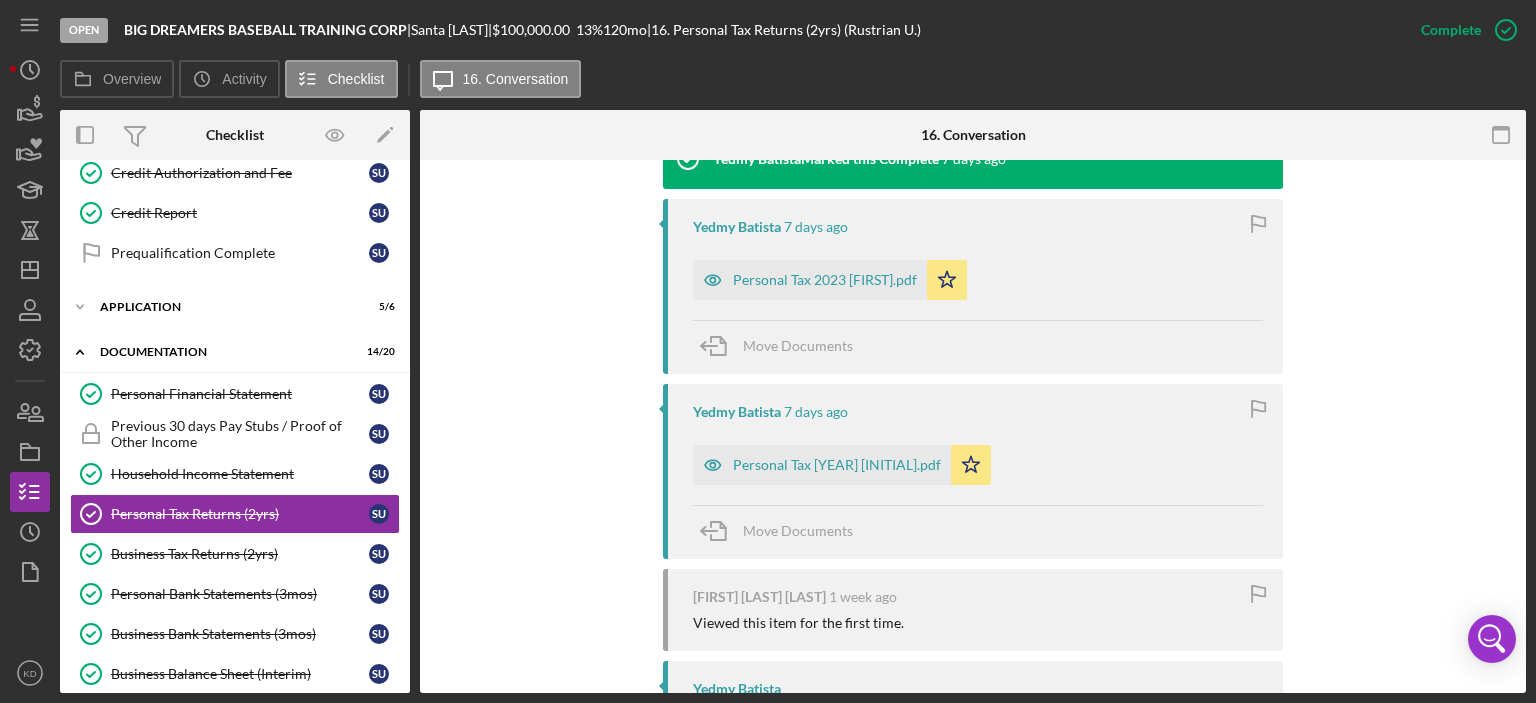 scroll, scrollTop: 629, scrollLeft: 0, axis: vertical 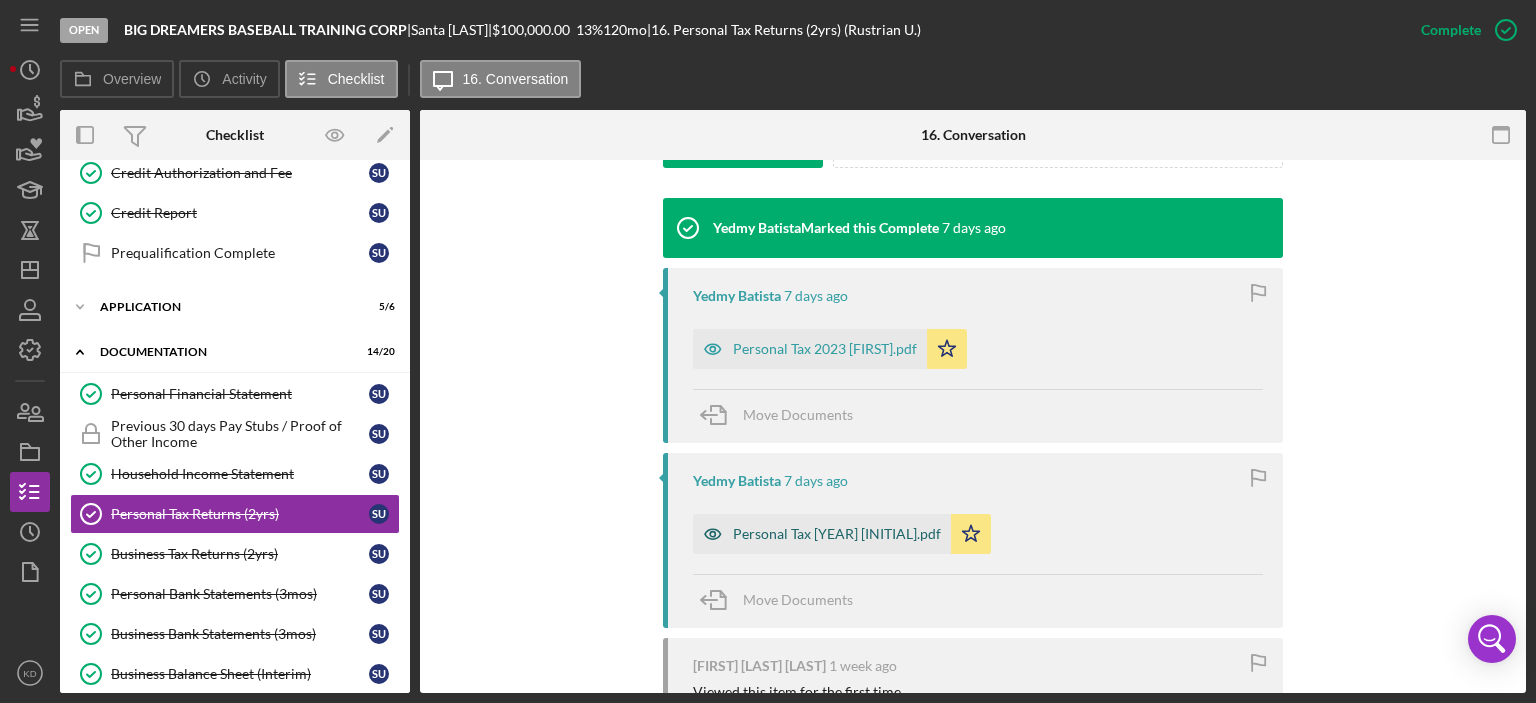 click on "Personal Tax [YEAR] [INITIAL].pdf" at bounding box center [837, 534] 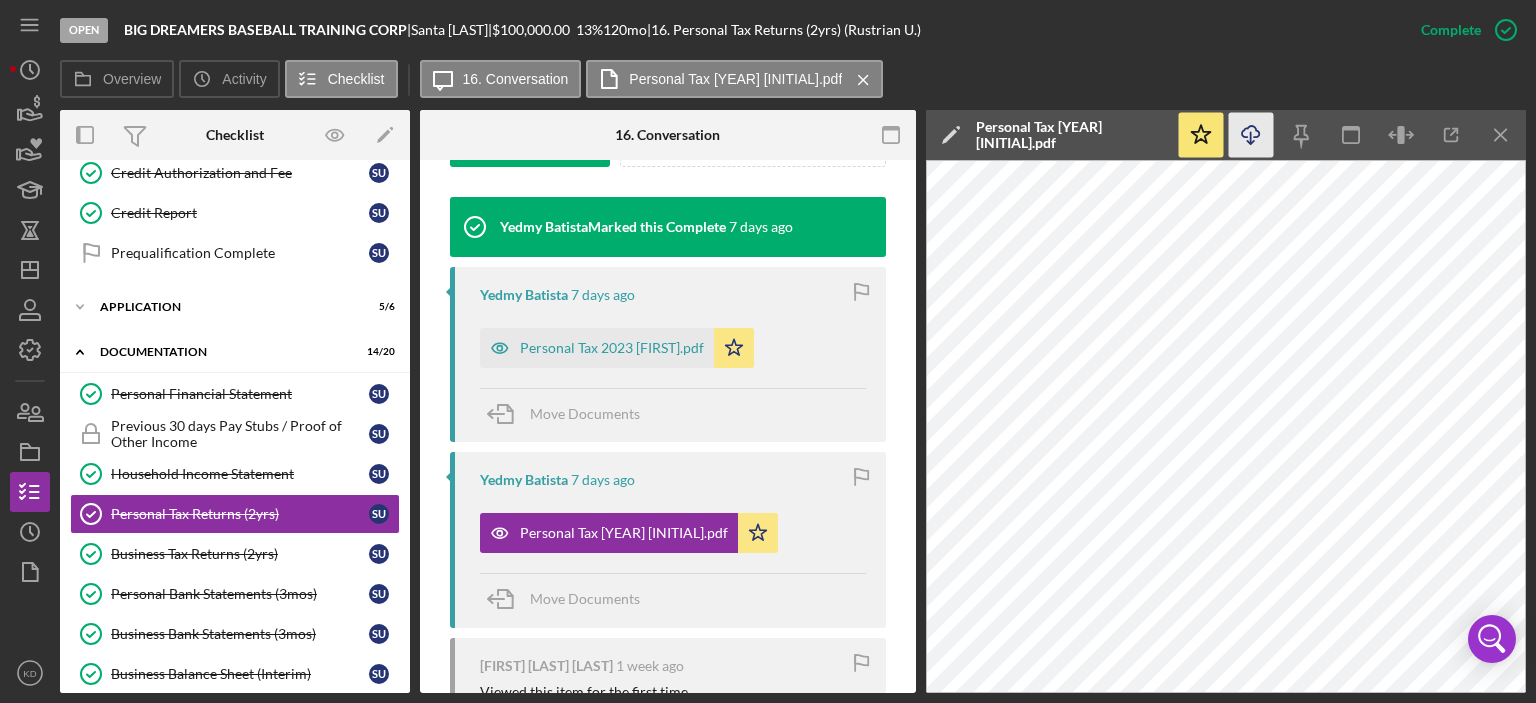click on "Icon/Download" 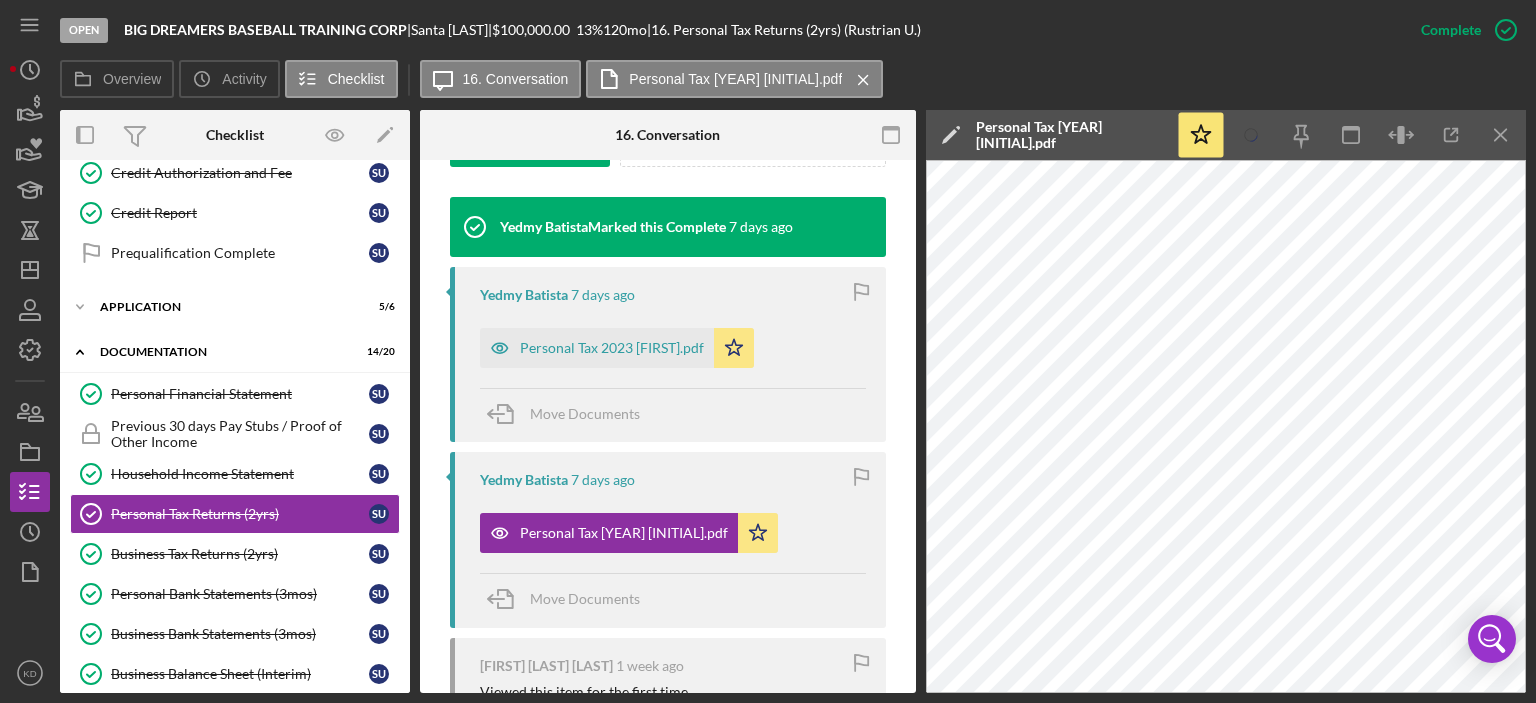 click on "Overview Icon/History Activity Checklist Icon/Message 16. Conversation Personal Tax 2024  .pdf Icon/Menu Close" at bounding box center (793, 80) 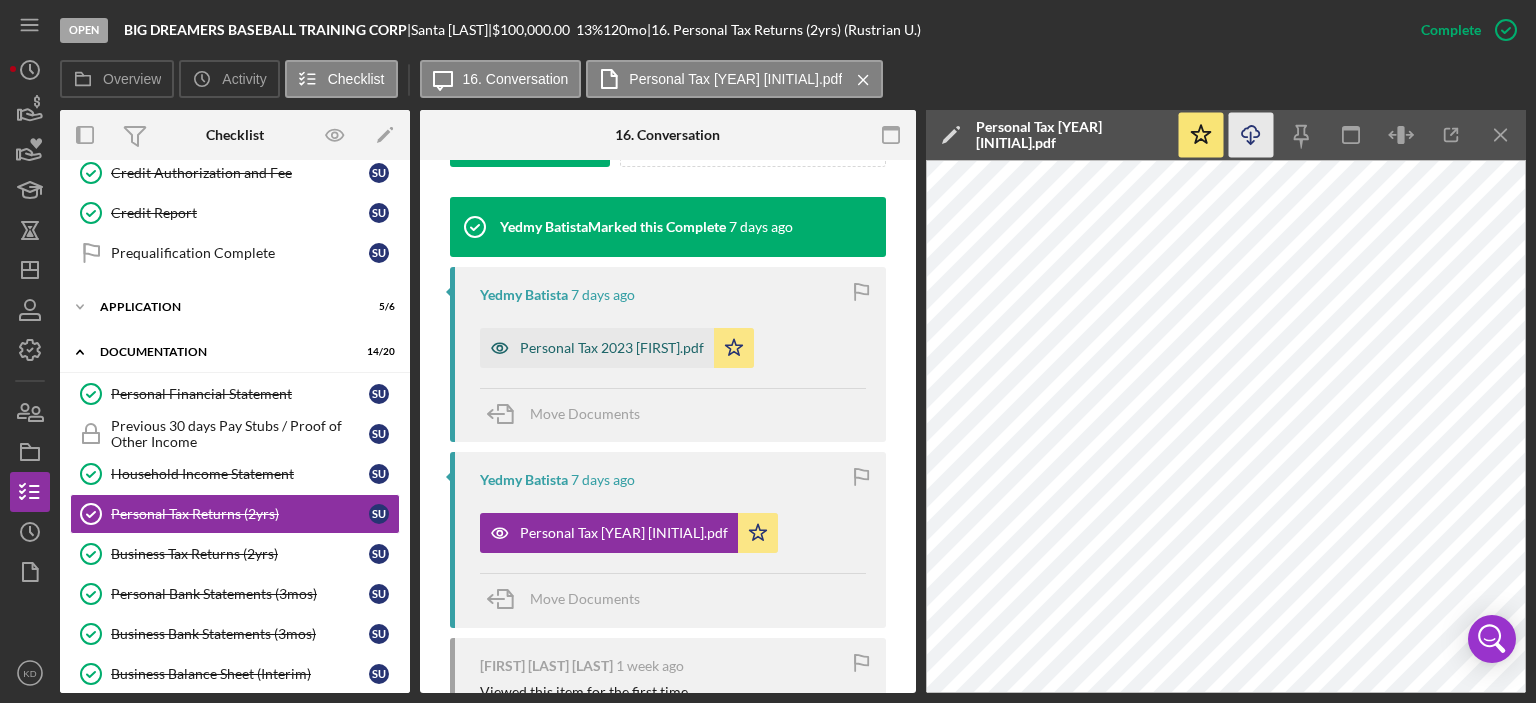 click on "Personal Tax 2023 [FIRST].pdf" at bounding box center [612, 348] 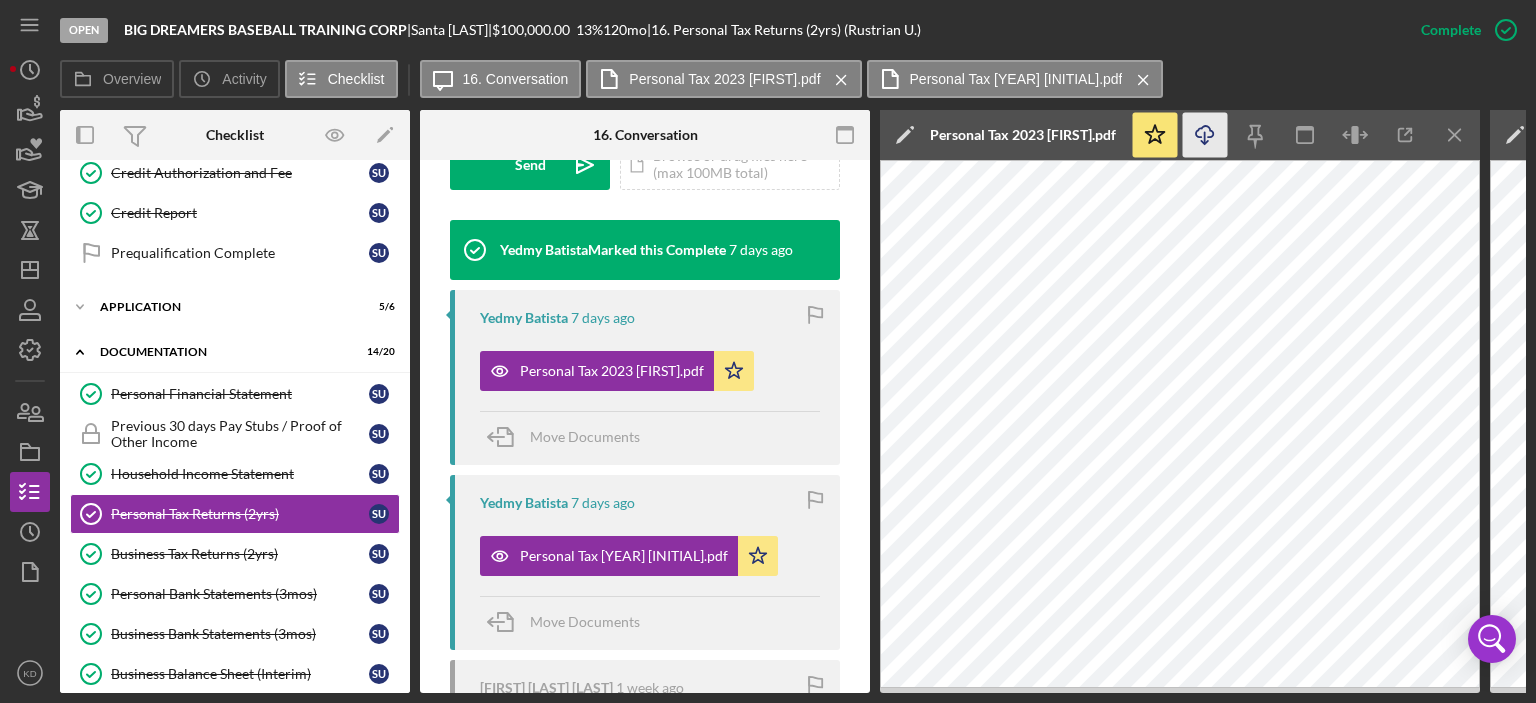 click on "Icon/Download" 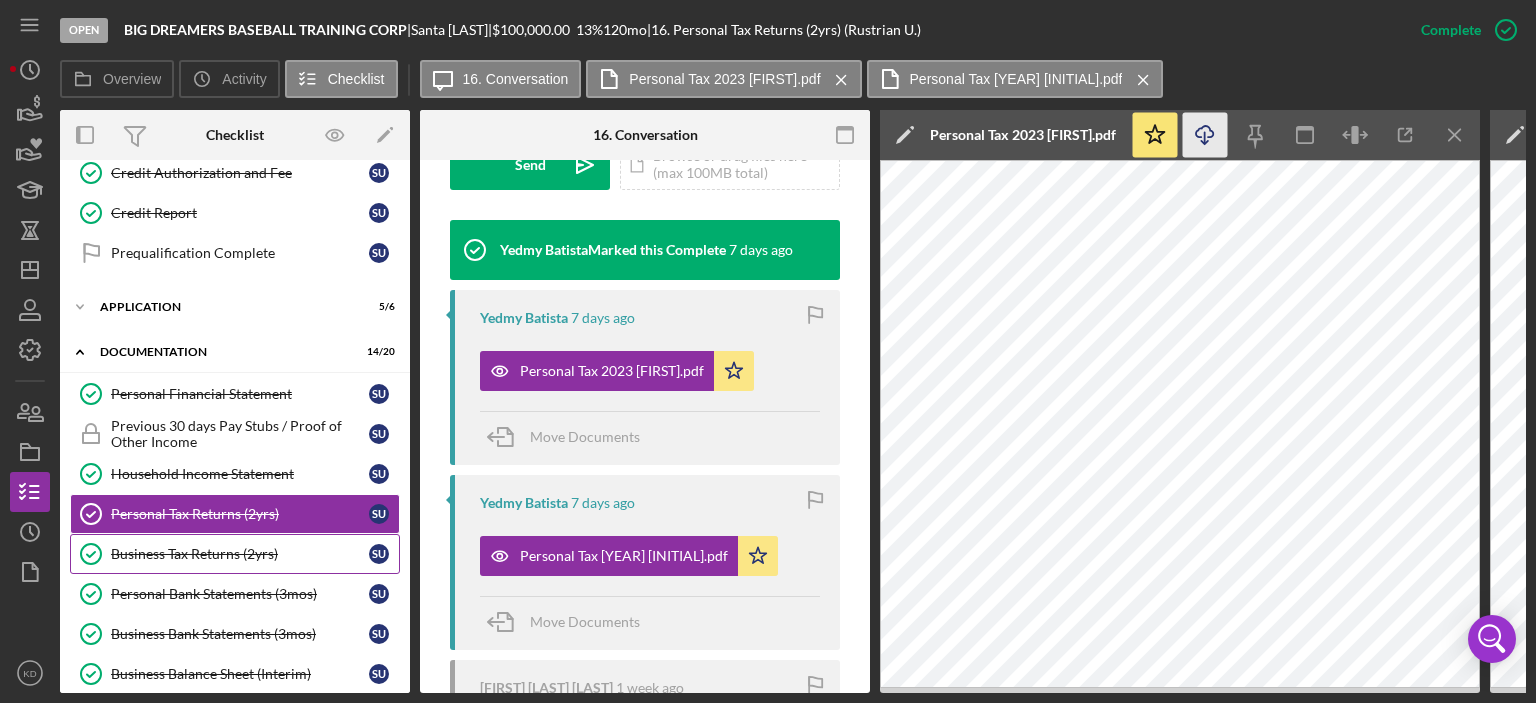 click on "Business Tax Returns (2yrs)" at bounding box center [240, 554] 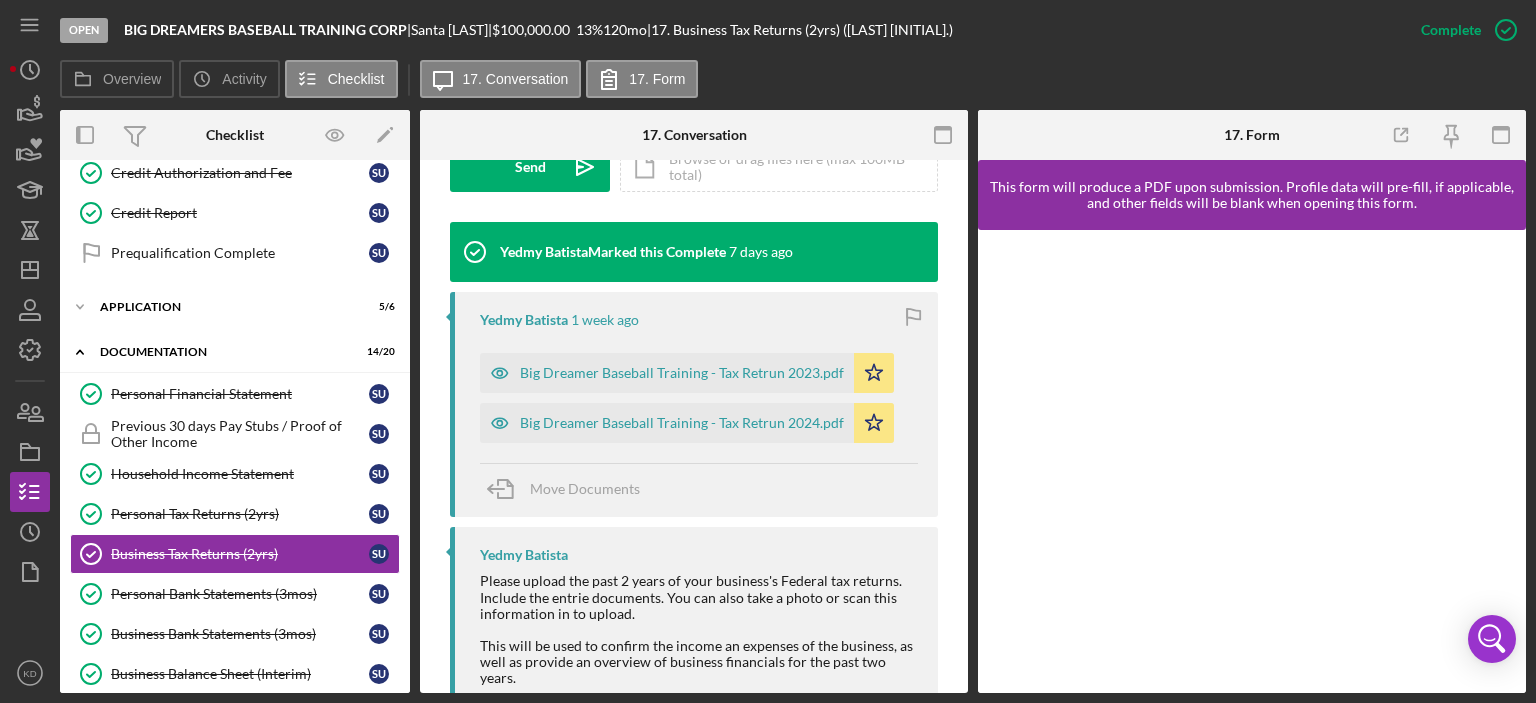 scroll, scrollTop: 684, scrollLeft: 0, axis: vertical 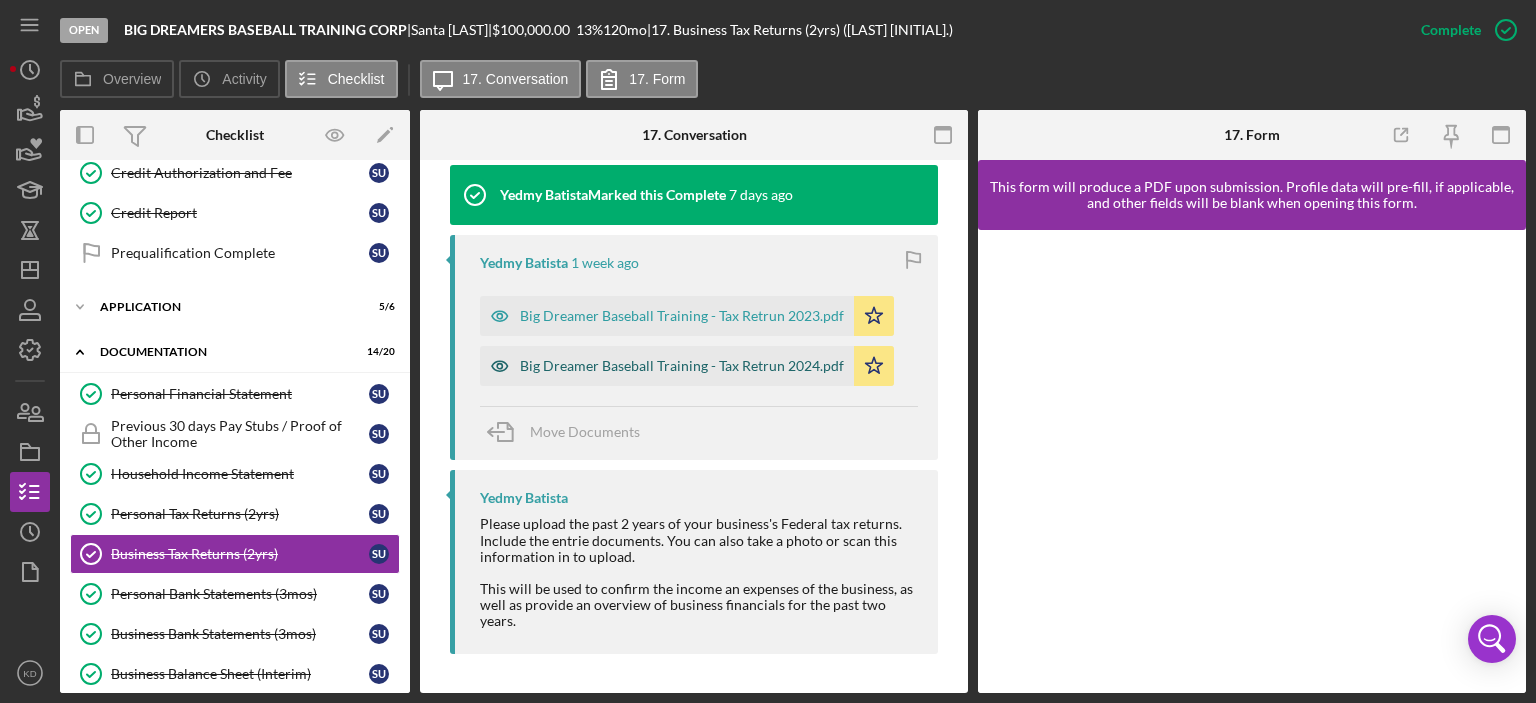 click on "Big Dreamer Baseball Training - Tax Retrun 2024.pdf" at bounding box center [682, 366] 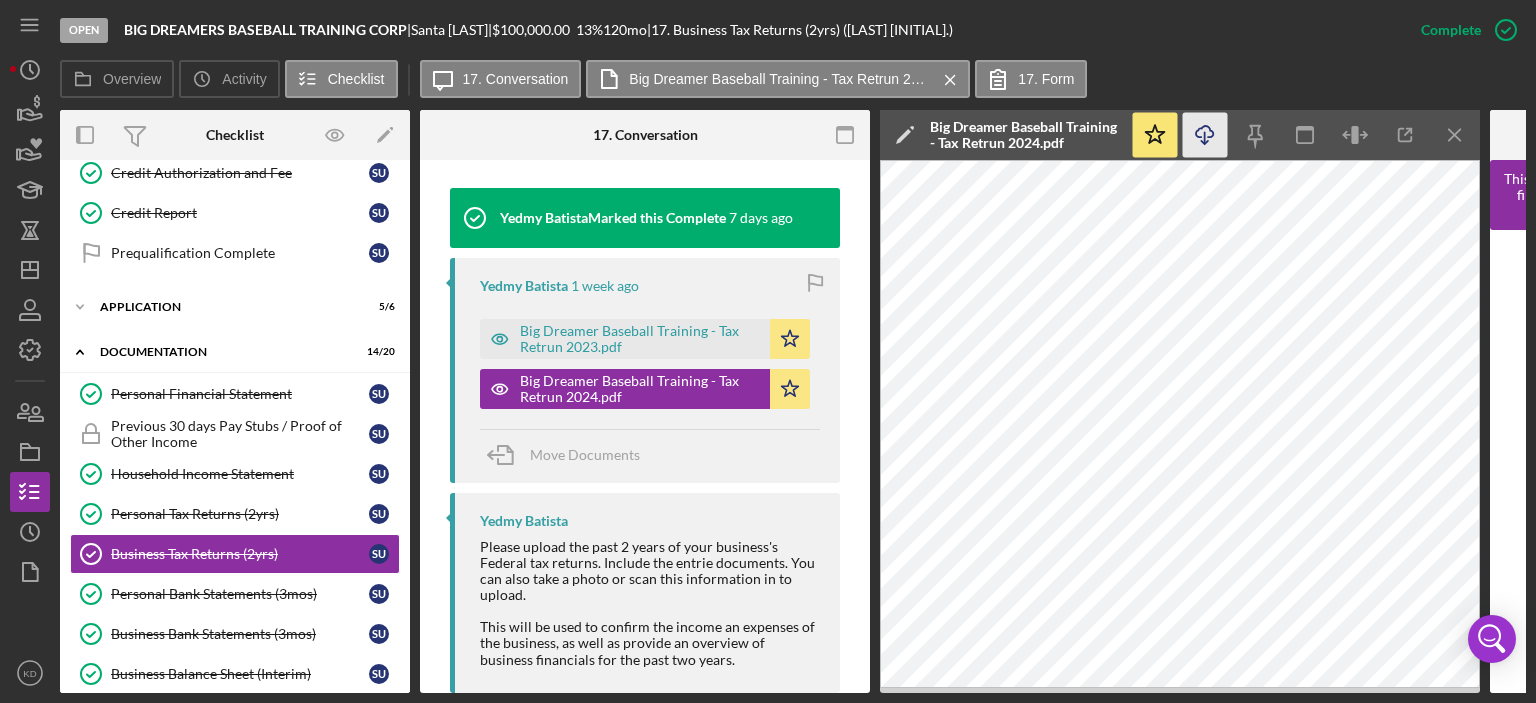 click on "Icon/Download" 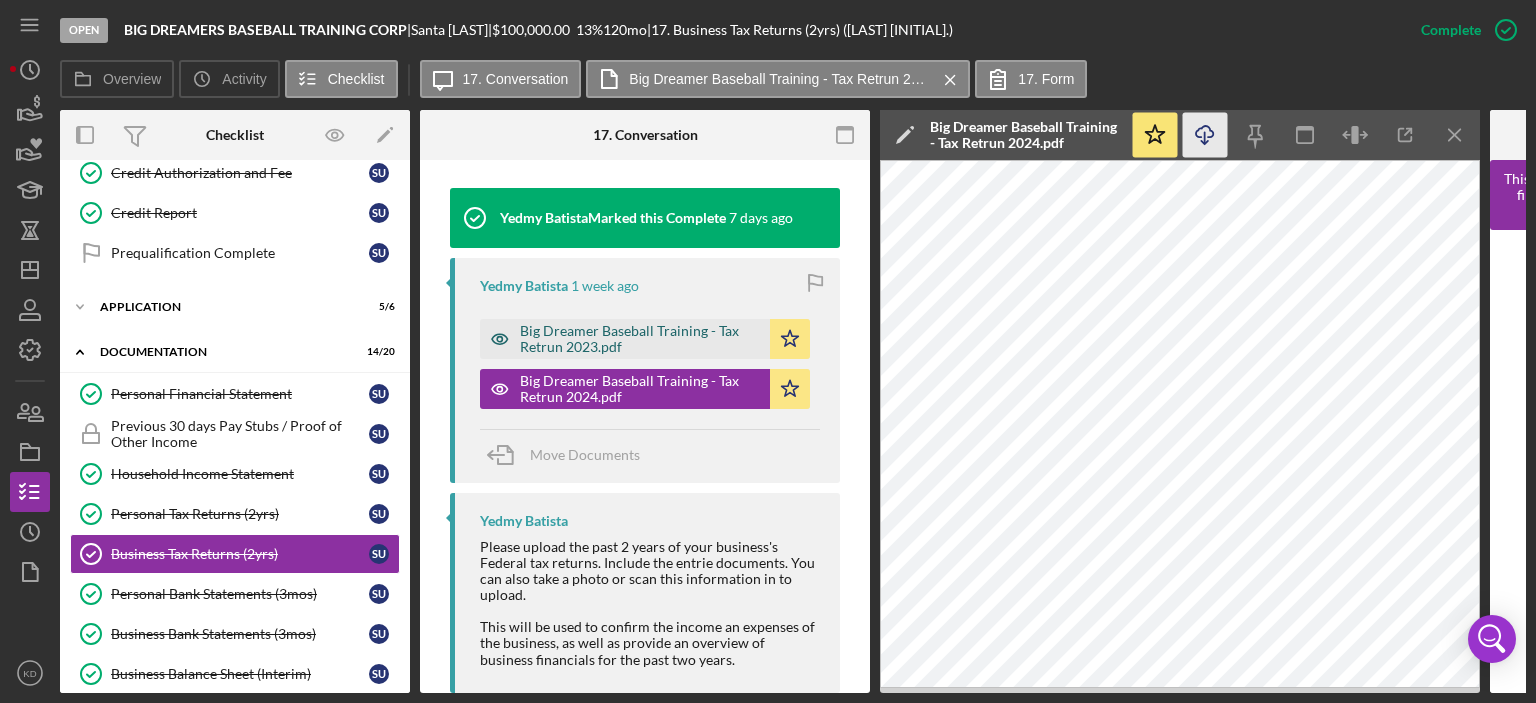 click on "Big Dreamer Baseball Training - Tax Retrun 2023.pdf" at bounding box center [640, 339] 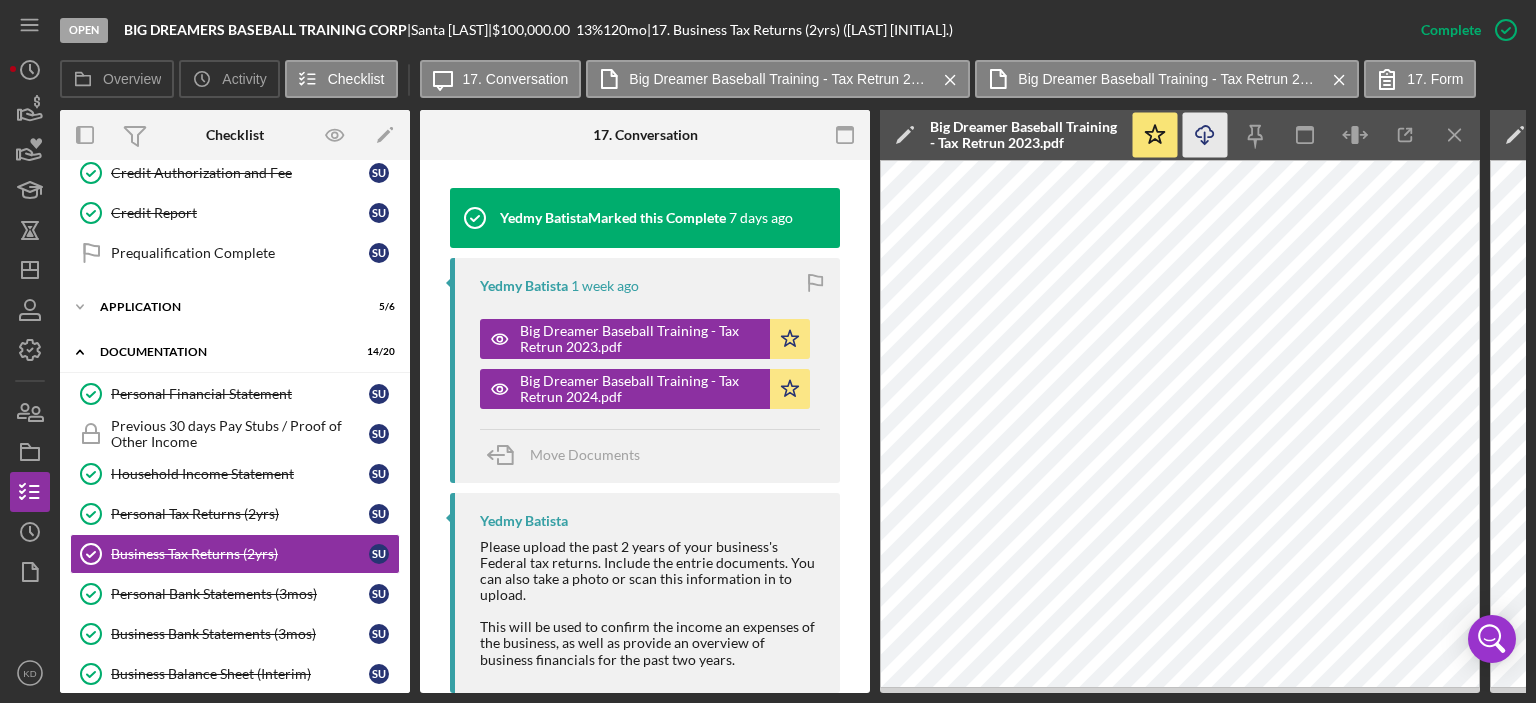 click on "Icon/Download" 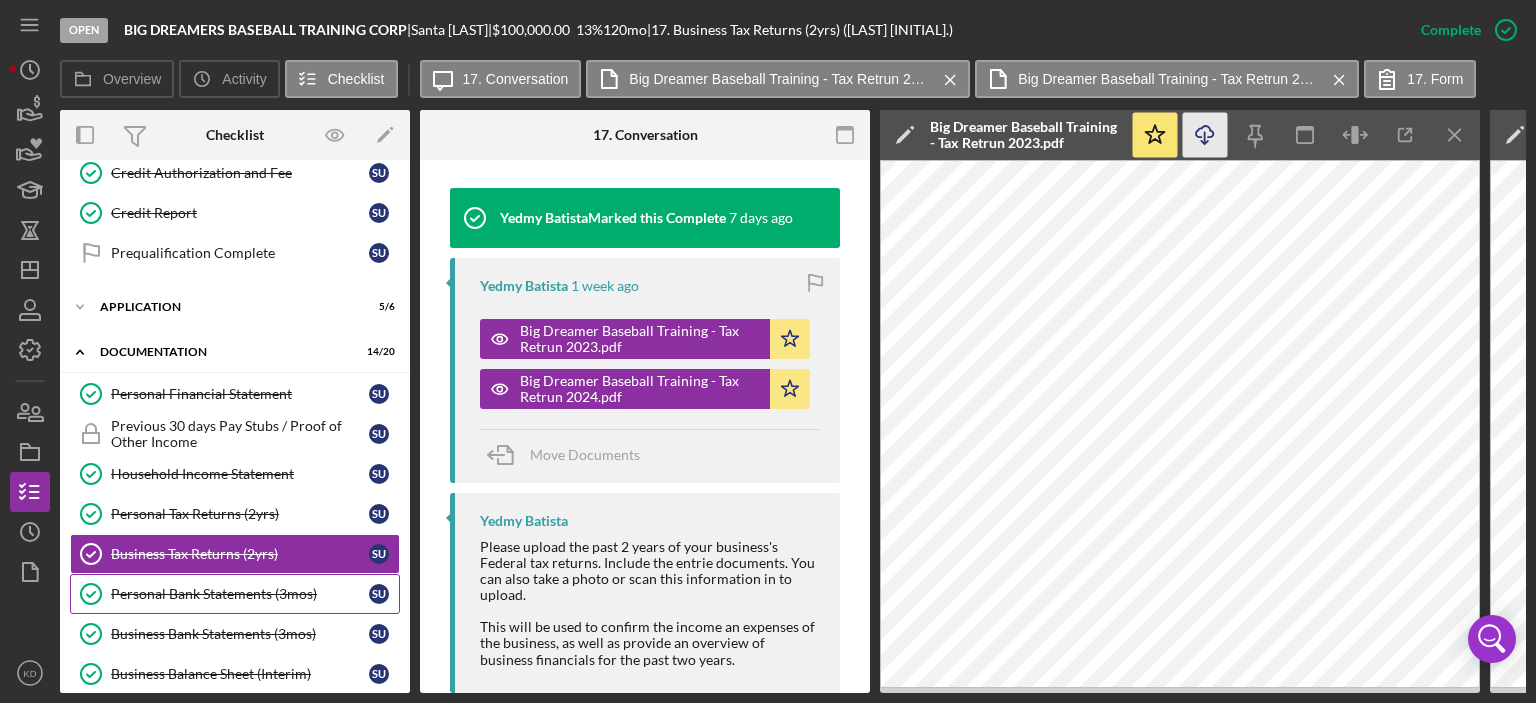 click on "Personal Bank Statements (3mos)" at bounding box center [240, 594] 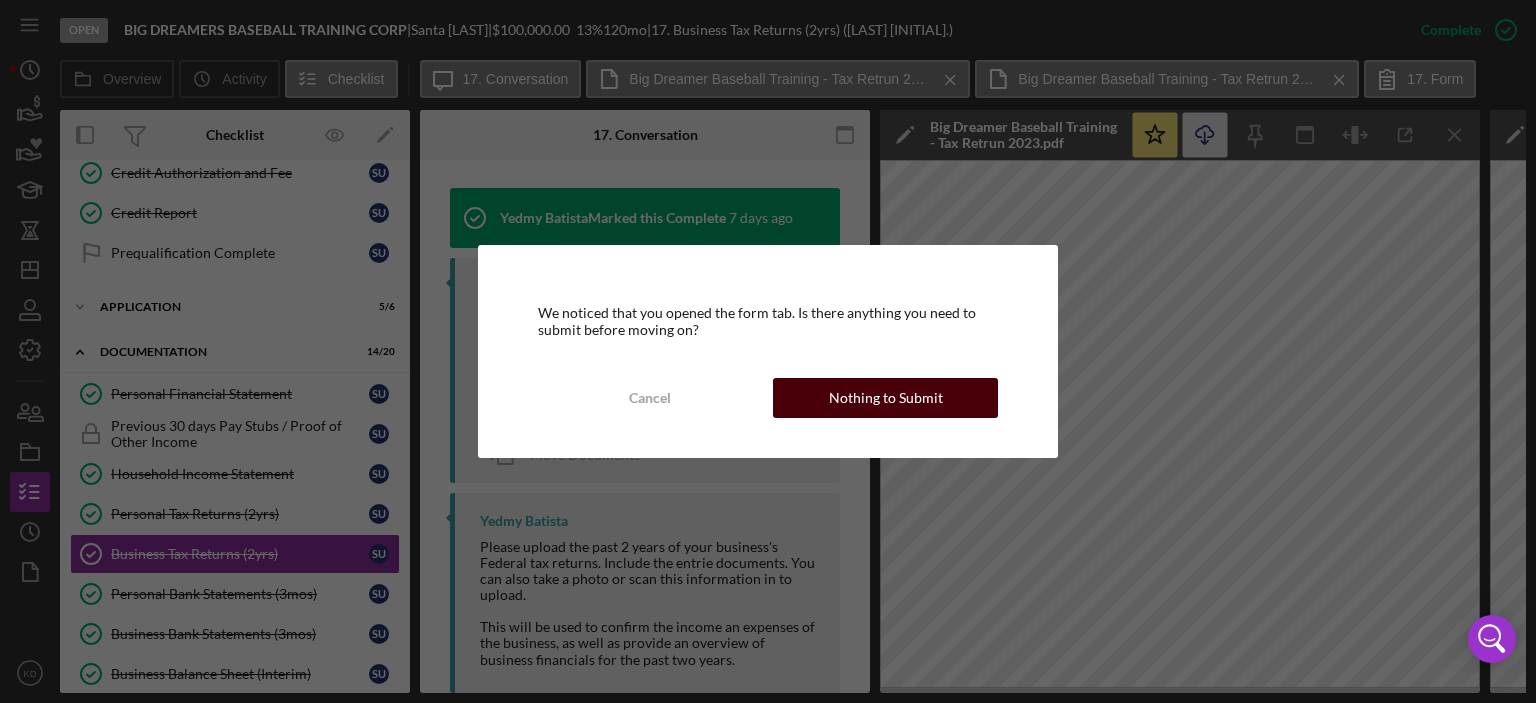 click on "Nothing to Submit" at bounding box center [886, 398] 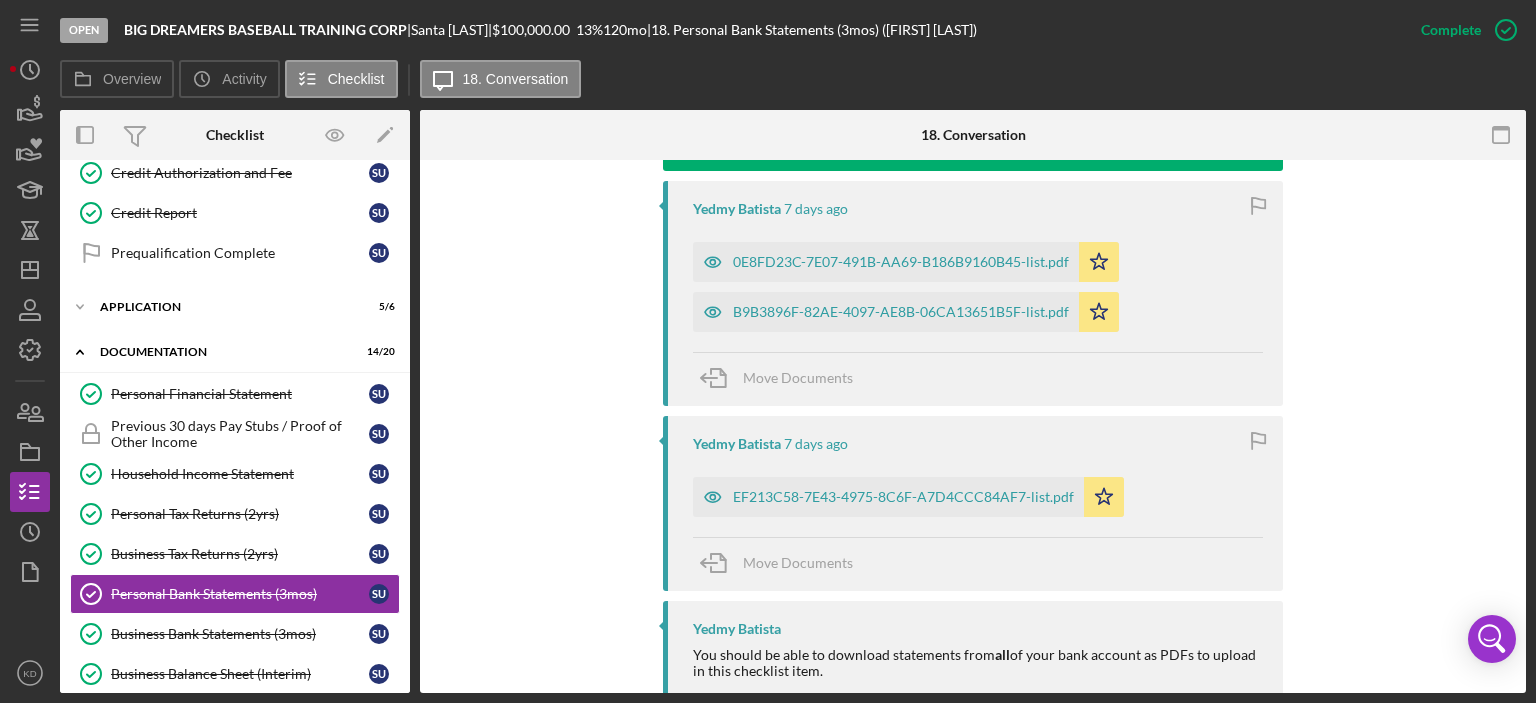 scroll, scrollTop: 714, scrollLeft: 0, axis: vertical 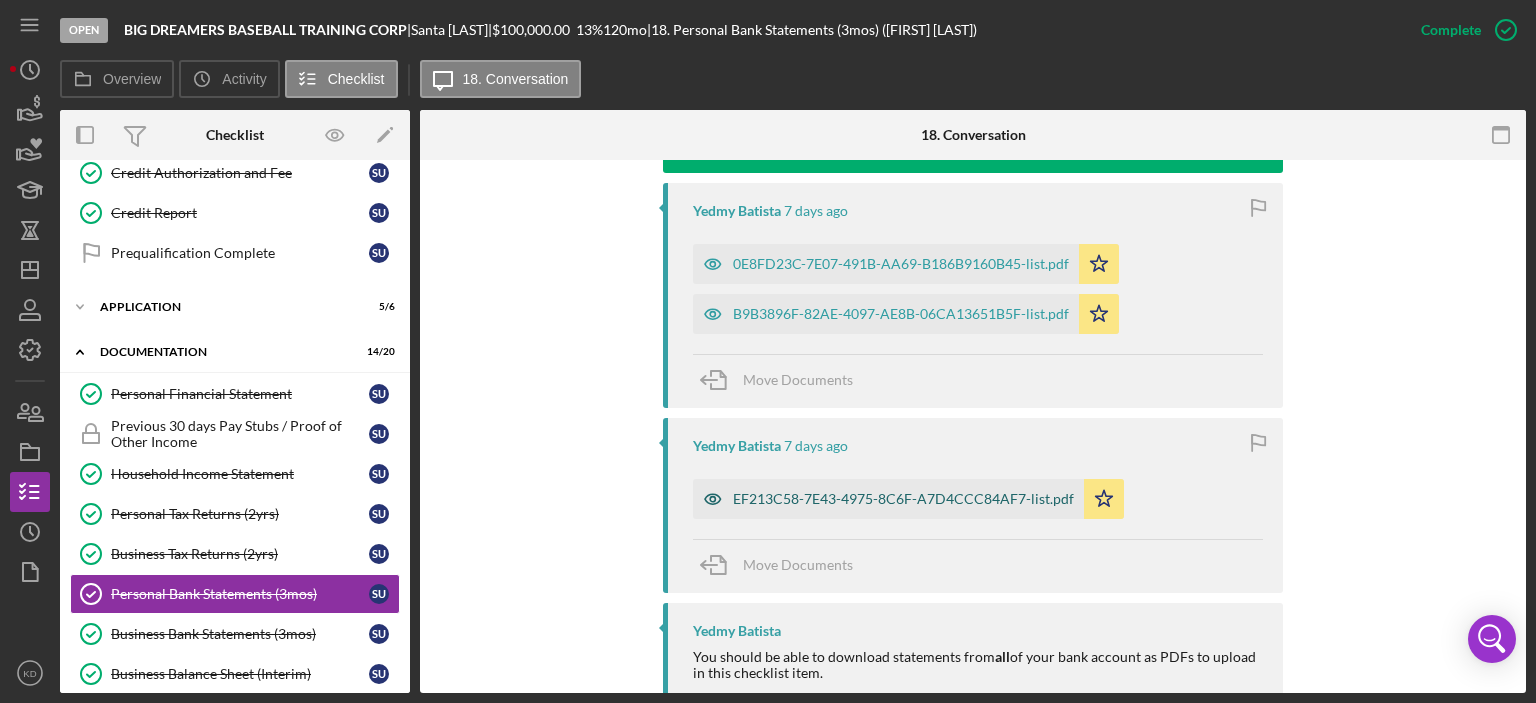 click on "EF213C58-7E43-4975-8C6F-A7D4CCC84AF7-list.pdf" at bounding box center [903, 499] 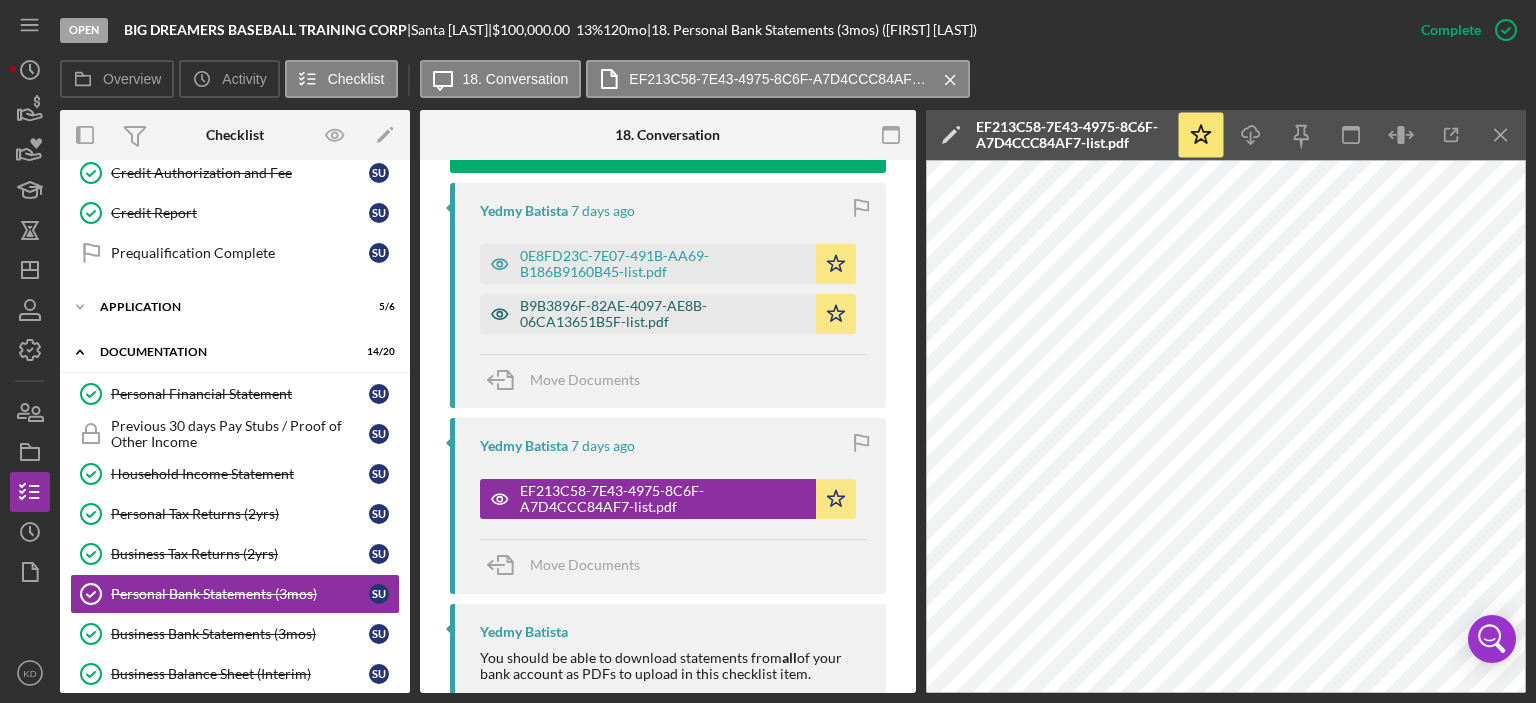 click on "B9B3896F-82AE-4097-AE8B-06CA13651B5F-list.pdf" at bounding box center (663, 314) 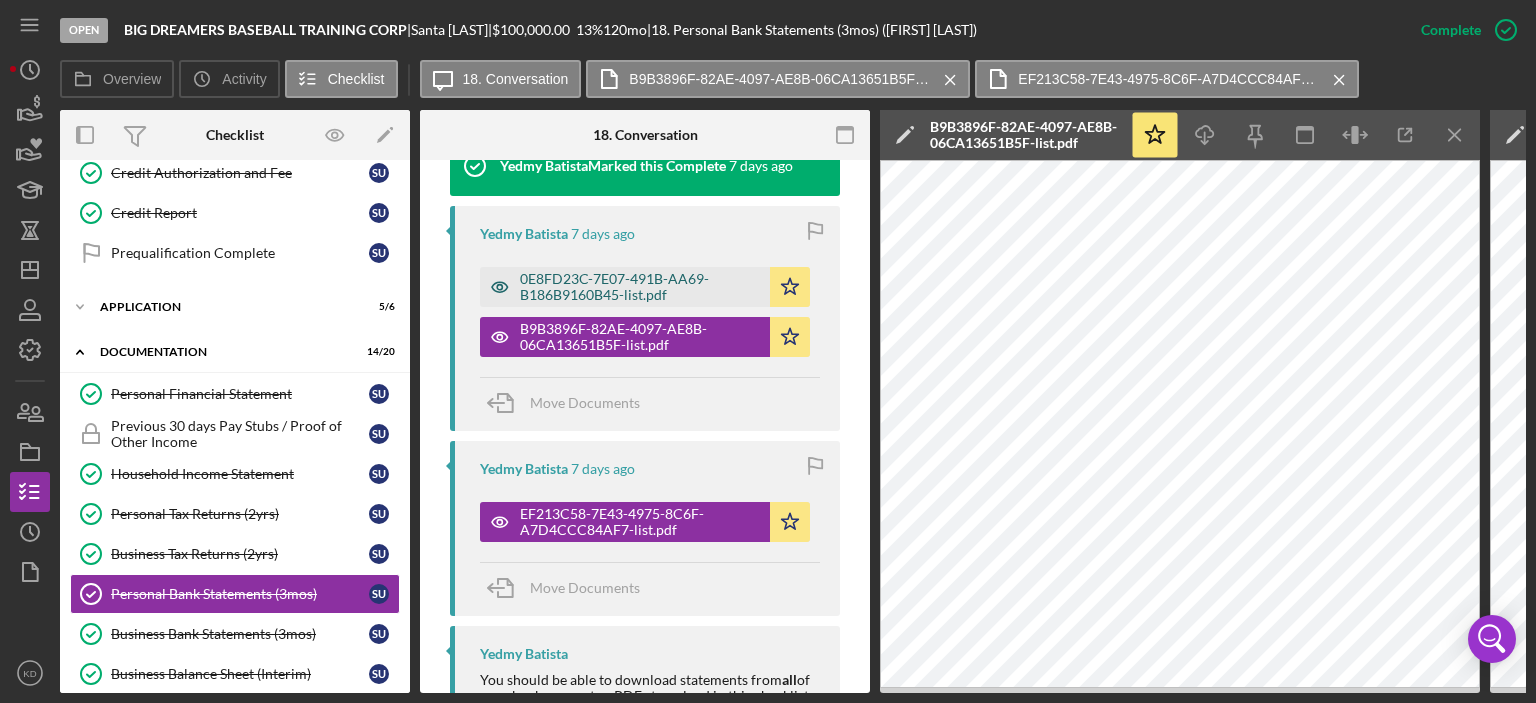 click on "0E8FD23C-7E07-491B-AA69-B186B9160B45-list.pdf" at bounding box center (640, 287) 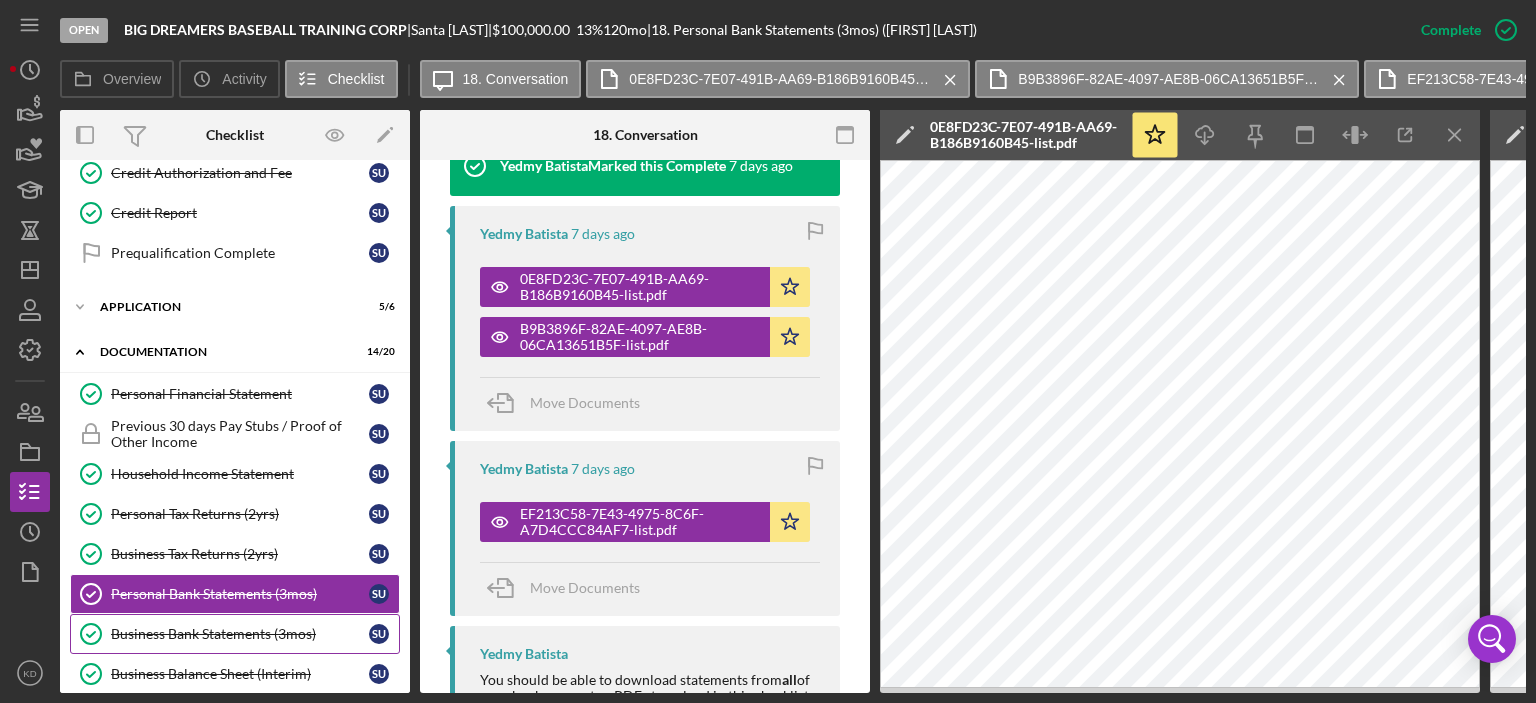 click on "Business Bank Statements (3mos)" at bounding box center [240, 634] 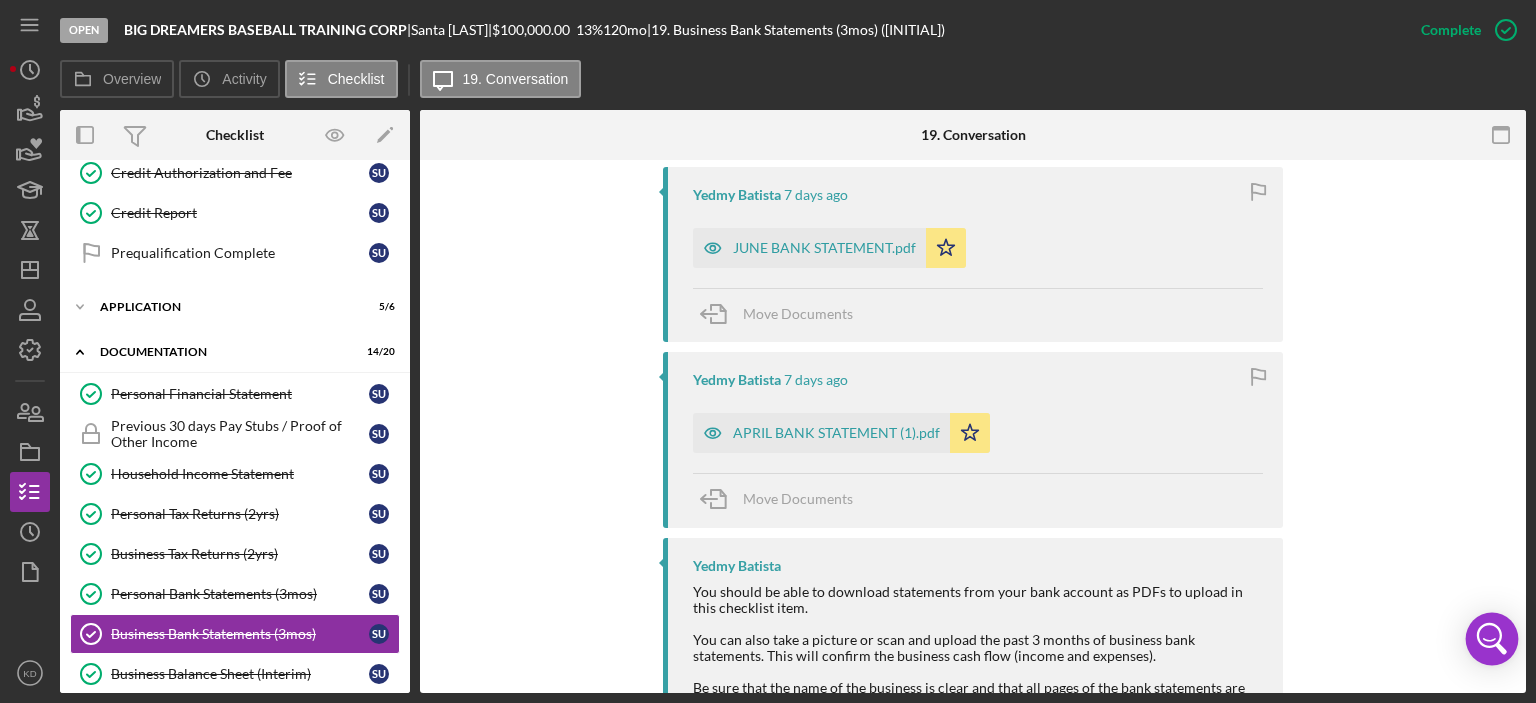 scroll, scrollTop: 1103, scrollLeft: 0, axis: vertical 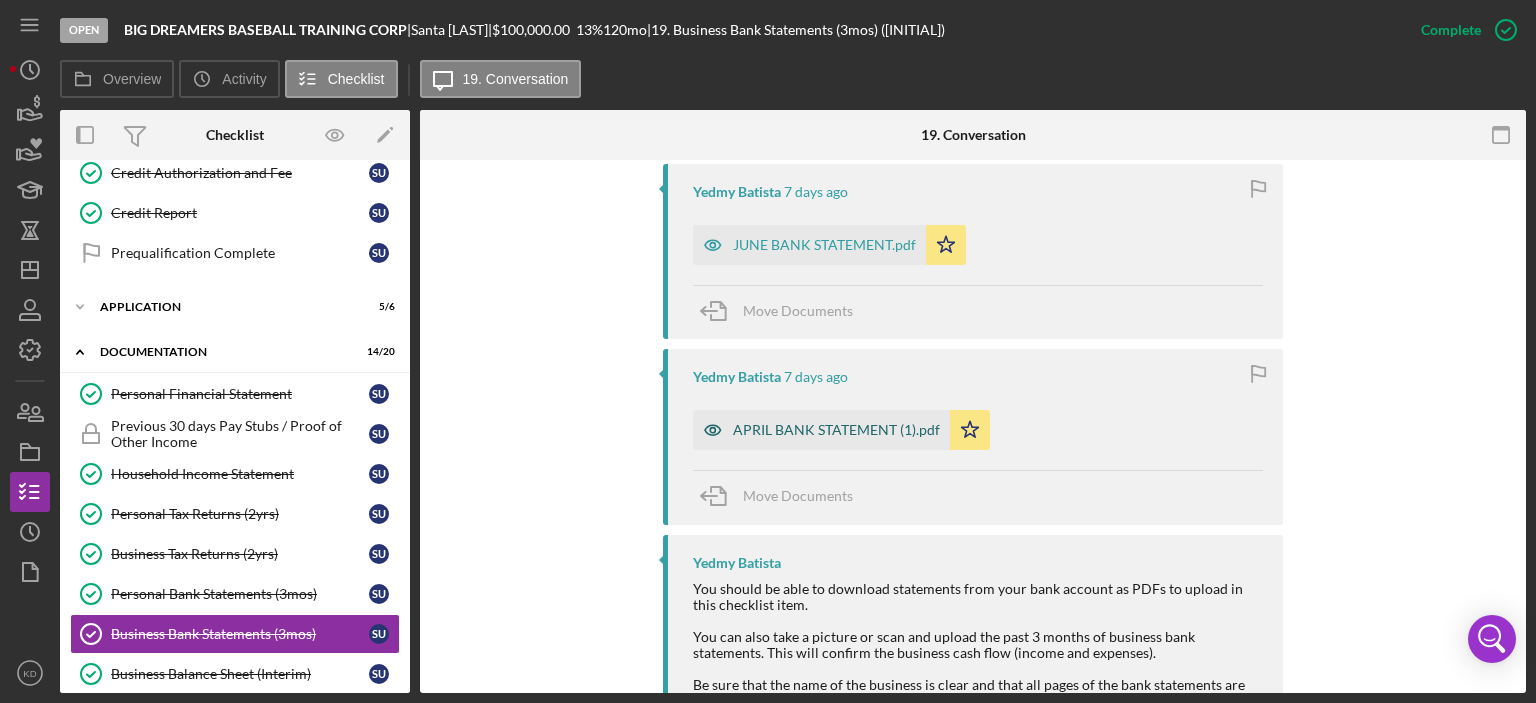 click on "APRIL BANK STATEMENT (1).pdf" at bounding box center (836, 430) 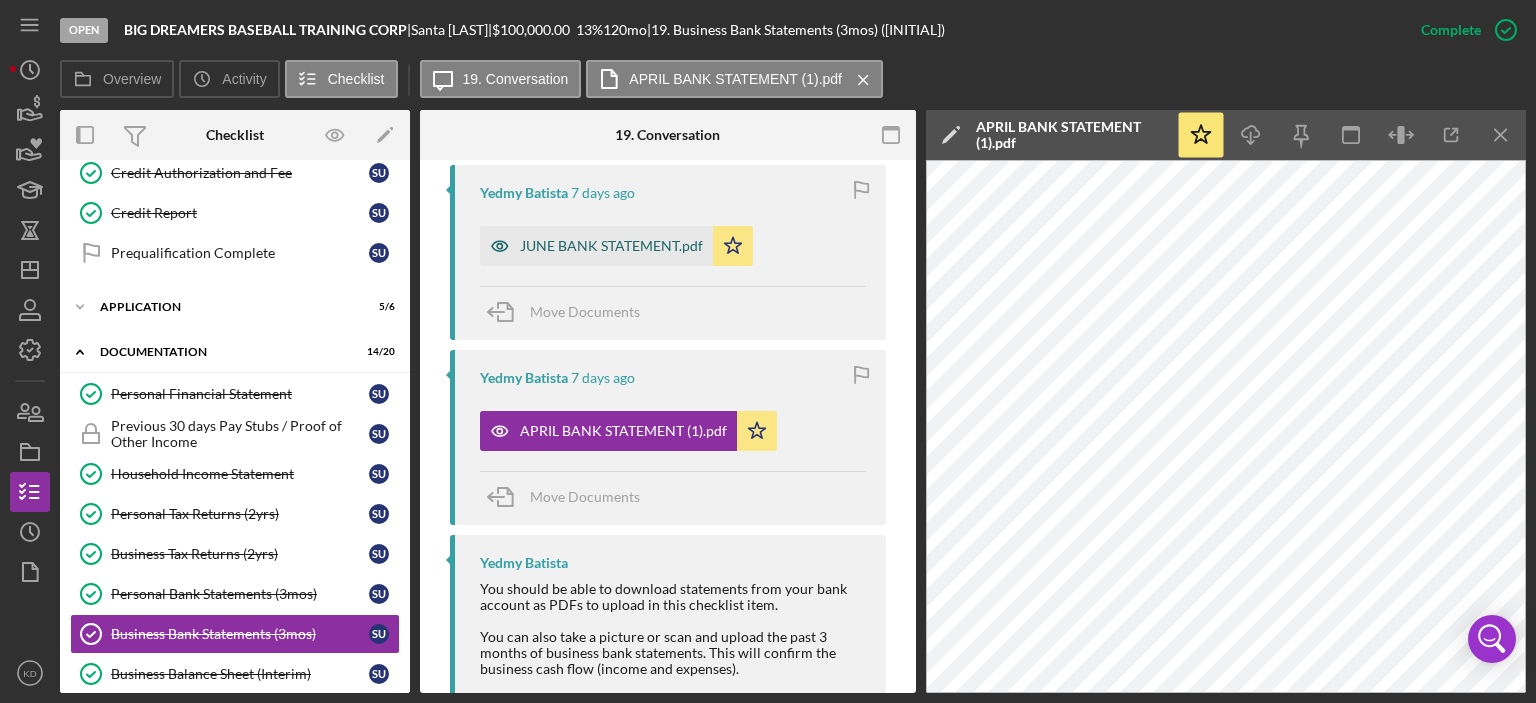 click on "JUNE BANK STATEMENT.pdf" at bounding box center [611, 246] 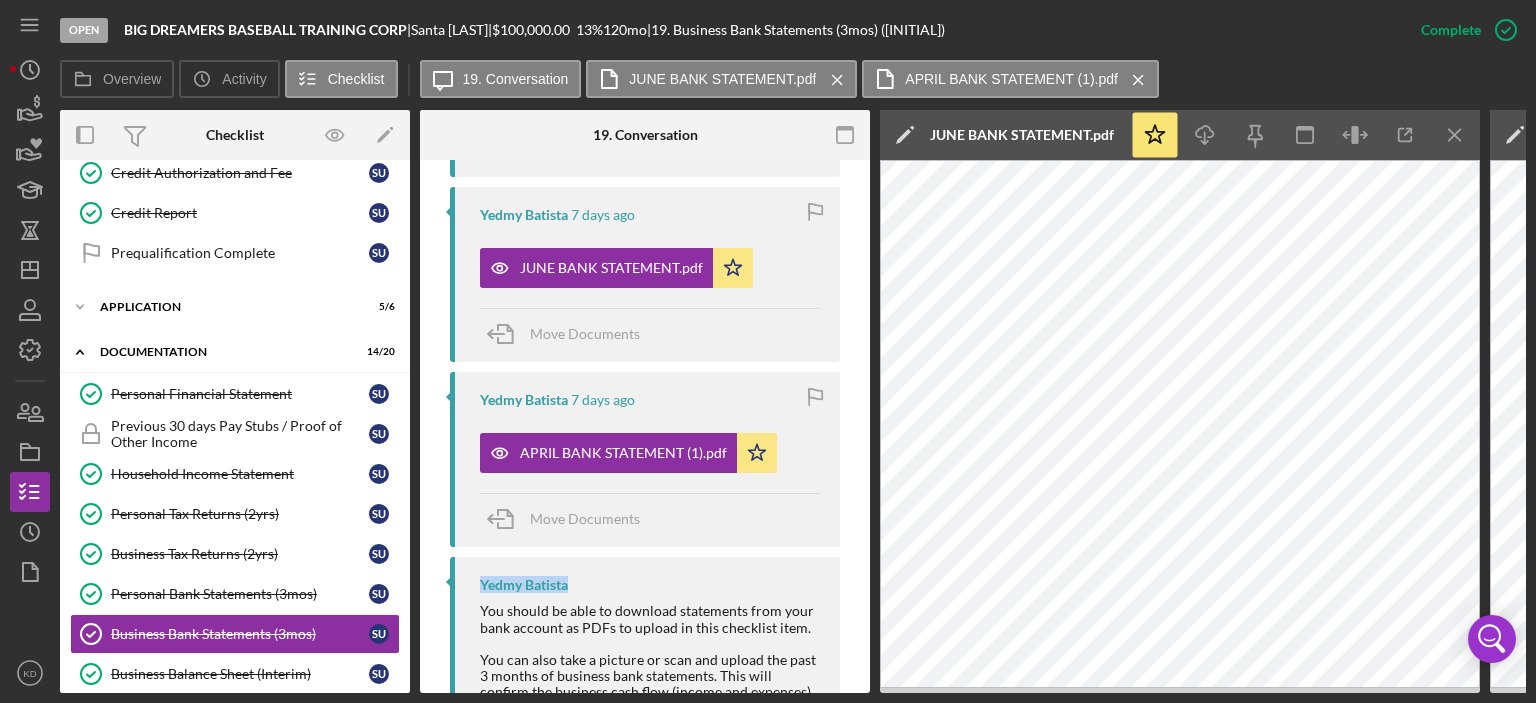 drag, startPoint x: 864, startPoint y: 511, endPoint x: 868, endPoint y: 527, distance: 16.492422 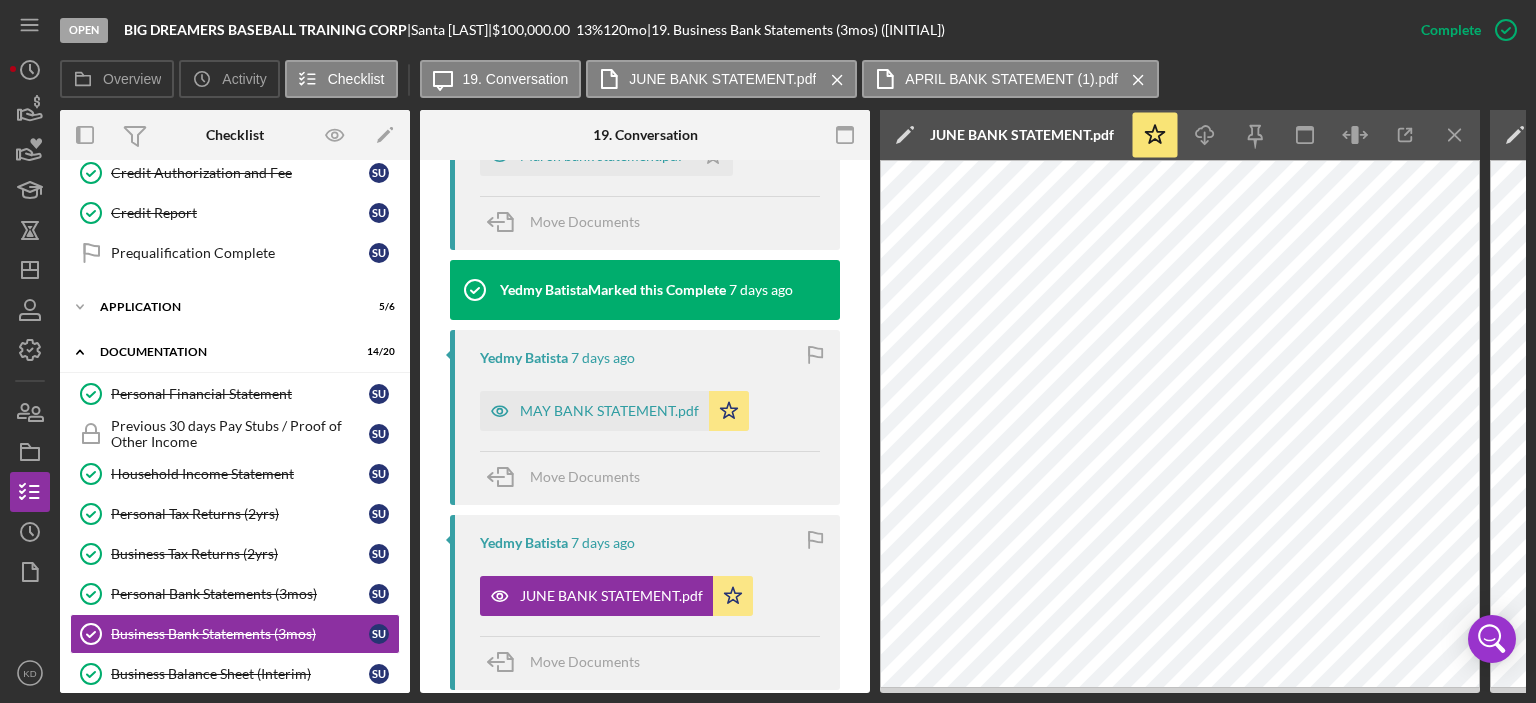 scroll, scrollTop: 794, scrollLeft: 0, axis: vertical 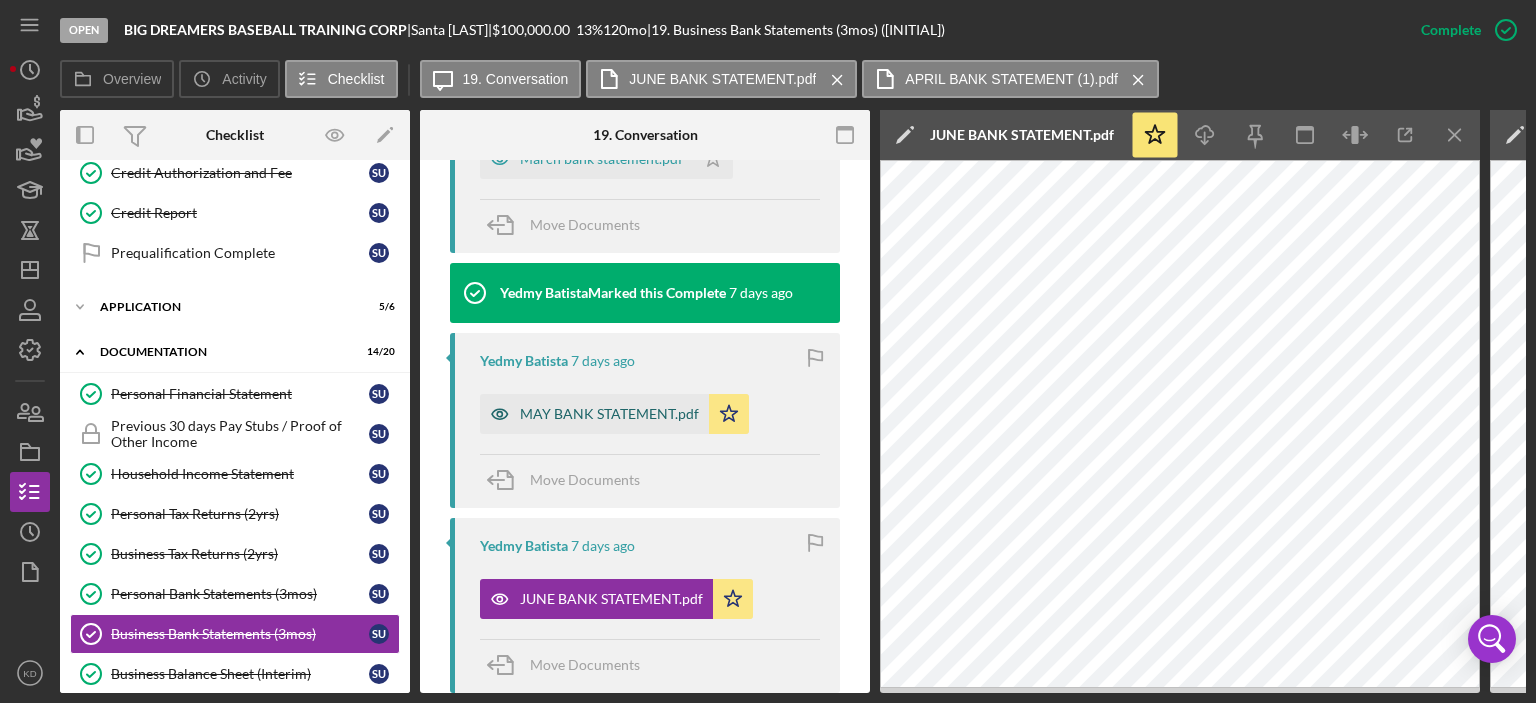 click on "MAY BANK STATEMENT.pdf" at bounding box center [609, 414] 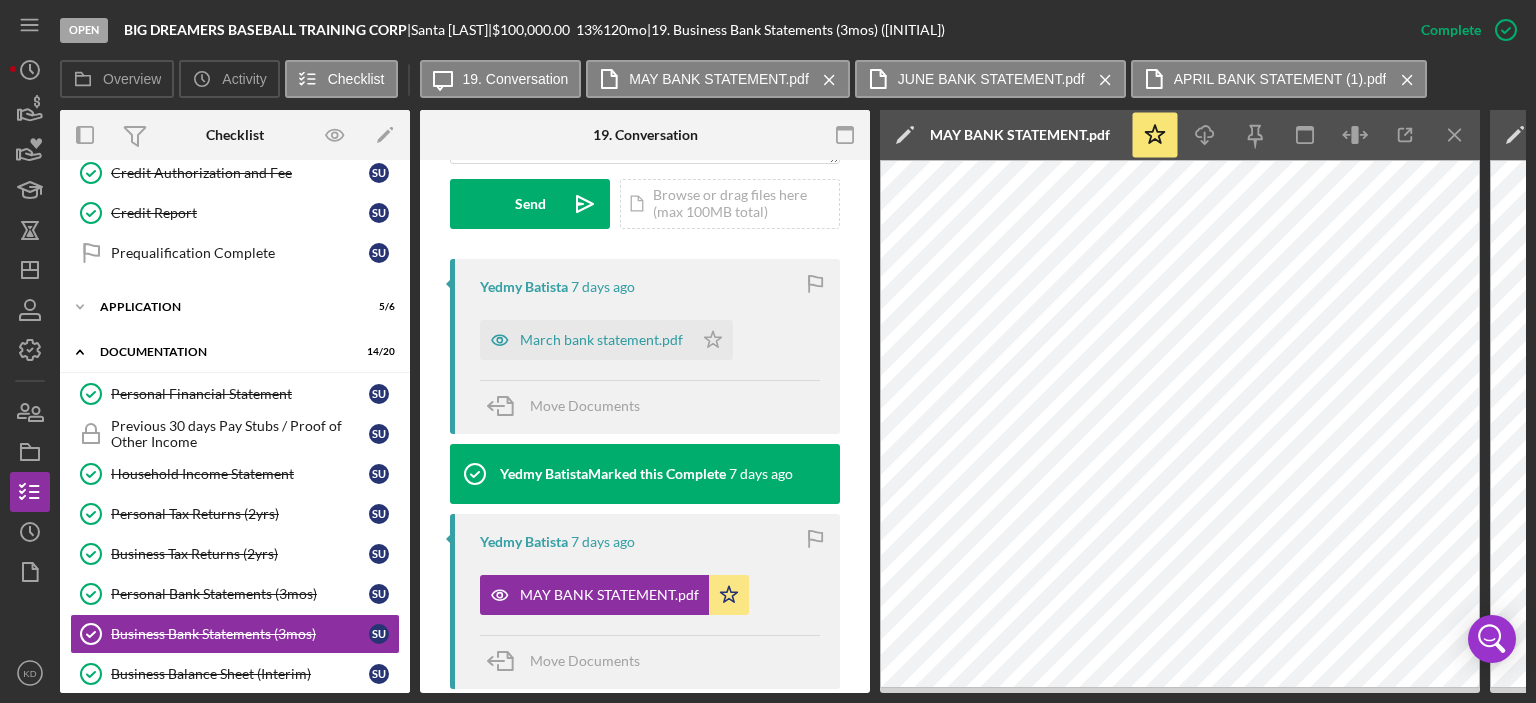 scroll, scrollTop: 608, scrollLeft: 0, axis: vertical 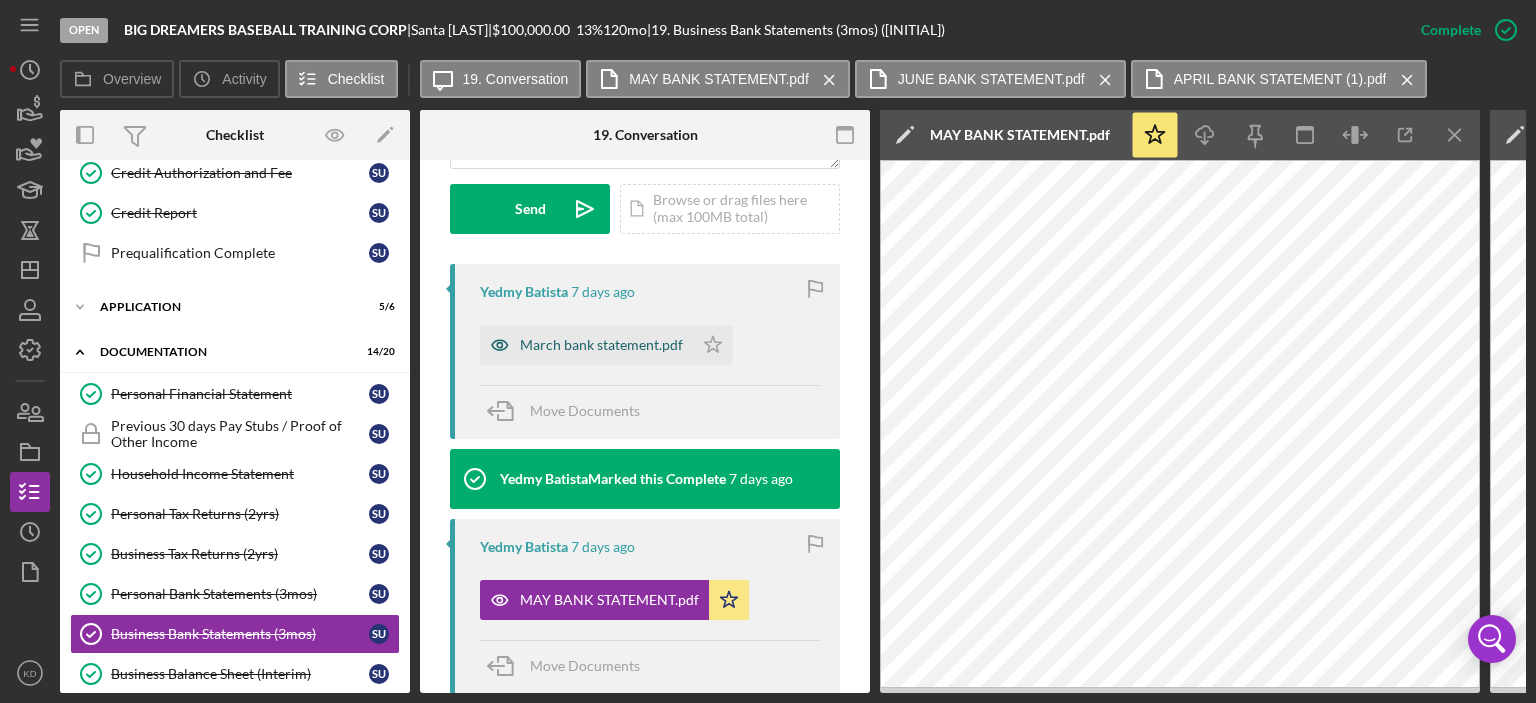 click on "March bank statement.pdf" at bounding box center [601, 345] 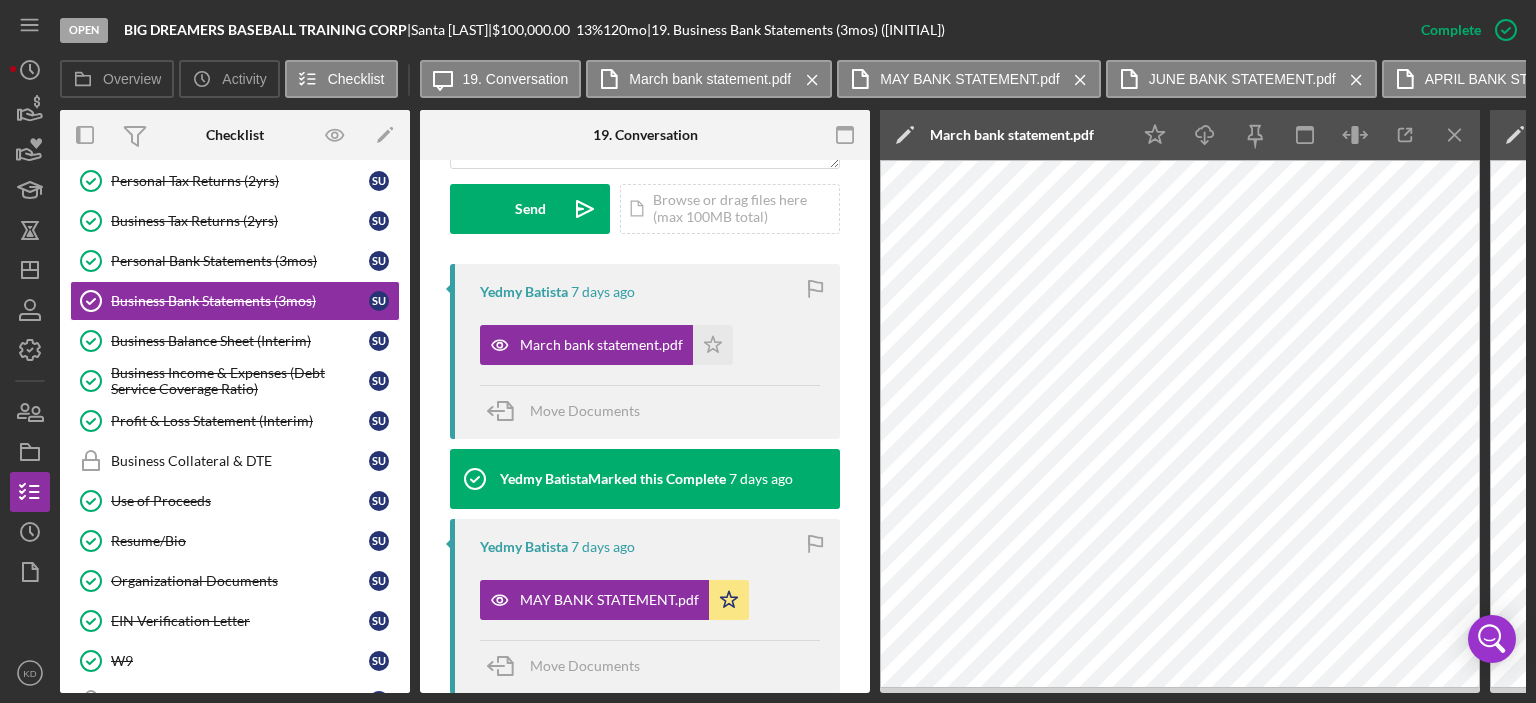 scroll, scrollTop: 647, scrollLeft: 0, axis: vertical 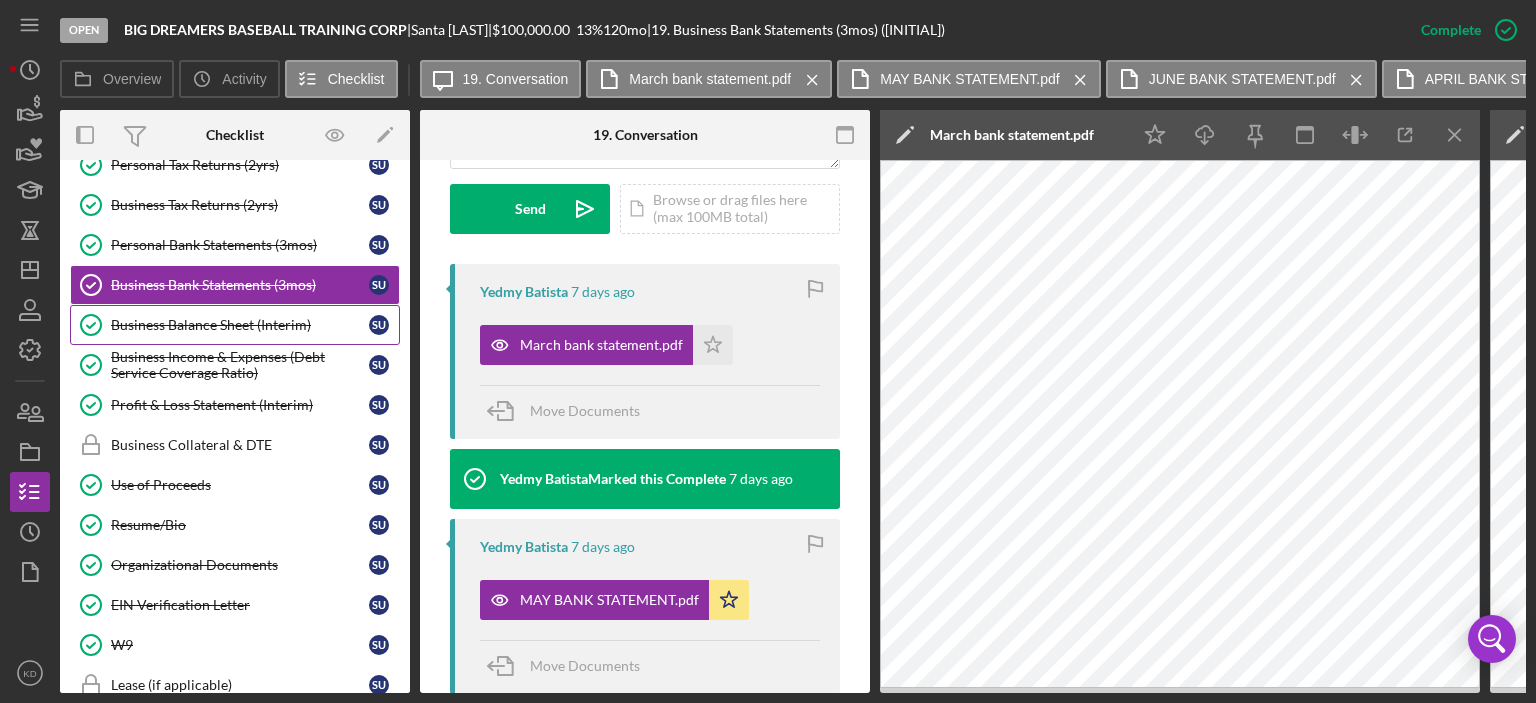 click on "Business Balance Sheet (Interim)" at bounding box center [240, 325] 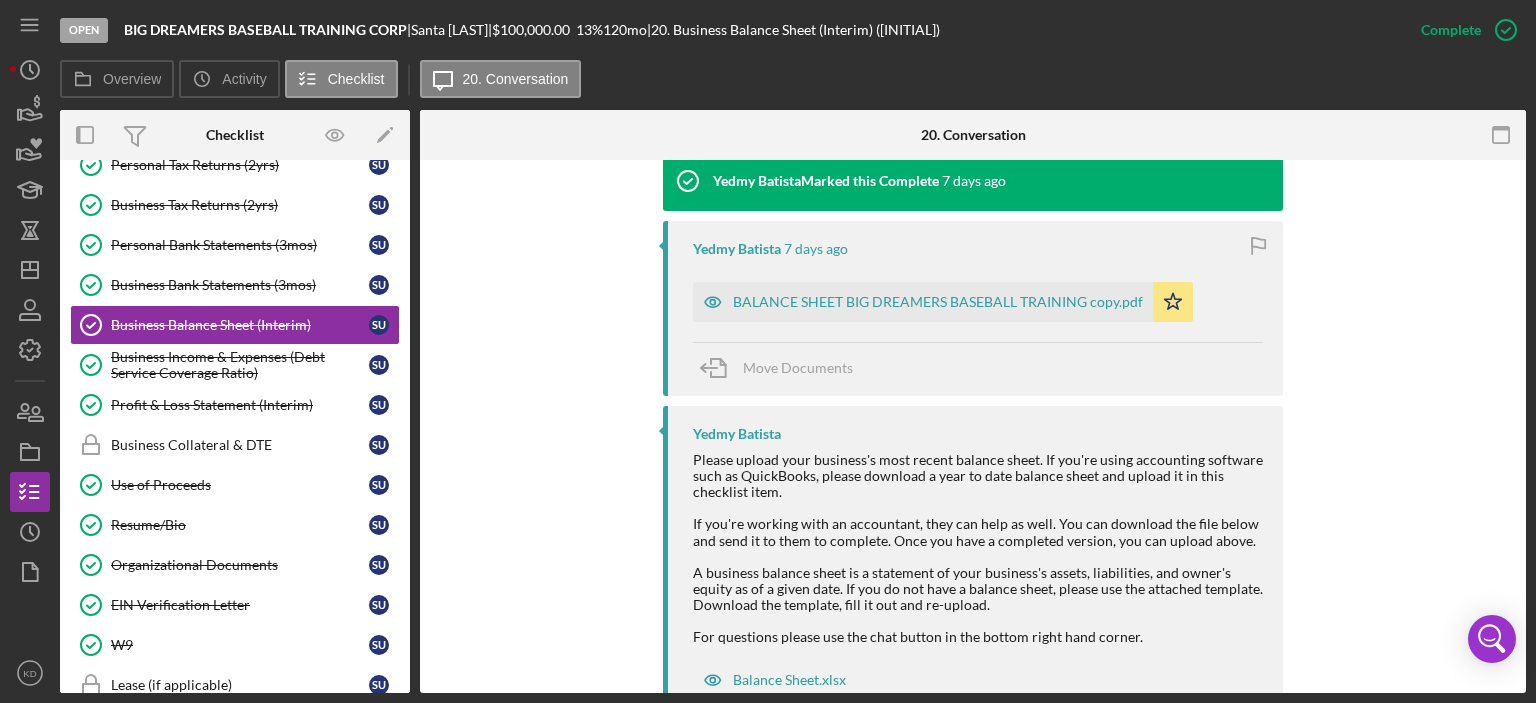 scroll, scrollTop: 680, scrollLeft: 0, axis: vertical 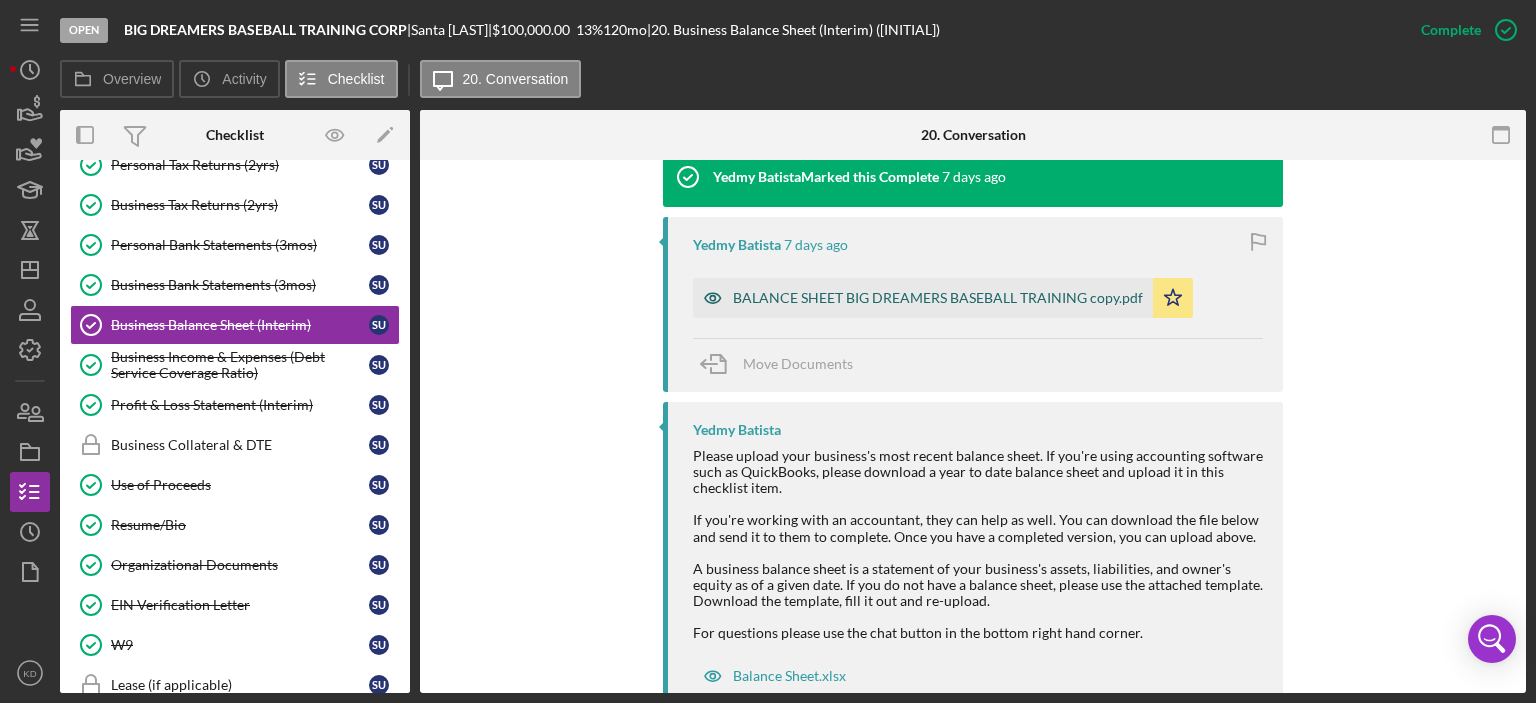 click on "BALANCE SHEET BIG DREAMERS BASEBALL TRAINING copy.pdf" at bounding box center (938, 298) 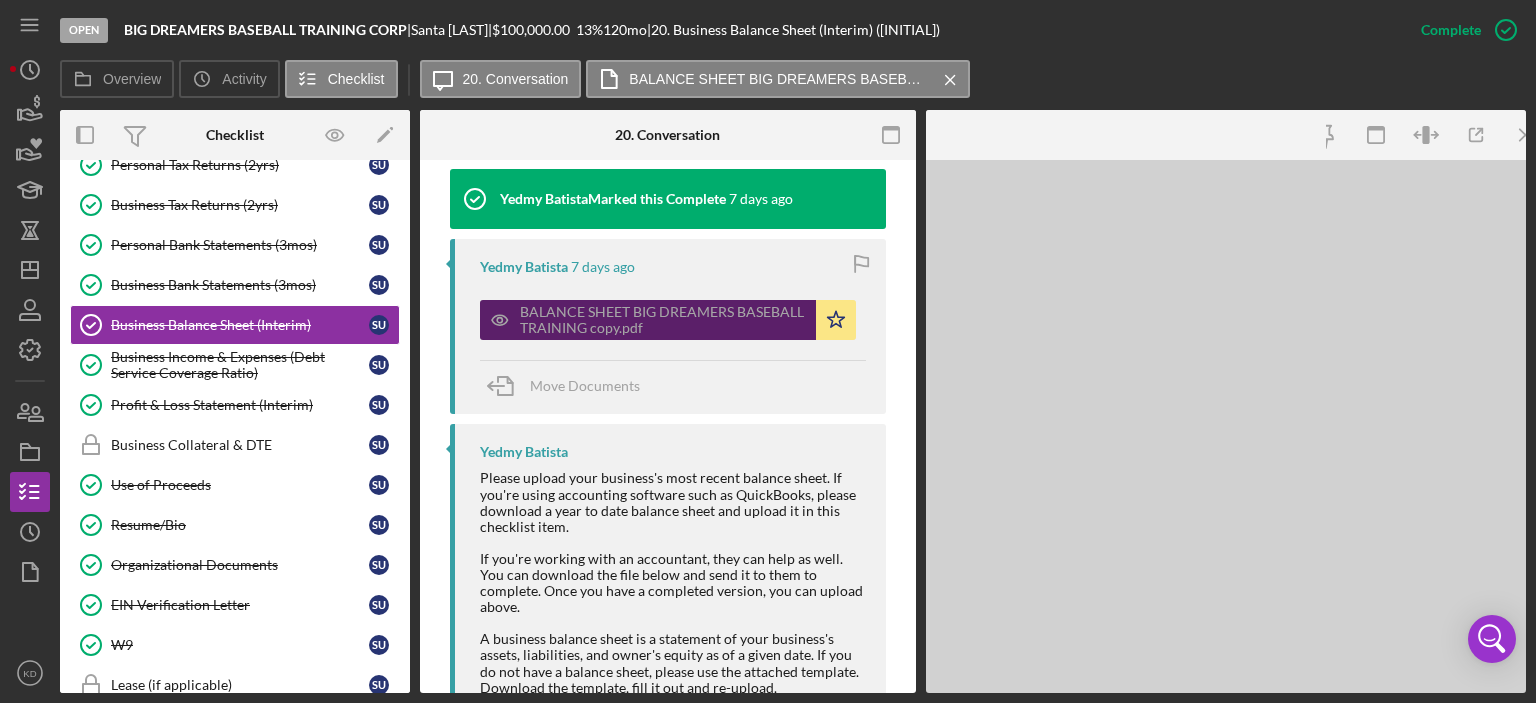 scroll, scrollTop: 703, scrollLeft: 0, axis: vertical 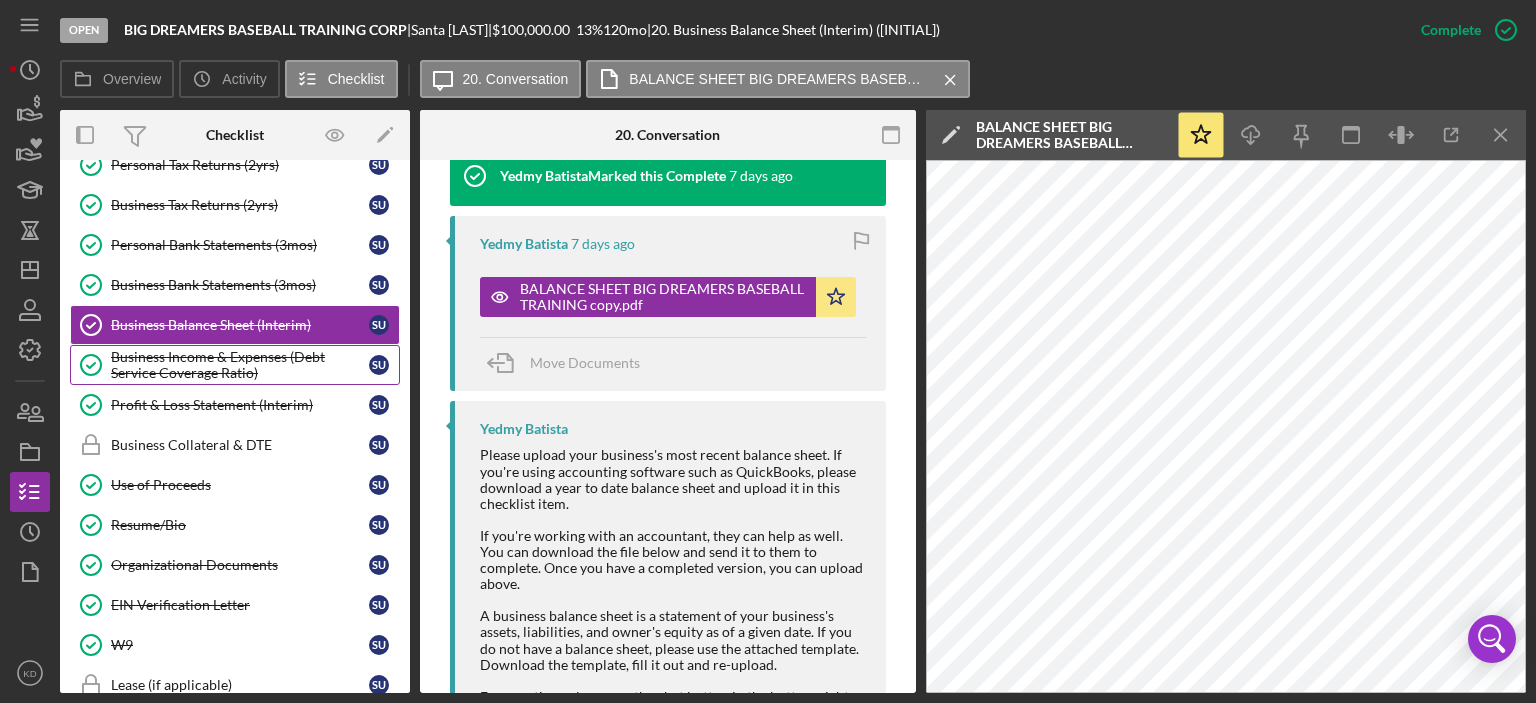 click on "Business Income & Expenses (Debt Service Coverage Ratio)" at bounding box center (240, 365) 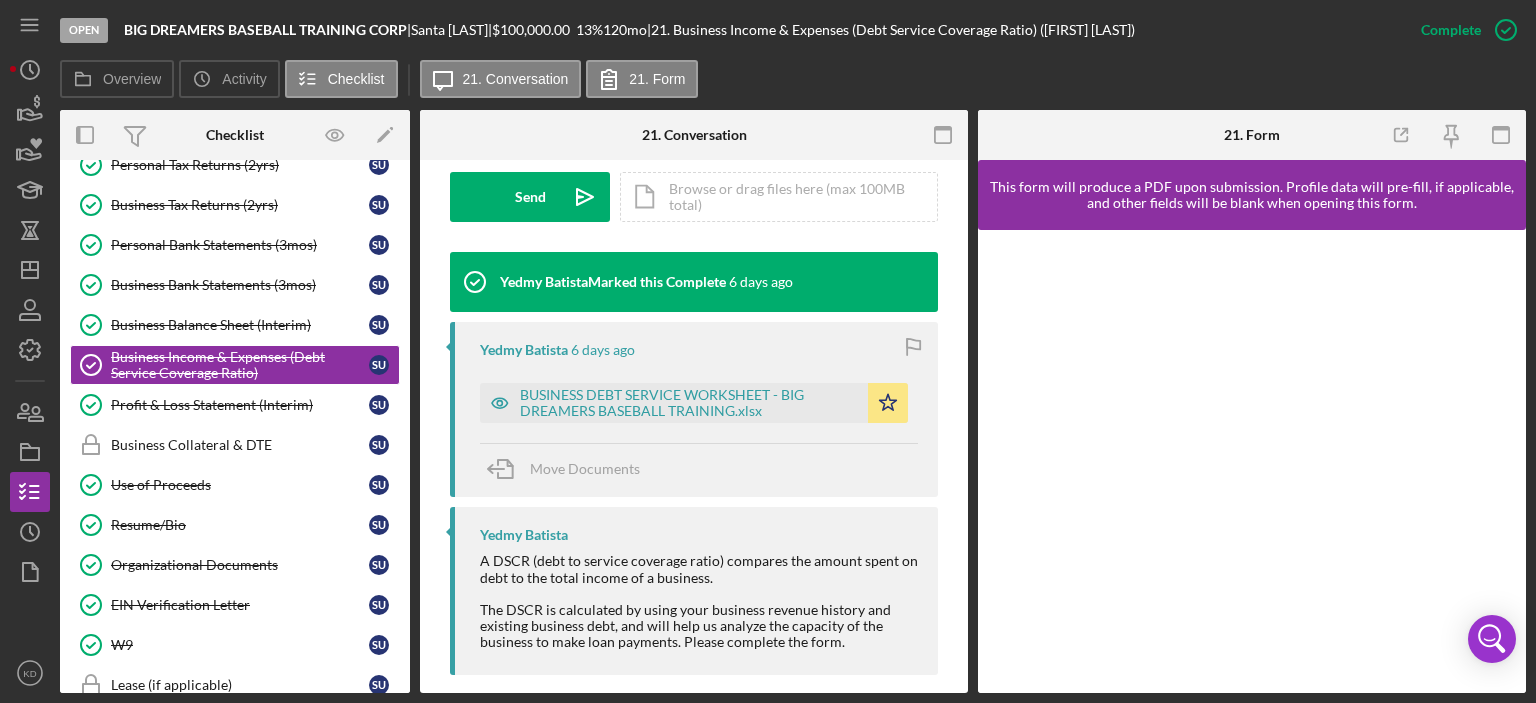 scroll, scrollTop: 618, scrollLeft: 0, axis: vertical 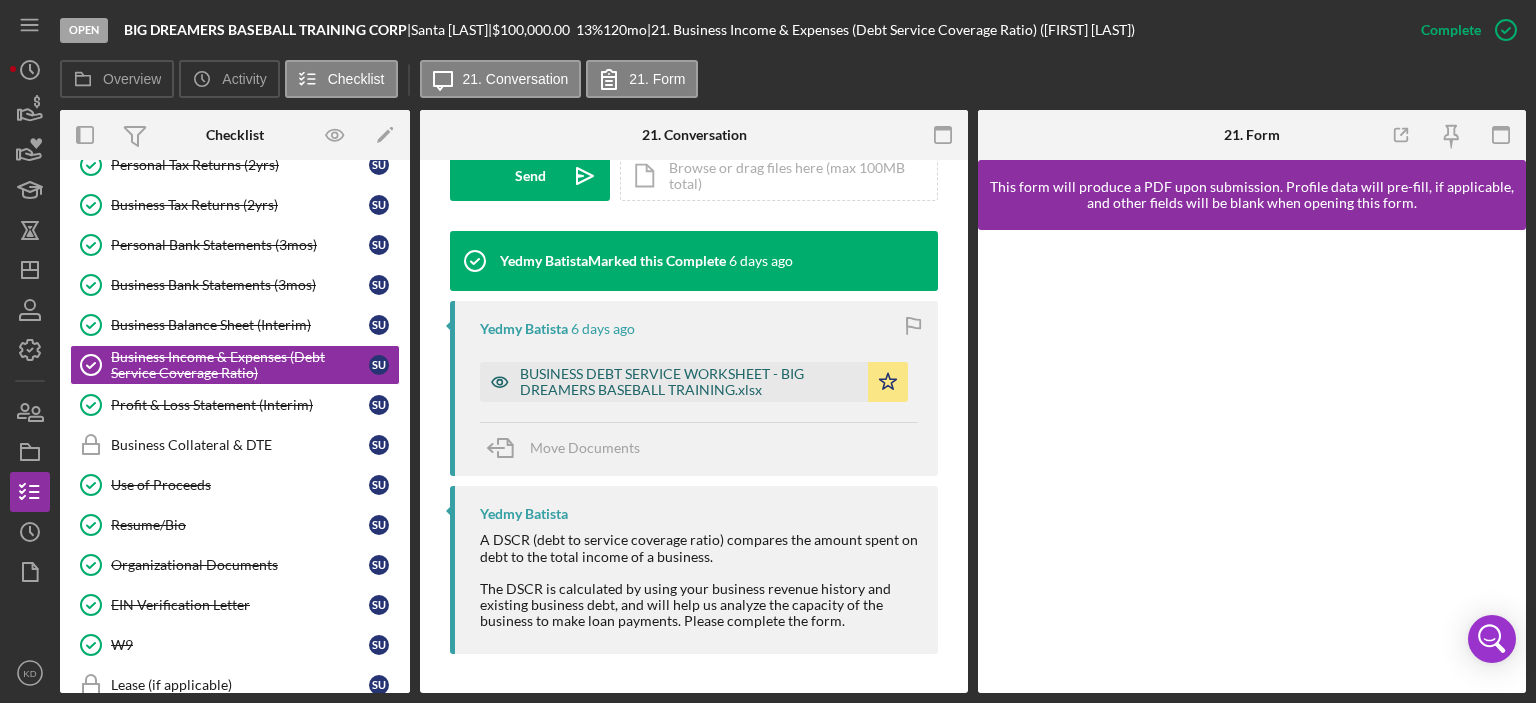 click on "BUSINESS DEBT SERVICE WORKSHEET - BIG DREAMERS BASEBALL TRAINING.xlsx" at bounding box center [674, 382] 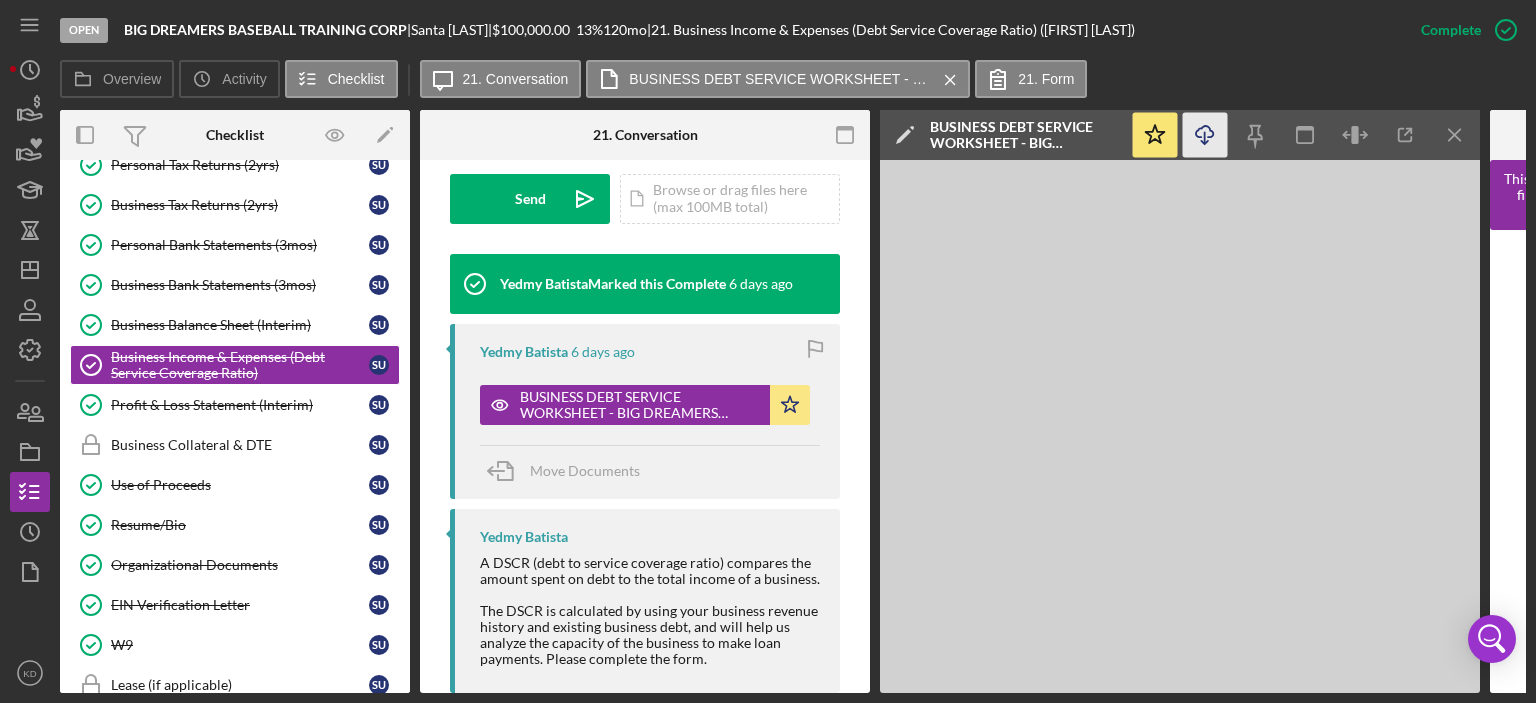 click 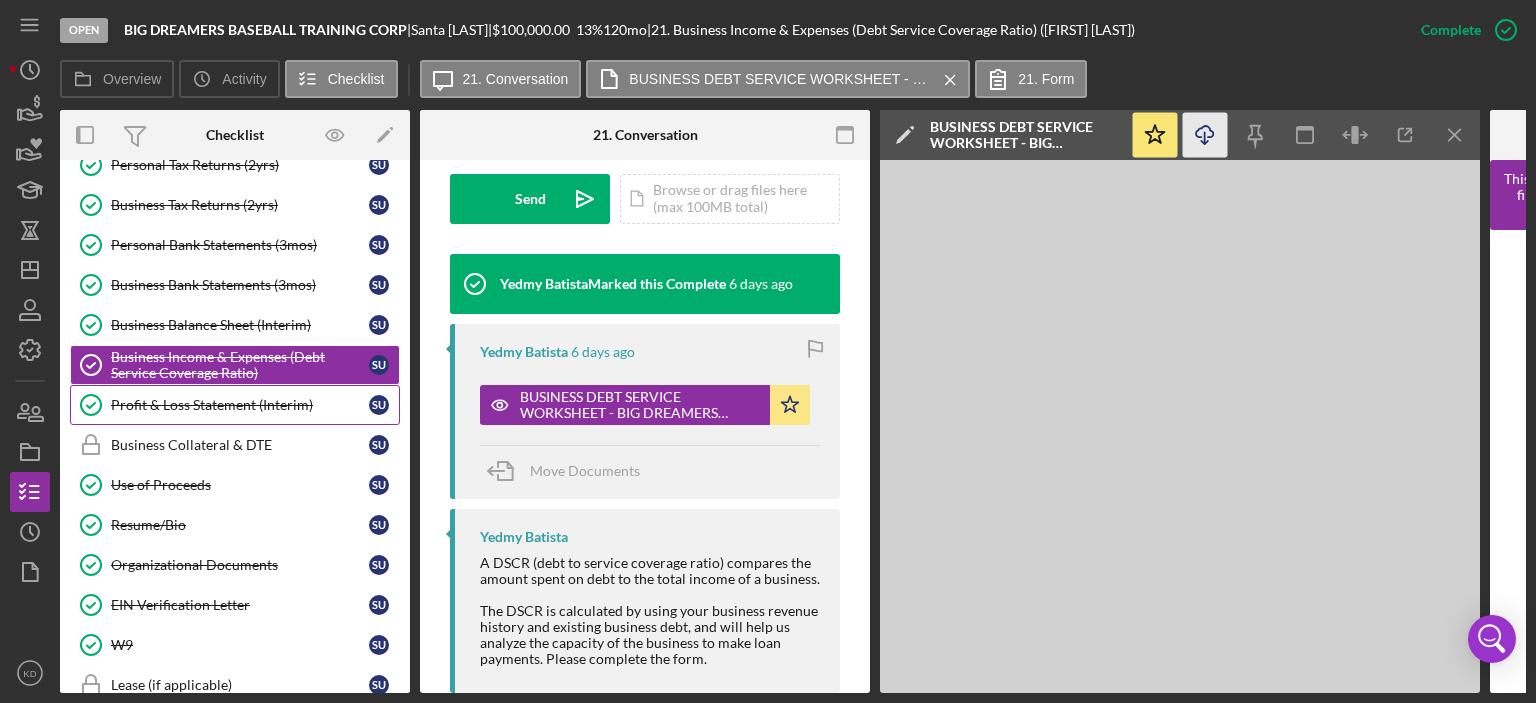 click on "Profit & Loss Statement (Interim)" at bounding box center (240, 405) 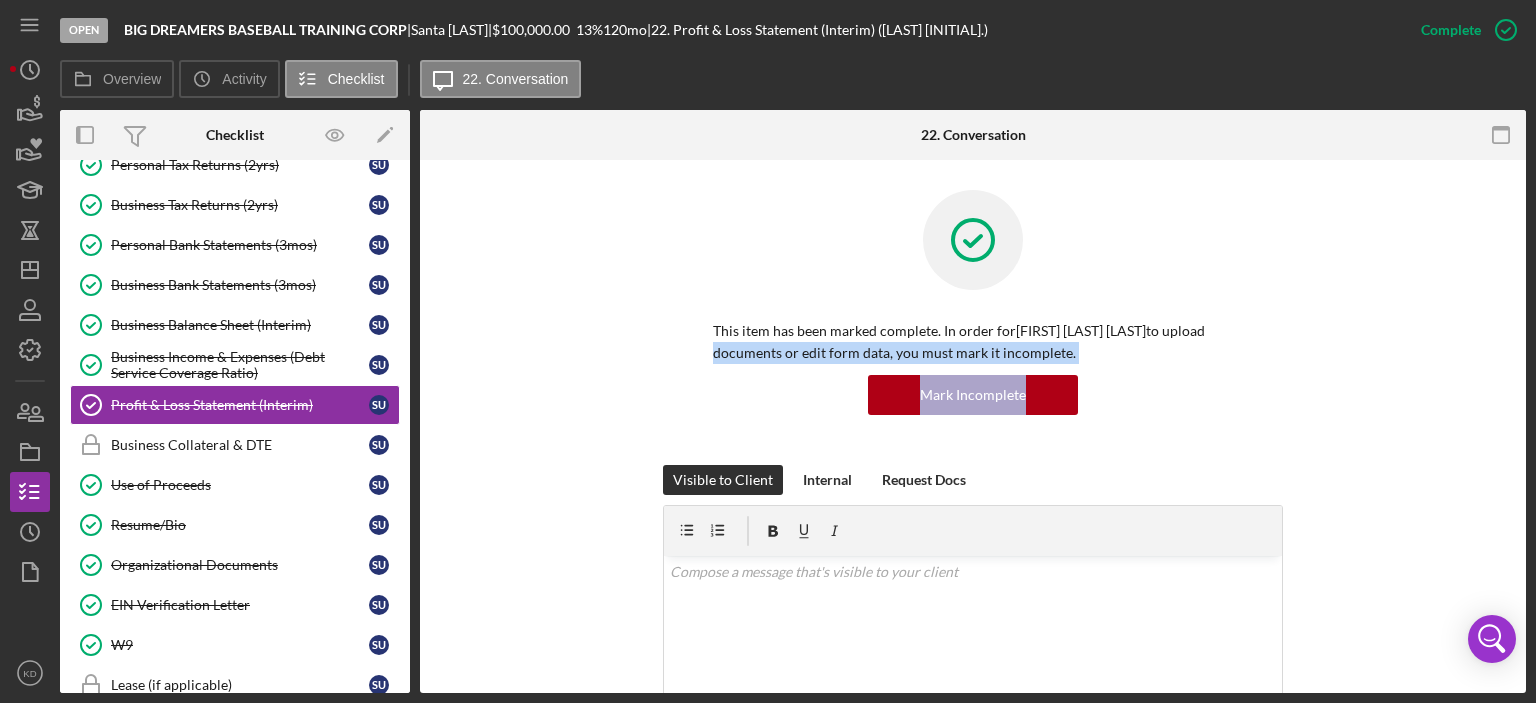 drag, startPoint x: 1520, startPoint y: 330, endPoint x: 1514, endPoint y: 438, distance: 108.16654 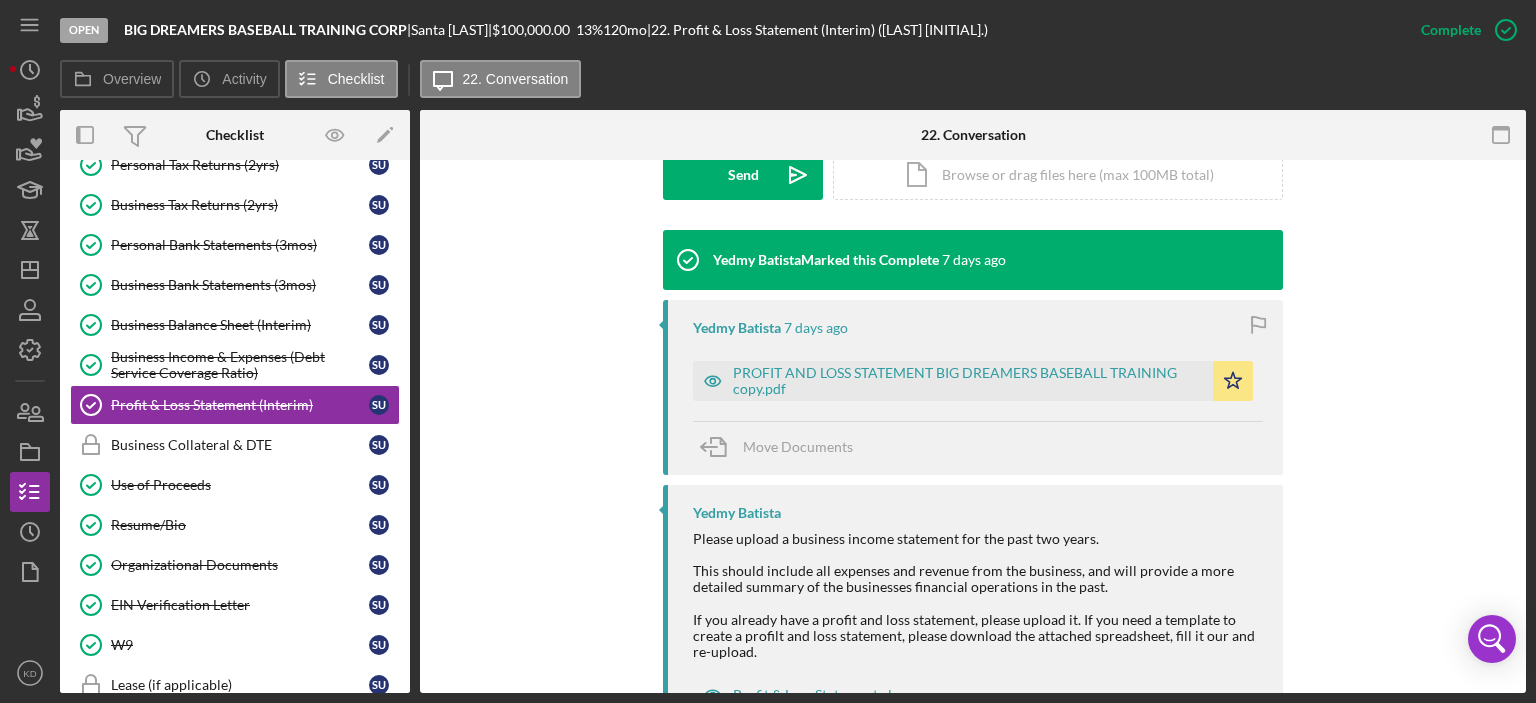 scroll, scrollTop: 661, scrollLeft: 0, axis: vertical 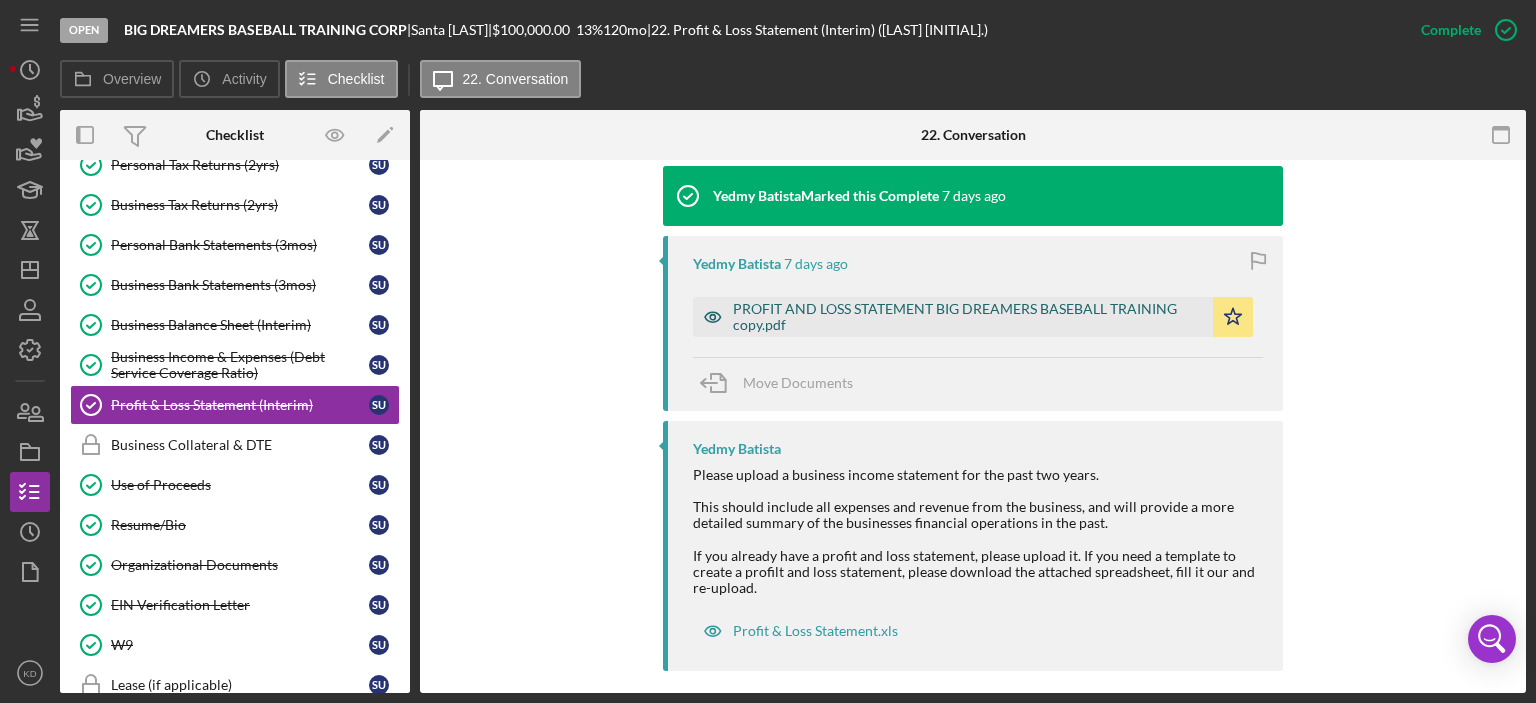 click on "PROFIT AND LOSS STATEMENT BIG DREAMERS BASEBALL TRAINING copy.pdf" at bounding box center [968, 317] 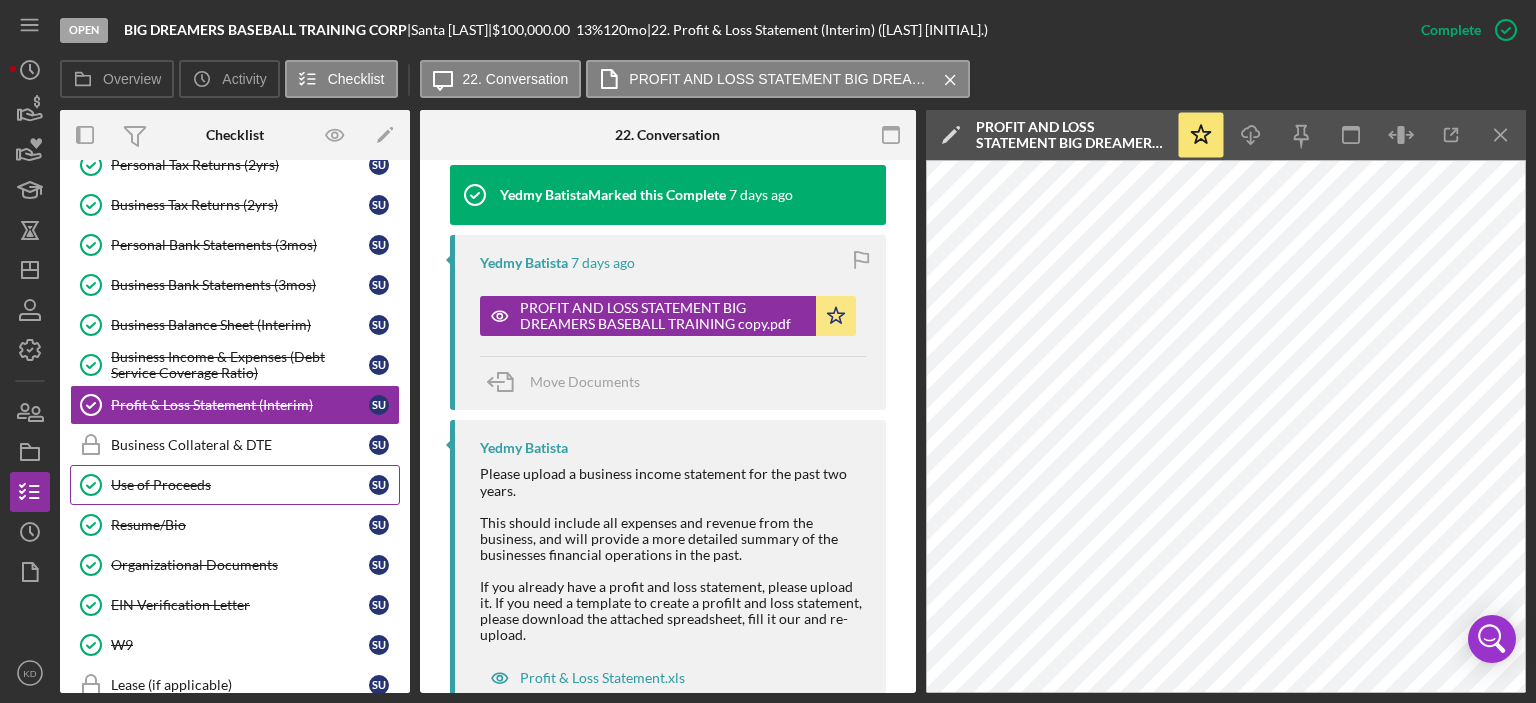 click on "Use of Proceeds" at bounding box center (240, 485) 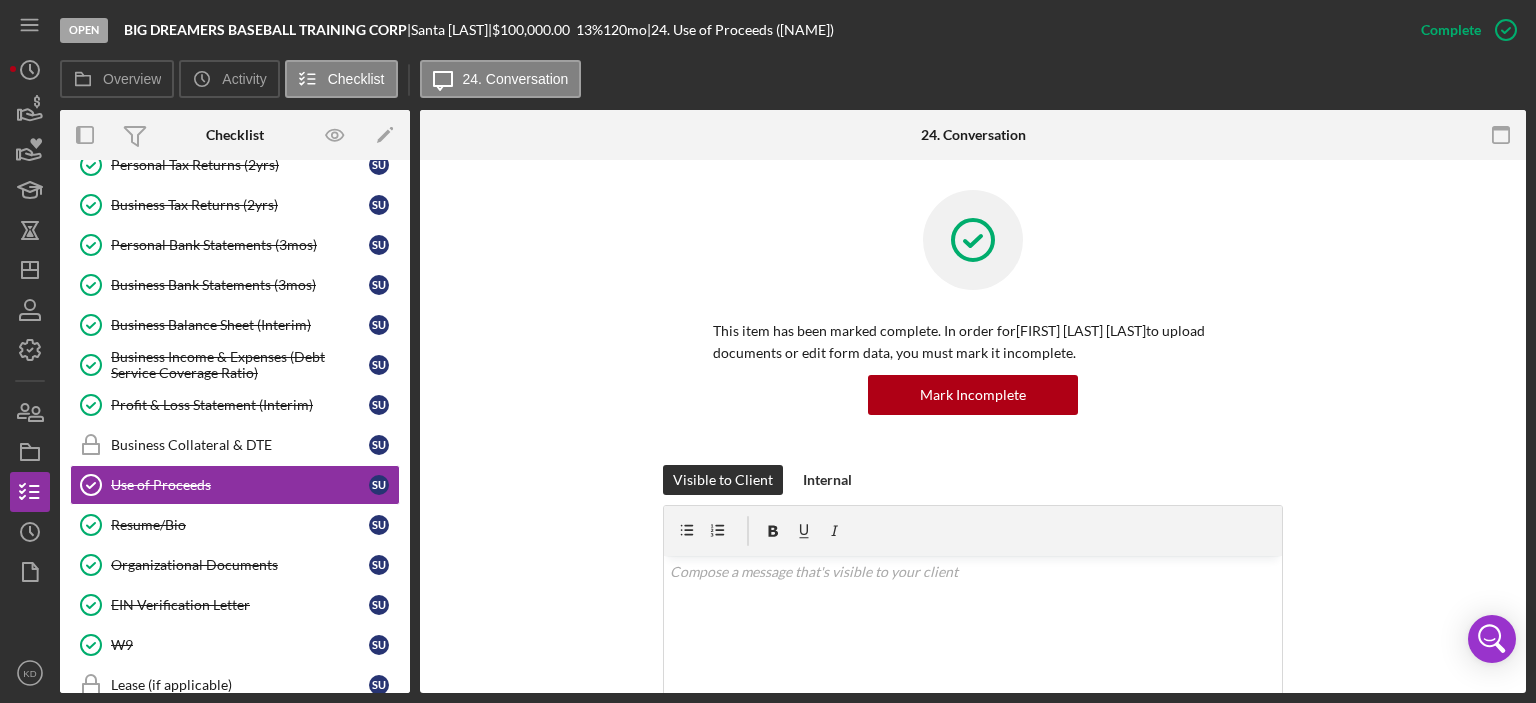 click on "This item has been marked complete. In order for  [FIRST] [LAST]   to upload documents or edit form data, you must mark it incomplete. Mark Incomplete Visible to Client Internal v Color teal Color pink Remove color Add row above Add row below Add column before Add column after Merge cells Split cells Remove column Remove row Remove table Send Icon/icon-invite-send Icon/Document Browse or drag files here (max 100MB total) Tap to choose files or take a photo Cancel Send Icon/icon-invite-send Icon/Message Comment Yedmy Batista  Marked this Complete    7 days ago Yedmy Batista  Marked this Incomplete    7 days ago Yedmy Batista   7 days ago USE OF PROCEEDS BIG DREAMRERS BASEBALL TRAINING 2.xlsx Icon/Star Move Documents Yedmy Batista  Marked this Complete    7 days ago Yedmy Batista   7 days ago USE OF PROCEEDS BIG DREAMRERS BASEBALL TRAINING.xlsx Icon/Star Move Documents Yedmy Batista
Please fill out the above form and save before leaving the page.
Use of Proceeds.xls" at bounding box center (973, 942) 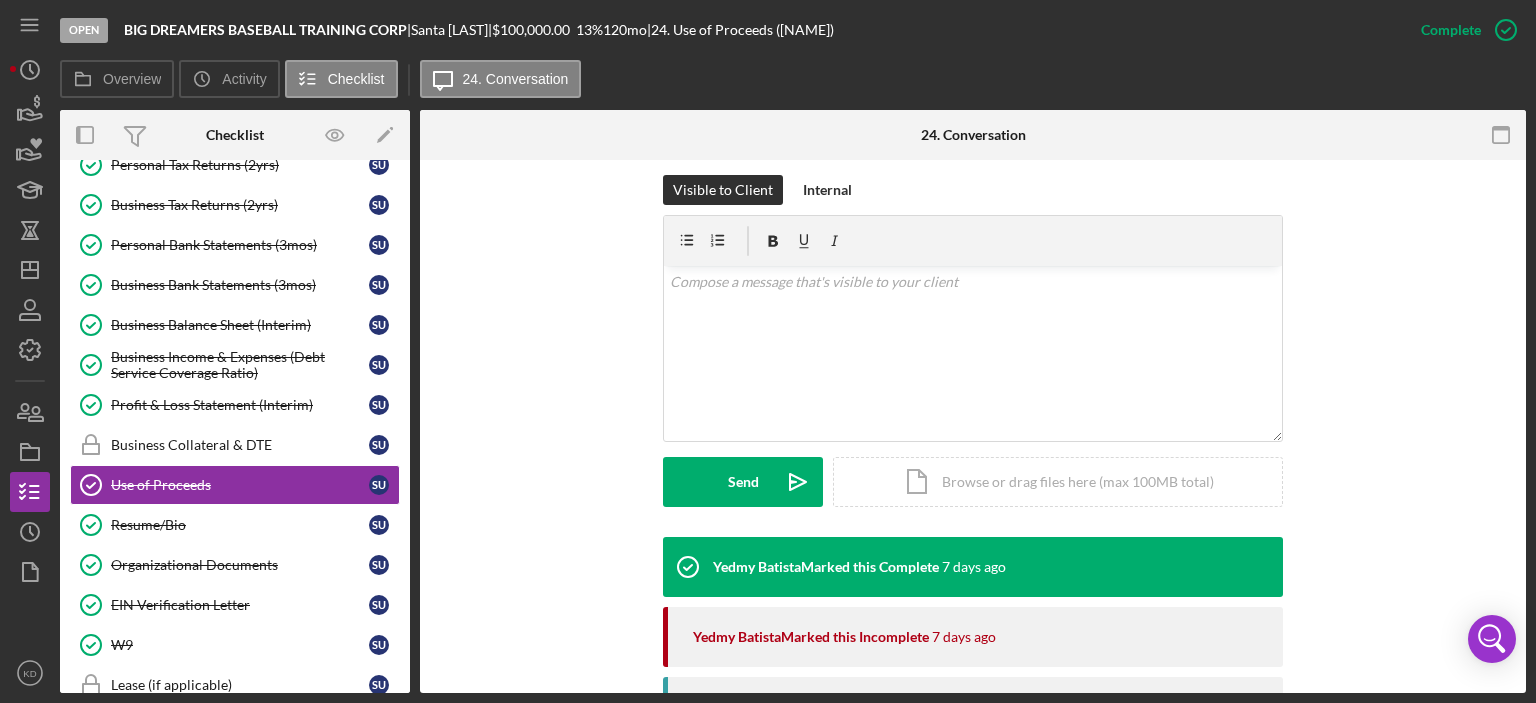 scroll, scrollTop: 680, scrollLeft: 0, axis: vertical 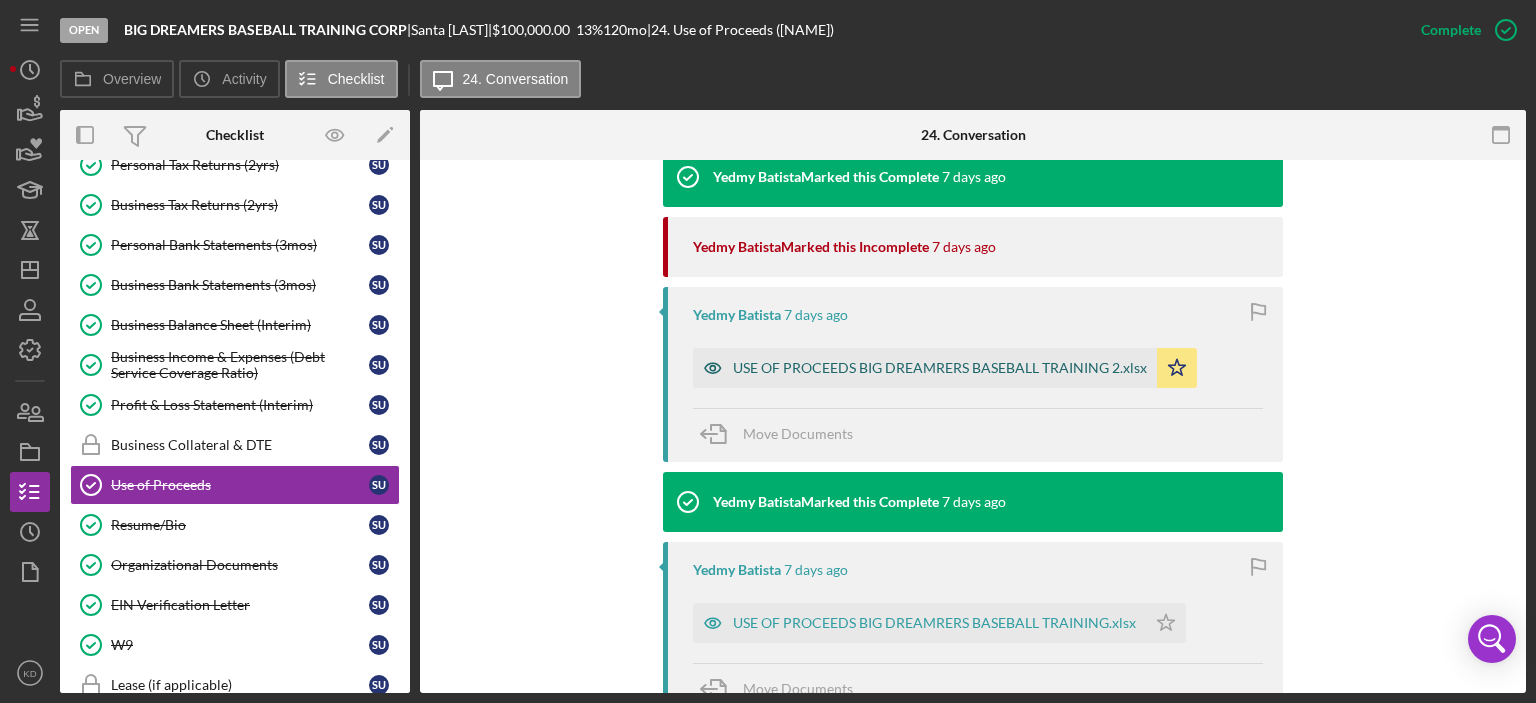 click on "USE OF PROCEEDS BIG DREAMRERS BASEBALL TRAINING 2.xlsx" at bounding box center (940, 368) 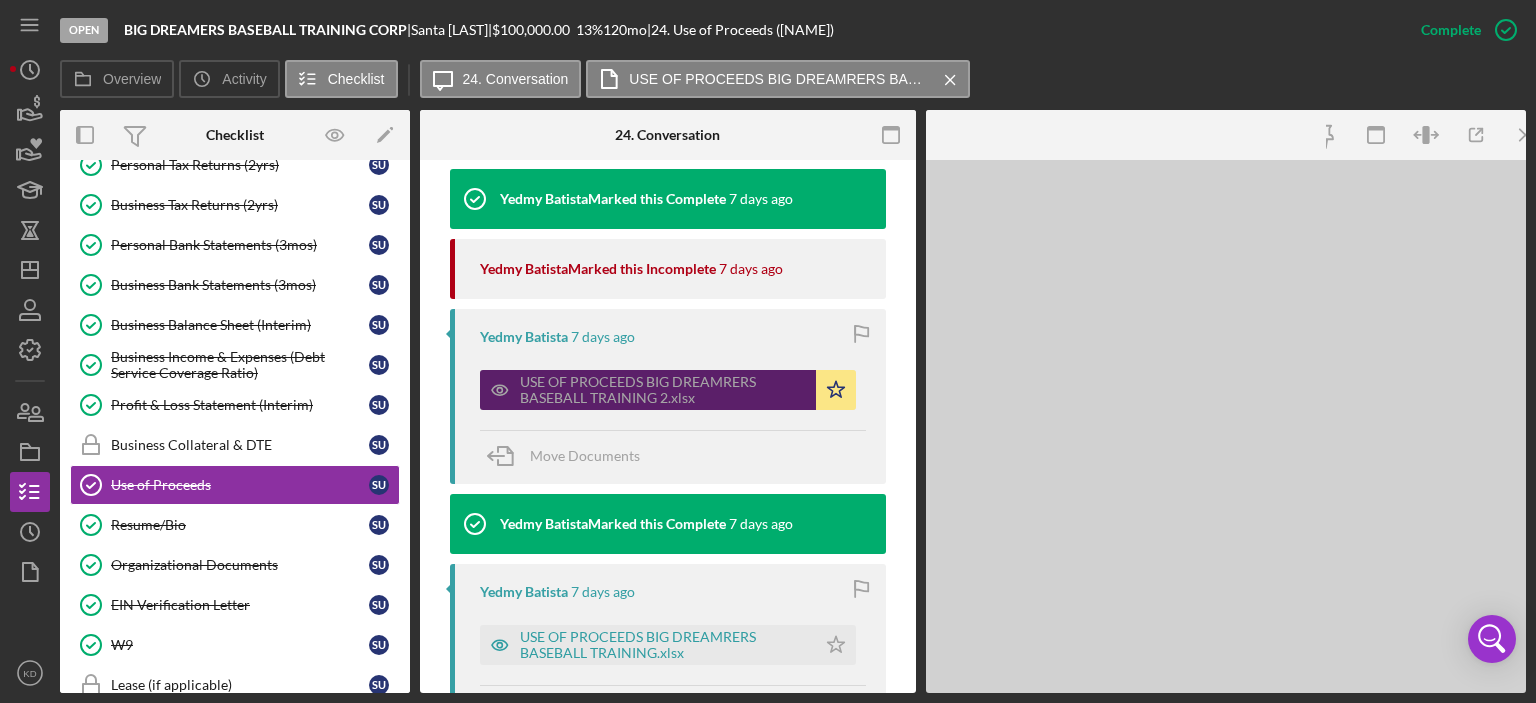 scroll, scrollTop: 702, scrollLeft: 0, axis: vertical 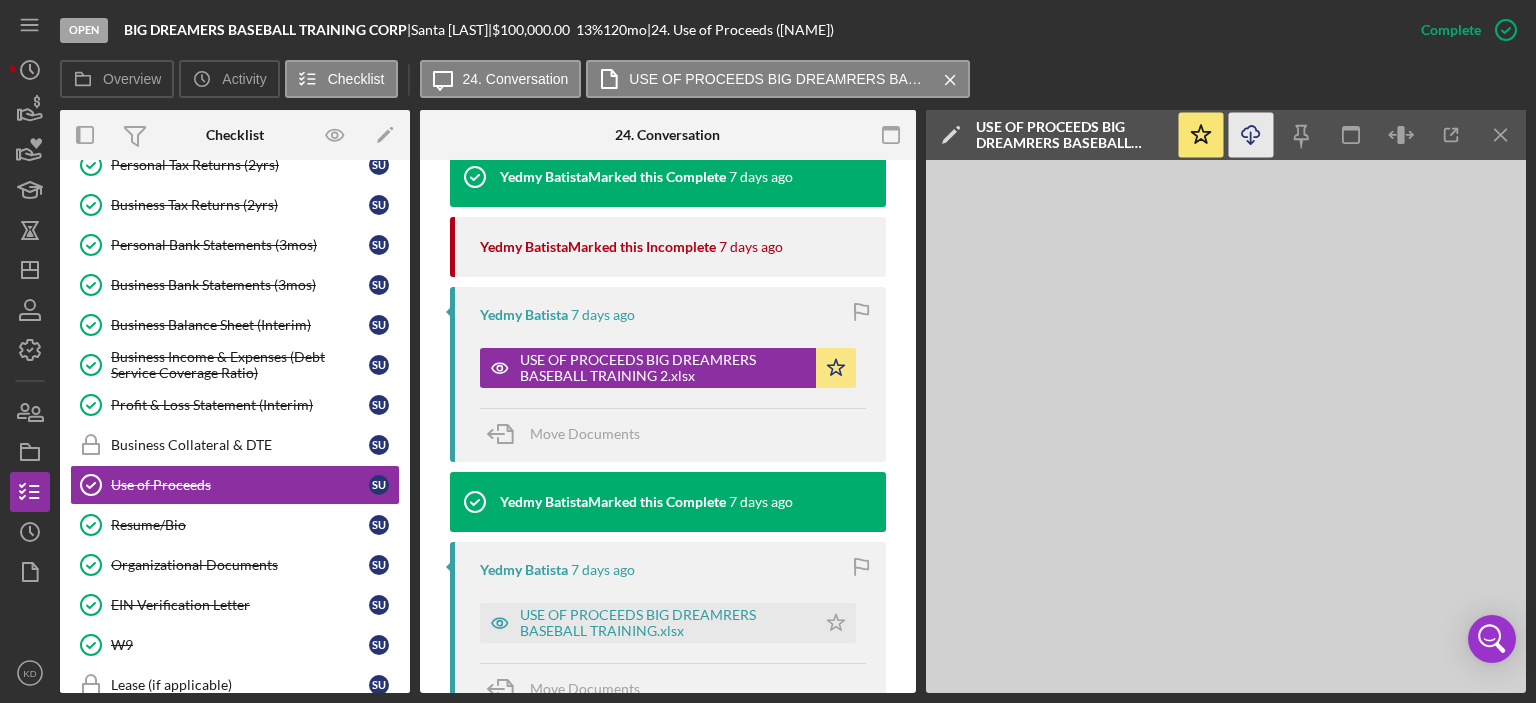 click on "Icon/Download" 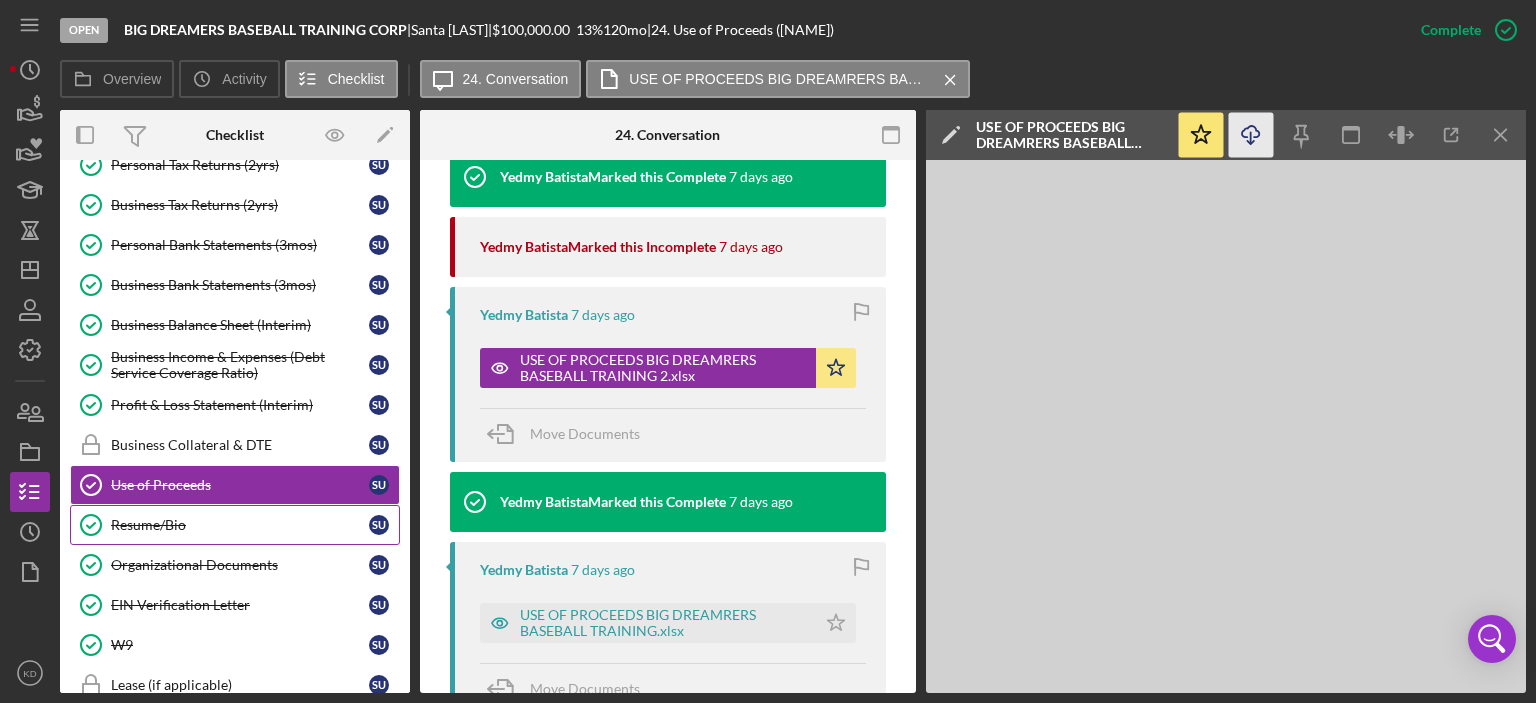click on "Resume/Bio" at bounding box center [240, 525] 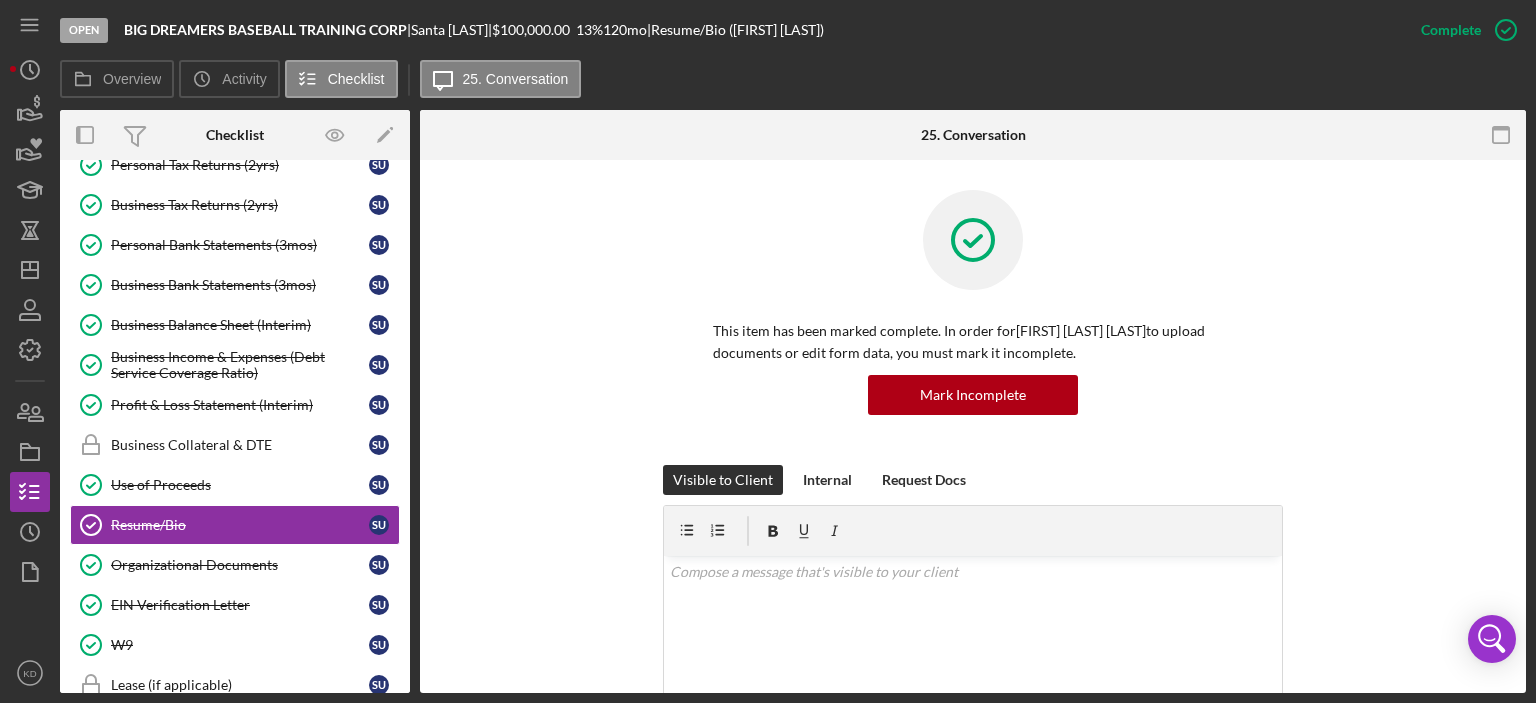 drag, startPoint x: 1520, startPoint y: 344, endPoint x: 1524, endPoint y: 457, distance: 113.07078 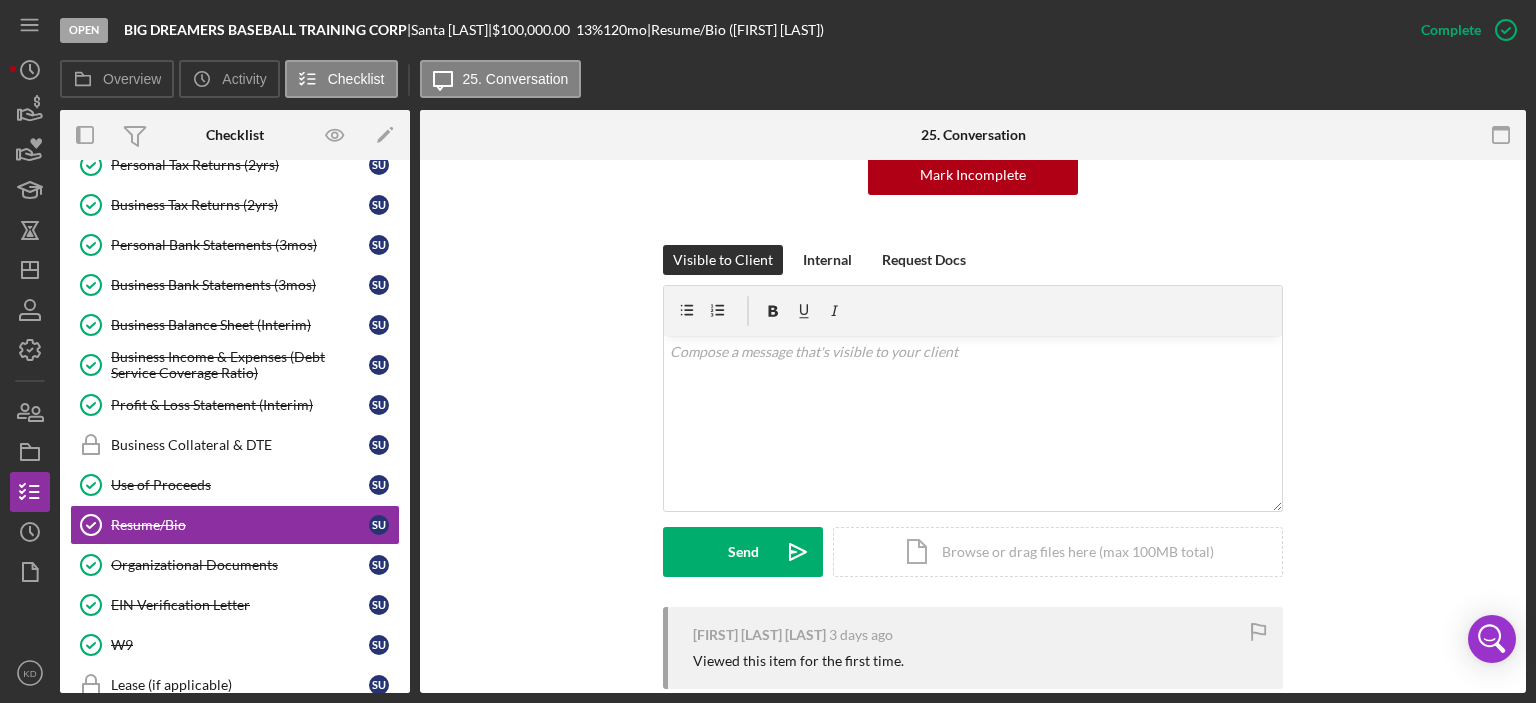 scroll, scrollTop: 399, scrollLeft: 0, axis: vertical 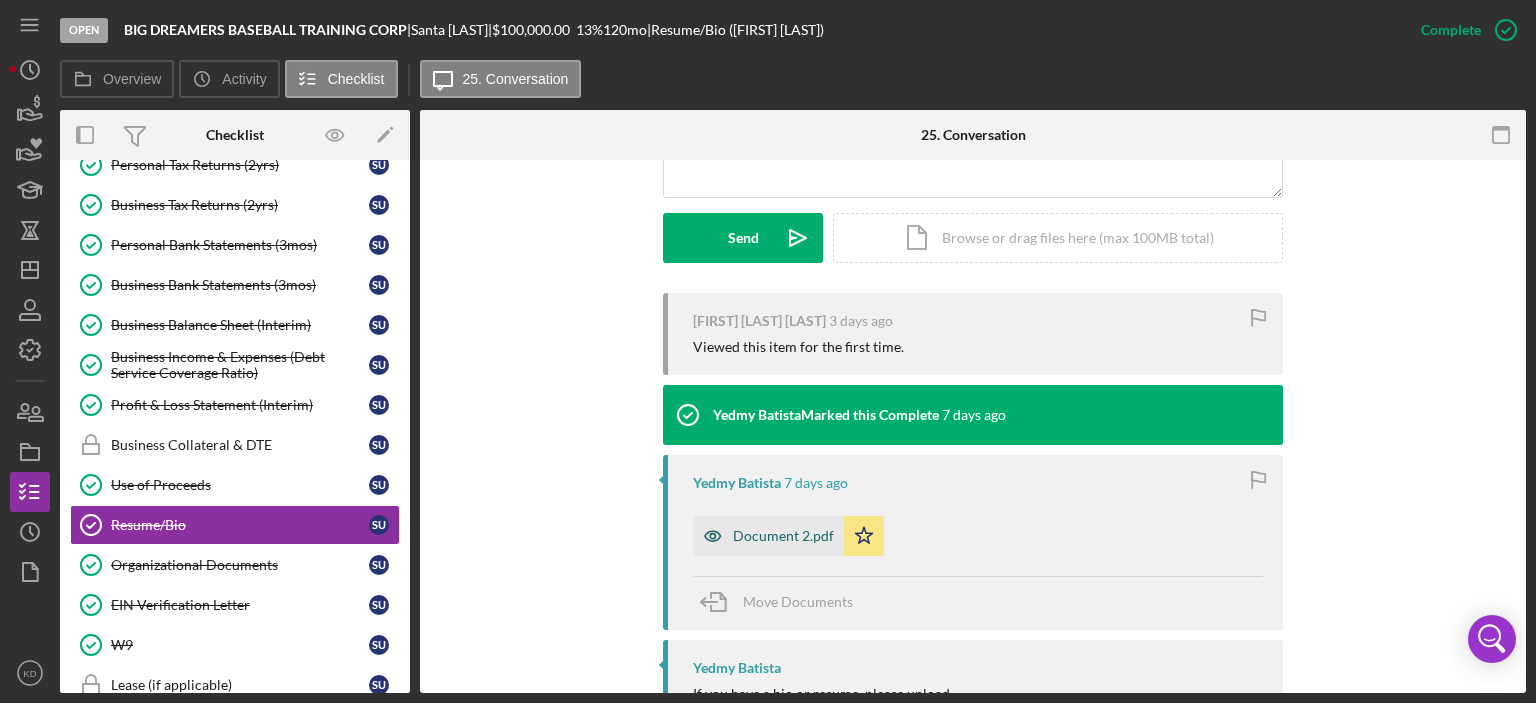 click on "Document 2.pdf" at bounding box center [783, 536] 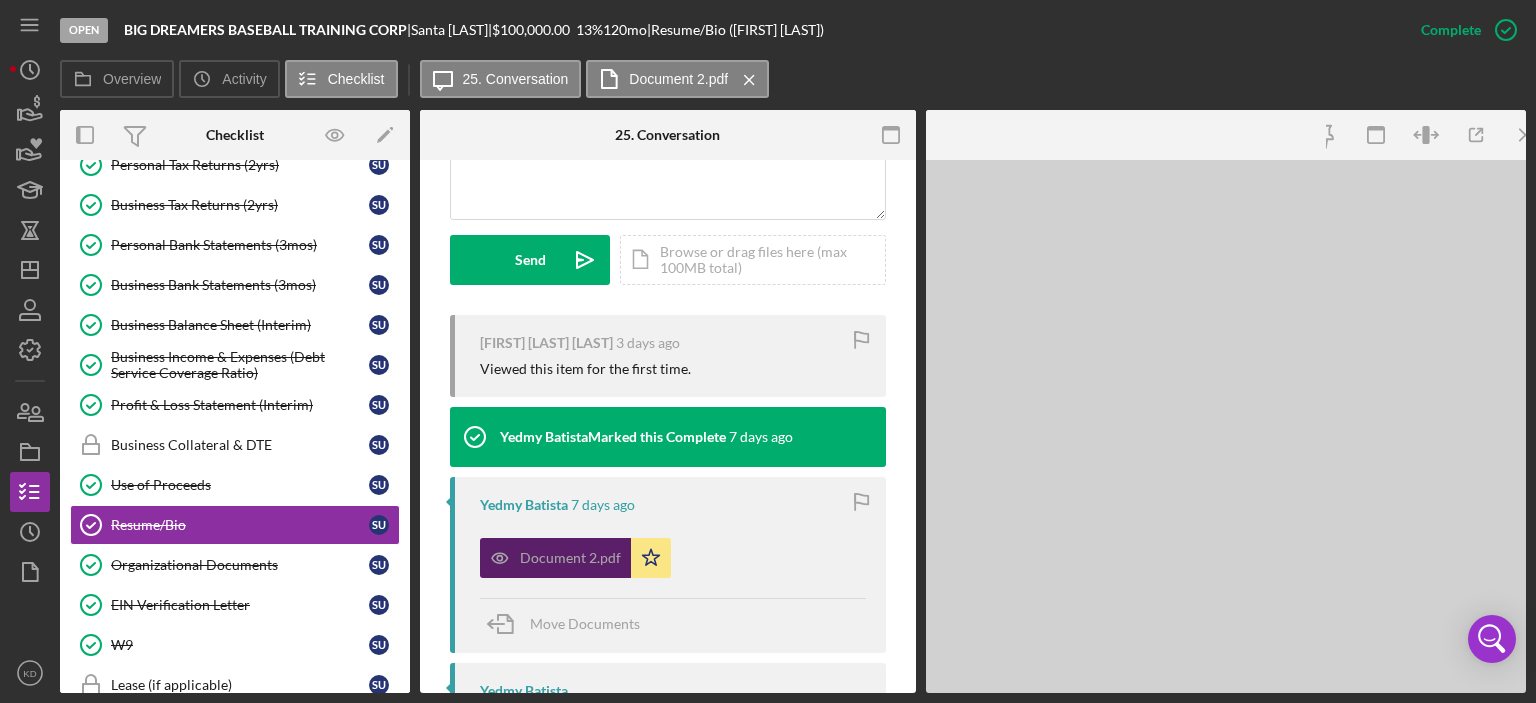 scroll, scrollTop: 556, scrollLeft: 0, axis: vertical 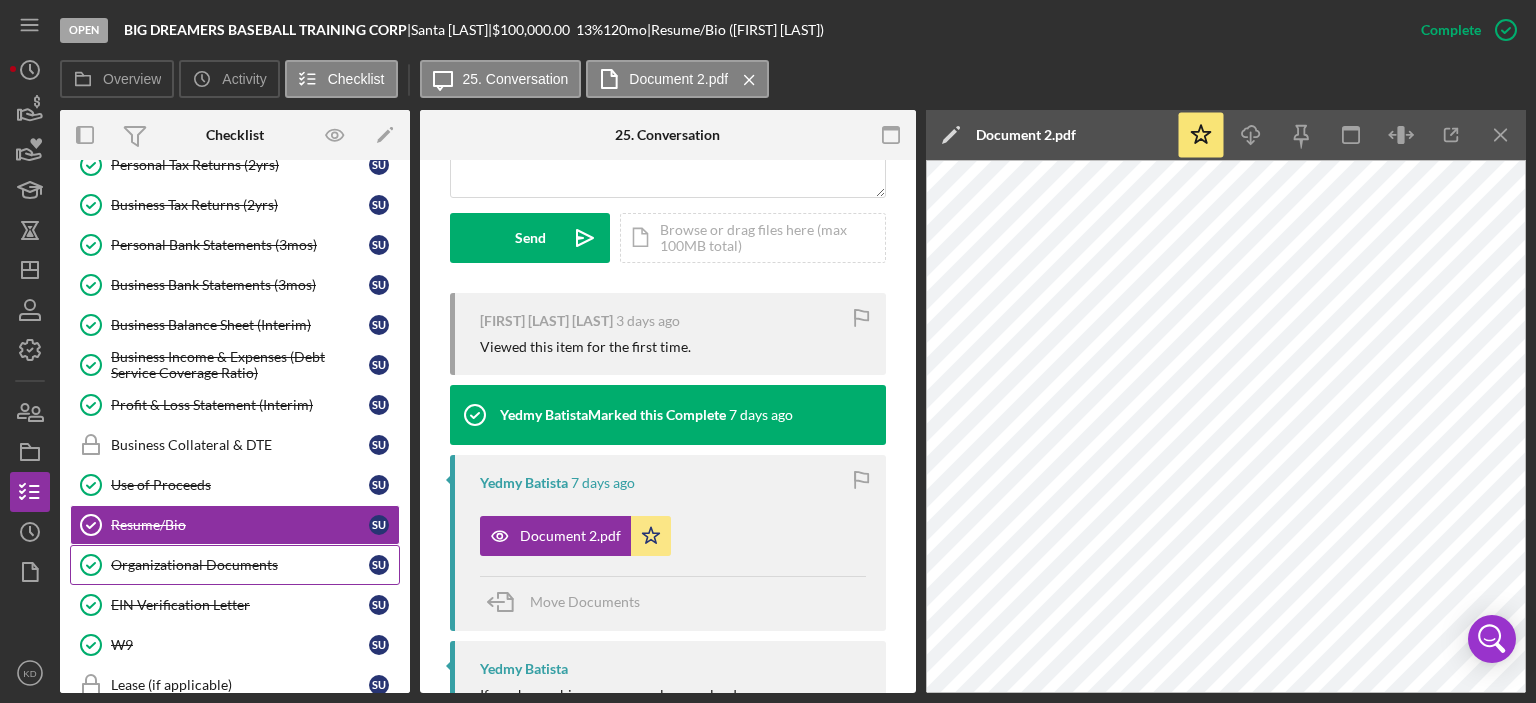 click on "Organizational  Documents" at bounding box center (240, 565) 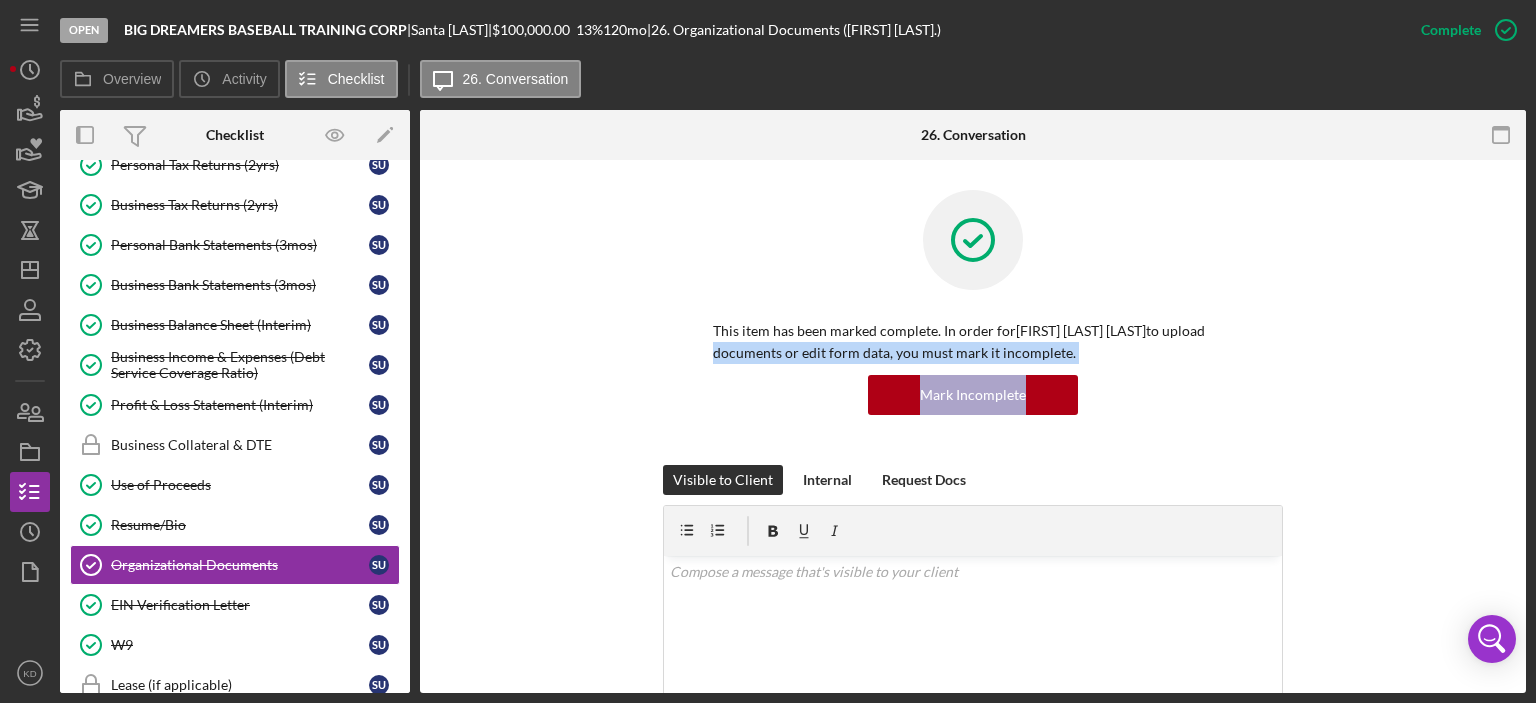 drag, startPoint x: 1519, startPoint y: 340, endPoint x: 1510, endPoint y: 395, distance: 55.7315 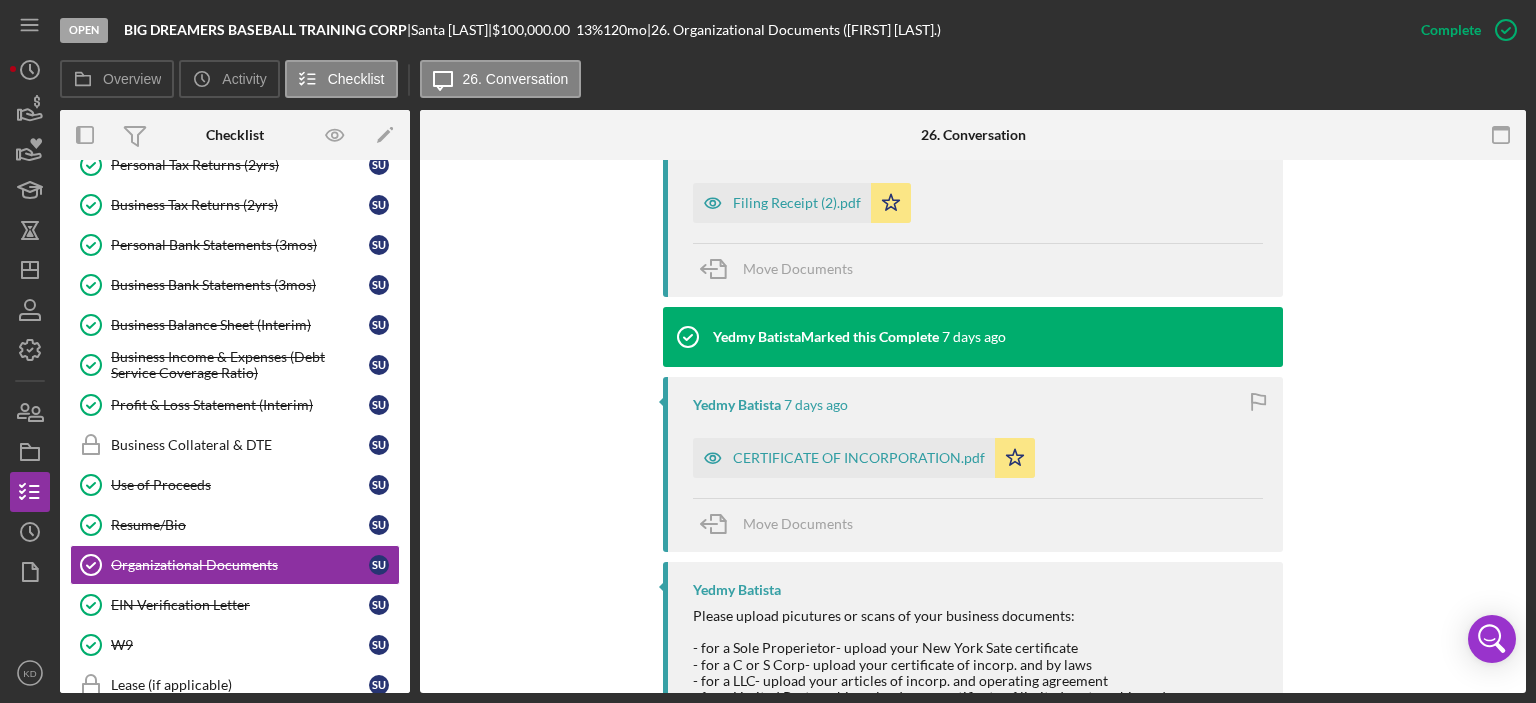scroll, scrollTop: 772, scrollLeft: 0, axis: vertical 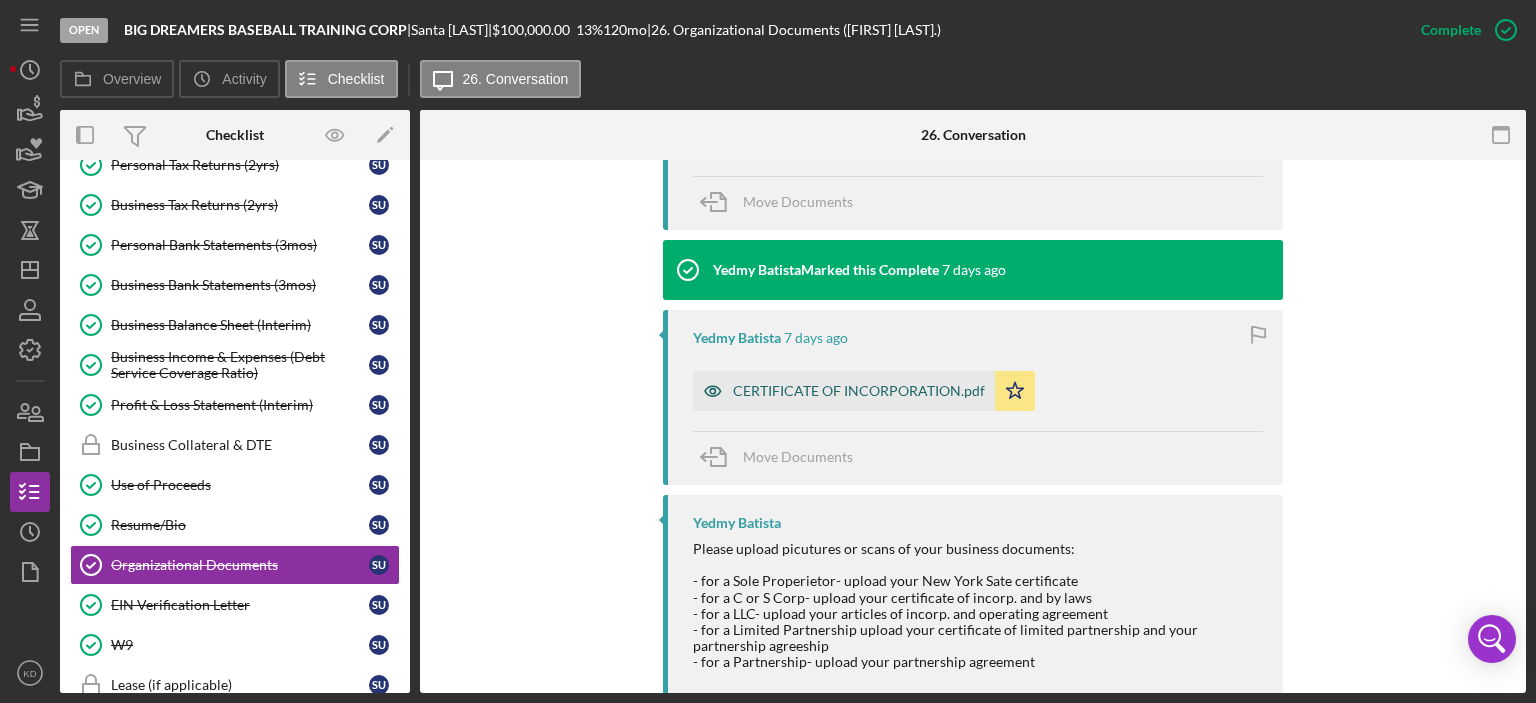 click on "CERTIFICATE OF INCORPORATION.pdf" at bounding box center (859, 391) 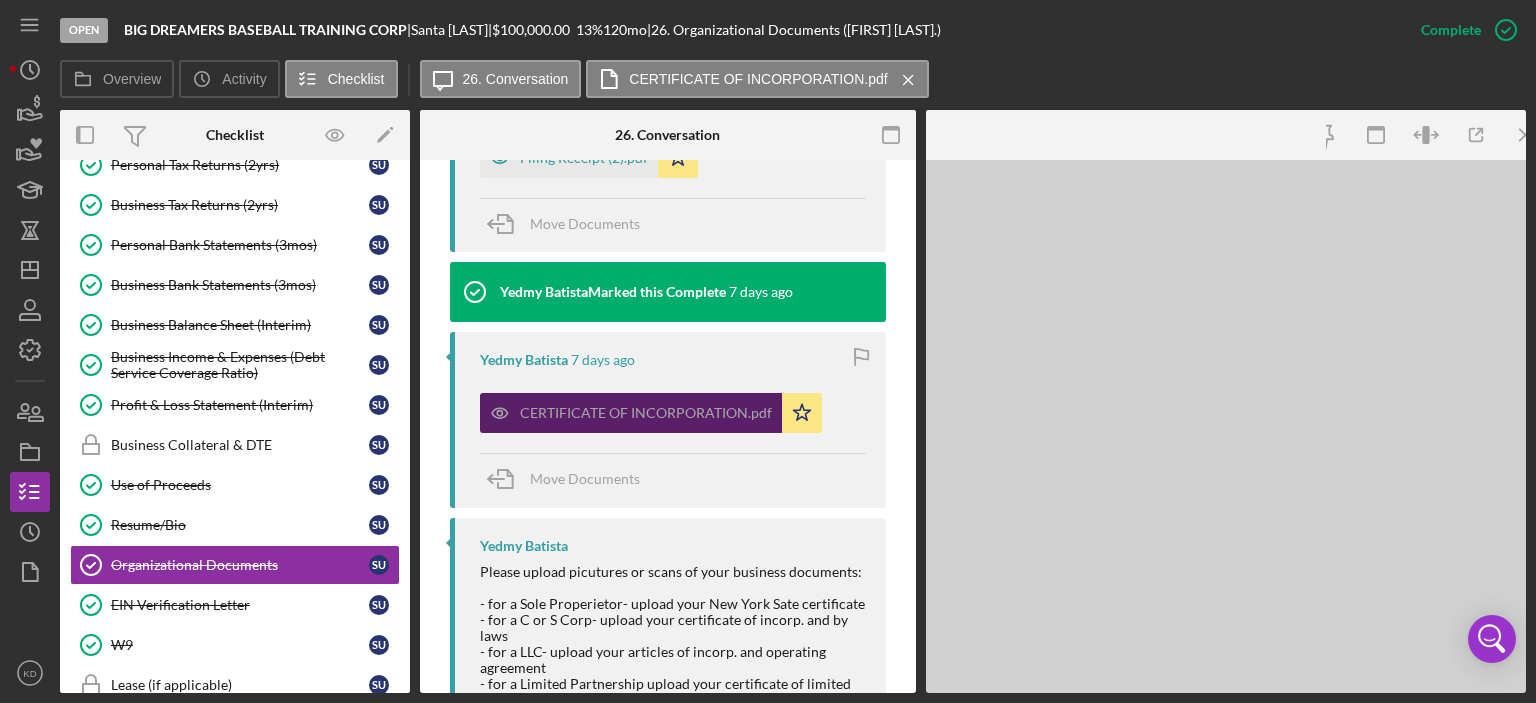 scroll, scrollTop: 795, scrollLeft: 0, axis: vertical 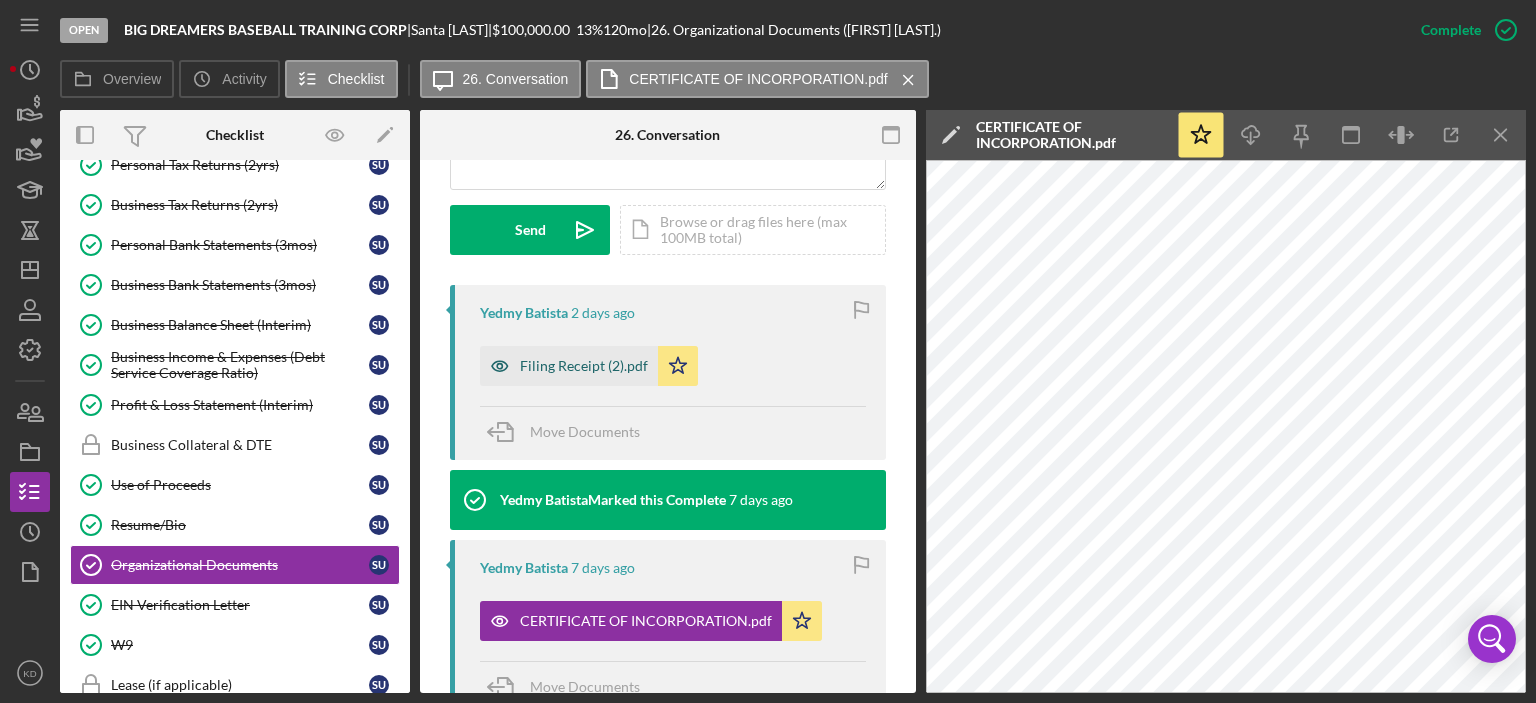 click on "Filing Receipt (2).pdf" at bounding box center (584, 366) 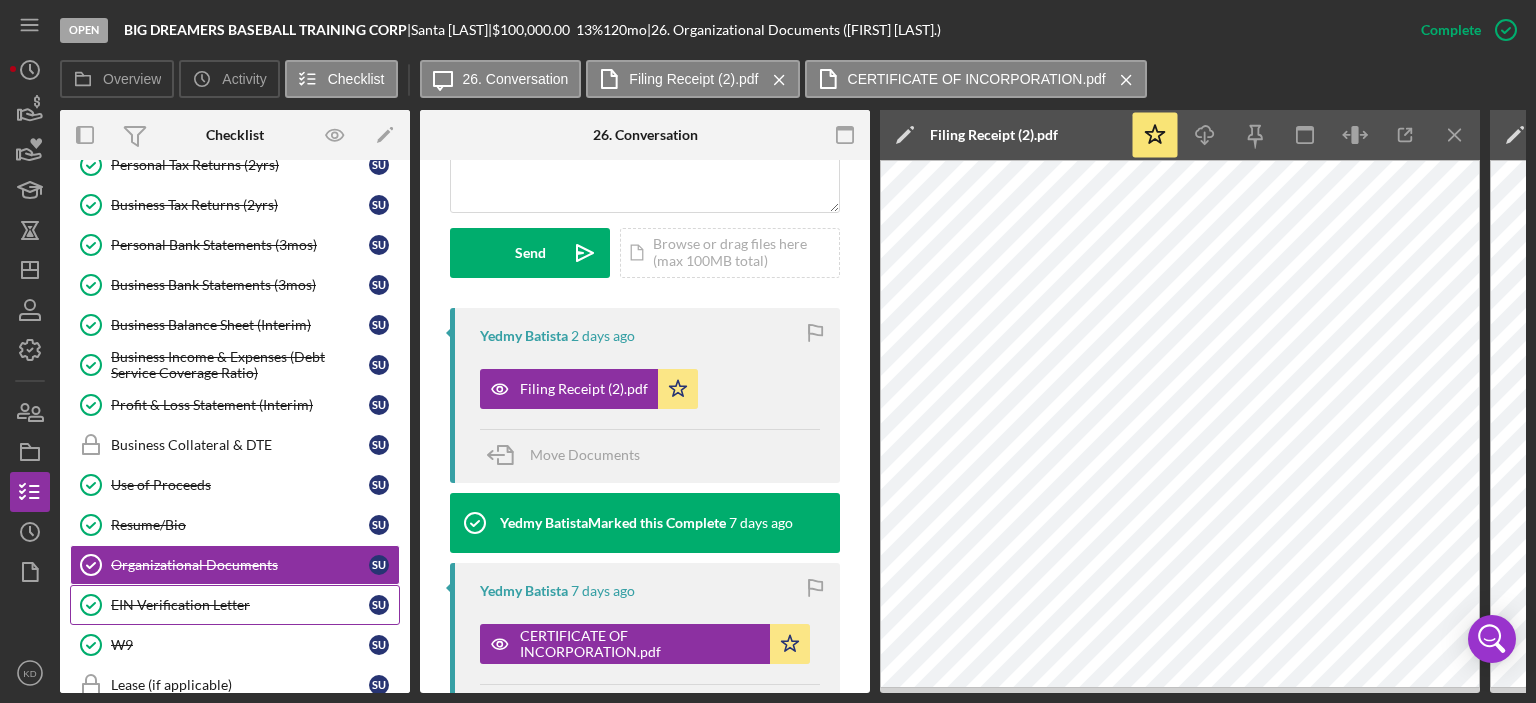 click on "EIN Verification Letter" at bounding box center (240, 605) 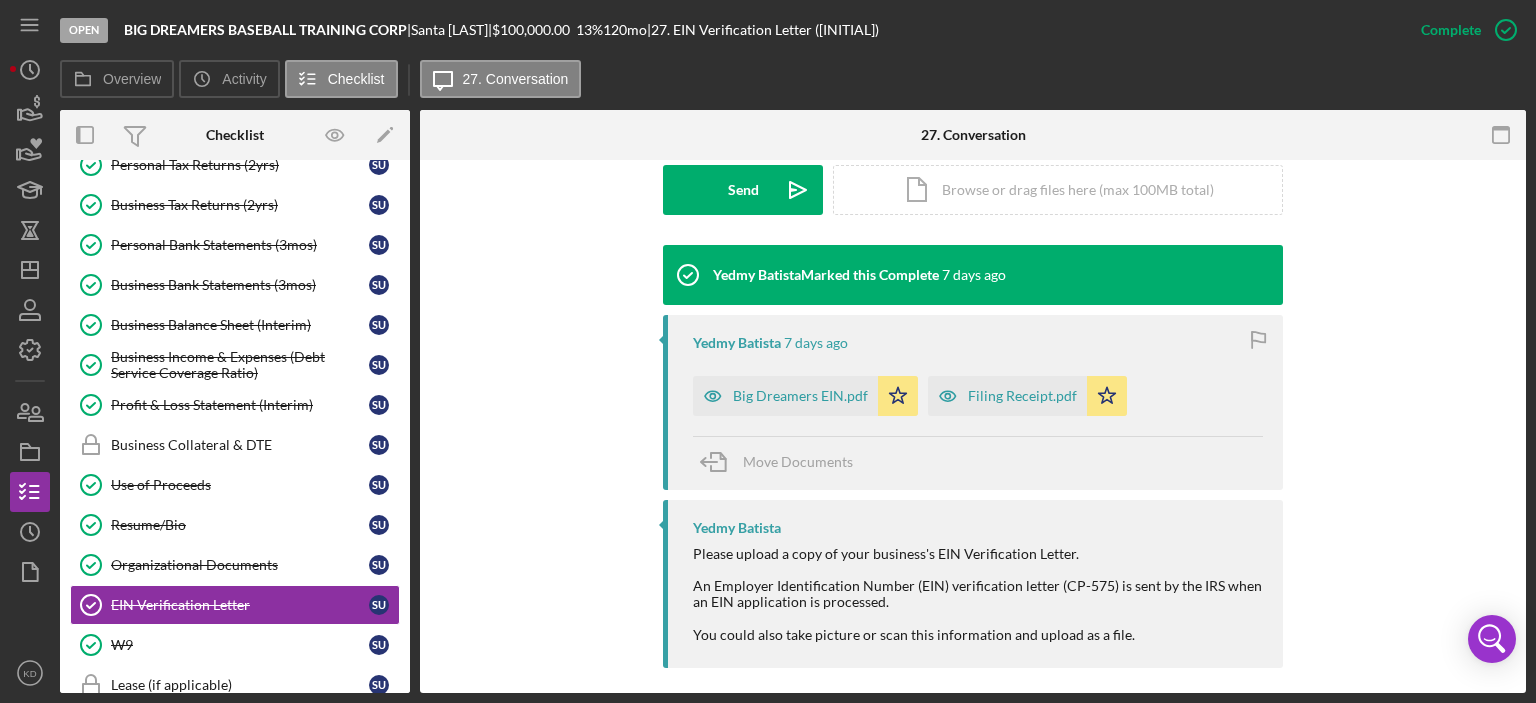 scroll, scrollTop: 596, scrollLeft: 0, axis: vertical 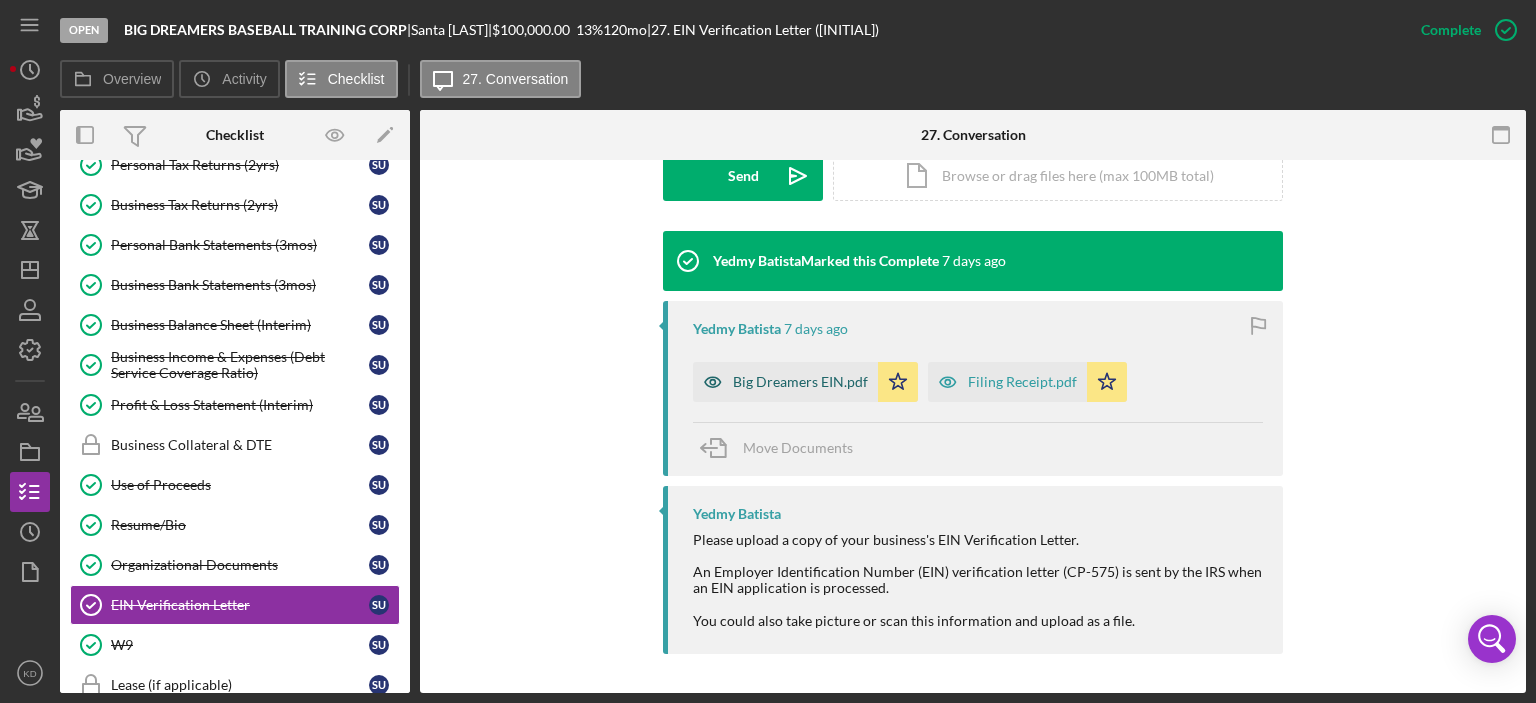 click on "Big Dreamers EIN.pdf" at bounding box center [800, 382] 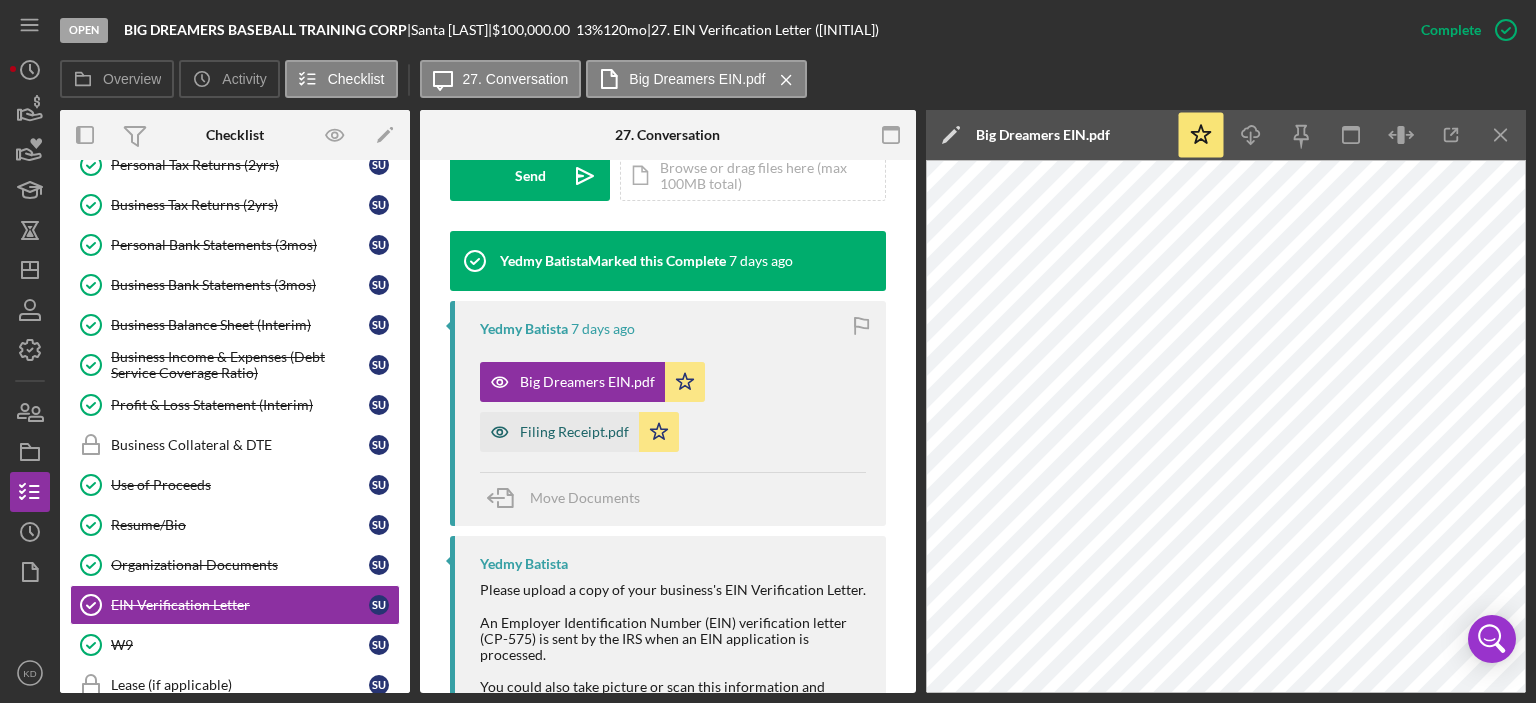 click on "Filing Receipt.pdf" at bounding box center [574, 432] 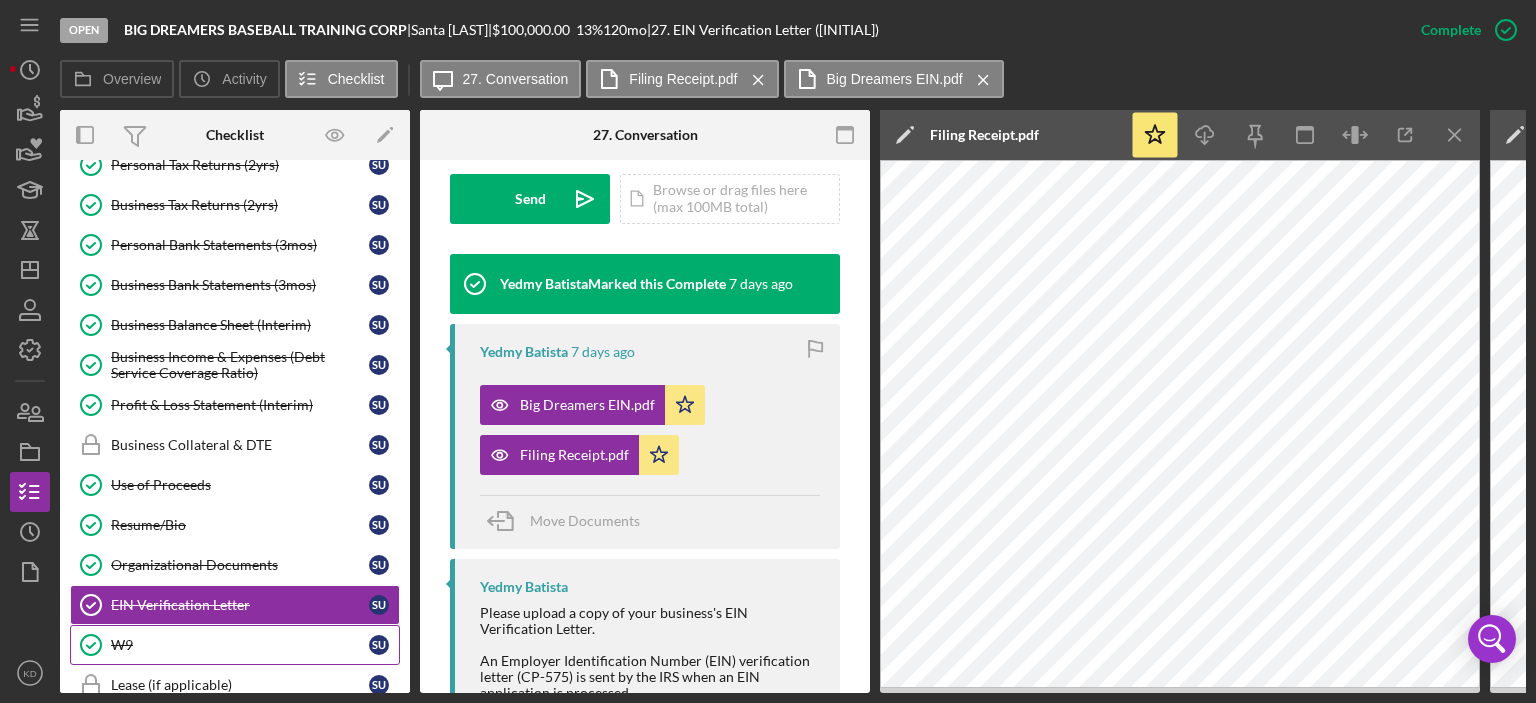 click on "W9" at bounding box center [240, 645] 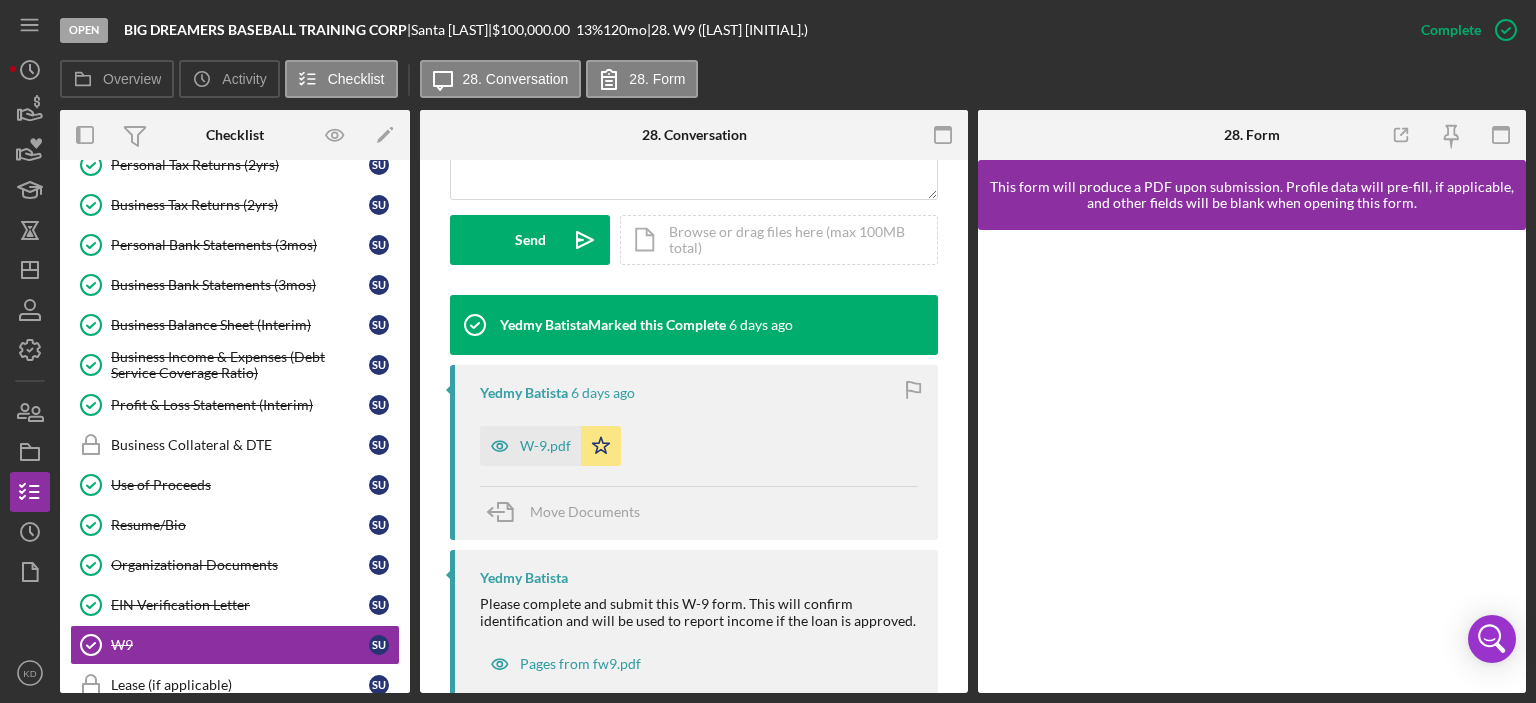 scroll, scrollTop: 604, scrollLeft: 0, axis: vertical 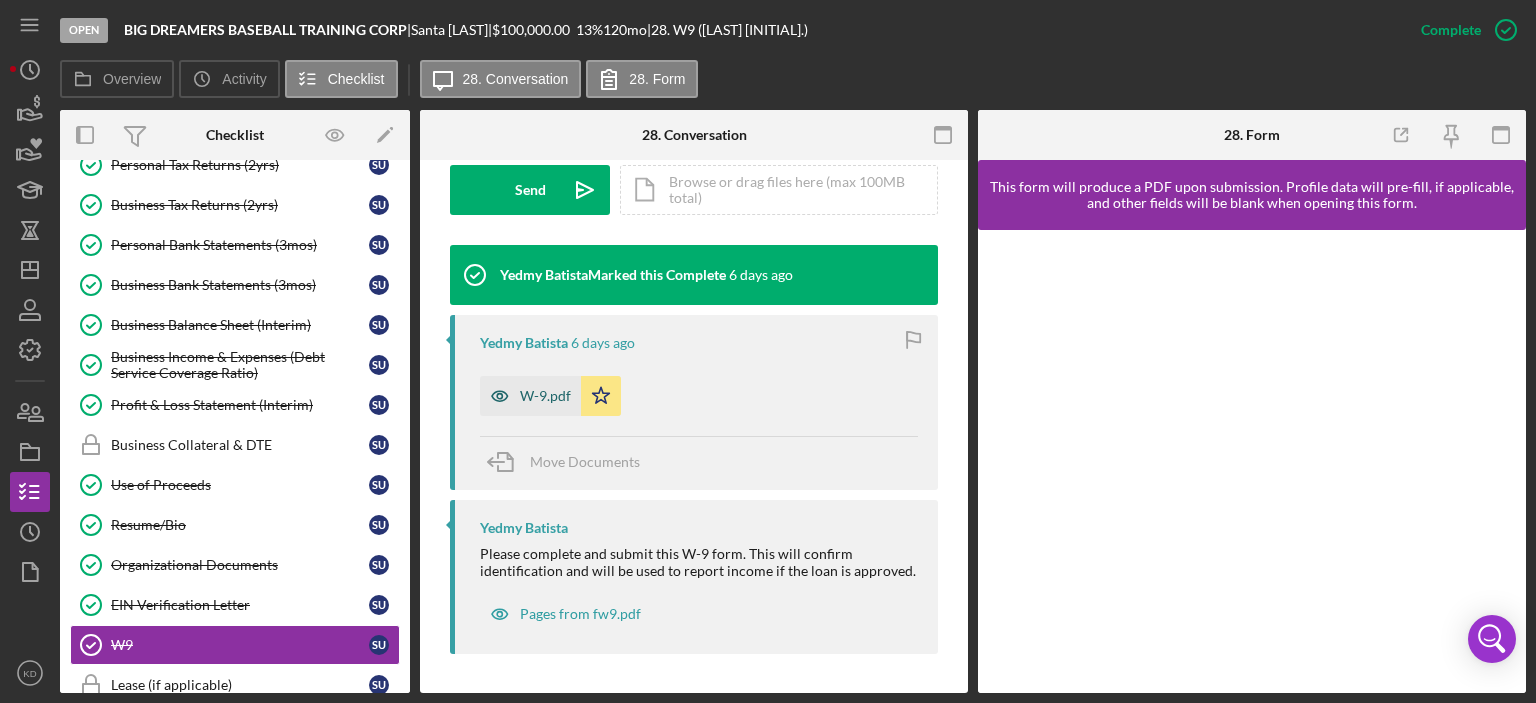 click on "W-9.pdf" at bounding box center (545, 396) 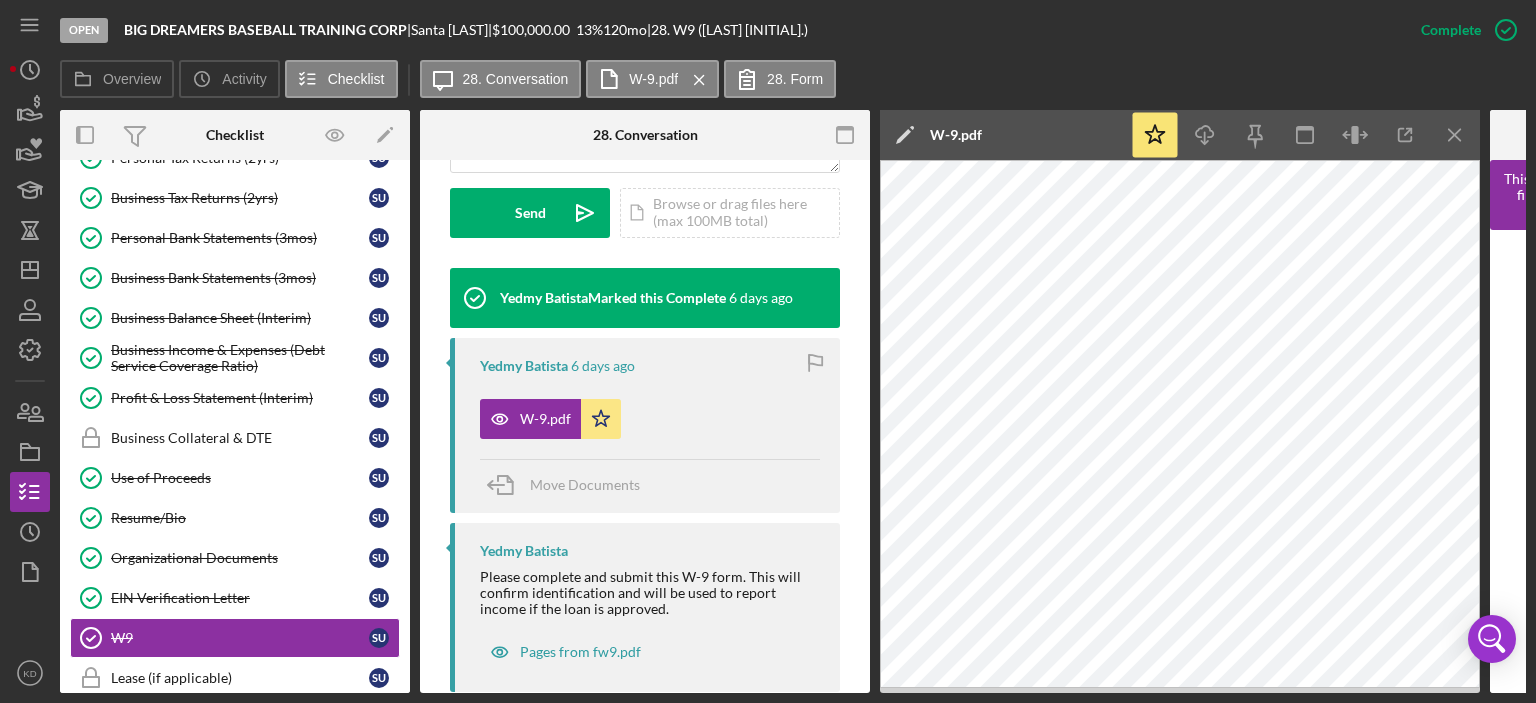 scroll, scrollTop: 6, scrollLeft: 0, axis: vertical 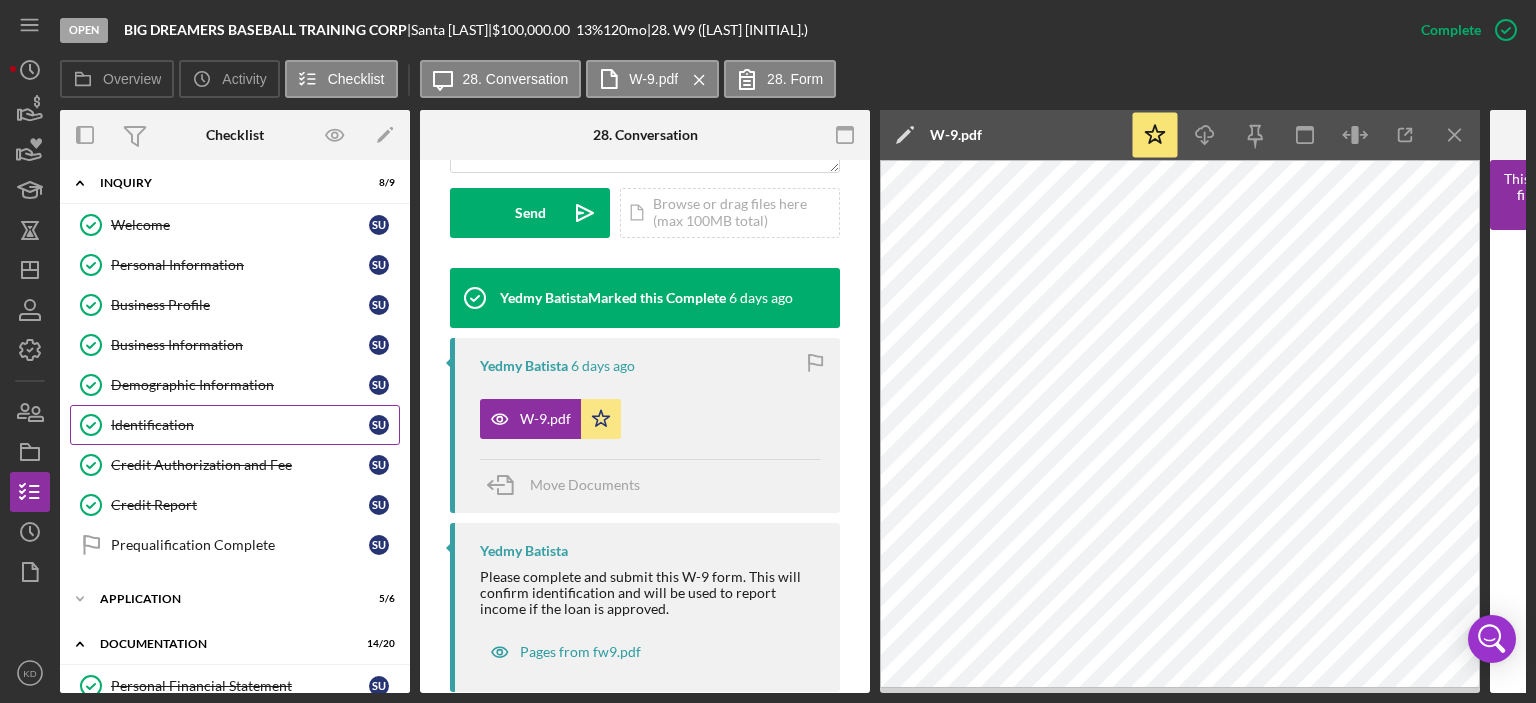 click on "Identification Identification S U" at bounding box center [235, 425] 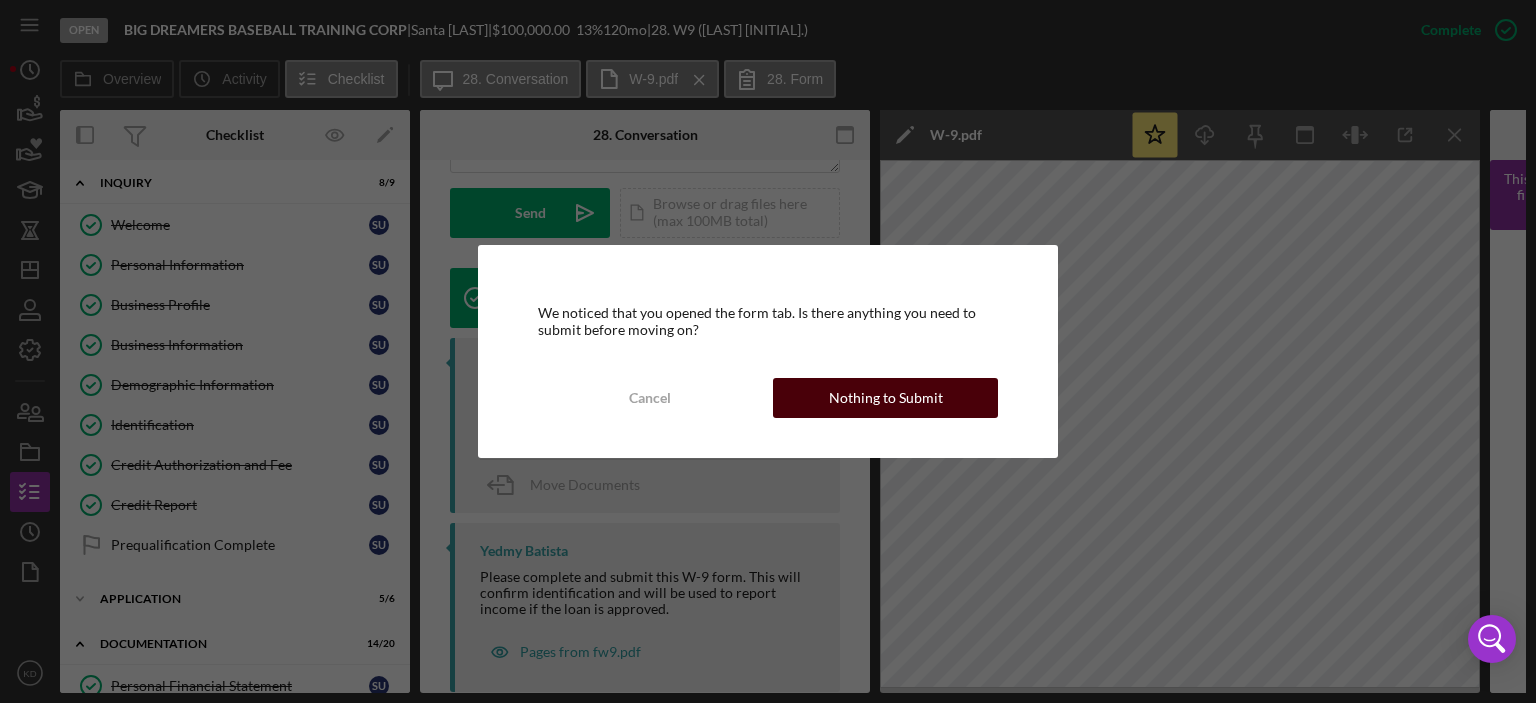 click on "Nothing to Submit" at bounding box center (886, 398) 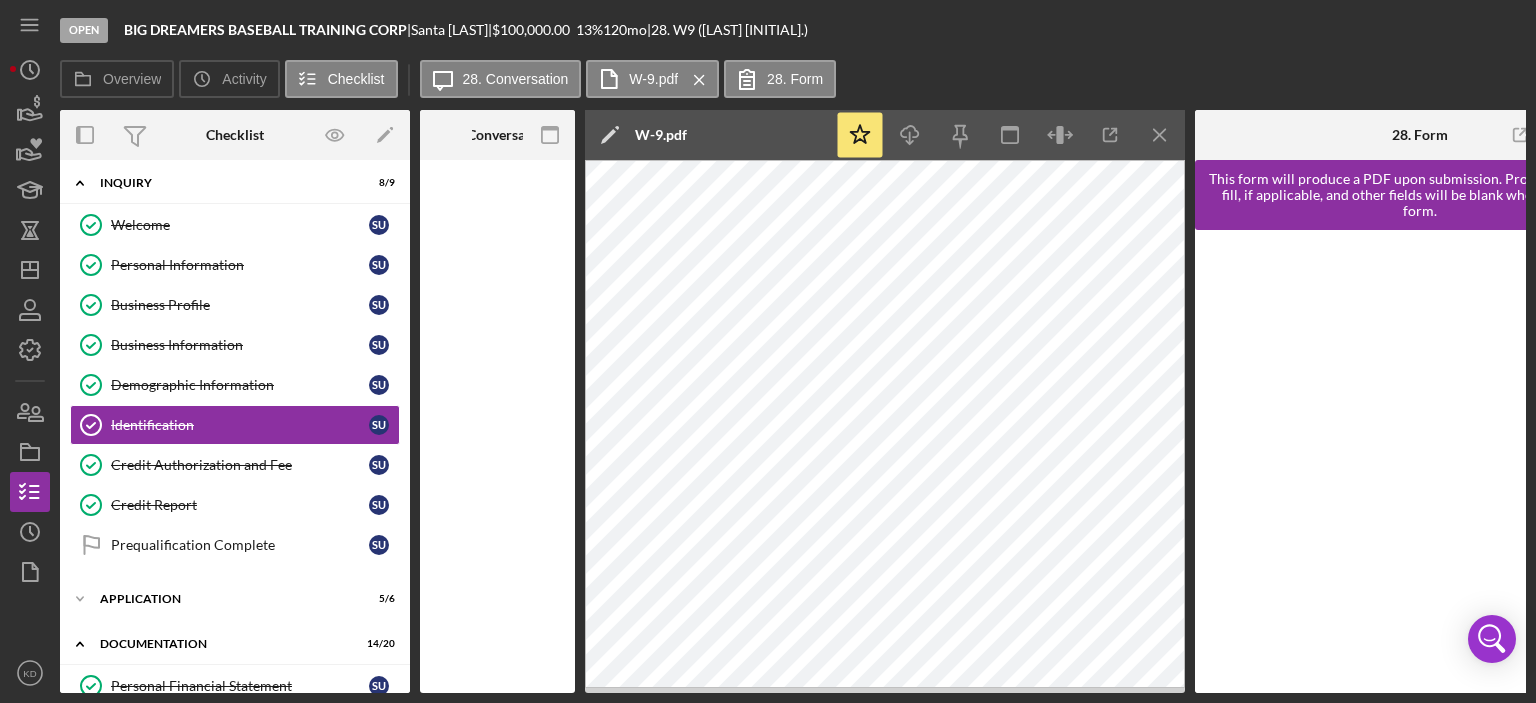 scroll, scrollTop: 0, scrollLeft: 0, axis: both 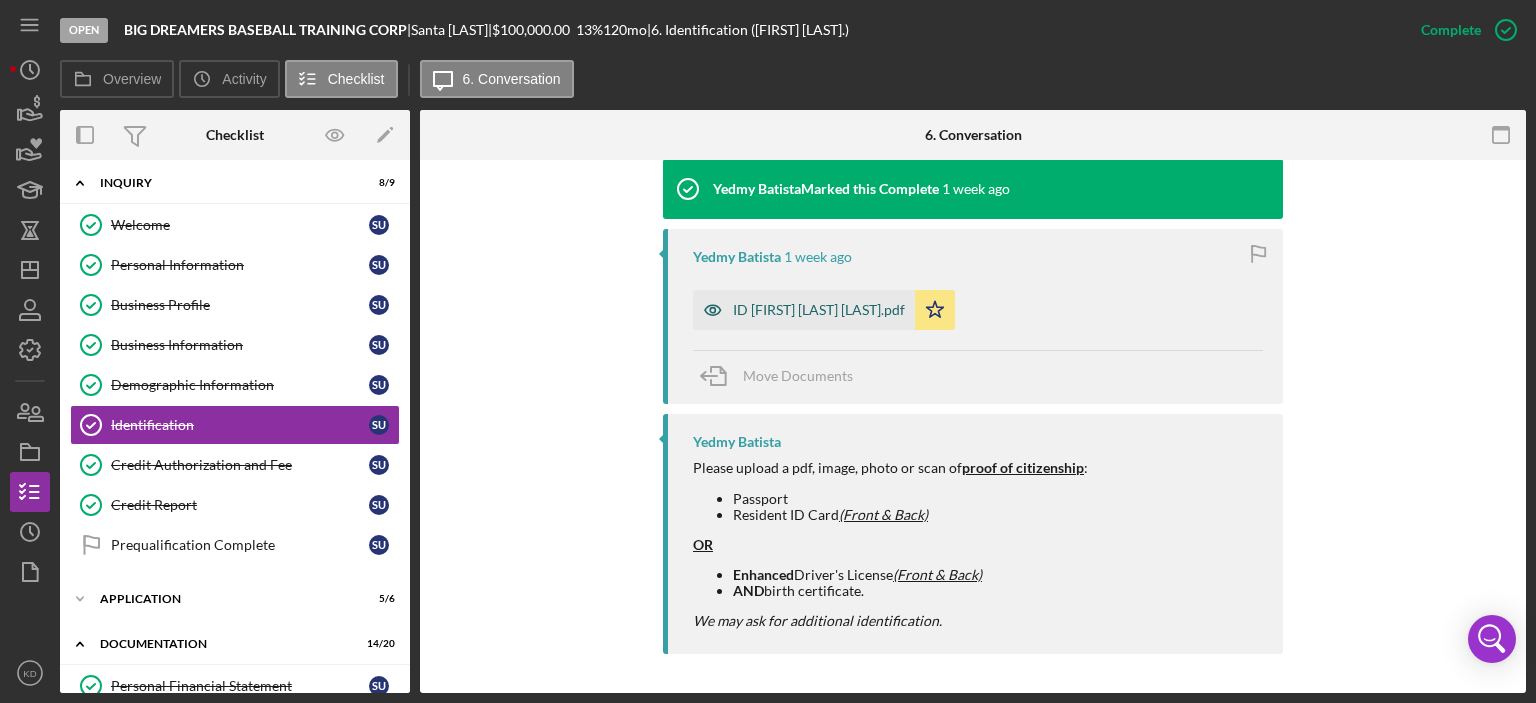 click on "ID [FIRST] [LAST] [LAST].pdf" at bounding box center (819, 310) 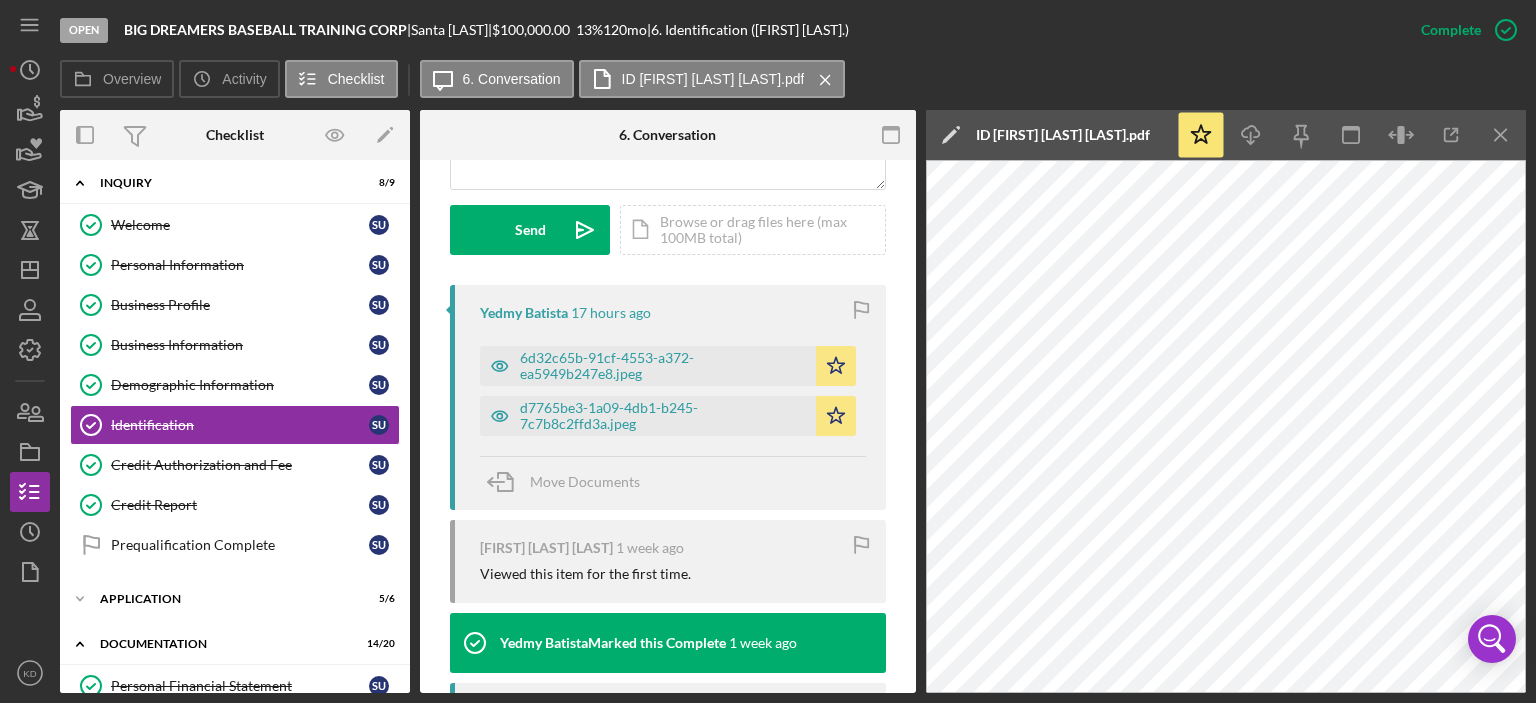 scroll, scrollTop: 556, scrollLeft: 0, axis: vertical 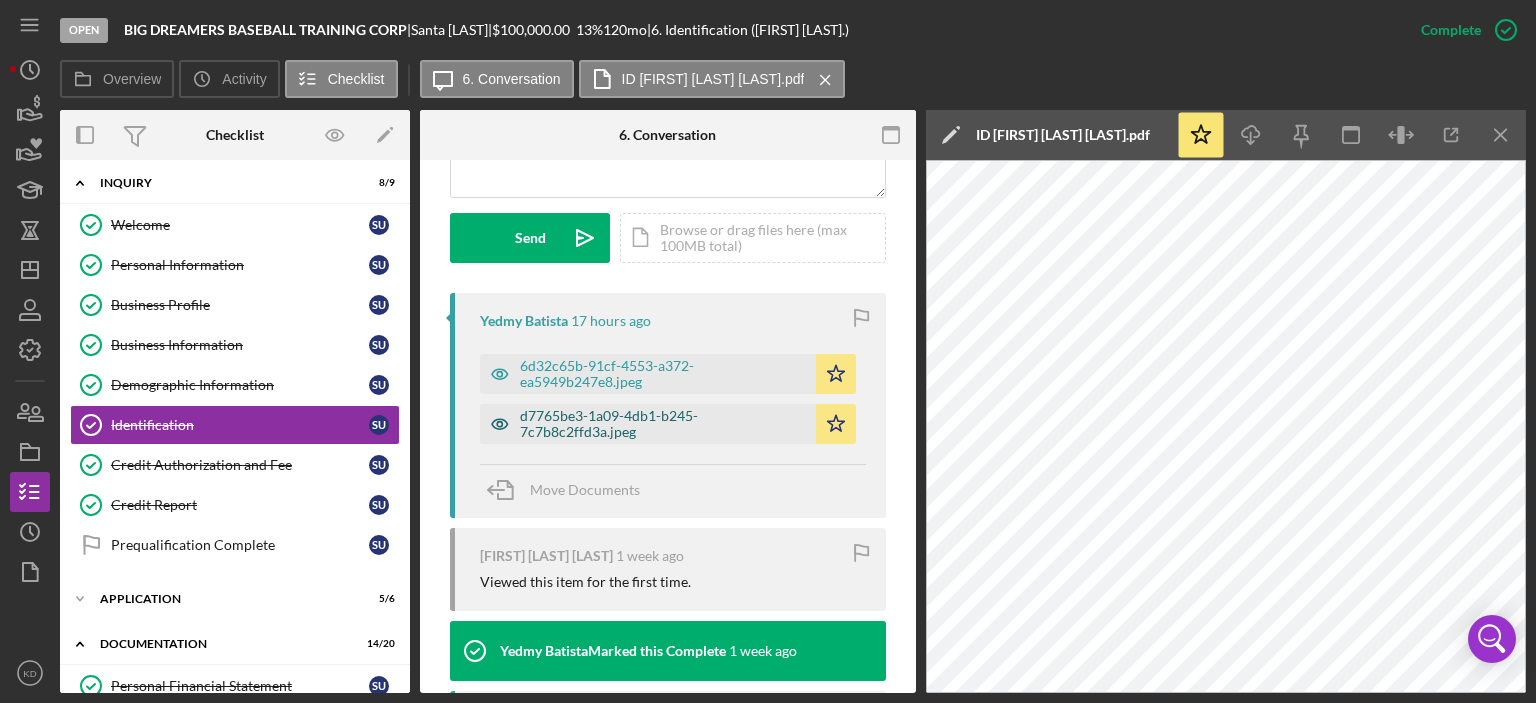 click on "d7765be3-1a09-4db1-b245-7c7b8c2ffd3a.jpeg" at bounding box center [663, 424] 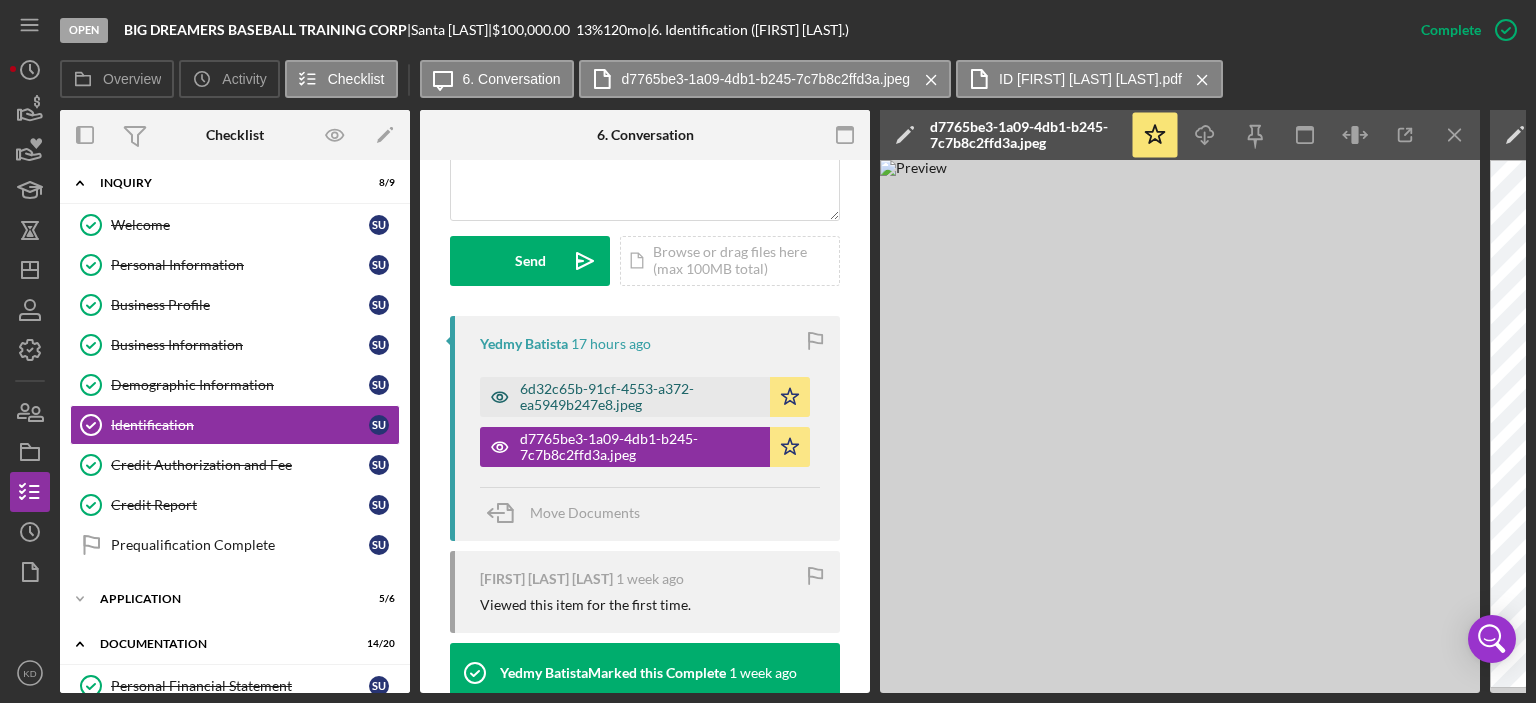 click on "6d32c65b-91cf-4553-a372-ea5949b247e8.jpeg" at bounding box center [640, 397] 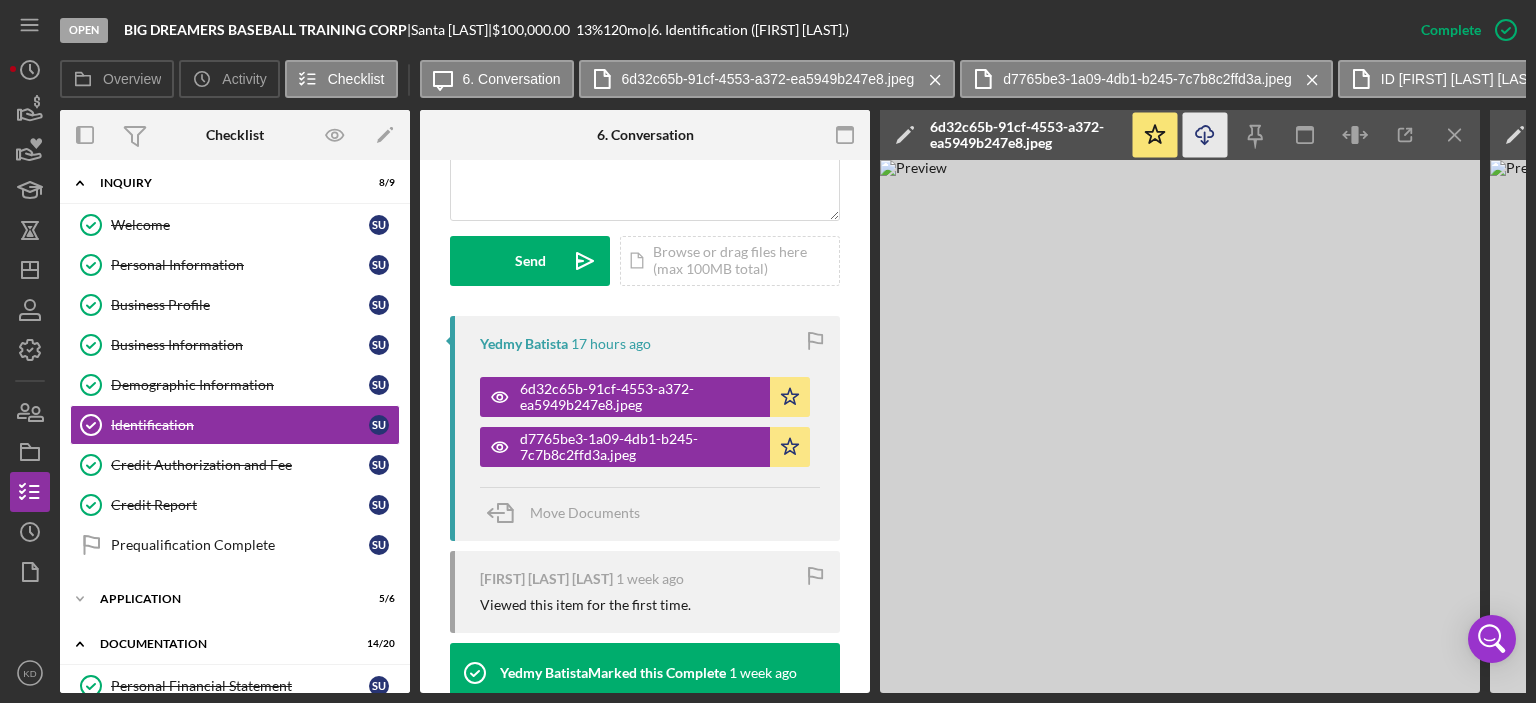 click on "Icon/Download" 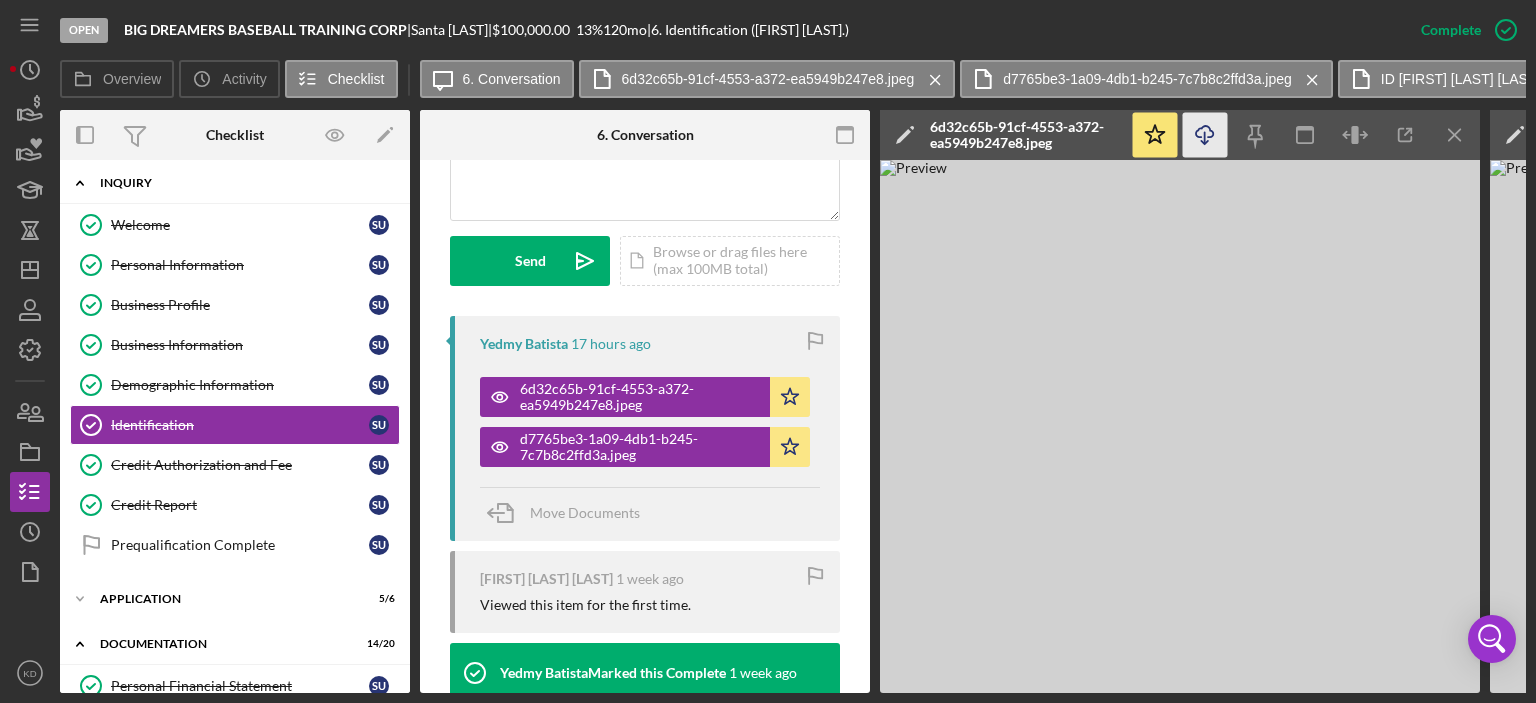 click on "Icon/Expander" 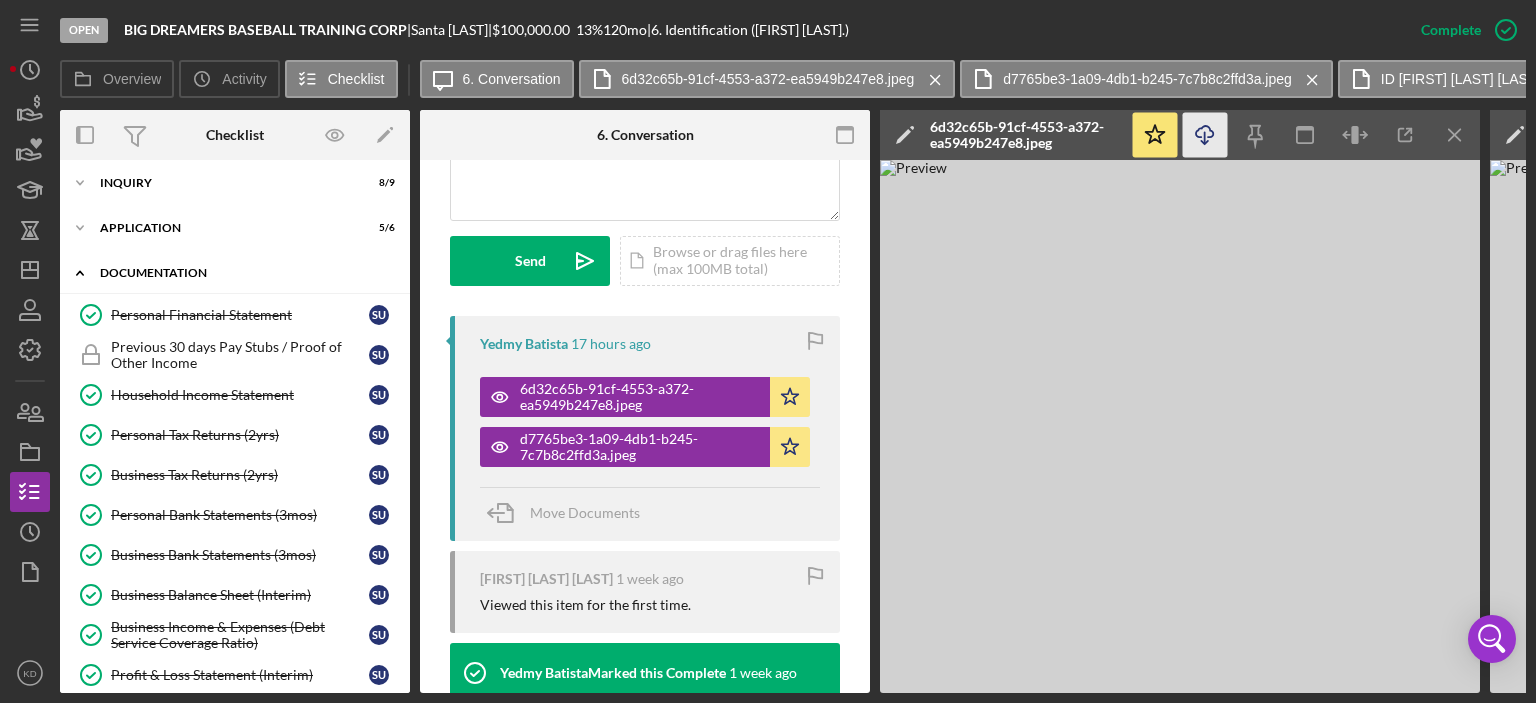 click 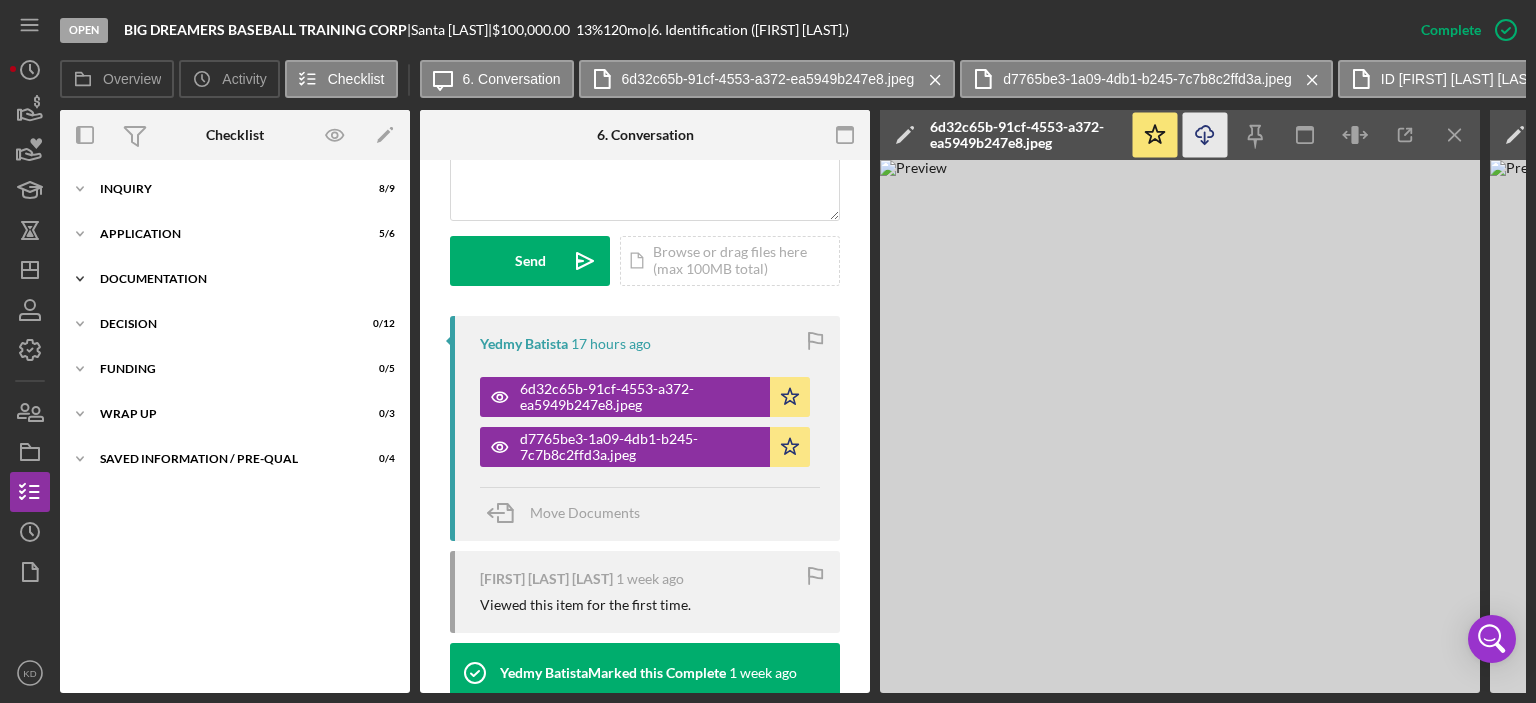 scroll, scrollTop: 0, scrollLeft: 0, axis: both 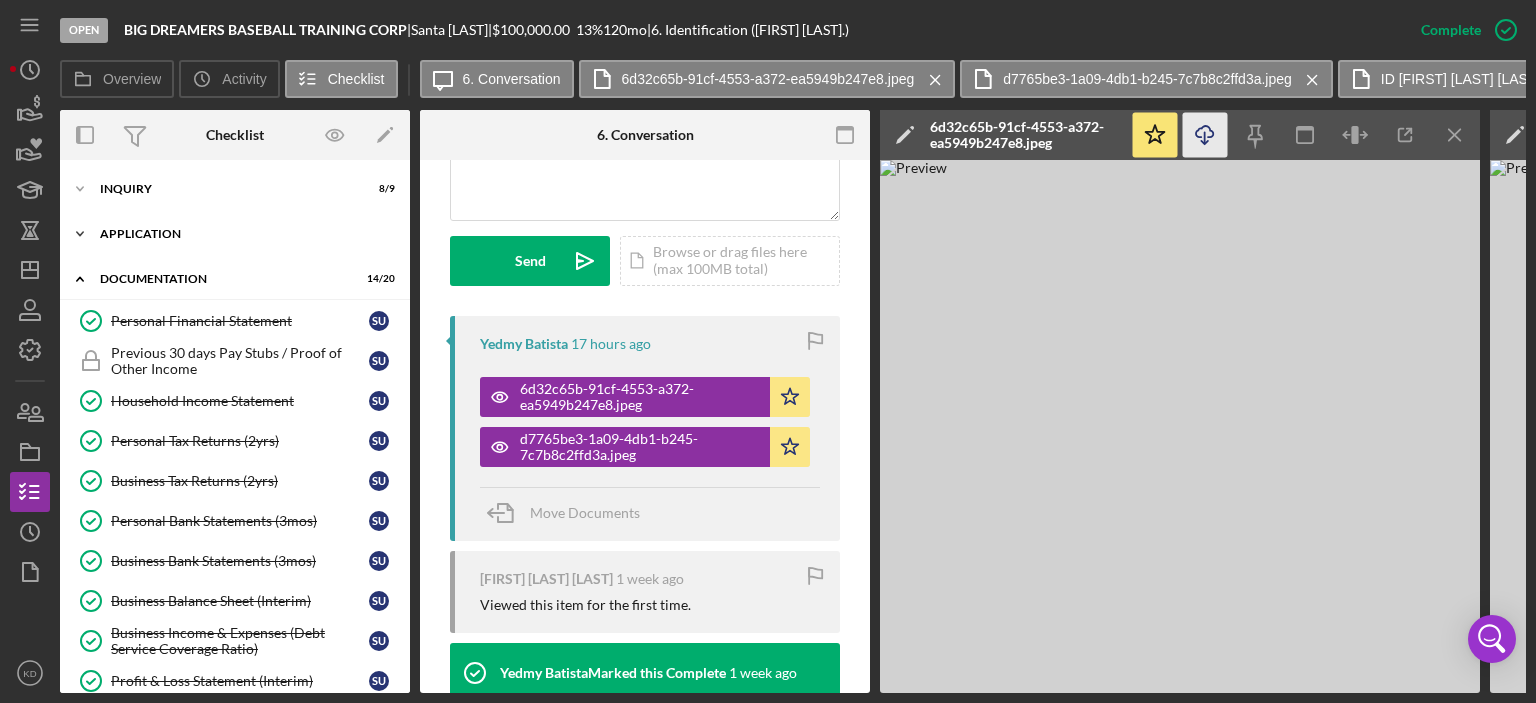 click on "Icon/Expander" 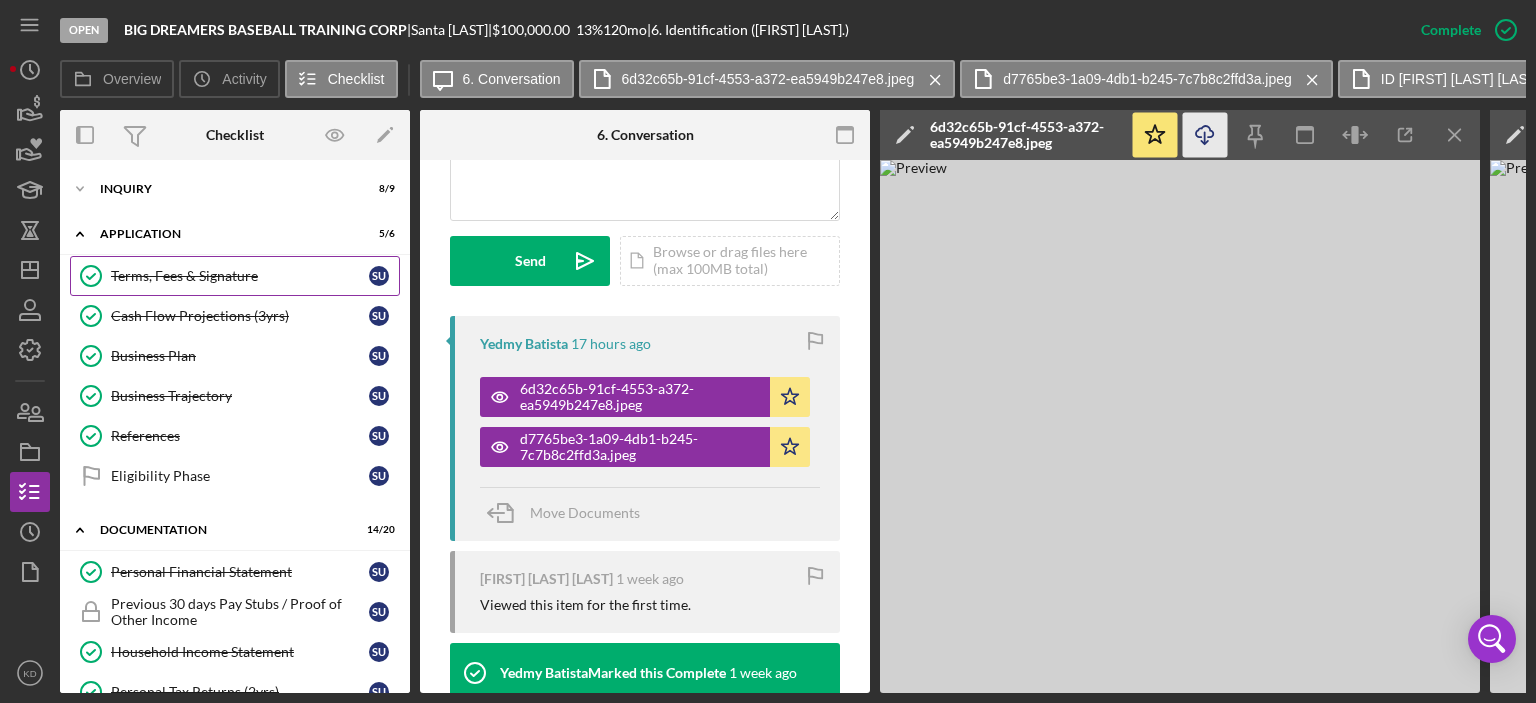 click on "Terms, Fees & Signature" at bounding box center [240, 276] 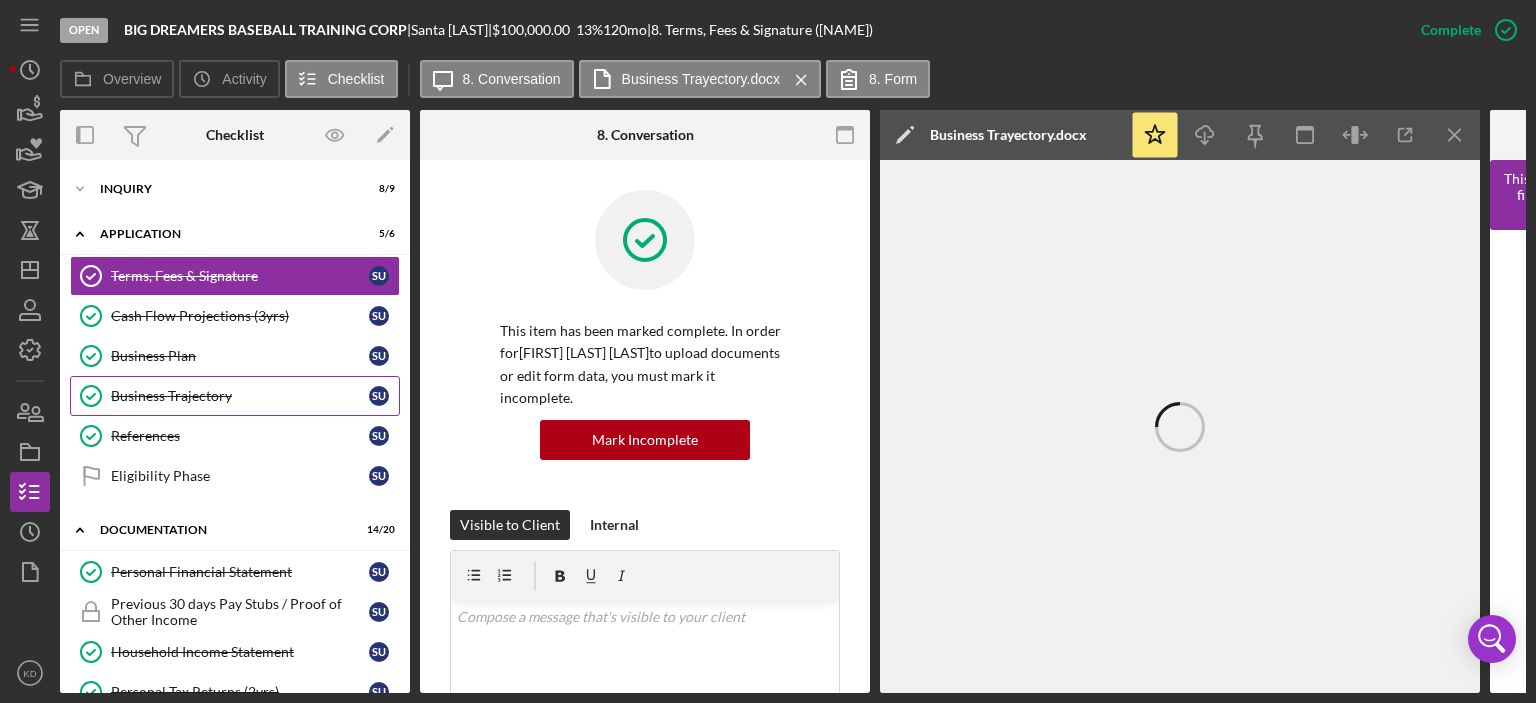 click on "Business Trajectory" at bounding box center (240, 396) 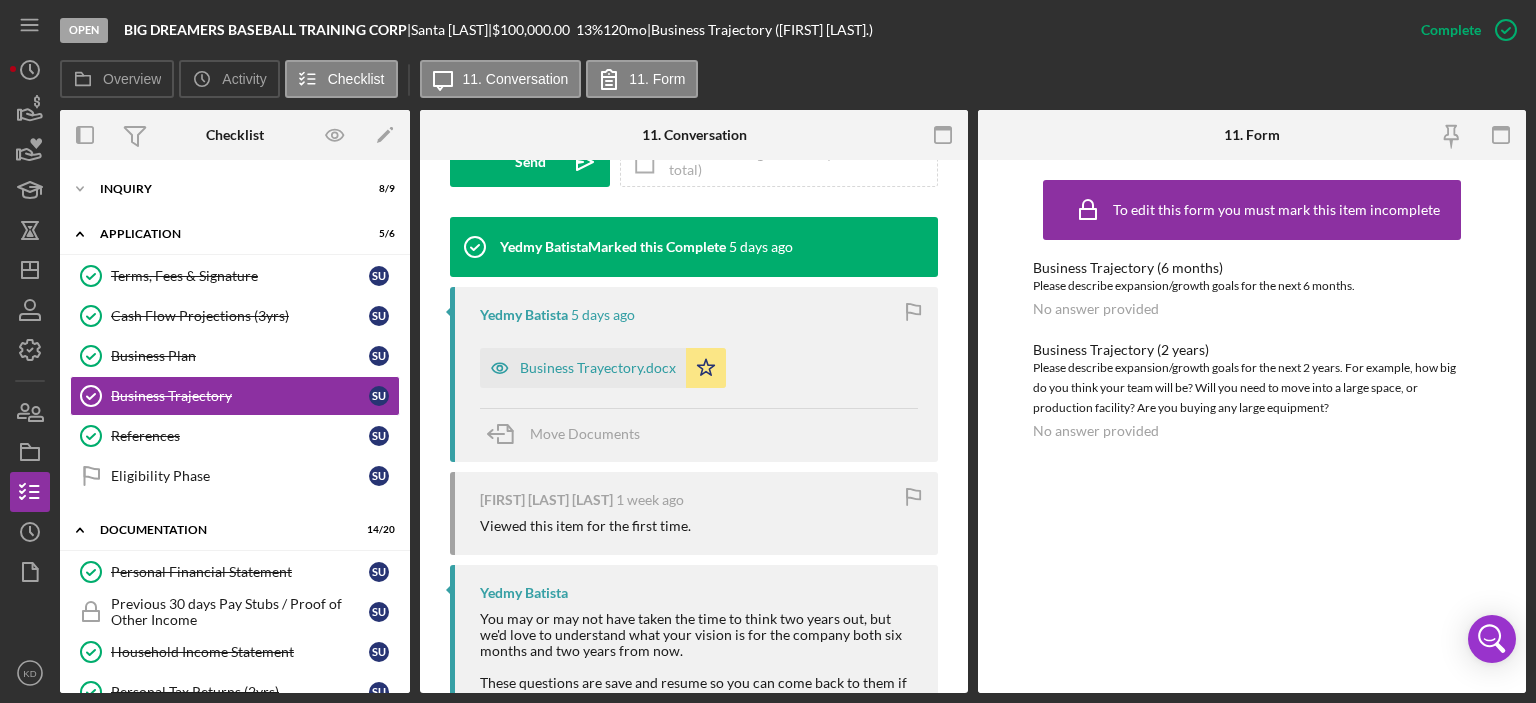 scroll, scrollTop: 637, scrollLeft: 0, axis: vertical 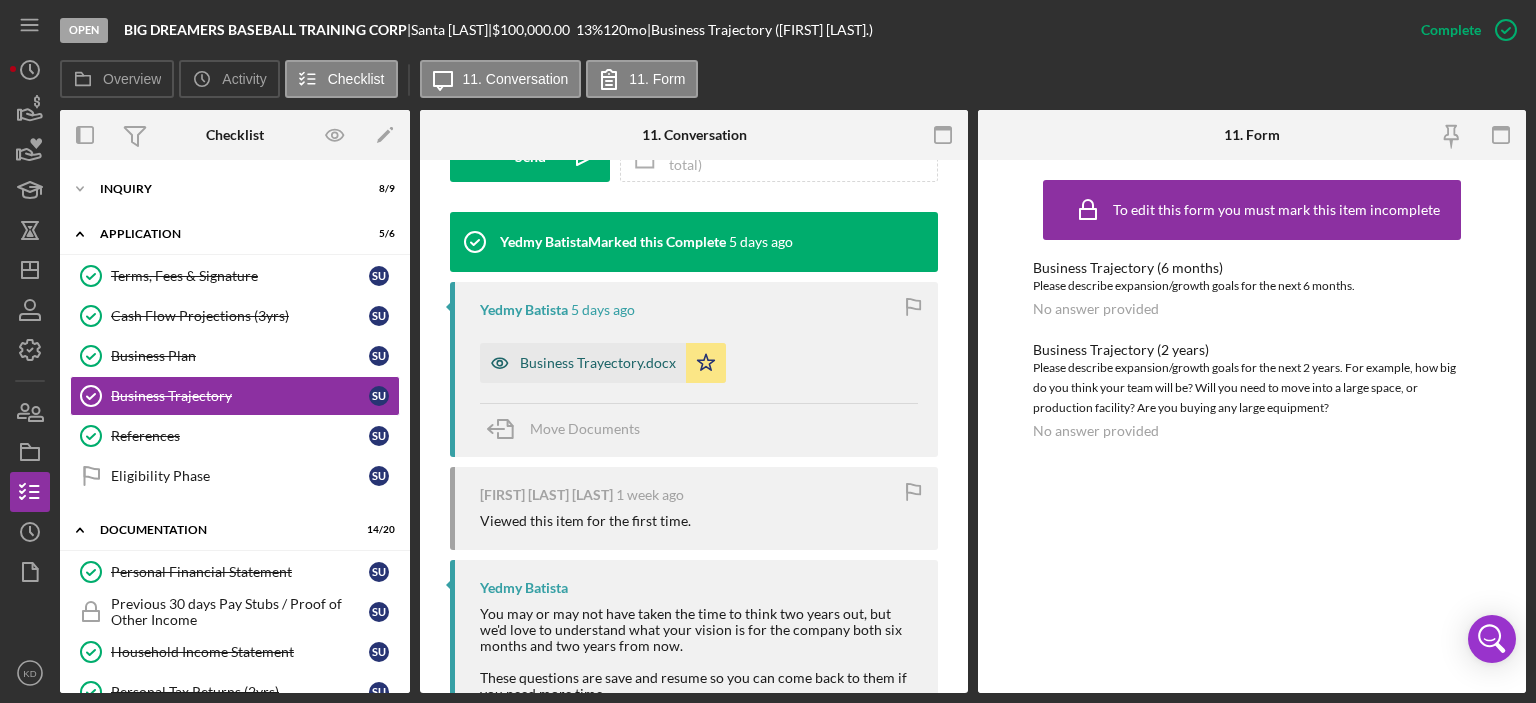 click on "Business Trayectory.docx" at bounding box center (598, 363) 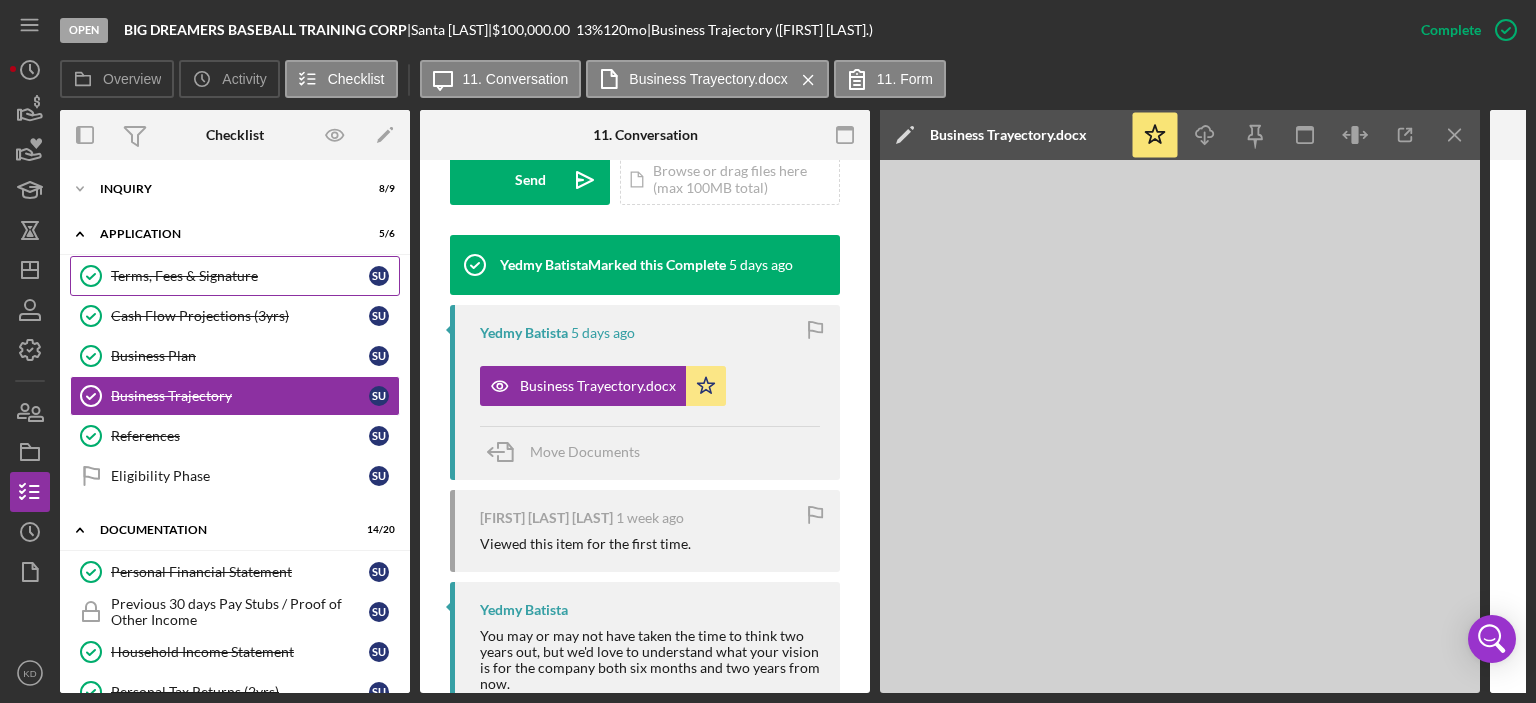 click on "Terms, Fees & Signature" at bounding box center [240, 276] 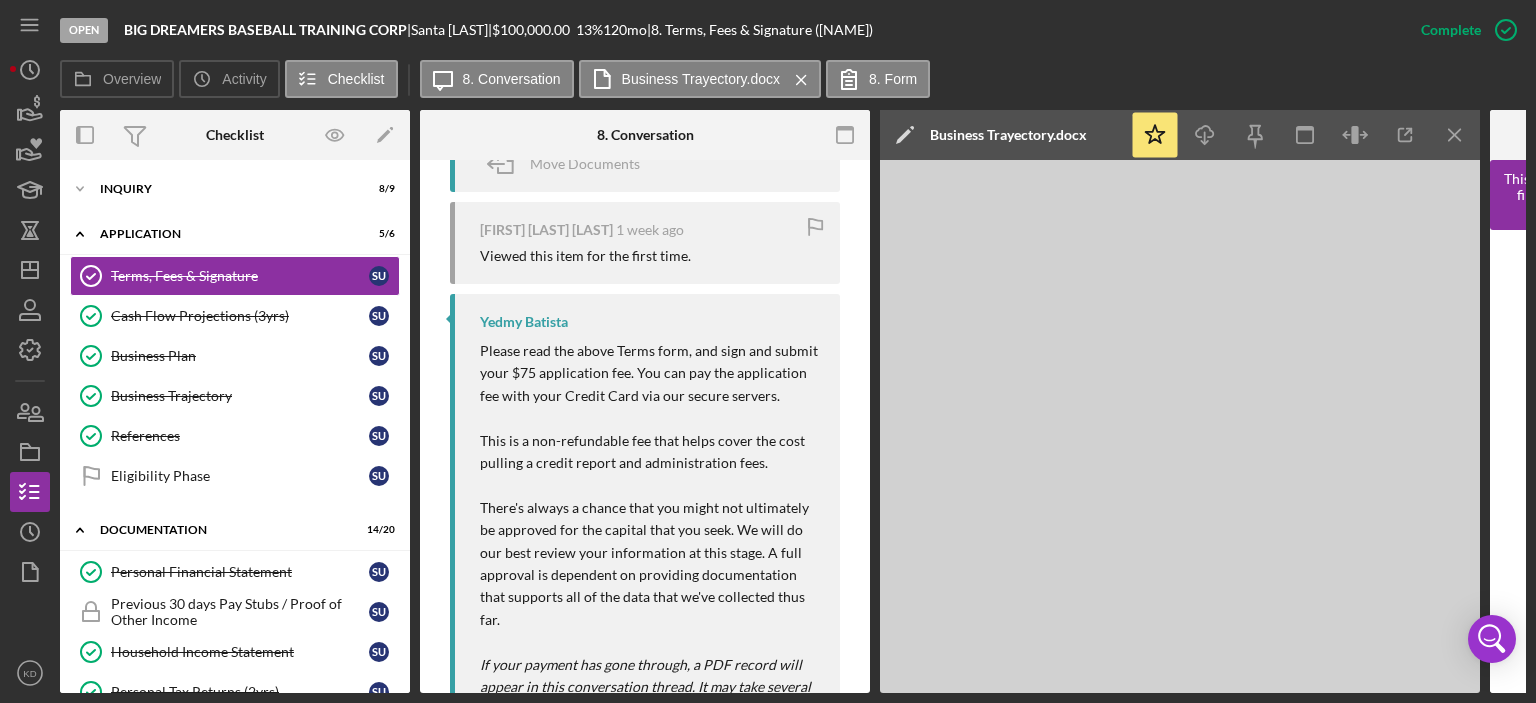 scroll, scrollTop: 928, scrollLeft: 0, axis: vertical 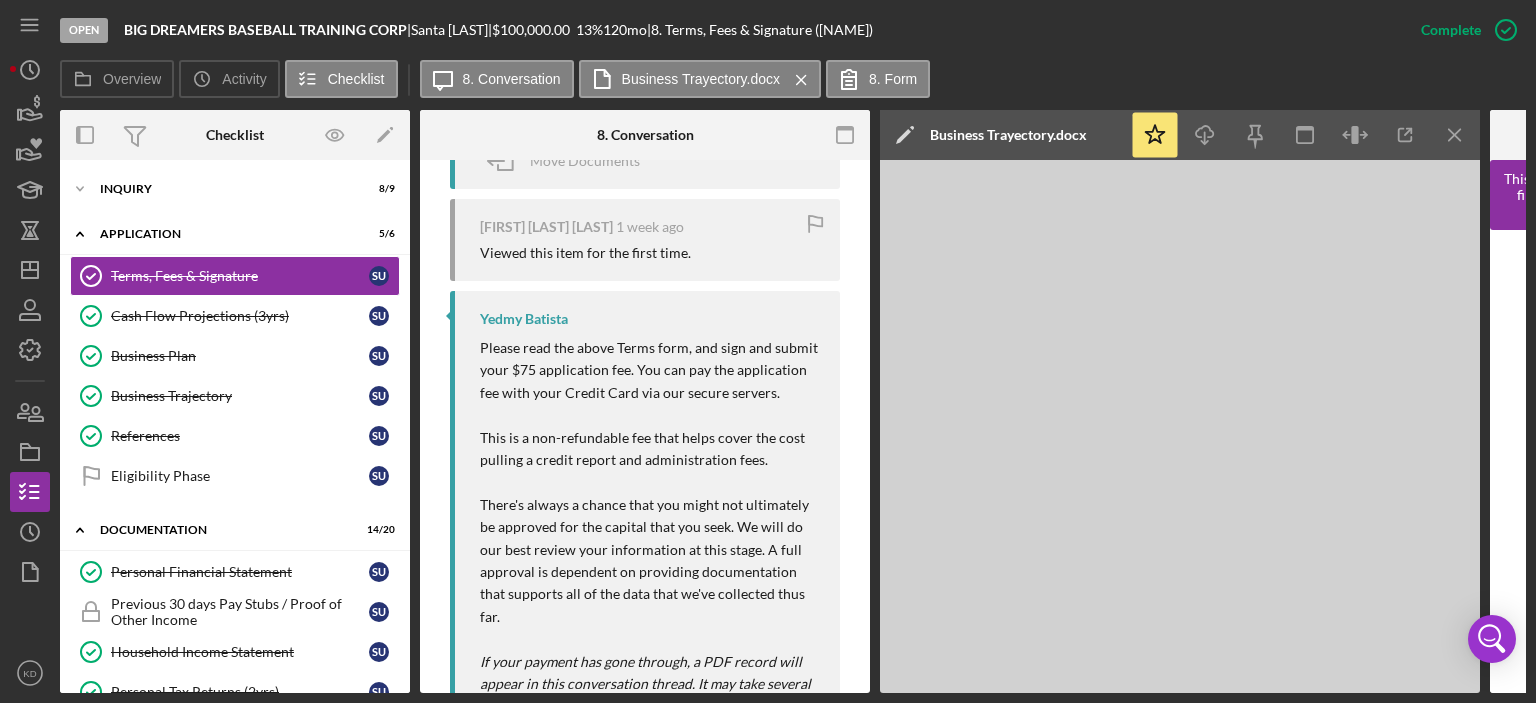 click on "8. Conversation" at bounding box center [645, 135] 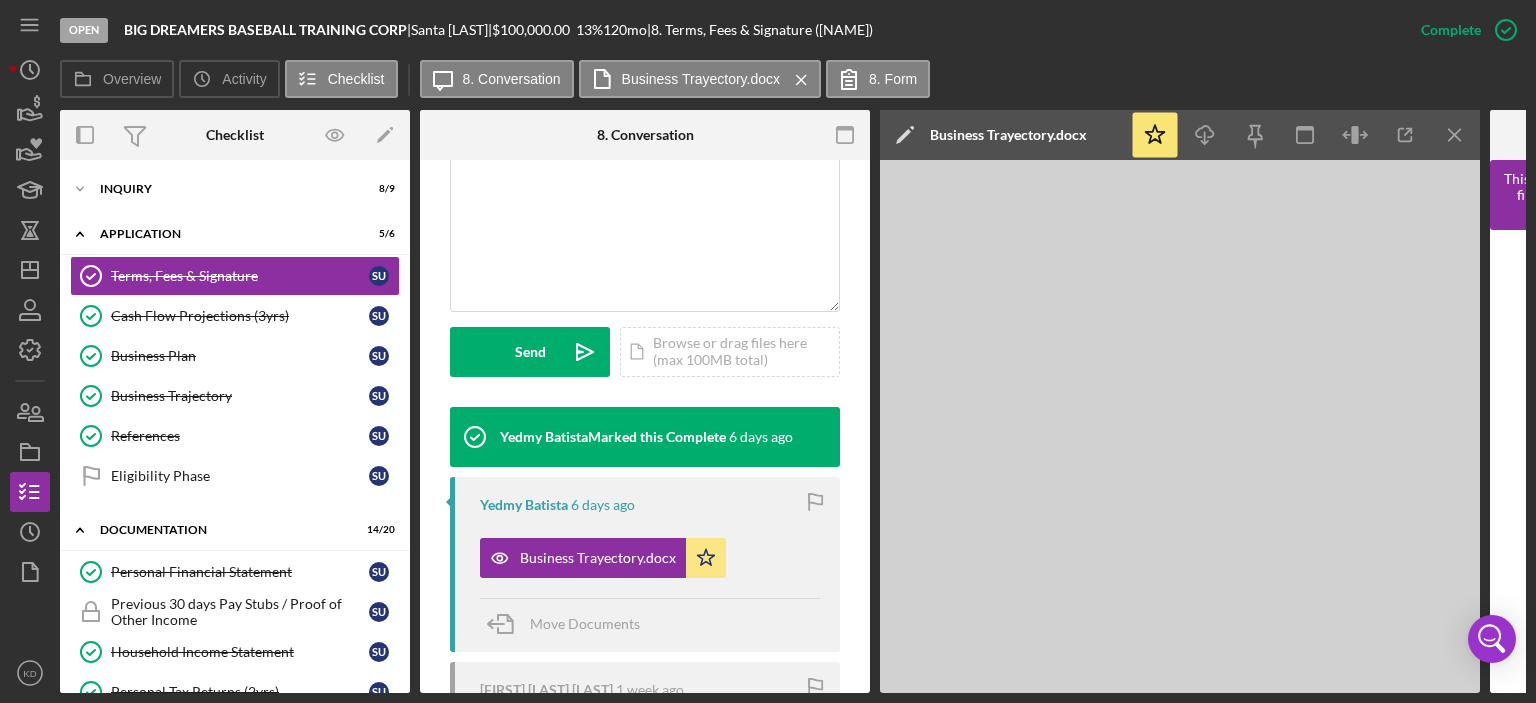 scroll, scrollTop: 0, scrollLeft: 0, axis: both 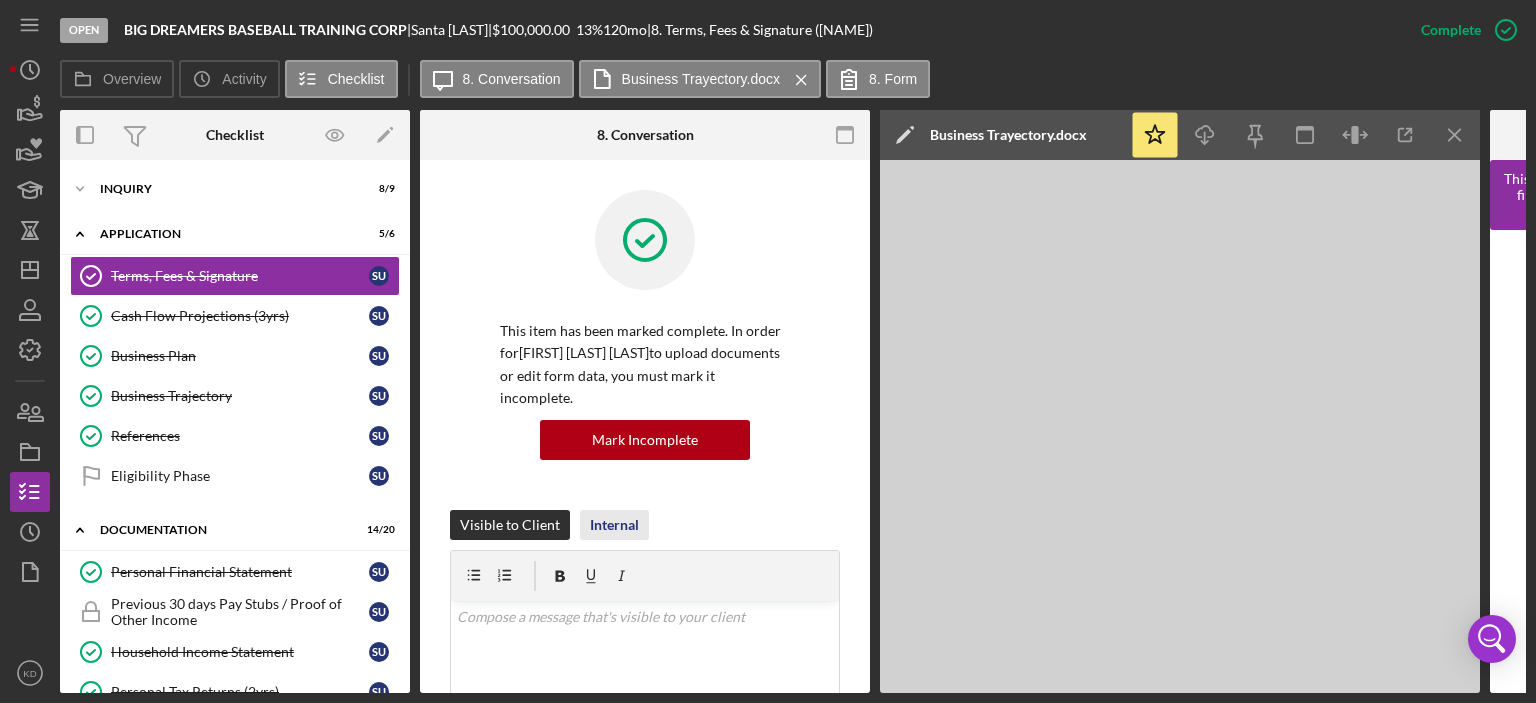 click on "Internal" at bounding box center [614, 525] 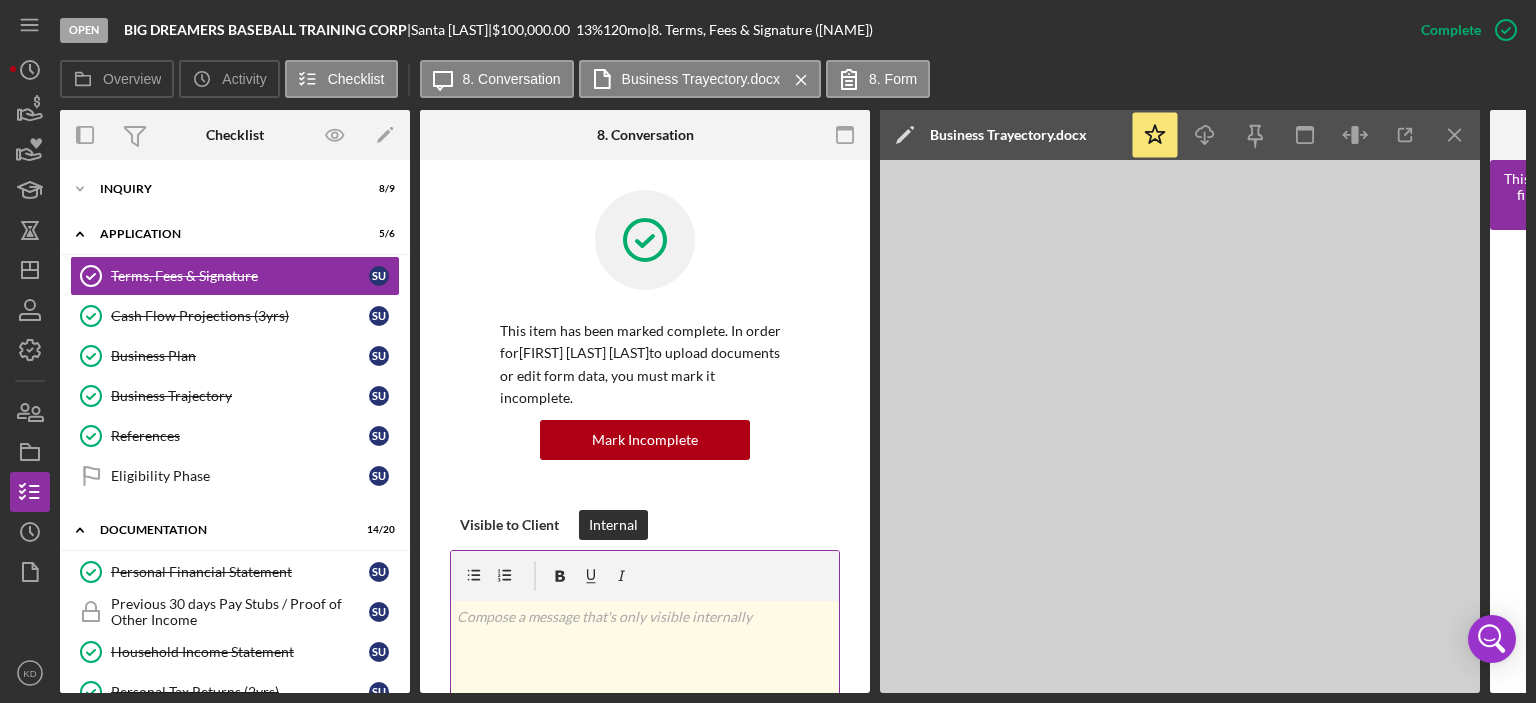 click at bounding box center [645, 617] 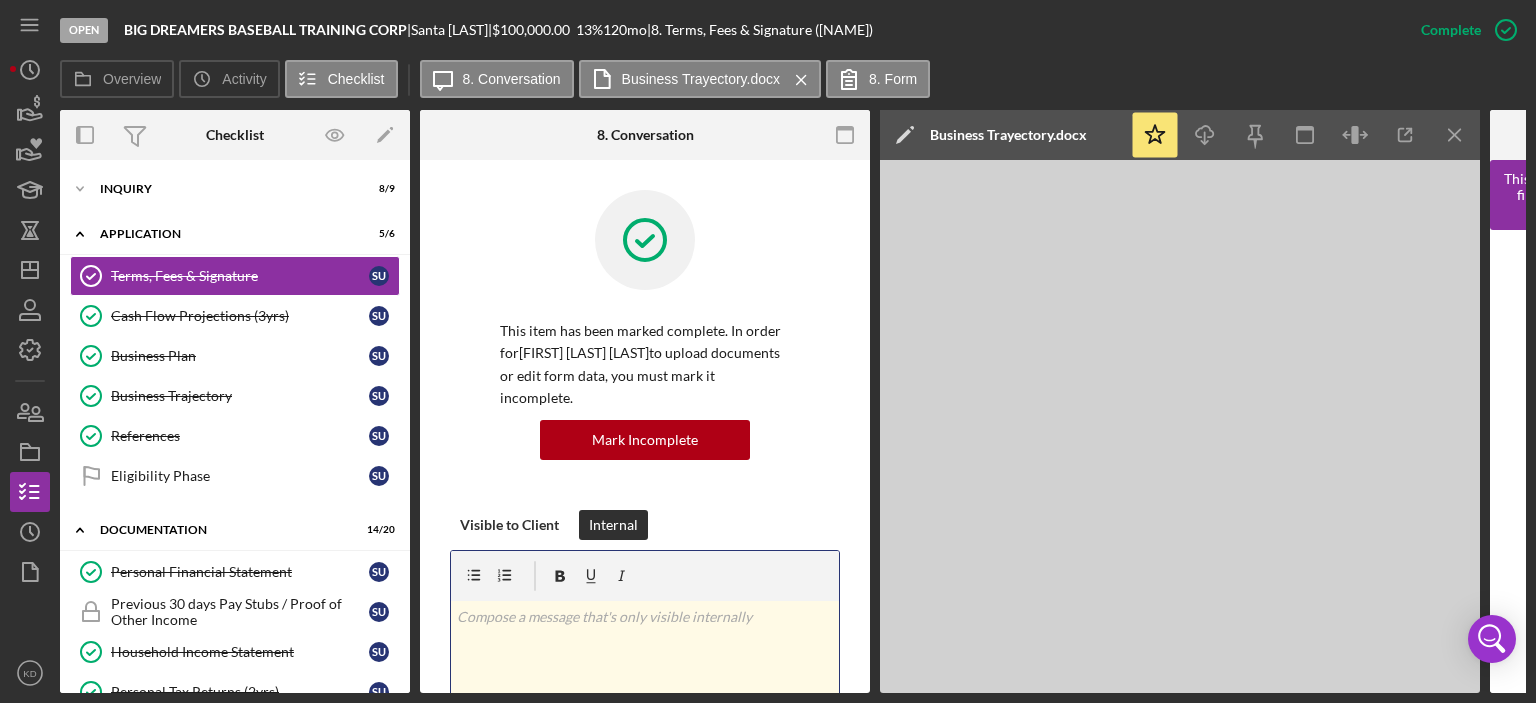 type 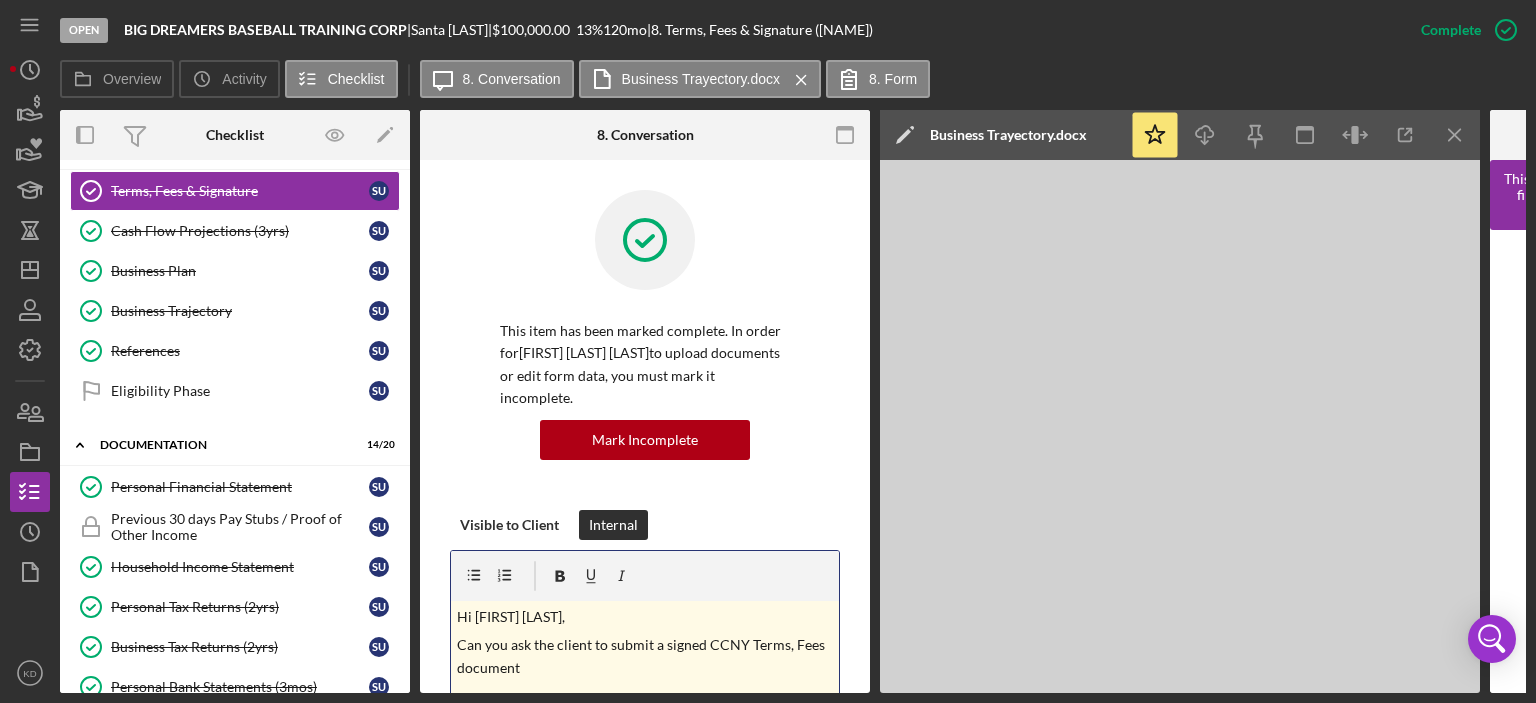 scroll, scrollTop: 0, scrollLeft: 0, axis: both 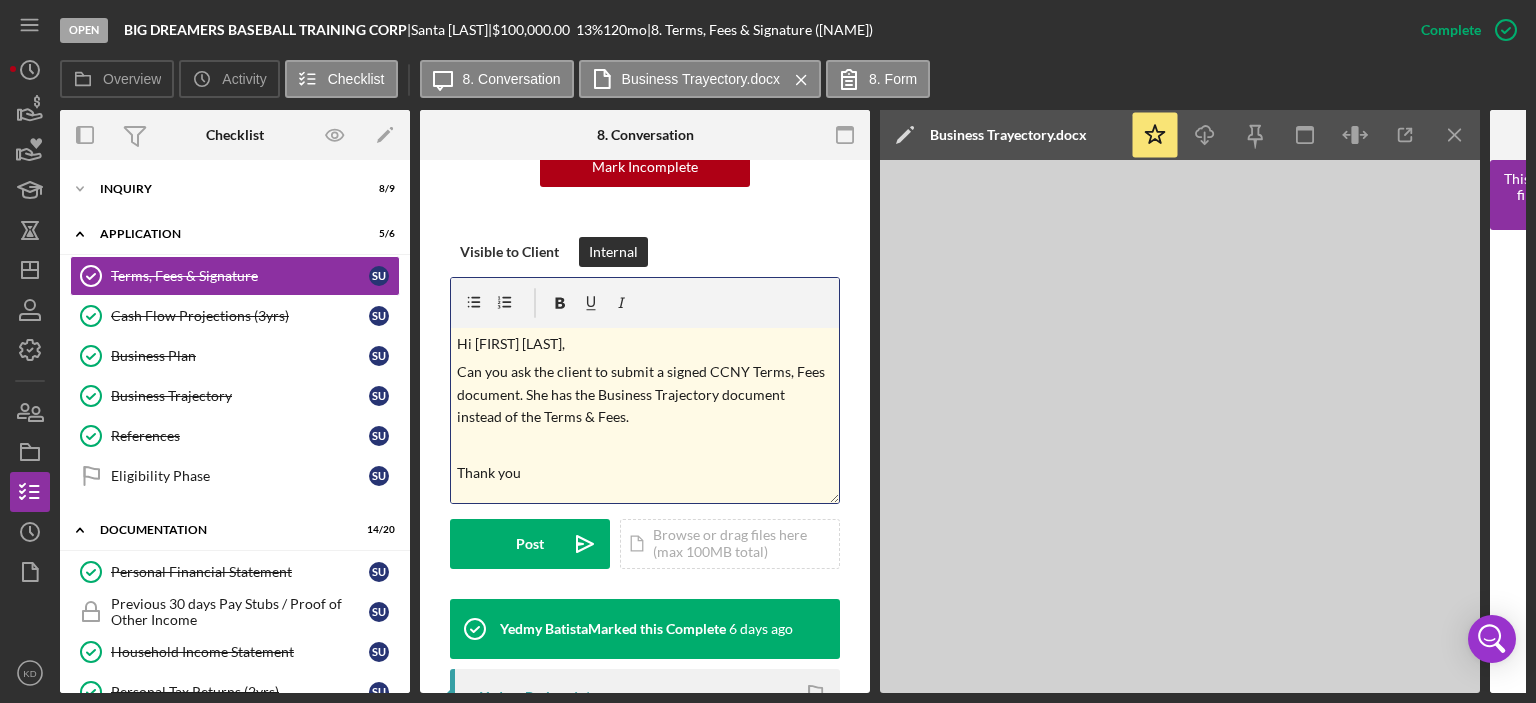click on "Can you ask the client to submit a signed CCNY Terms, Fees document. She has the Business Trajectory document instead of the Terms & Fees." at bounding box center [645, 394] 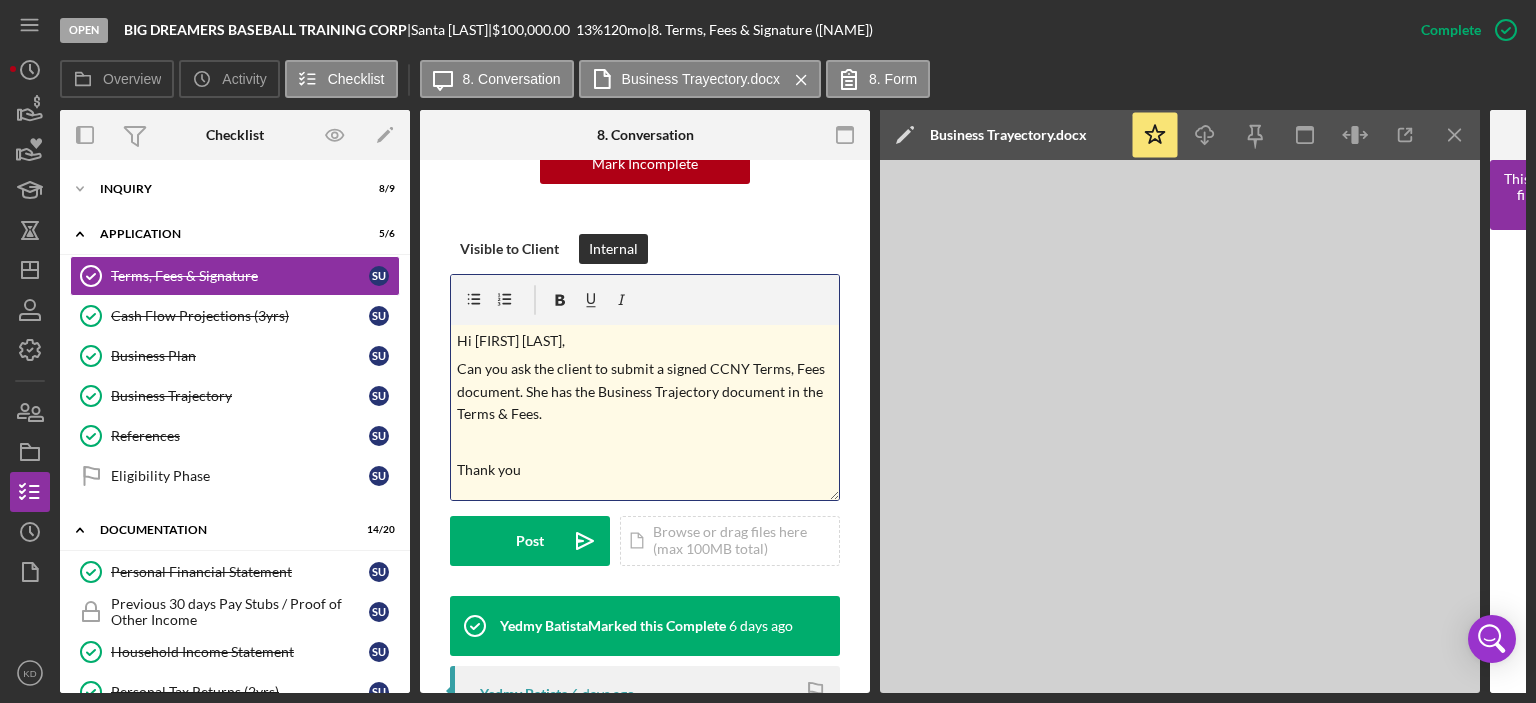 scroll, scrollTop: 0, scrollLeft: 0, axis: both 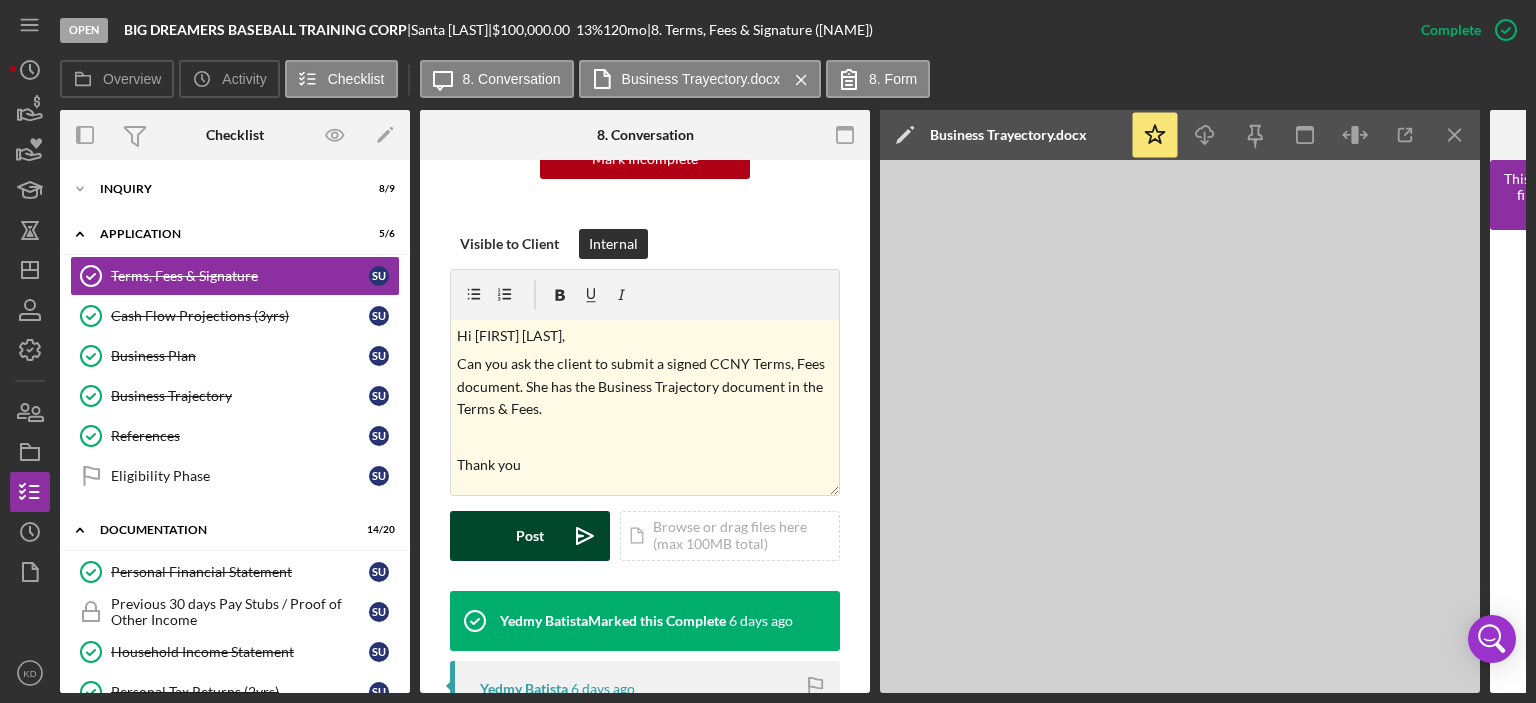 click on "Post" at bounding box center [530, 536] 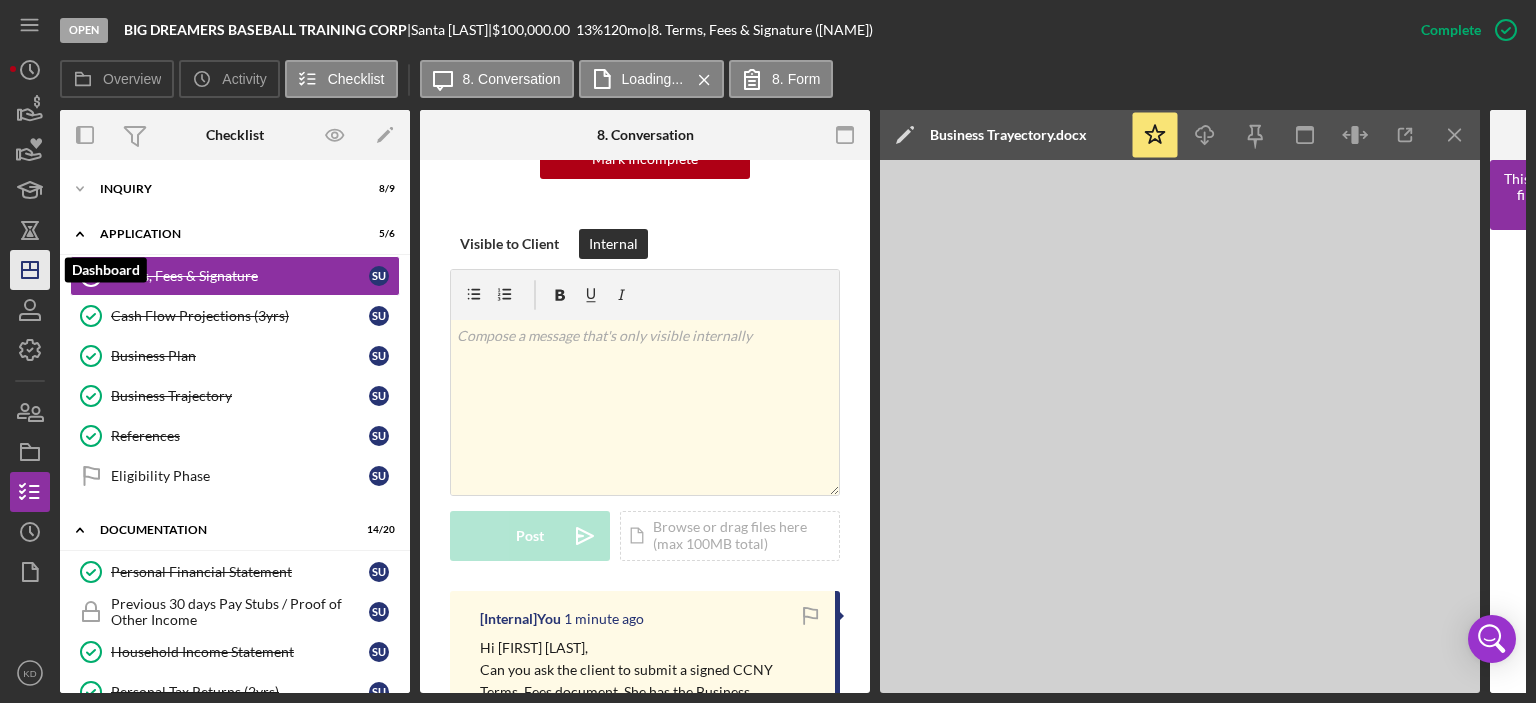 click on "Icon/Dashboard" 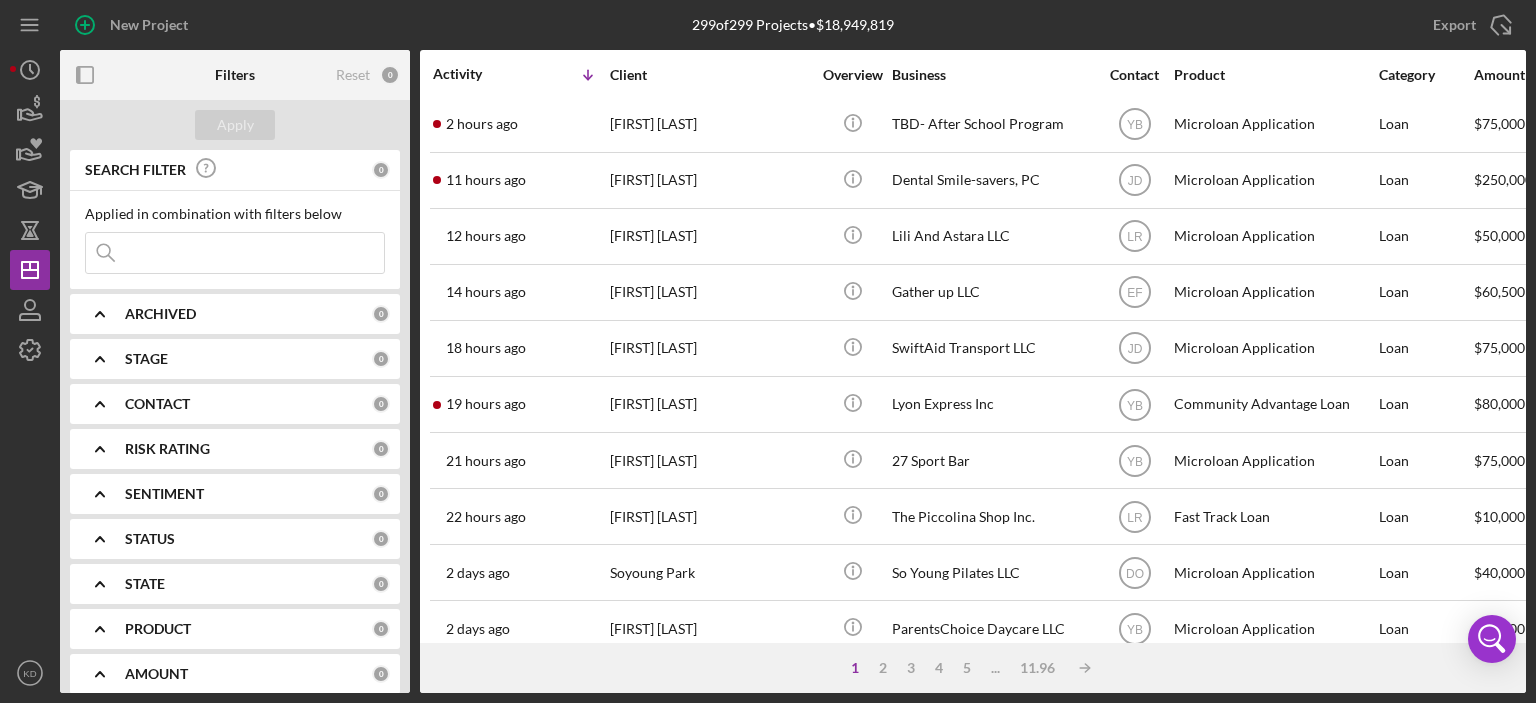 scroll, scrollTop: 0, scrollLeft: 0, axis: both 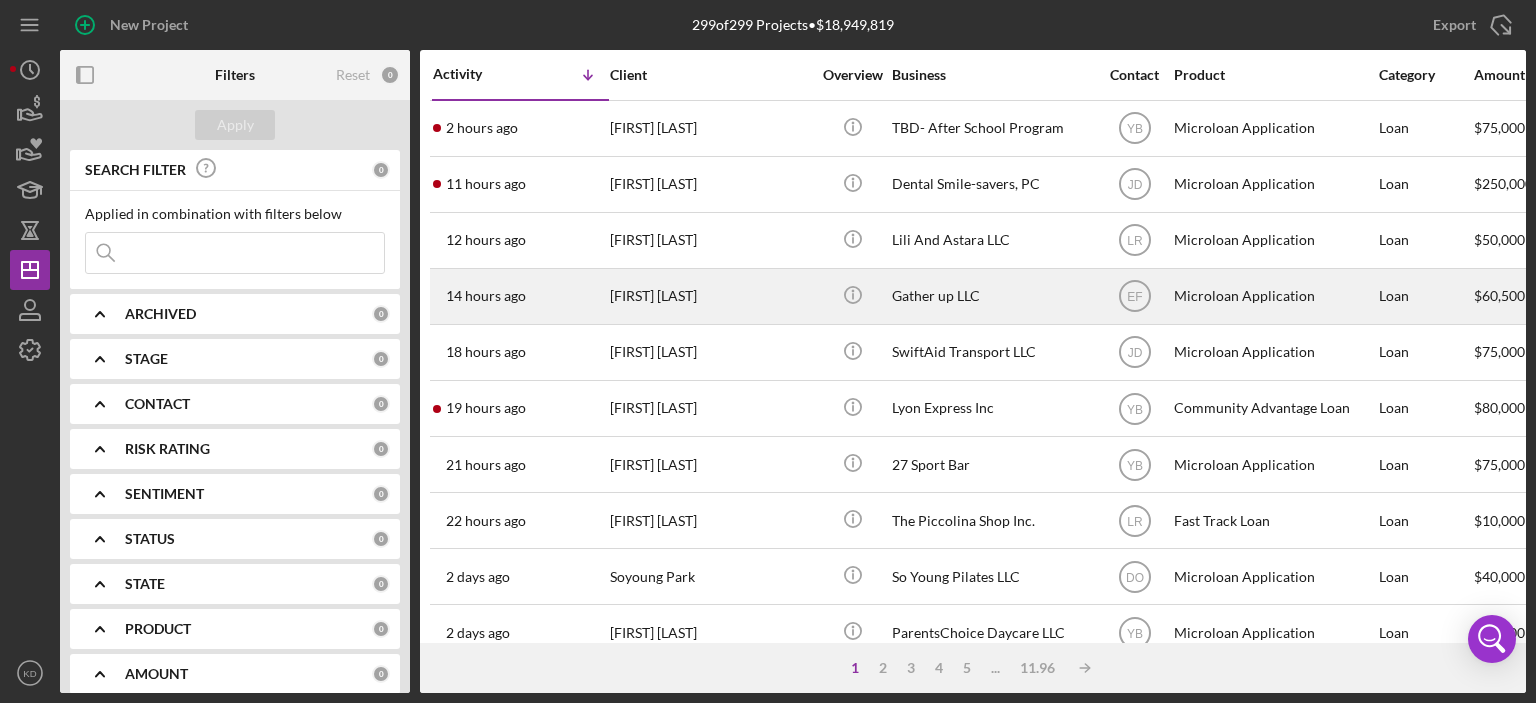 click on "[FIRST] [LAST]" at bounding box center (710, 296) 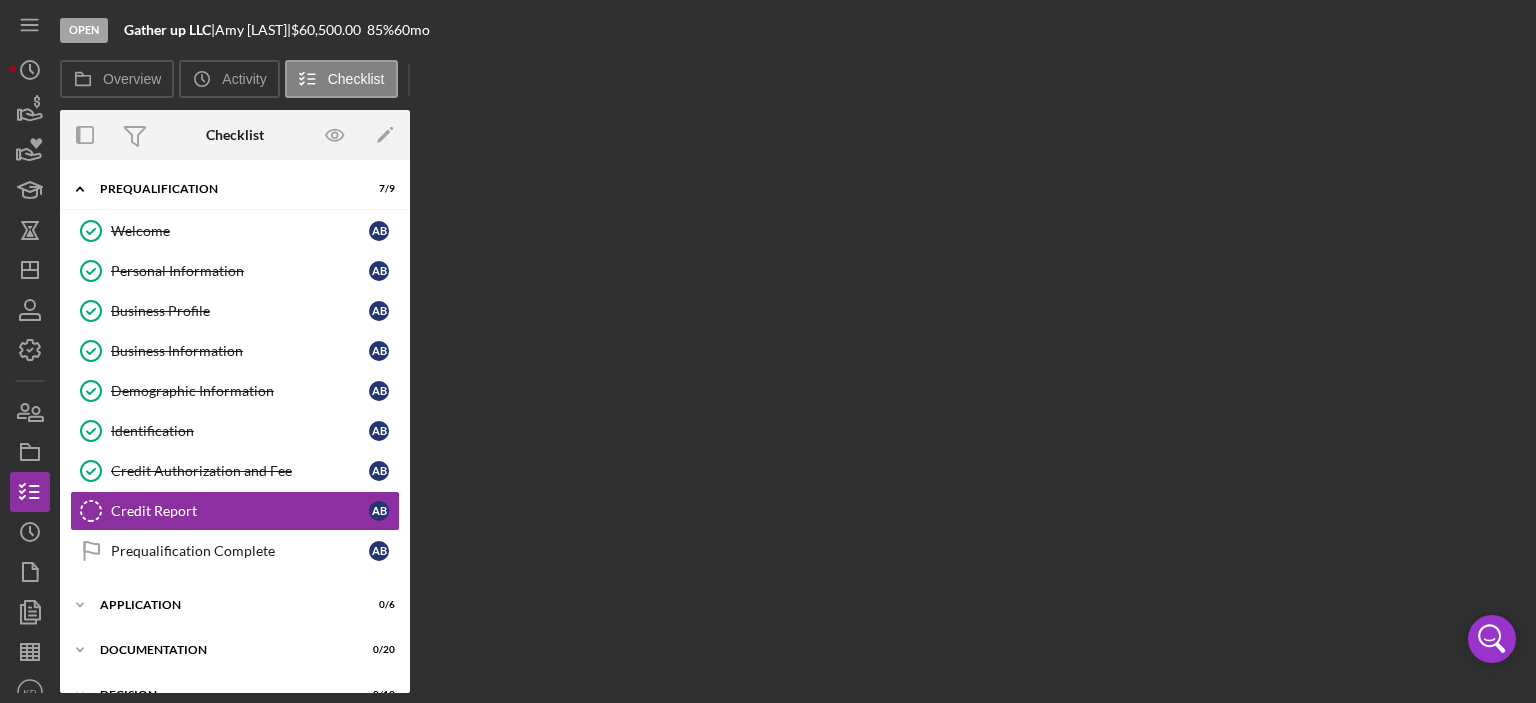 scroll, scrollTop: 81, scrollLeft: 0, axis: vertical 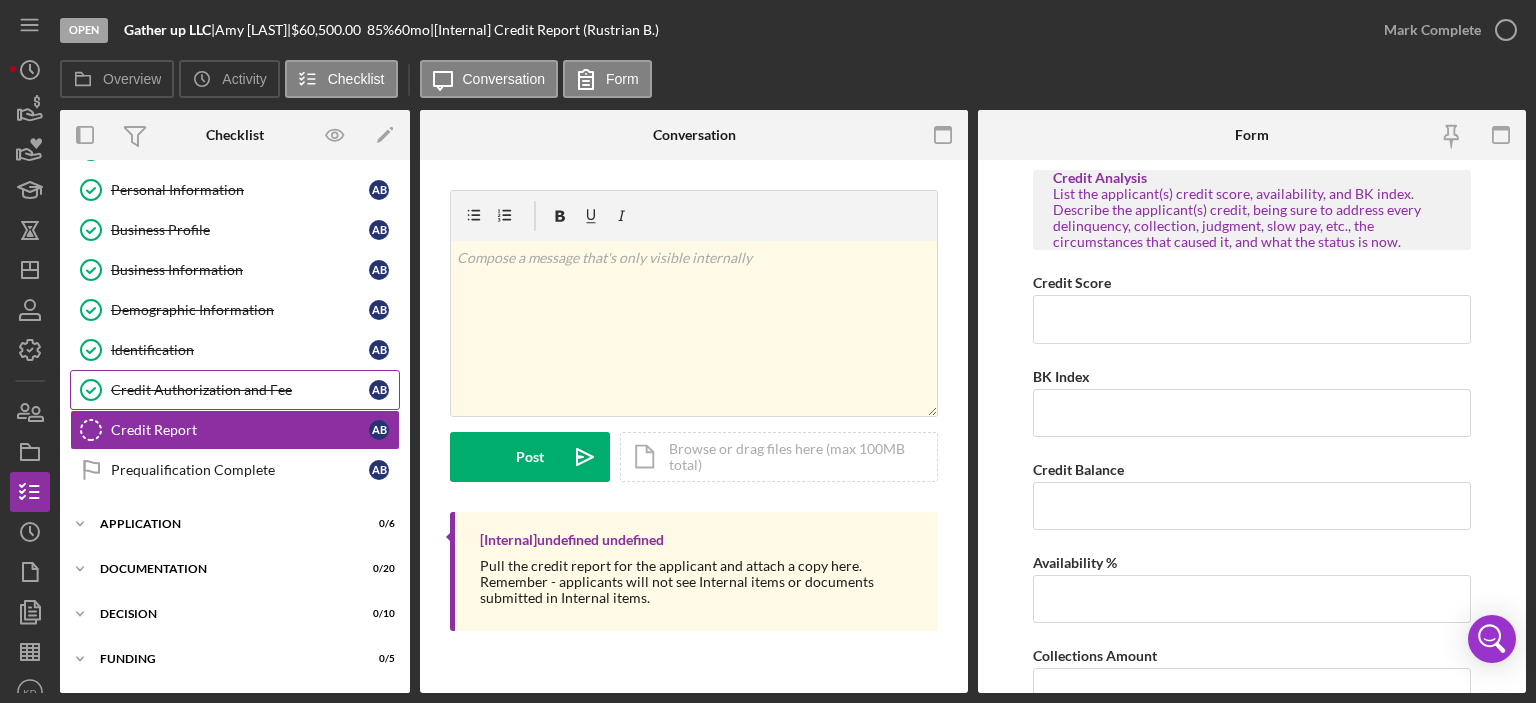 click on "Credit Authorization and Fee" at bounding box center (240, 390) 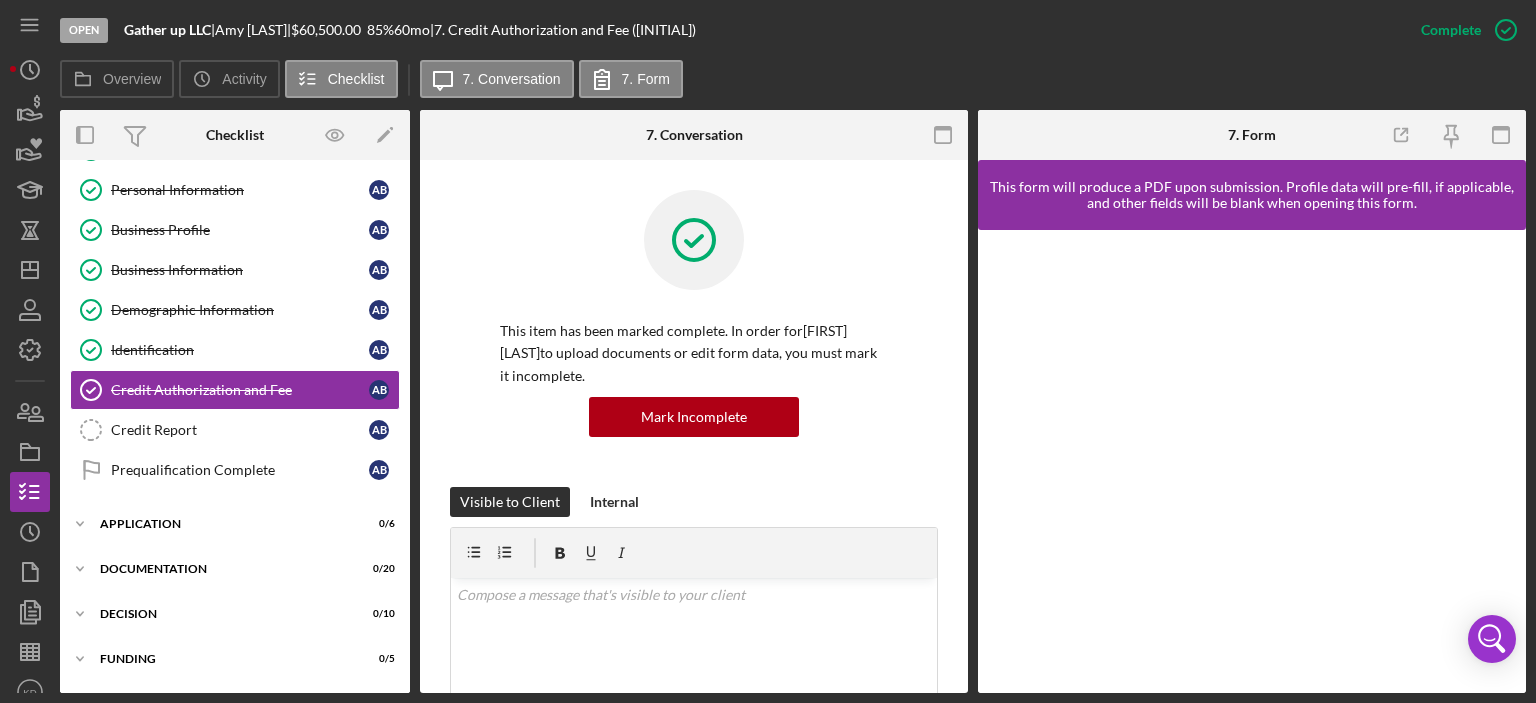 scroll, scrollTop: 467, scrollLeft: 0, axis: vertical 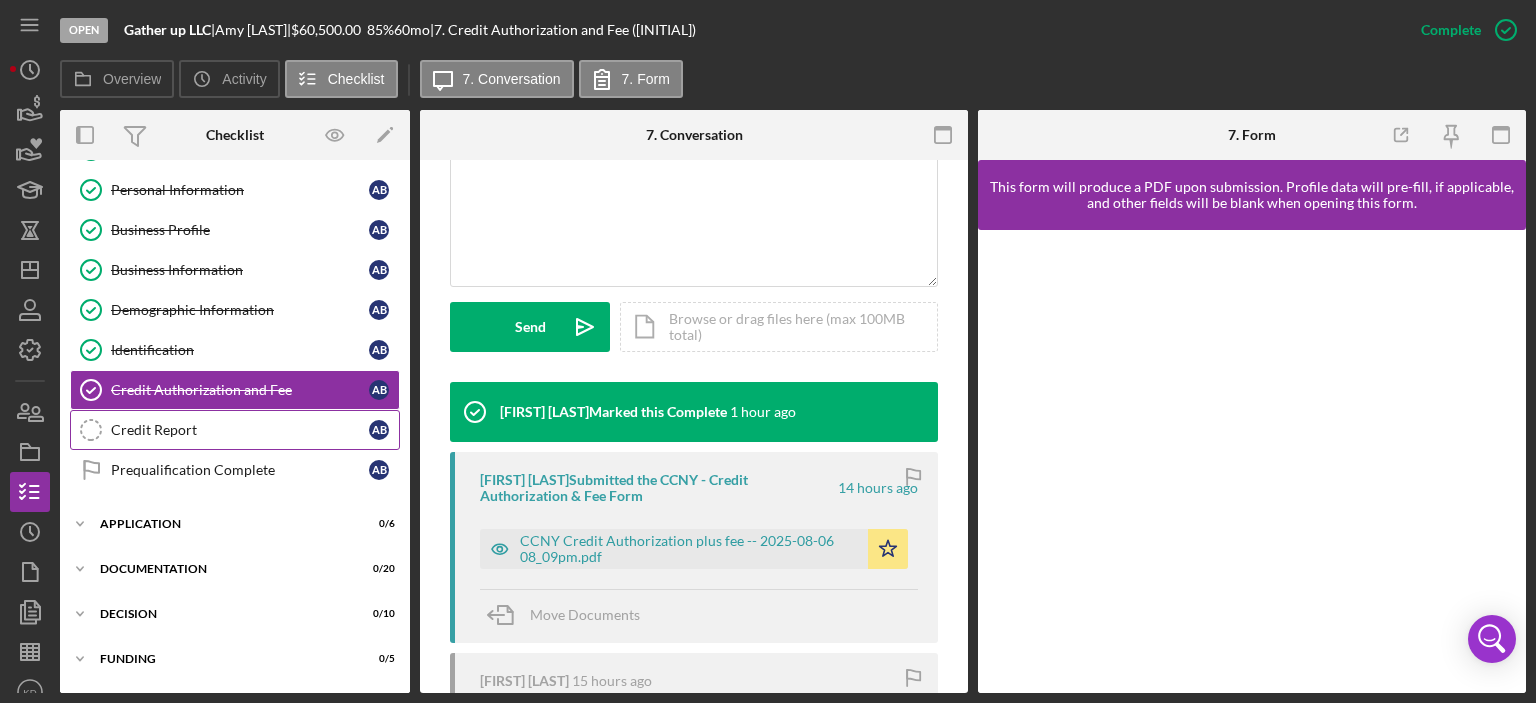 click on "Credit Report" at bounding box center [240, 430] 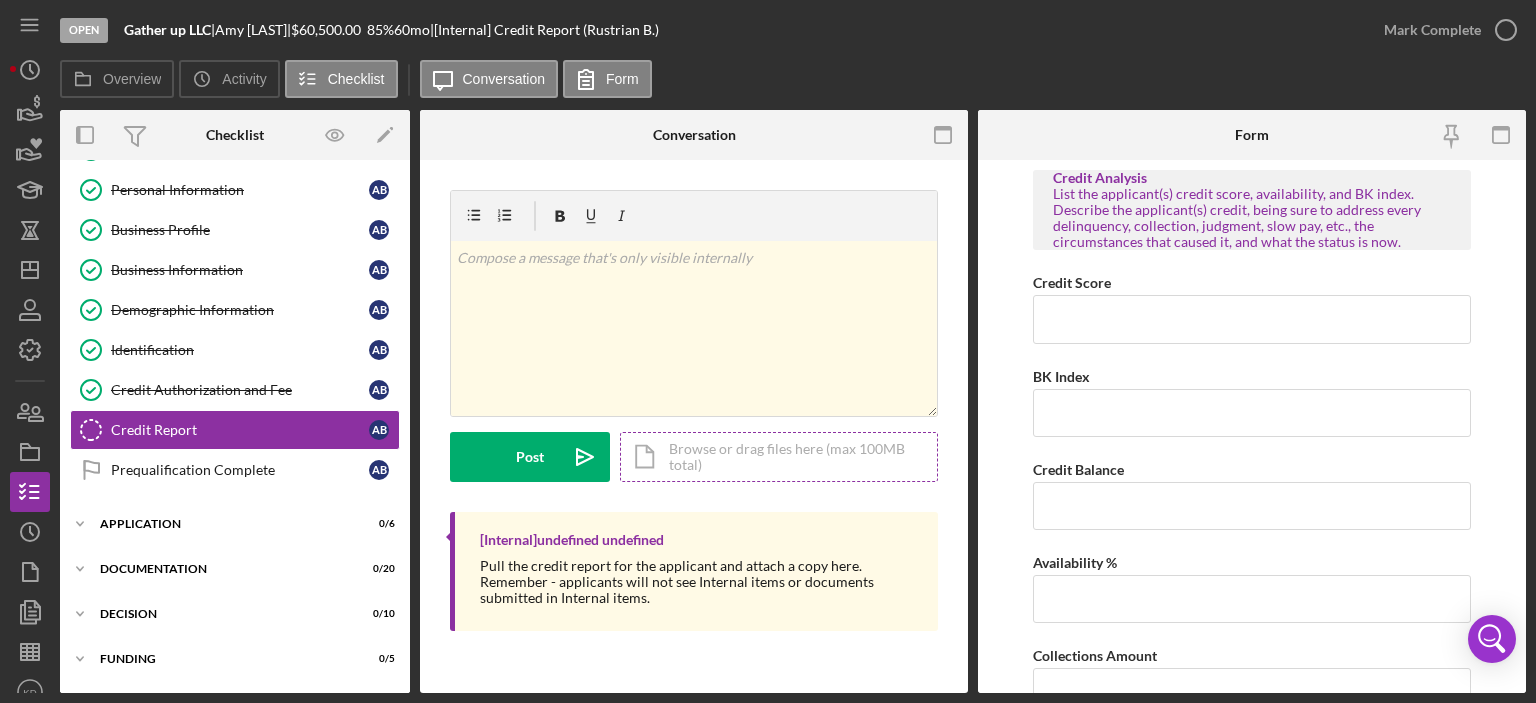 click on "Icon/Document Browse or drag files here (max 100MB total) Tap to choose files or take a photo" at bounding box center [779, 457] 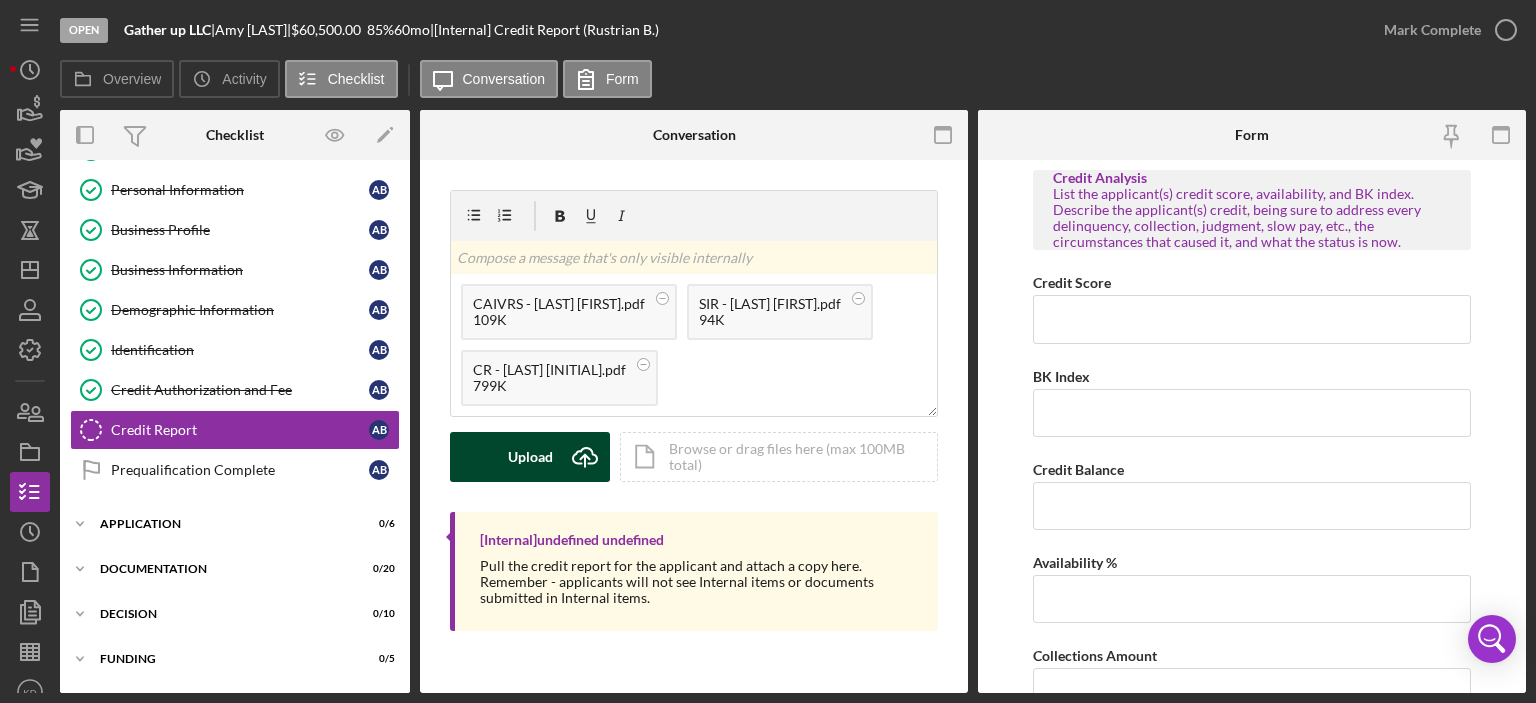 click on "Upload" at bounding box center [530, 457] 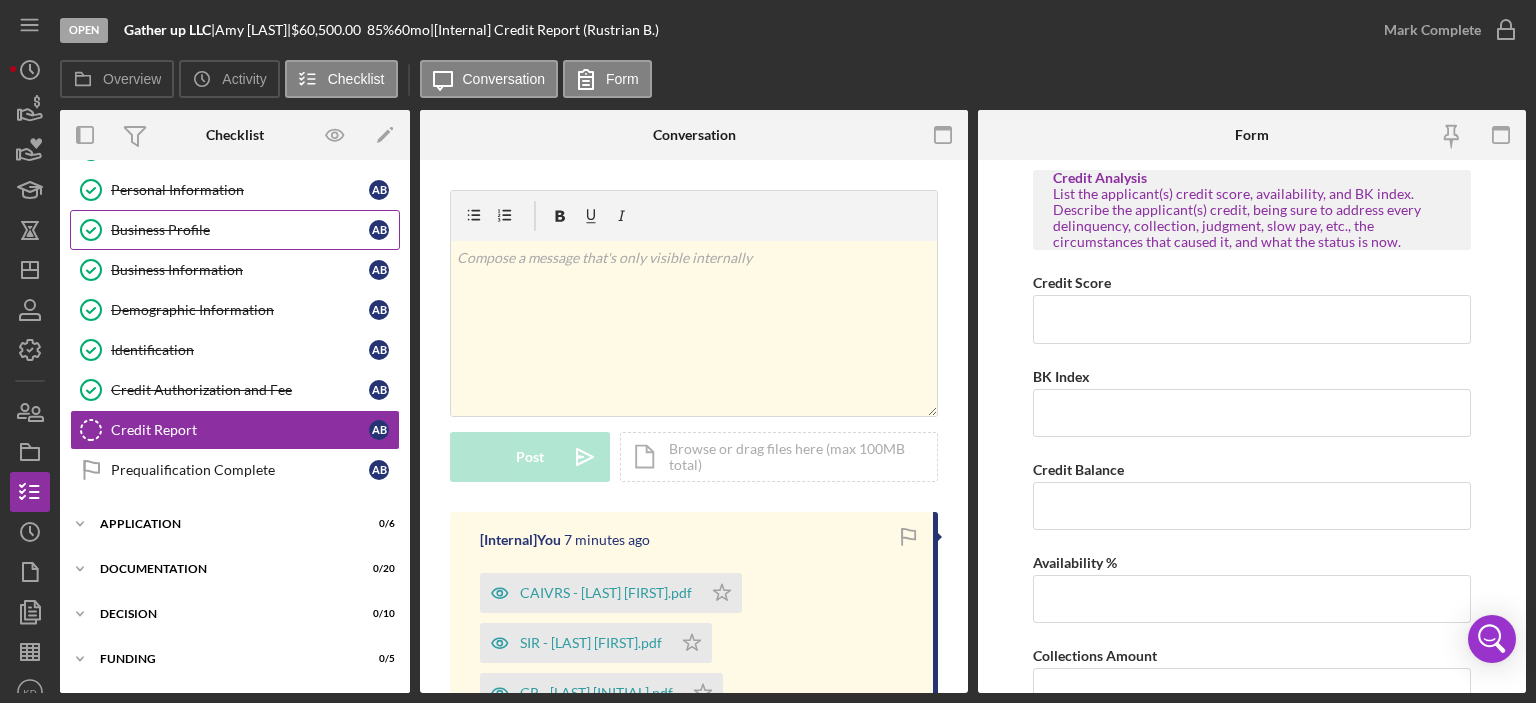 click on "Business Profile" at bounding box center (240, 230) 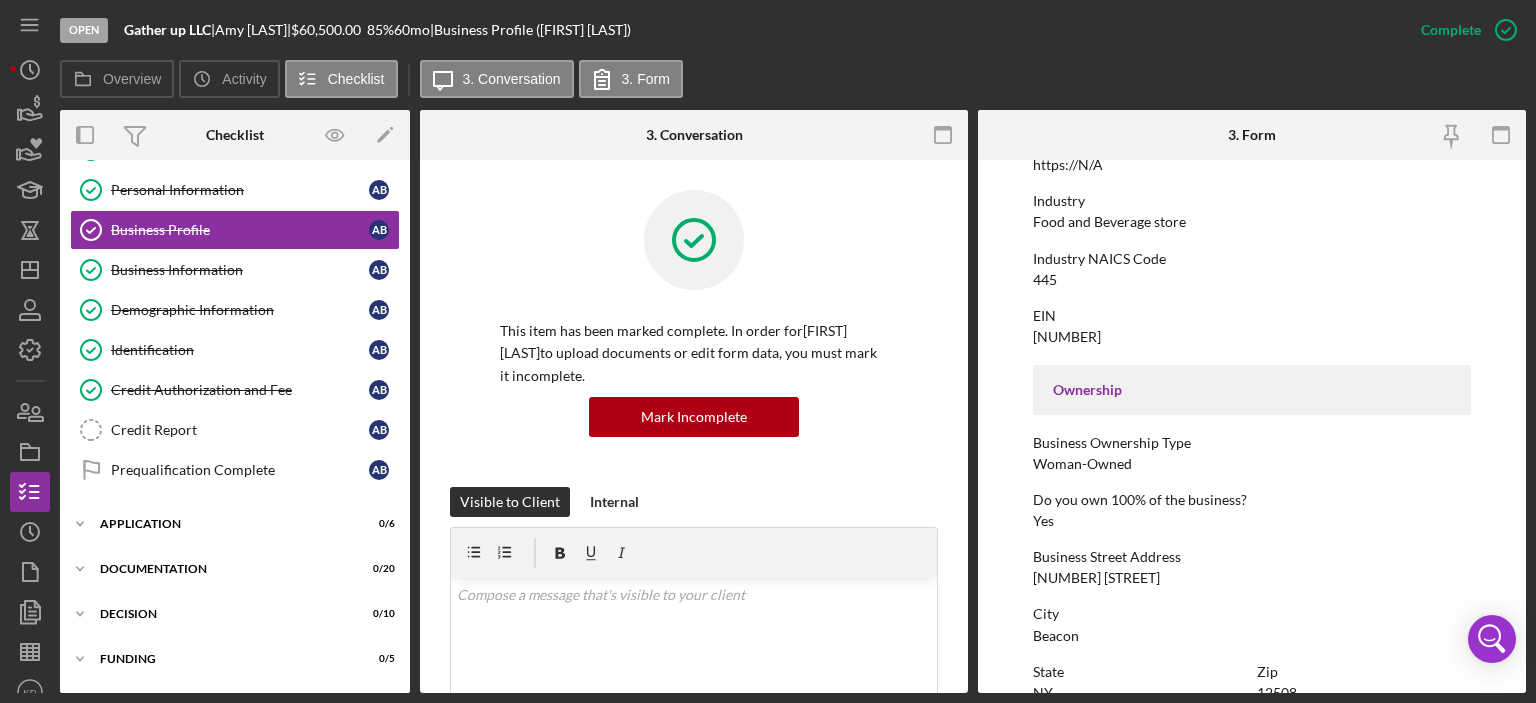 scroll, scrollTop: 933, scrollLeft: 0, axis: vertical 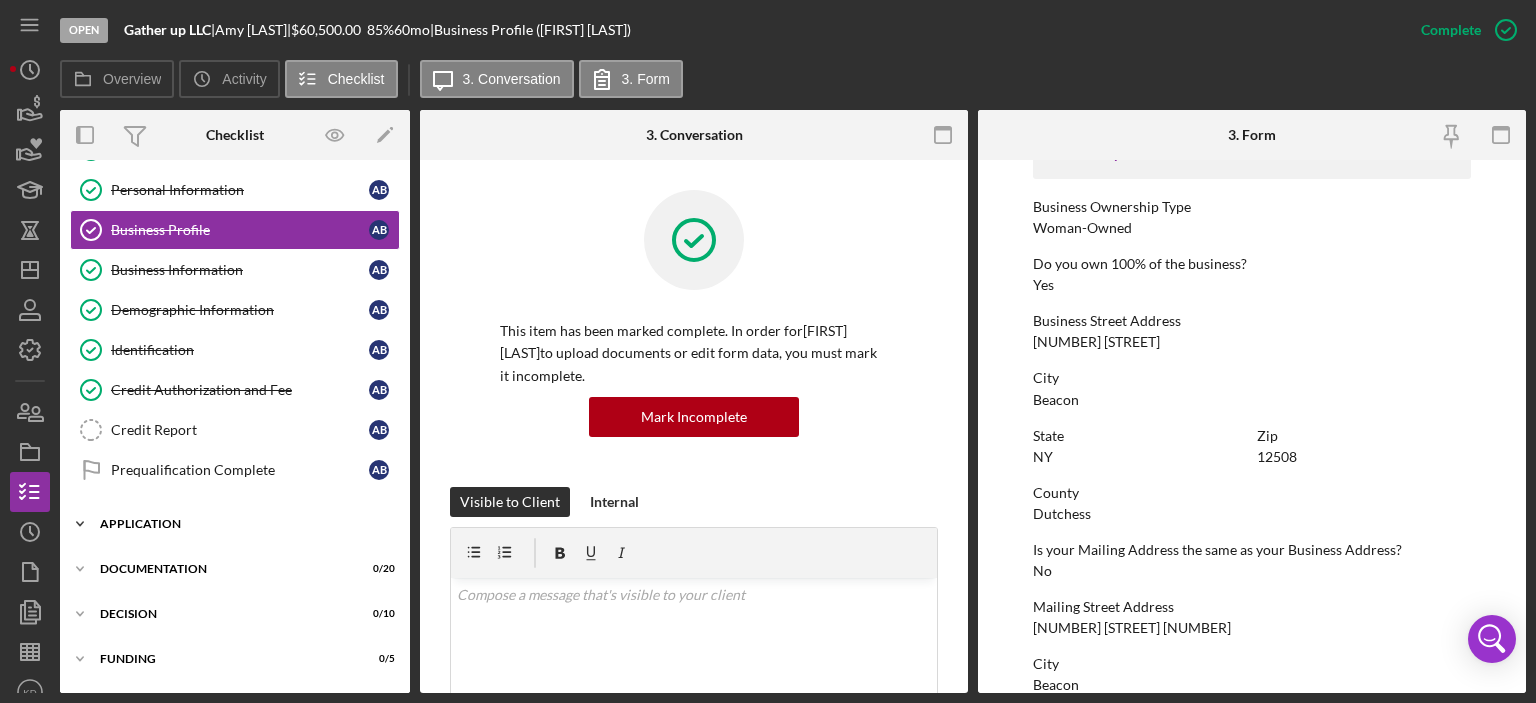 click 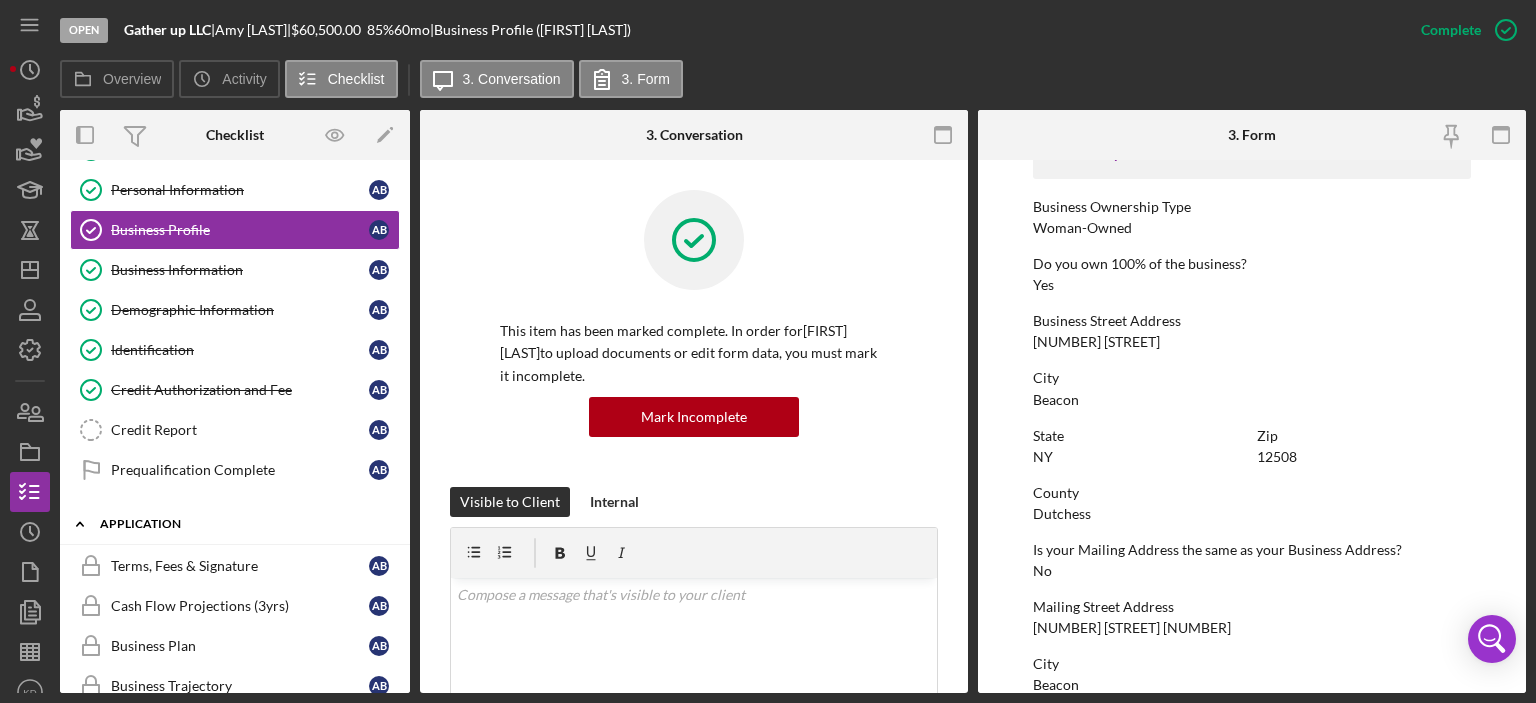 click 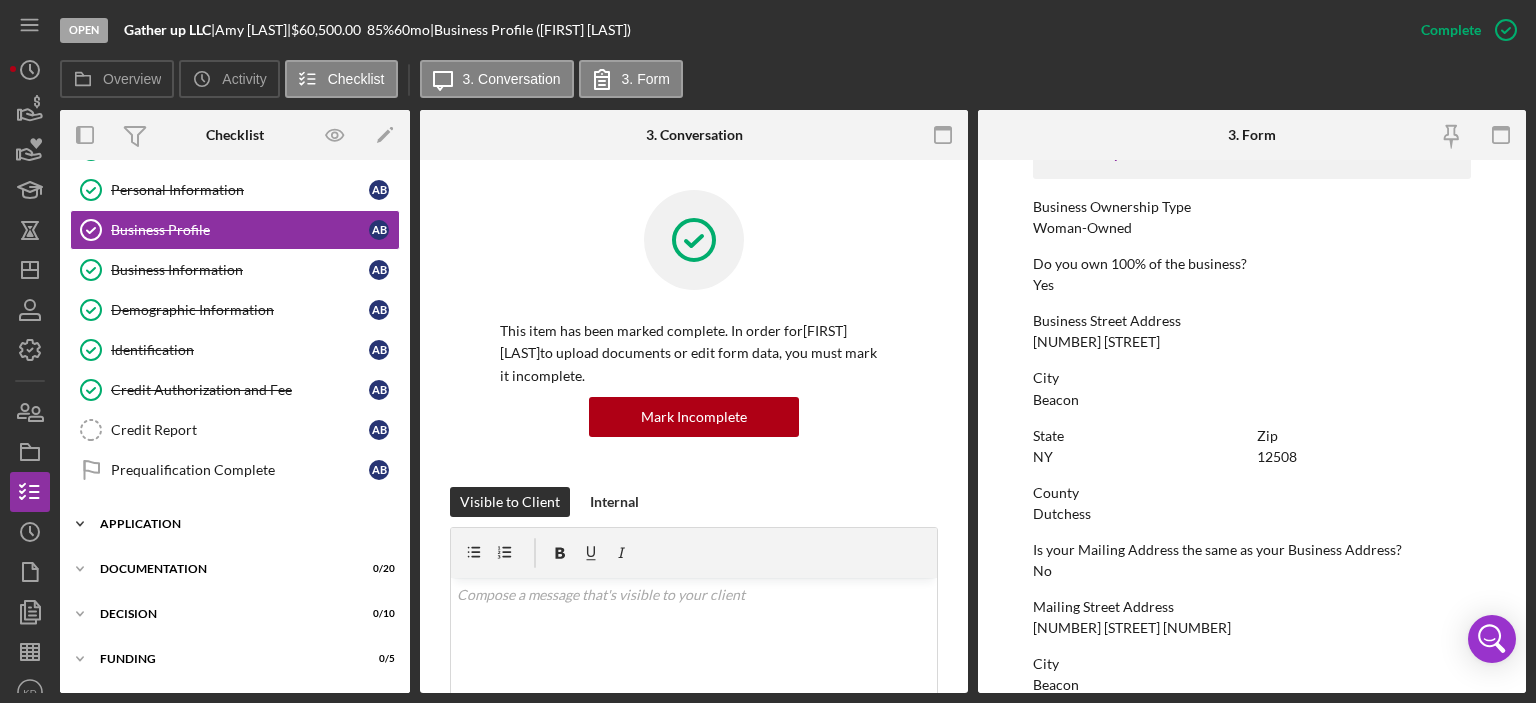 click on "Icon/Expander" 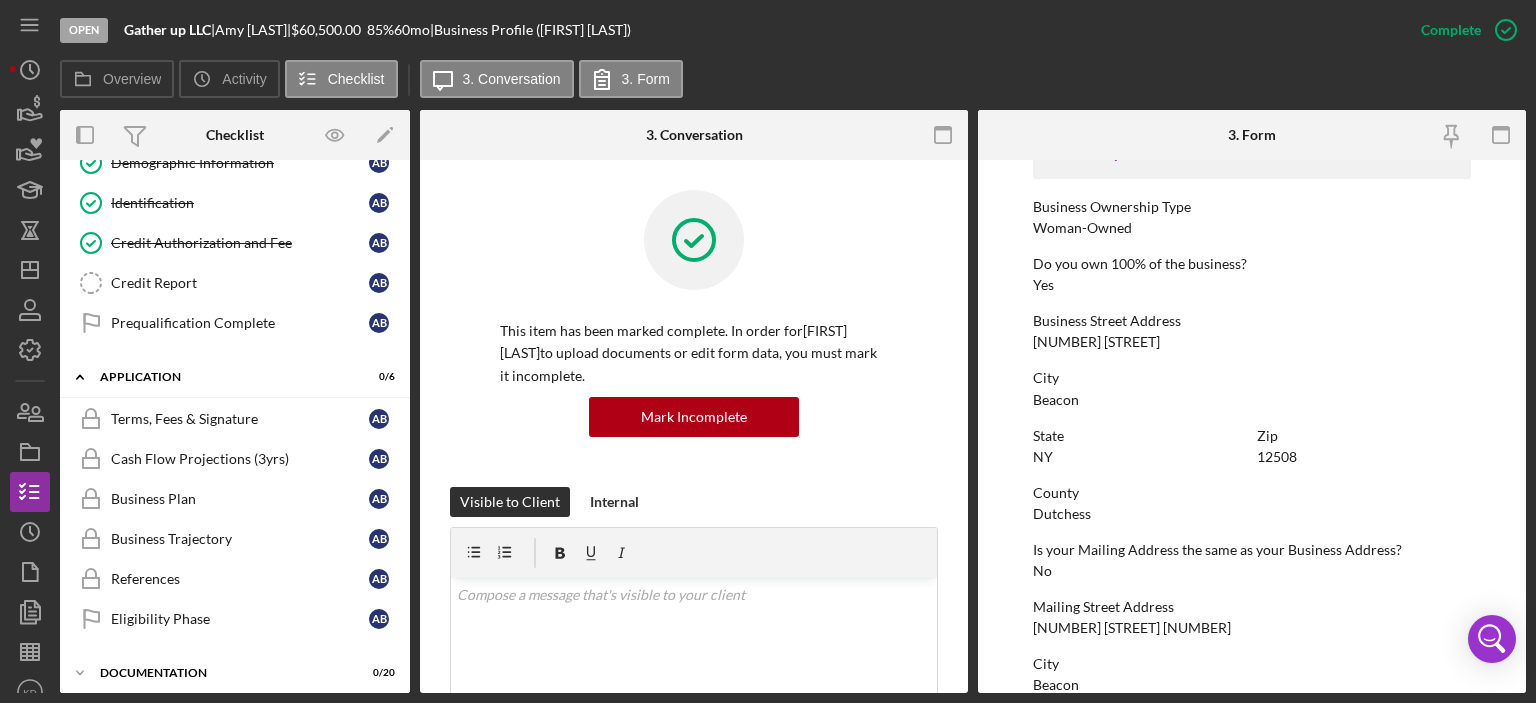 scroll, scrollTop: 0, scrollLeft: 0, axis: both 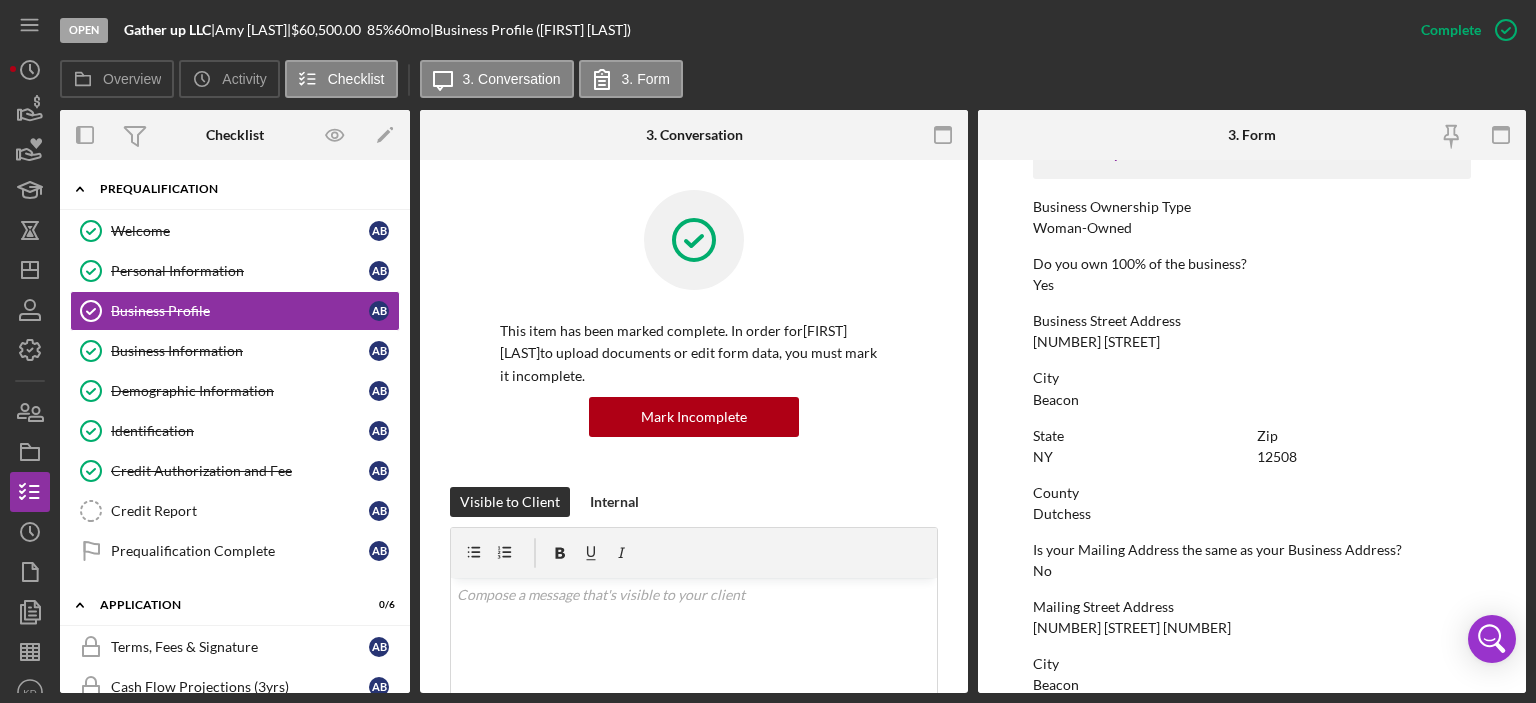 click on "Icon/Expander" 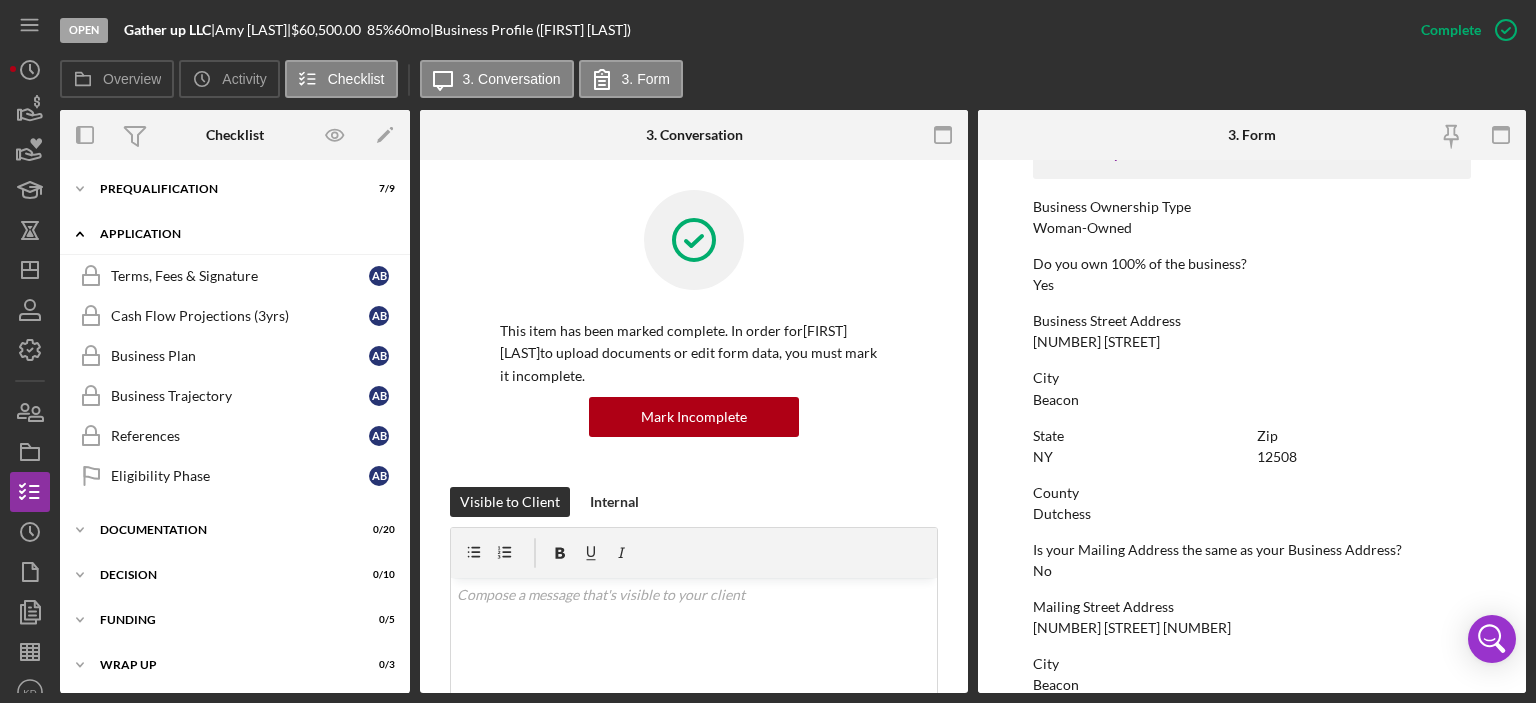 click on "Icon/Expander" 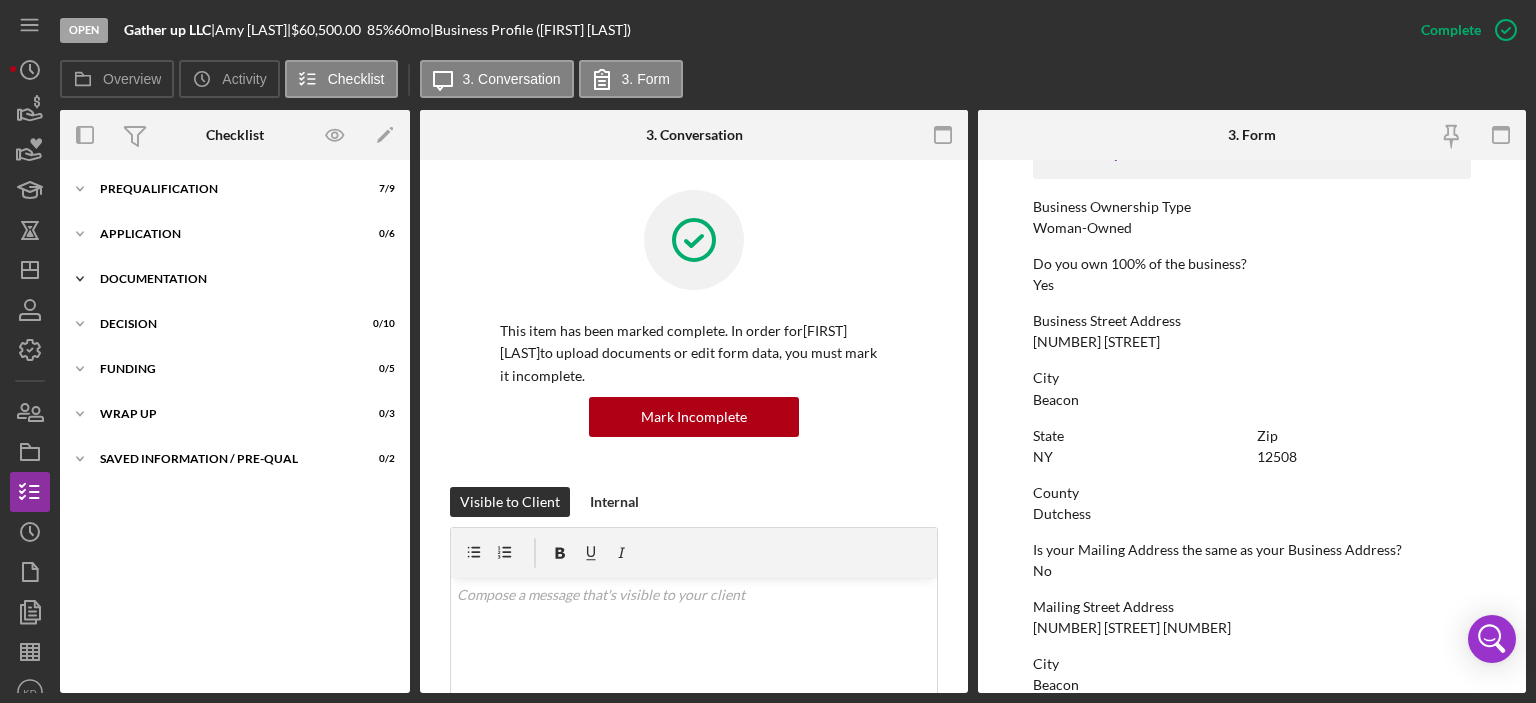 click on "Icon/Expander" 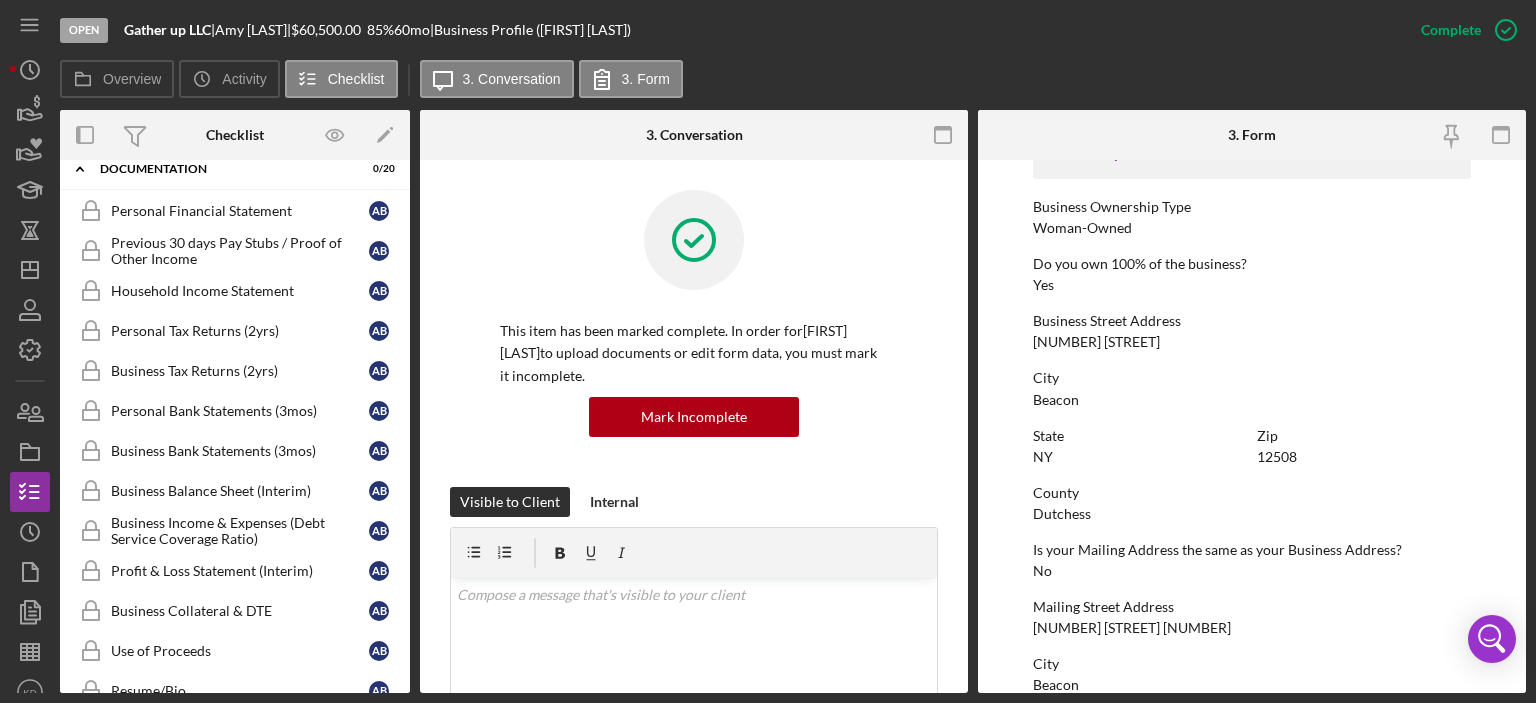 scroll, scrollTop: 96, scrollLeft: 0, axis: vertical 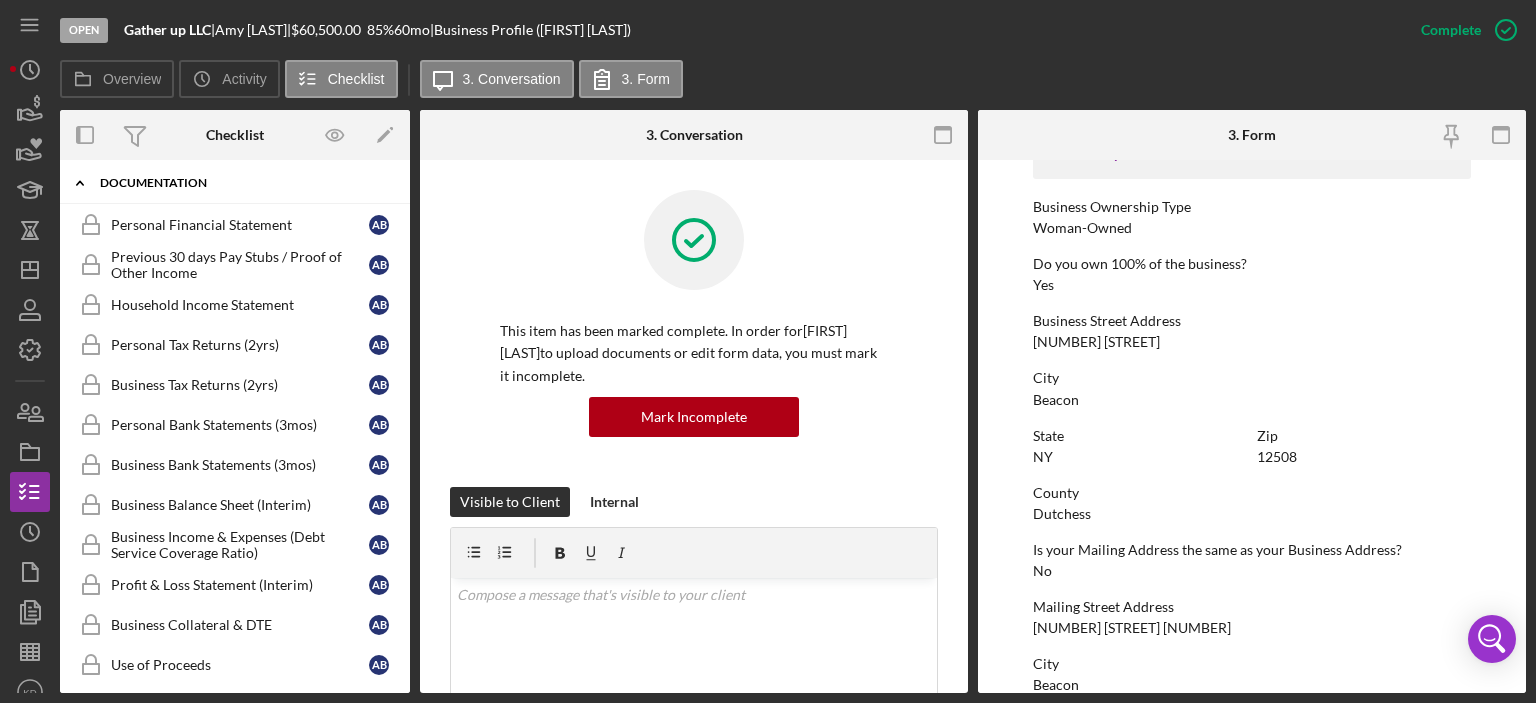 click on "Icon/Expander Documentation 0 / 20" at bounding box center [235, 183] 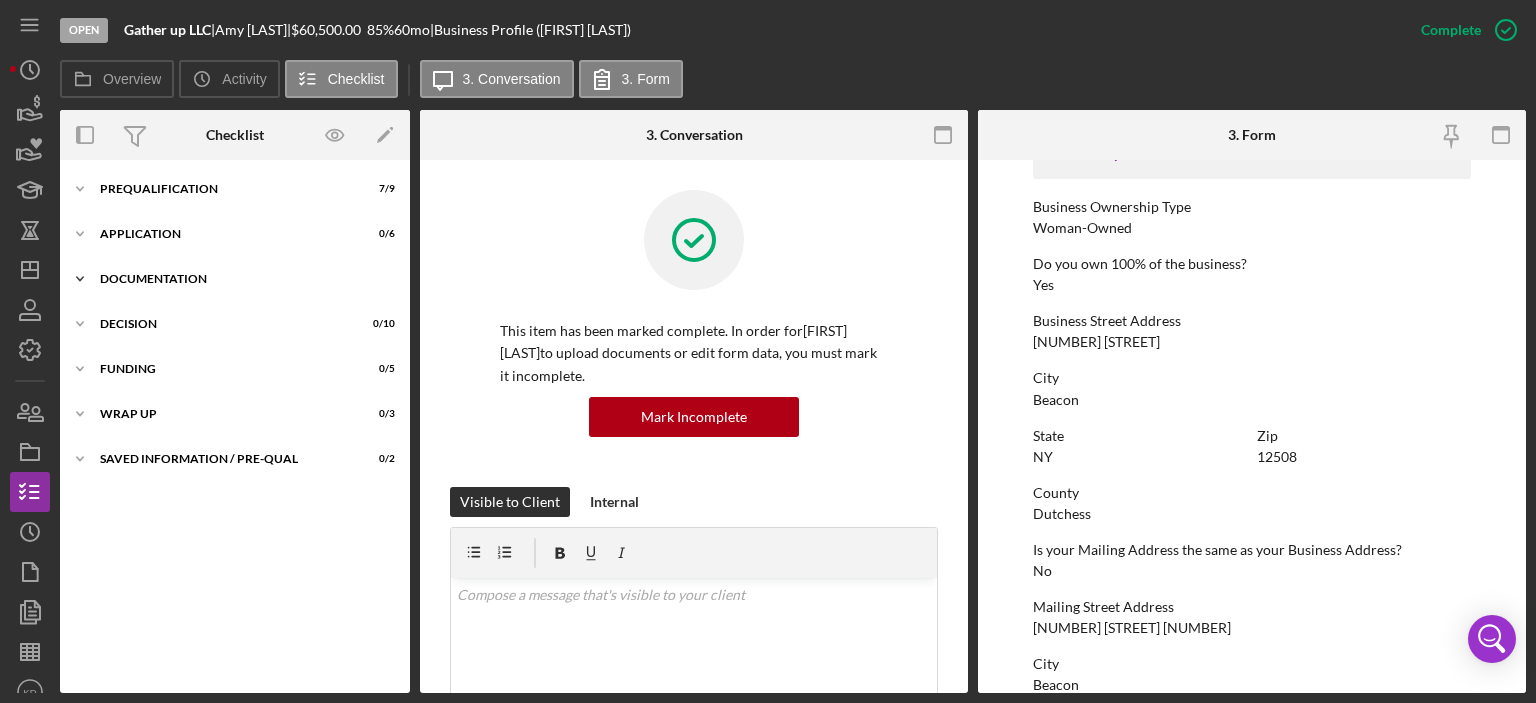 scroll, scrollTop: 0, scrollLeft: 0, axis: both 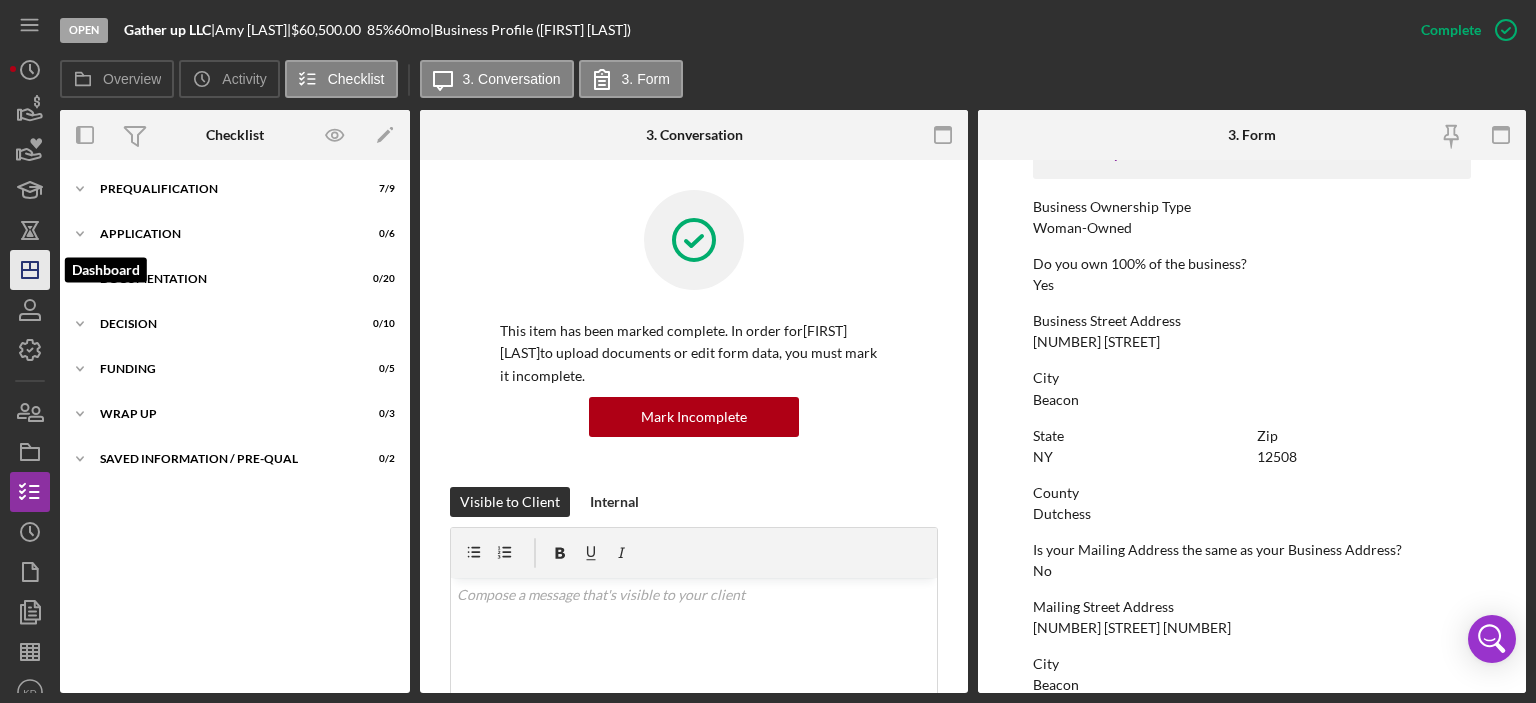 click 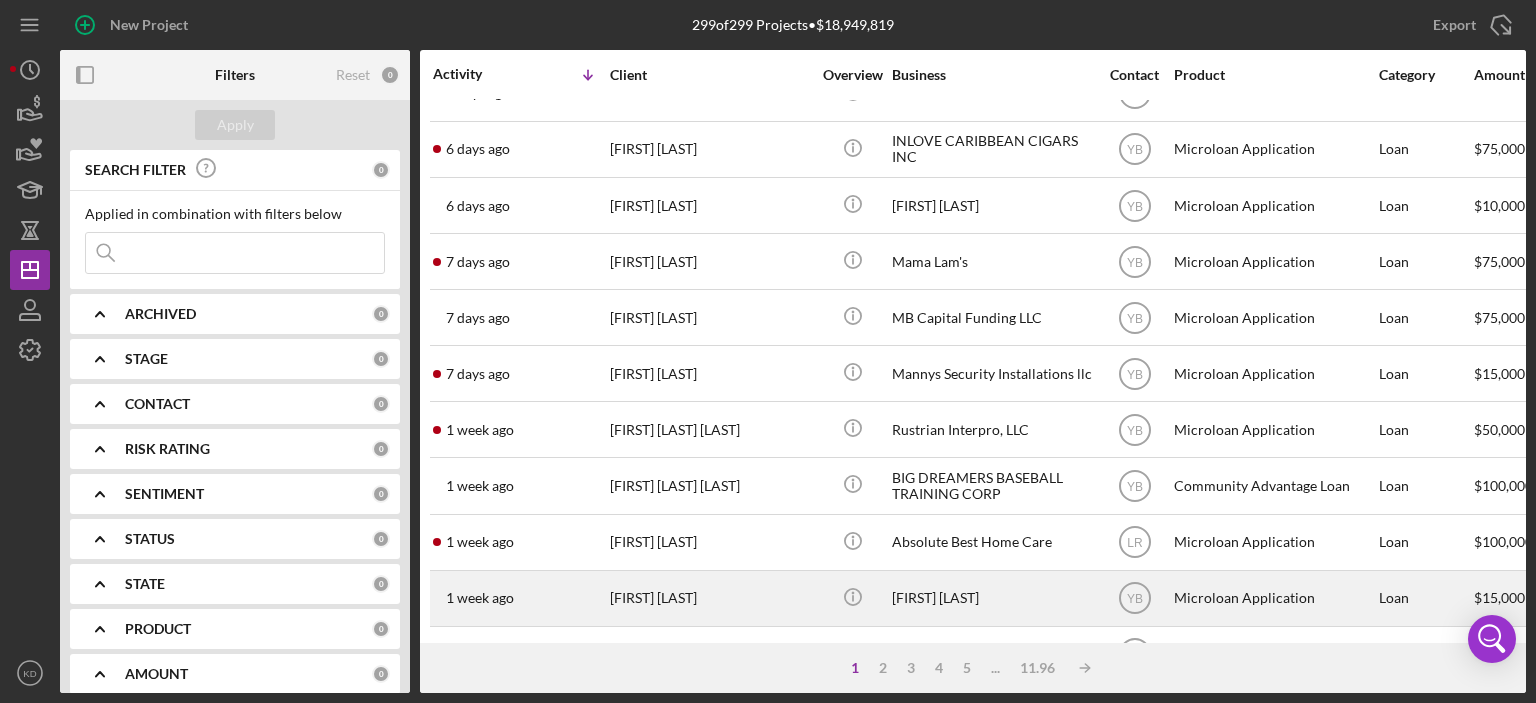 scroll, scrollTop: 816, scrollLeft: 0, axis: vertical 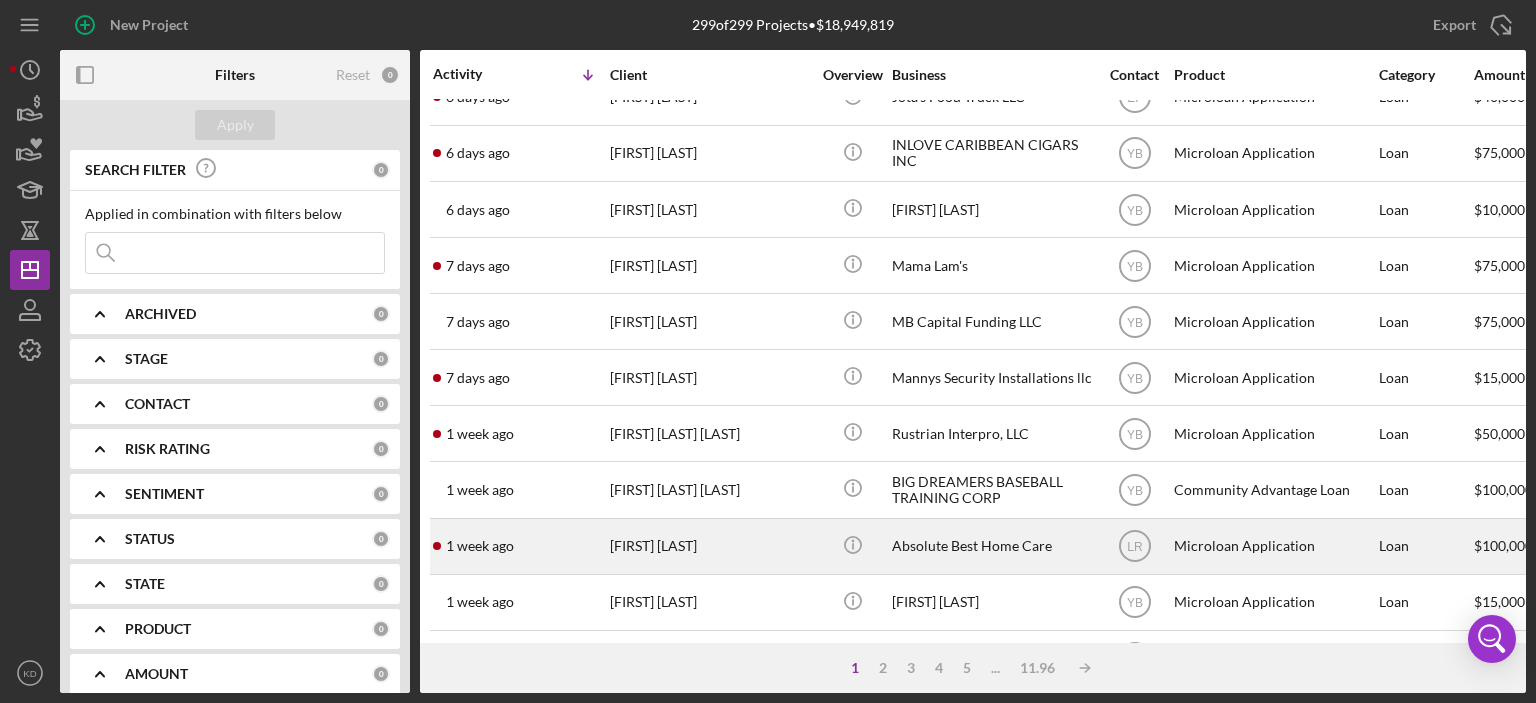 click on "[FIRST] [LAST]" at bounding box center (710, 546) 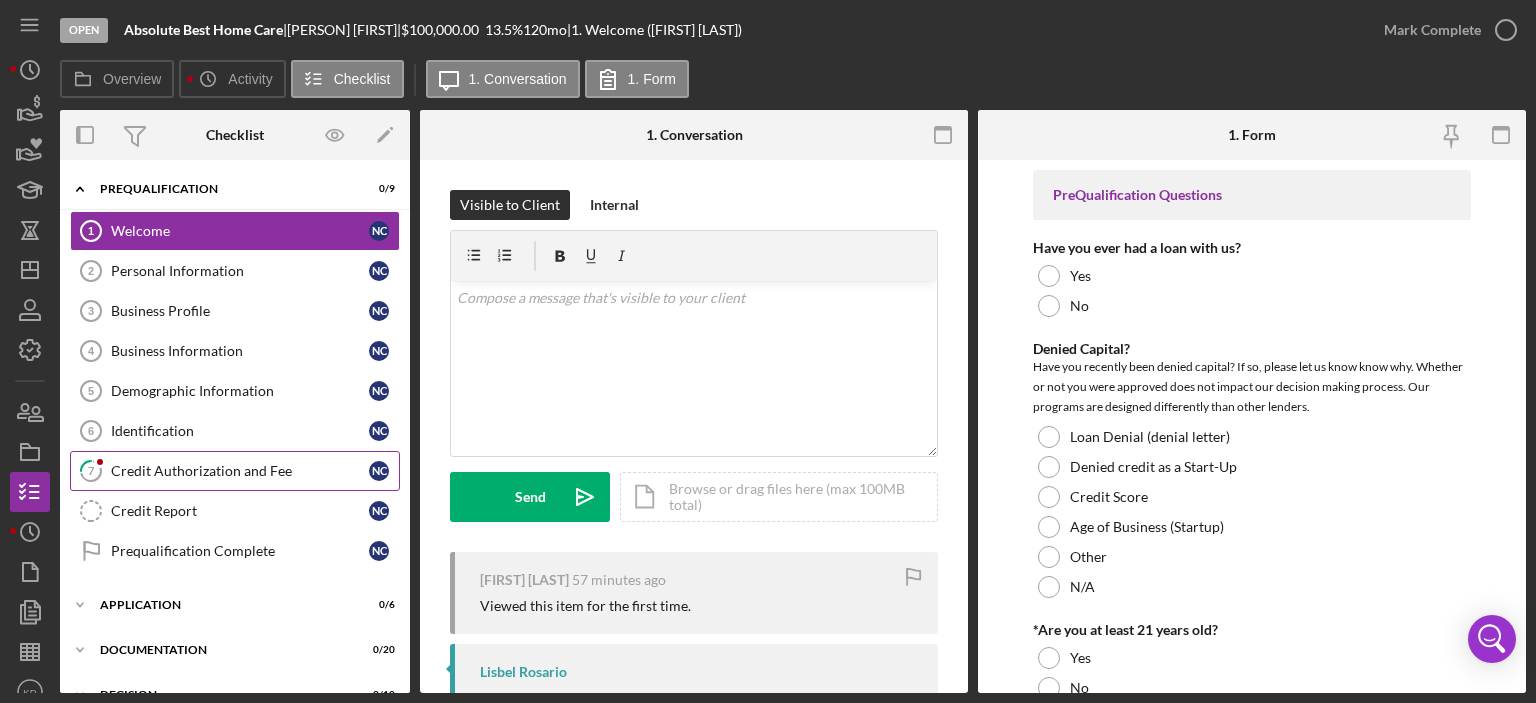 click on "Credit Authorization and Fee" at bounding box center (240, 471) 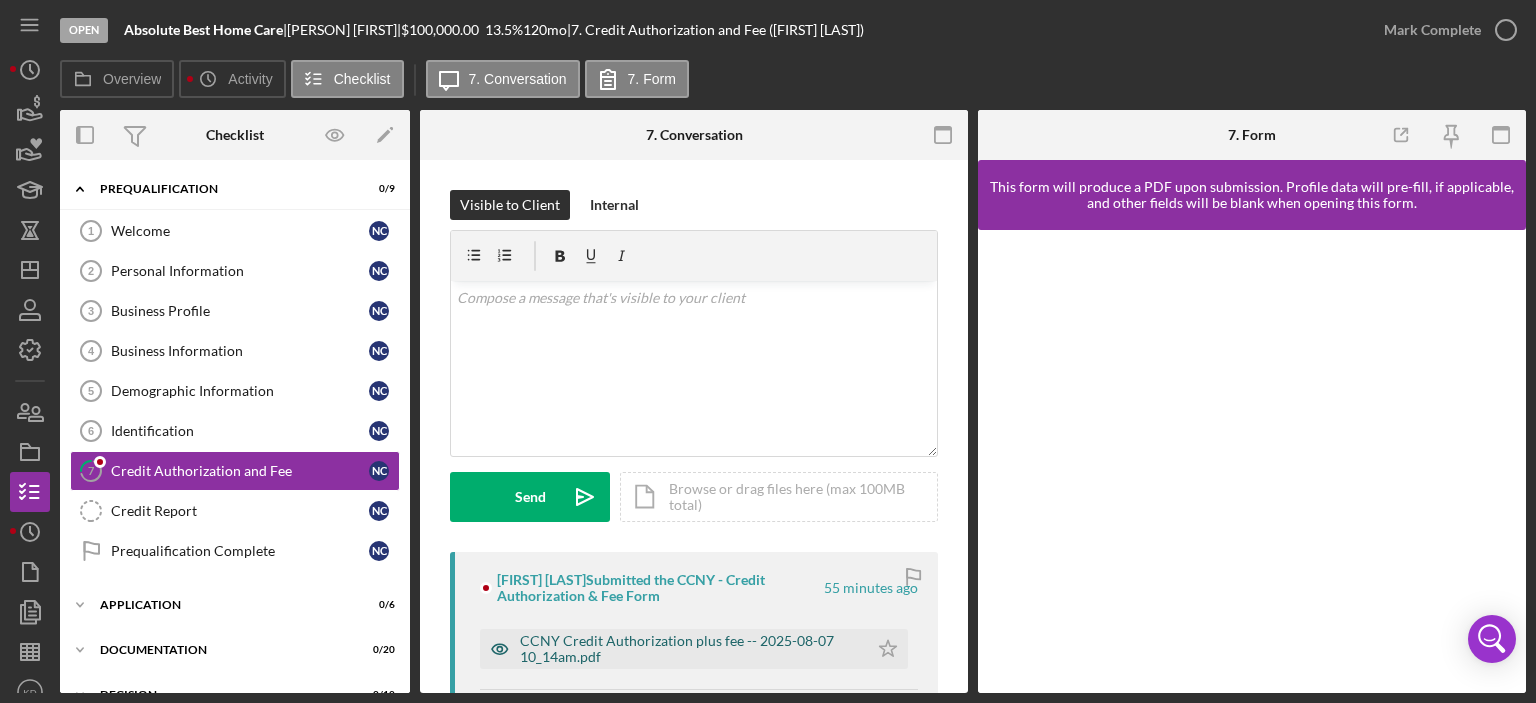 click on "CCNY Credit Authorization plus fee -- 2025-08-07 10_14am.pdf" at bounding box center [689, 649] 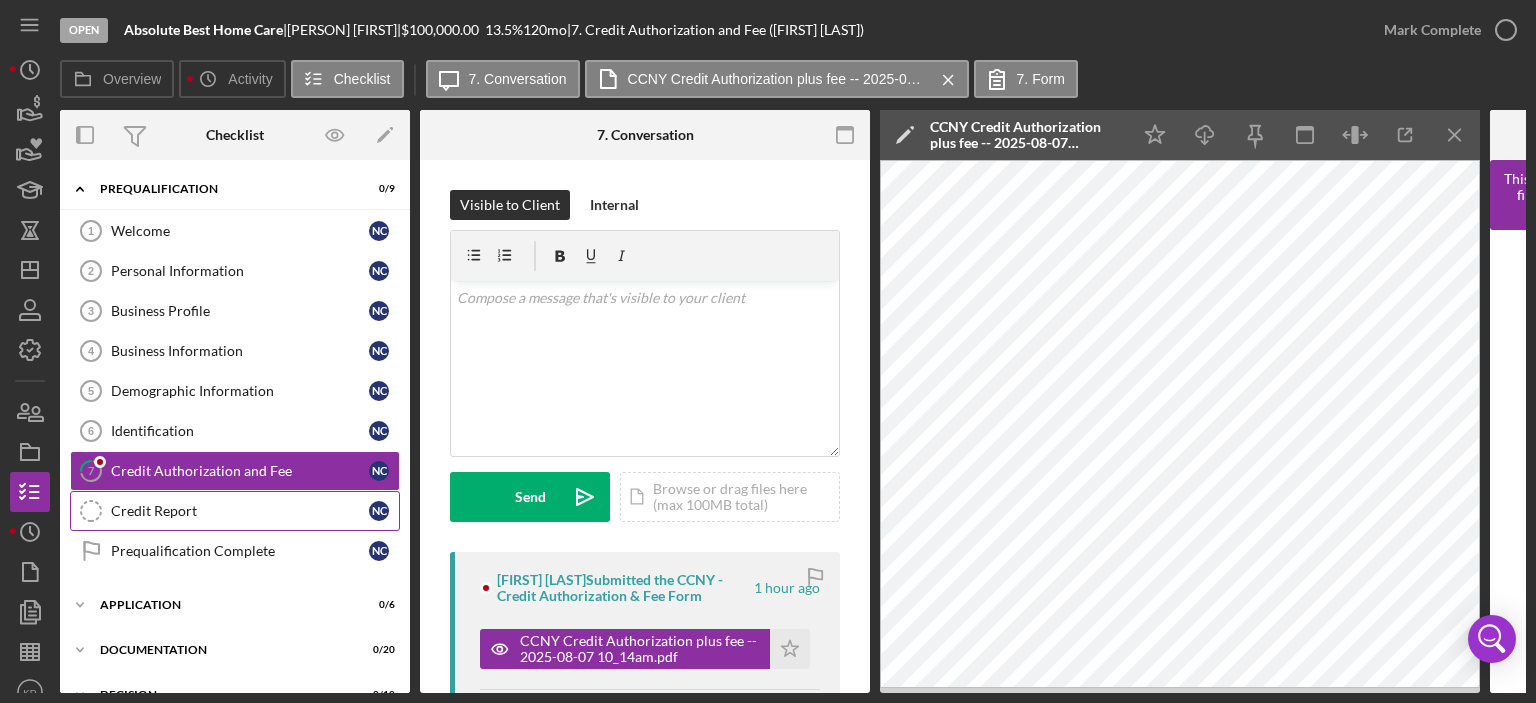 click on "Credit Report" at bounding box center (240, 511) 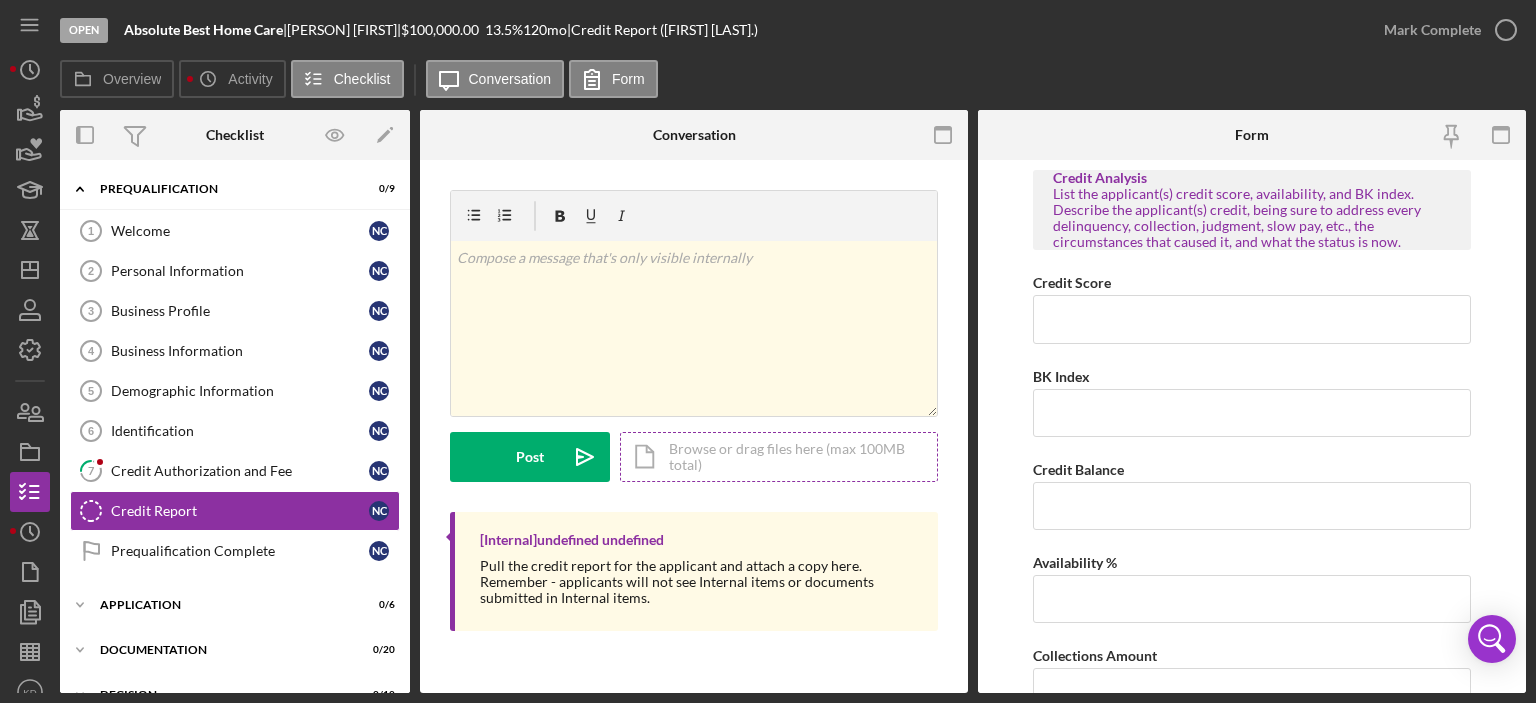 click on "Icon/Document Browse or drag files here (max 100MB total) Tap to choose files or take a photo" at bounding box center (779, 457) 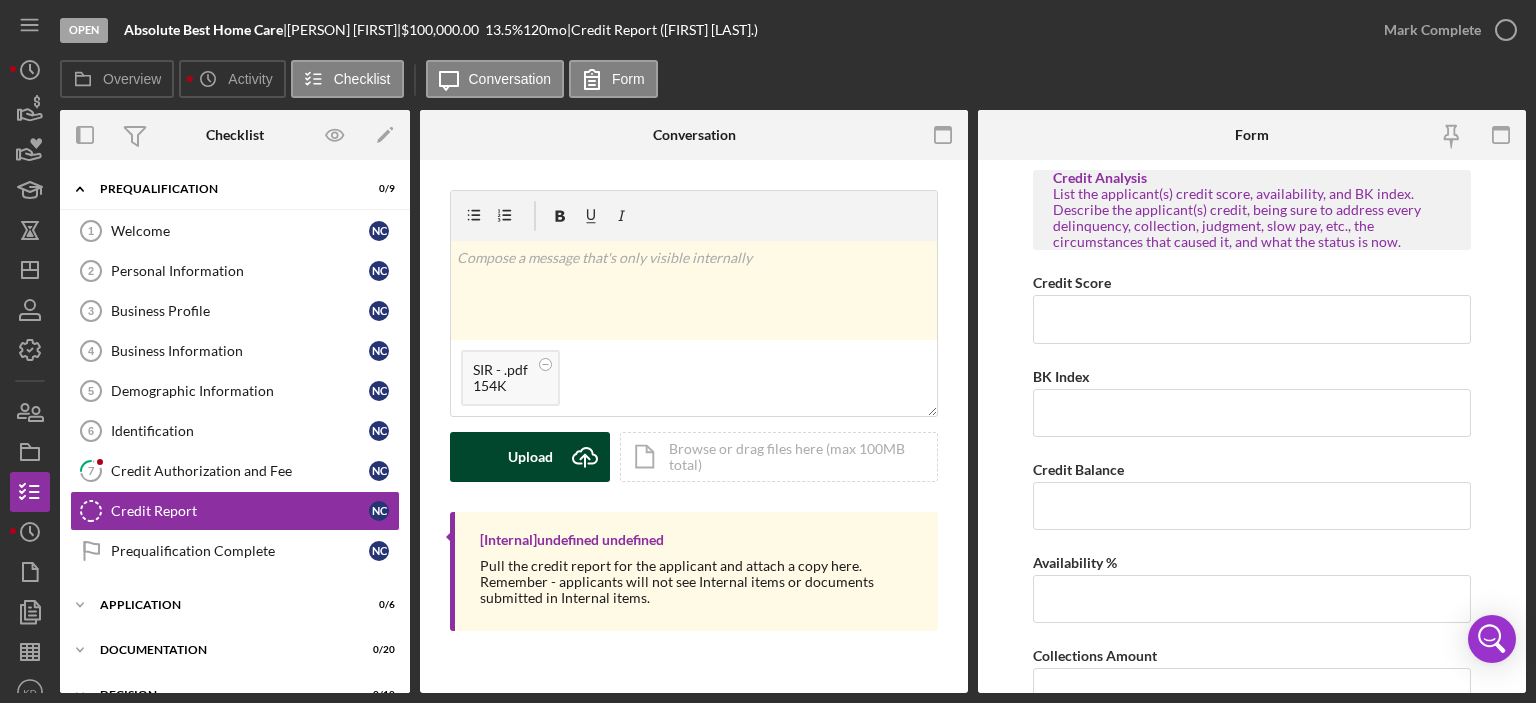 click on "Upload" at bounding box center (530, 457) 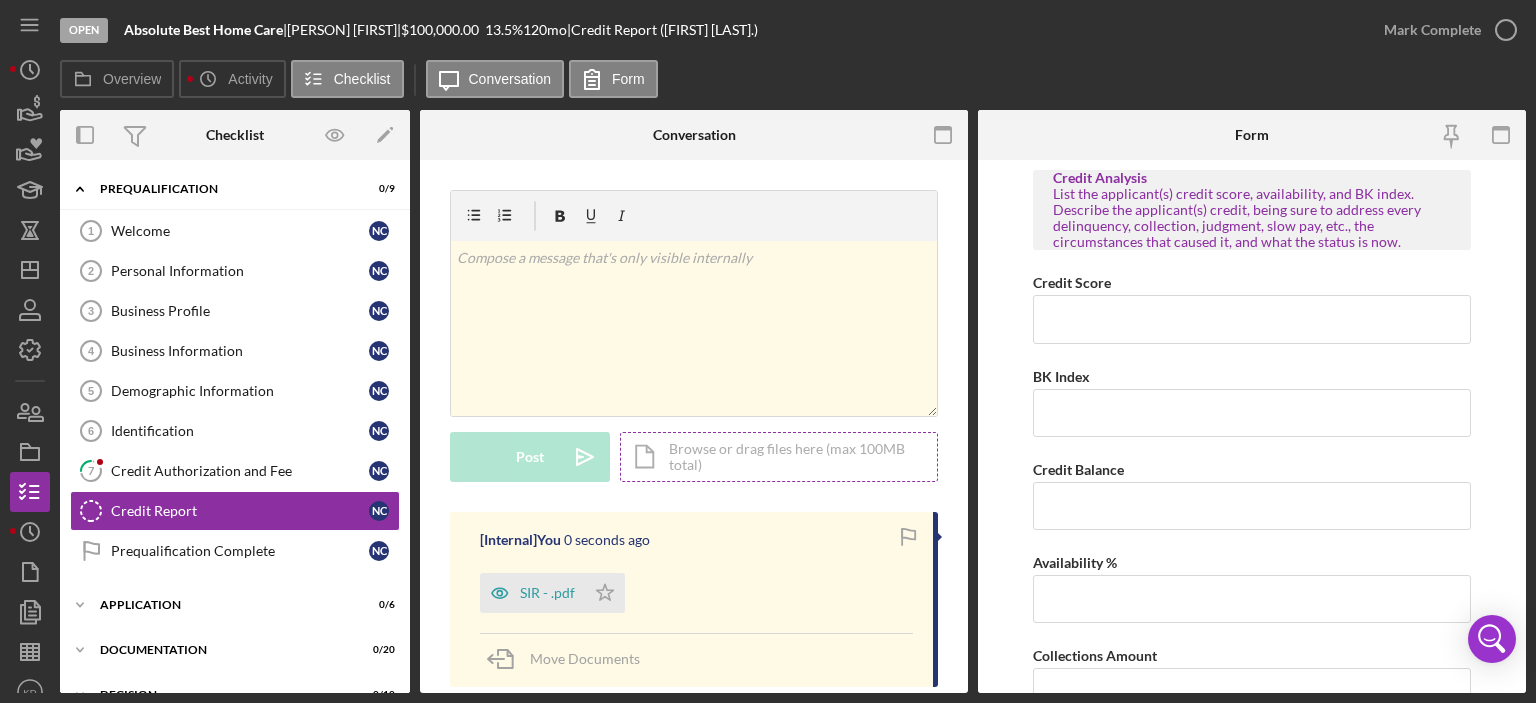 click on "Icon/Document Browse or drag files here (max 100MB total) Tap to choose files or take a photo" at bounding box center (779, 457) 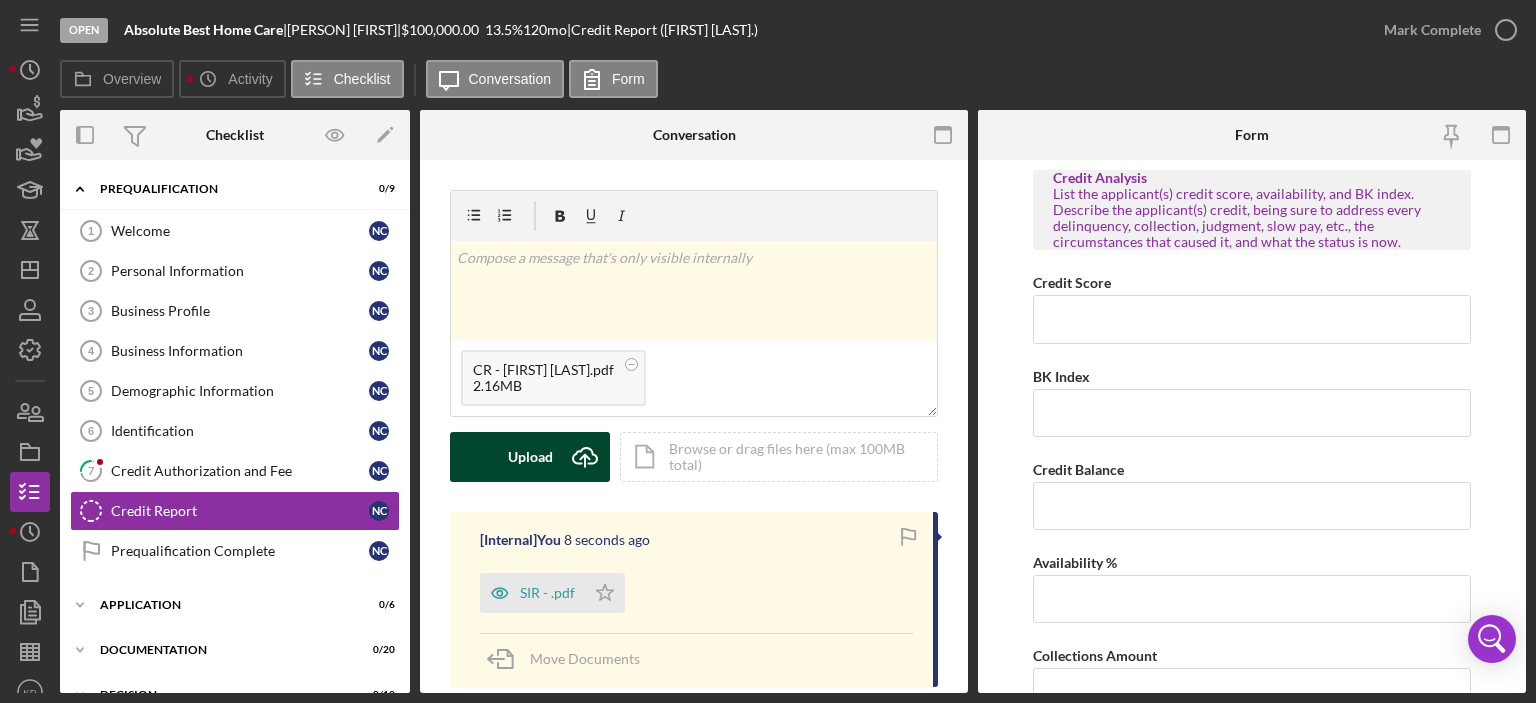click on "Upload Icon/Upload" at bounding box center [530, 457] 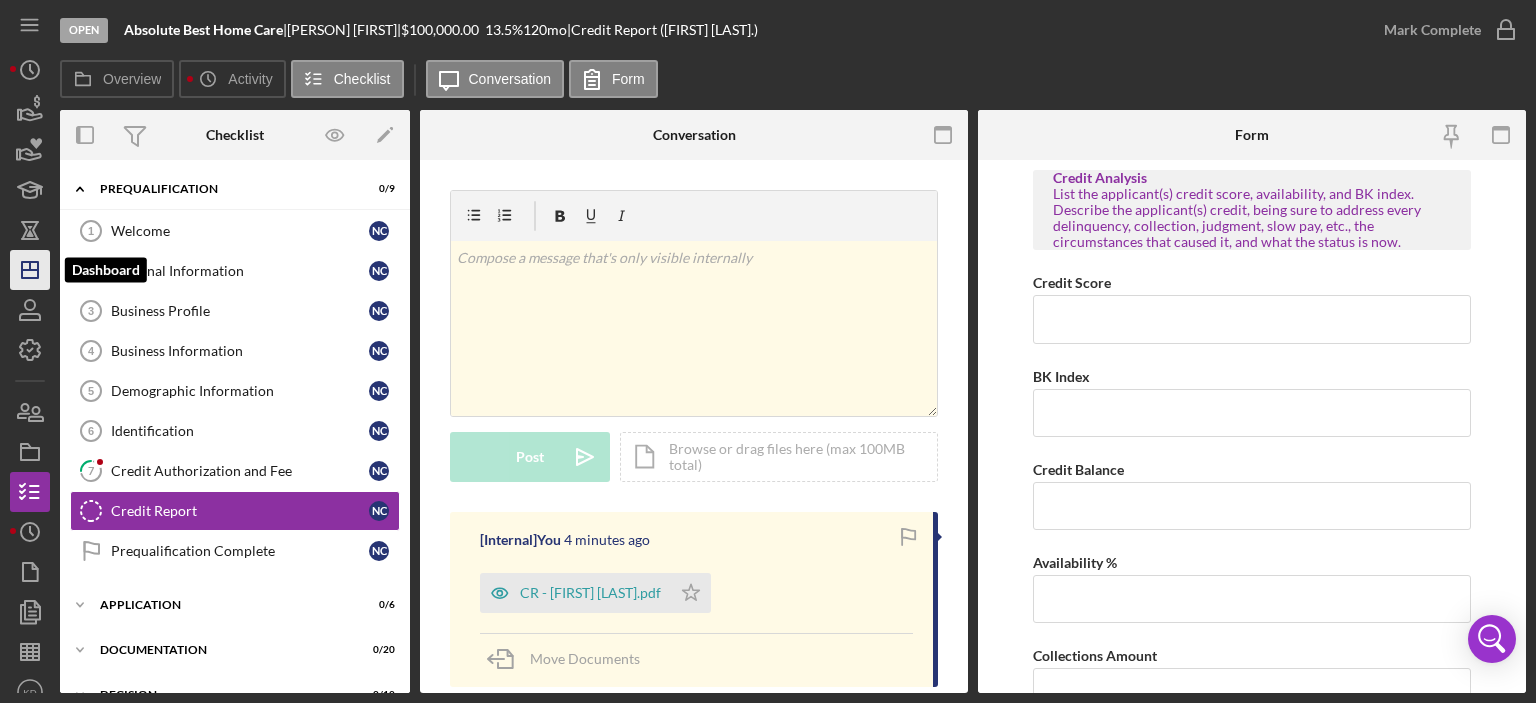 click 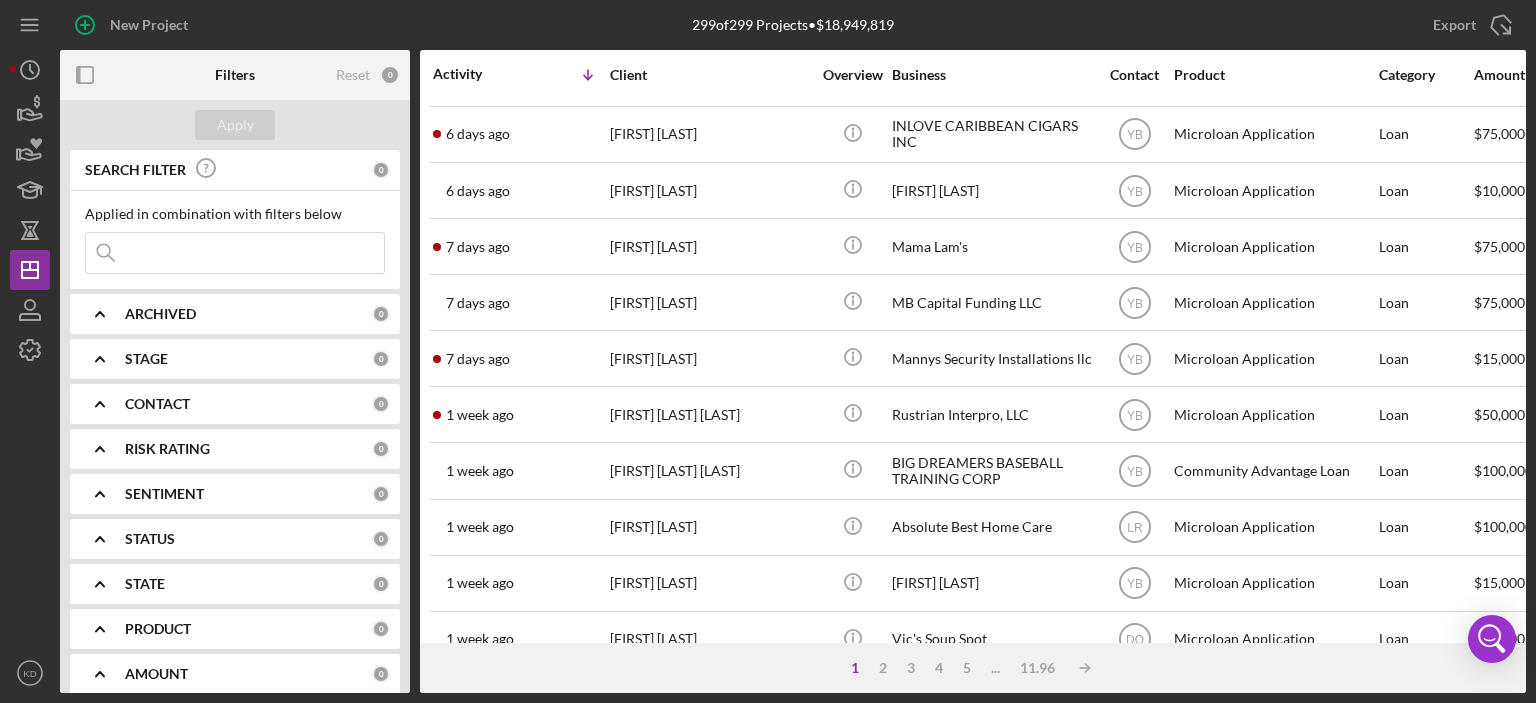 scroll, scrollTop: 840, scrollLeft: 0, axis: vertical 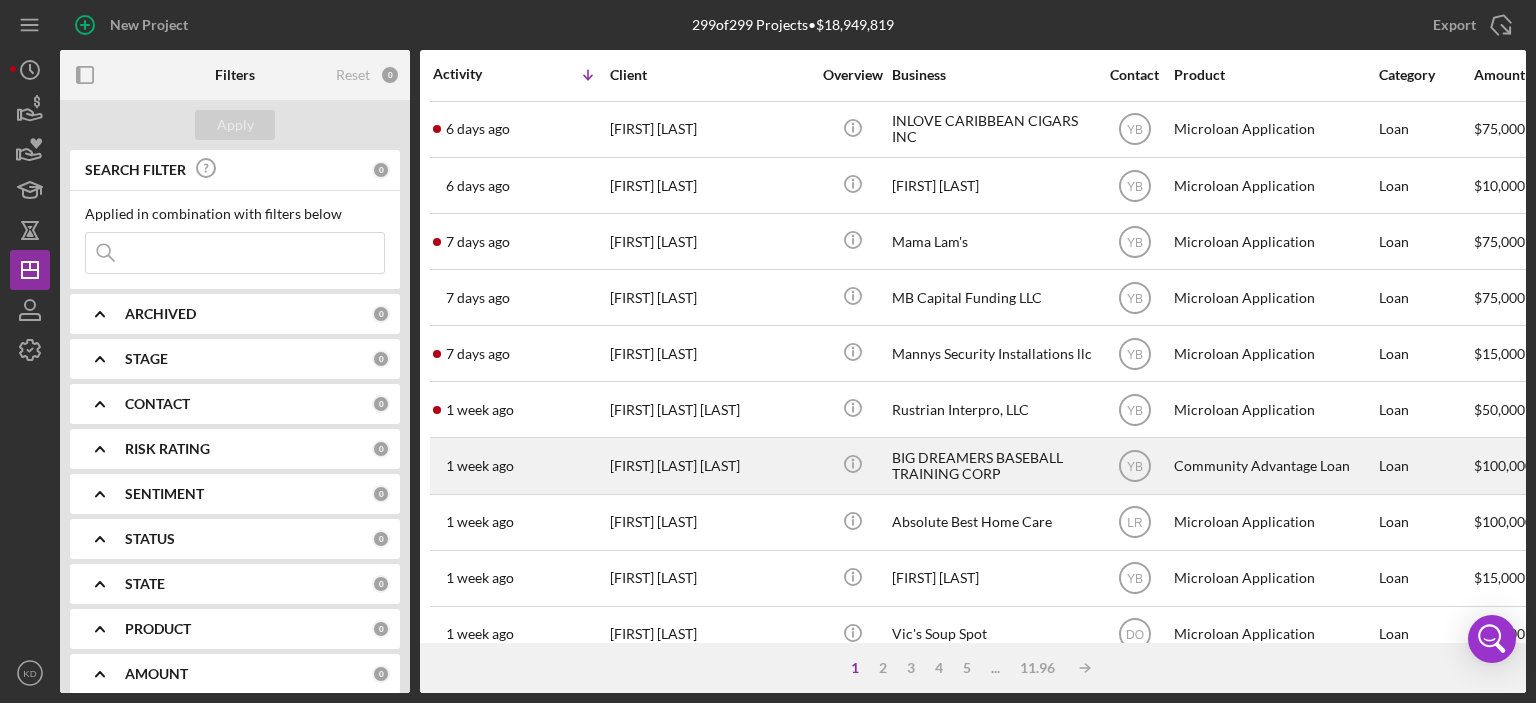click on "[FIRST] [LAST] [LAST]" at bounding box center (710, 465) 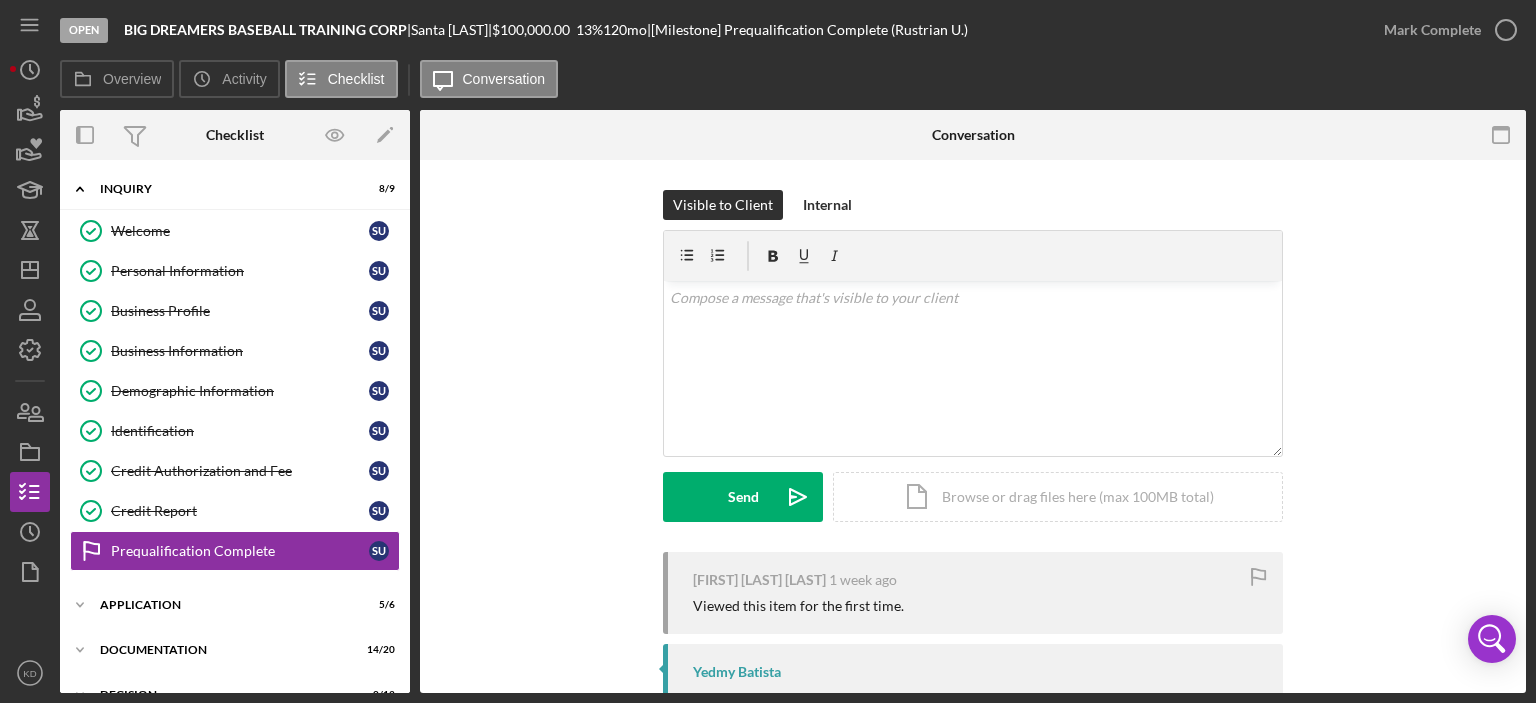 scroll, scrollTop: 120, scrollLeft: 0, axis: vertical 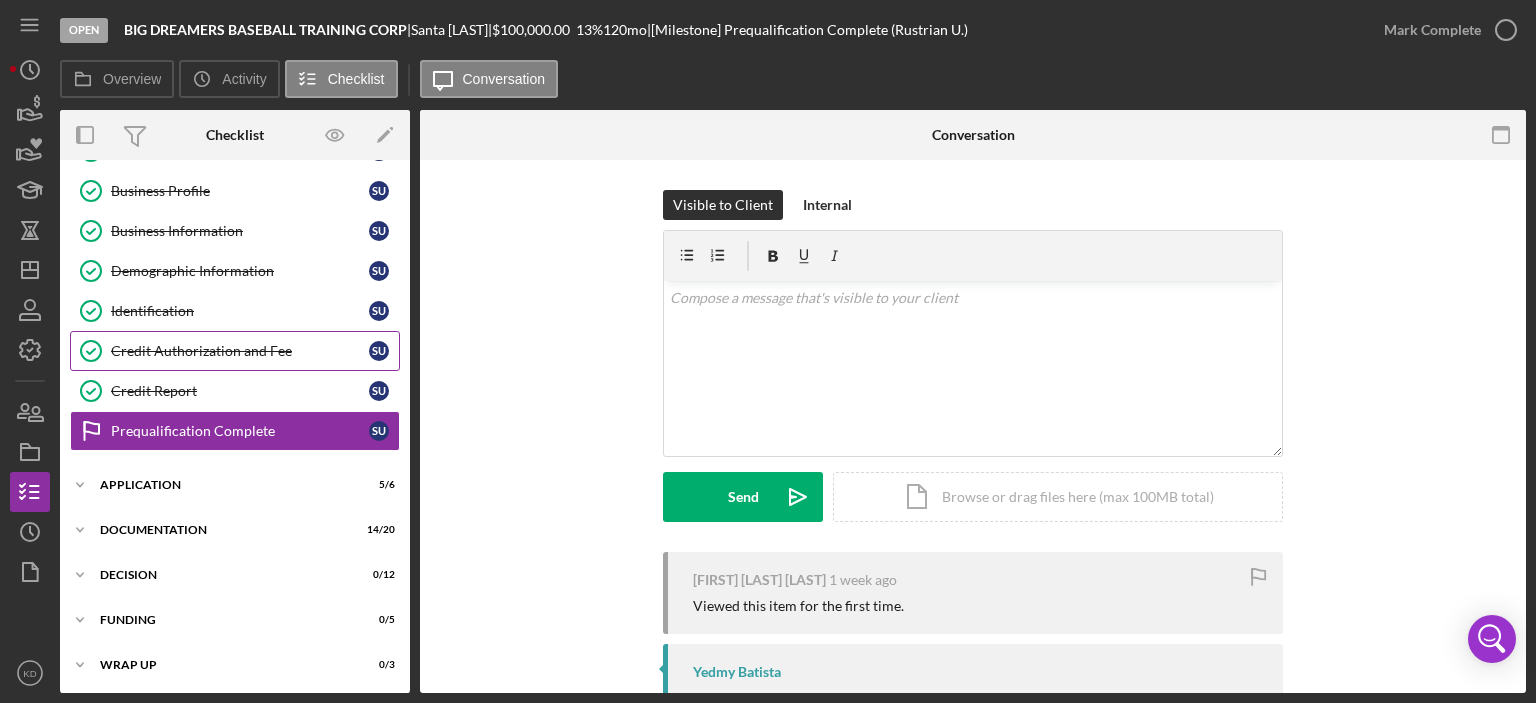 click on "Credit Authorization and Fee" at bounding box center [240, 351] 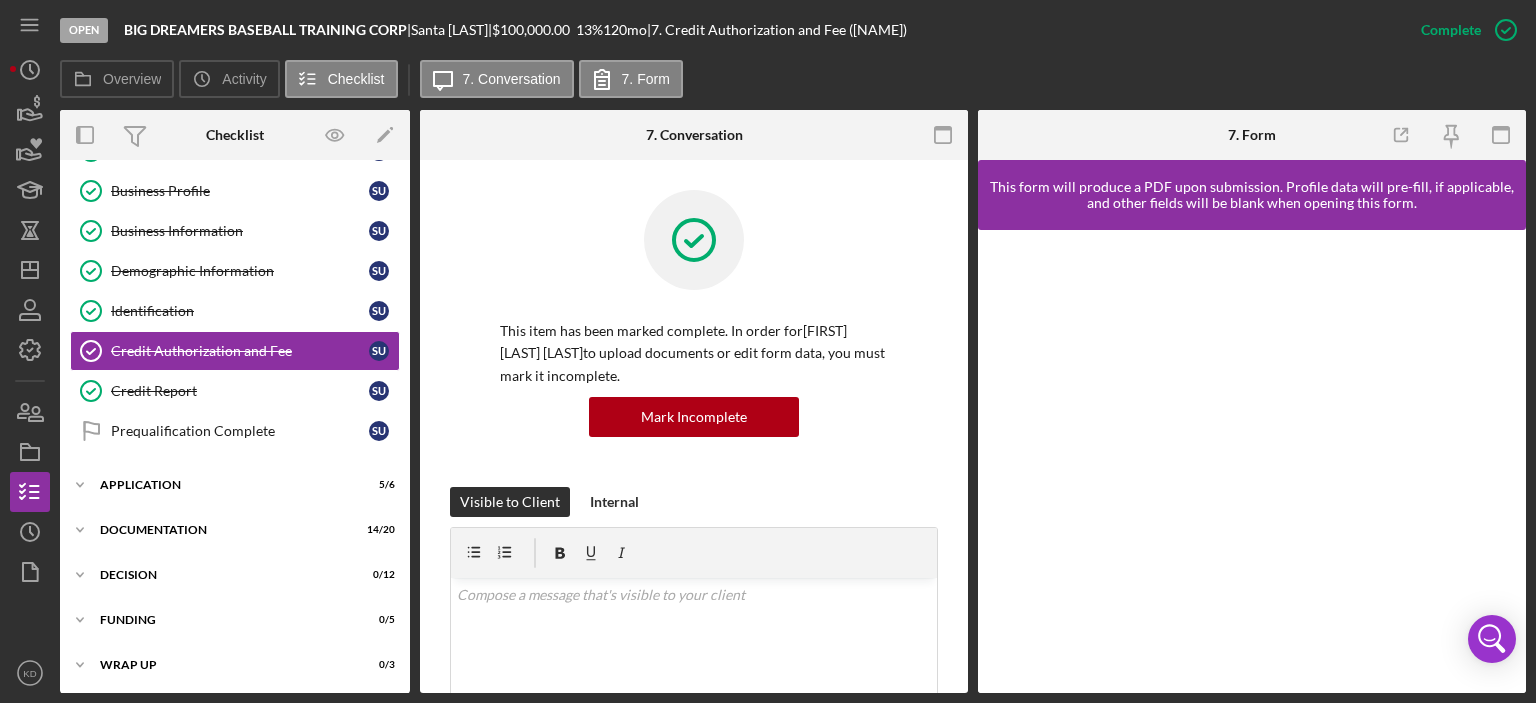 scroll, scrollTop: 467, scrollLeft: 0, axis: vertical 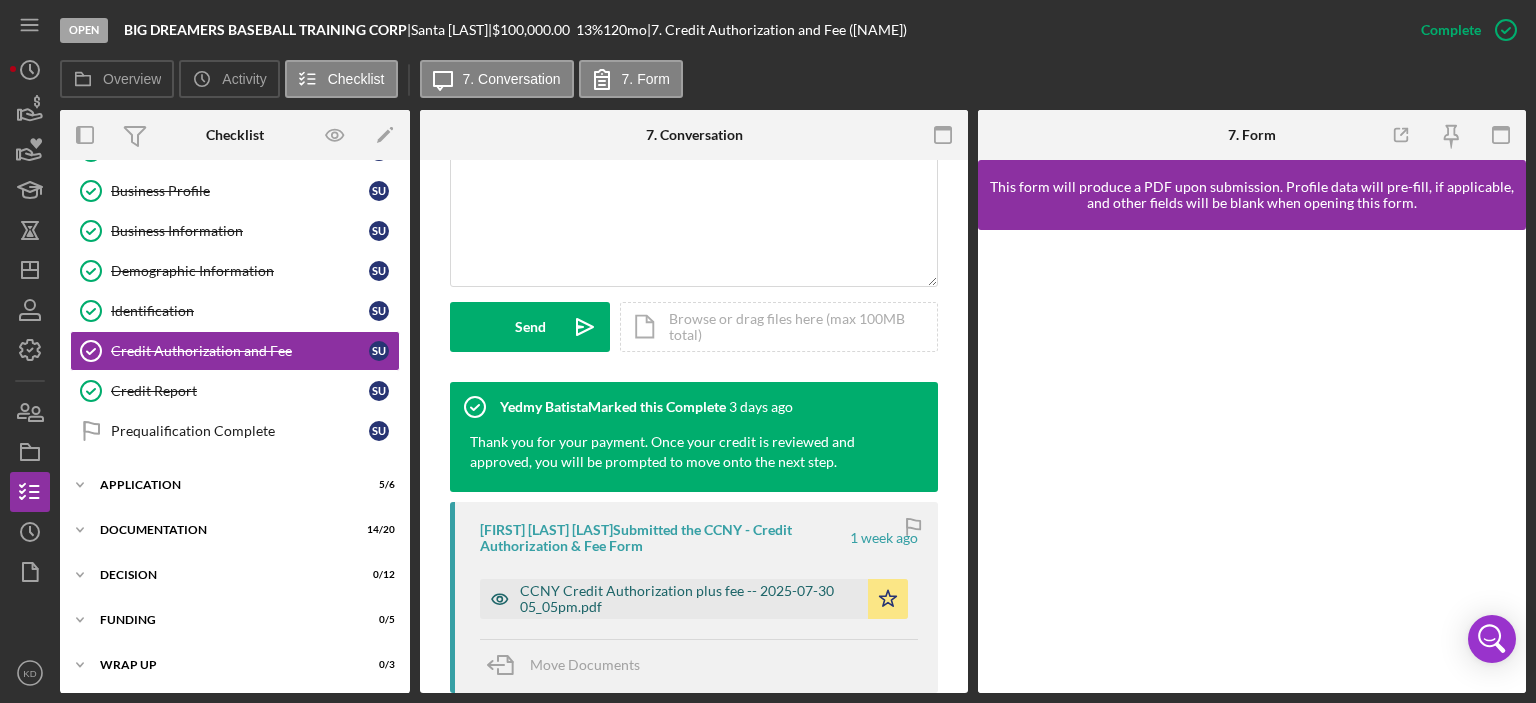 click on "CCNY Credit Authorization plus fee -- 2025-07-30 05_05pm.pdf" at bounding box center [689, 599] 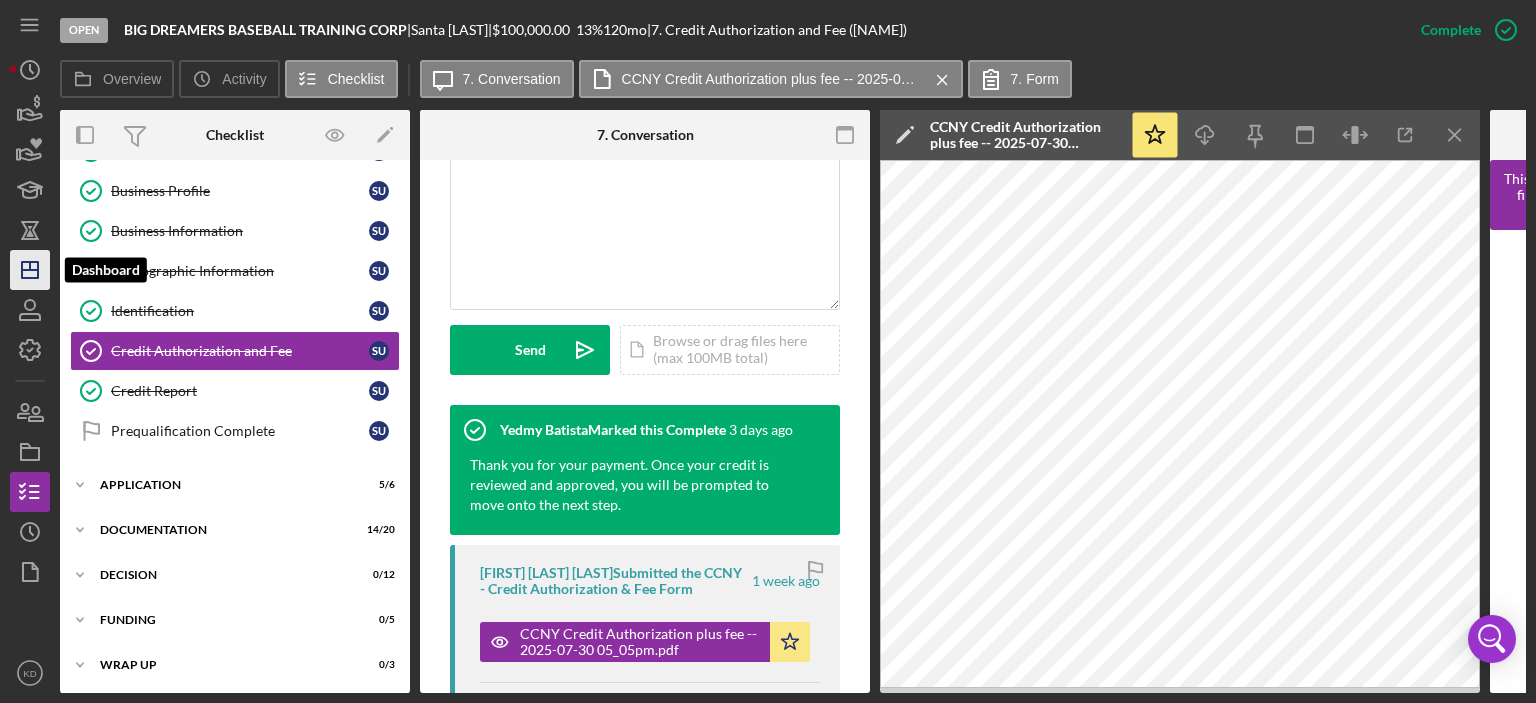 click on "Icon/Dashboard" 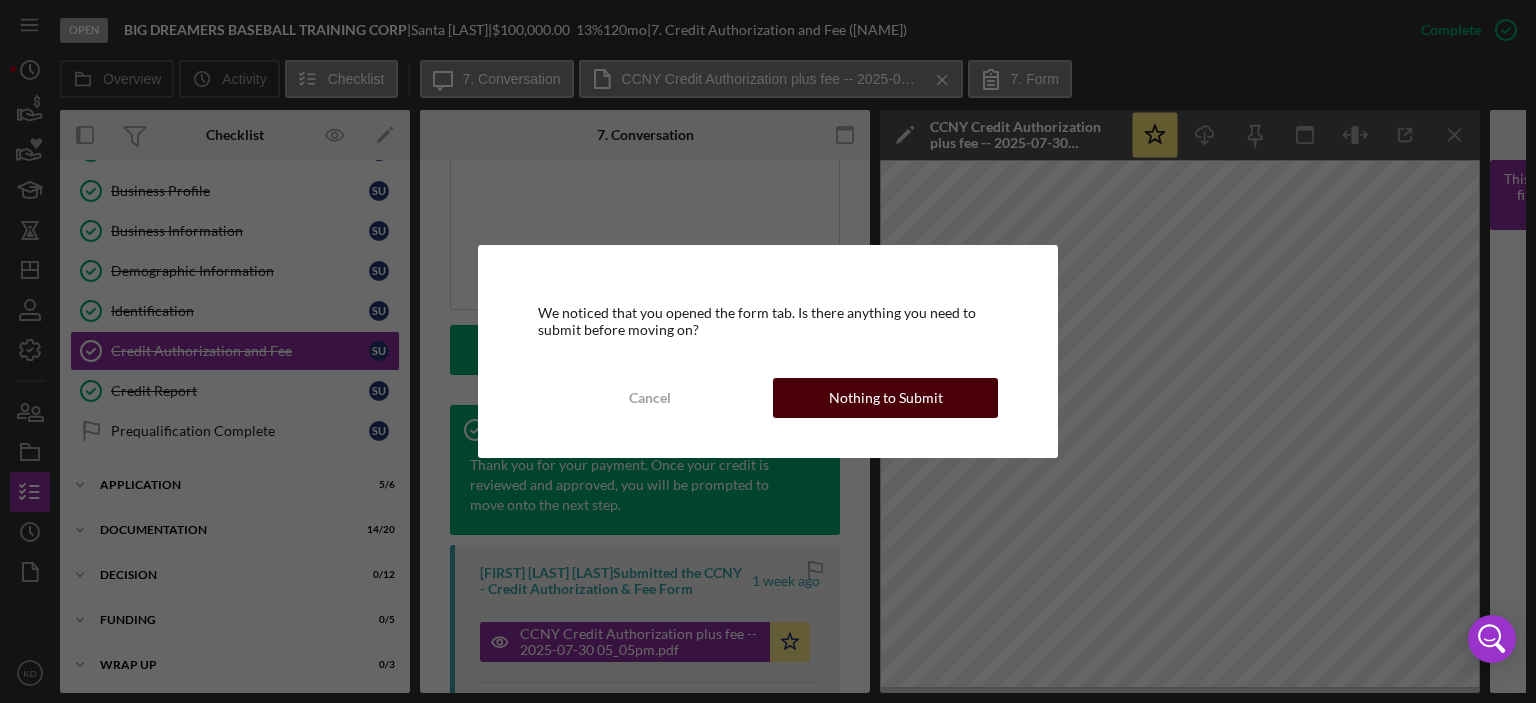 click on "Nothing to Submit" at bounding box center (886, 398) 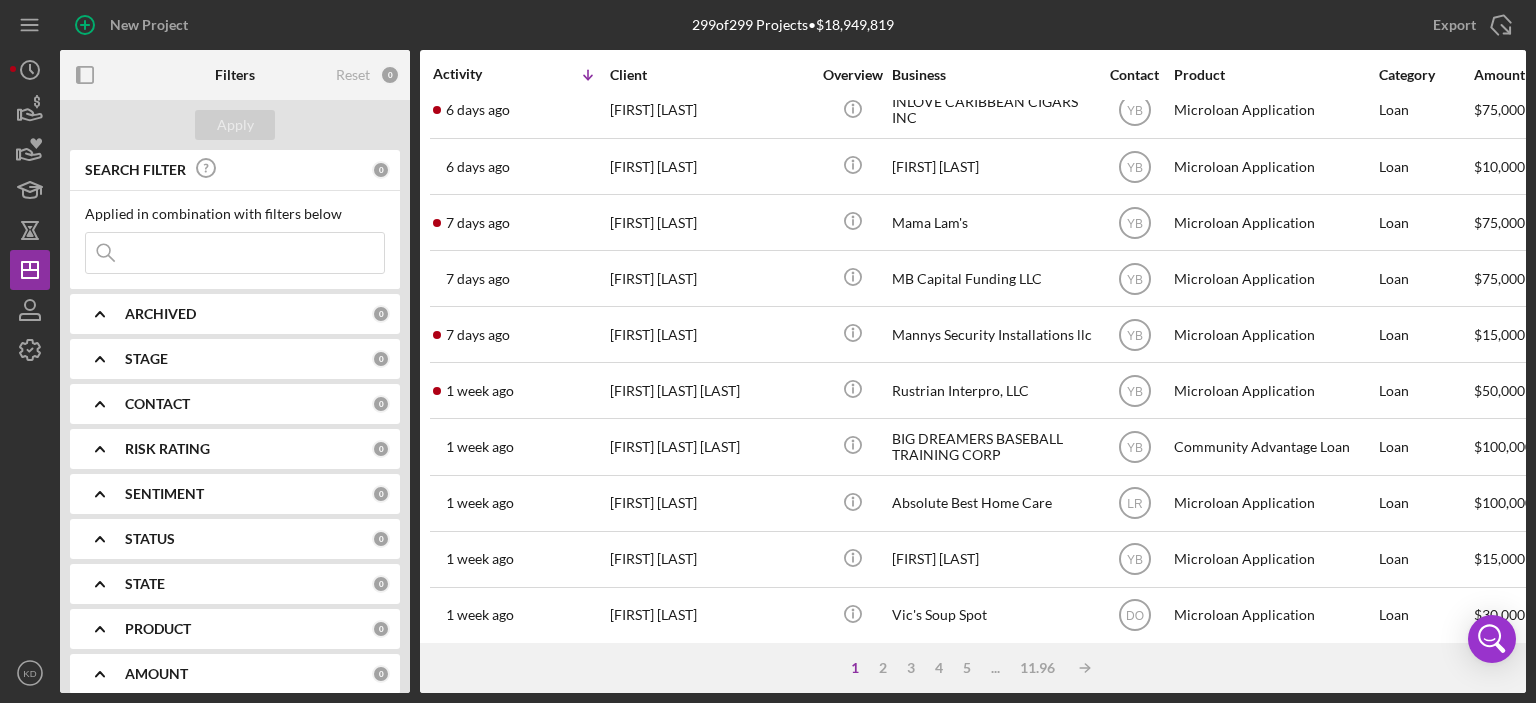 scroll, scrollTop: 884, scrollLeft: 0, axis: vertical 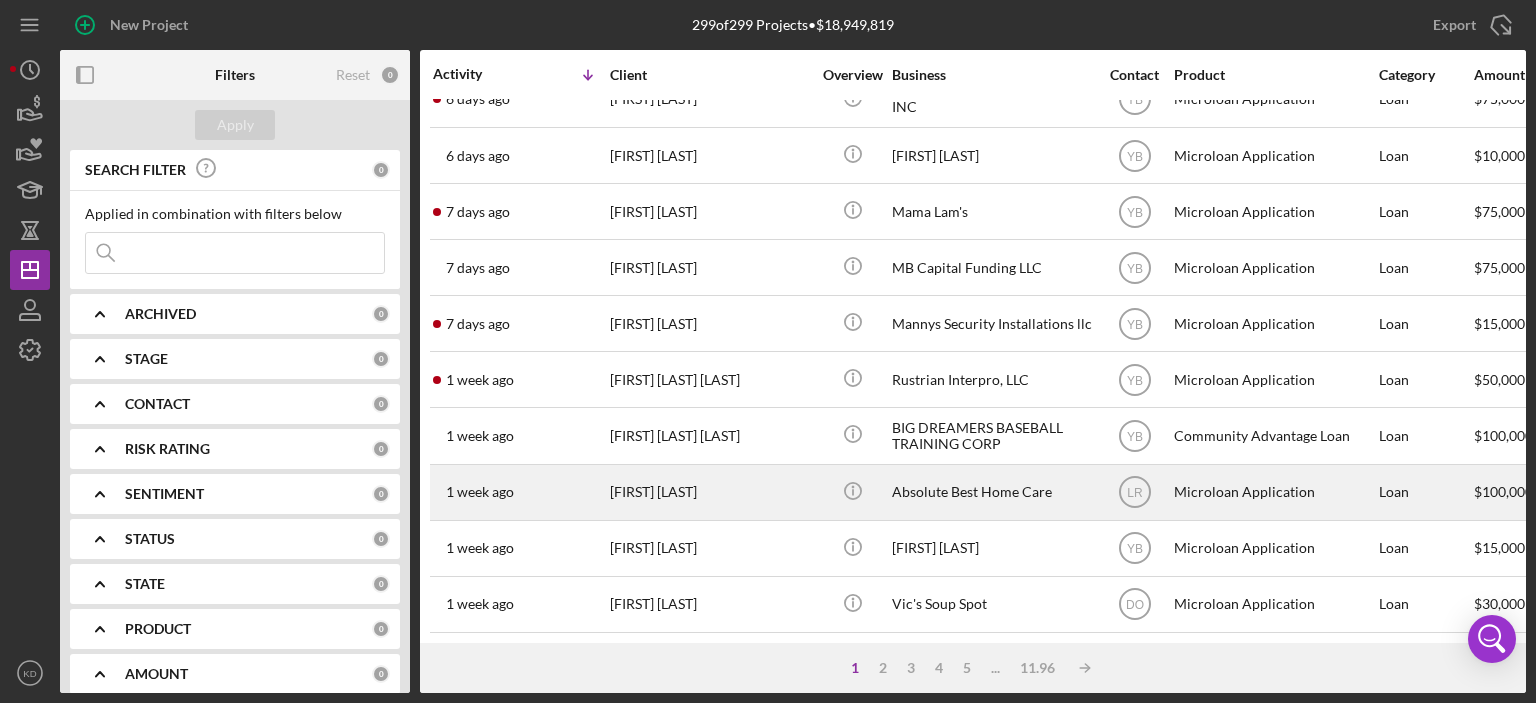 click on "Absolute Best Home Care" at bounding box center [992, 492] 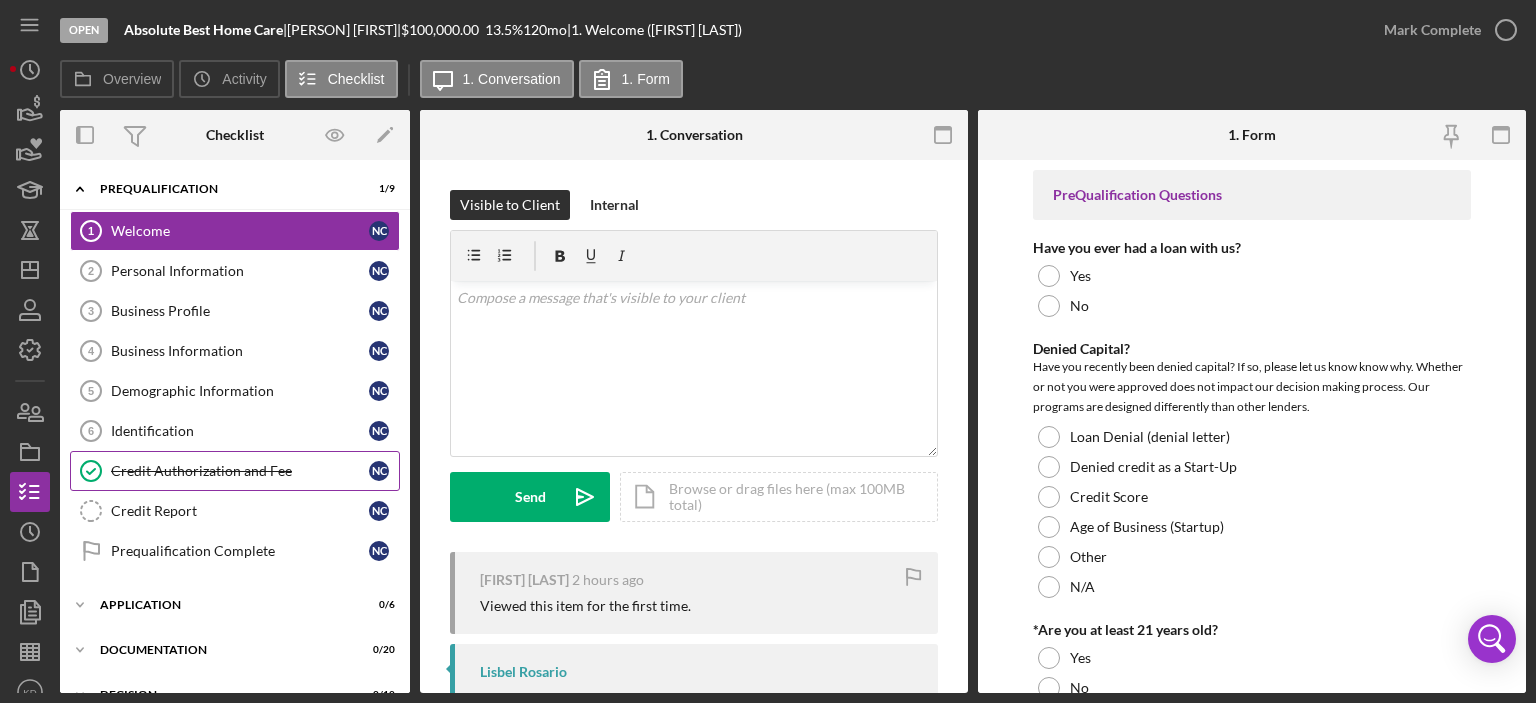 click on "Credit Authorization and Fee" at bounding box center [240, 471] 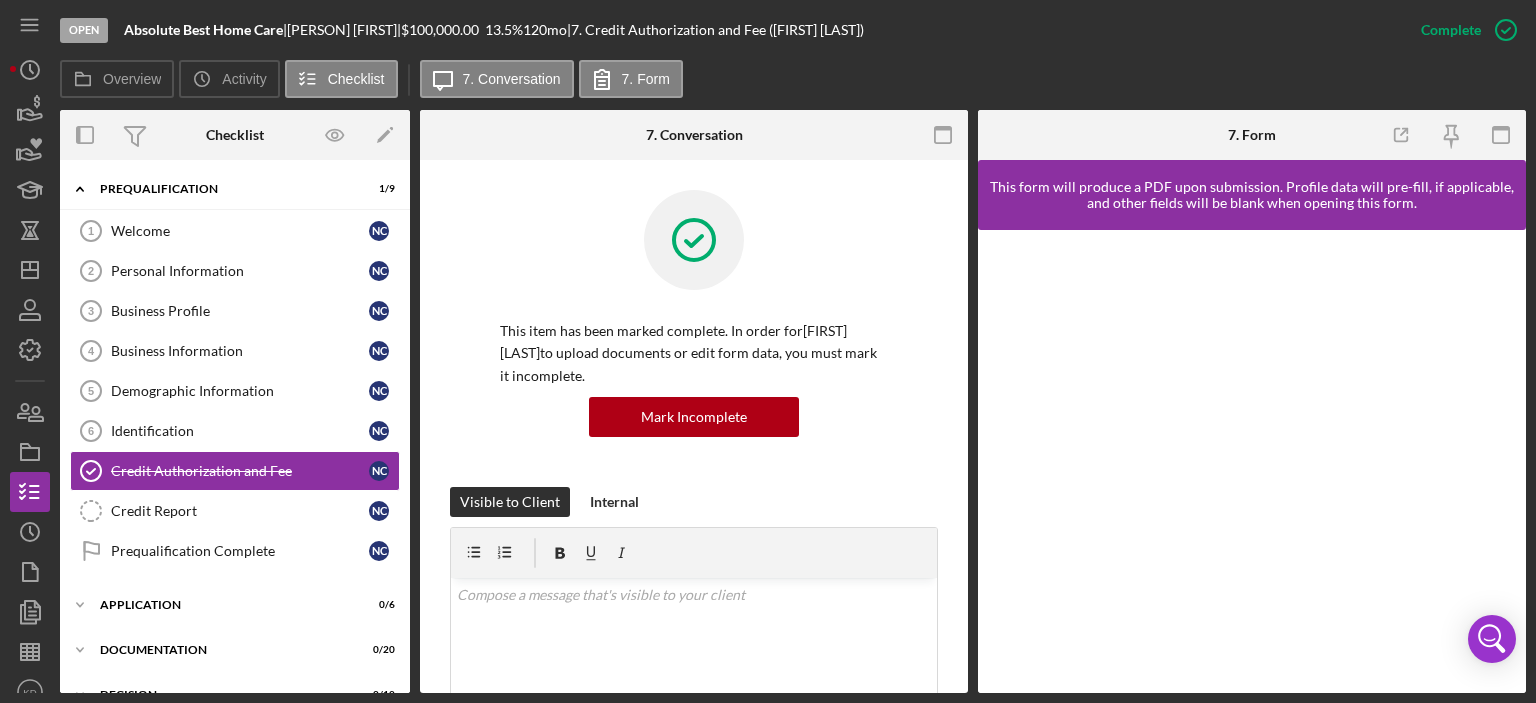 click on "This item has been marked complete. In order for  [FIRST] [LAST]  to upload documents or edit form data, you must mark it incomplete. Mark Incomplete Visible to Client Internal v Color teal Color pink Remove color Add row above Add row below Add column before Add column after Merge cells Split cells Remove column Remove row Remove table Send Icon/icon-invite-send Icon/Document Browse or drag files here (max 100MB total) Tap to choose files or take a photo Cancel Send Icon/icon-invite-send Icon/Message Comment Lisbel Rosario  Marked this Complete     30 minutes ago Thank you for your payment. Once your credit is reviewed and approved, you will be prompted to move onto the next step. [FIRST] [LAST]  Submitted the CCNY - Credit Authorization & Fee Form  2 hours ago Credit Authorization and Fee 20250807.pdf Icon/Star Move Documents [FIRST] [LAST]  2 hours ago Viewed this item for the first time. Lisbel Rosario
Please submit payment of $25 in order for your credit to be pulled and reviewed." at bounding box center [694, 799] 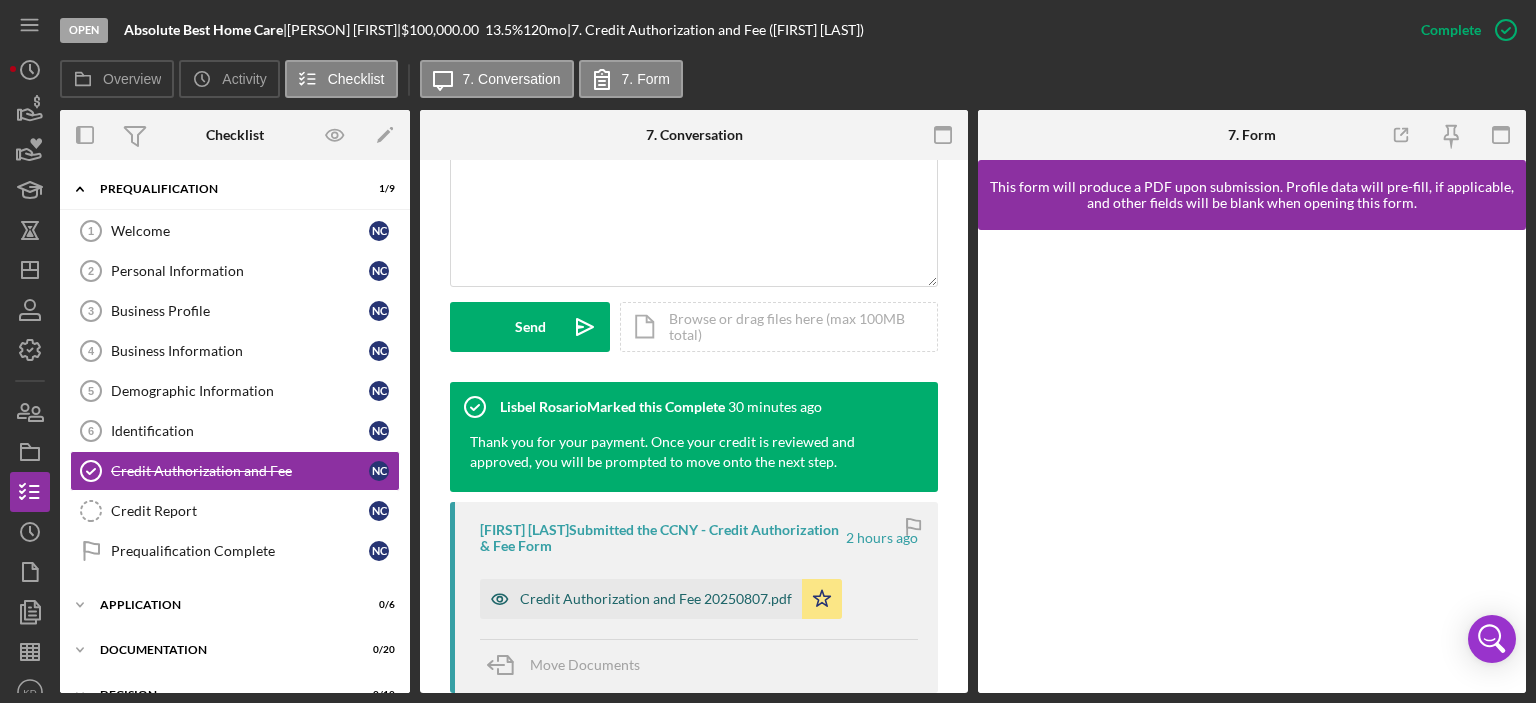 click on "Credit Authorization and Fee 20250807.pdf" at bounding box center [656, 599] 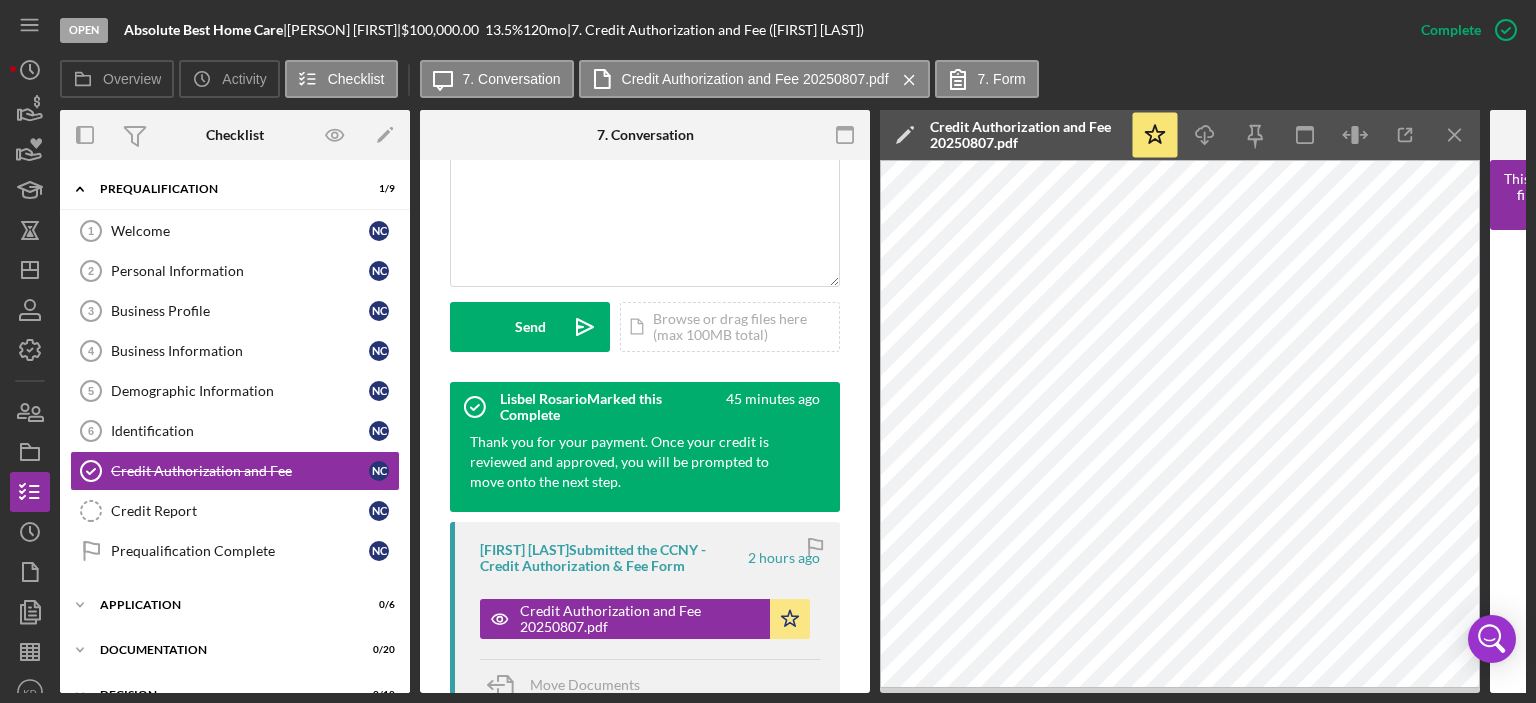 drag, startPoint x: 404, startPoint y: 504, endPoint x: 410, endPoint y: 628, distance: 124.14507 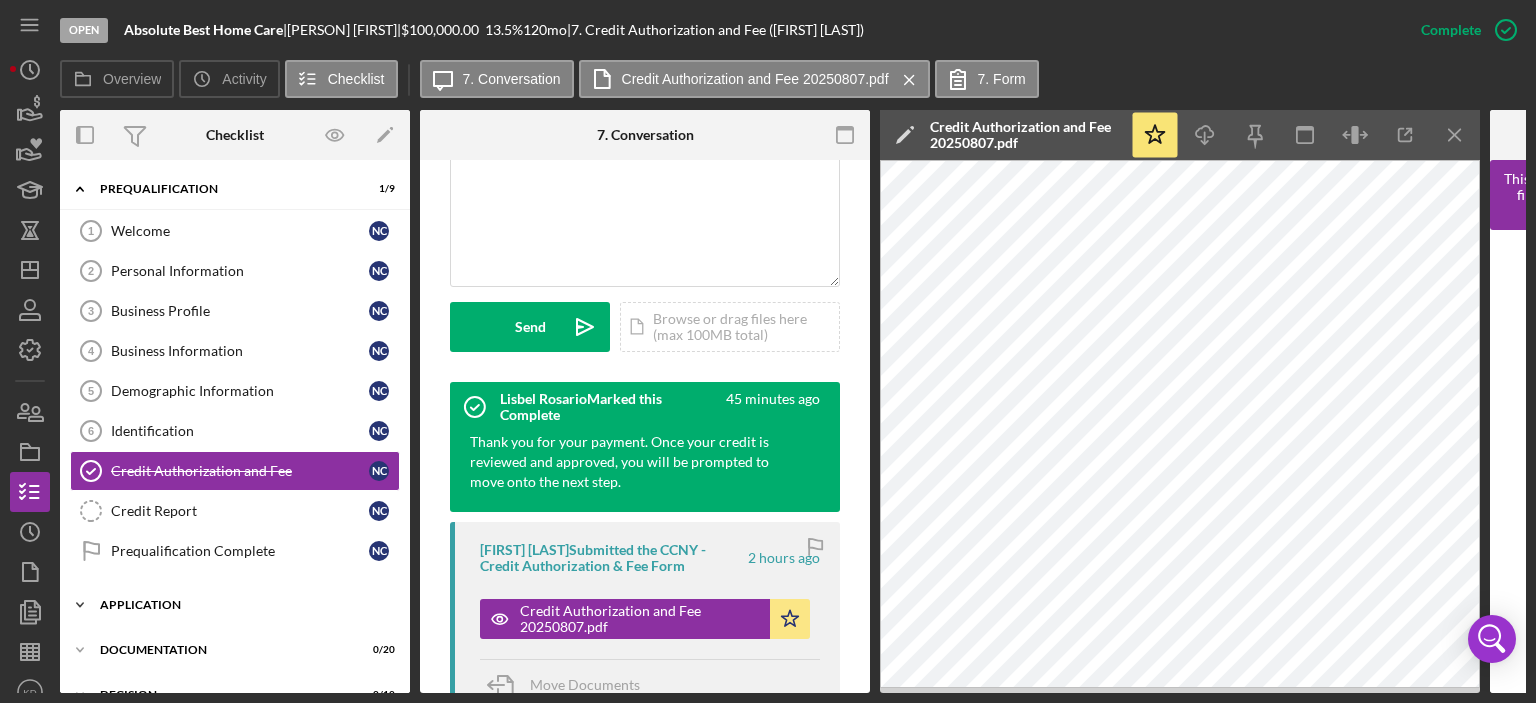 drag, startPoint x: 404, startPoint y: 541, endPoint x: 404, endPoint y: 594, distance: 53 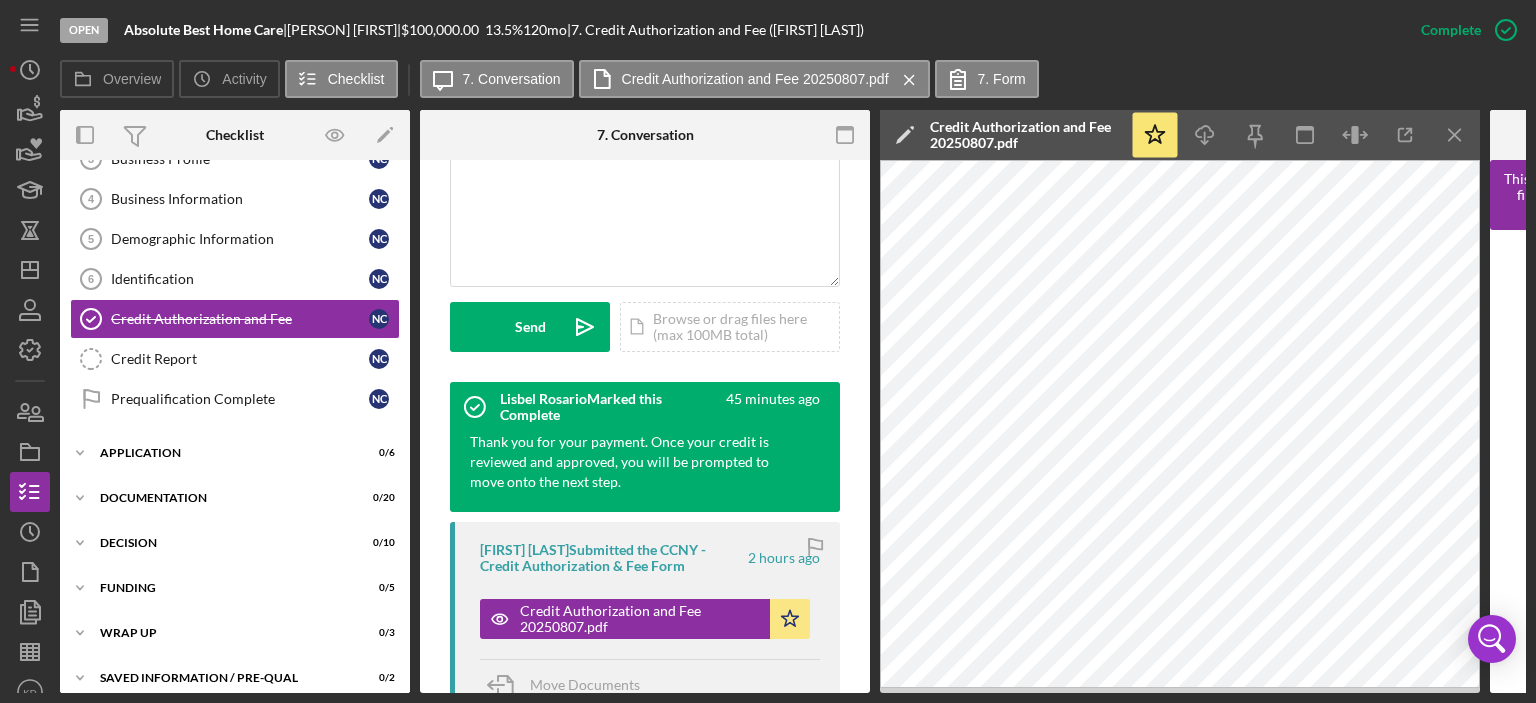 scroll, scrollTop: 169, scrollLeft: 0, axis: vertical 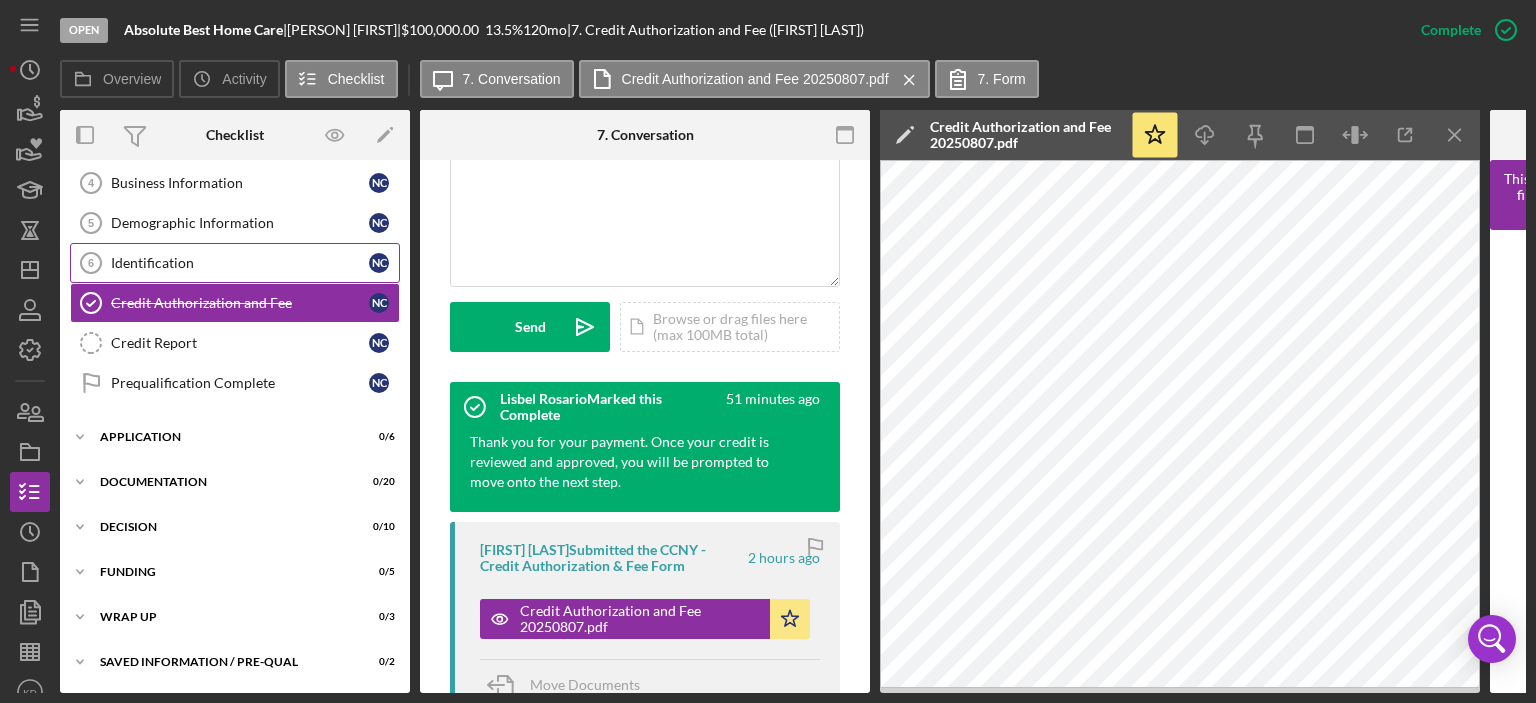 click on "Identification" at bounding box center [240, 263] 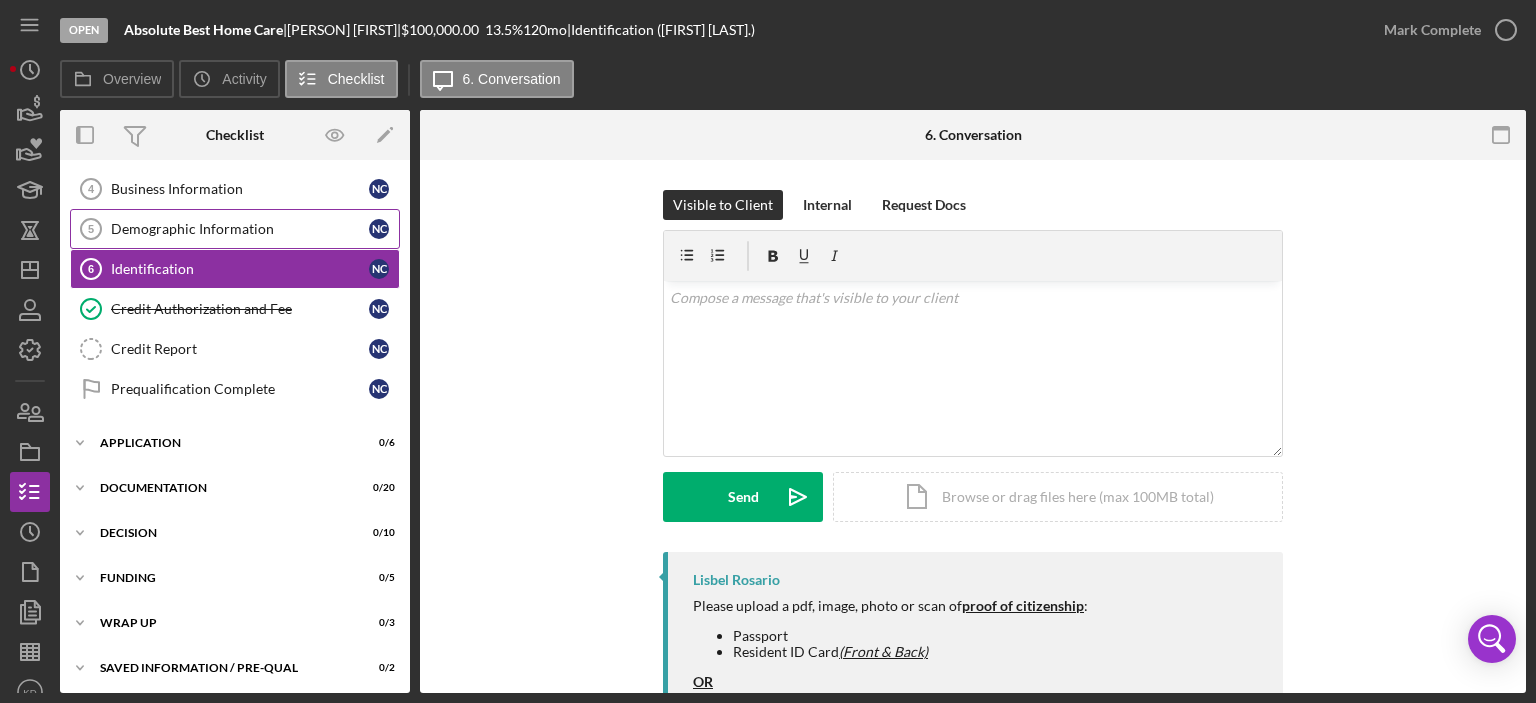 scroll, scrollTop: 164, scrollLeft: 0, axis: vertical 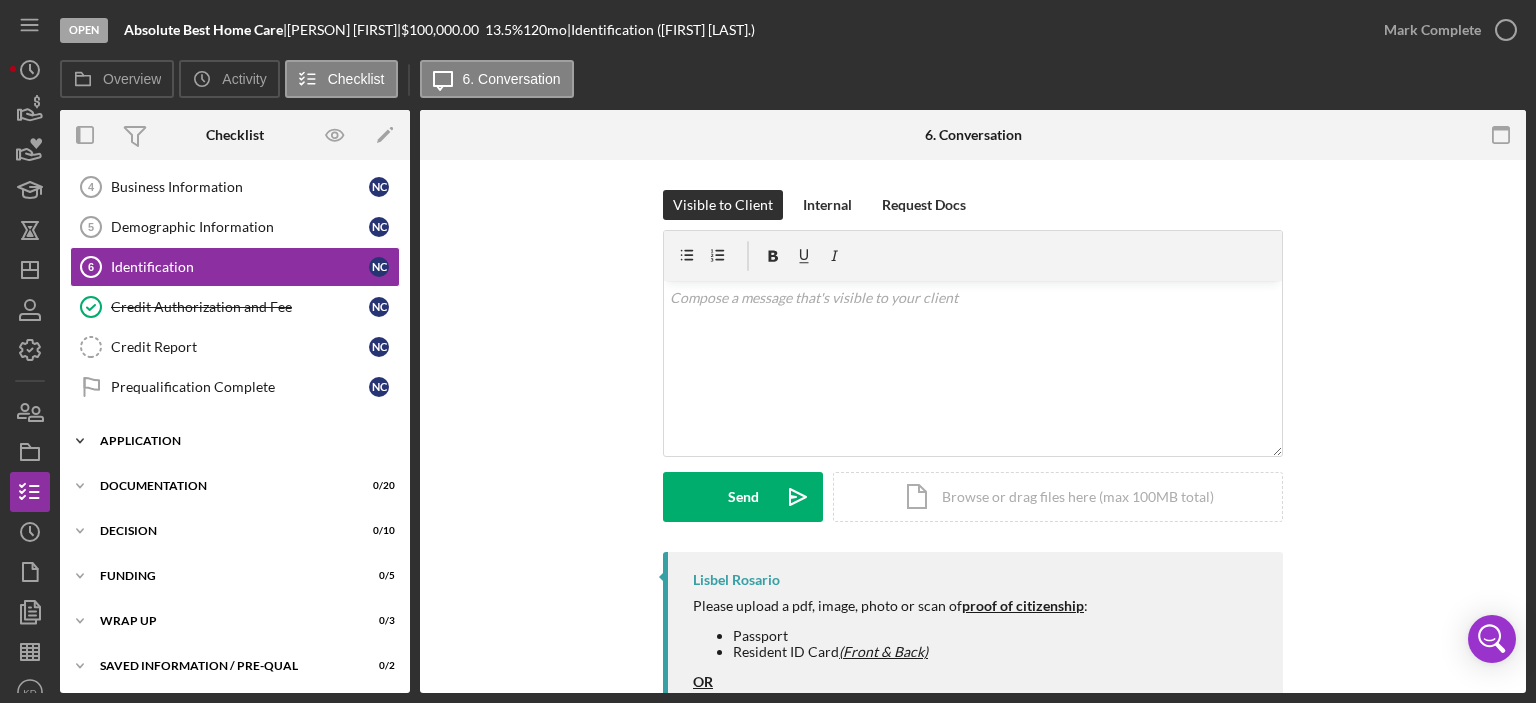 click 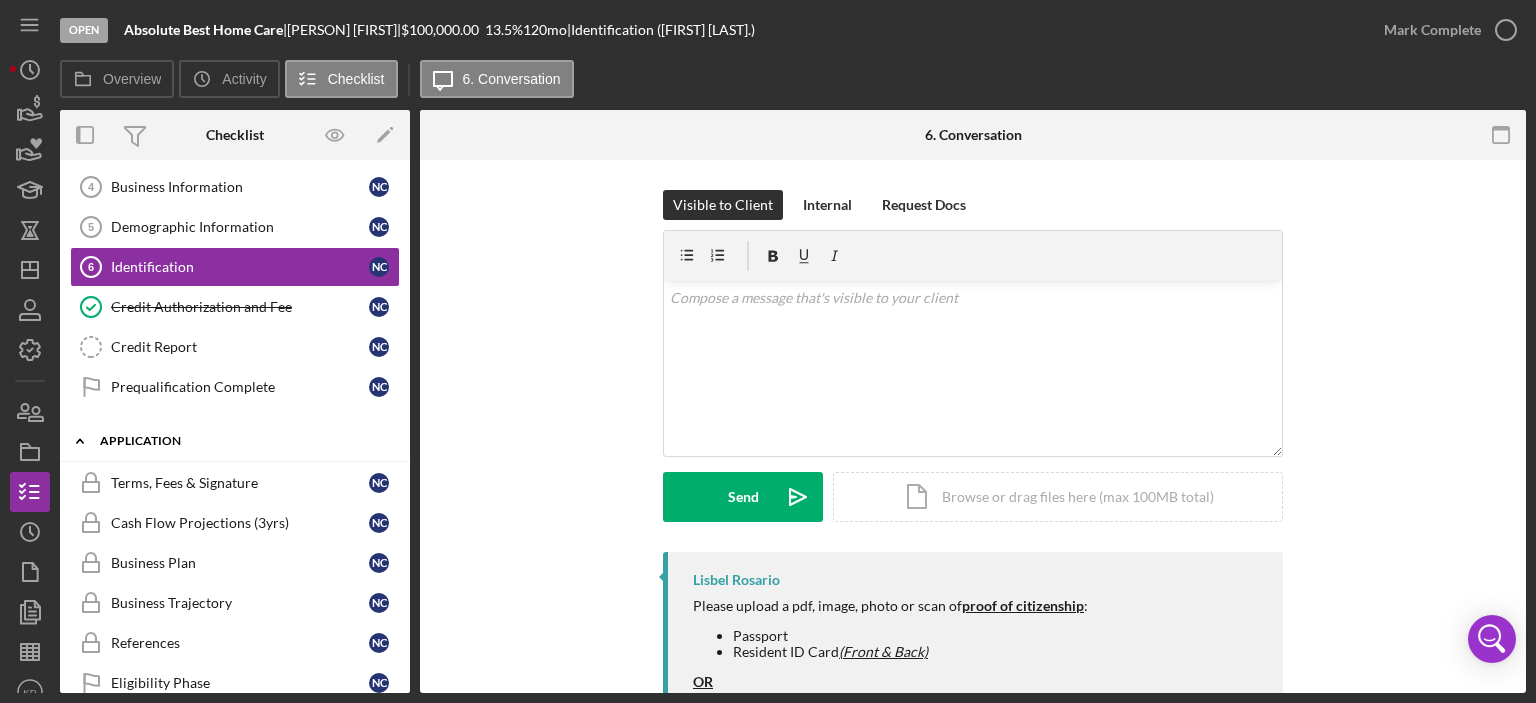 click on "Icon/Expander" 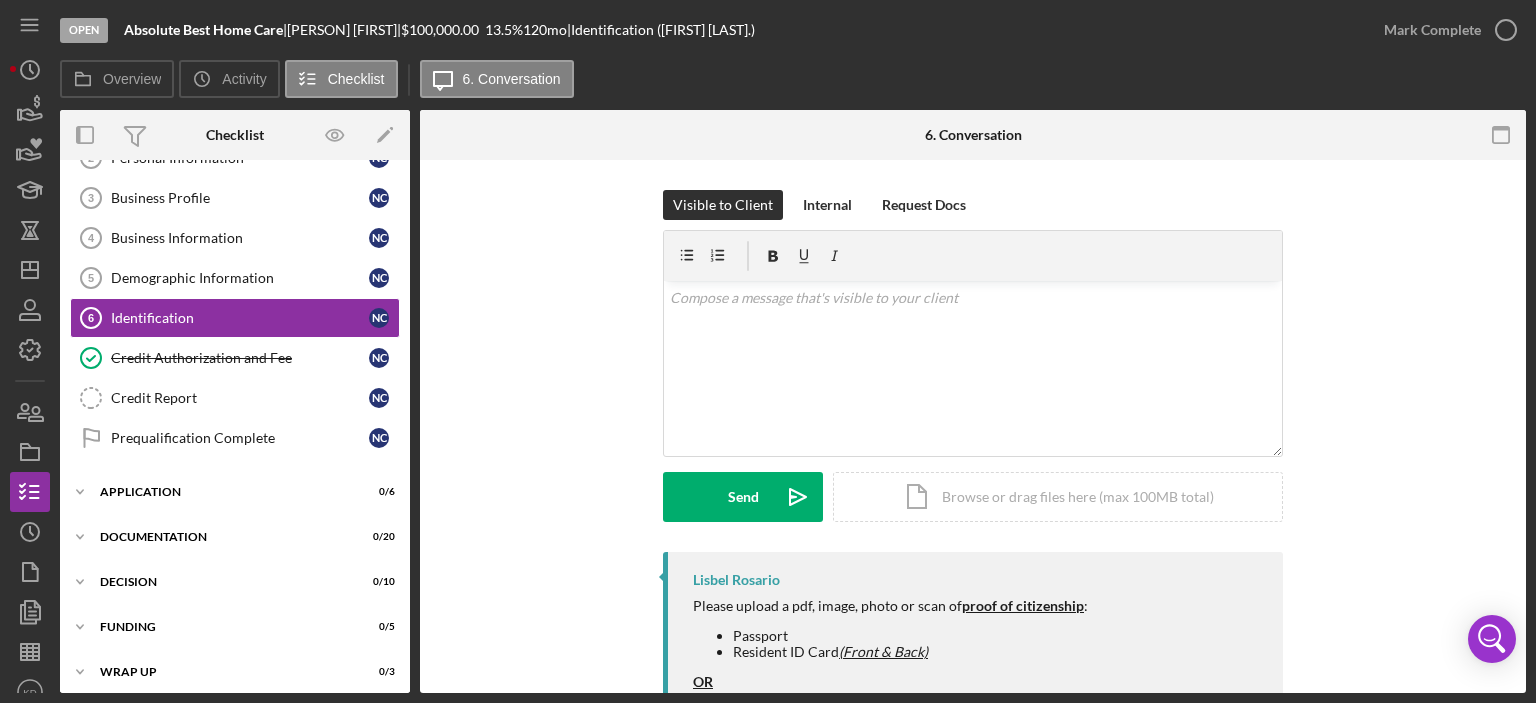 scroll, scrollTop: 0, scrollLeft: 0, axis: both 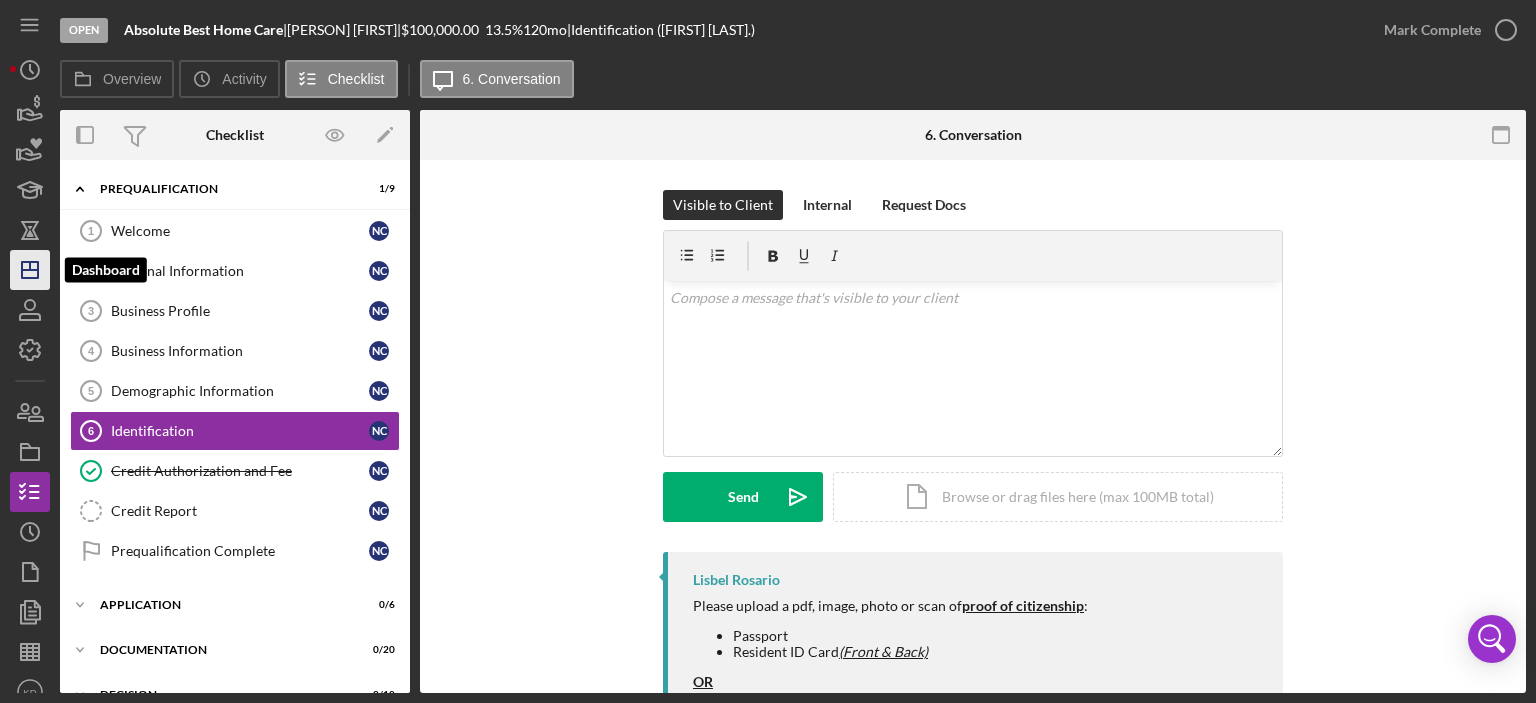 click on "Icon/Dashboard" 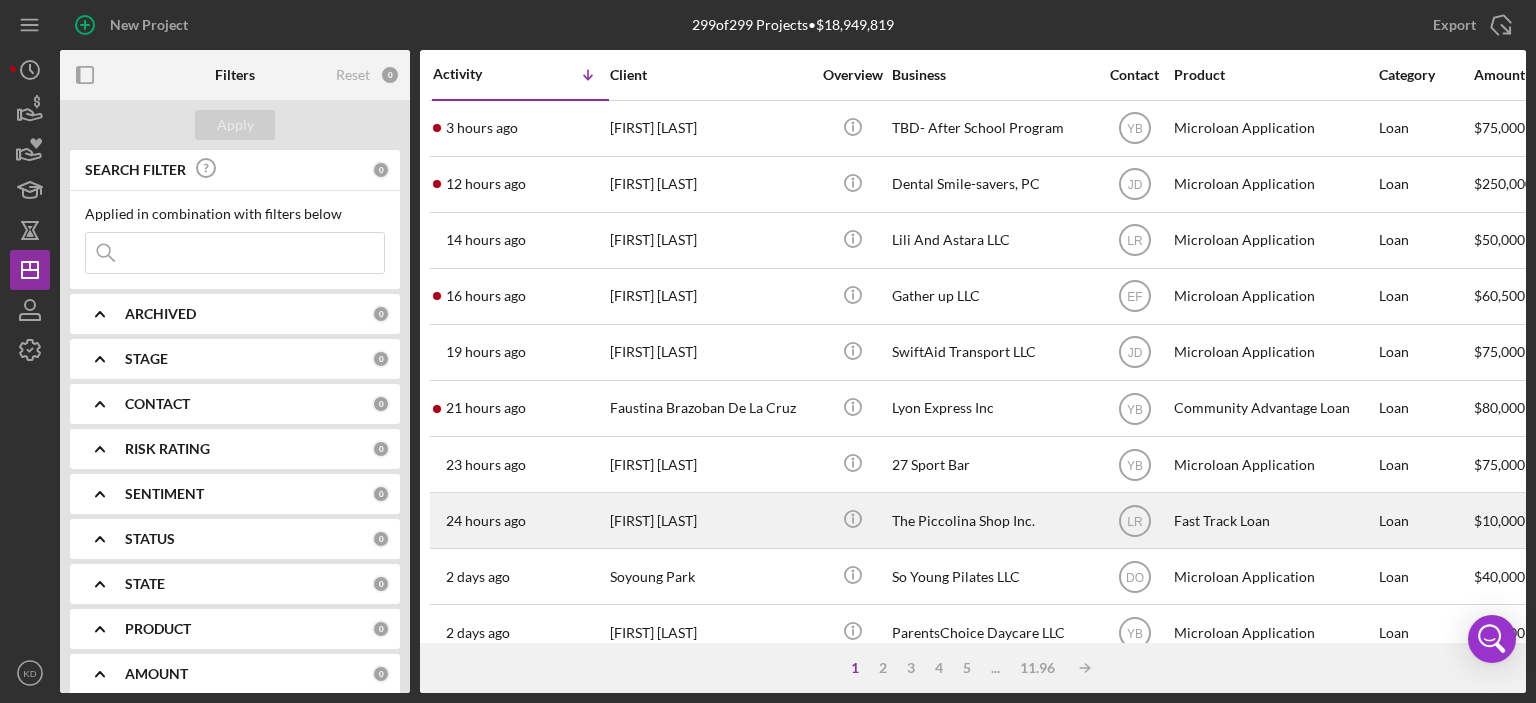 click on "The Piccolina Shop Inc." at bounding box center (992, 520) 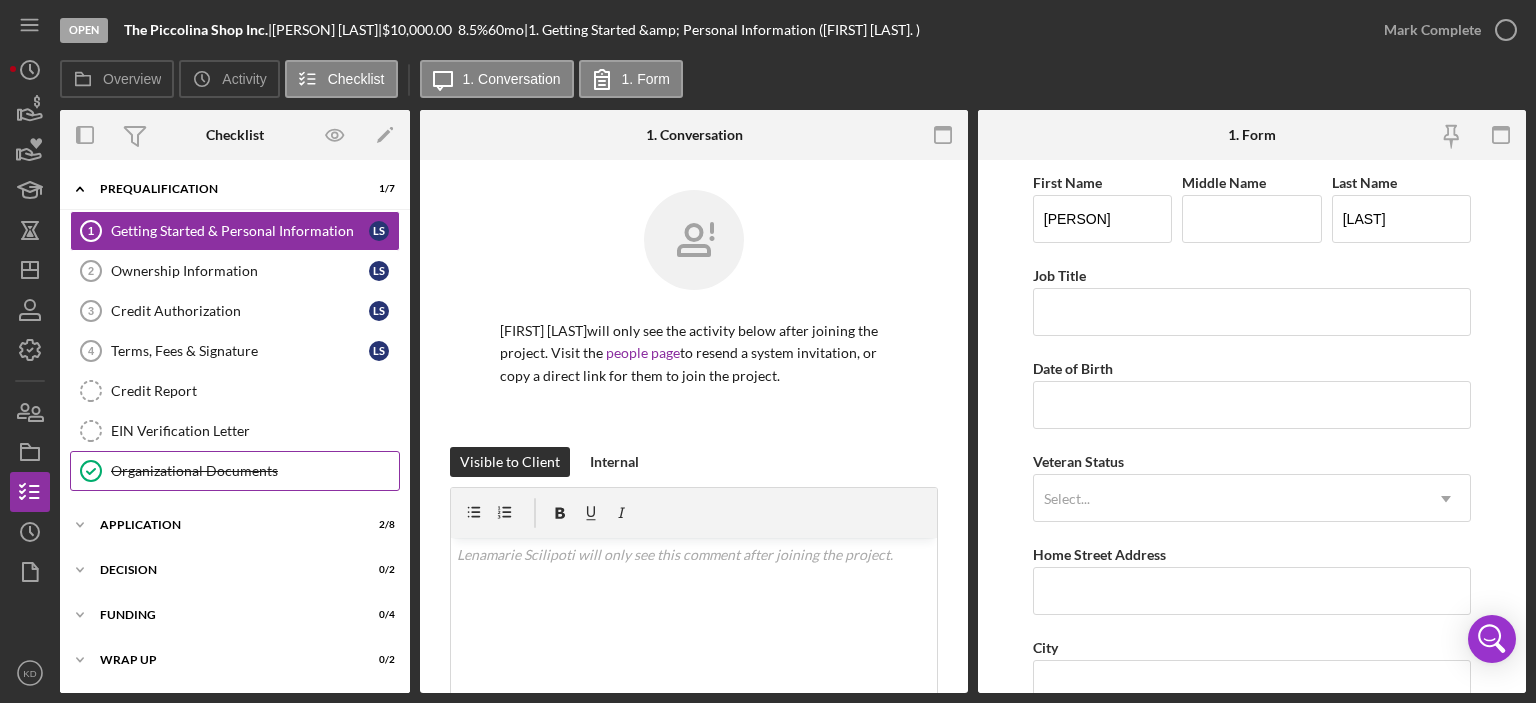 click on "Organizational  Documents" at bounding box center [255, 471] 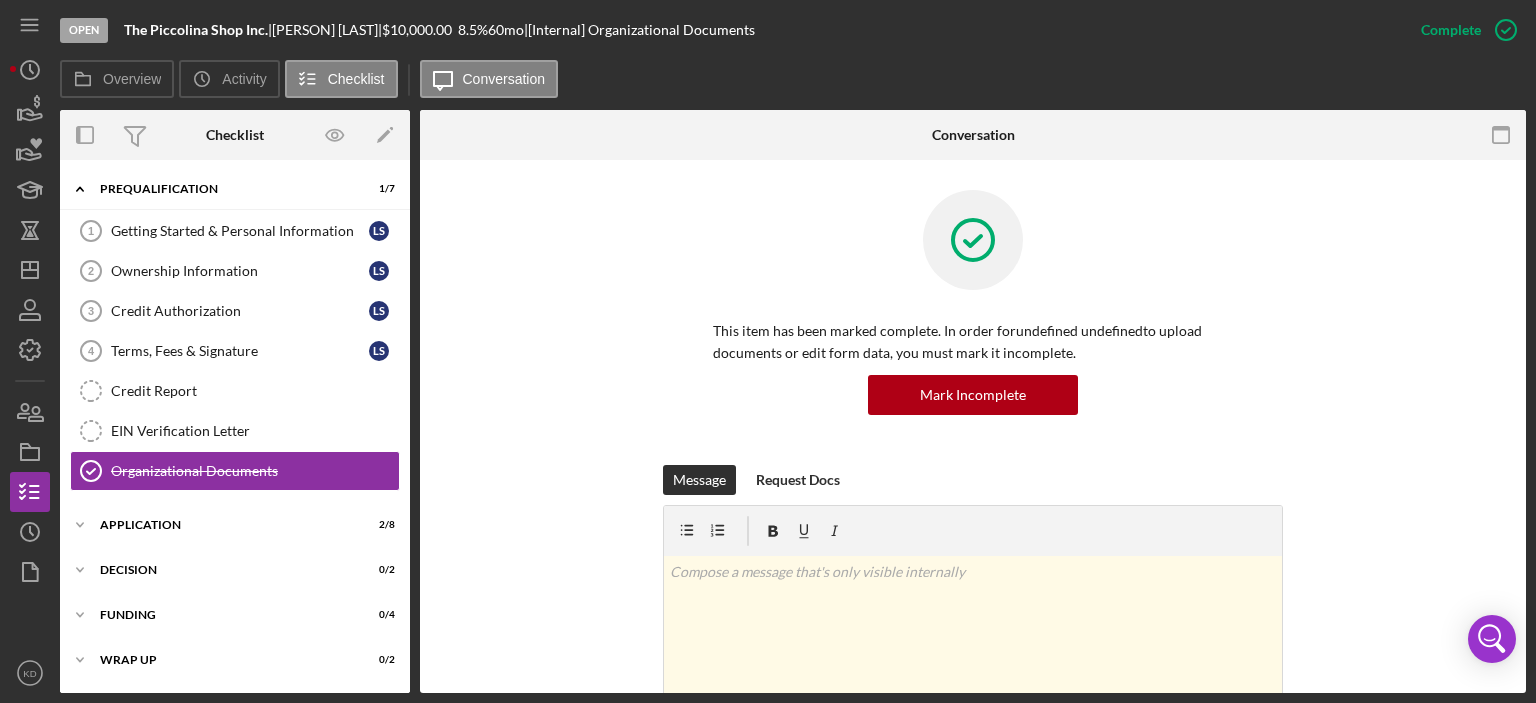 scroll, scrollTop: 467, scrollLeft: 0, axis: vertical 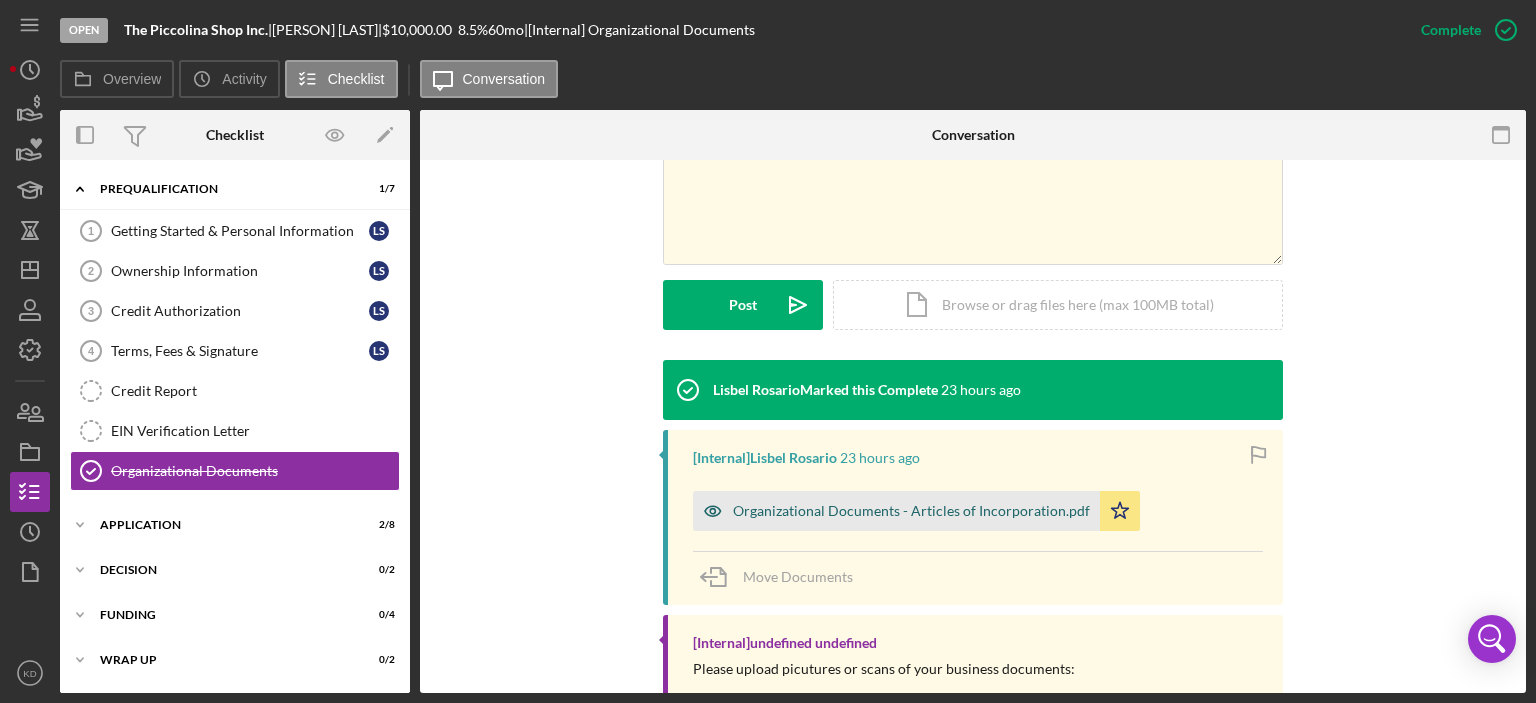 click on "Organizational Documents - Articles of Incorporation.pdf" at bounding box center [911, 511] 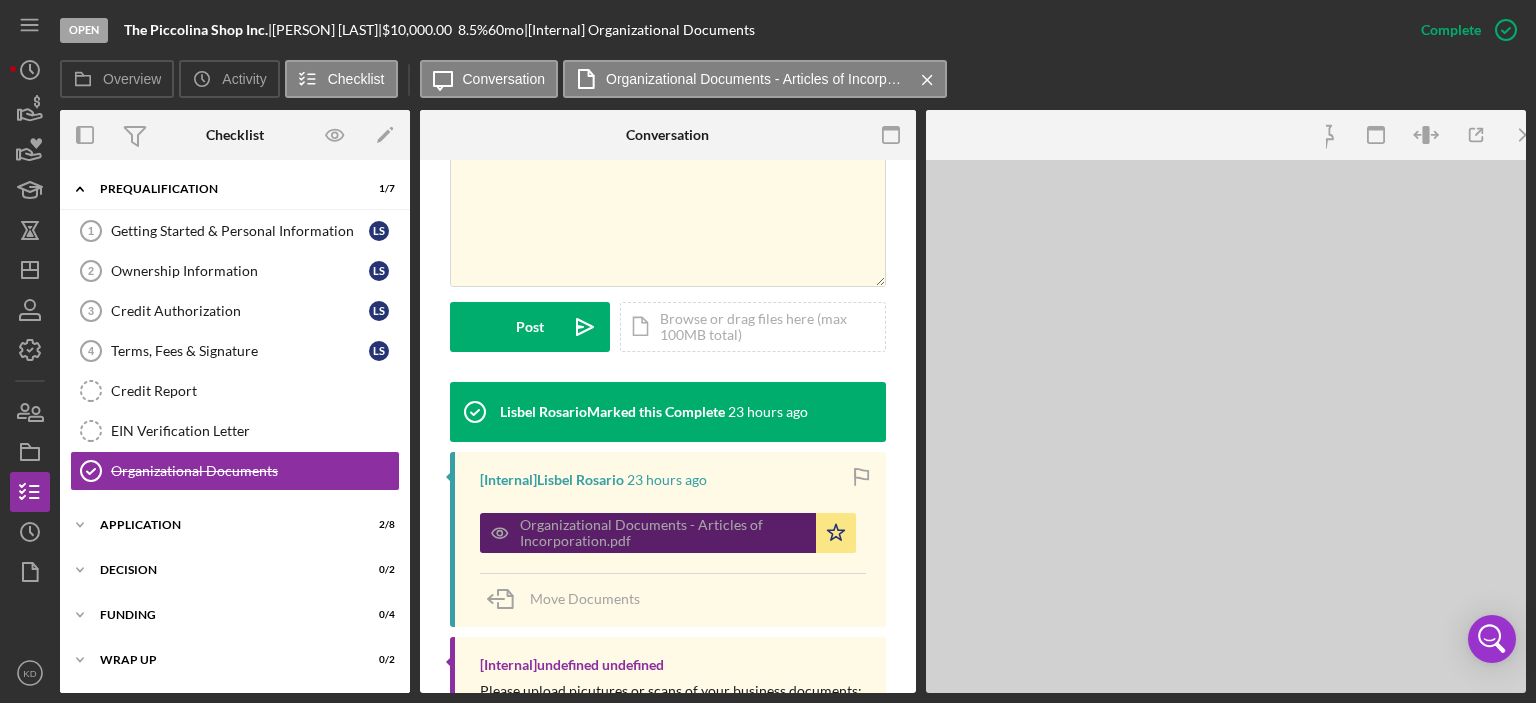 scroll, scrollTop: 489, scrollLeft: 0, axis: vertical 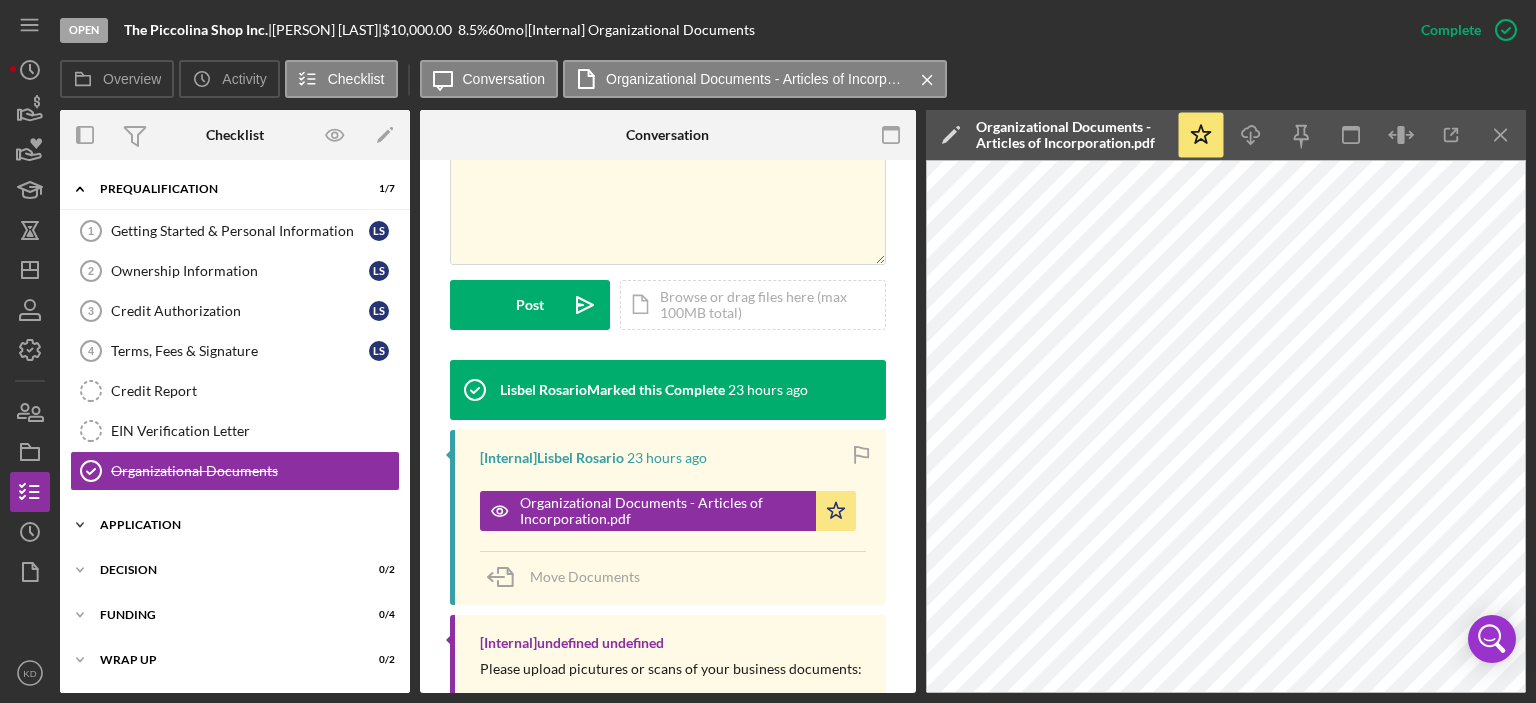 click on "Icon/Expander" 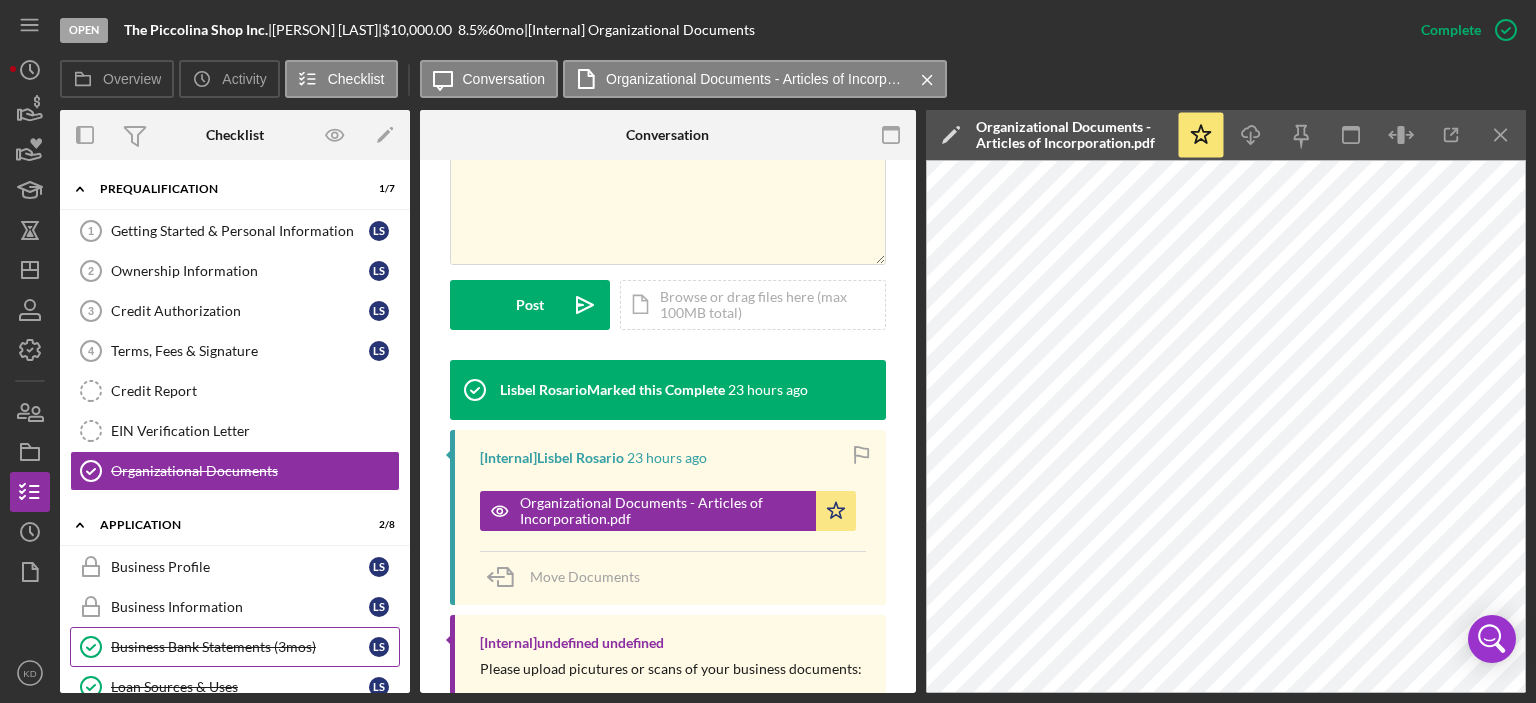 click on "Business Bank Statements (3mos)" at bounding box center (240, 647) 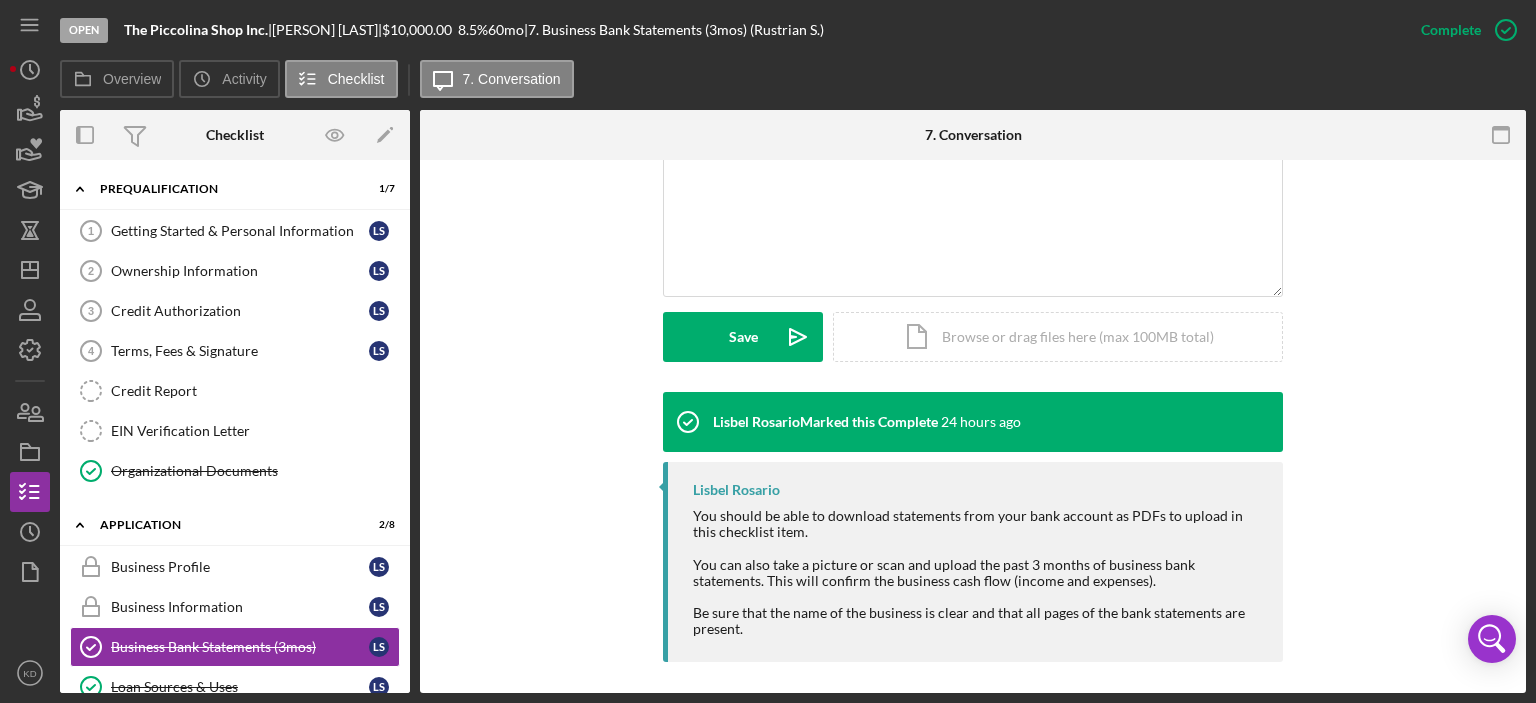 scroll, scrollTop: 424, scrollLeft: 0, axis: vertical 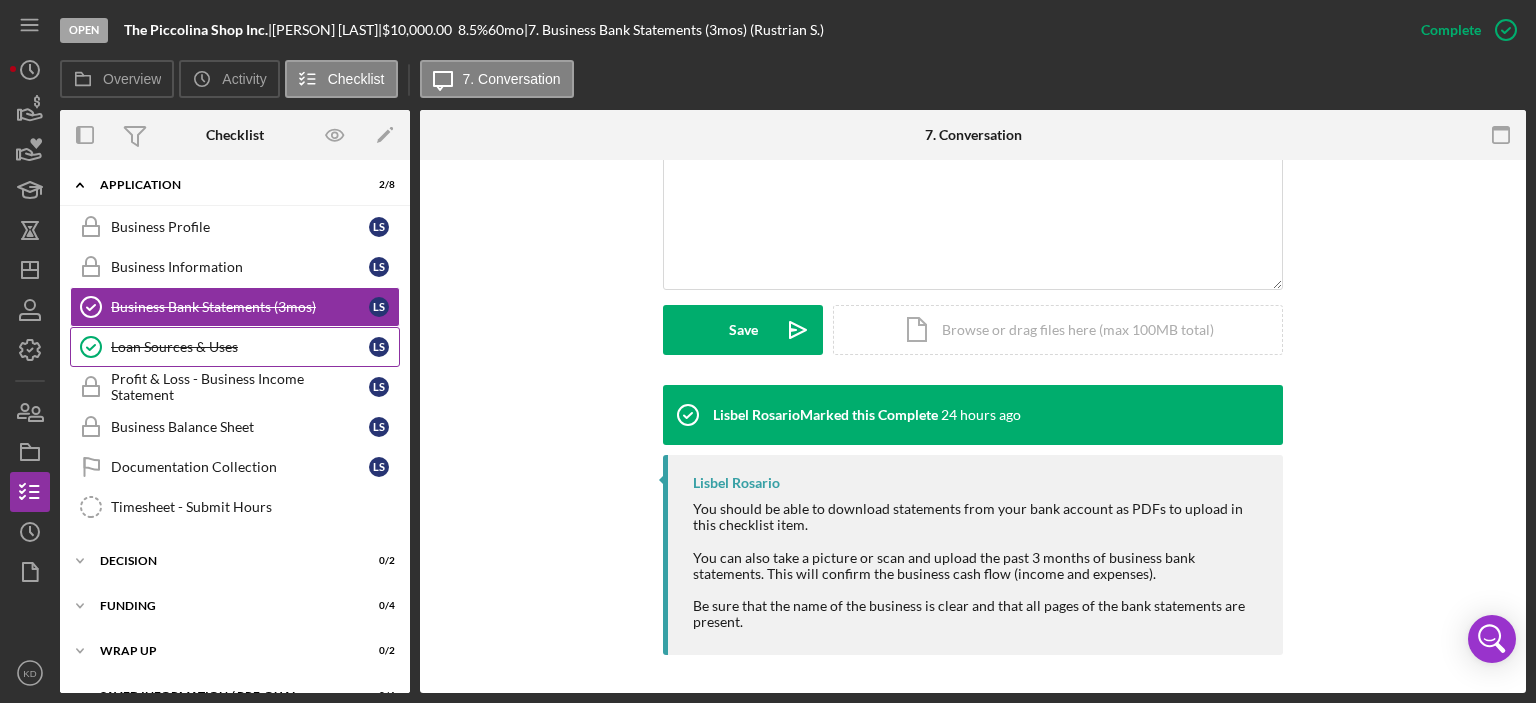 click on "Loan Sources & Uses" at bounding box center [240, 347] 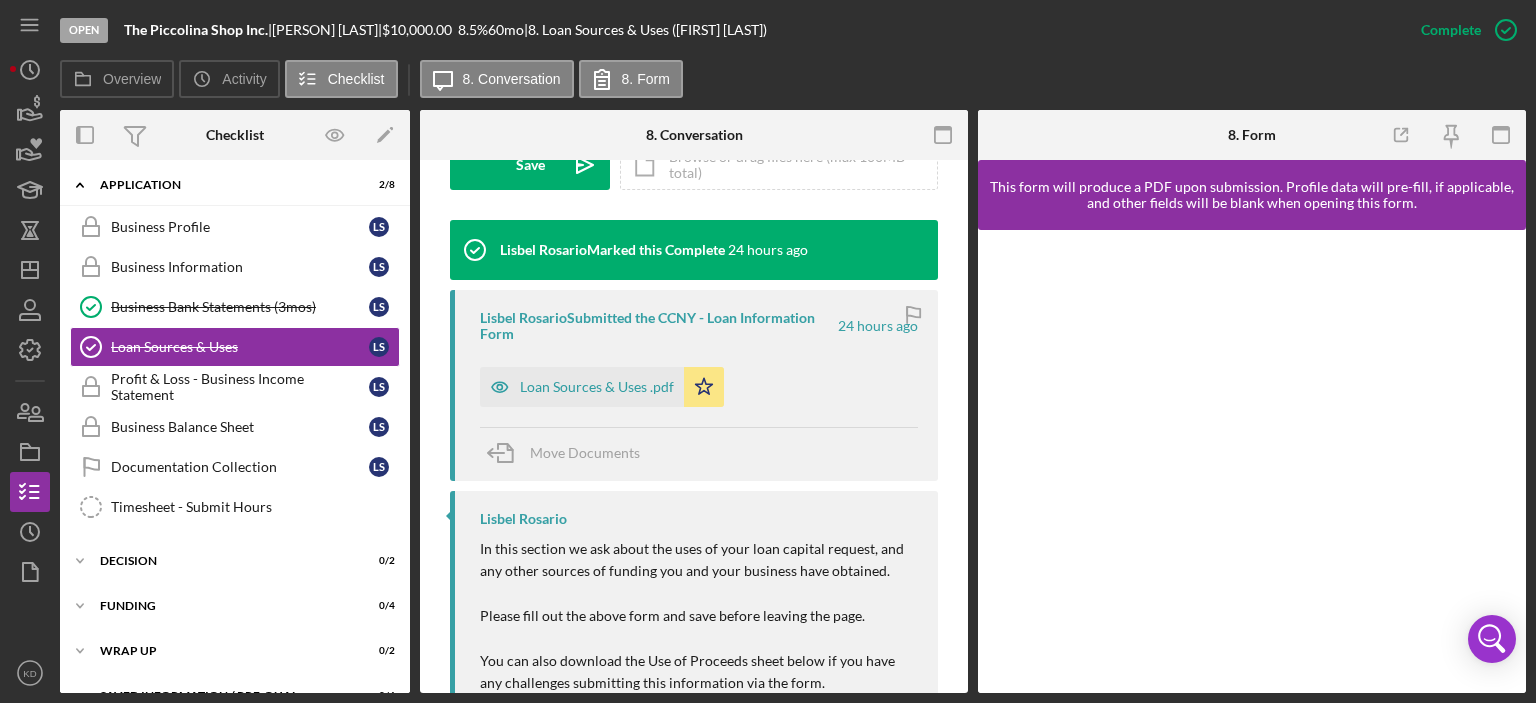 scroll, scrollTop: 645, scrollLeft: 0, axis: vertical 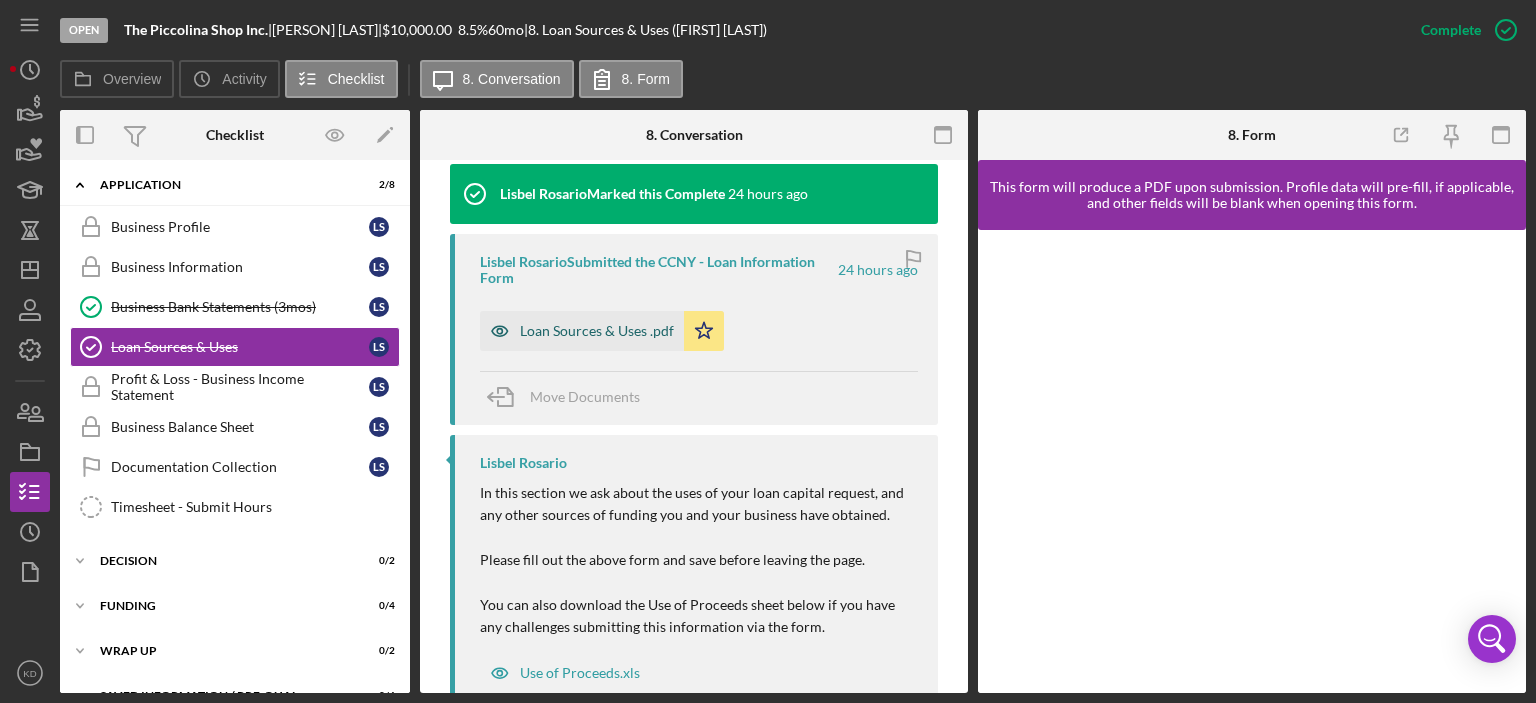 click on "Loan Sources & Uses .pdf" at bounding box center (597, 331) 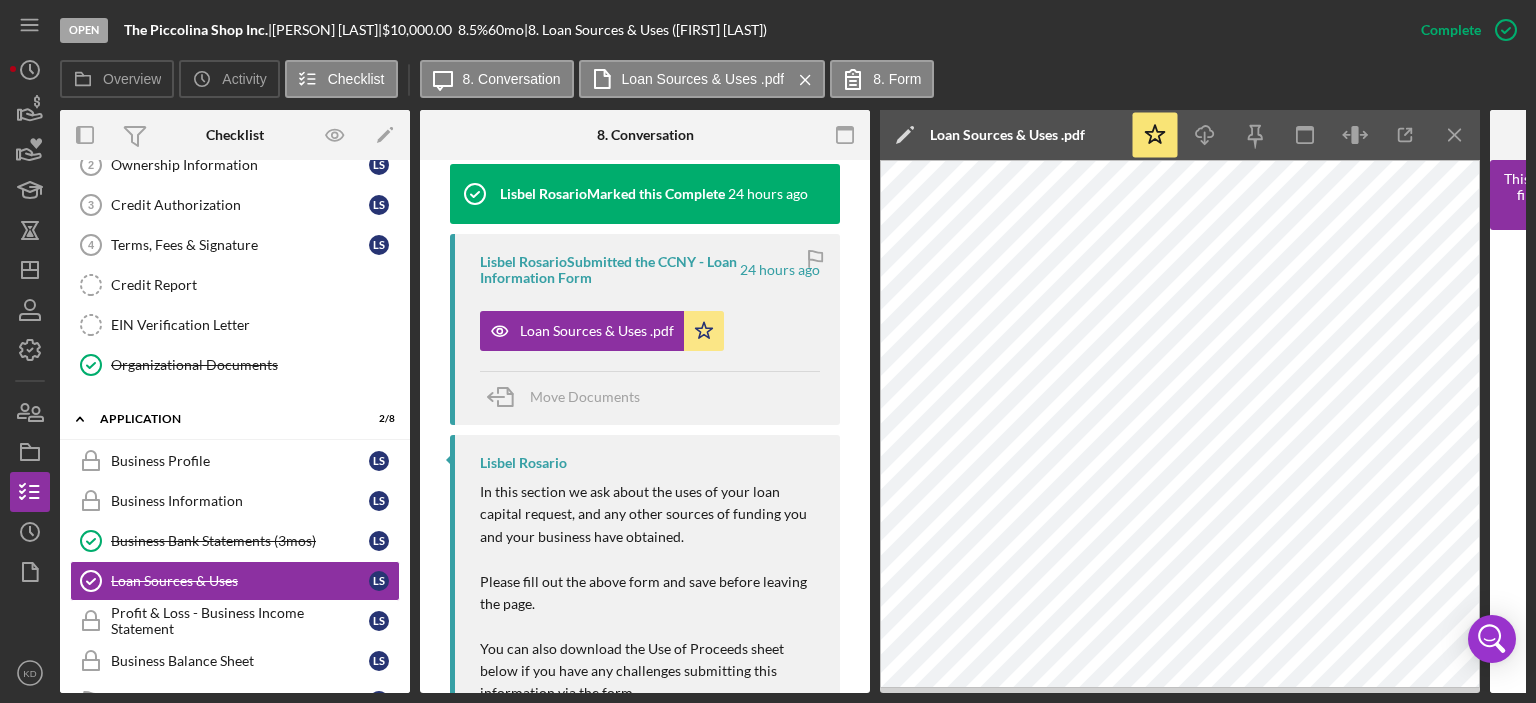 scroll, scrollTop: 0, scrollLeft: 0, axis: both 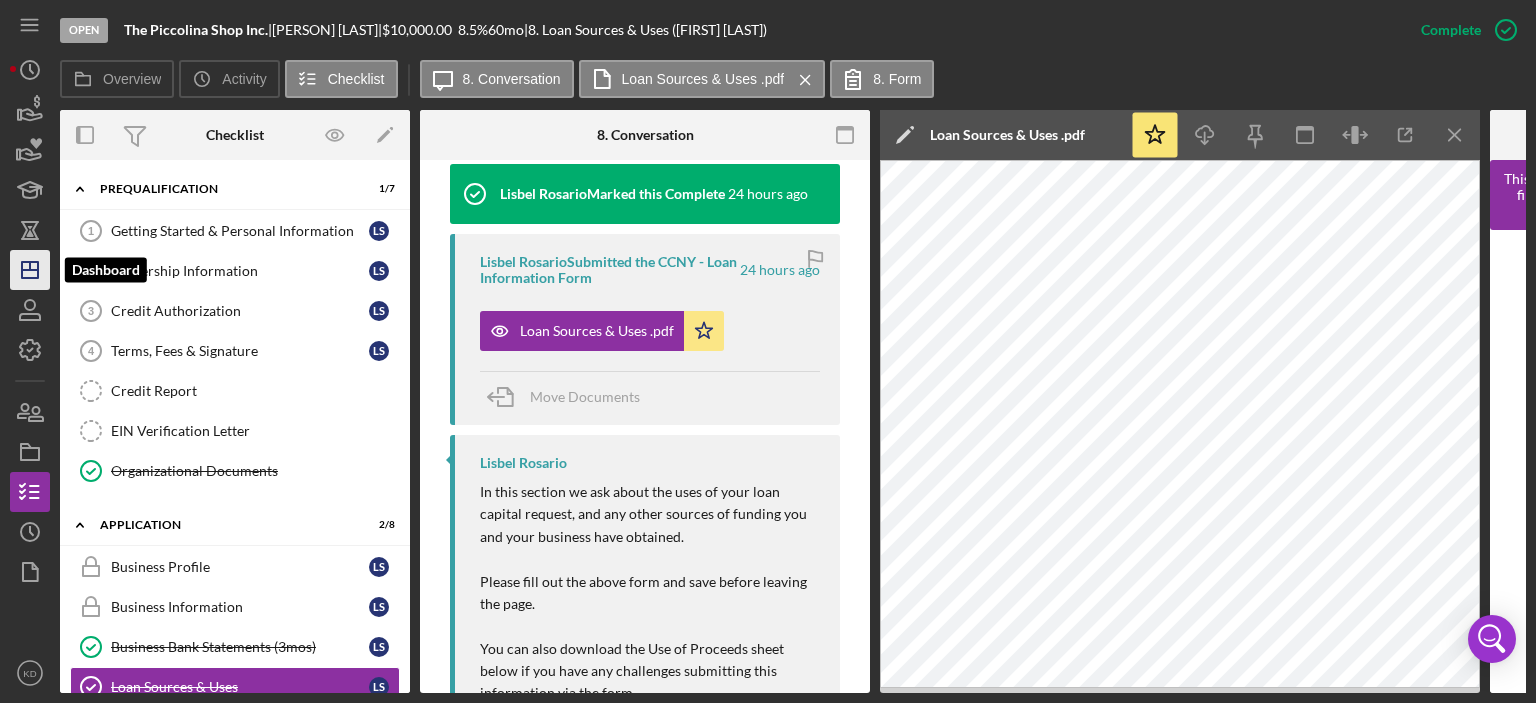 click on "Icon/Dashboard" 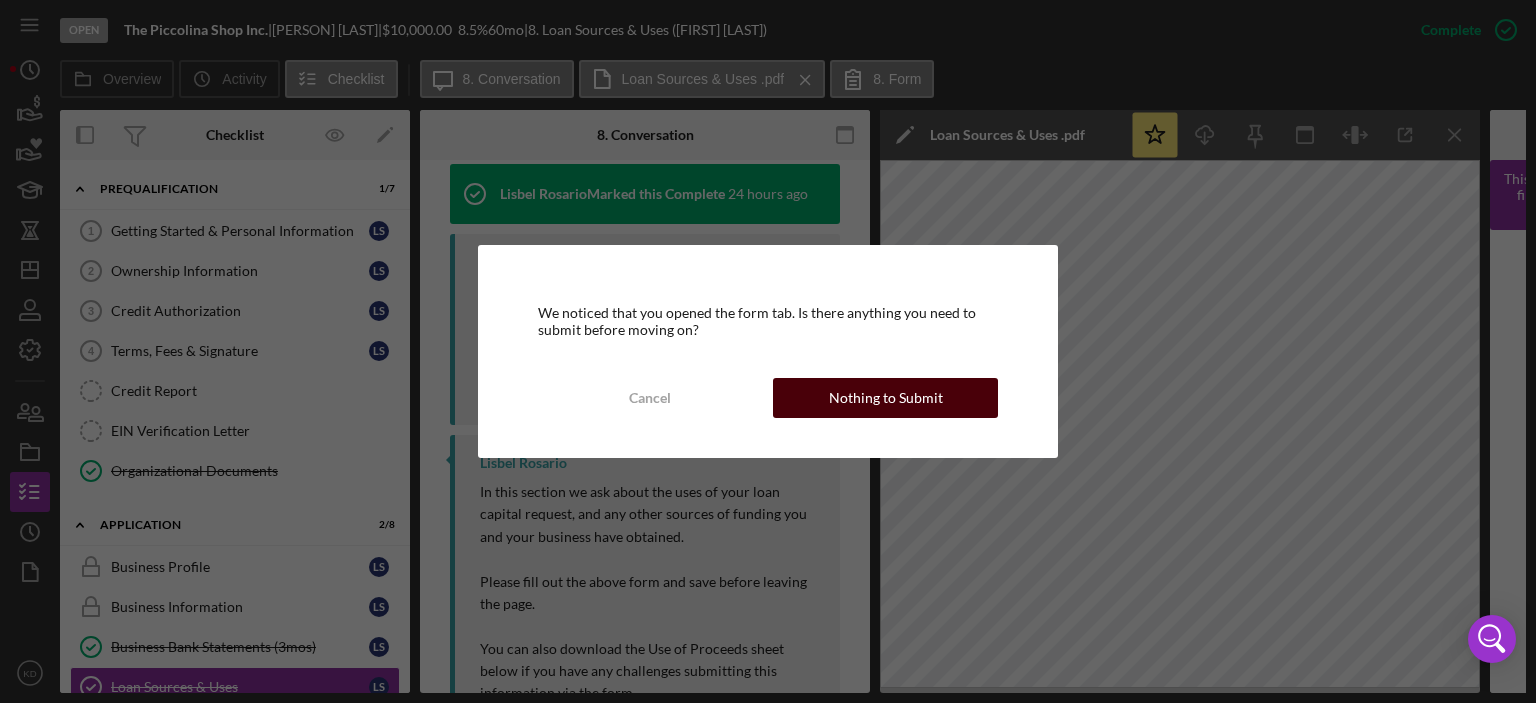 click on "Nothing to Submit" at bounding box center (886, 398) 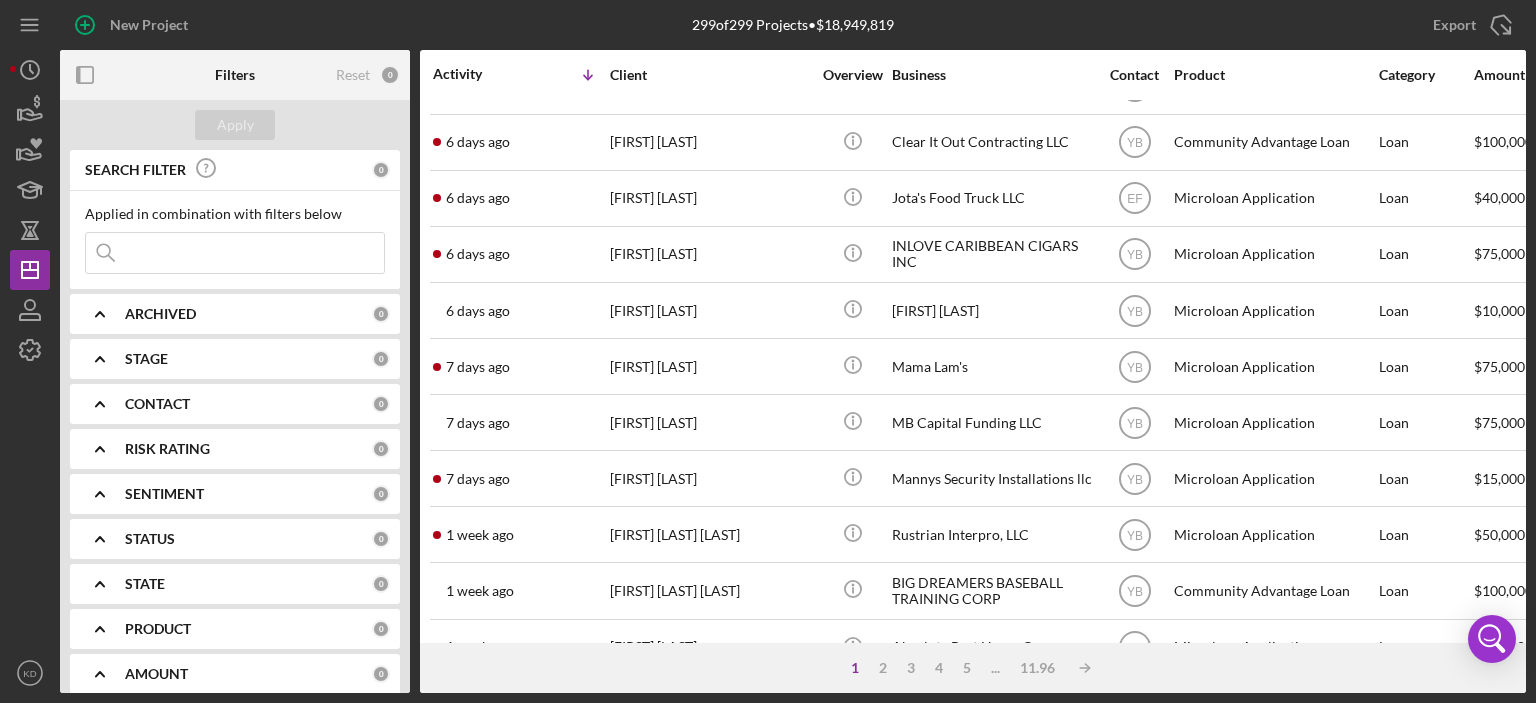 scroll, scrollTop: 720, scrollLeft: 0, axis: vertical 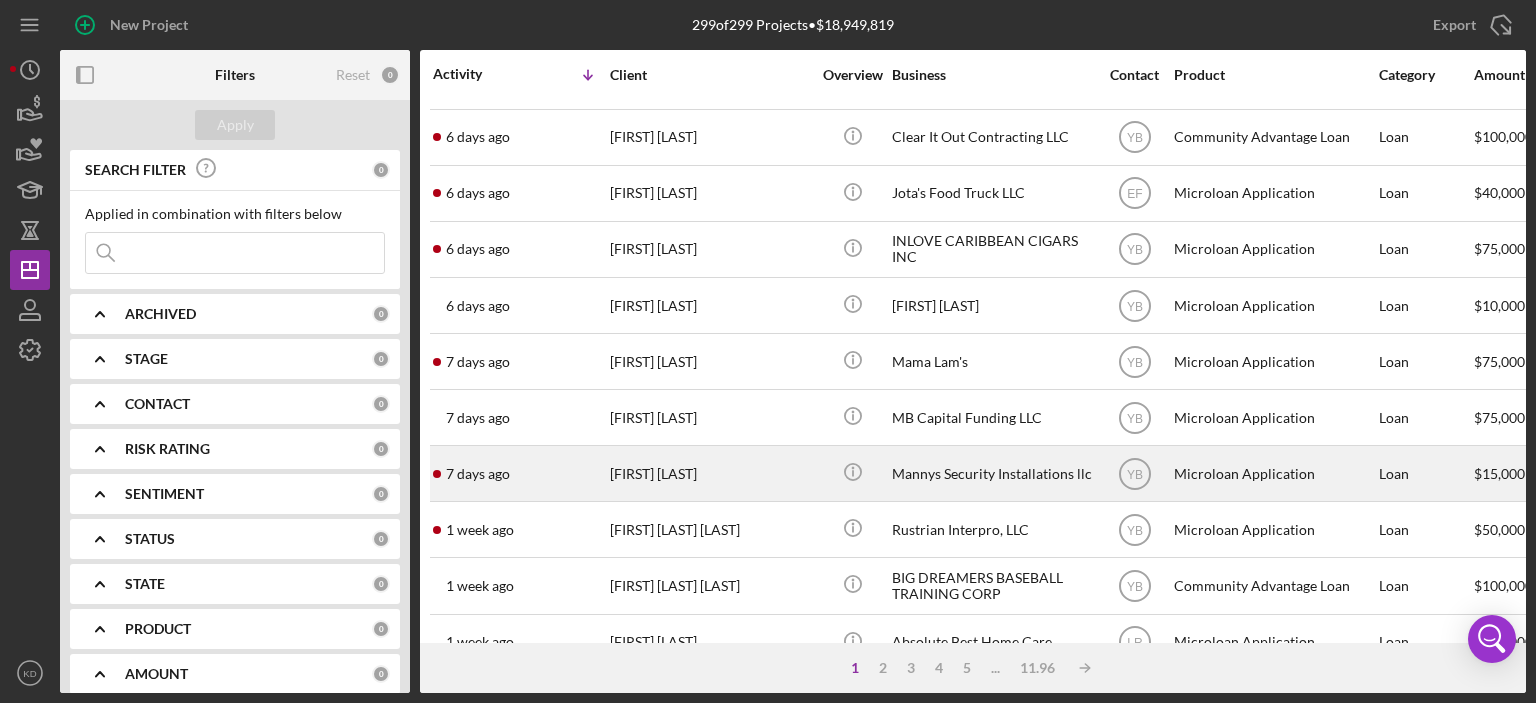 click on "[FIRST]   [LAST]" at bounding box center (710, 473) 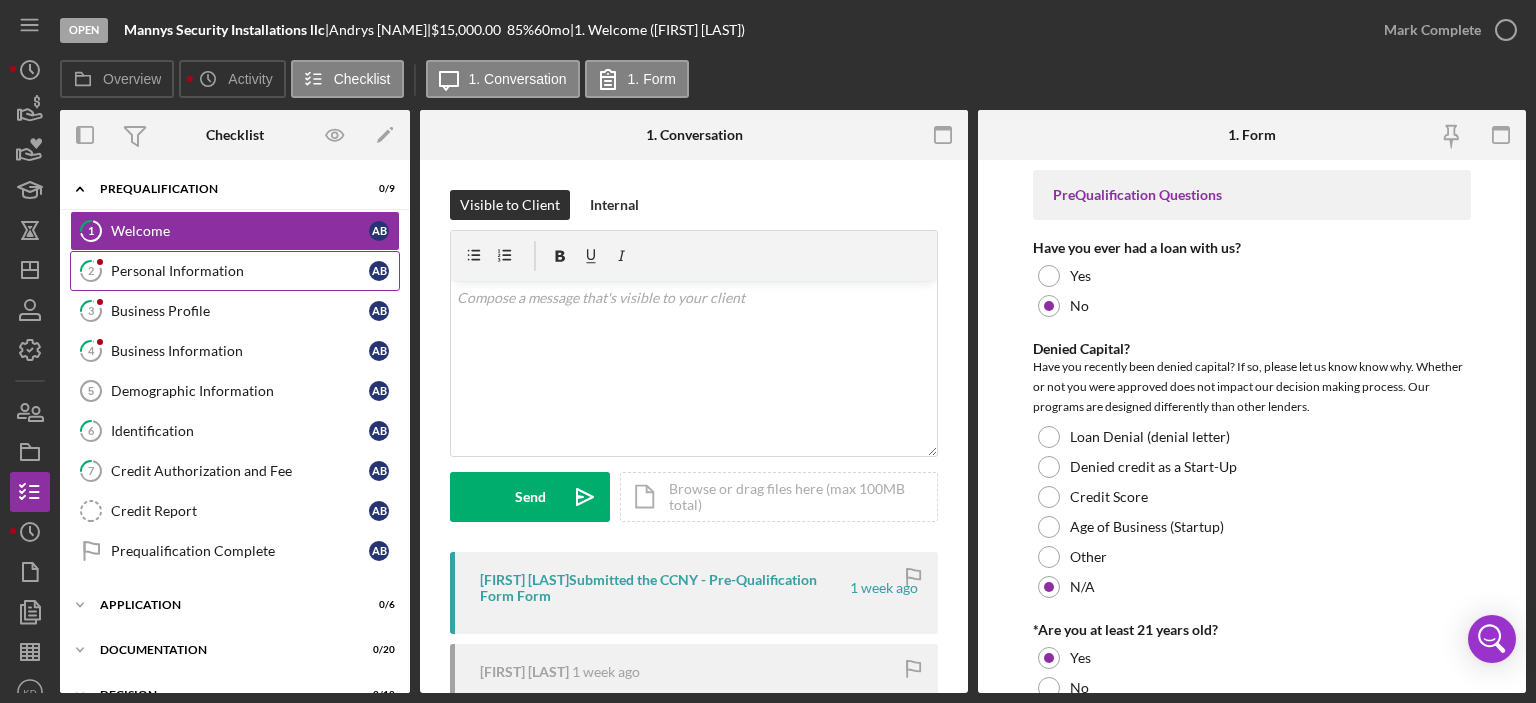 click on "Personal Information" at bounding box center (240, 271) 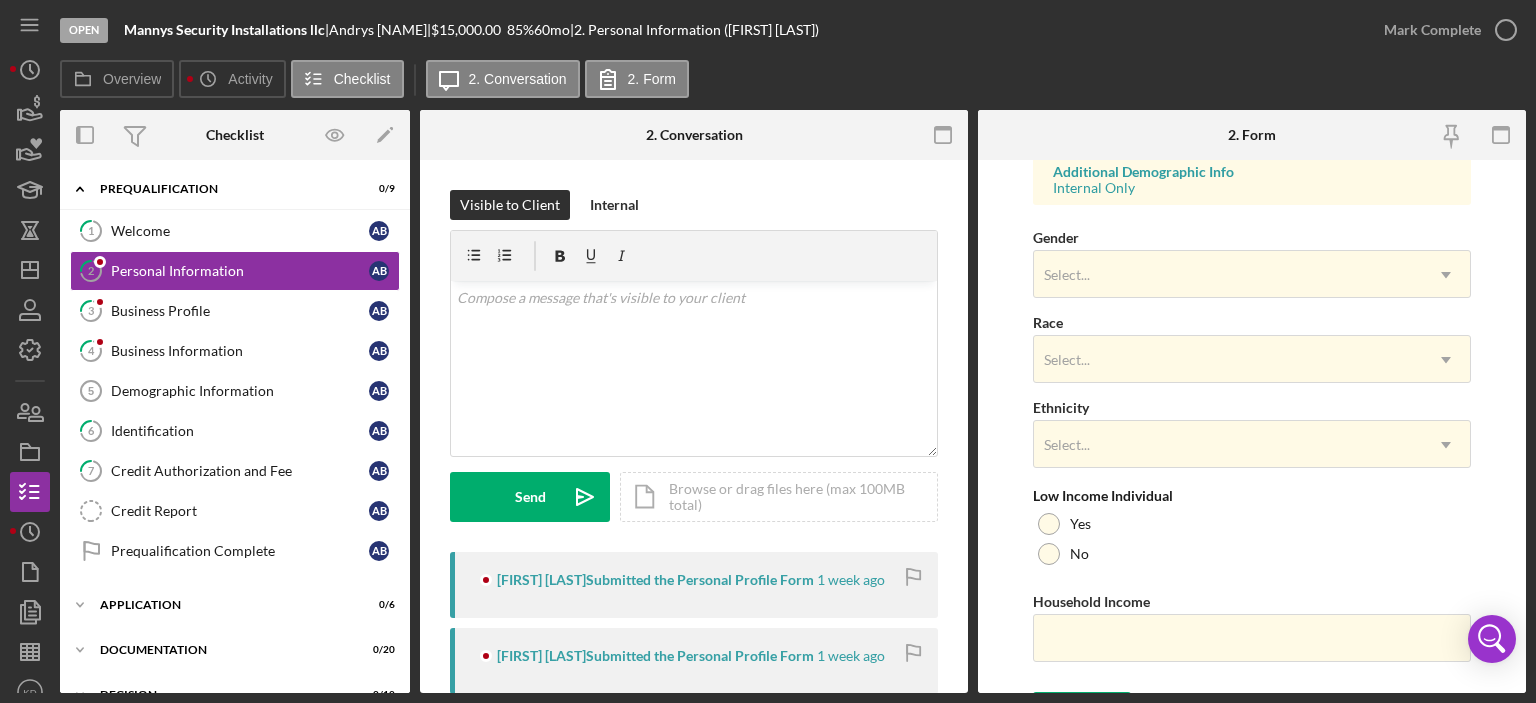 scroll, scrollTop: 798, scrollLeft: 0, axis: vertical 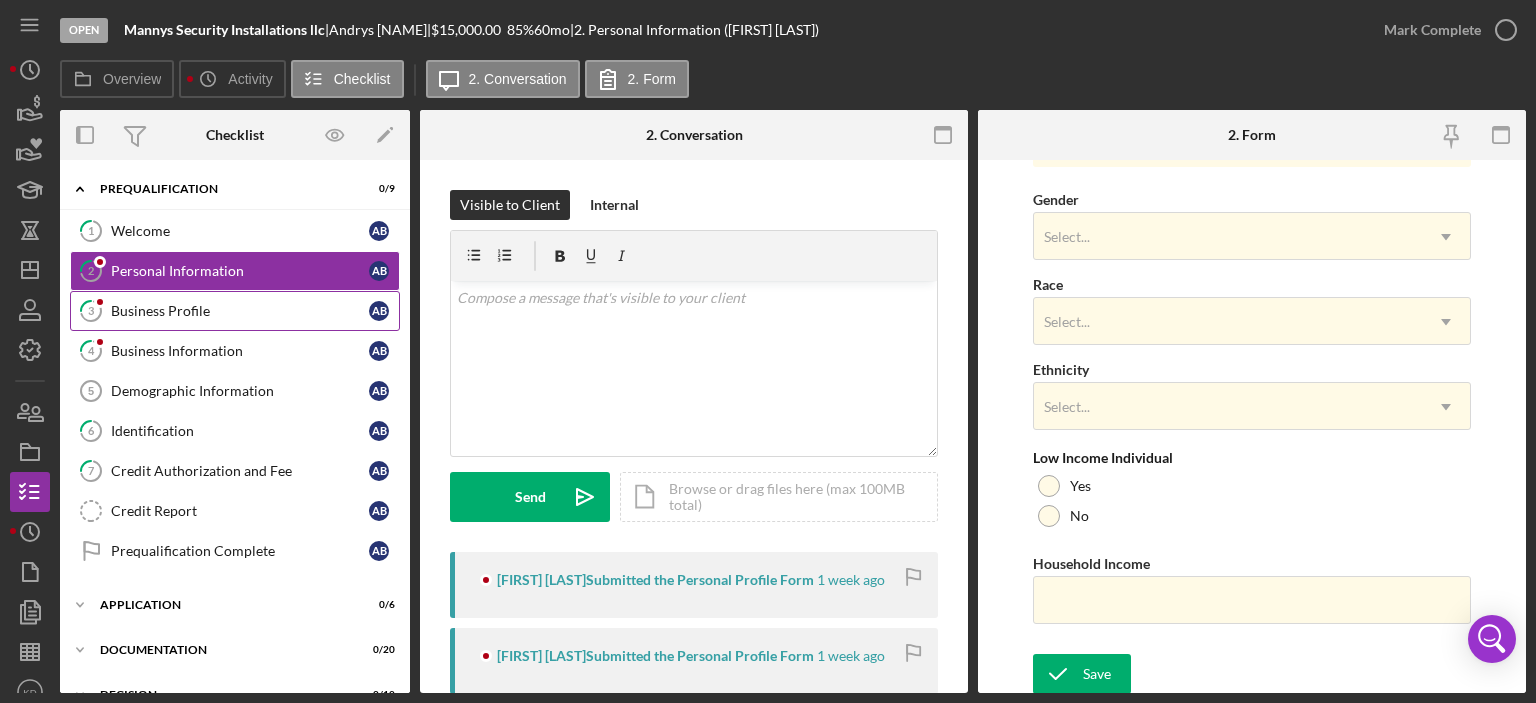 click on "Business Profile" at bounding box center (240, 311) 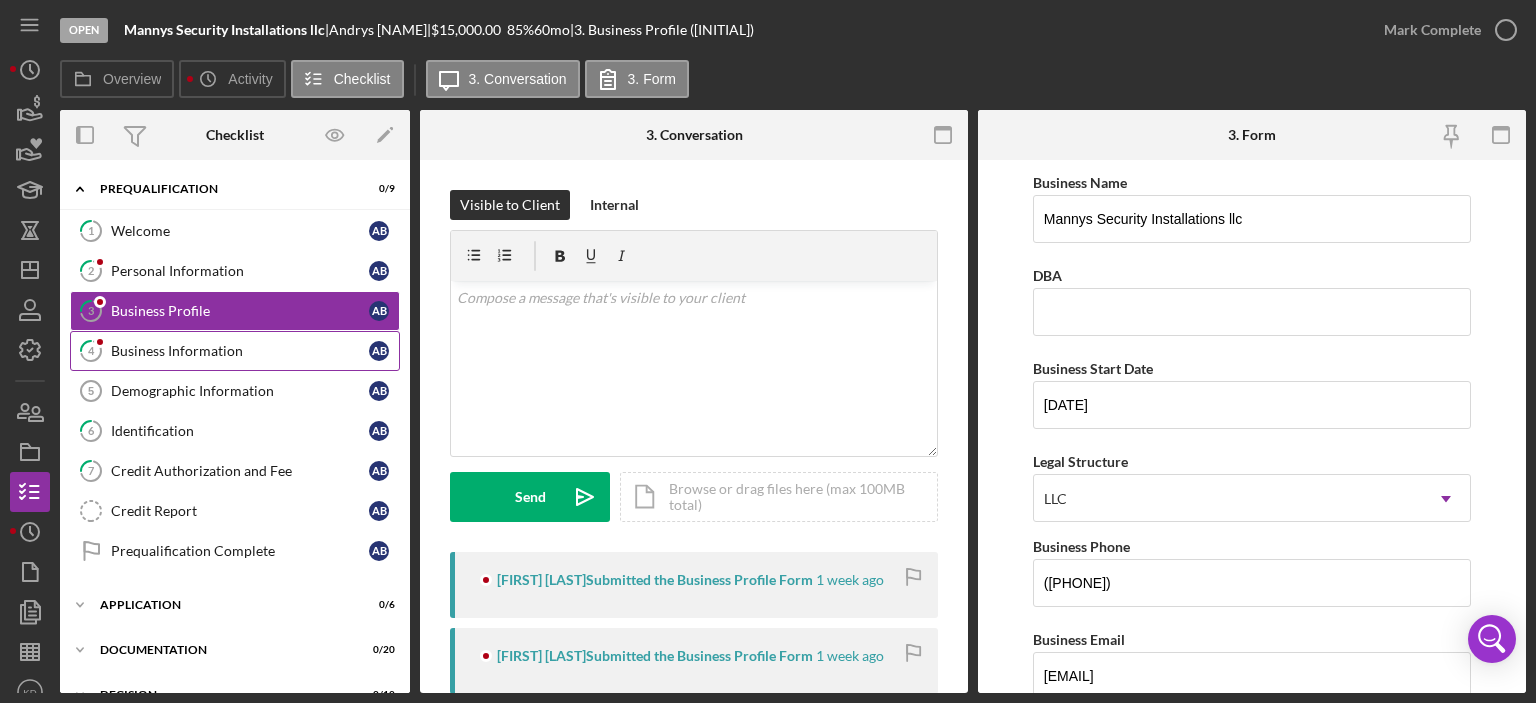 click on "Business Information" at bounding box center [240, 351] 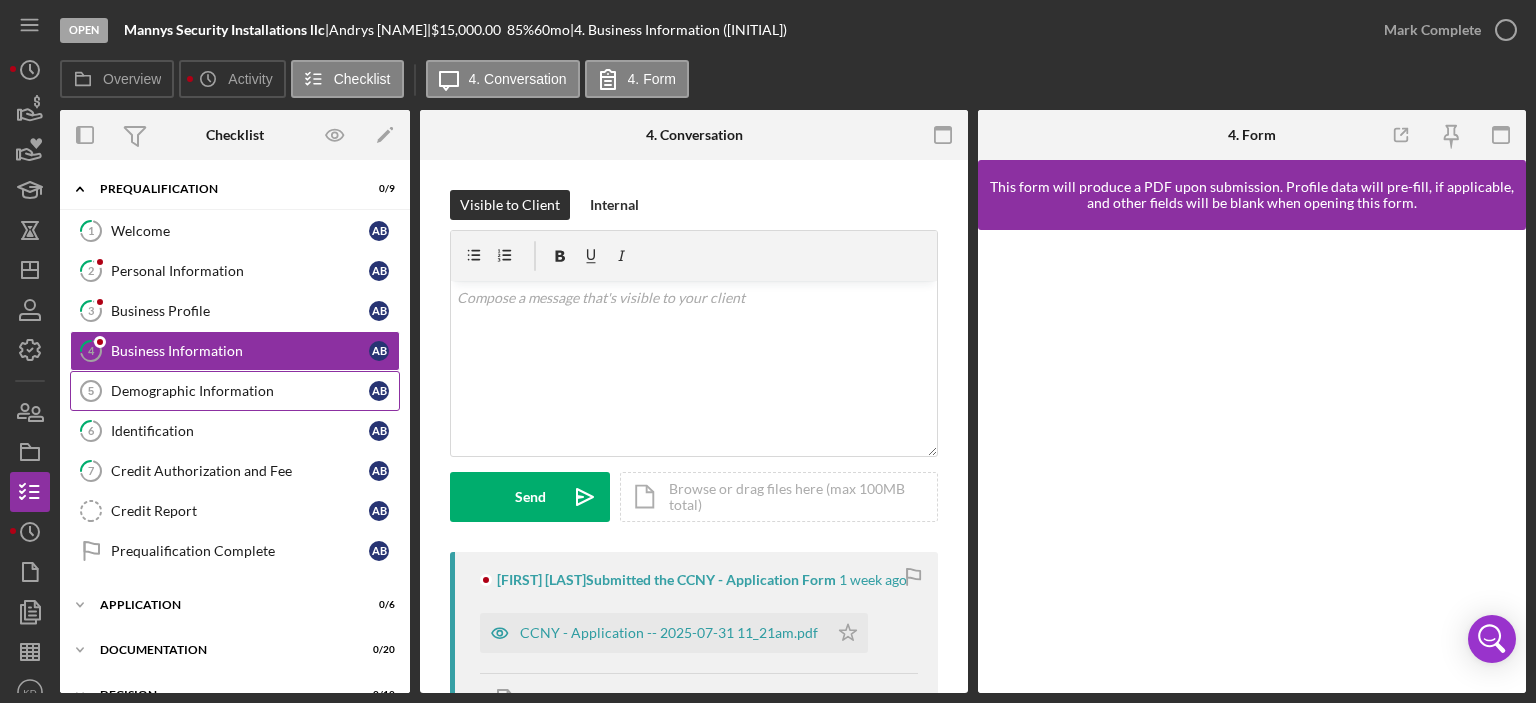 click on "Demographic Information" at bounding box center (240, 391) 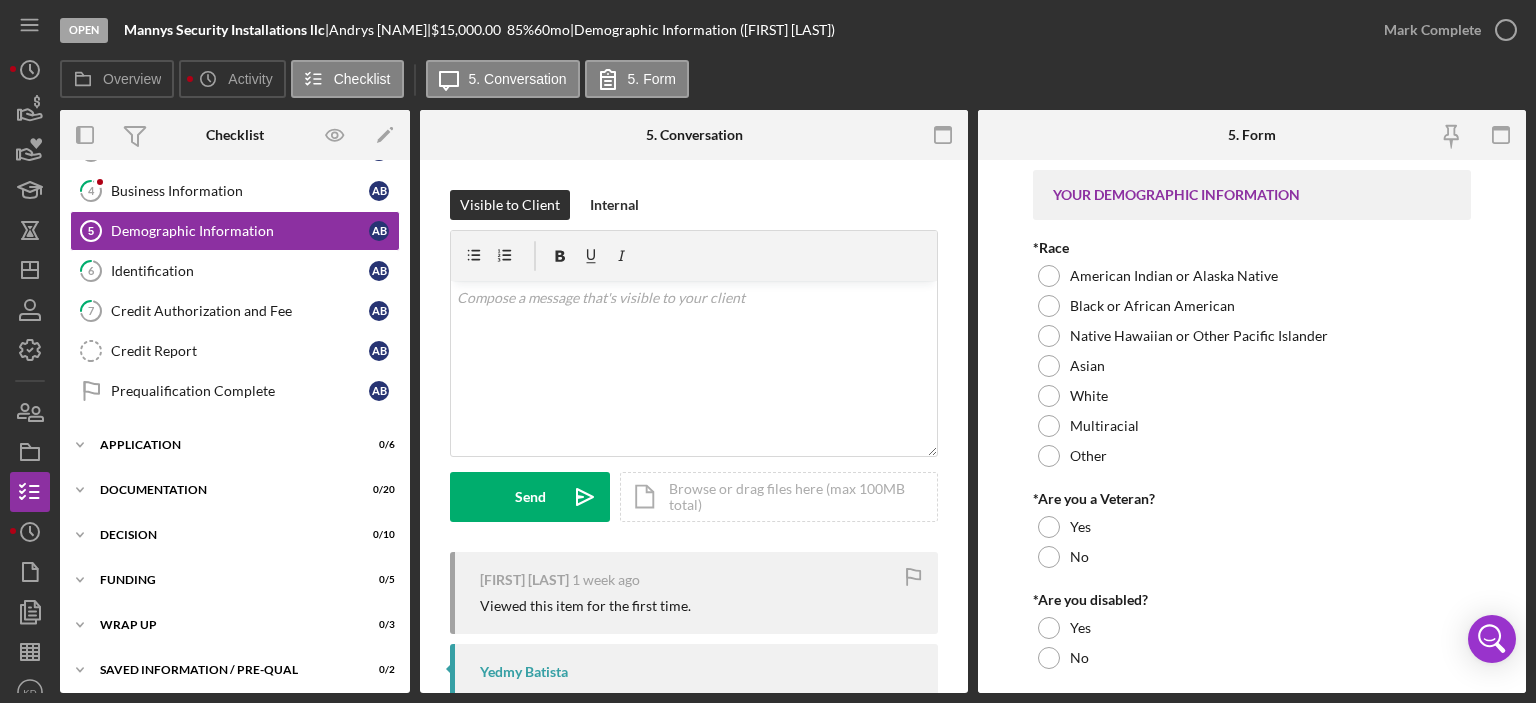 scroll, scrollTop: 161, scrollLeft: 0, axis: vertical 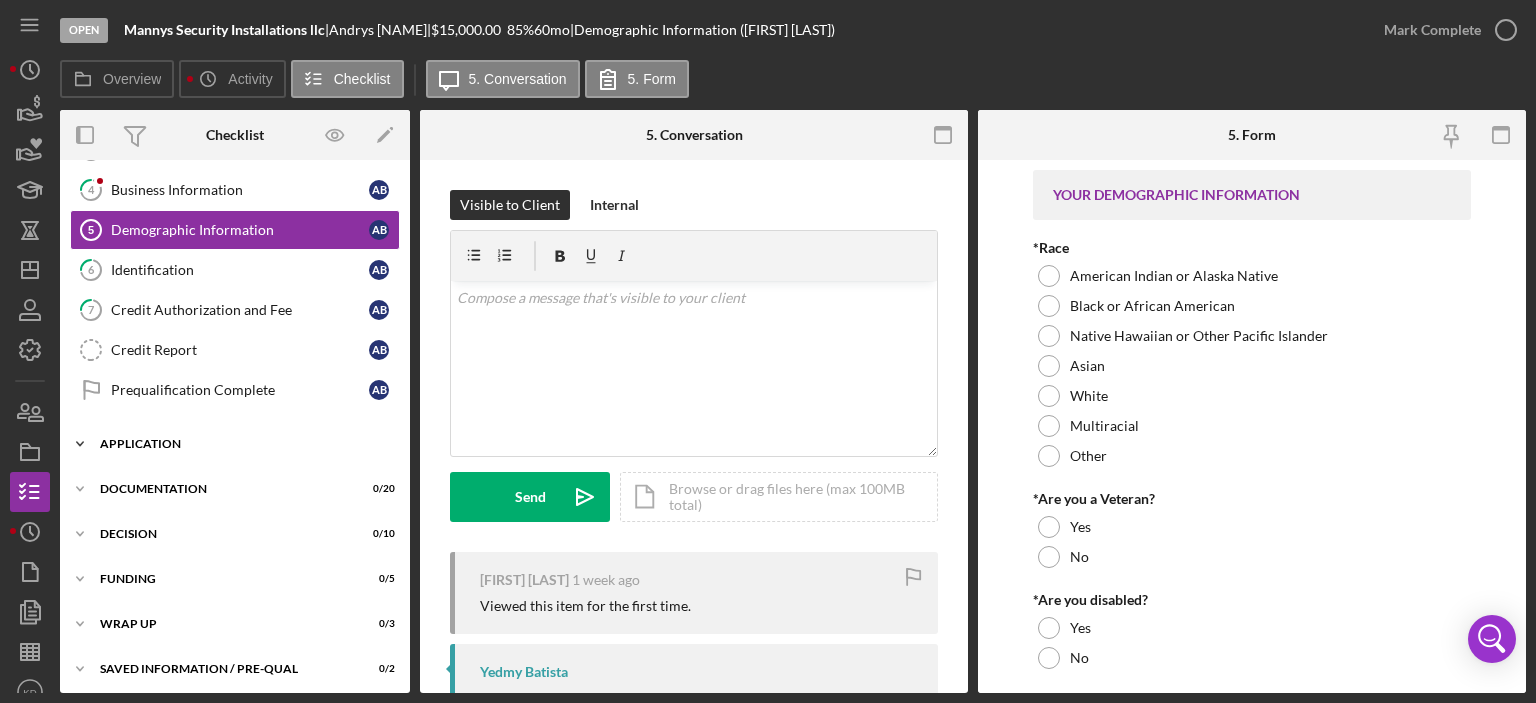 click on "Icon/Expander" 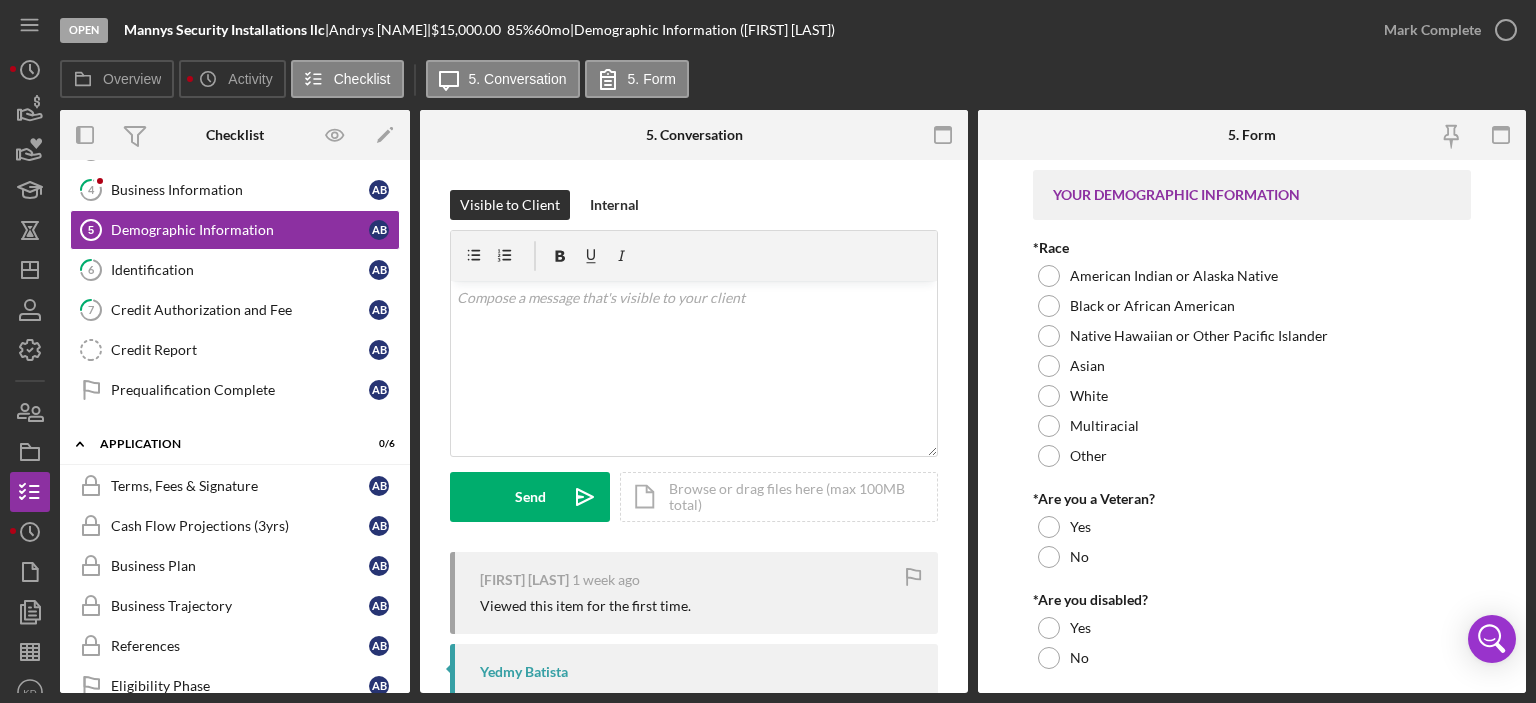 click on "Terms, Fees & Signature  Terms, Fees & Signature  A B Cash Flow Projections (3yrs) Cash Flow Projections (3yrs) A B Business Plan Business Plan A B Business Trajectory Business Trajectory A B References References A B Eligibility Phase Eligibility Phase A B" at bounding box center (235, 591) 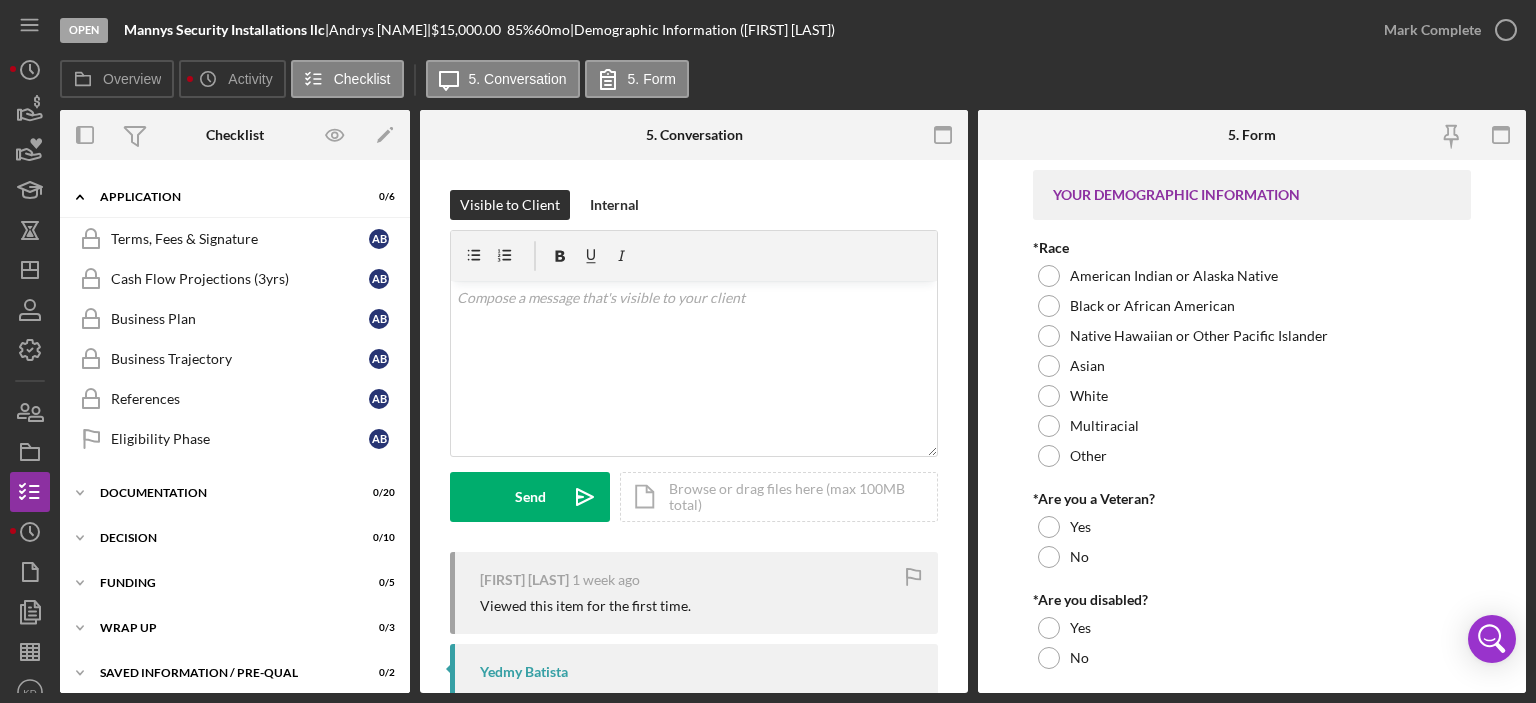 scroll, scrollTop: 412, scrollLeft: 0, axis: vertical 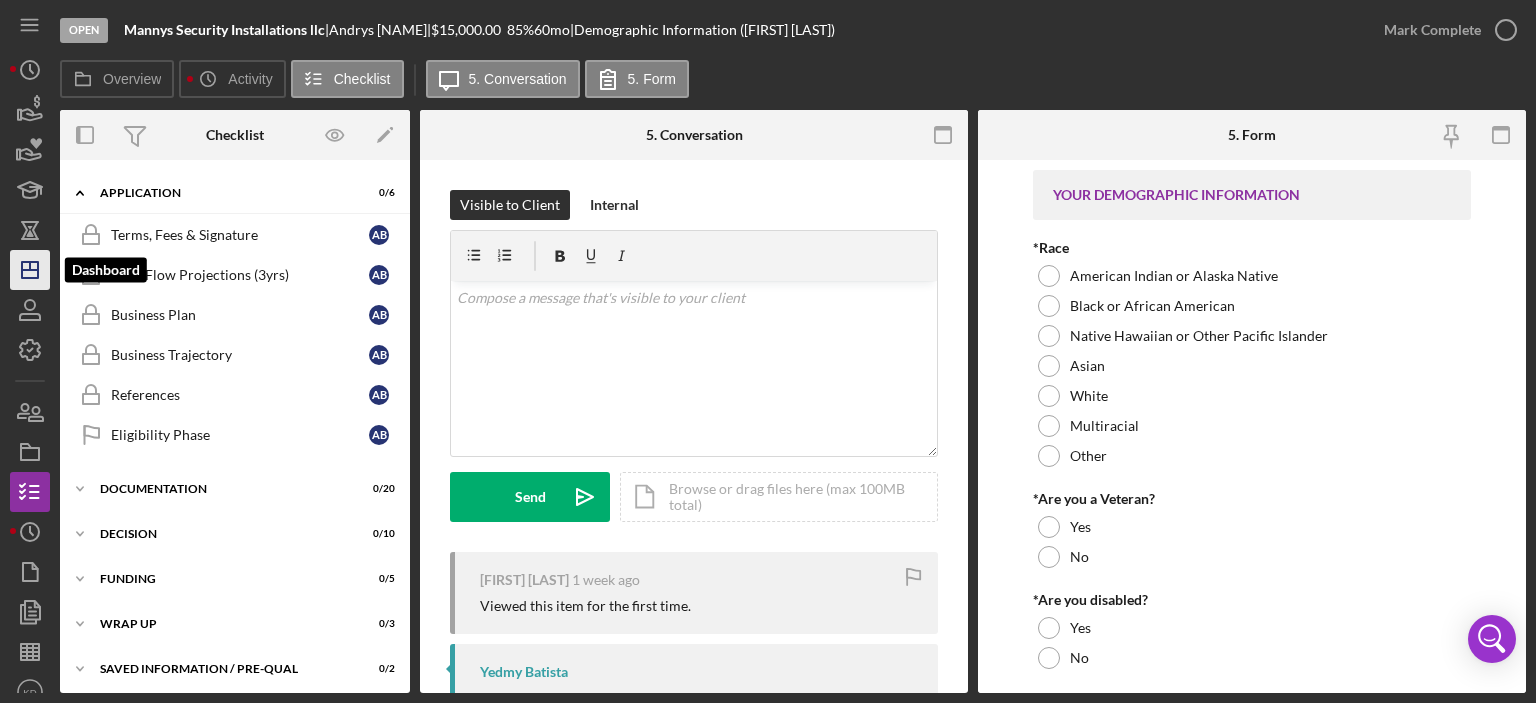 click 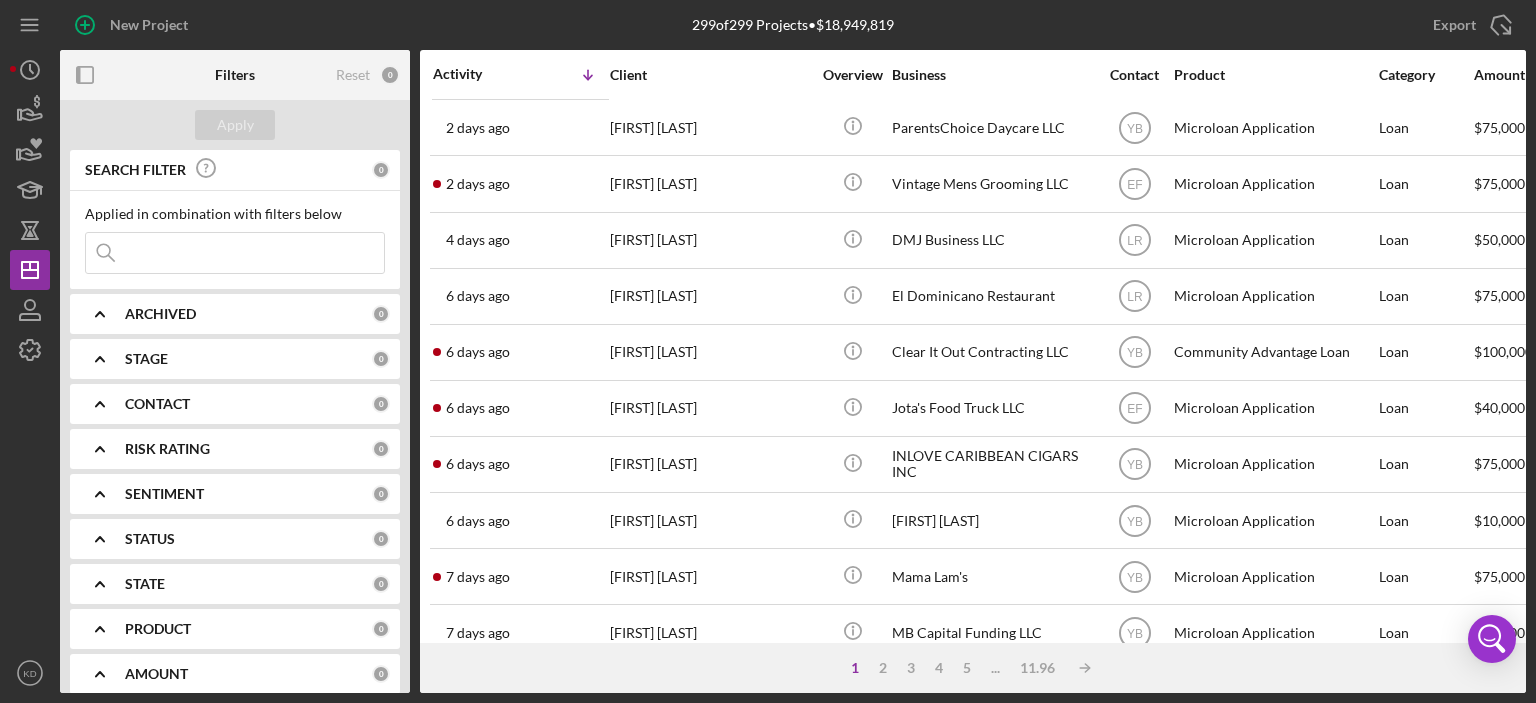 scroll, scrollTop: 884, scrollLeft: 0, axis: vertical 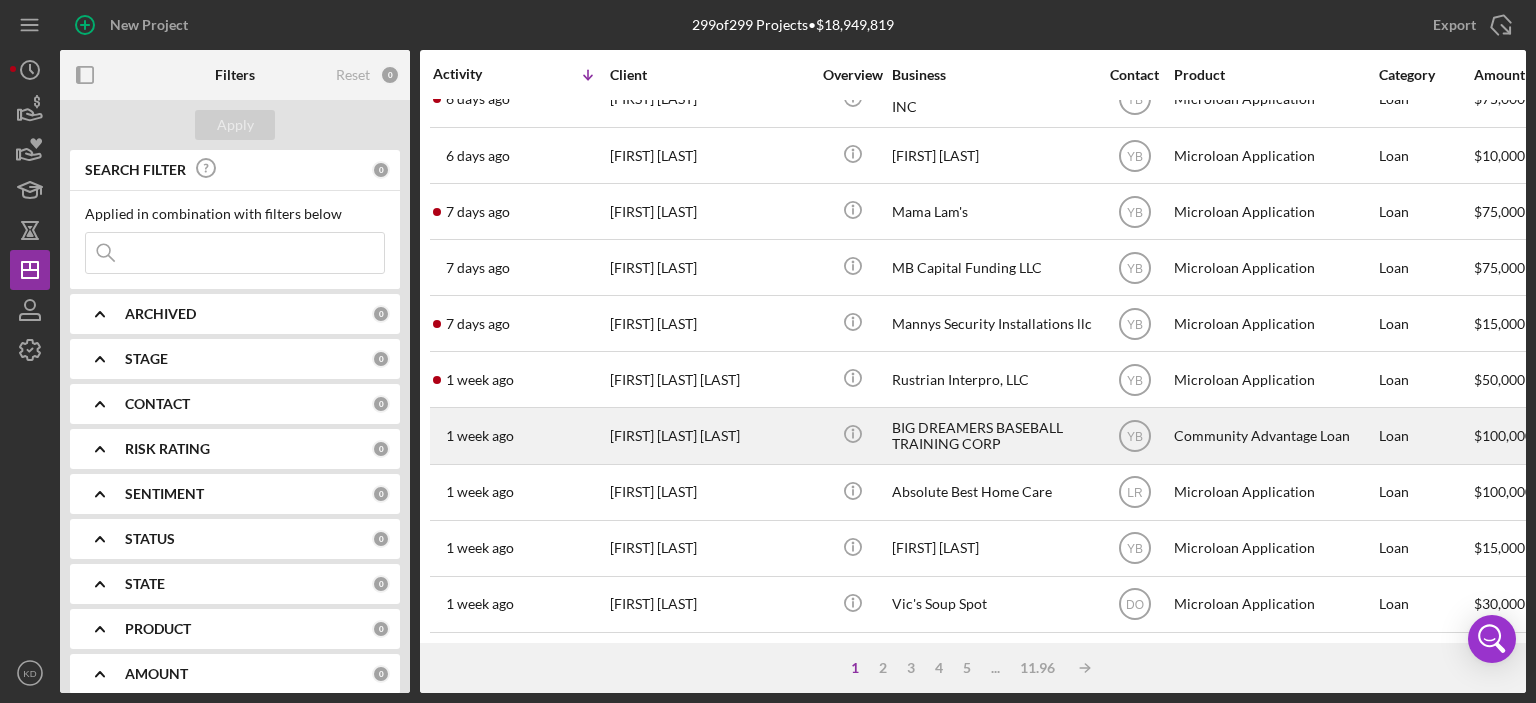 click on "[FIRST] [LAST] [LAST]" at bounding box center (710, 435) 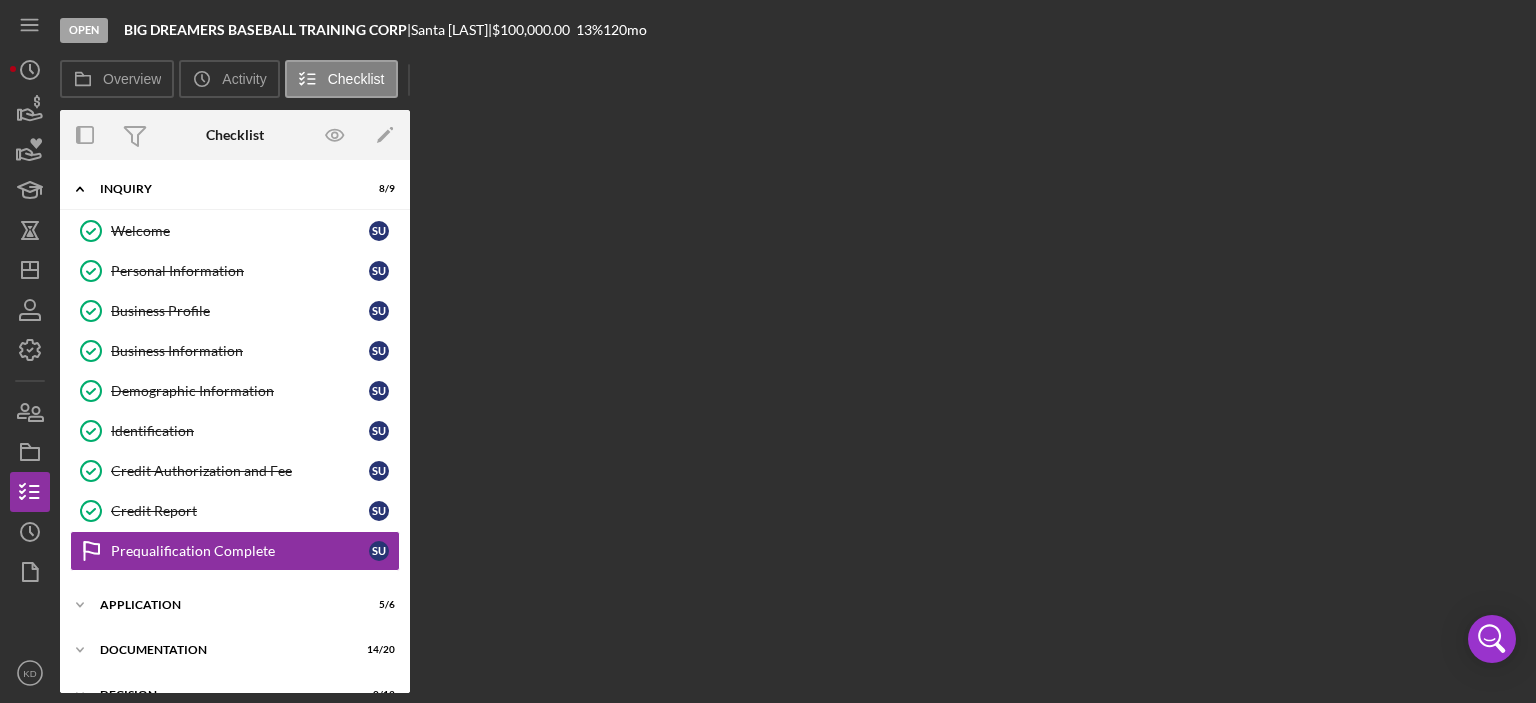 scroll, scrollTop: 120, scrollLeft: 0, axis: vertical 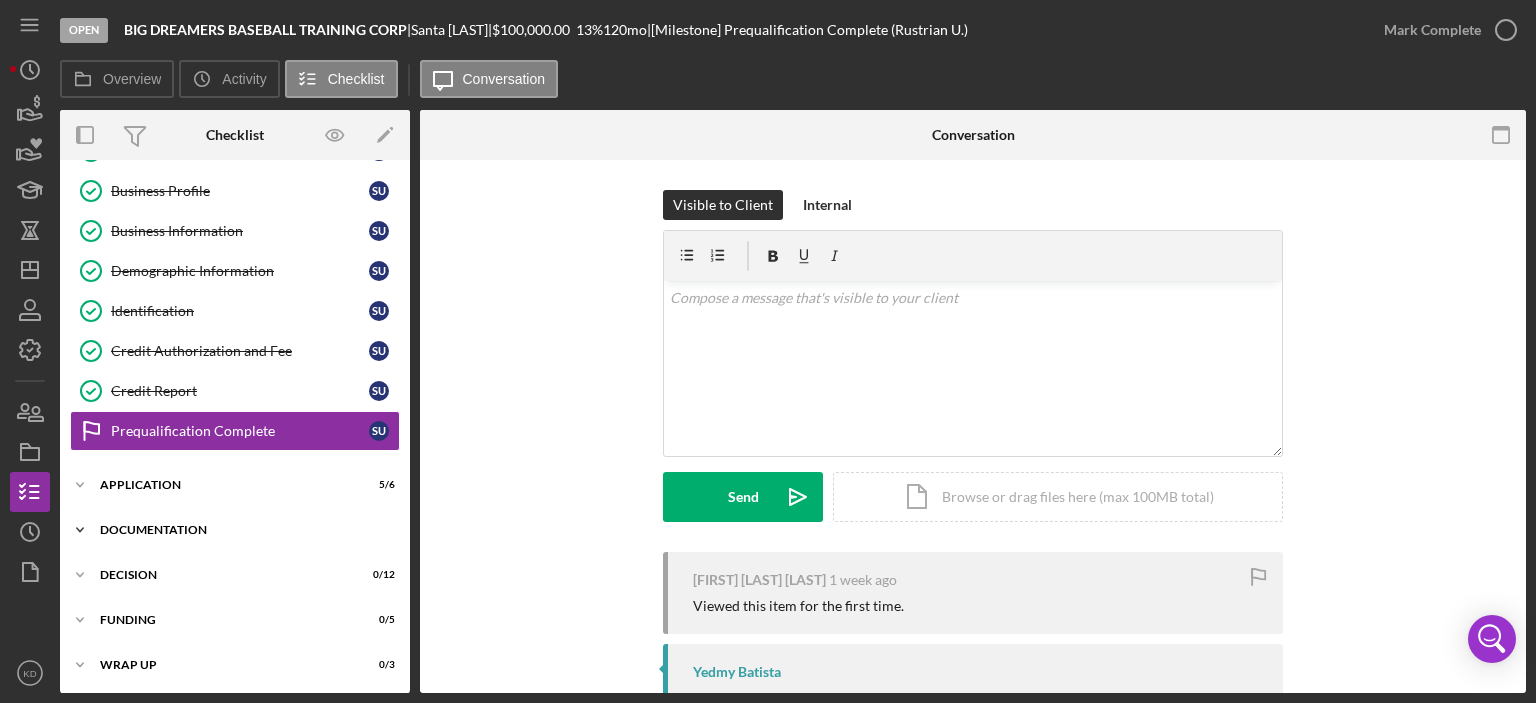 click on "Icon/Expander" 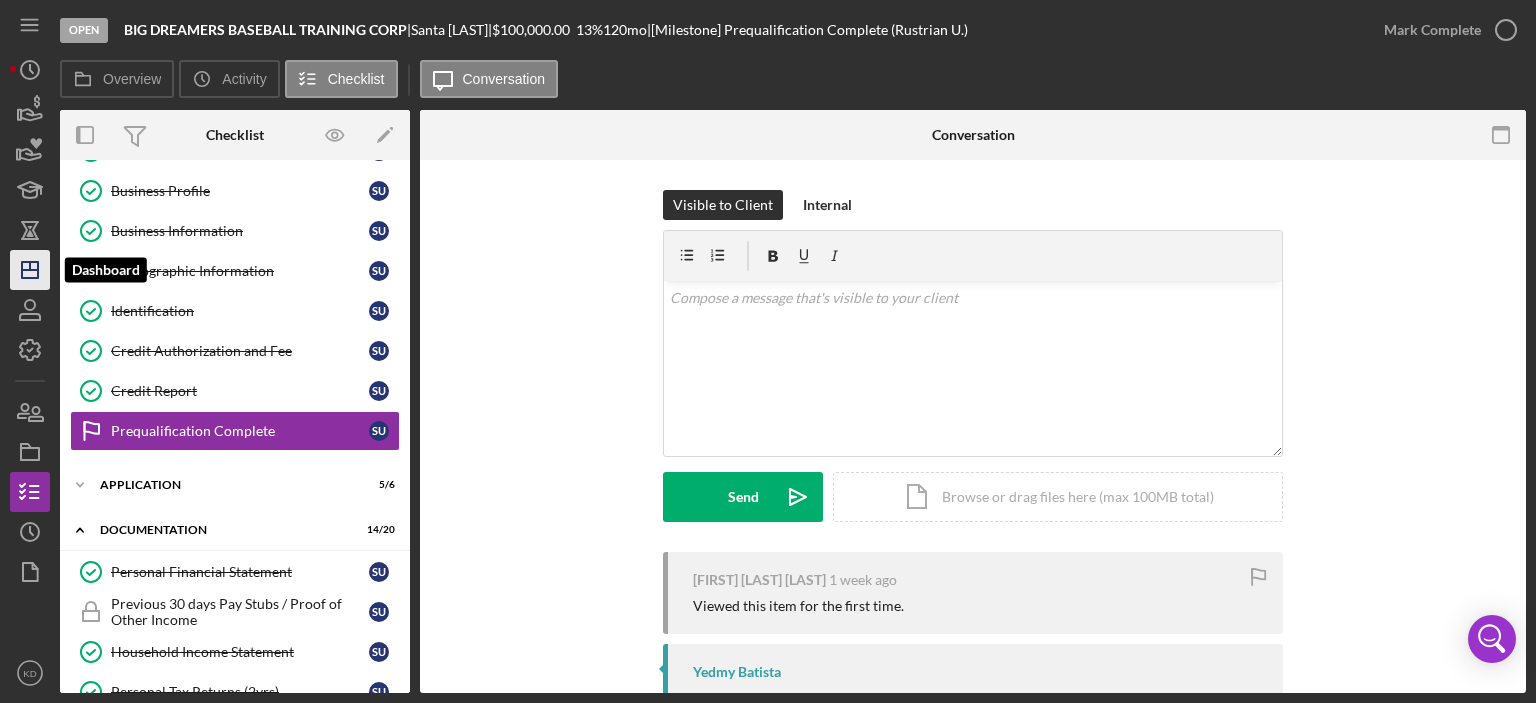 click on "Icon/Dashboard" 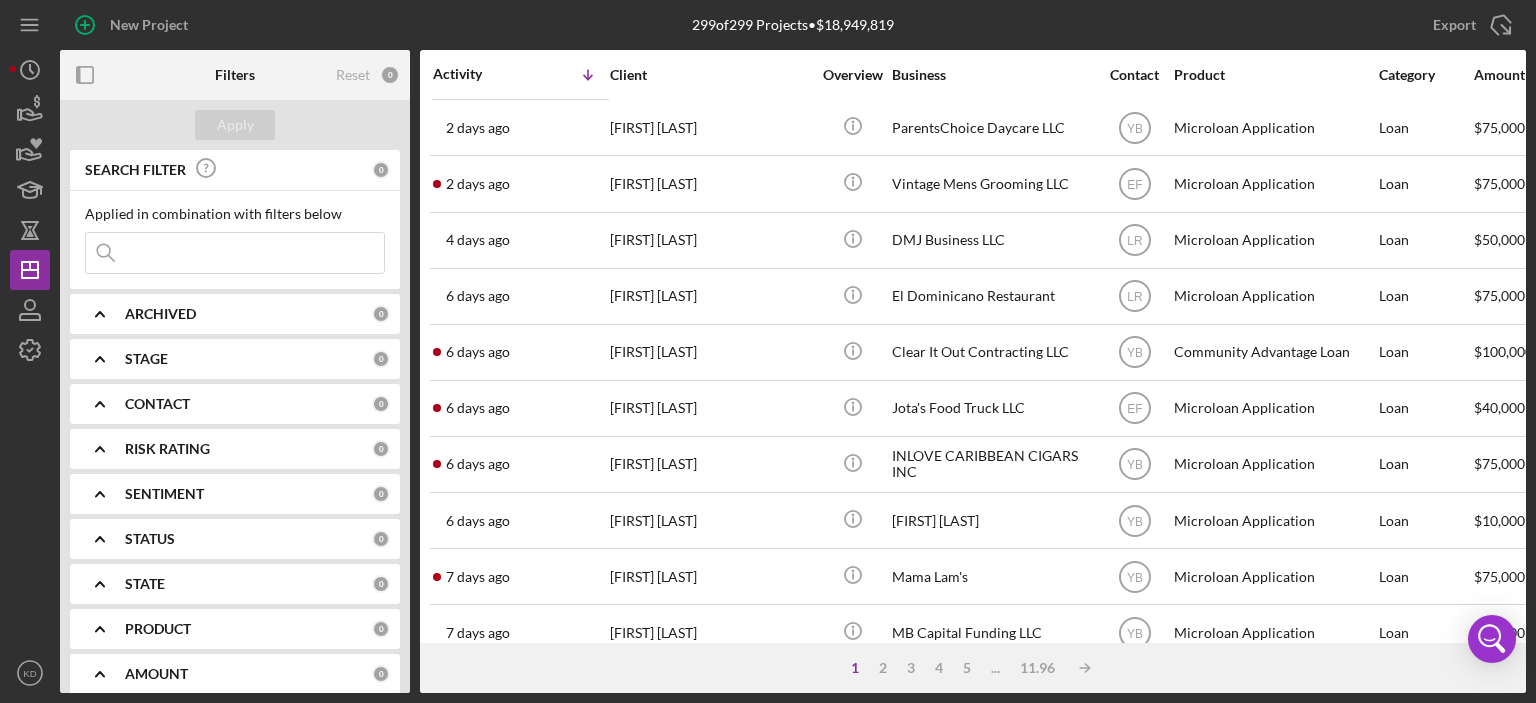 scroll, scrollTop: 884, scrollLeft: 0, axis: vertical 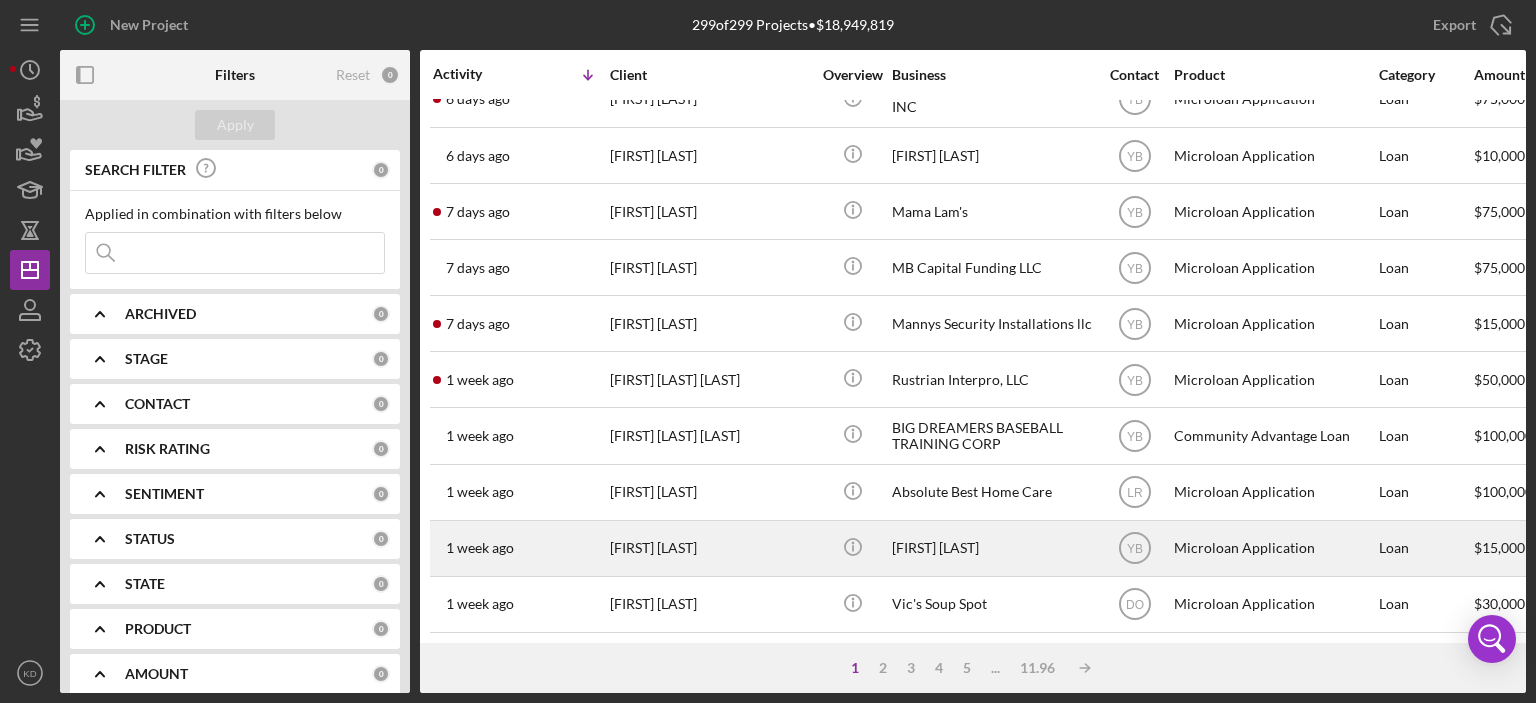 click on "[FIRST] [LAST]" at bounding box center [710, 548] 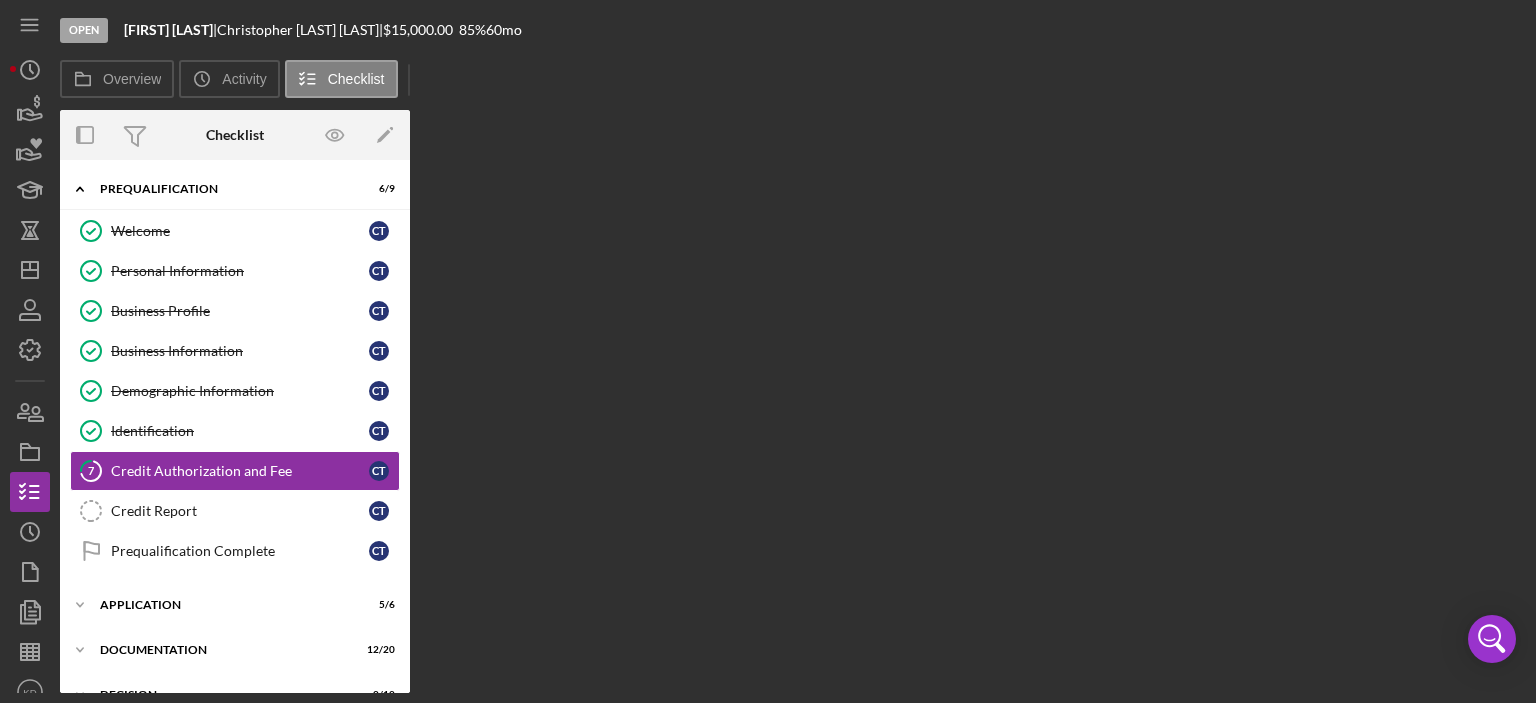 scroll, scrollTop: 41, scrollLeft: 0, axis: vertical 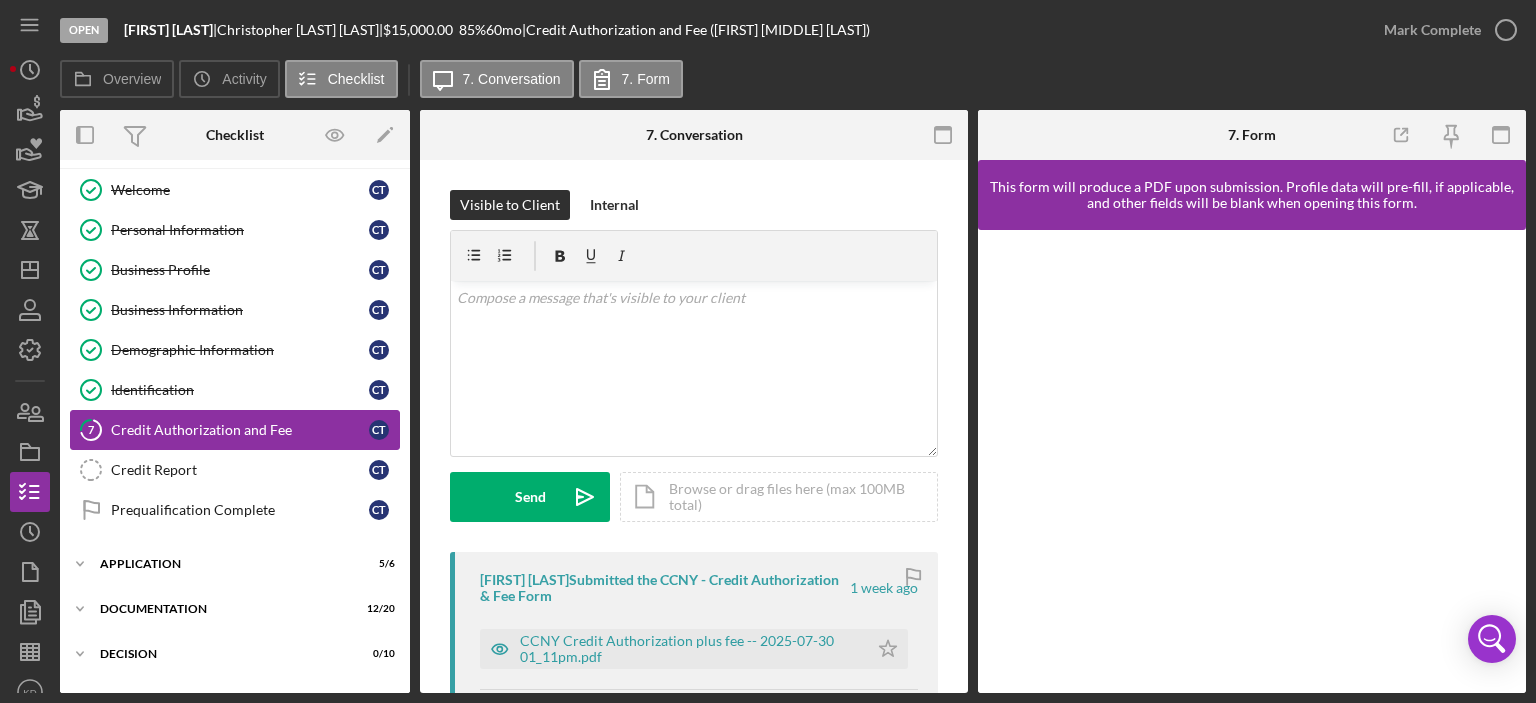 click on "Credit Authorization and Fee" at bounding box center [240, 430] 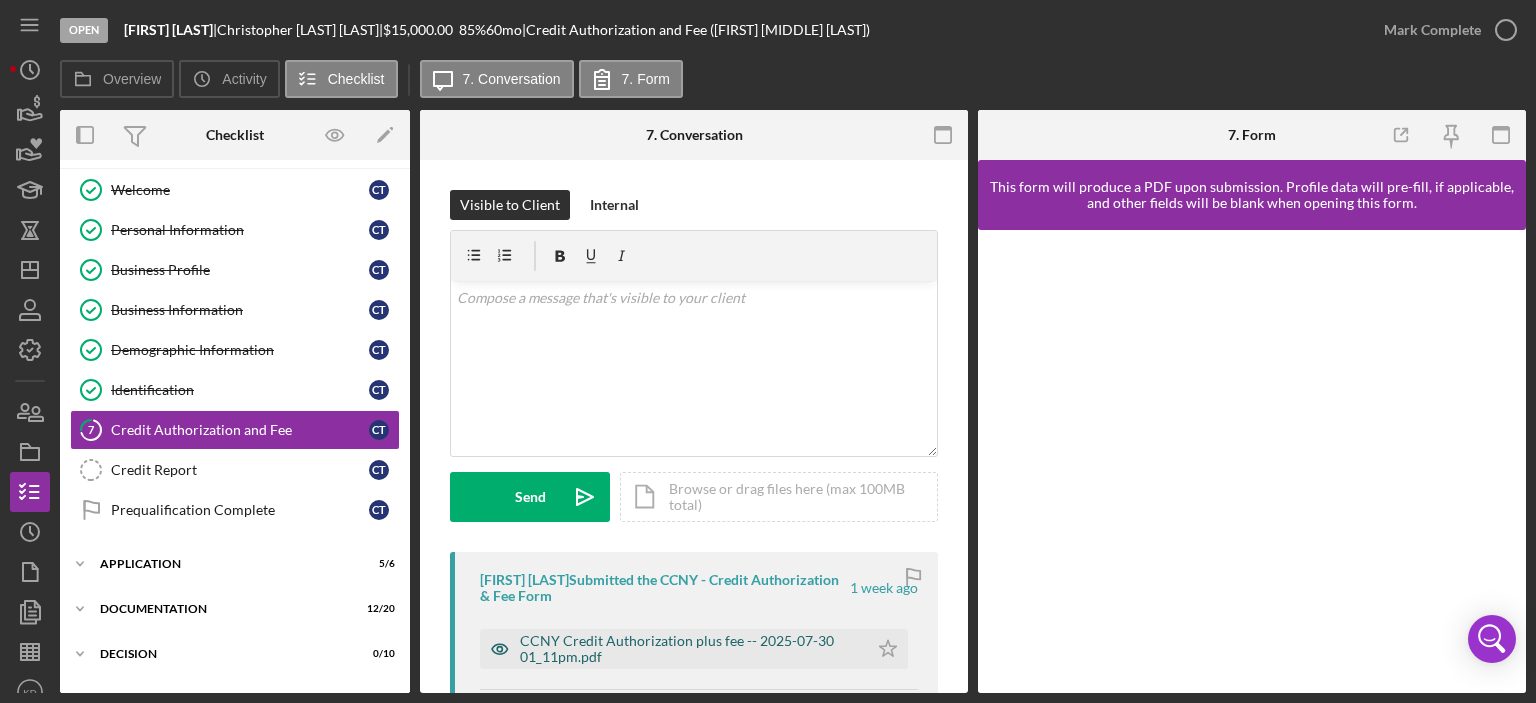 click on "CCNY Credit Authorization plus fee -- 2025-07-30 01_11pm.pdf" at bounding box center (689, 649) 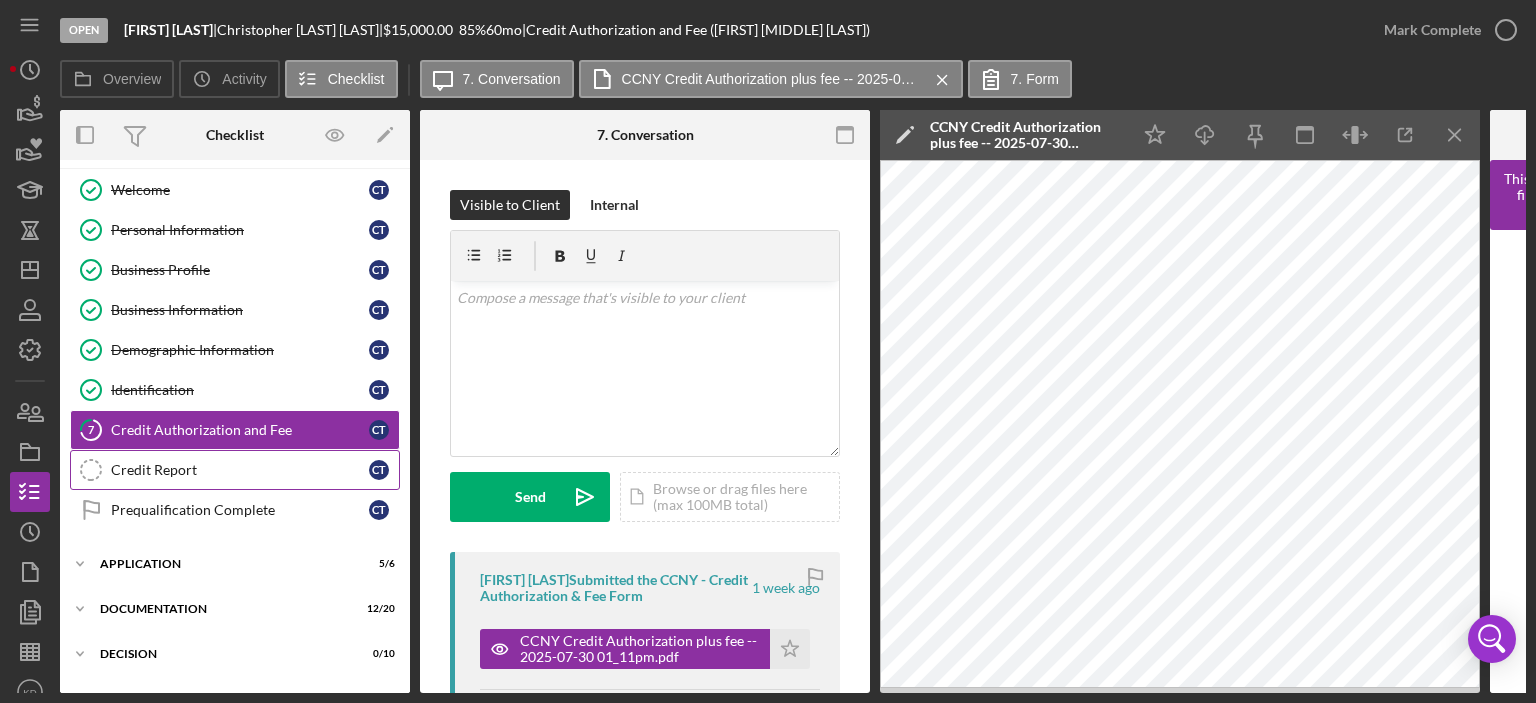 click on "Credit Report" at bounding box center [240, 470] 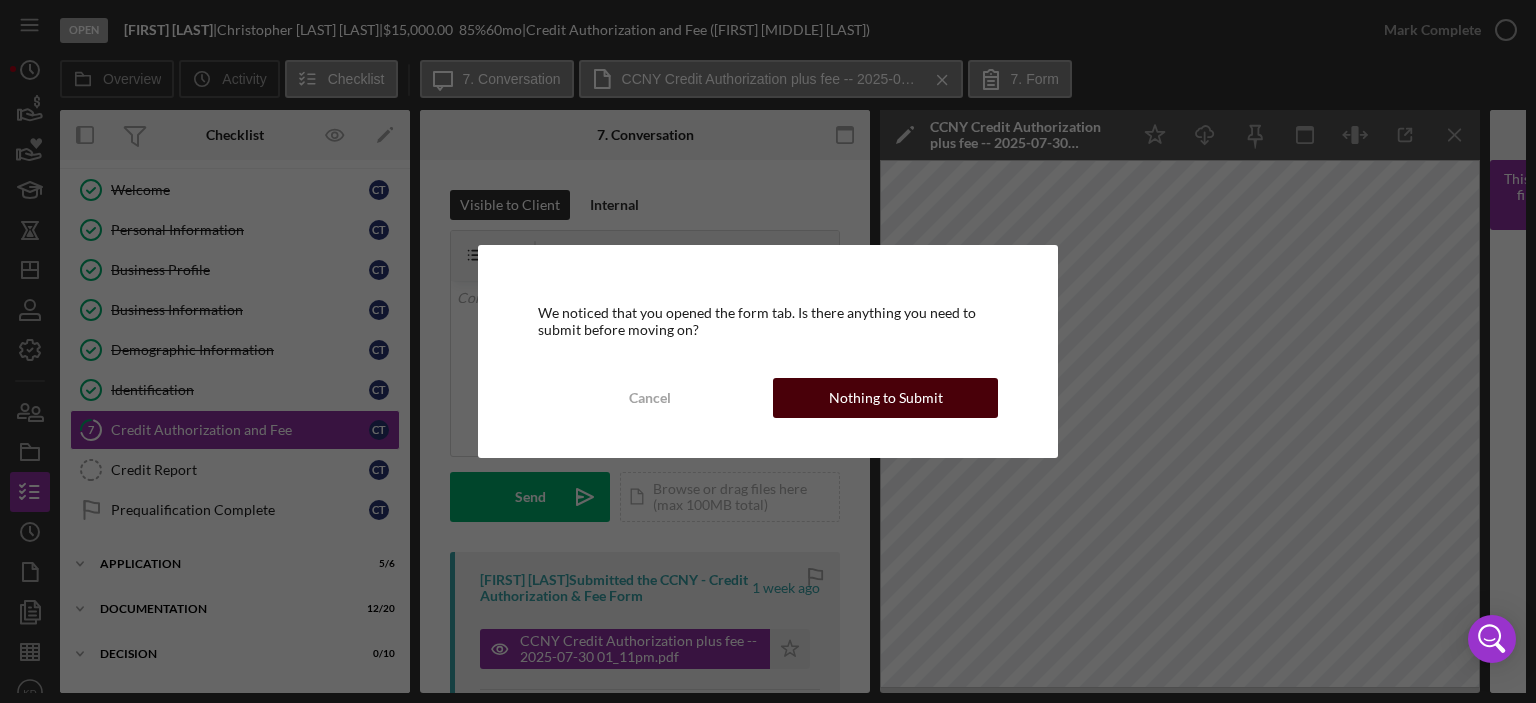 click on "Nothing to Submit" at bounding box center [886, 398] 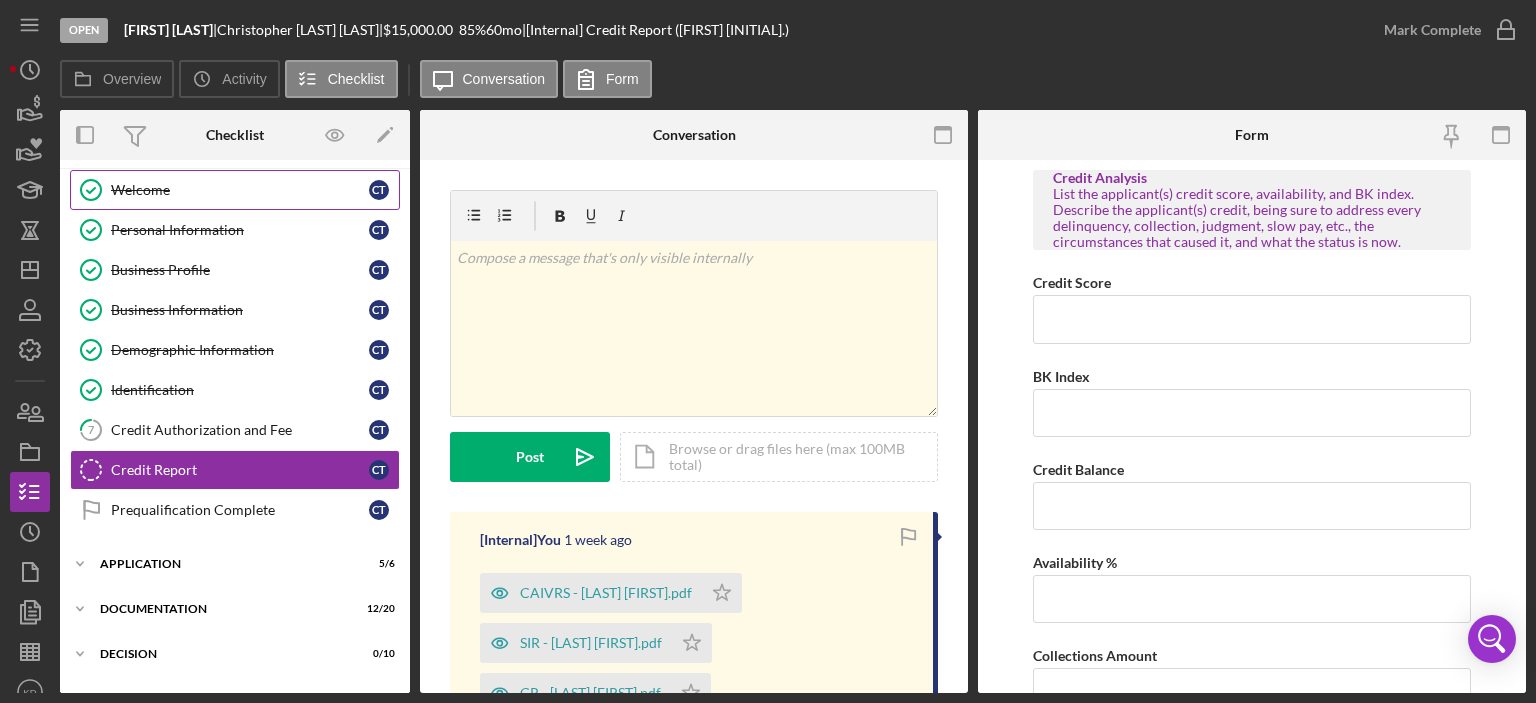 click on "Welcome" at bounding box center (240, 190) 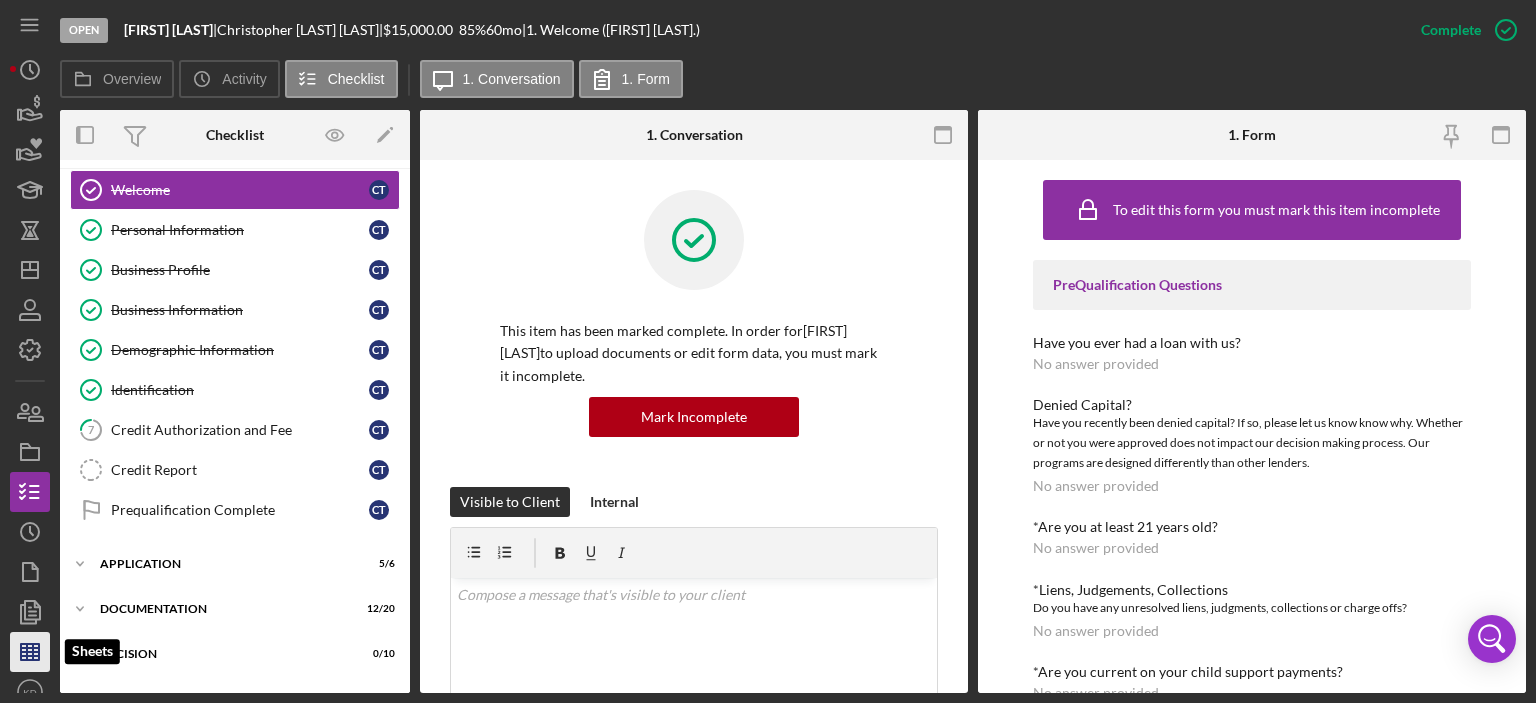 click 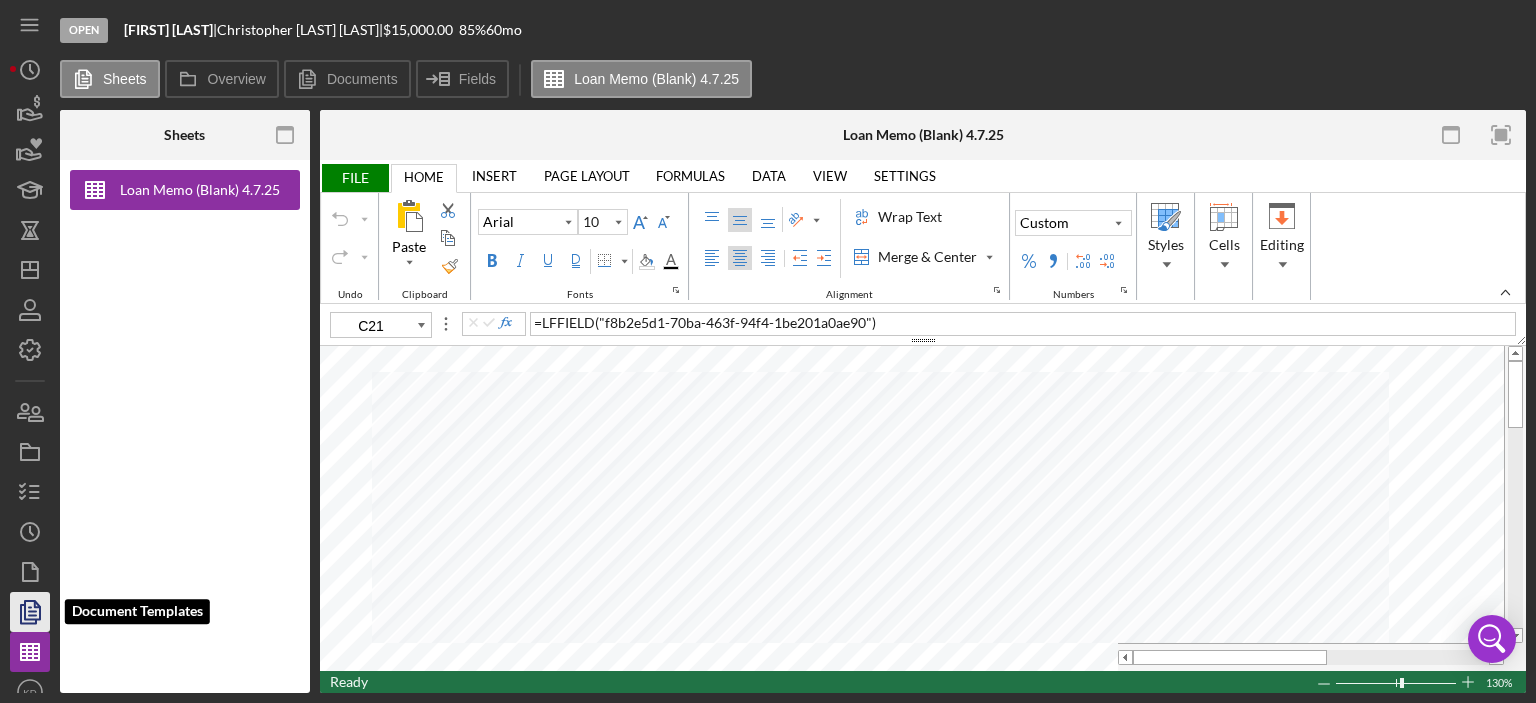 click 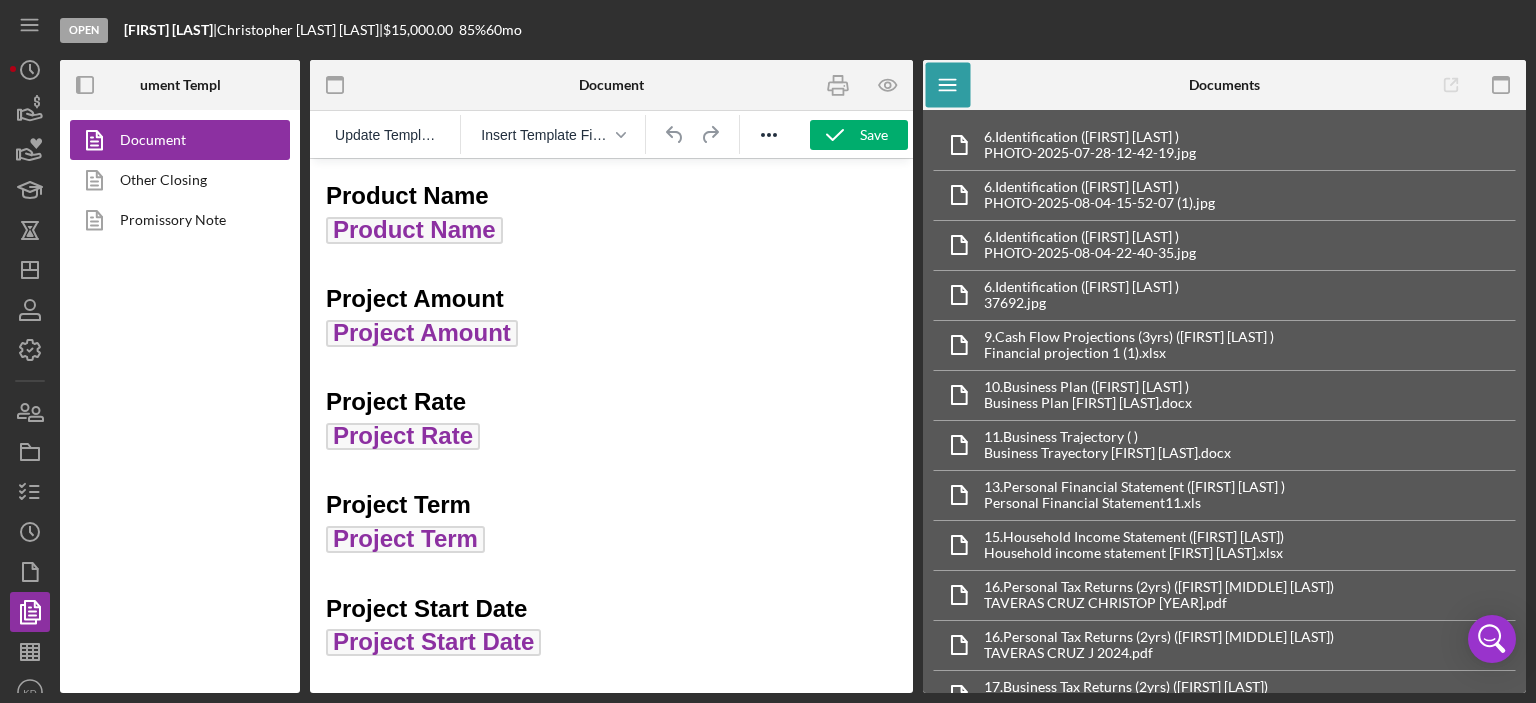 scroll, scrollTop: 0, scrollLeft: 0, axis: both 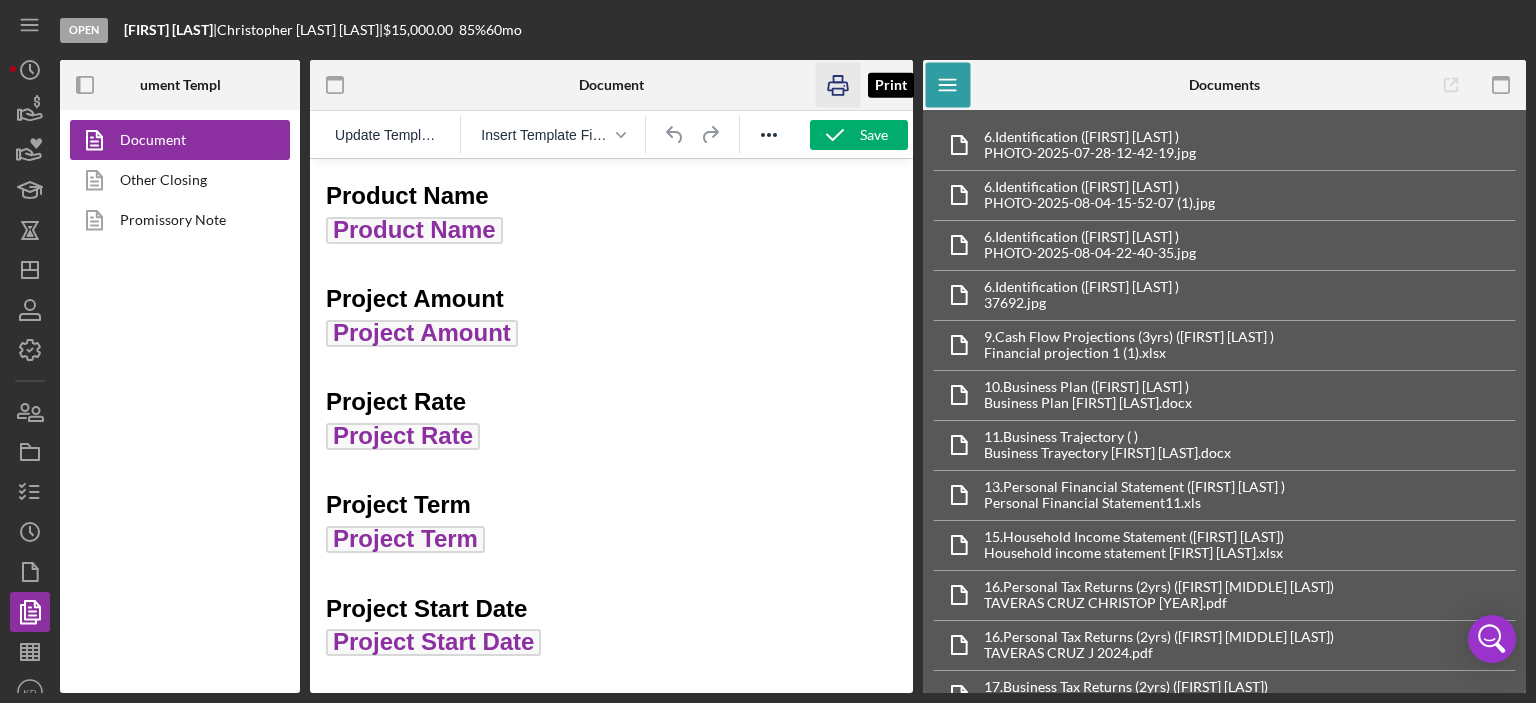 click 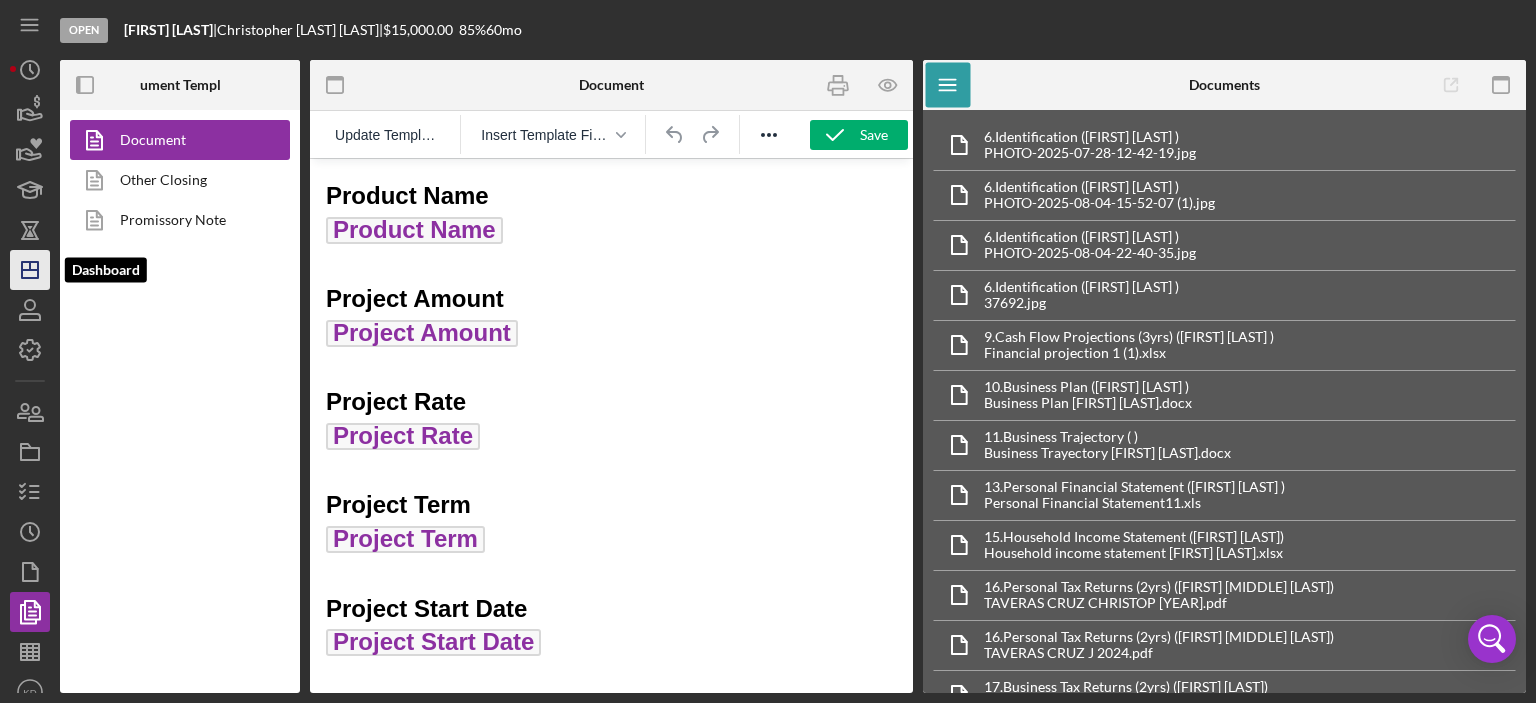 click 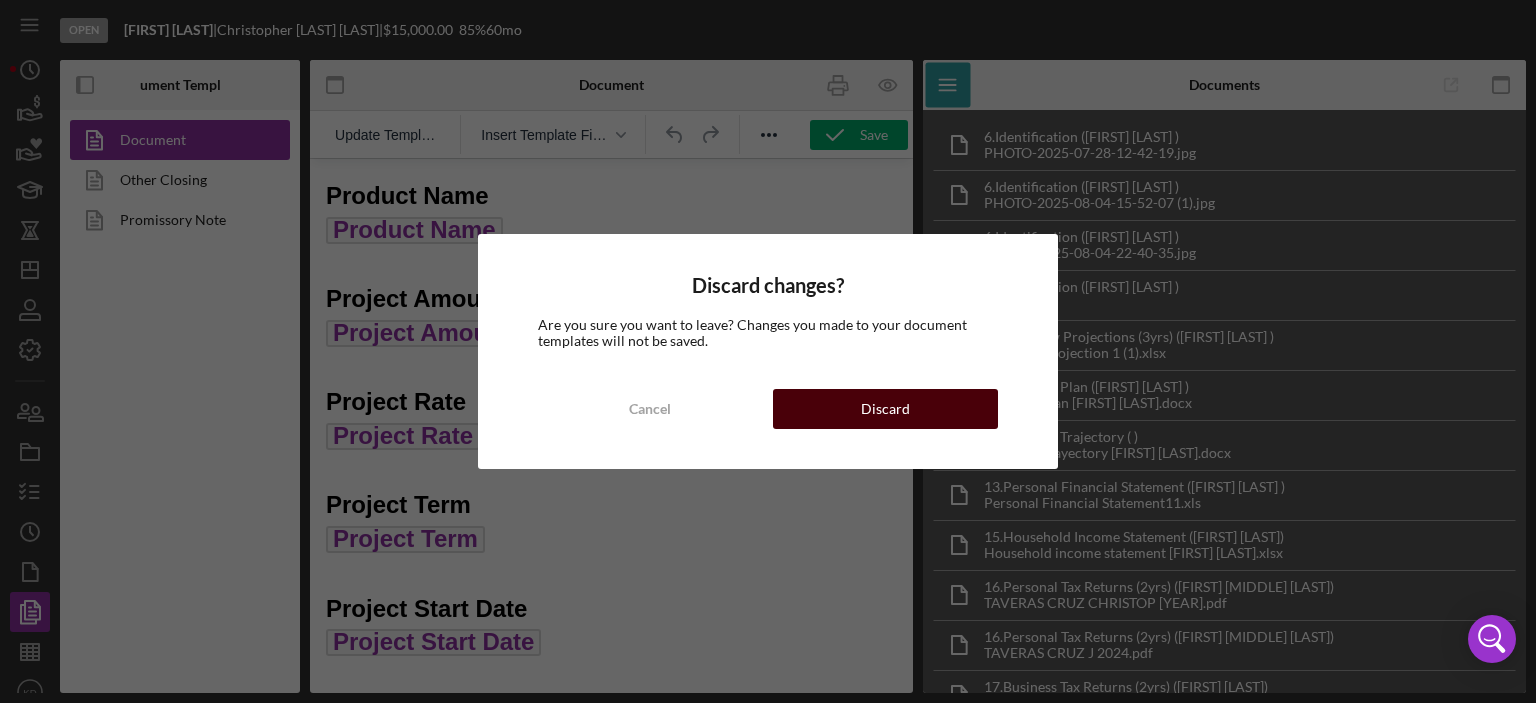 click on "Discard" at bounding box center [885, 409] 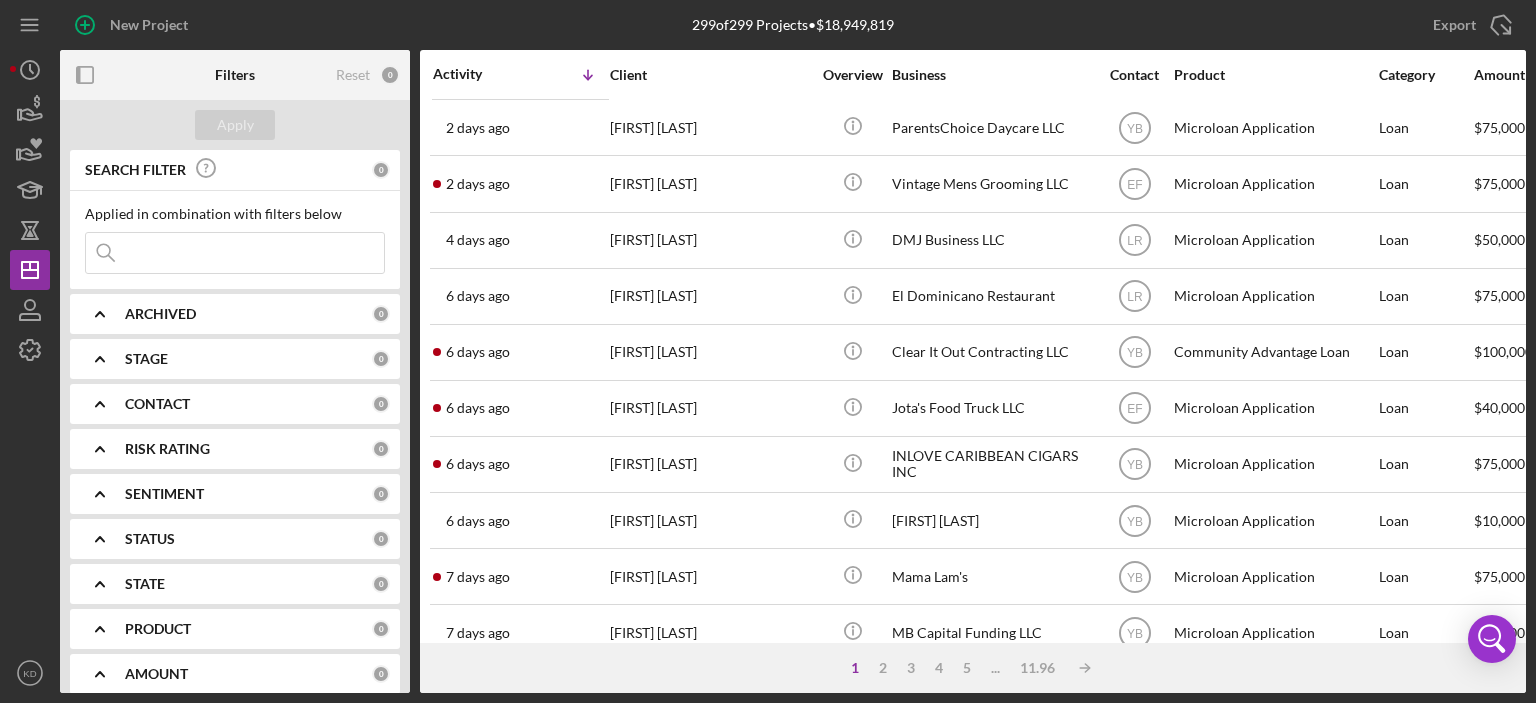 scroll, scrollTop: 884, scrollLeft: 0, axis: vertical 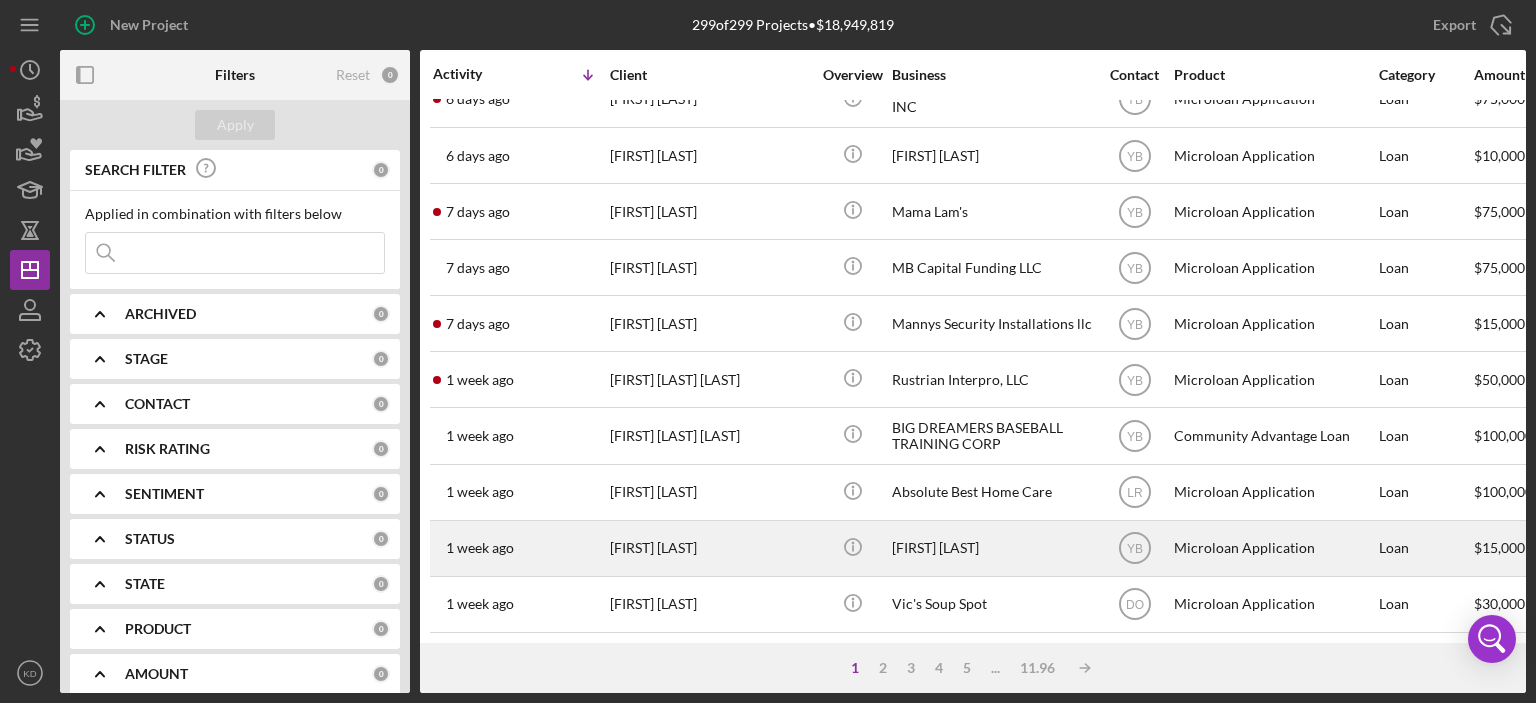 click on "[FIRST] [LAST]" at bounding box center (710, 548) 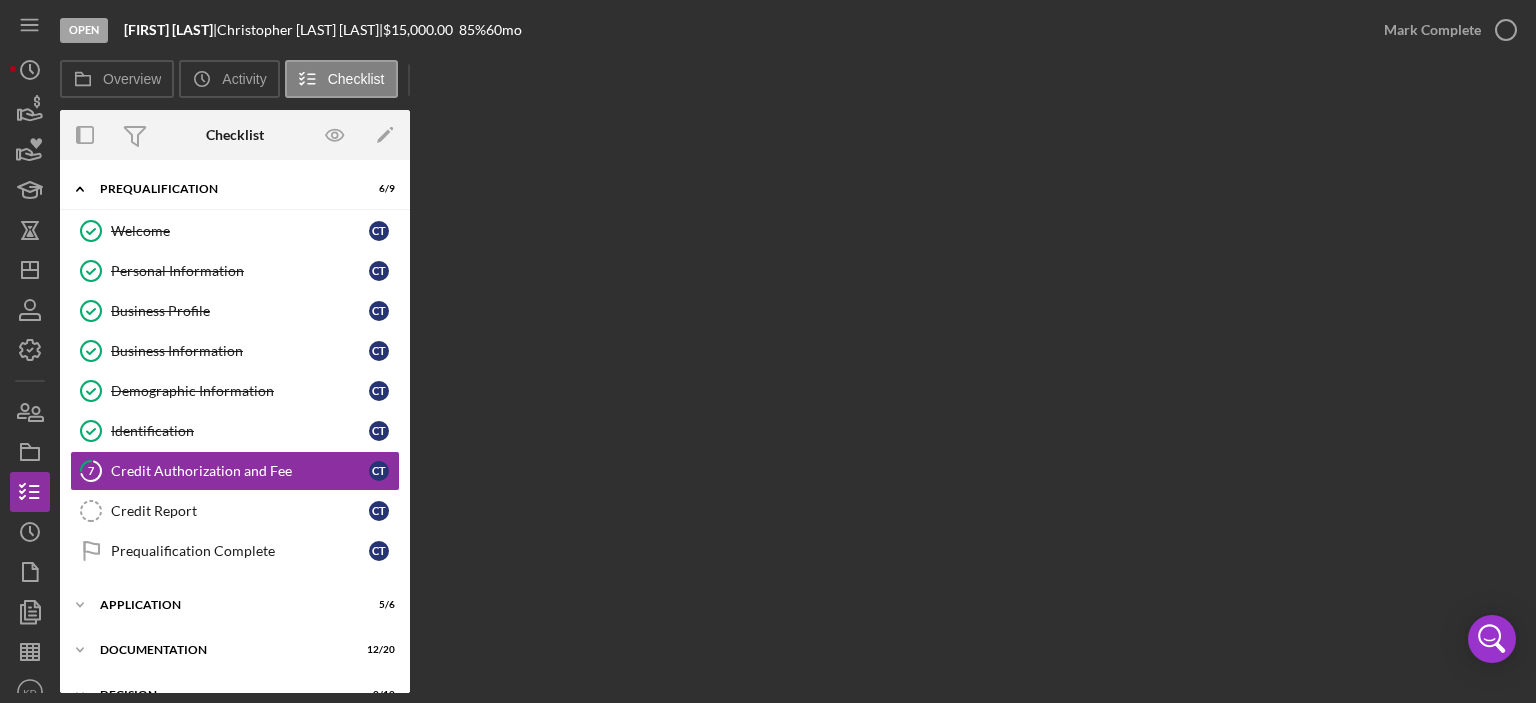 scroll, scrollTop: 41, scrollLeft: 0, axis: vertical 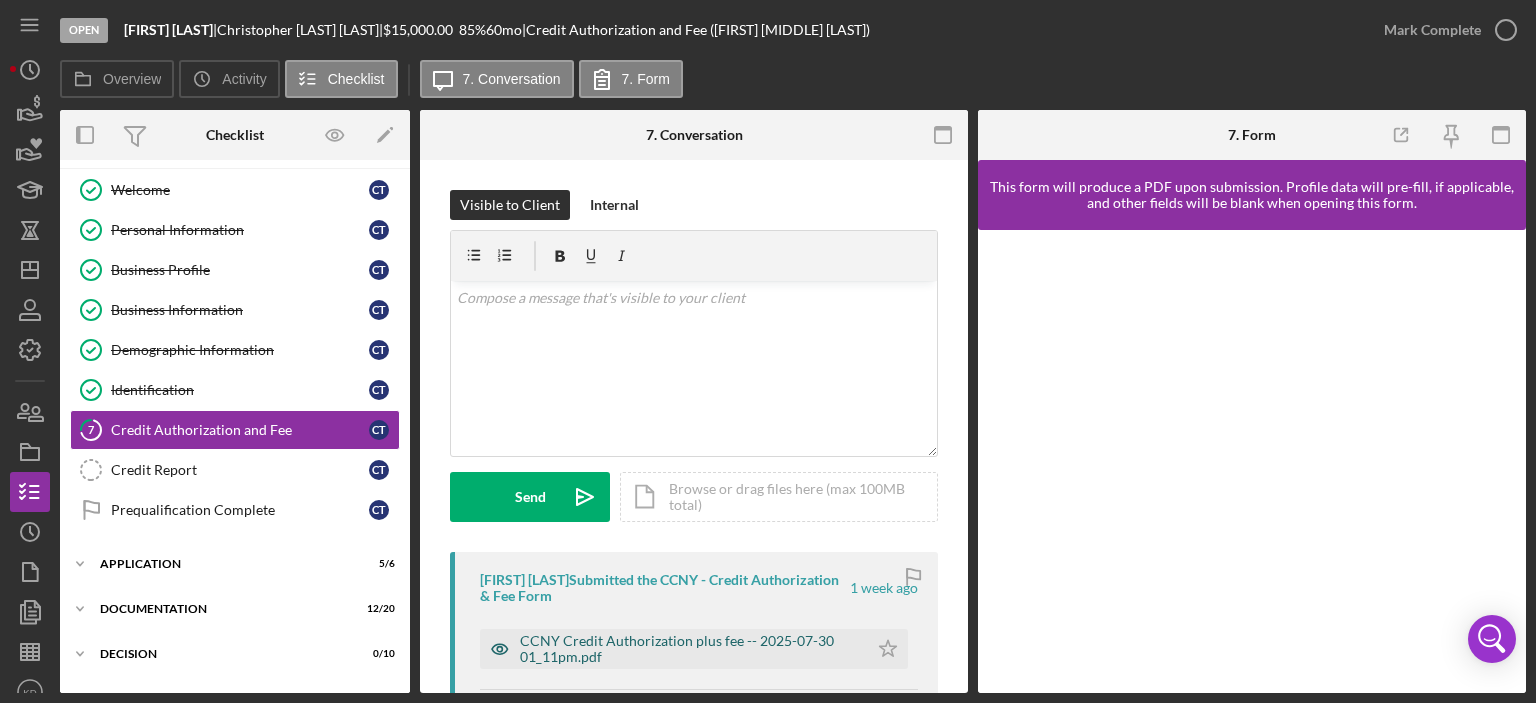 click on "CCNY Credit Authorization plus fee -- 2025-07-30 01_11pm.pdf" at bounding box center (689, 649) 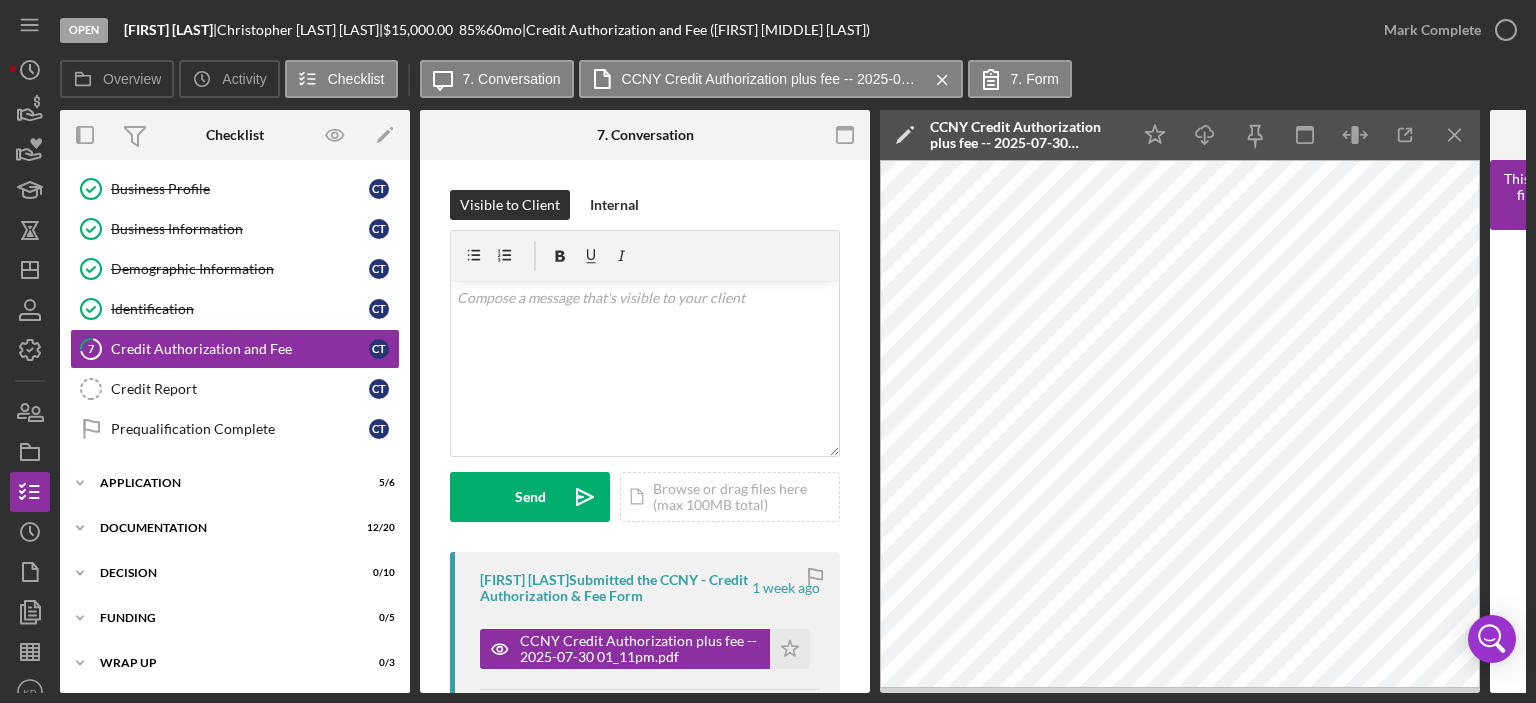 scroll, scrollTop: 169, scrollLeft: 0, axis: vertical 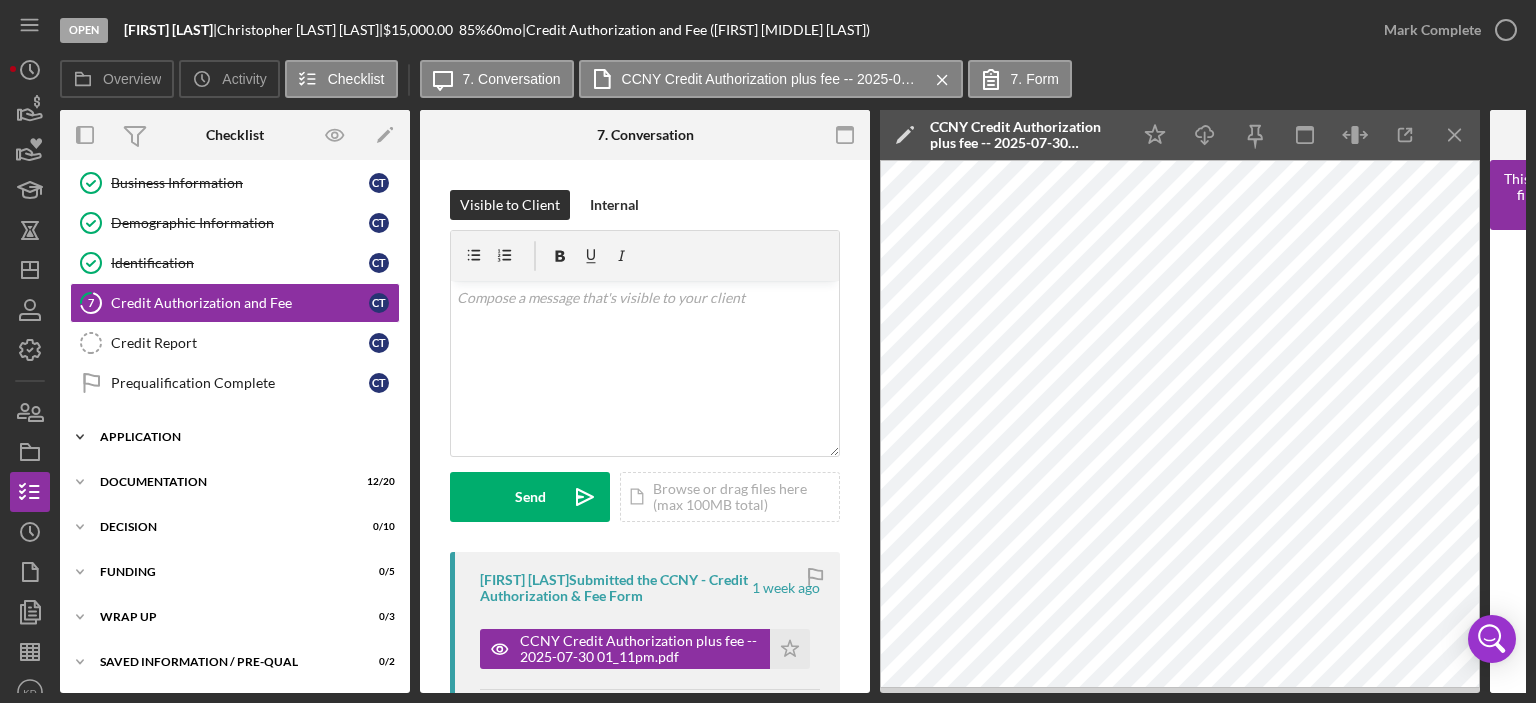 click 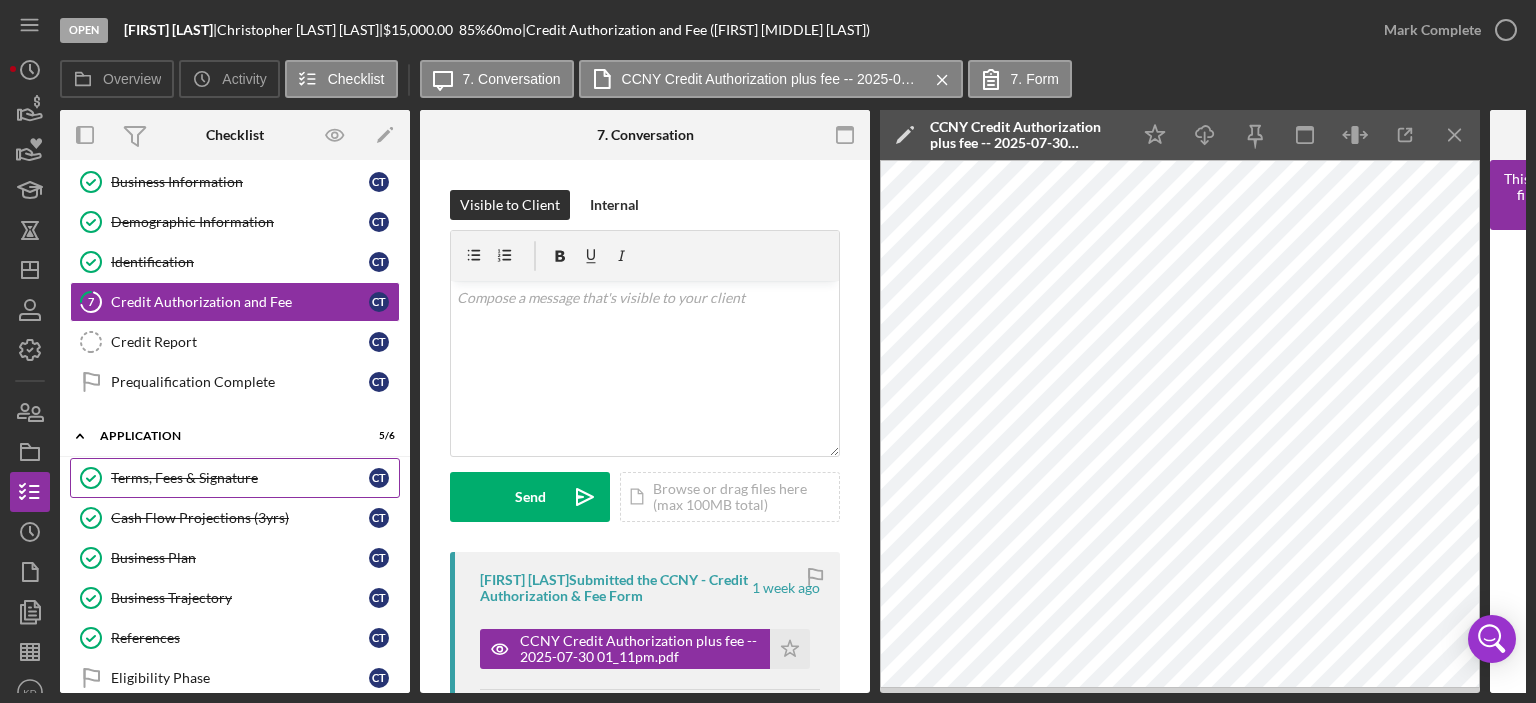 click on "Terms, Fees & Signature" at bounding box center [240, 478] 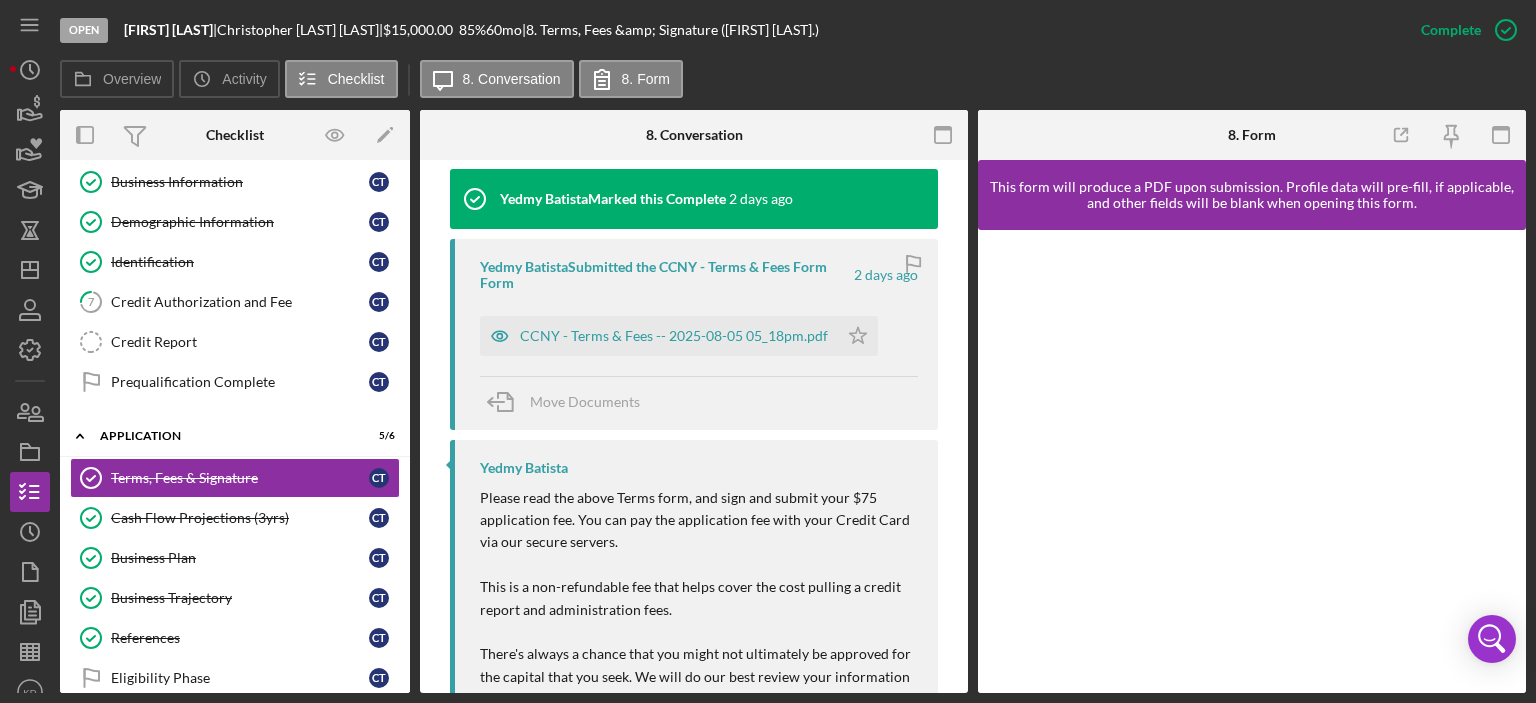 scroll, scrollTop: 709, scrollLeft: 0, axis: vertical 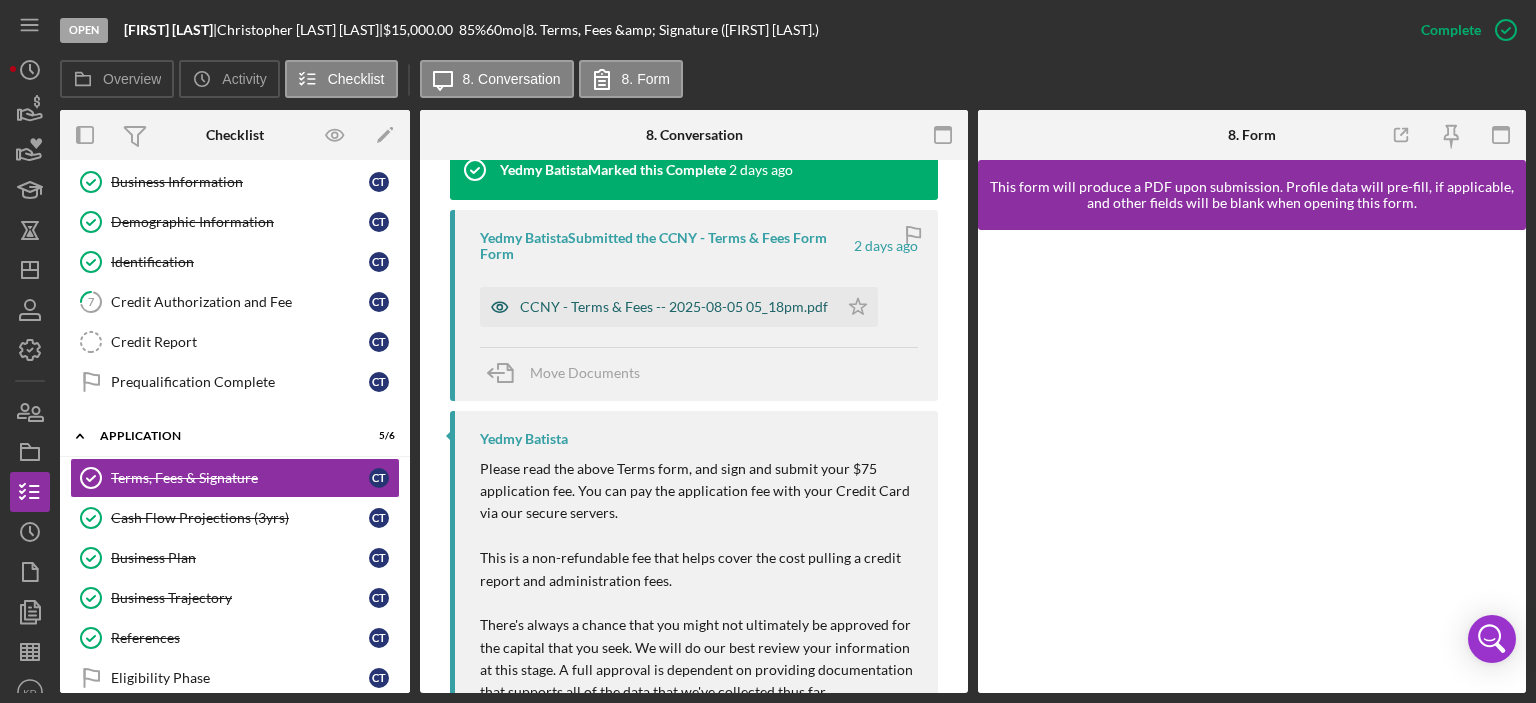 click on "CCNY - Terms & Fees -- 2025-08-05 05_18pm.pdf" at bounding box center [674, 307] 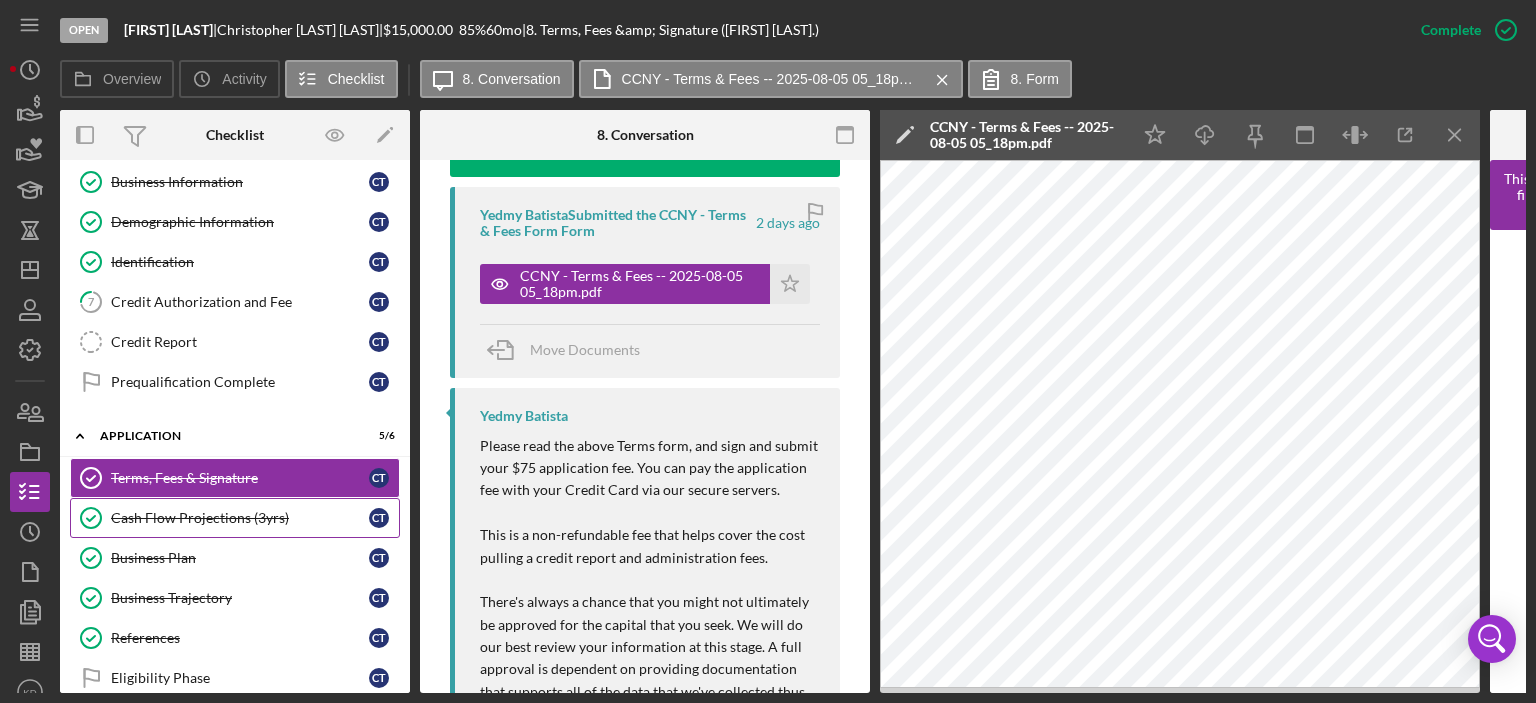click on "Cash Flow Projections (3yrs)" at bounding box center [240, 518] 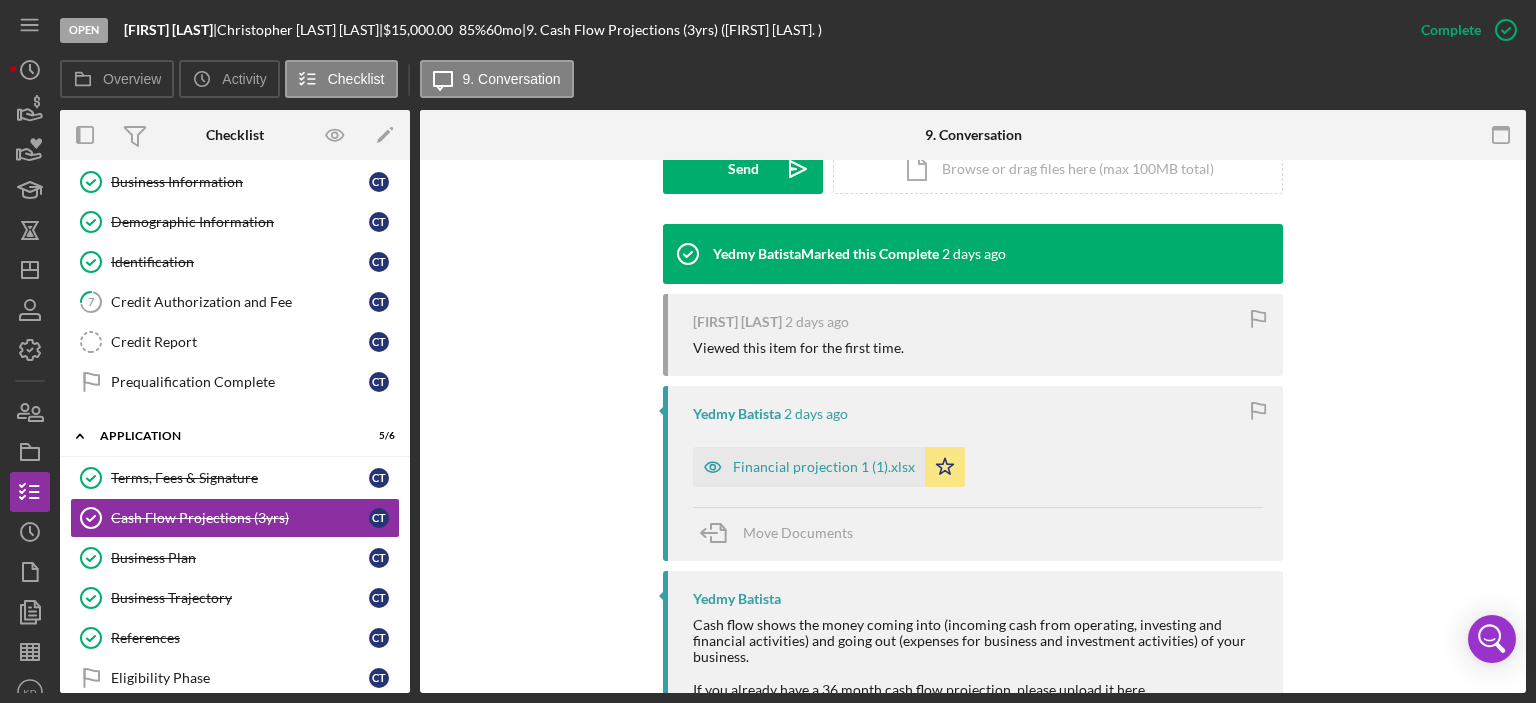 scroll, scrollTop: 683, scrollLeft: 0, axis: vertical 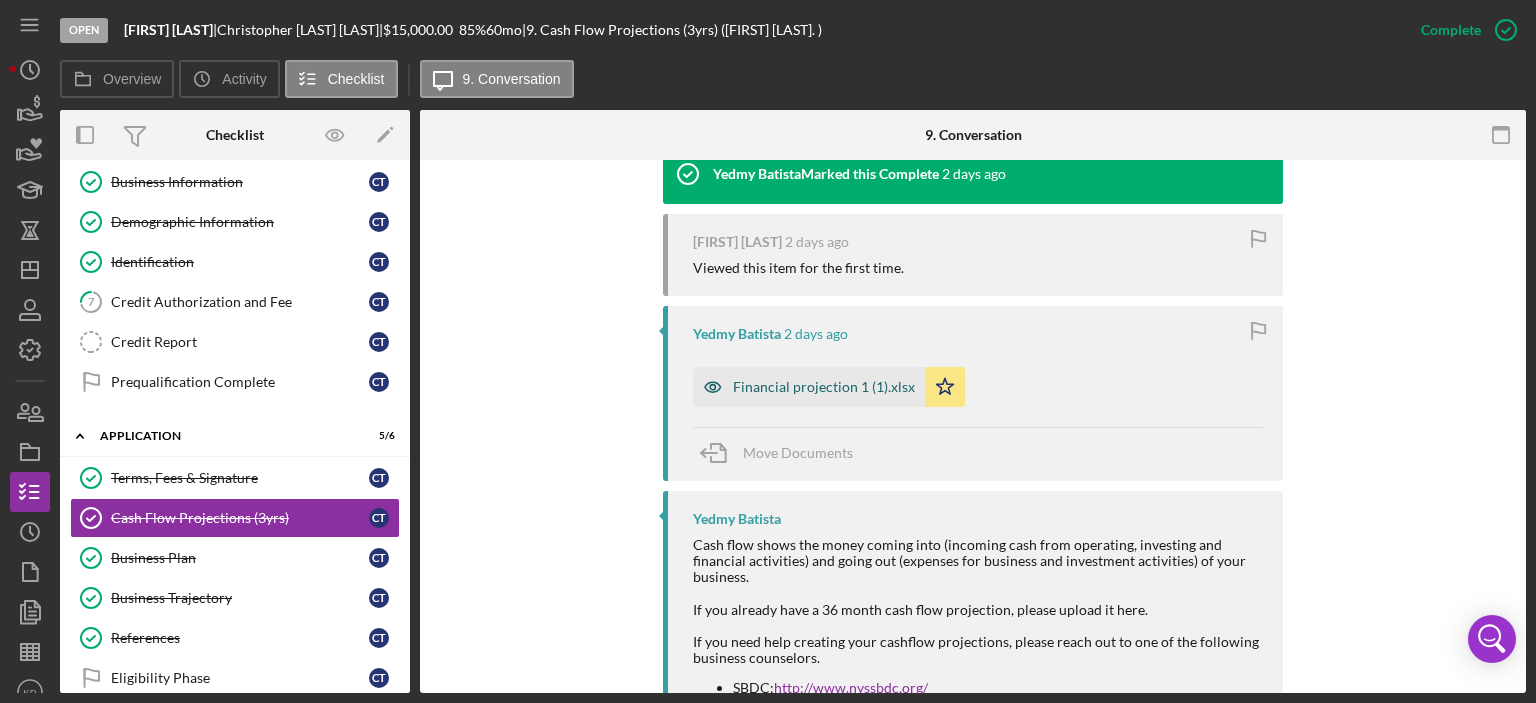 click on "Financial projection 1 (1).xlsx" at bounding box center (809, 387) 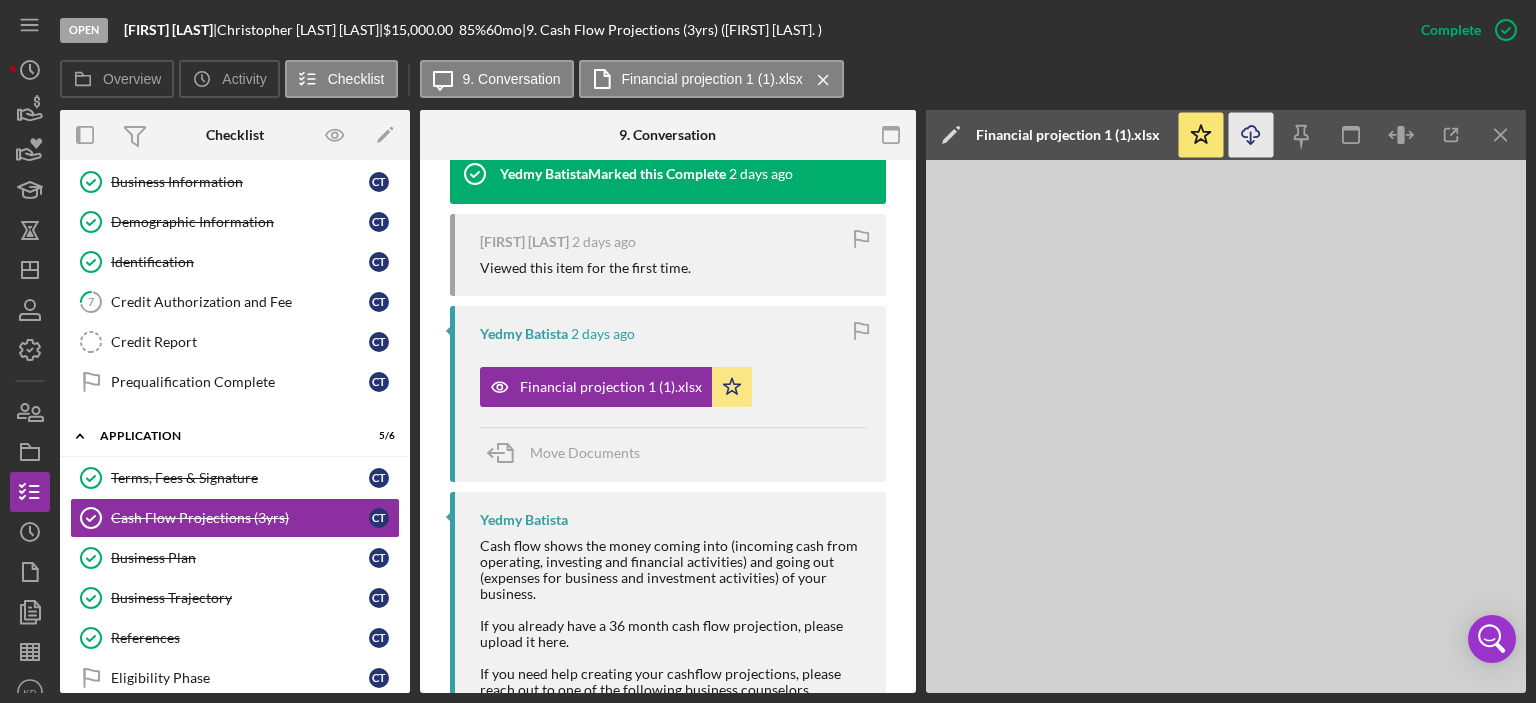 click on "Icon/Download" 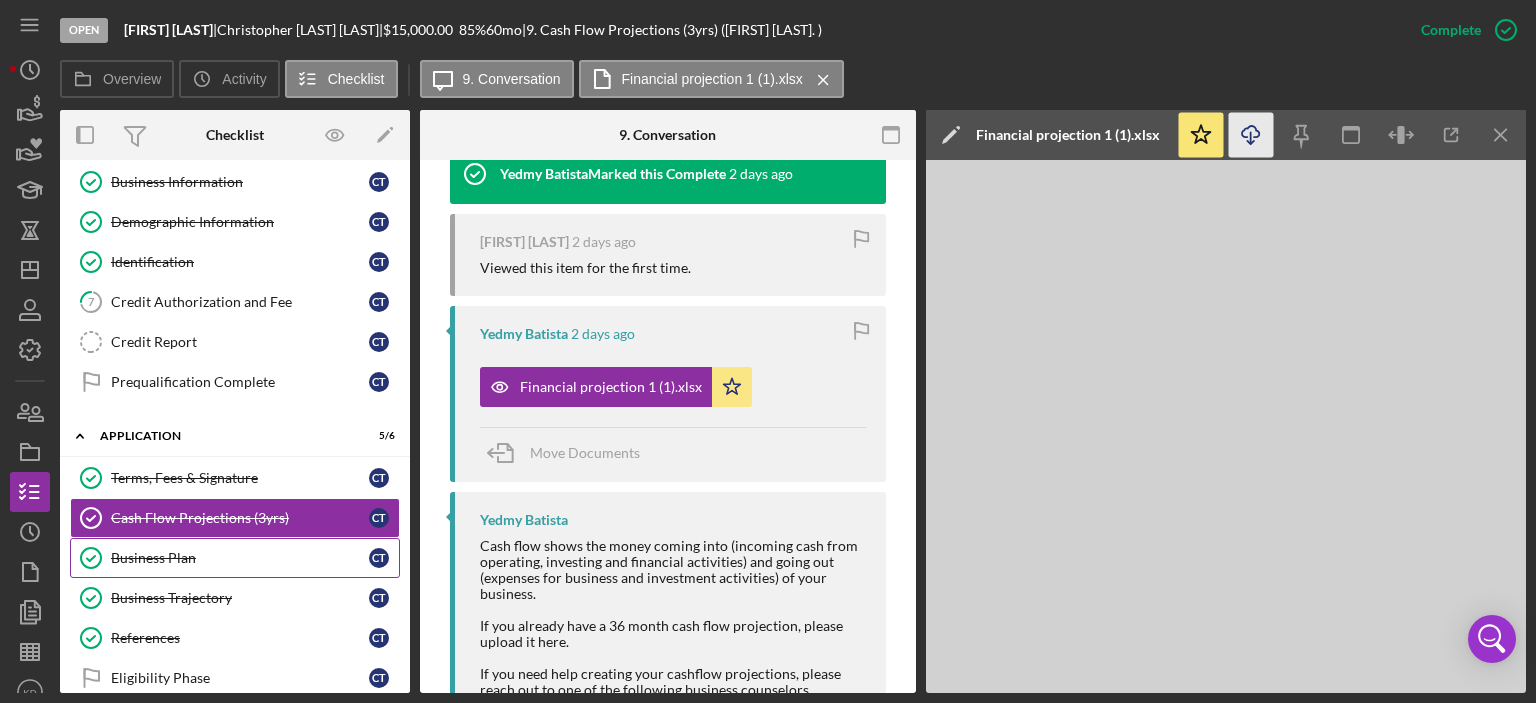 click on "Business Plan" at bounding box center [240, 558] 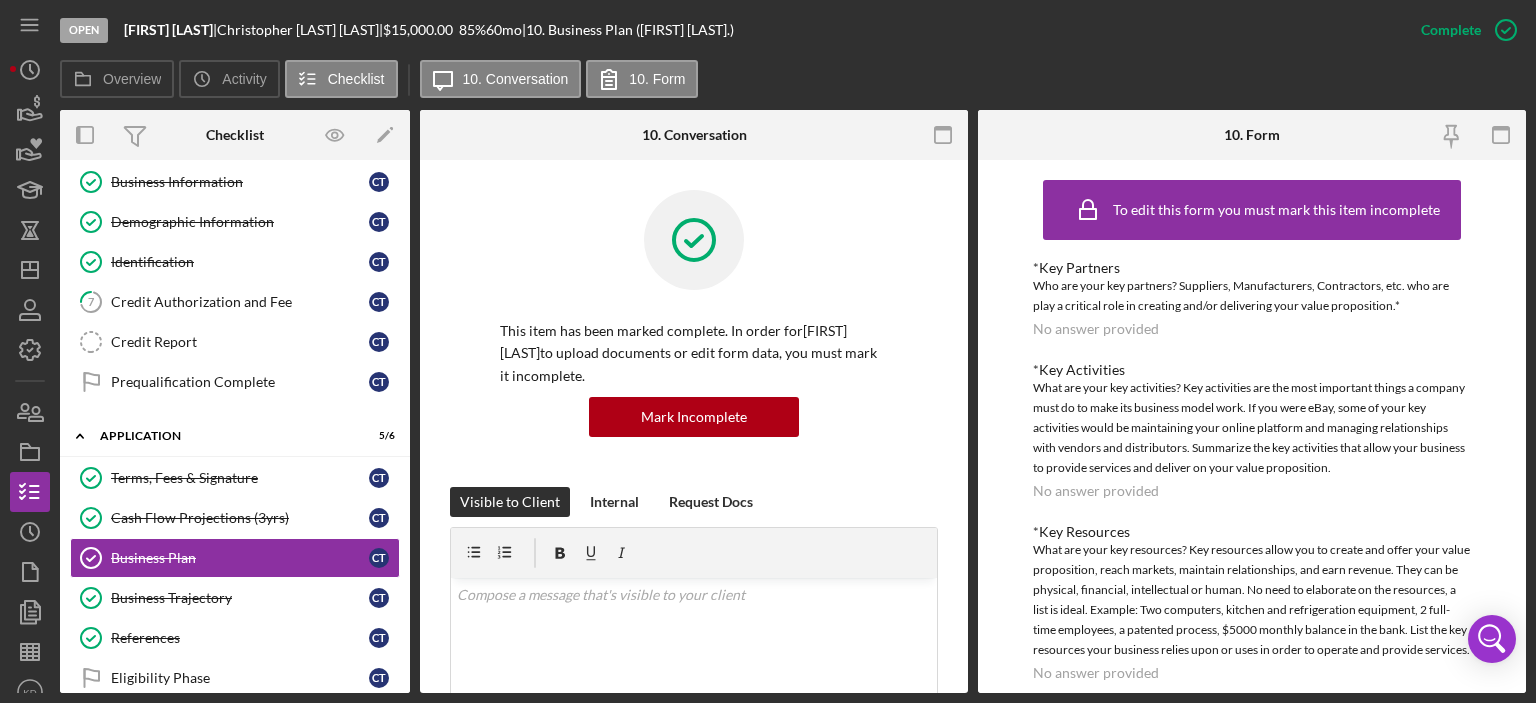 scroll, scrollTop: 467, scrollLeft: 0, axis: vertical 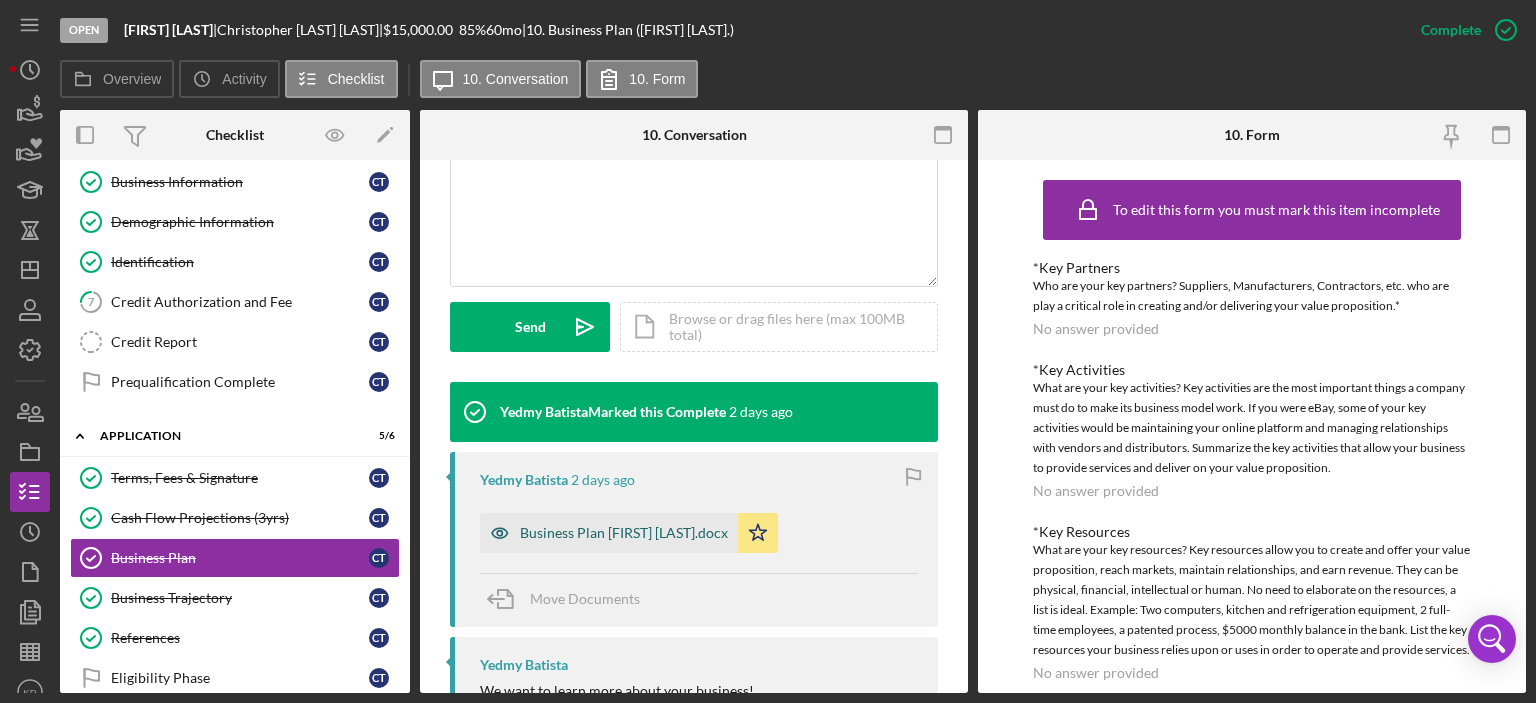 click on "Business Plan [FIRST] [LAST].docx" at bounding box center [624, 533] 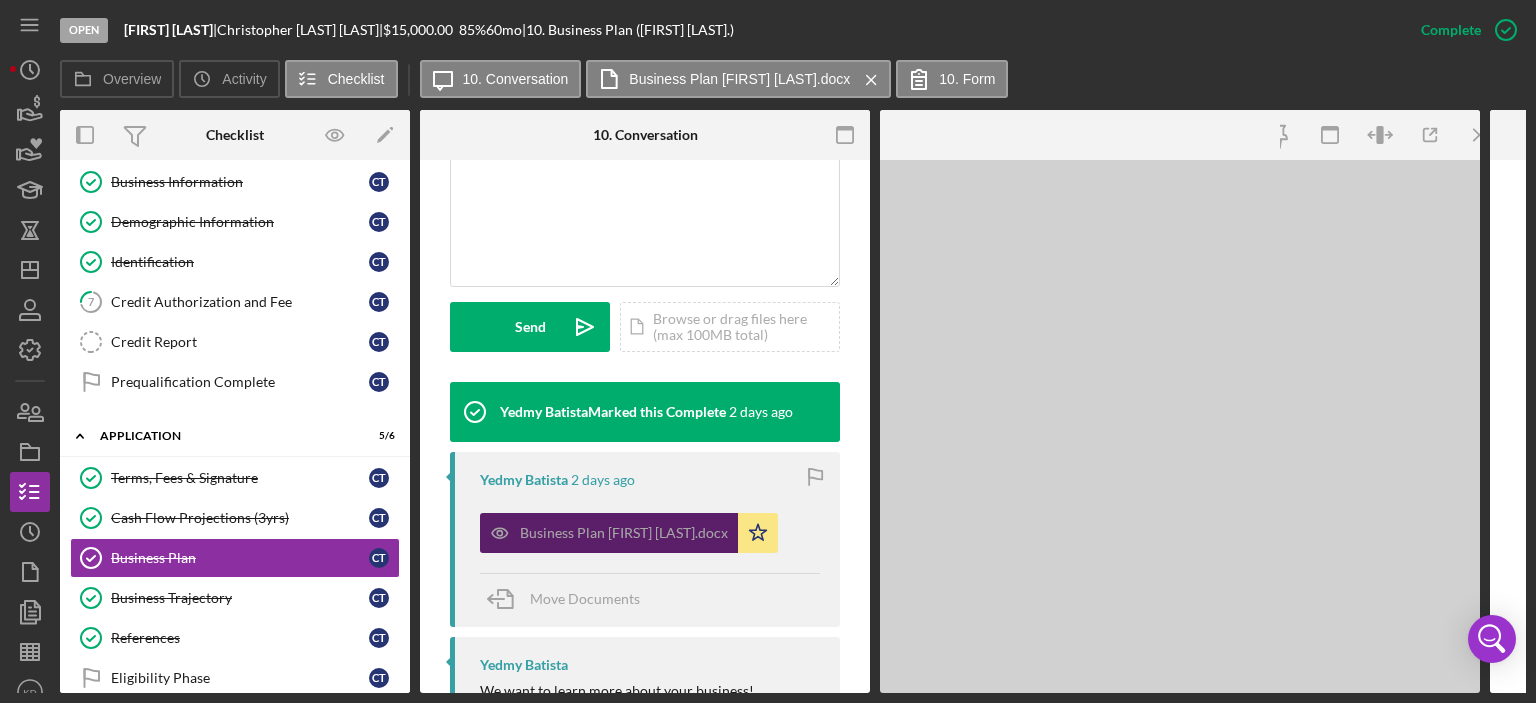 scroll, scrollTop: 489, scrollLeft: 0, axis: vertical 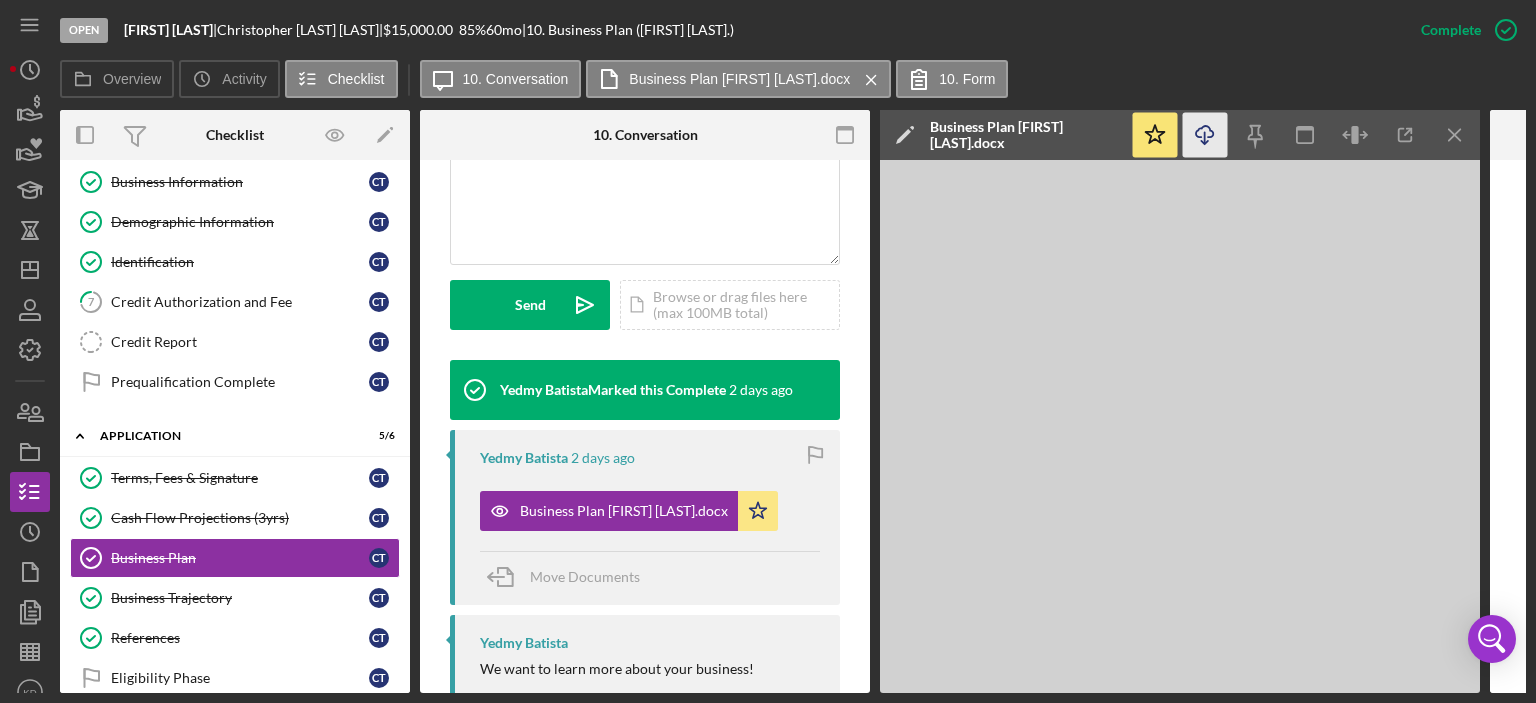 click 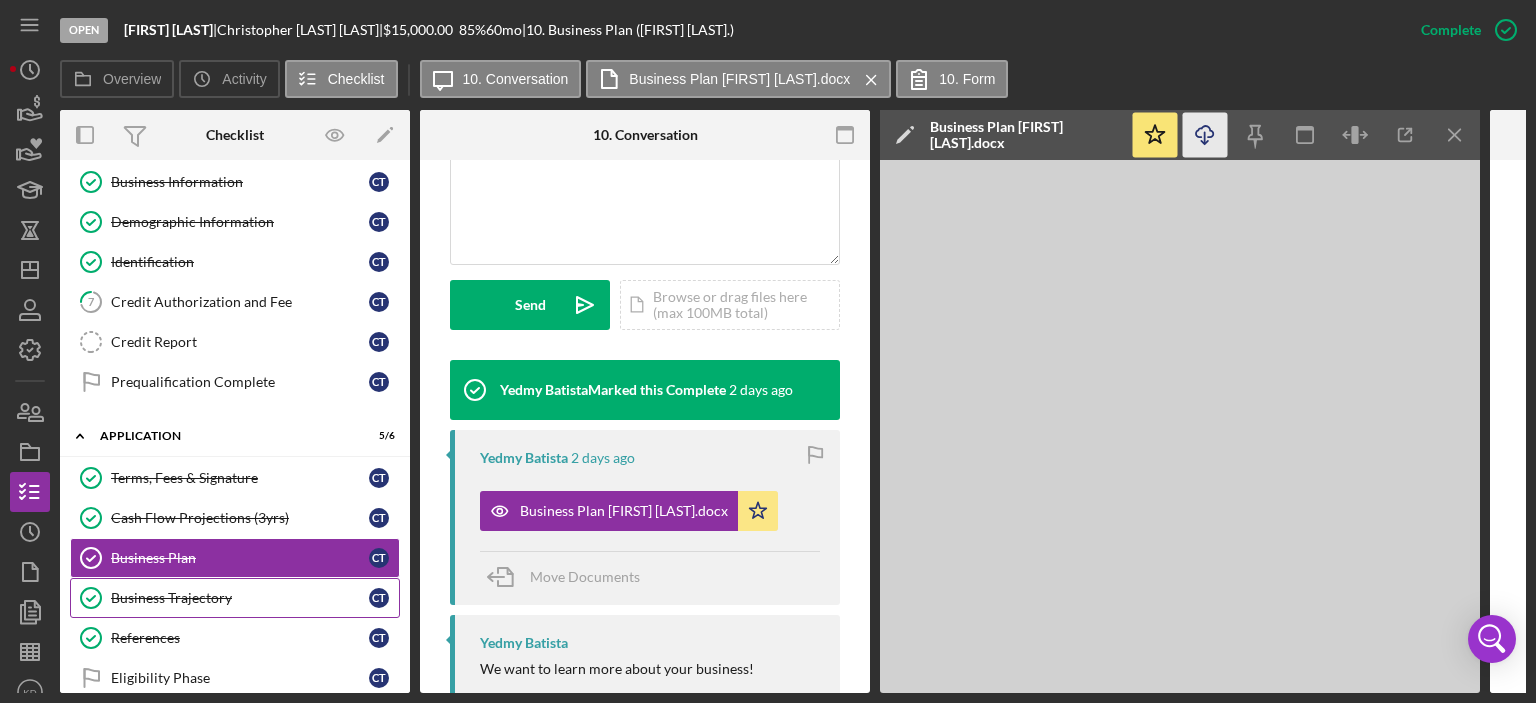 click on "Business Trajectory" at bounding box center [240, 598] 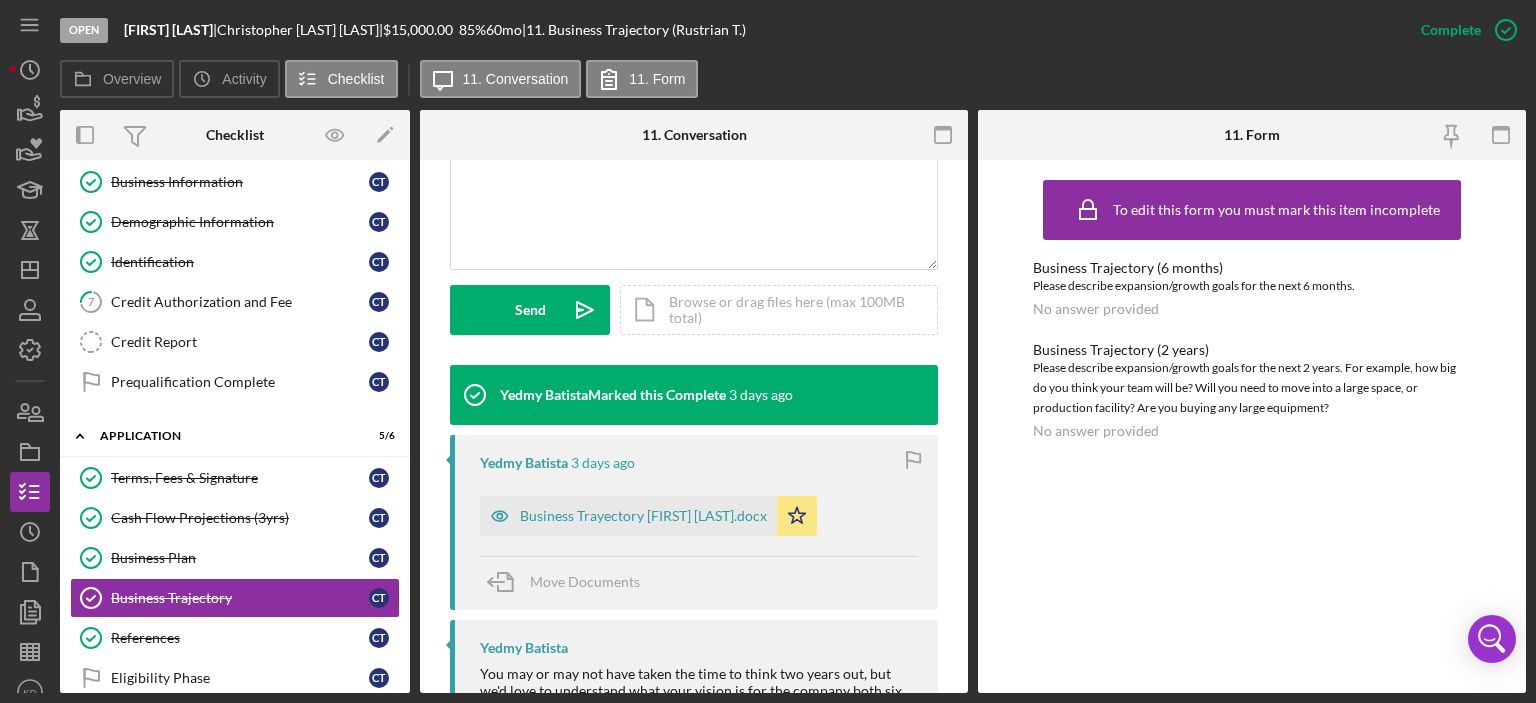 scroll, scrollTop: 618, scrollLeft: 0, axis: vertical 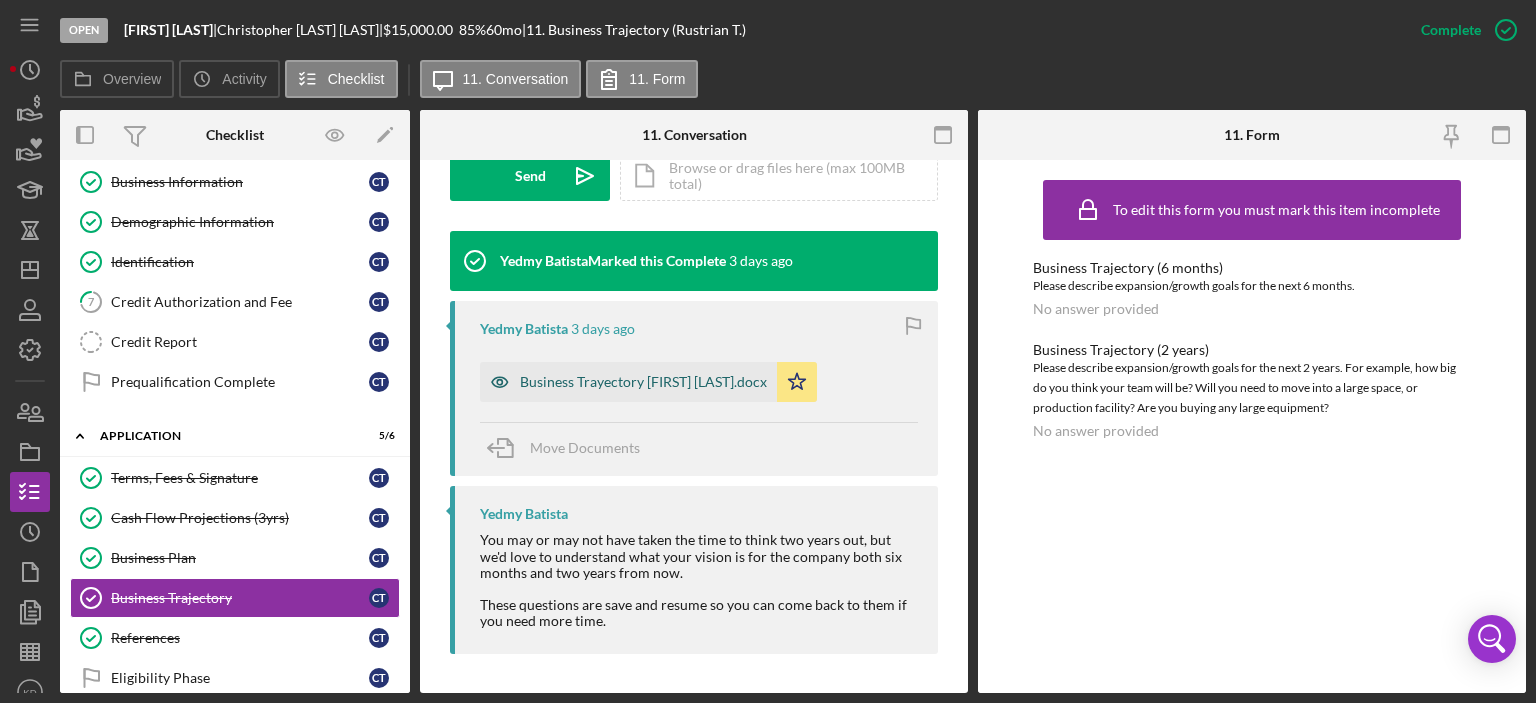 click on "Business Trayectory [FIRST] [LAST].docx" at bounding box center (643, 382) 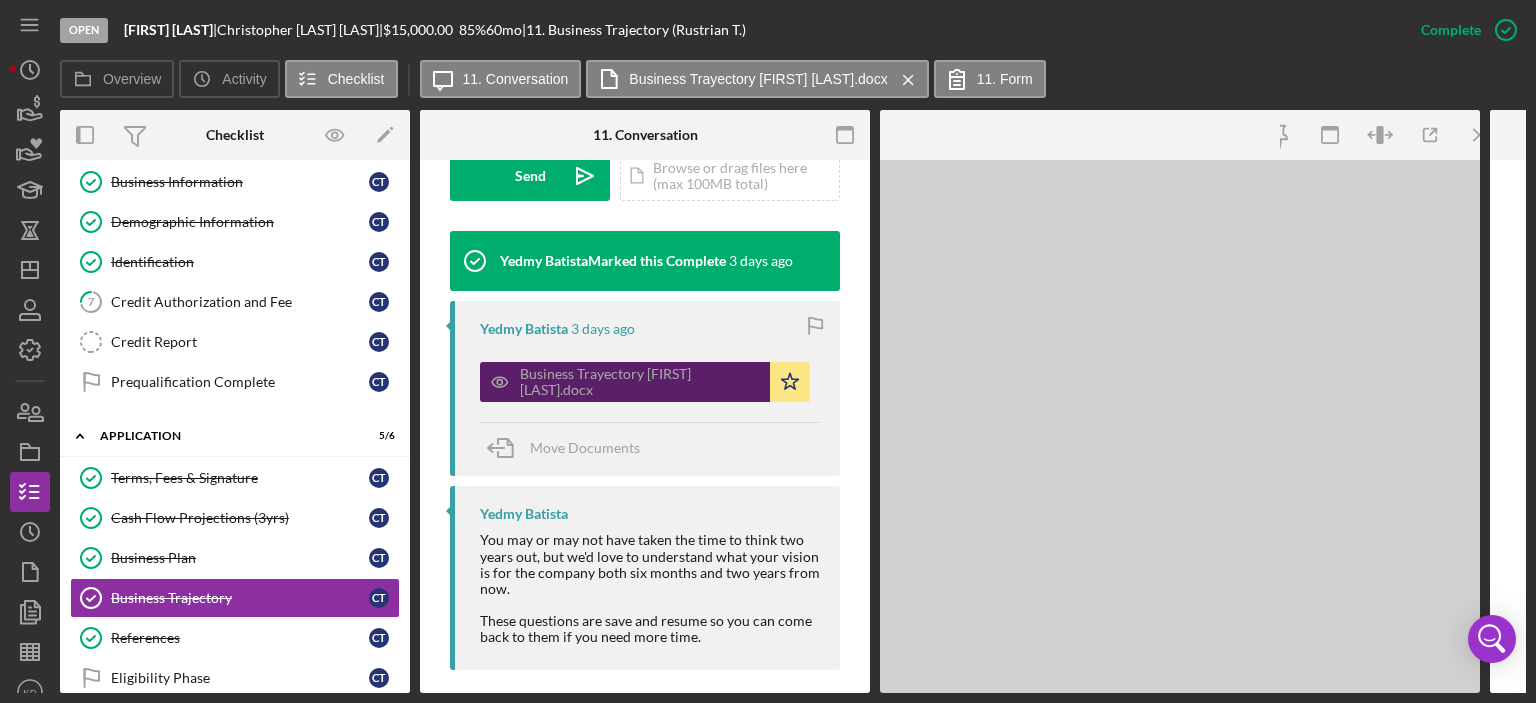 scroll, scrollTop: 640, scrollLeft: 0, axis: vertical 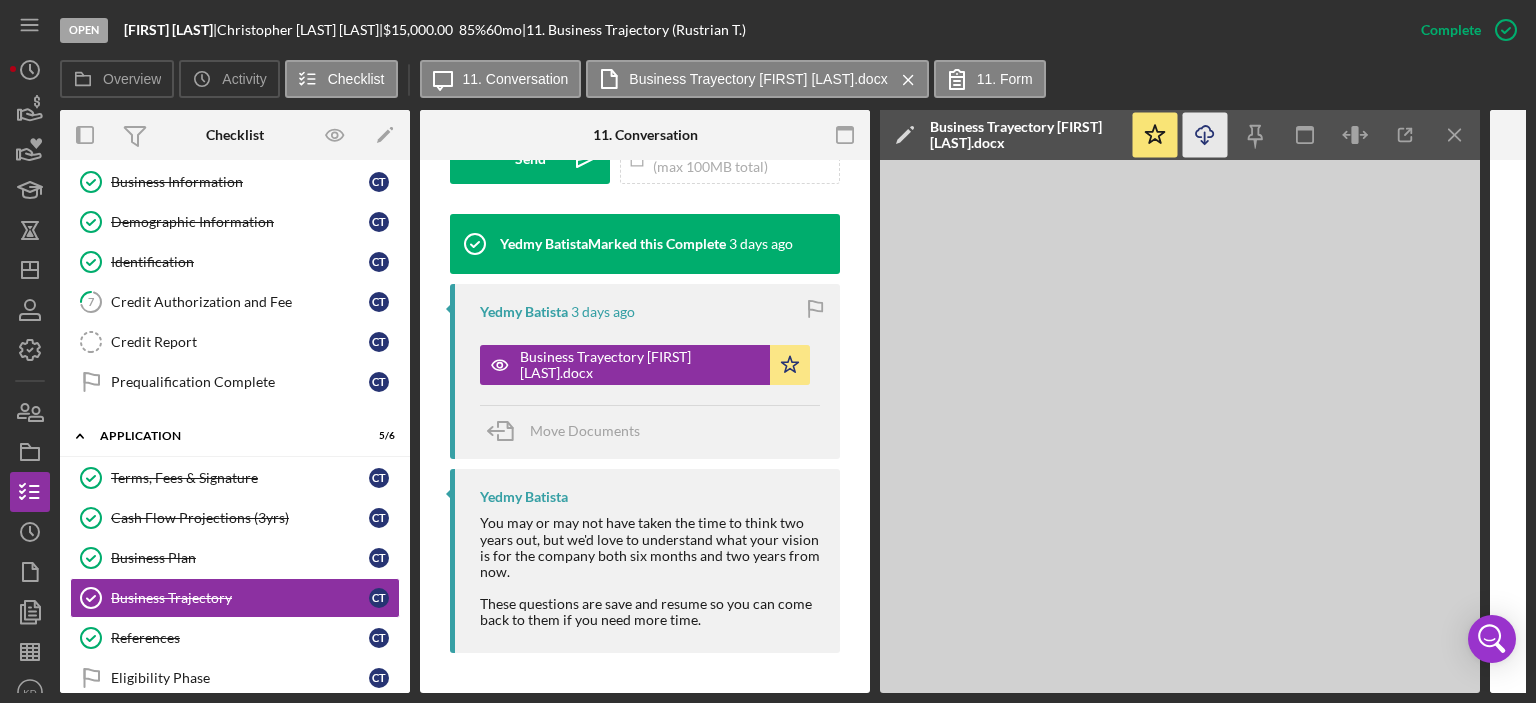 click 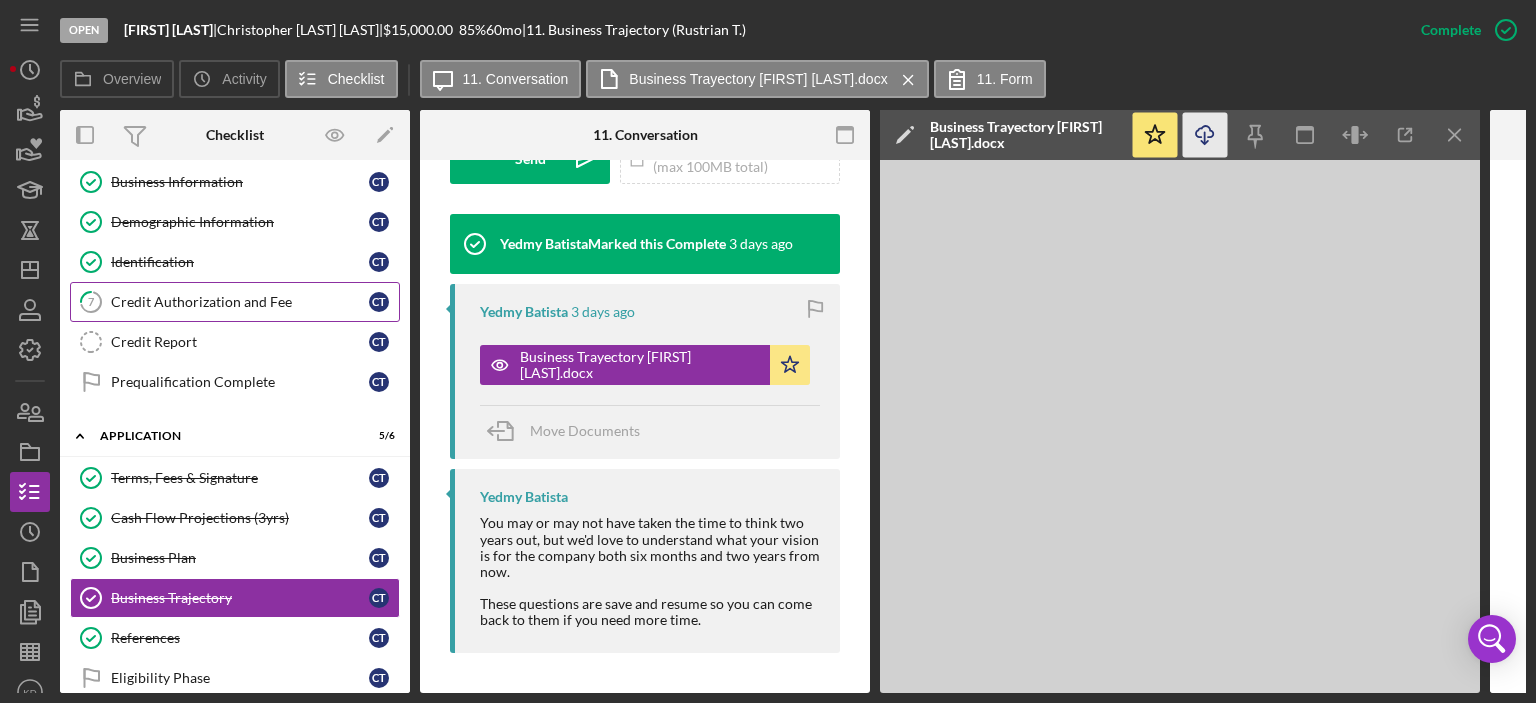click on "Credit Authorization and Fee" at bounding box center (240, 302) 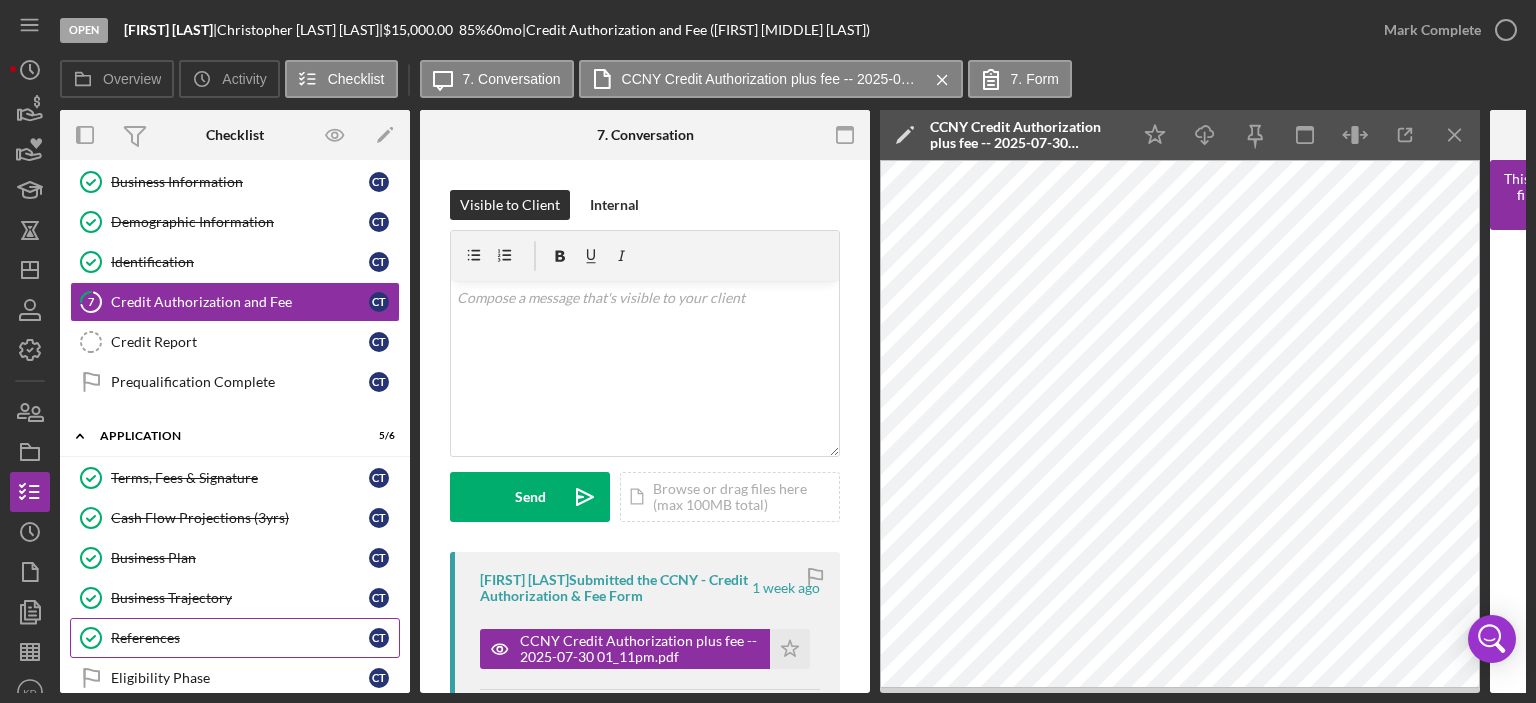 click on "References References [INITIAL] [INITIAL]" at bounding box center (235, 638) 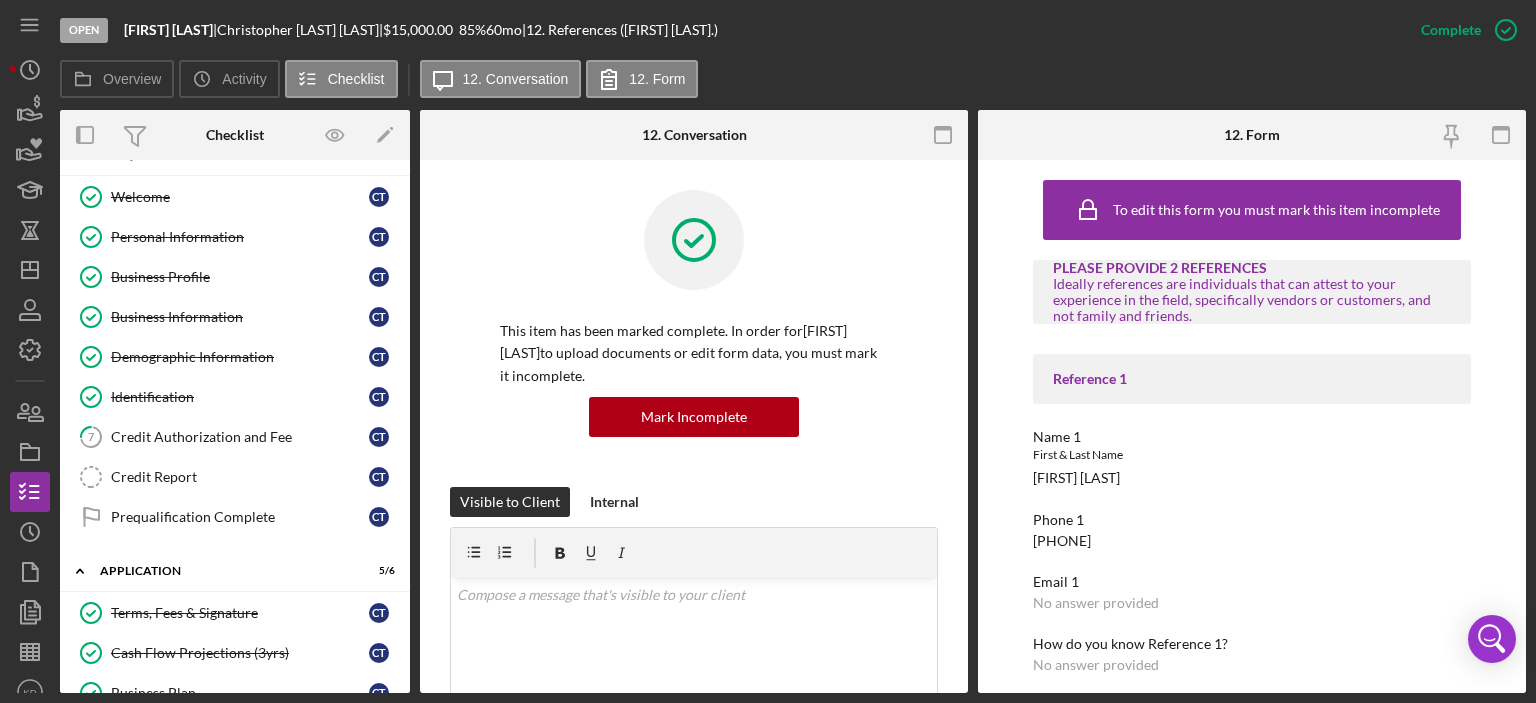 scroll, scrollTop: 0, scrollLeft: 0, axis: both 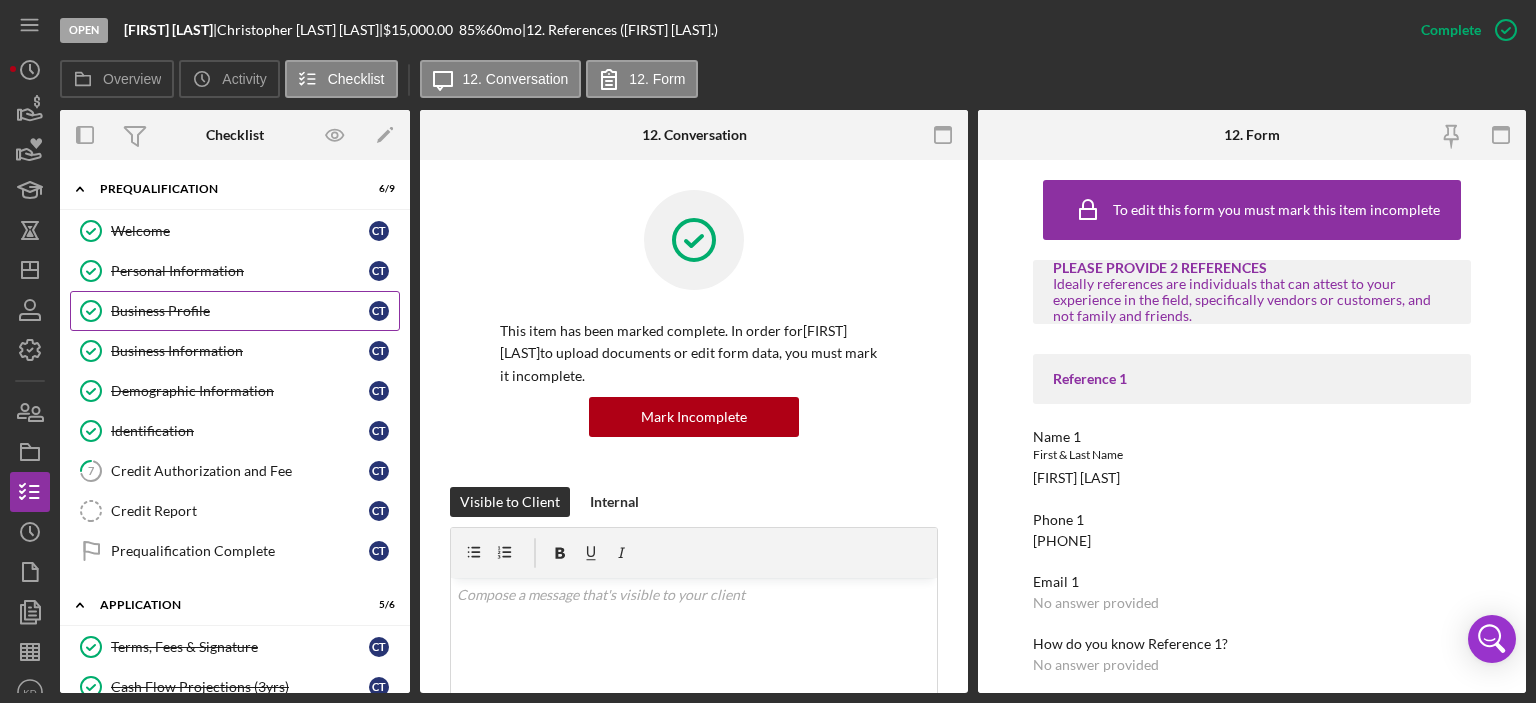 click on "Business Profile" at bounding box center (240, 311) 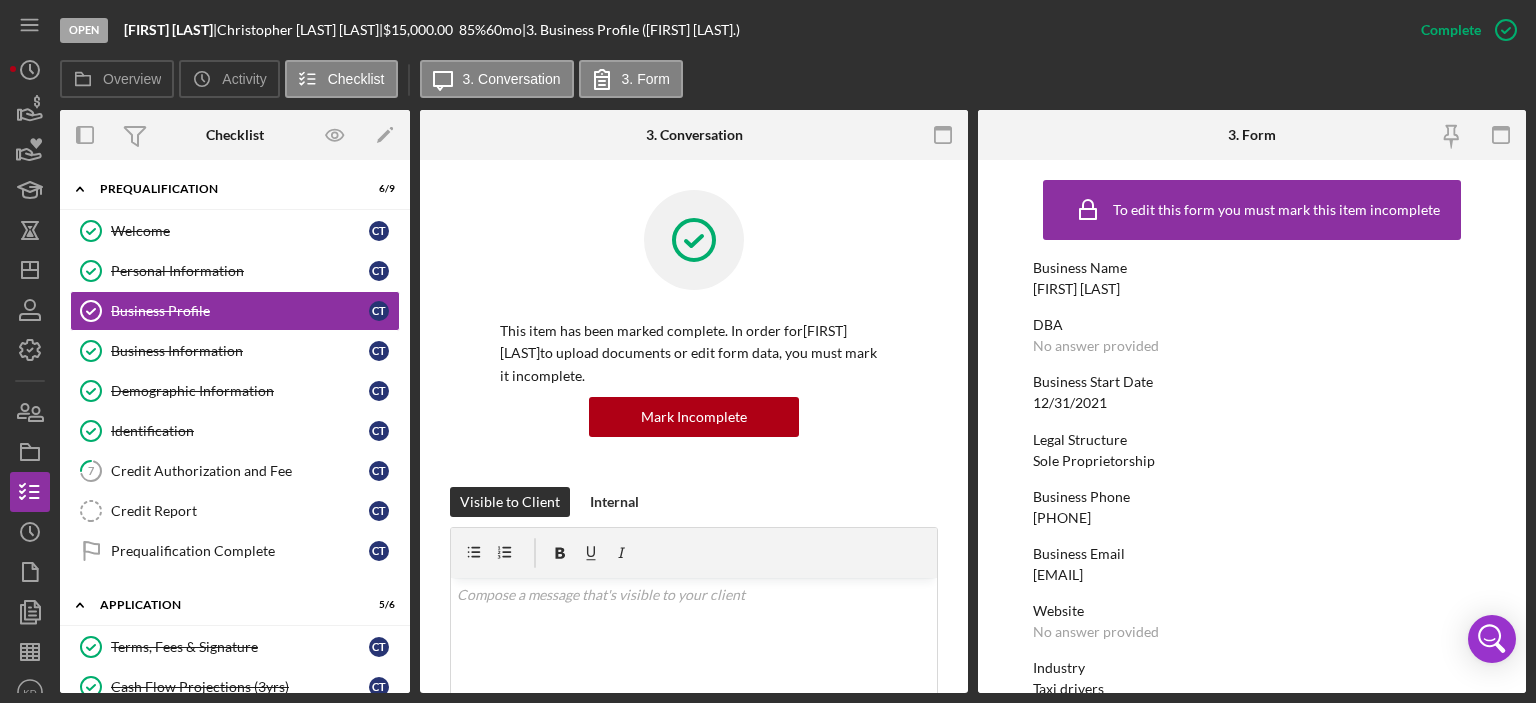 click on "Website No answer provided" at bounding box center [1252, 621] 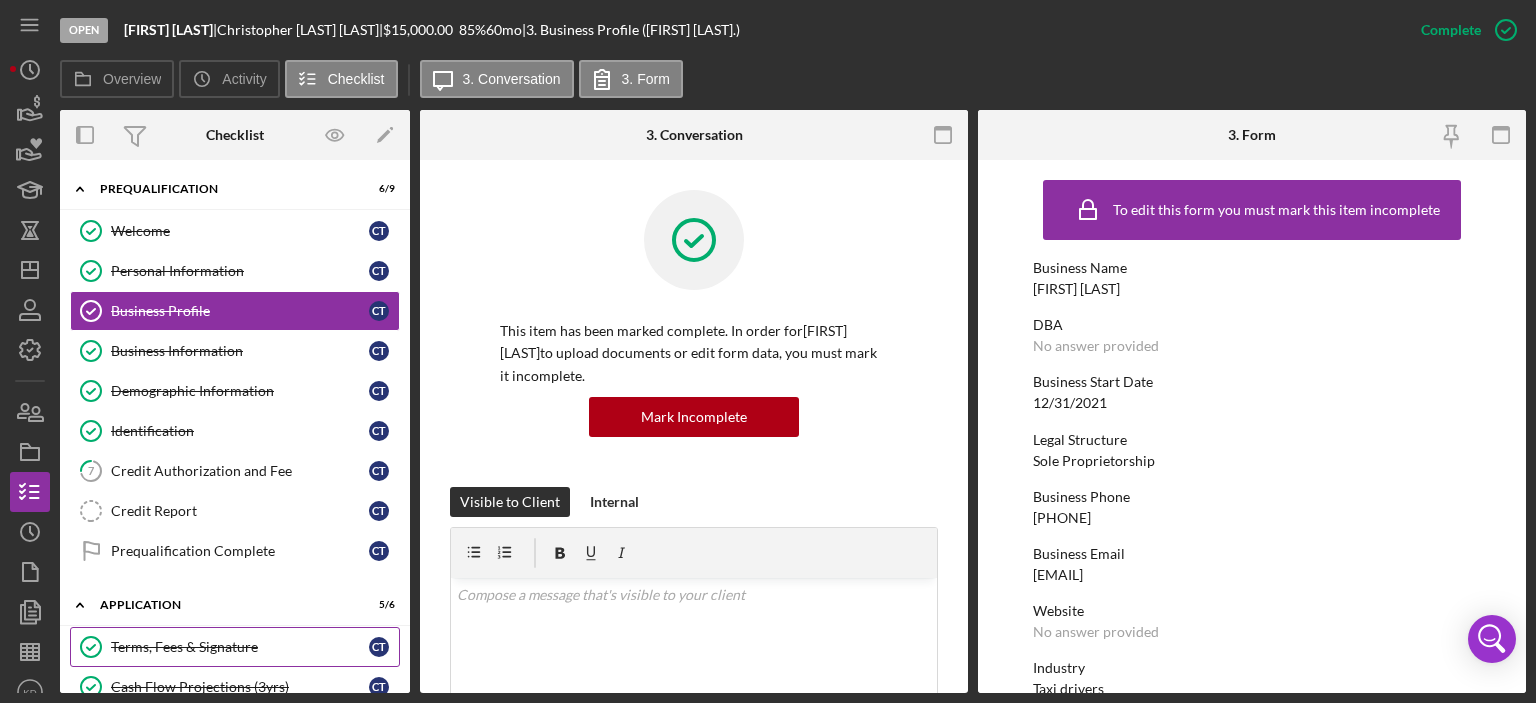 click on "Terms, Fees & Signature" at bounding box center (240, 647) 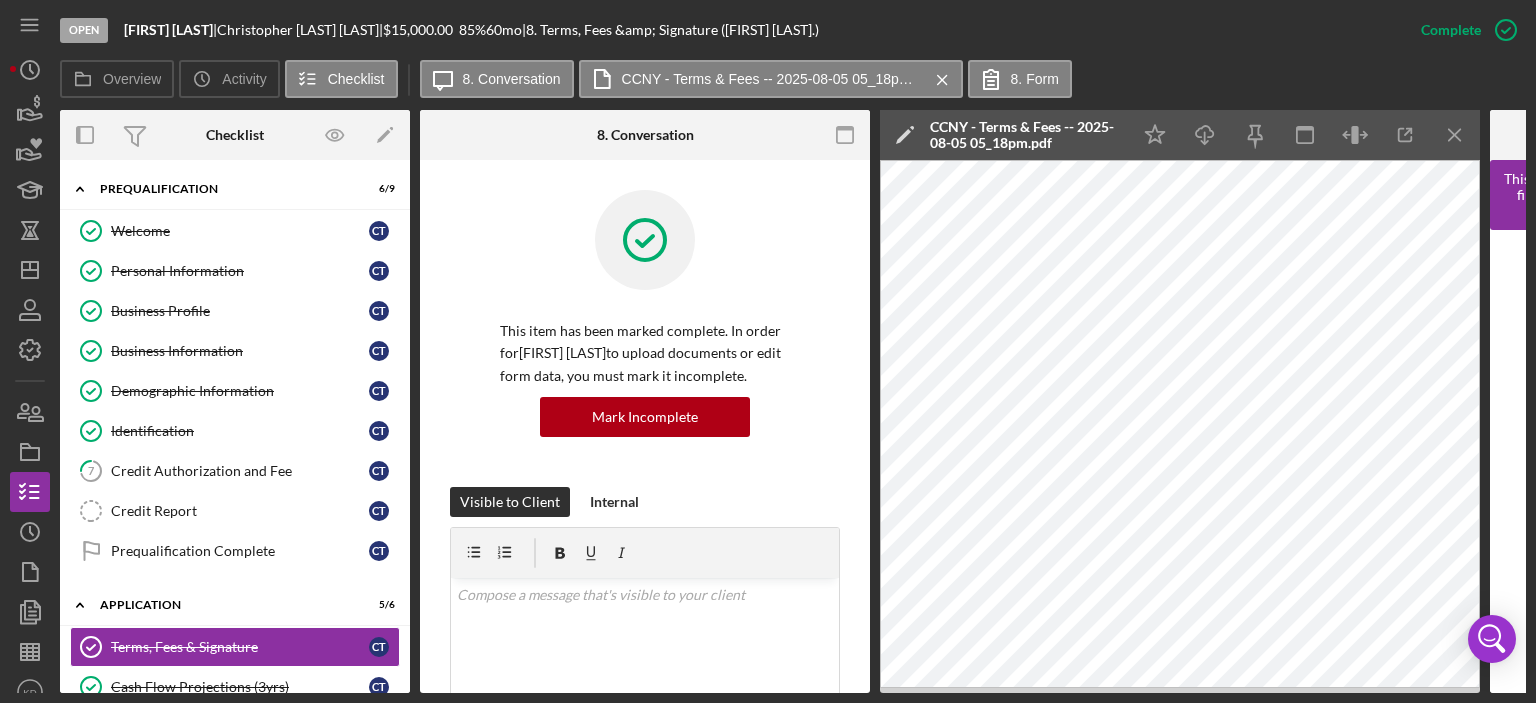 click on "Overview Internal Workflow Stage Open Icon/Dropdown Arrow Archive (can unarchive later if needed) Overview Edit Icon/Edit Status Ongoing Risk Rating Sentiment Rating 5 Product Name Microloan Application Created Date [DATE] Started Date [DATE] Closing Goal [DATE] Contact YB [PERSON] Account Executive Weekly Status Update On Weekly Status Update Message Here's a snapshot of information that has been fully approved, as well as the items we still need.
If you've worked up to a milestone (purple) item, then the ball is our court. We'll respond as soon as we can. Inactivity Alerts On Send if the client is inactive for... 5 Inactivity Reminder Message Hey there, we noticed you haven't made any progress on your application in the last few days. Let us know if you have any questions or issues!
Initial Request Edit Icon/Edit Amount $15,000.00 Standard Rate 85.000% Standard Term 60 months Key Ratios Edit Icon/Edit DSCR Collateral Coverage DTI LTV Global DSCR Global Collateral Coverage Global DTI 6" at bounding box center [793, 401] 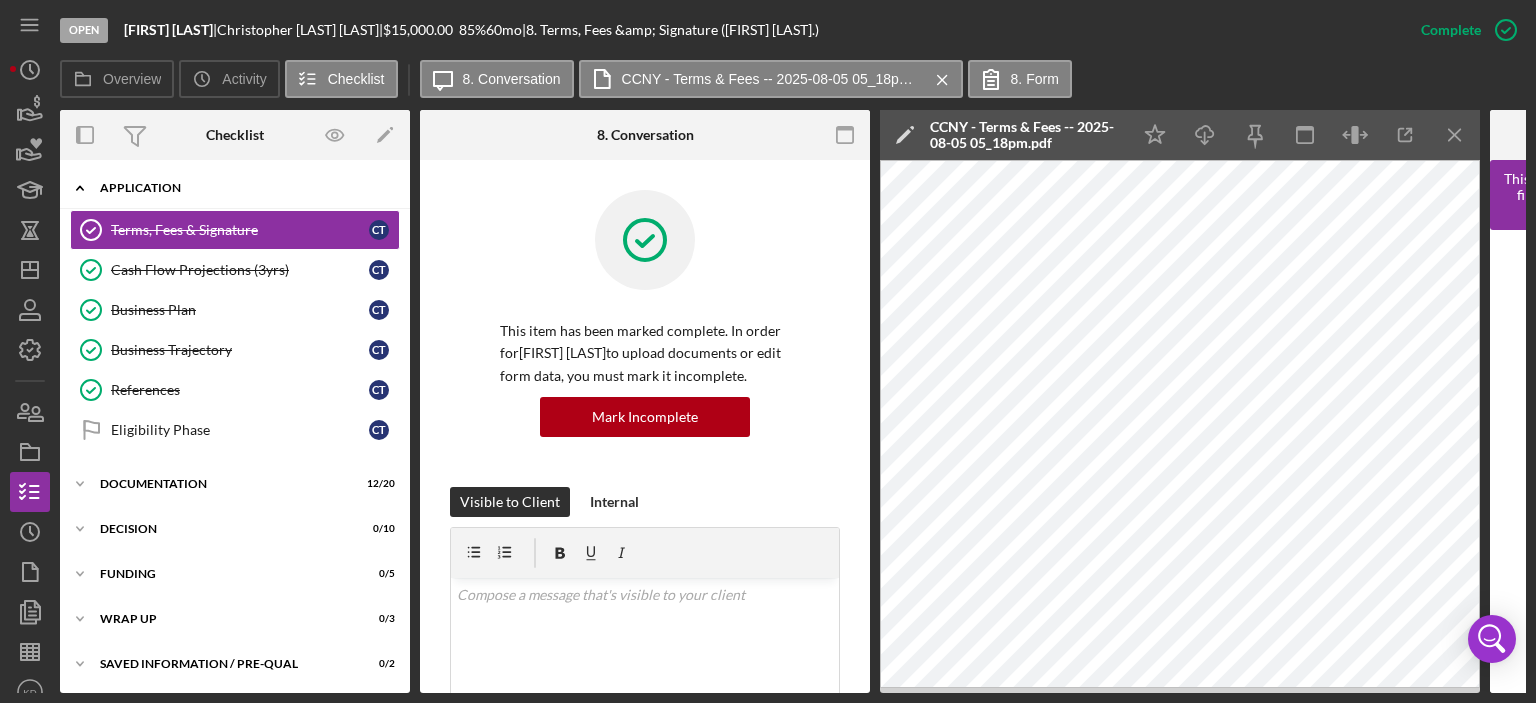 click 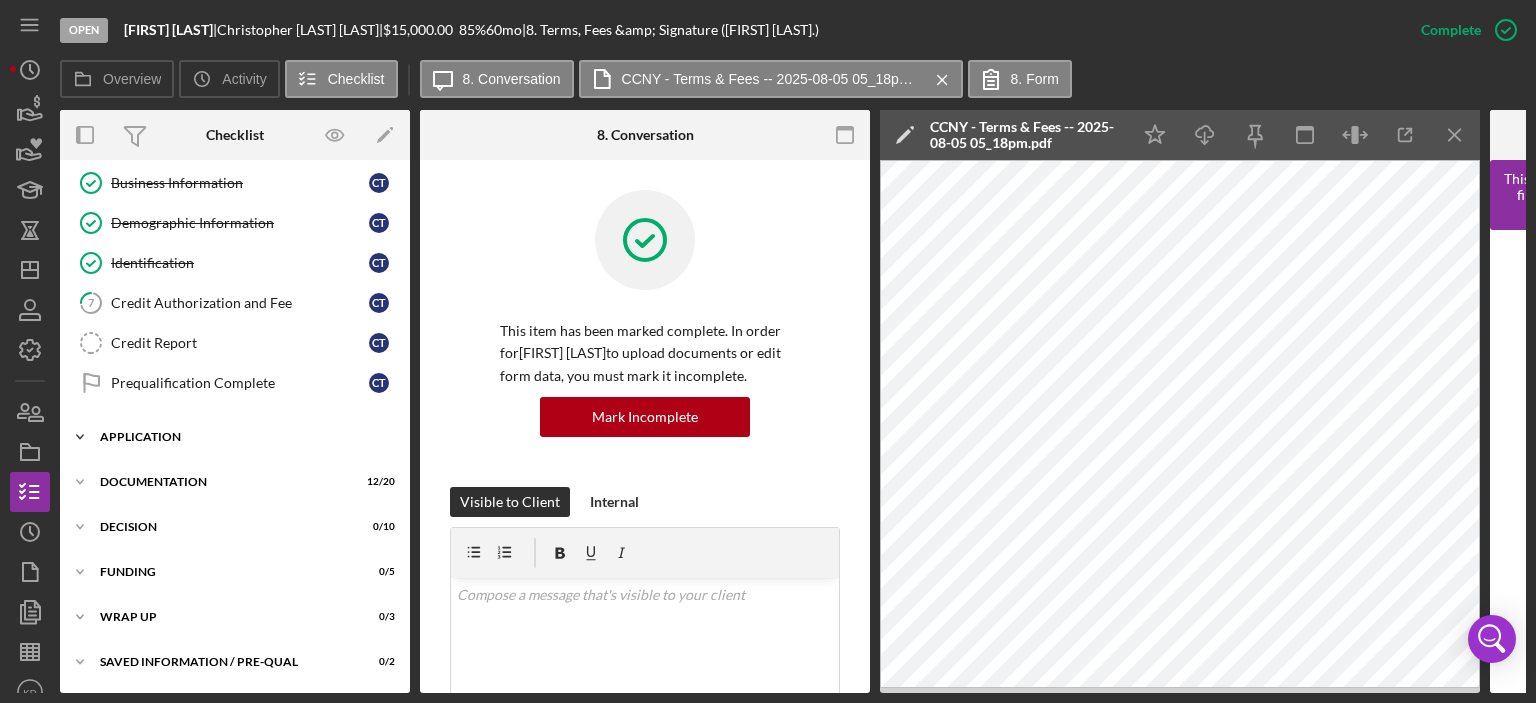 click on "Icon/Expander" 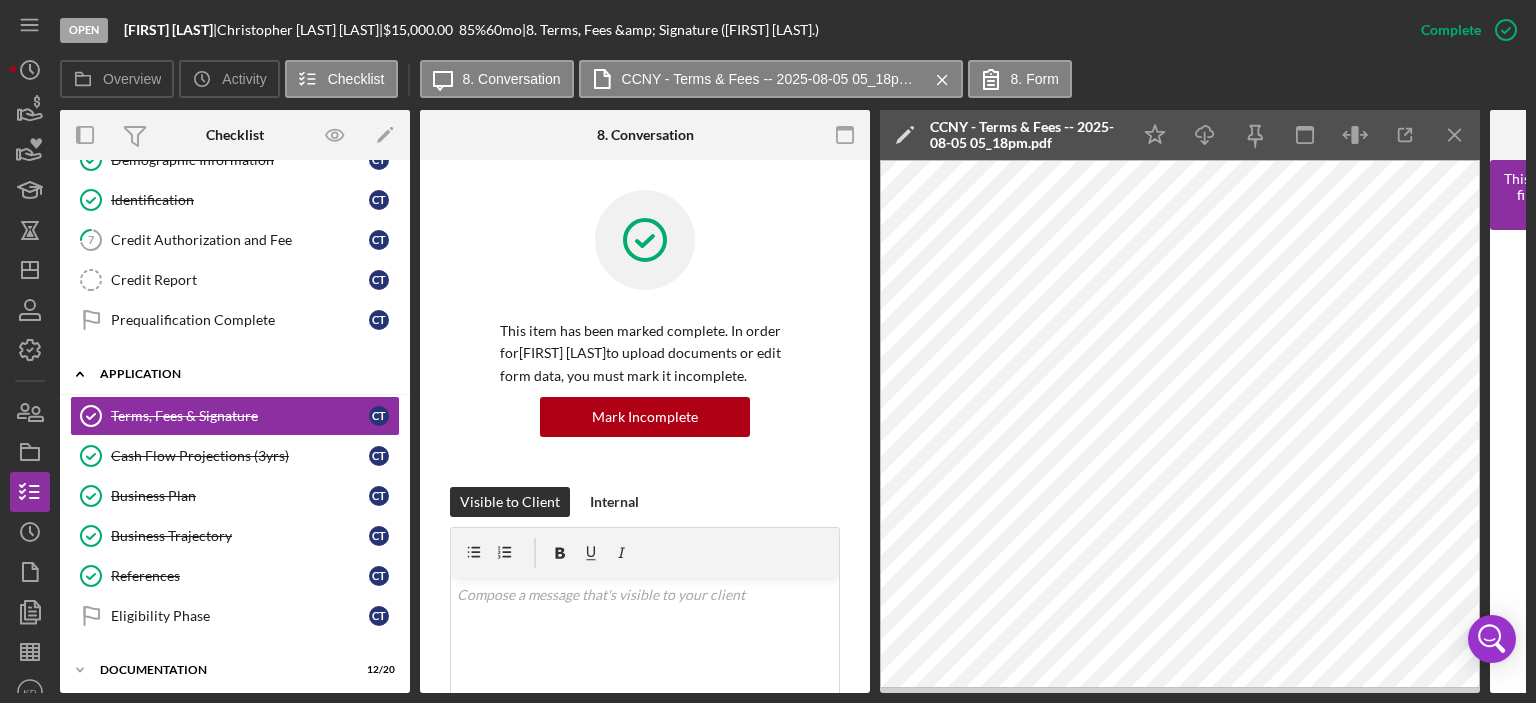 scroll, scrollTop: 219, scrollLeft: 0, axis: vertical 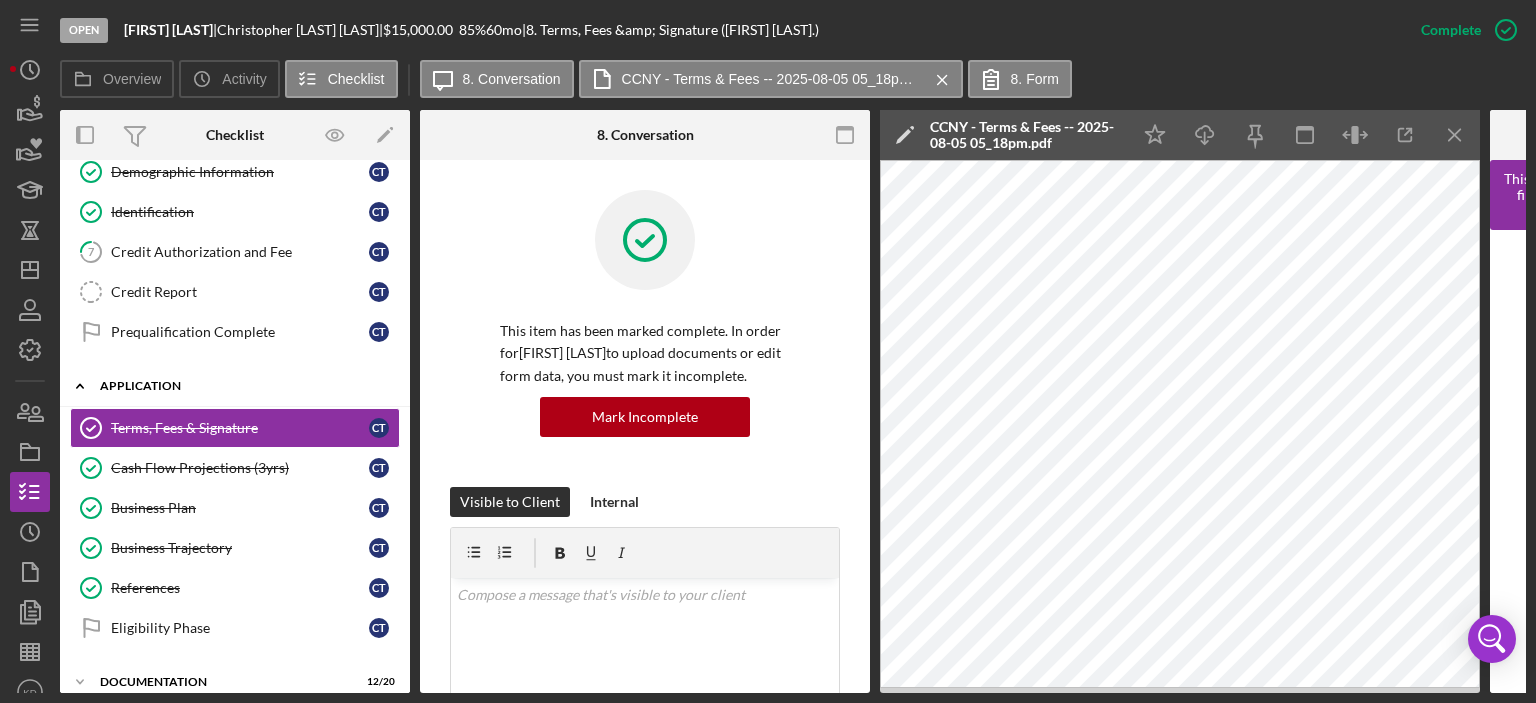 click on "Icon/Expander" 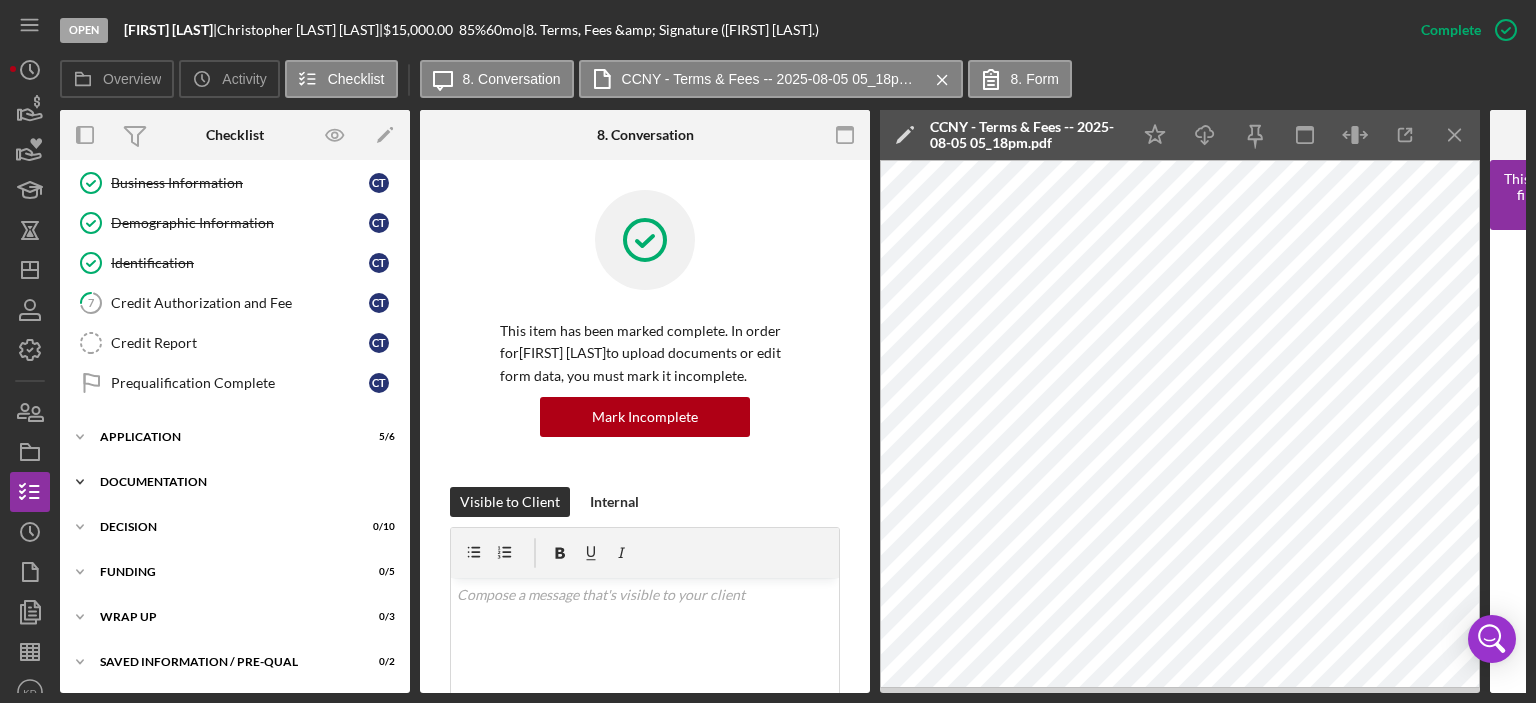 click 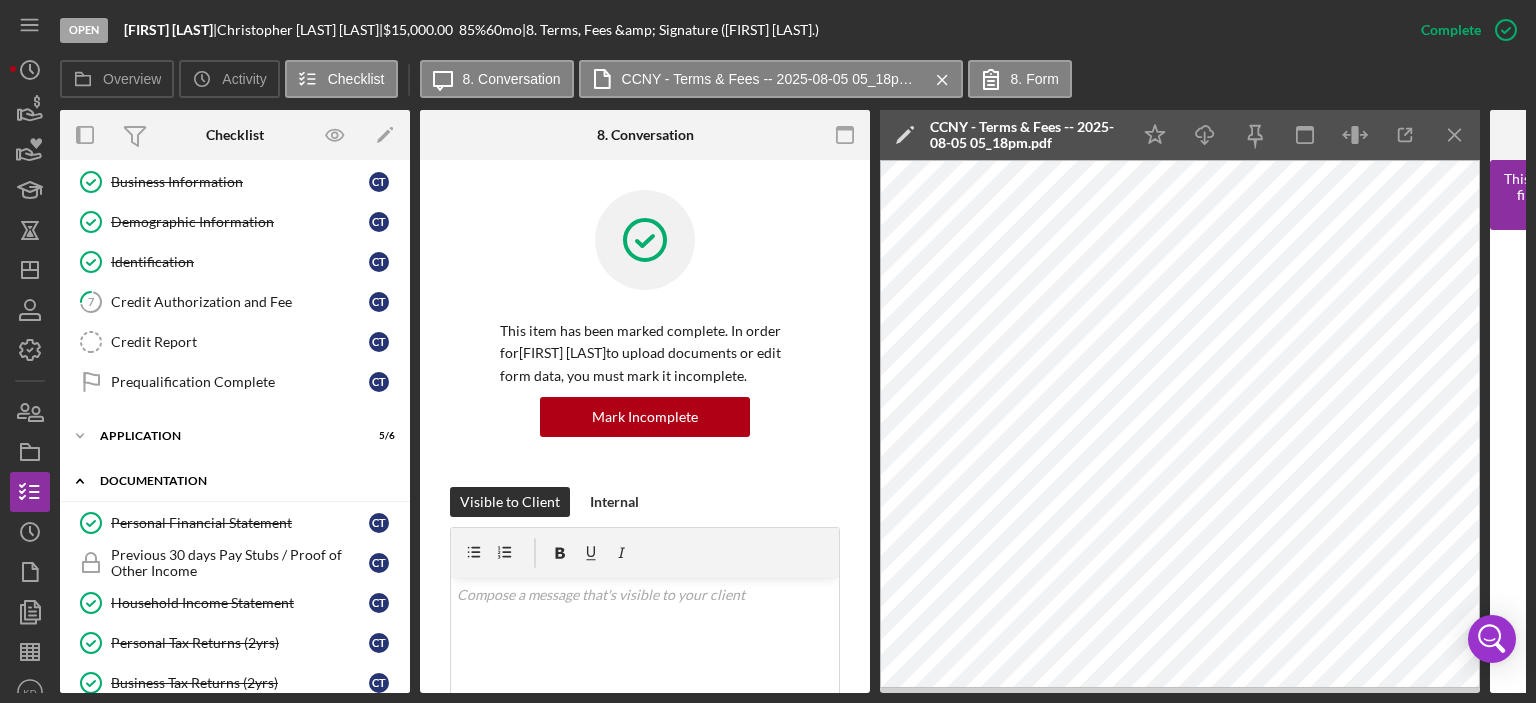 scroll, scrollTop: 219, scrollLeft: 0, axis: vertical 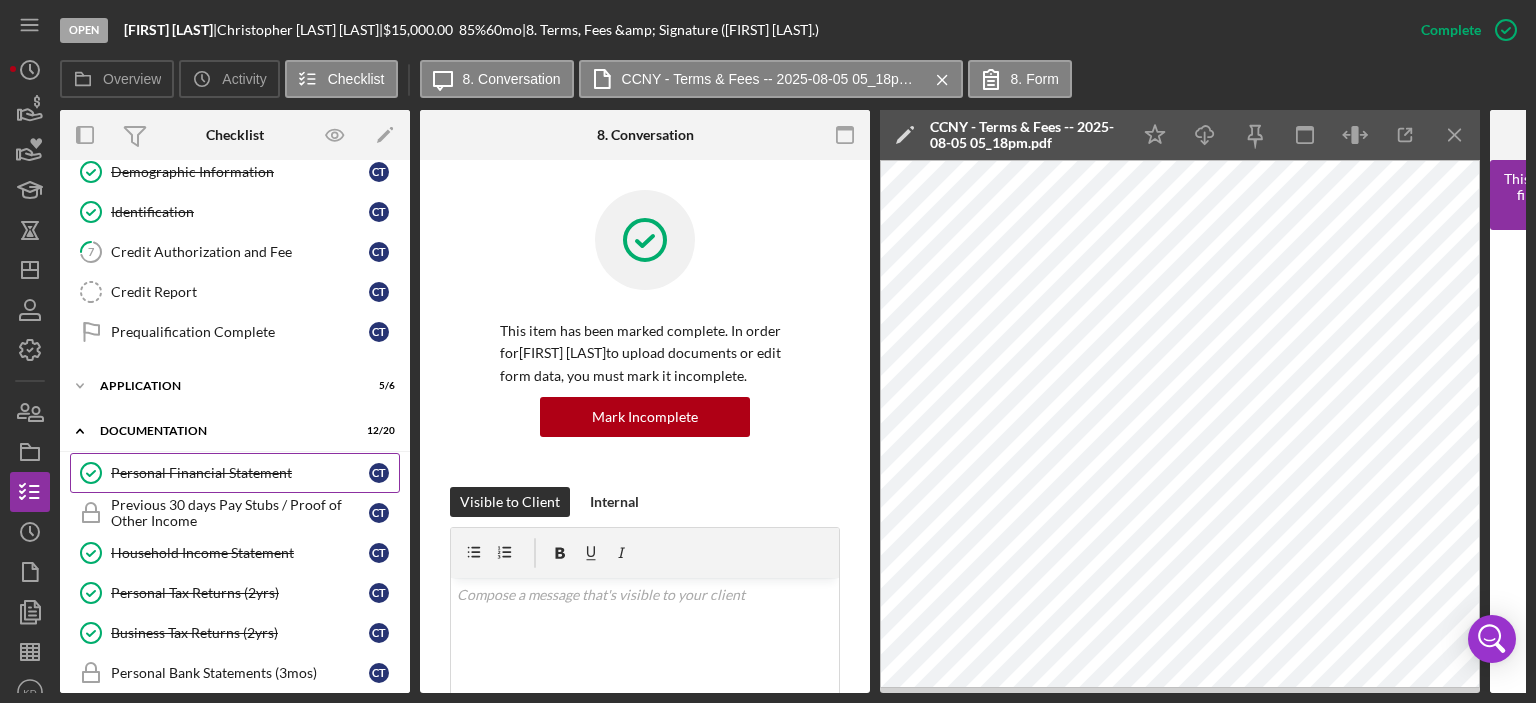 click on "Personal Financial Statement" at bounding box center (240, 473) 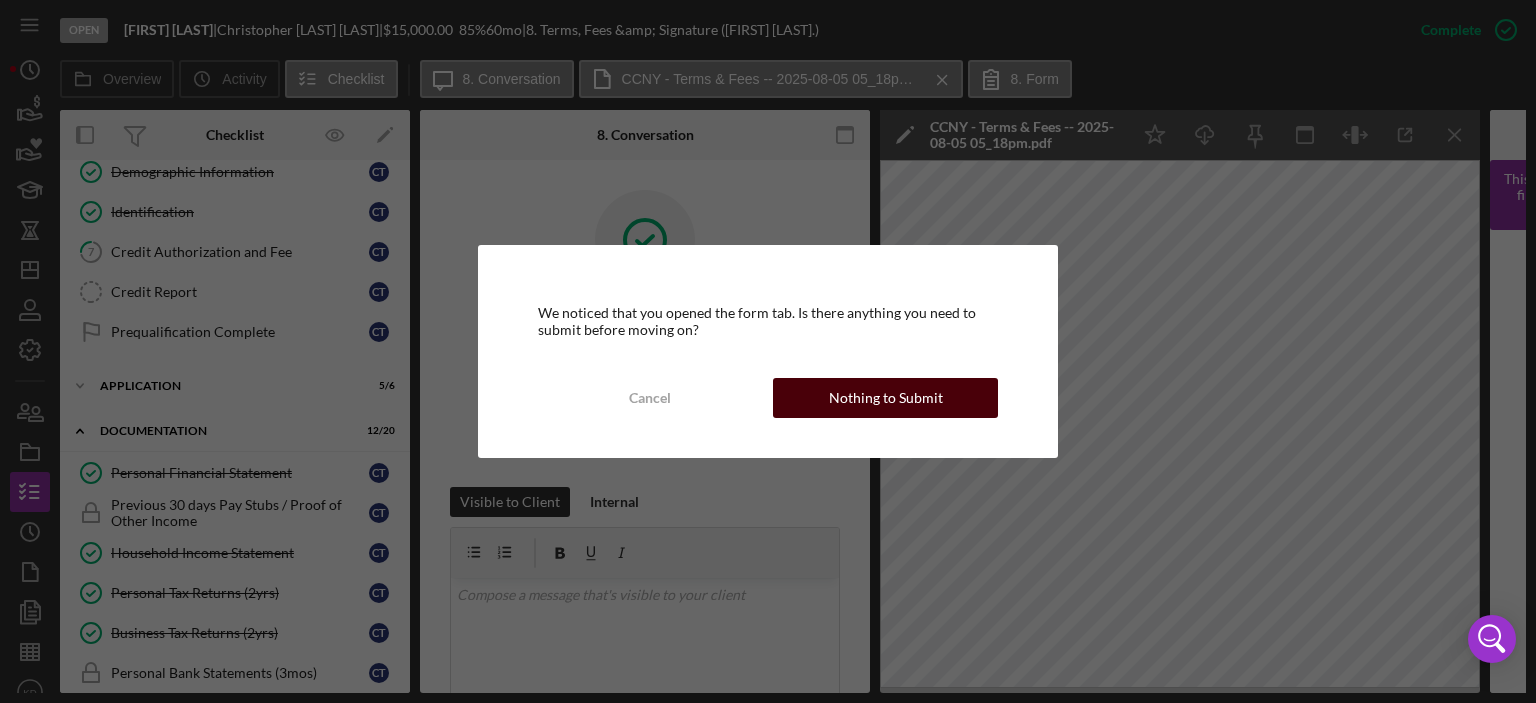 click on "Nothing to Submit" at bounding box center (886, 398) 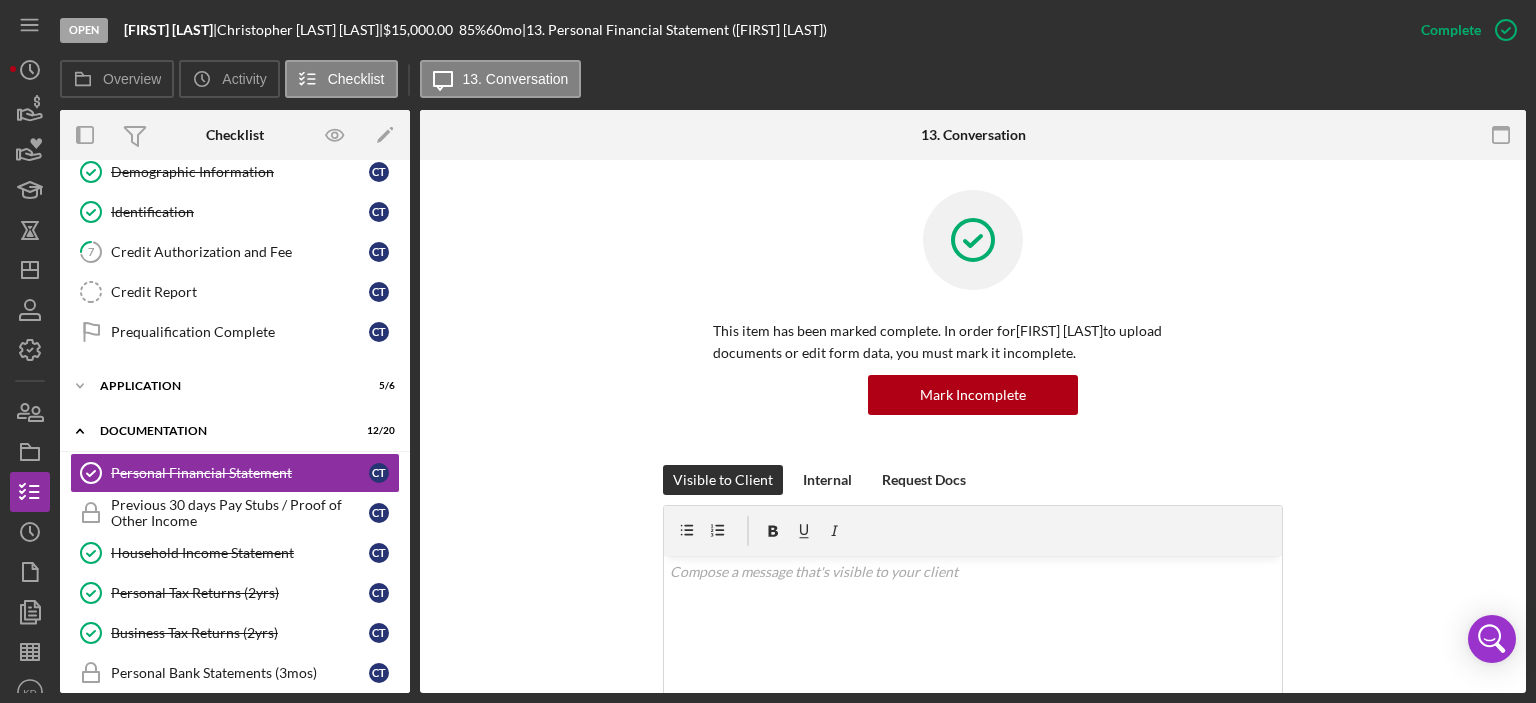 scroll, scrollTop: 467, scrollLeft: 0, axis: vertical 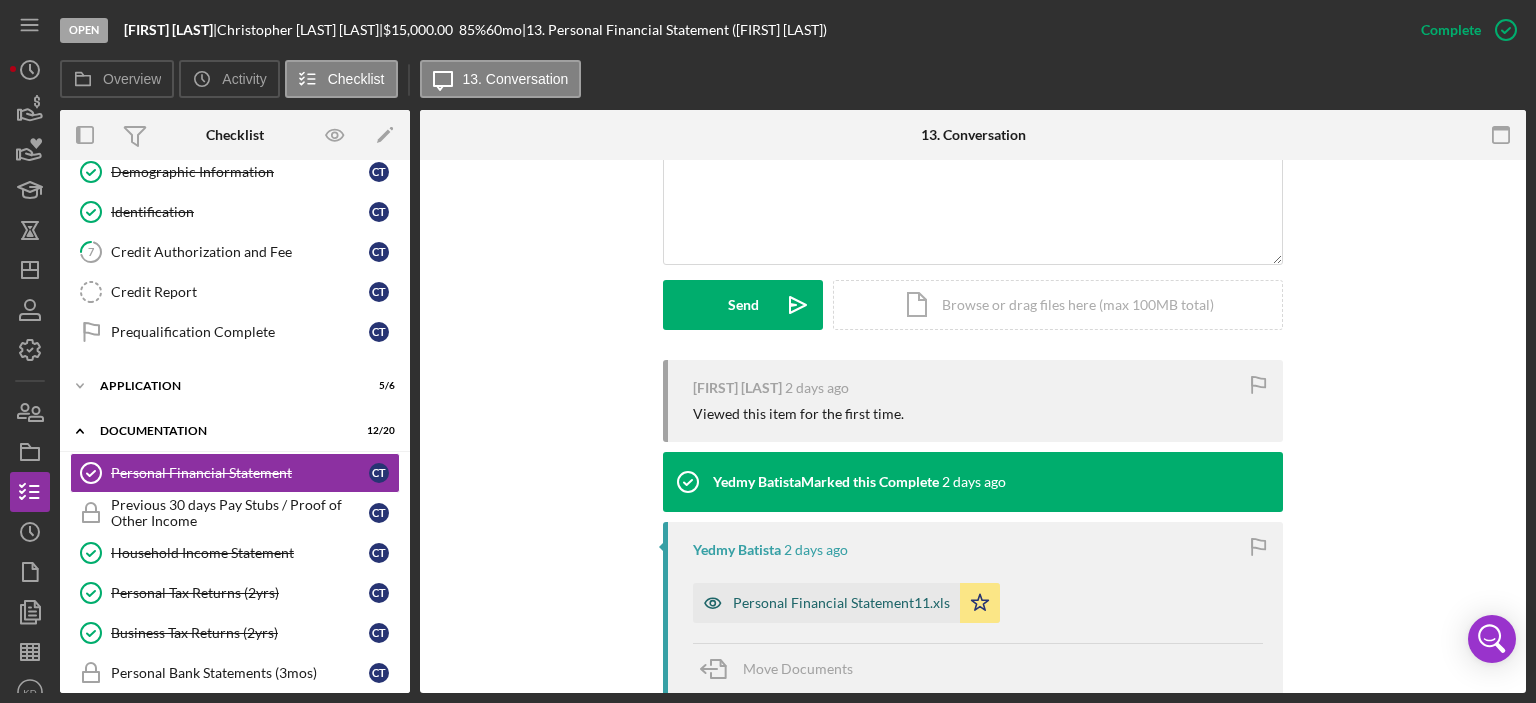 click on "Personal Financial Statement11.xls" at bounding box center (841, 603) 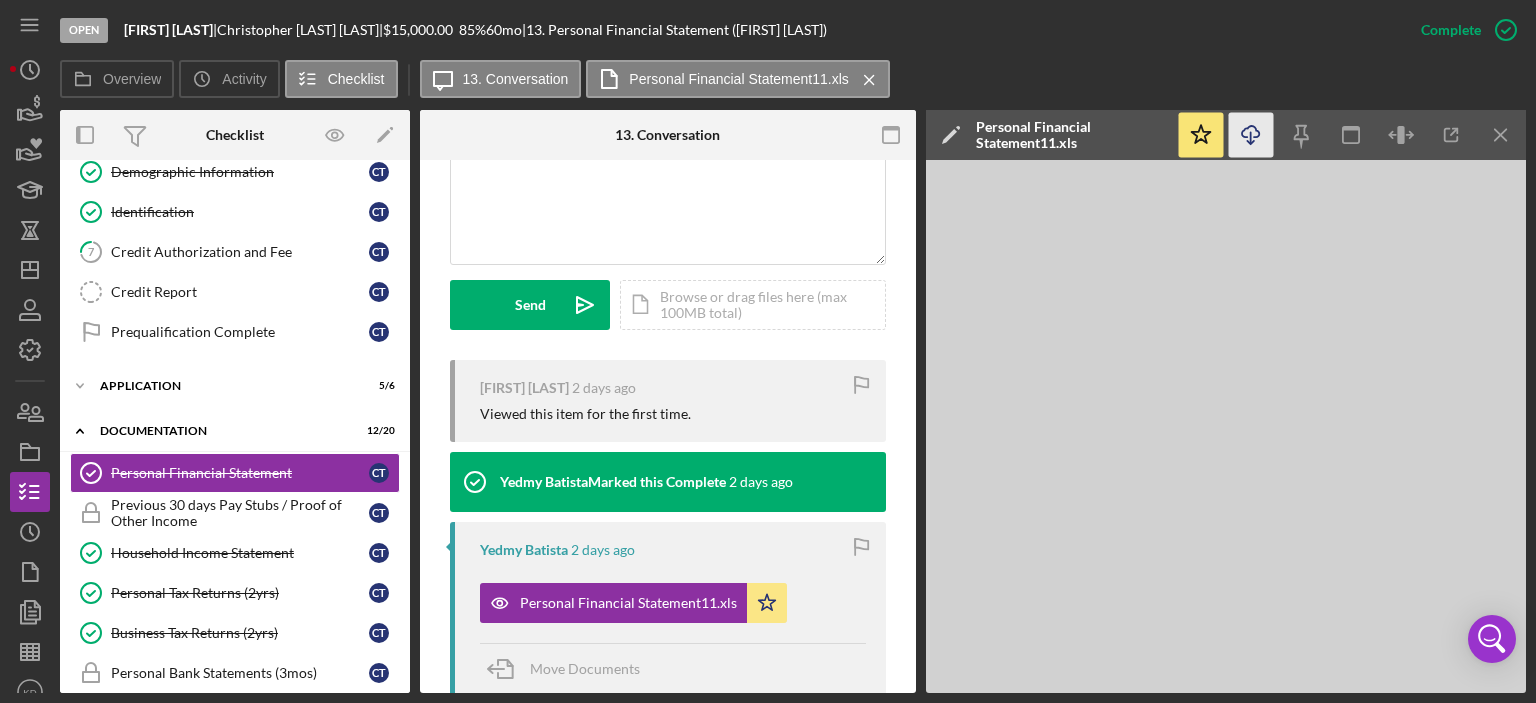 click on "Icon/Download" 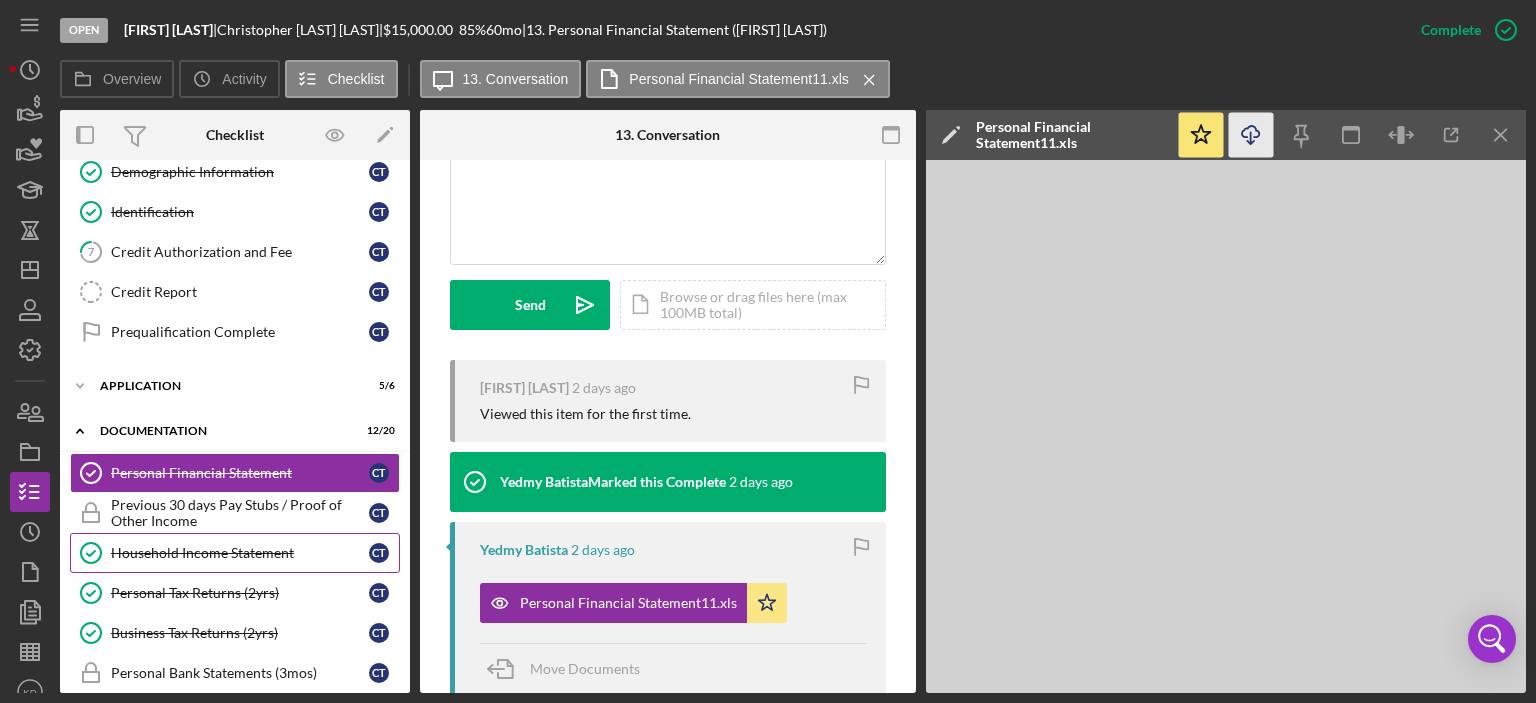 click on "Household Income Statement" at bounding box center [240, 553] 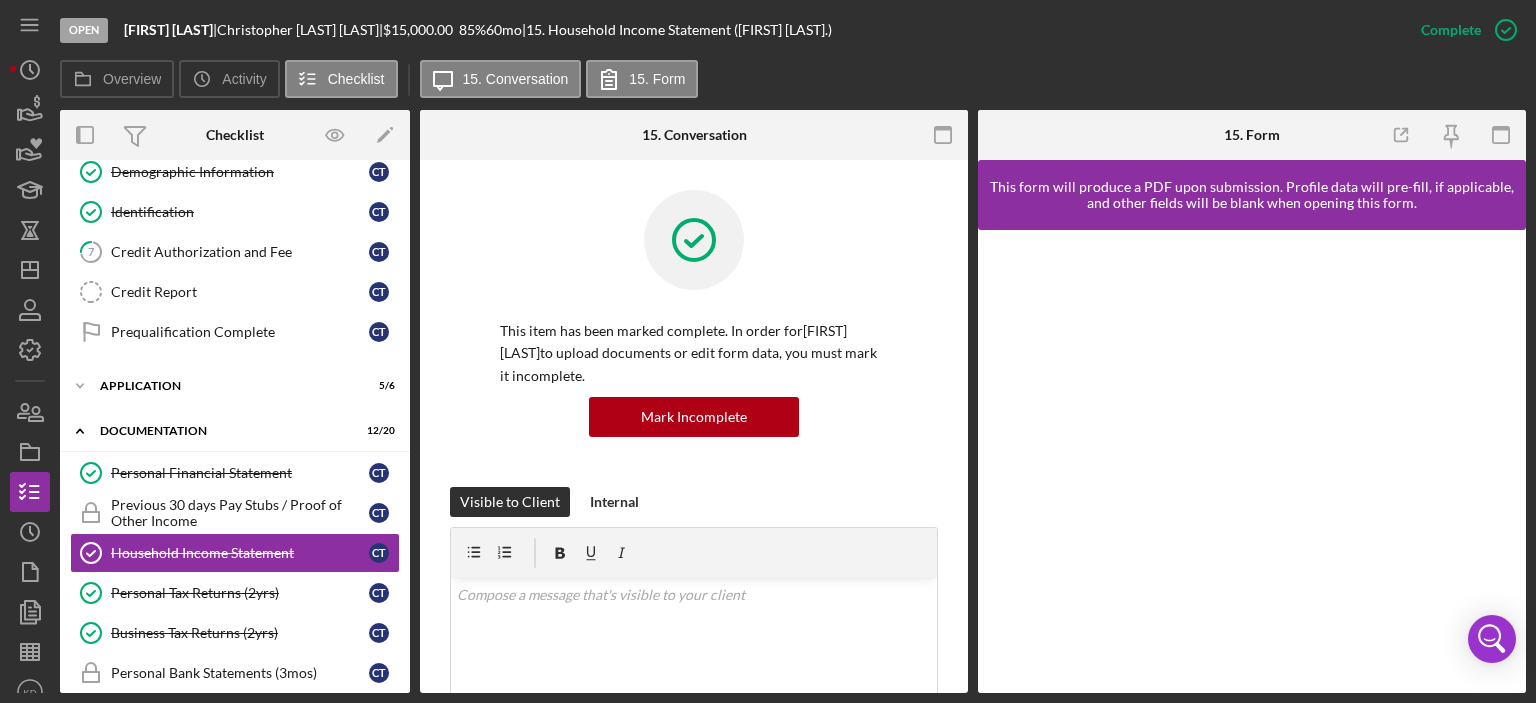 scroll, scrollTop: 467, scrollLeft: 0, axis: vertical 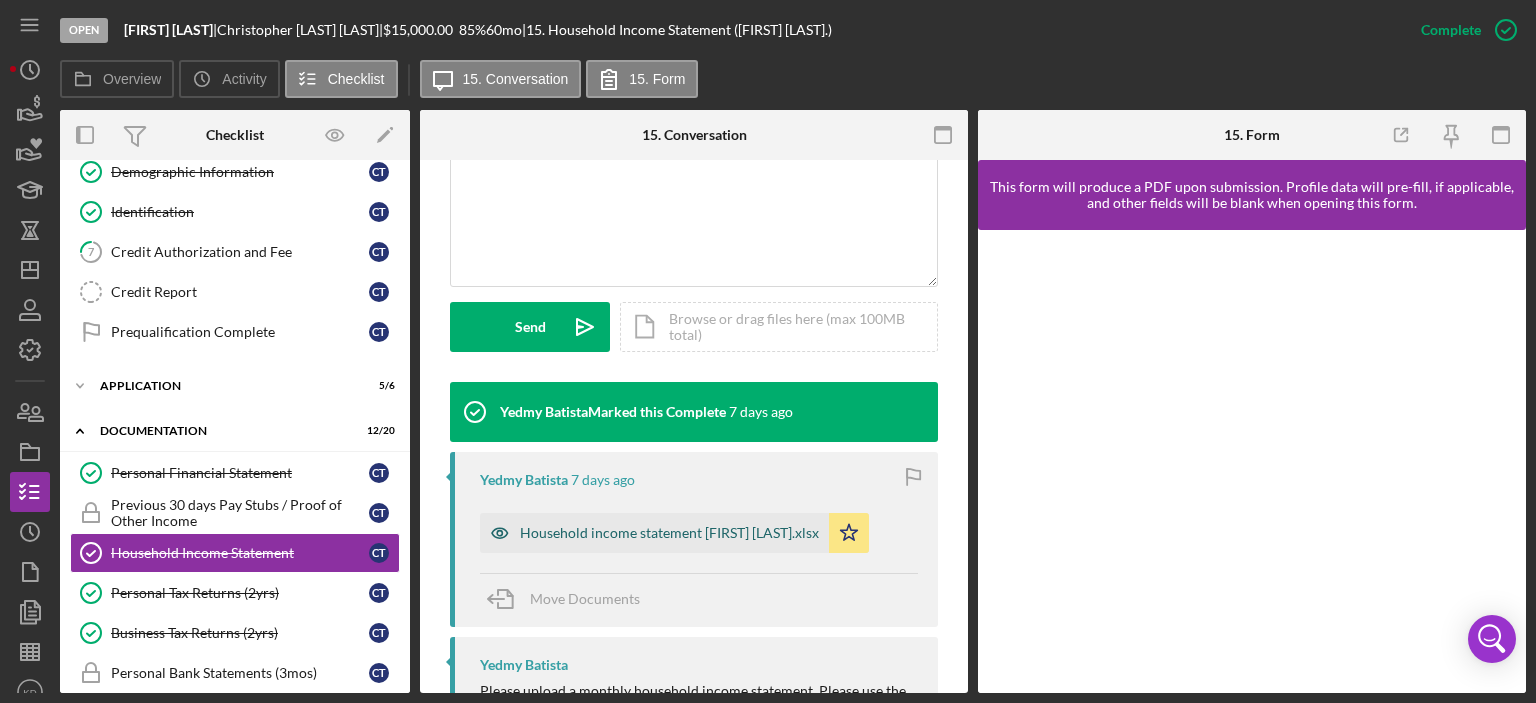 click on "Household income statement [FIRST] [LAST].xlsx" at bounding box center (669, 533) 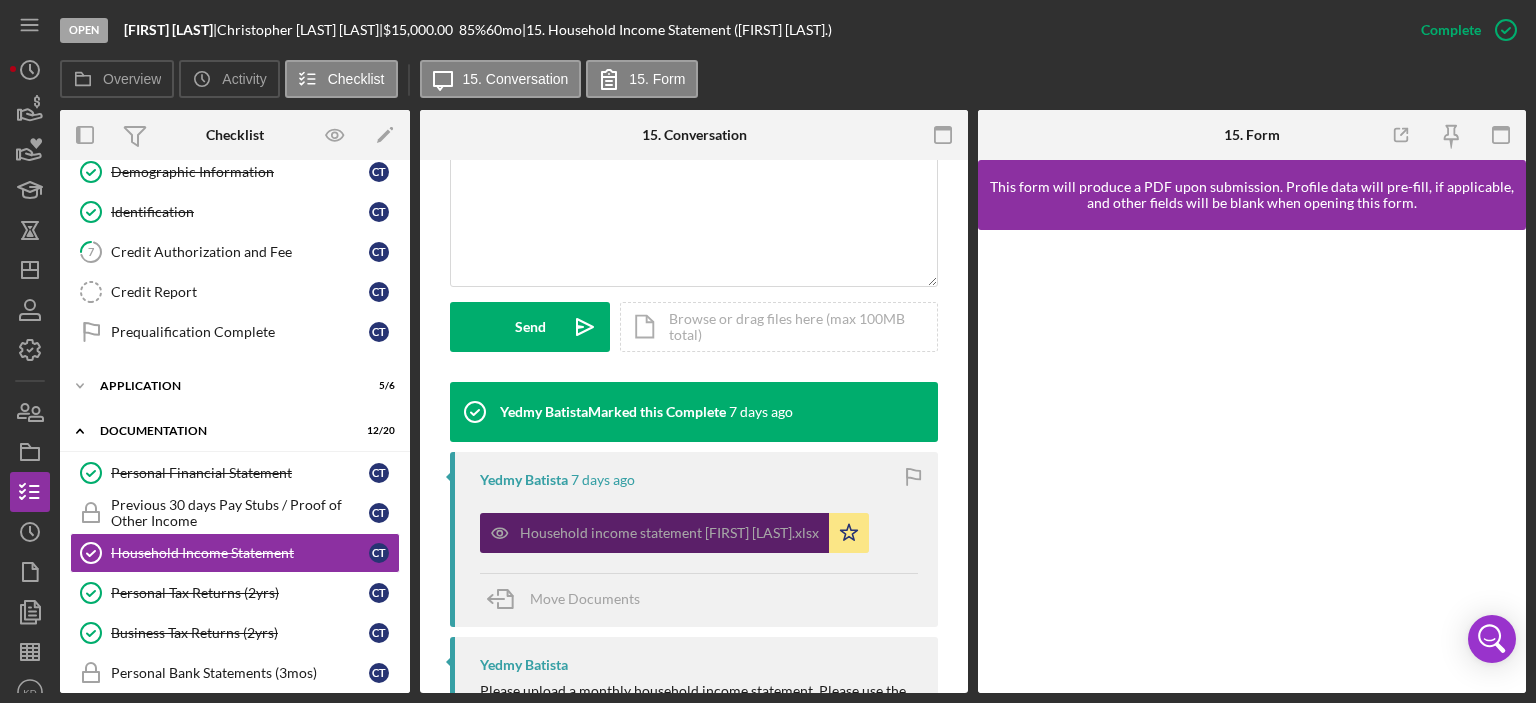 scroll, scrollTop: 489, scrollLeft: 0, axis: vertical 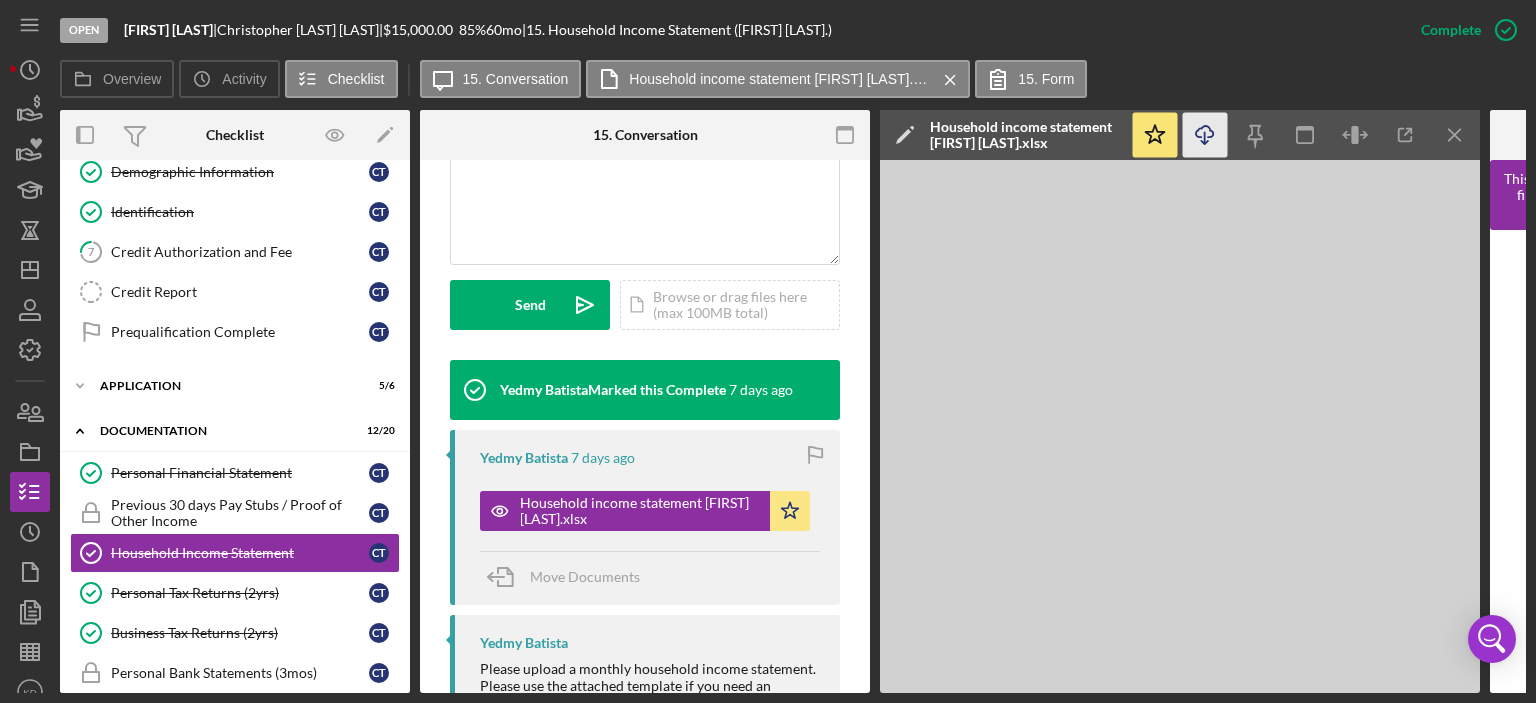 click on "Icon/Download" 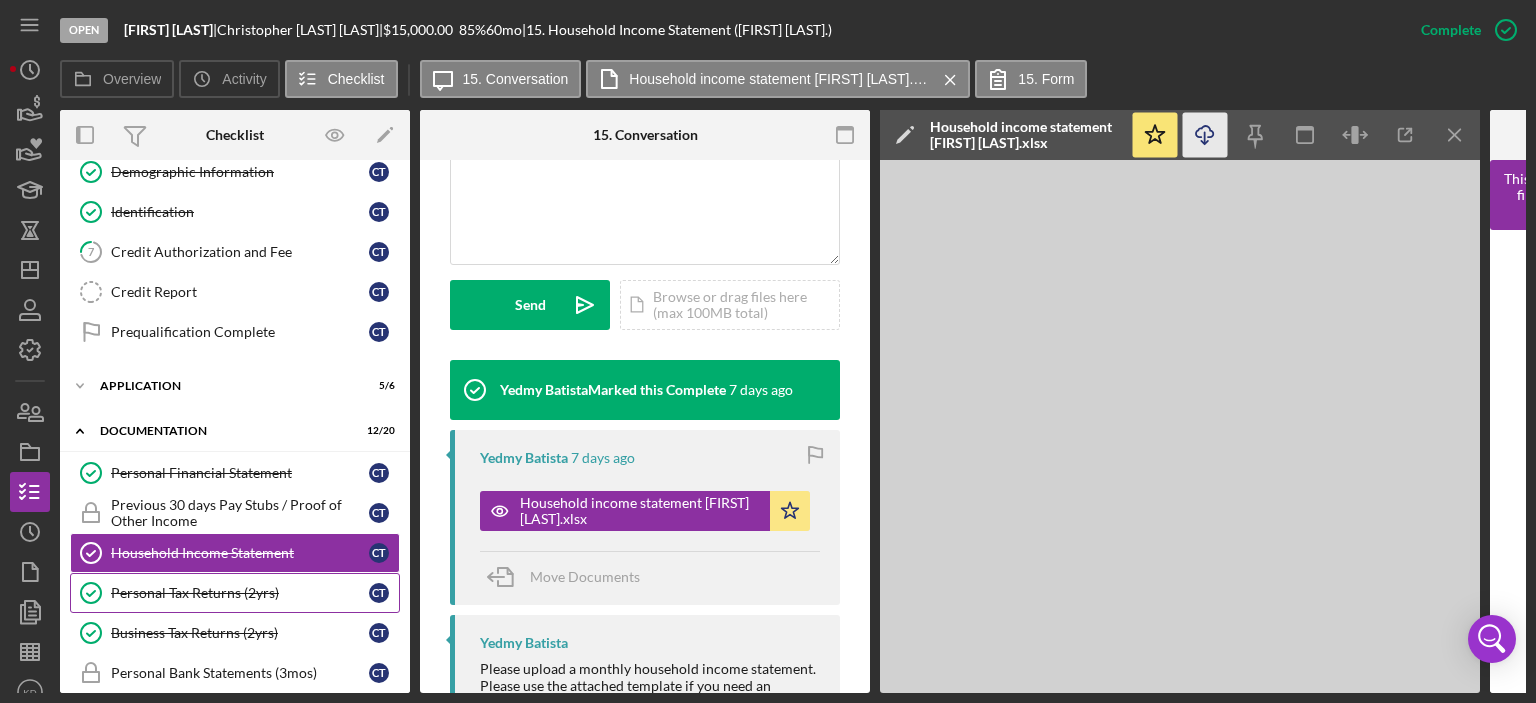 click on "Personal Tax Returns (2yrs)" at bounding box center (240, 593) 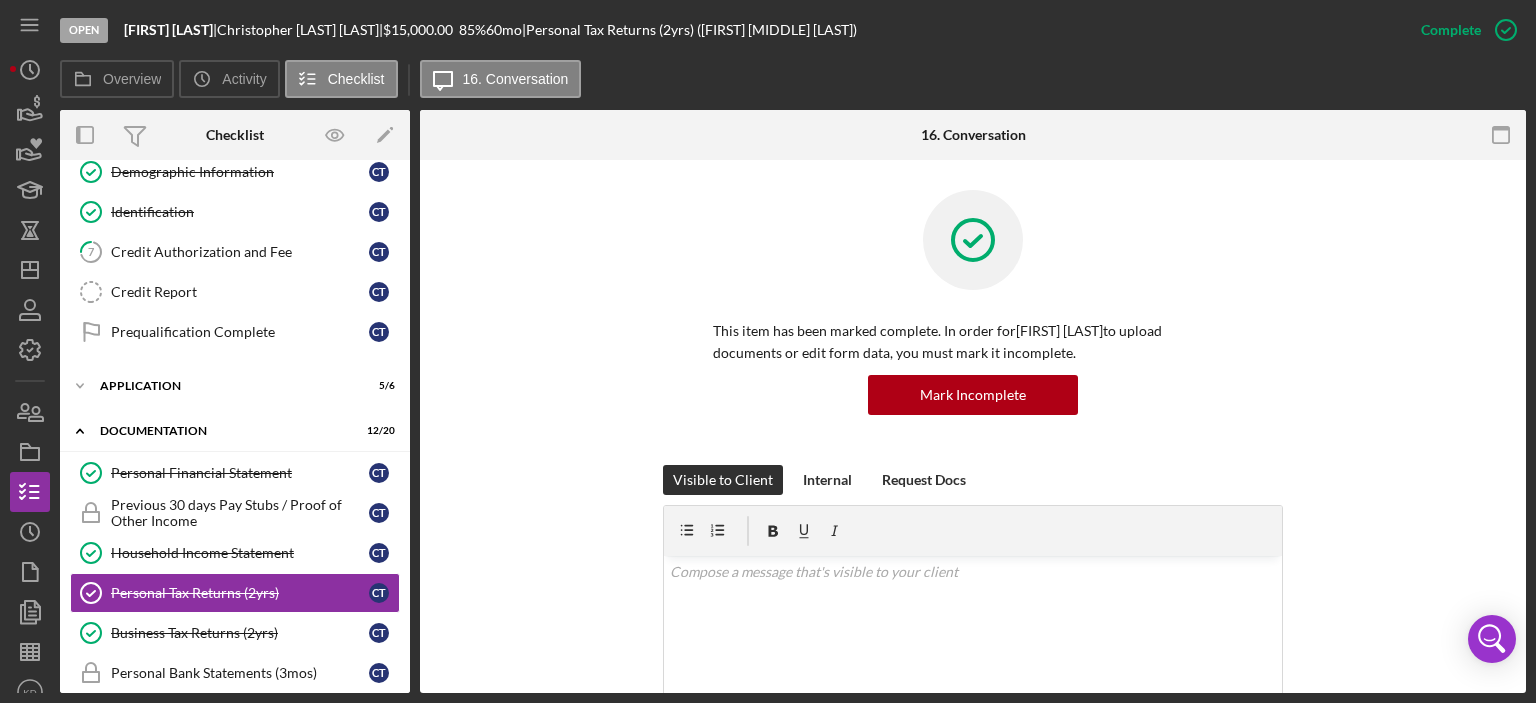 scroll, scrollTop: 467, scrollLeft: 0, axis: vertical 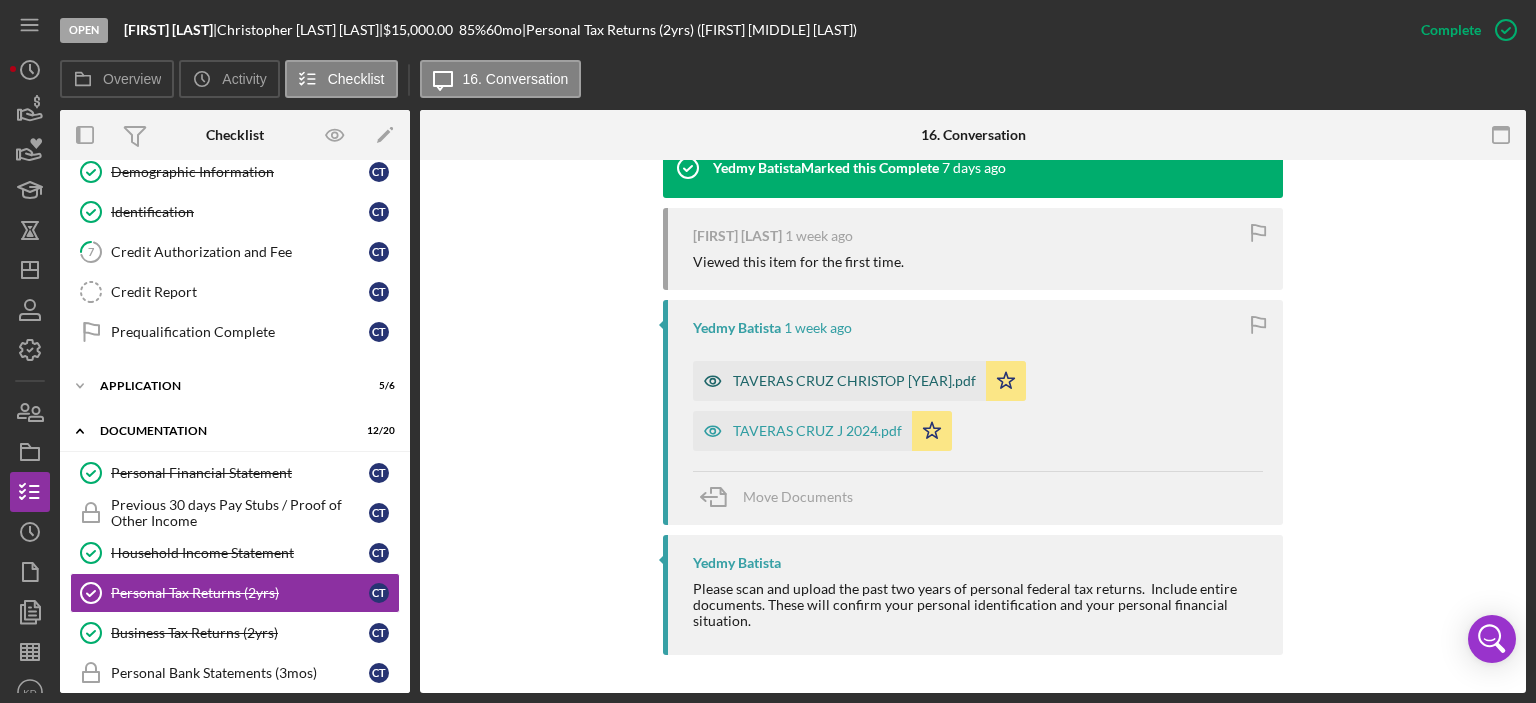 click on "TAVERAS CRUZ CHRISTOP [YEAR].pdf" at bounding box center (854, 381) 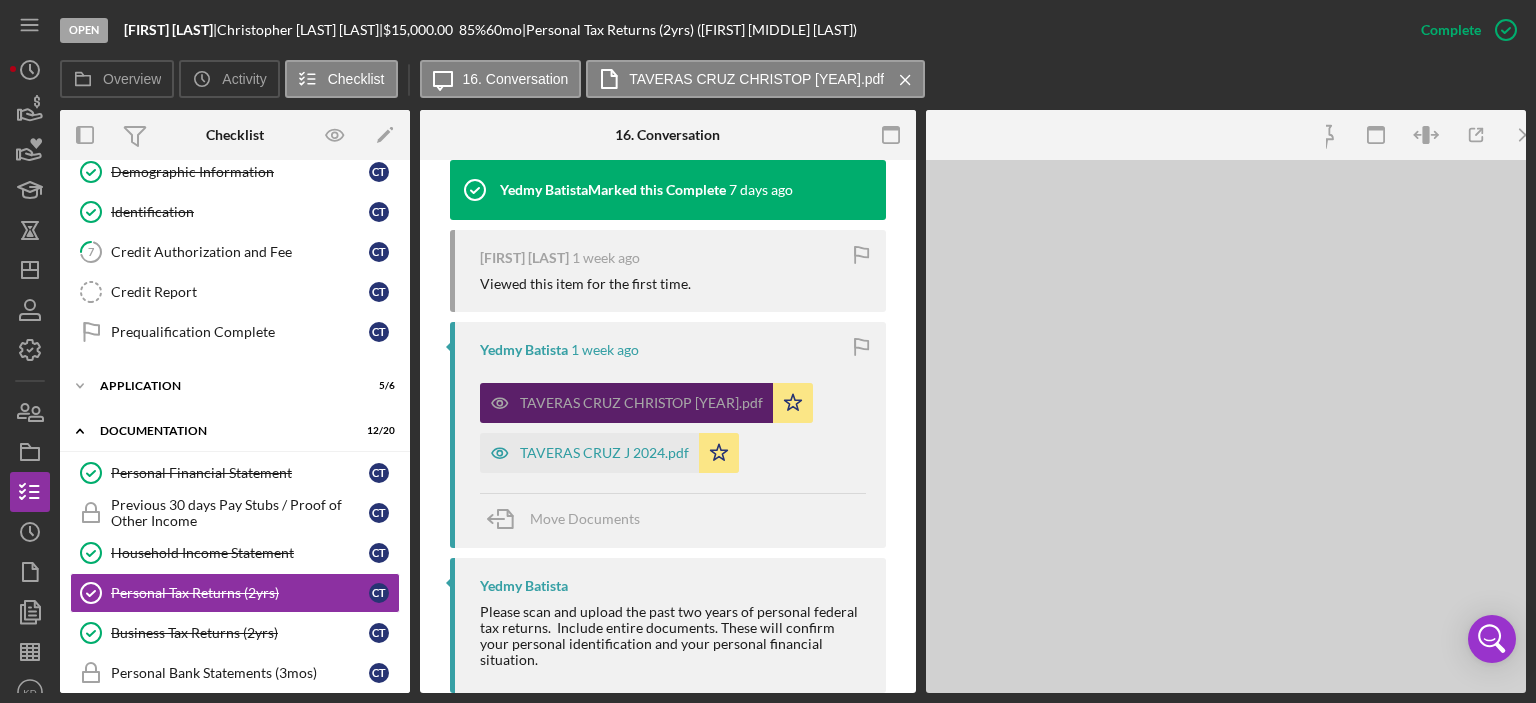 scroll, scrollTop: 712, scrollLeft: 0, axis: vertical 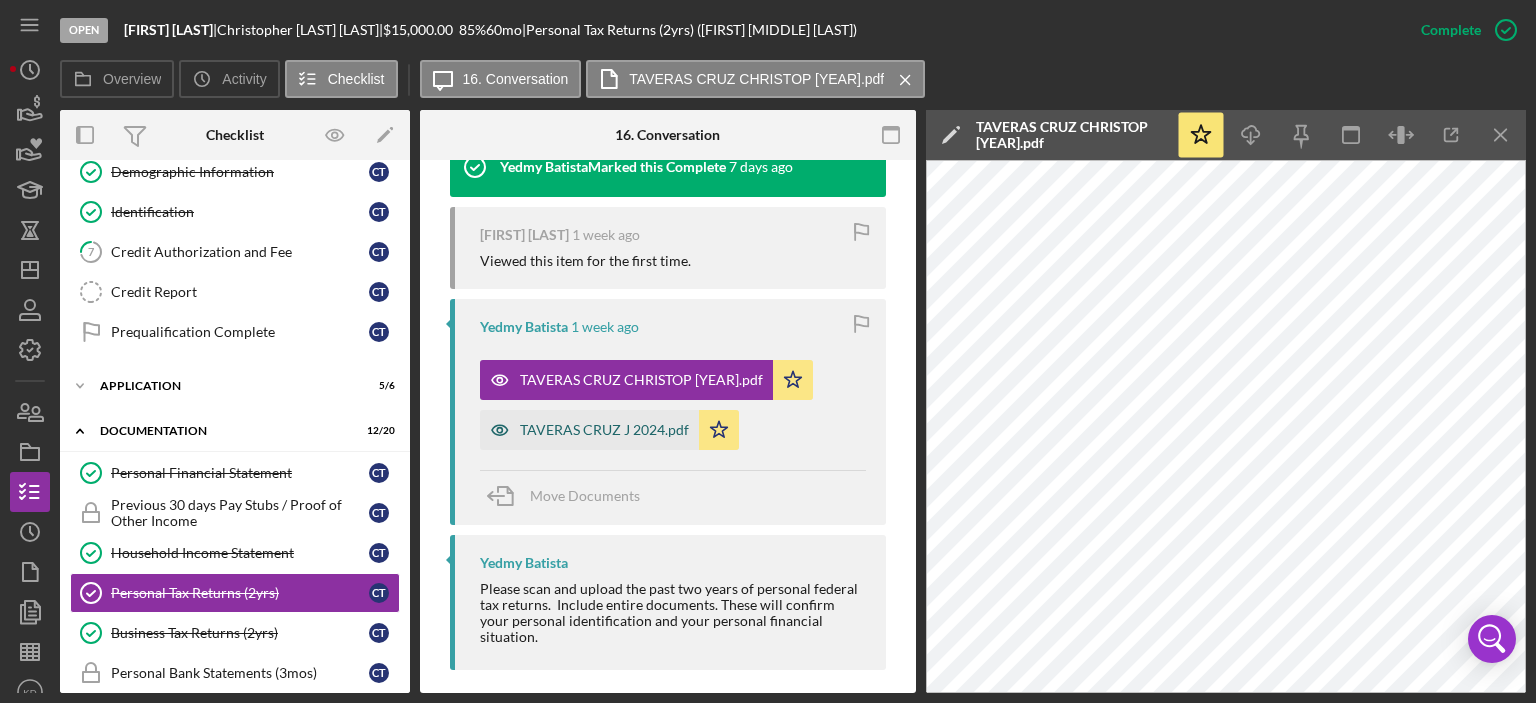 click on "TAVERAS CRUZ J 2024.pdf" at bounding box center [604, 430] 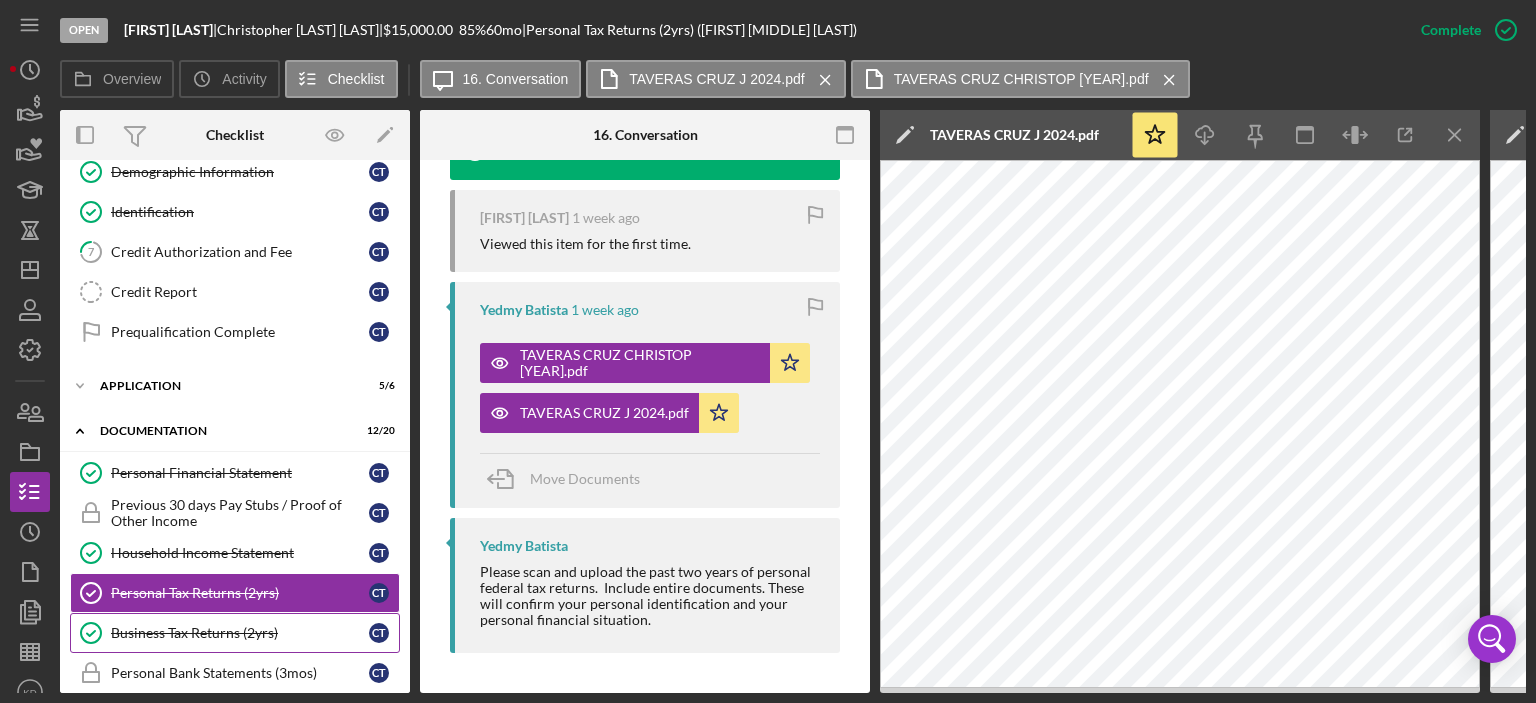 click on "Business Tax Returns (2yrs)" at bounding box center (240, 633) 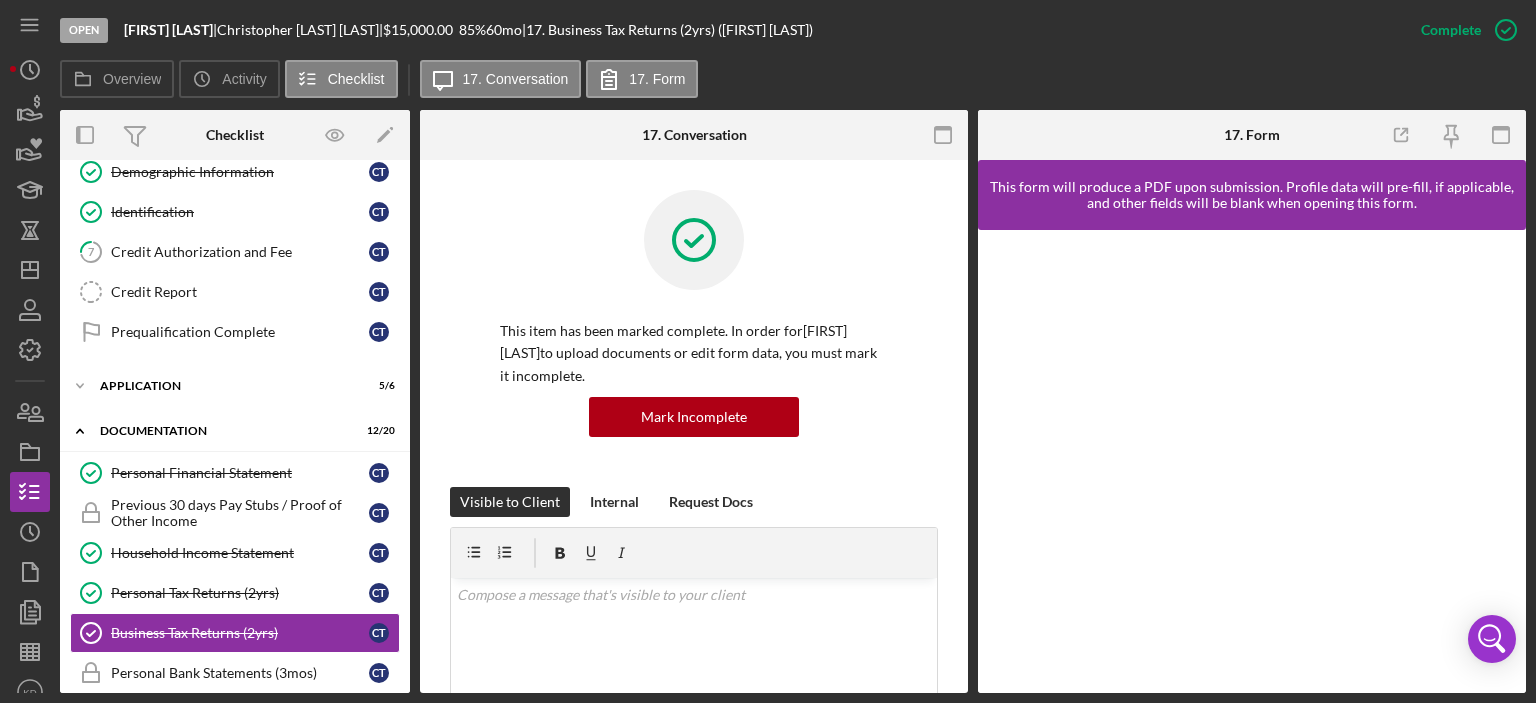 click on "This item has been marked complete. In order for  [FIRST] [LAST]   to upload documents or edit form data, you must mark it incomplete. Mark Incomplete Visible to Client Internal Request Docs v Color teal Color pink Remove color Add row above Add row below Add column before Add column after Merge cells Split cells Remove column Remove row Remove table Send Icon/icon-invite-send Icon/Document Browse or drag files here (max 100MB total) Tap to choose files or take a photo Cancel Send Icon/icon-invite-send Icon/Message Comment Yedmy Batista  Marked this Complete    7 days ago Yedmy Batista   1 week ago TAVERAS CRUZ CHRISTOP 2023.pdf Icon/Star TAVERAS CRUZ CHRISTOPHER J 2024.pdf Icon/Star Move Documents Yedmy Batista   Please upload the past 2 years of your business's Federal tax returns. Include the entire documents. You can also take a photo or scan this information in to upload." at bounding box center [694, 769] 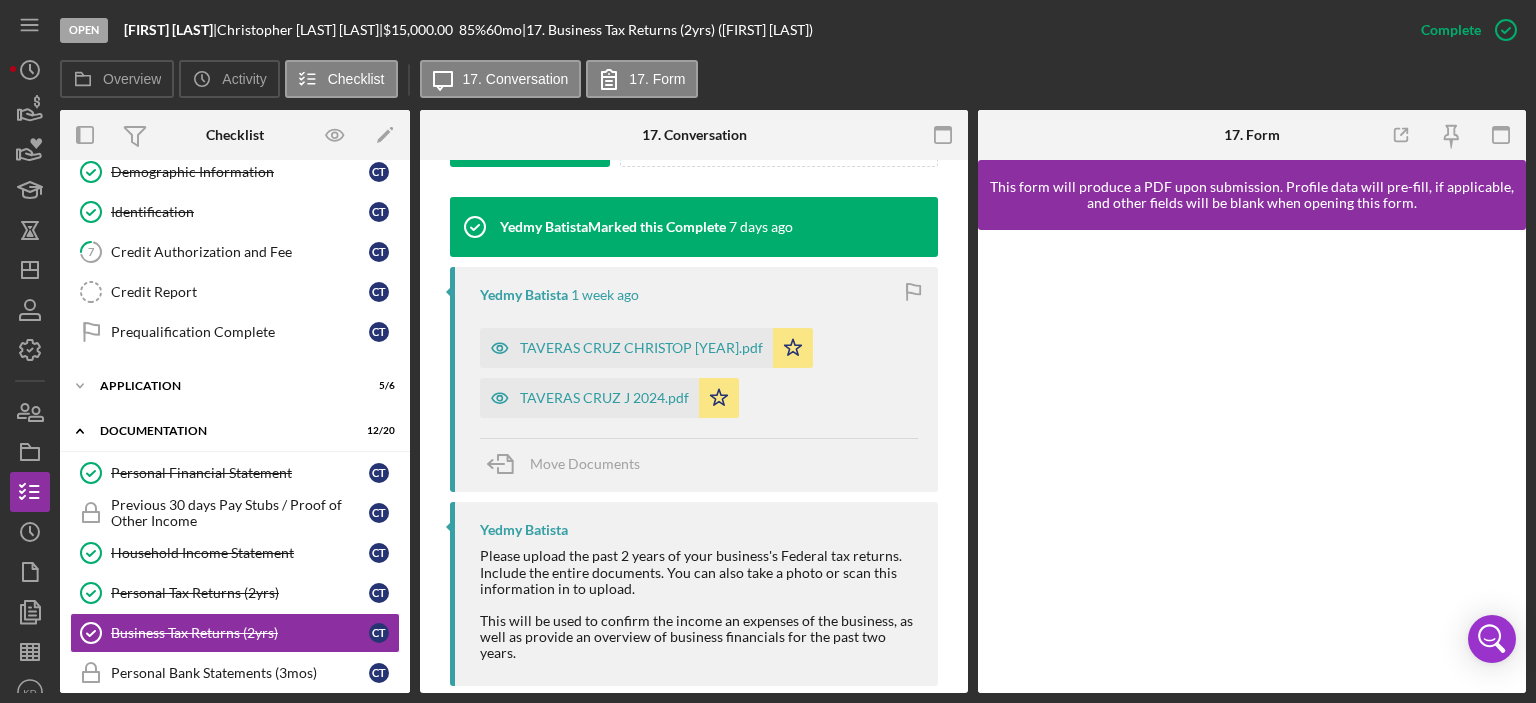 scroll, scrollTop: 658, scrollLeft: 0, axis: vertical 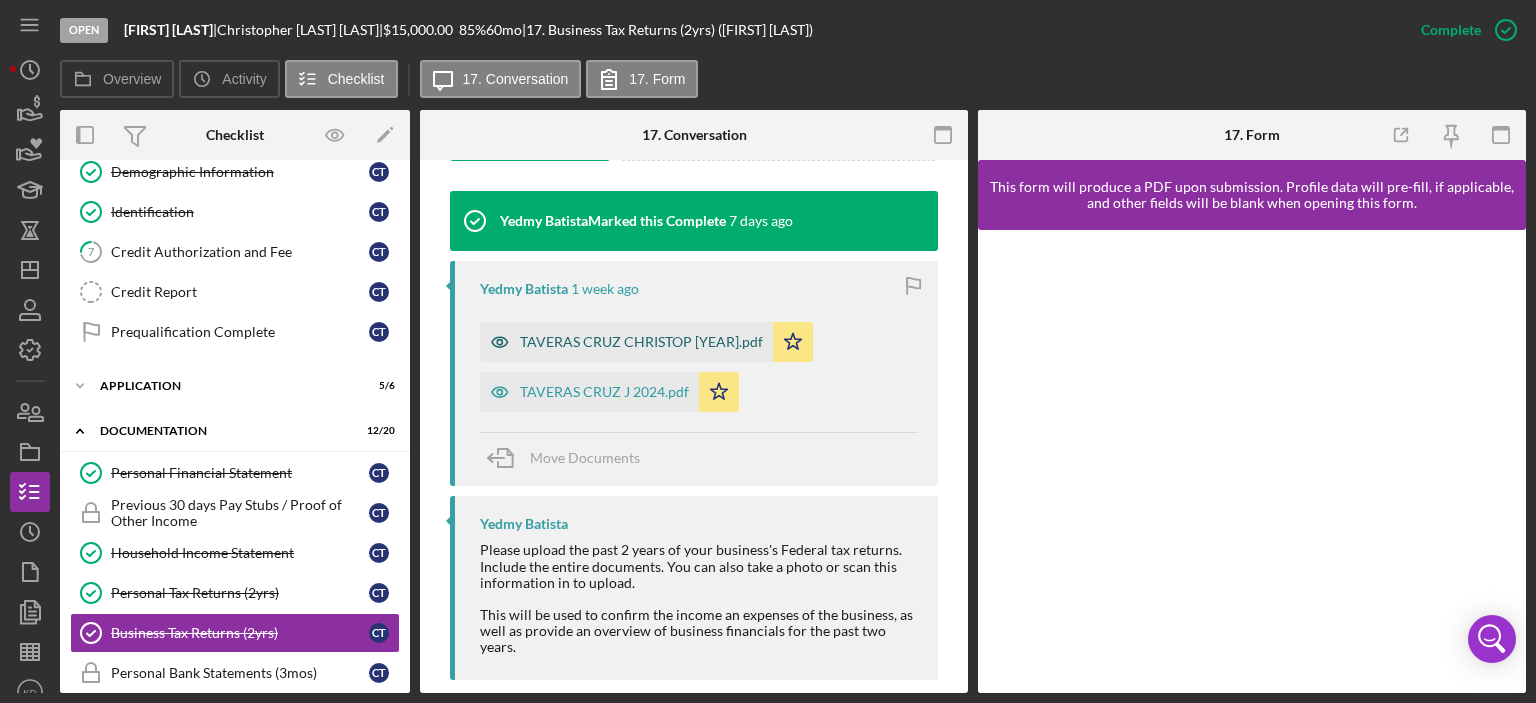 click on "TAVERAS CRUZ CHRISTOP [YEAR].pdf" at bounding box center (641, 342) 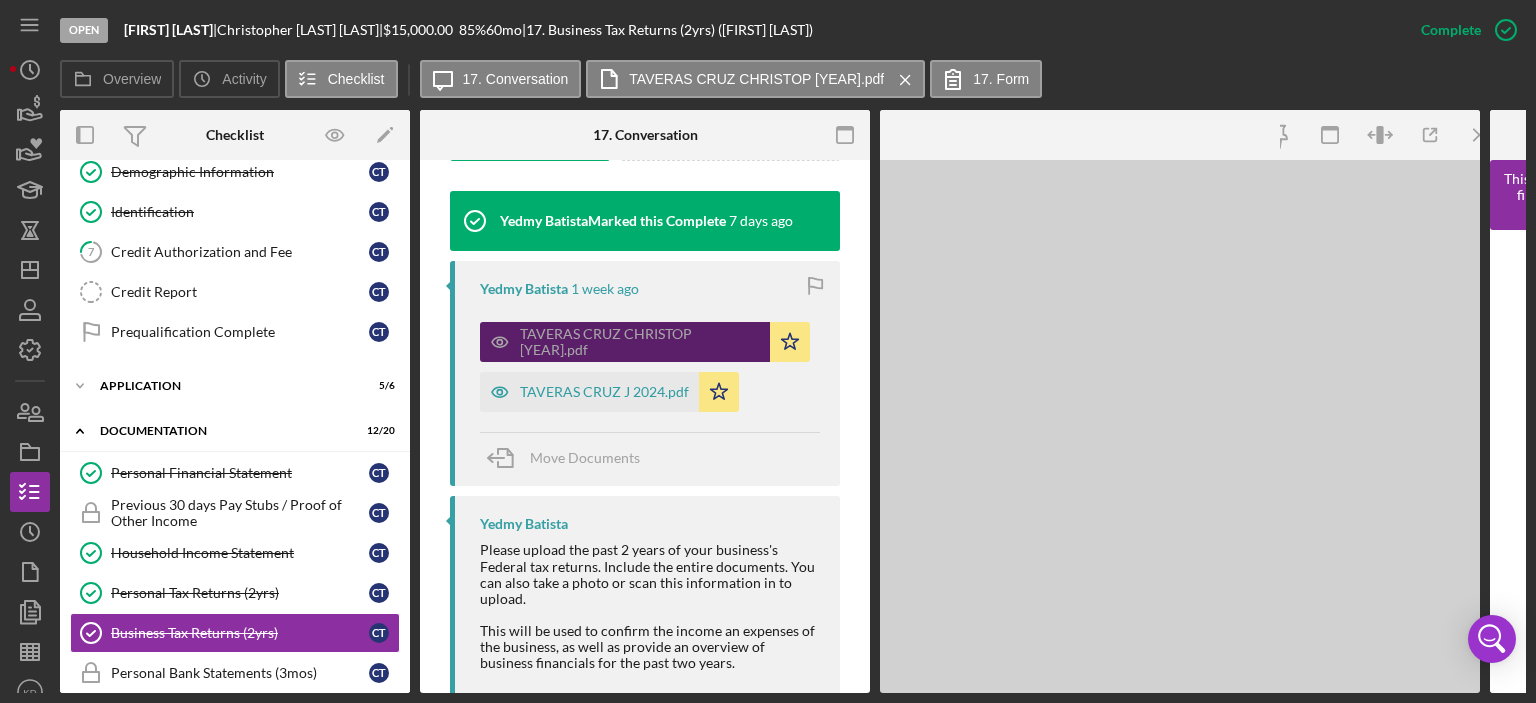 scroll, scrollTop: 680, scrollLeft: 0, axis: vertical 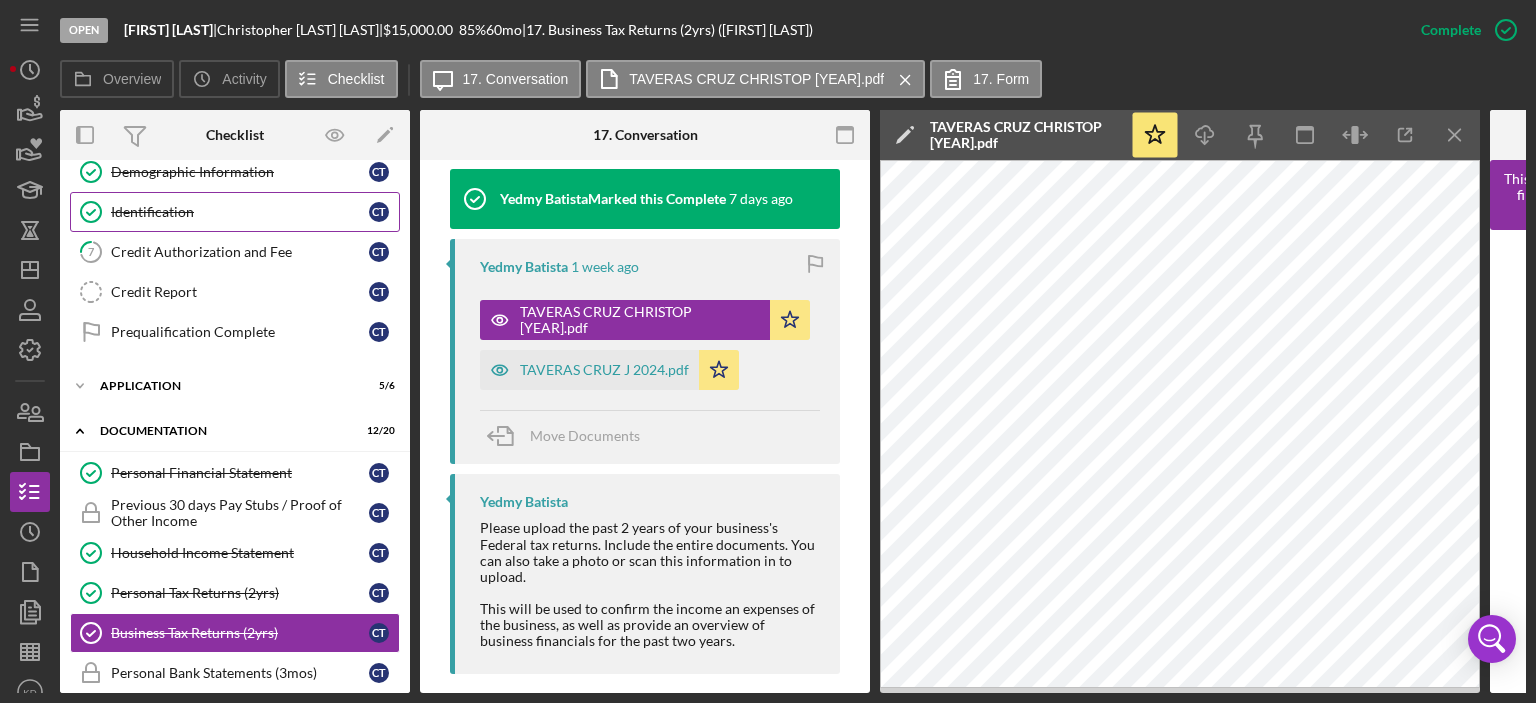 click on "Identification" at bounding box center (240, 212) 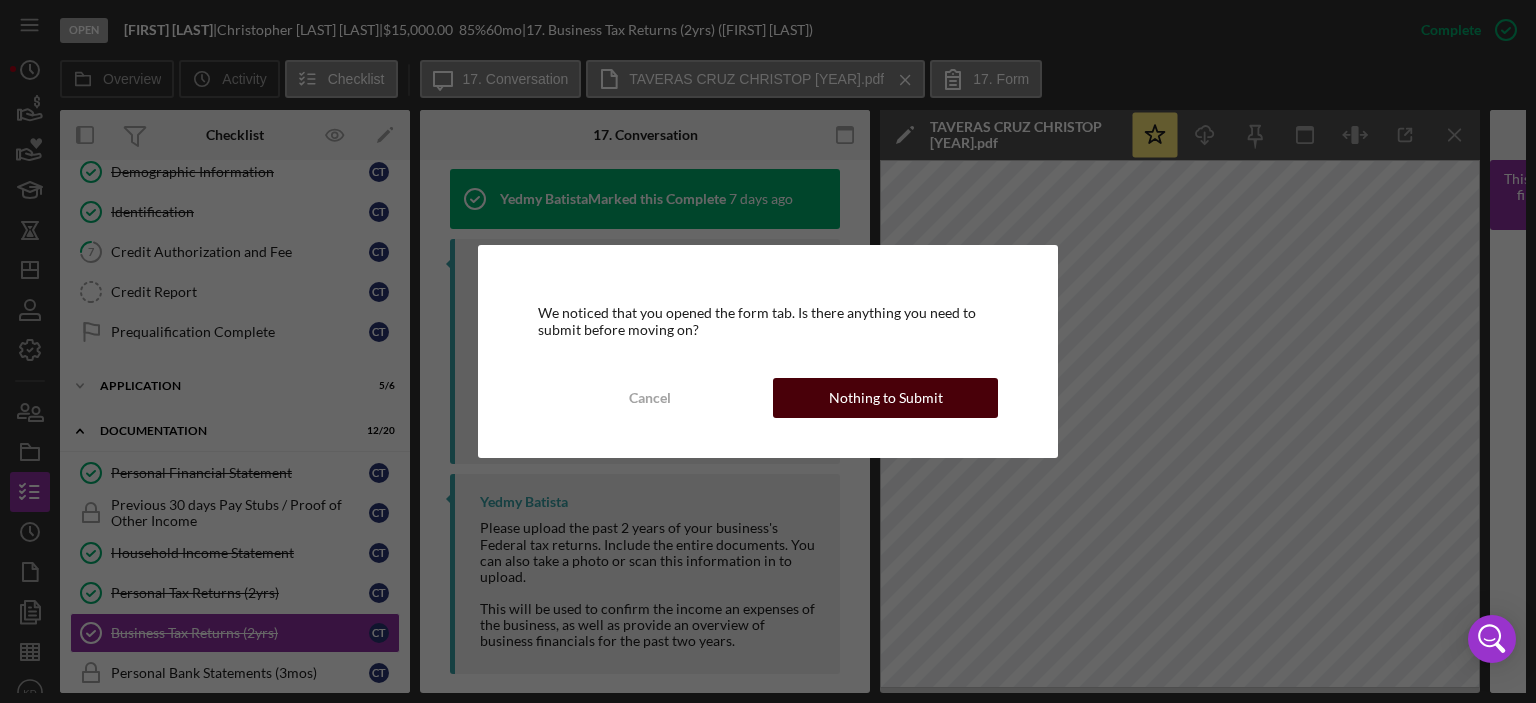 click on "Nothing to Submit" at bounding box center (886, 398) 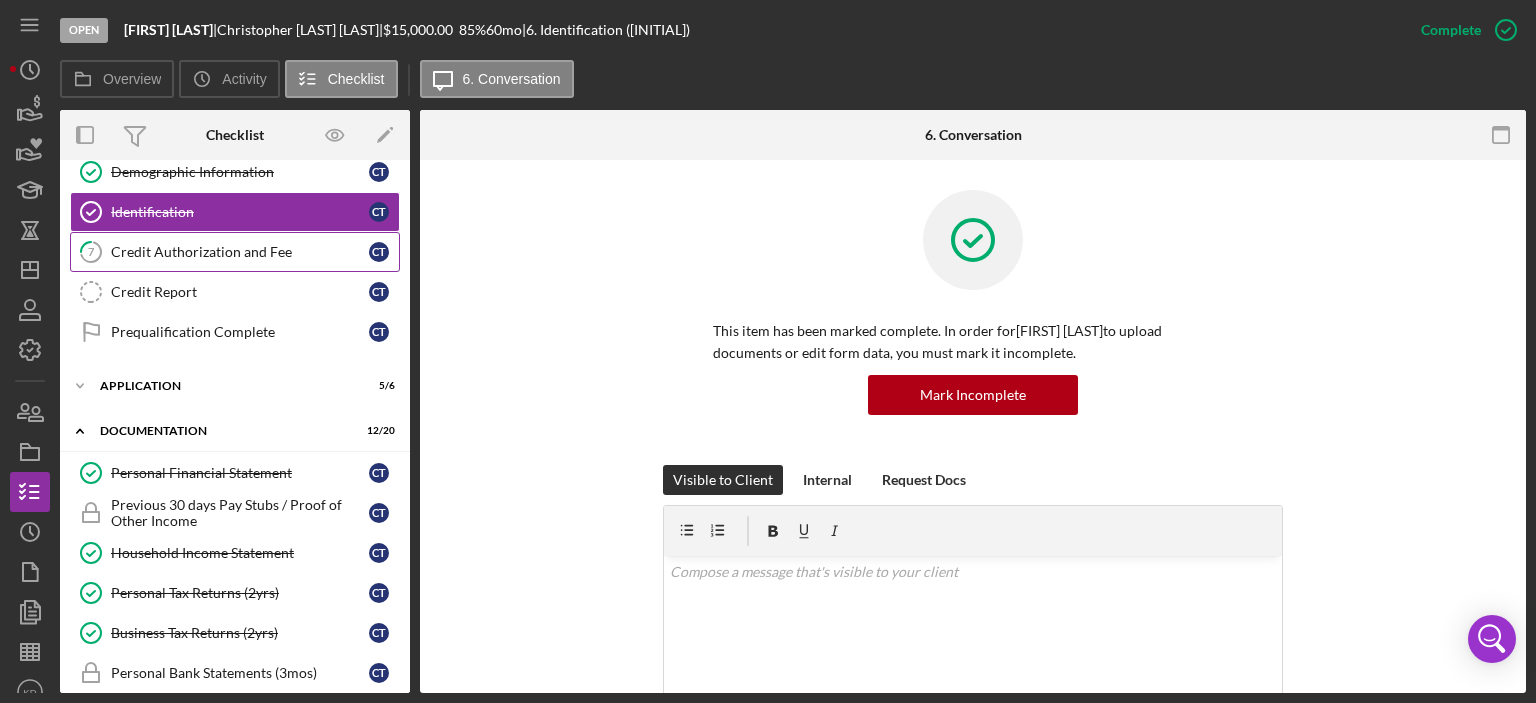 click on "7 Credit Authorization and Fee [INITIAL] [INITIAL]" at bounding box center (235, 252) 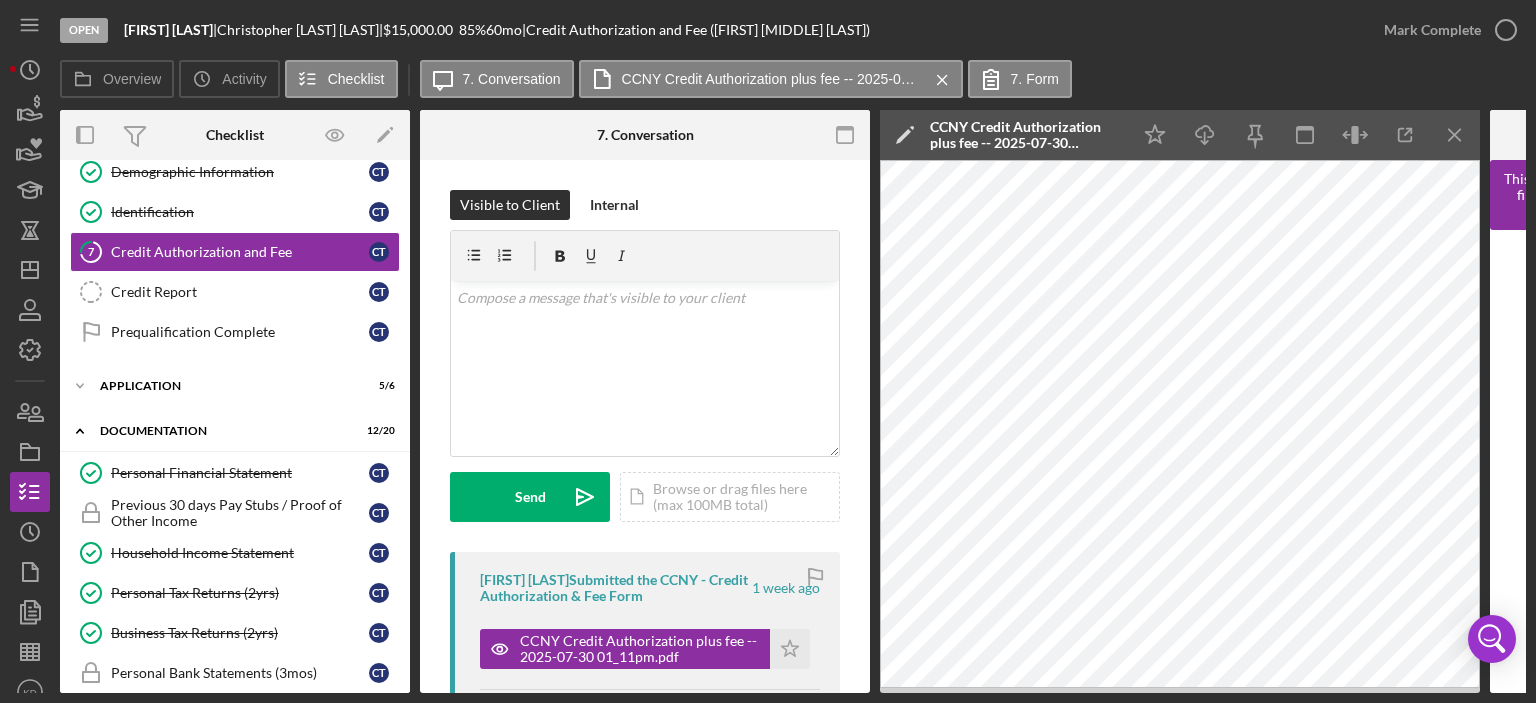 scroll, scrollTop: 0, scrollLeft: 0, axis: both 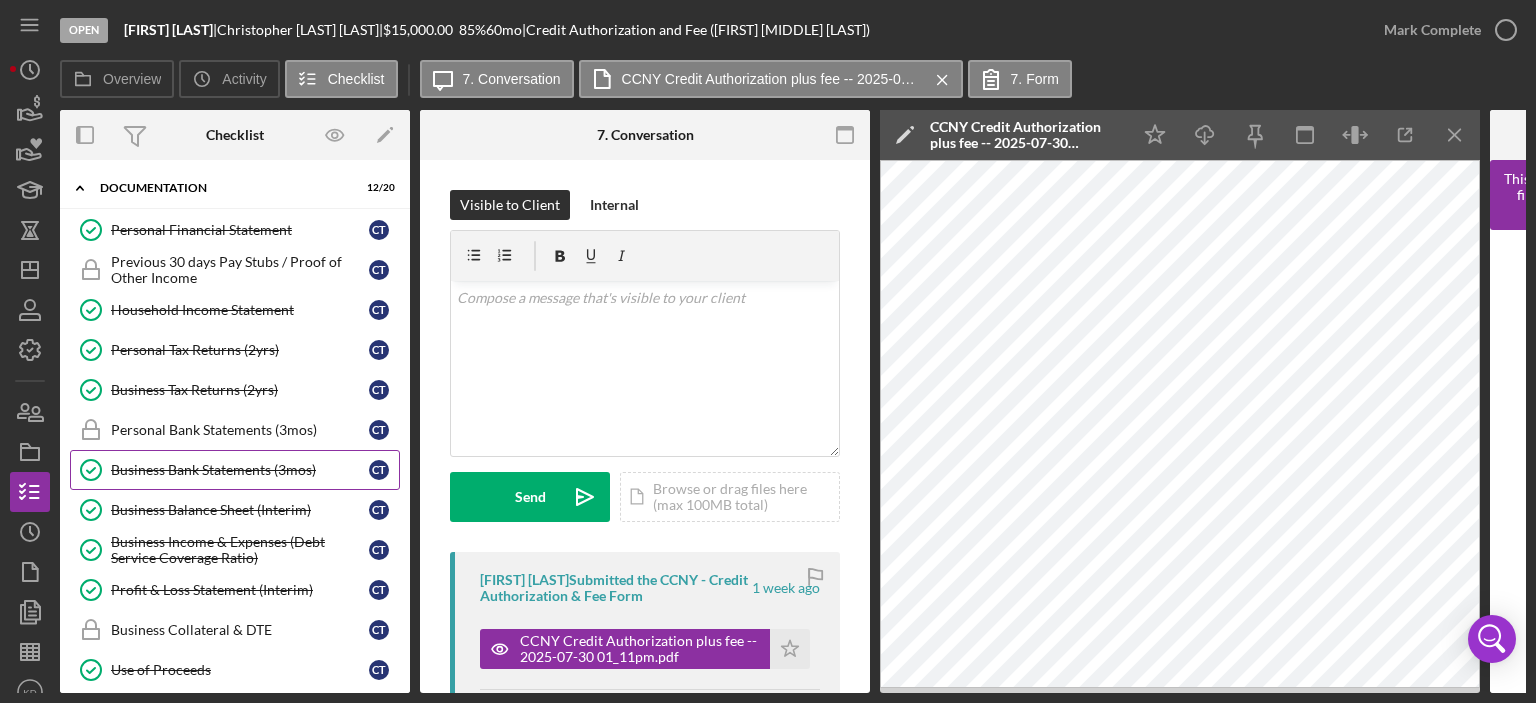 click on "Business Bank Statements (3mos)" at bounding box center [240, 470] 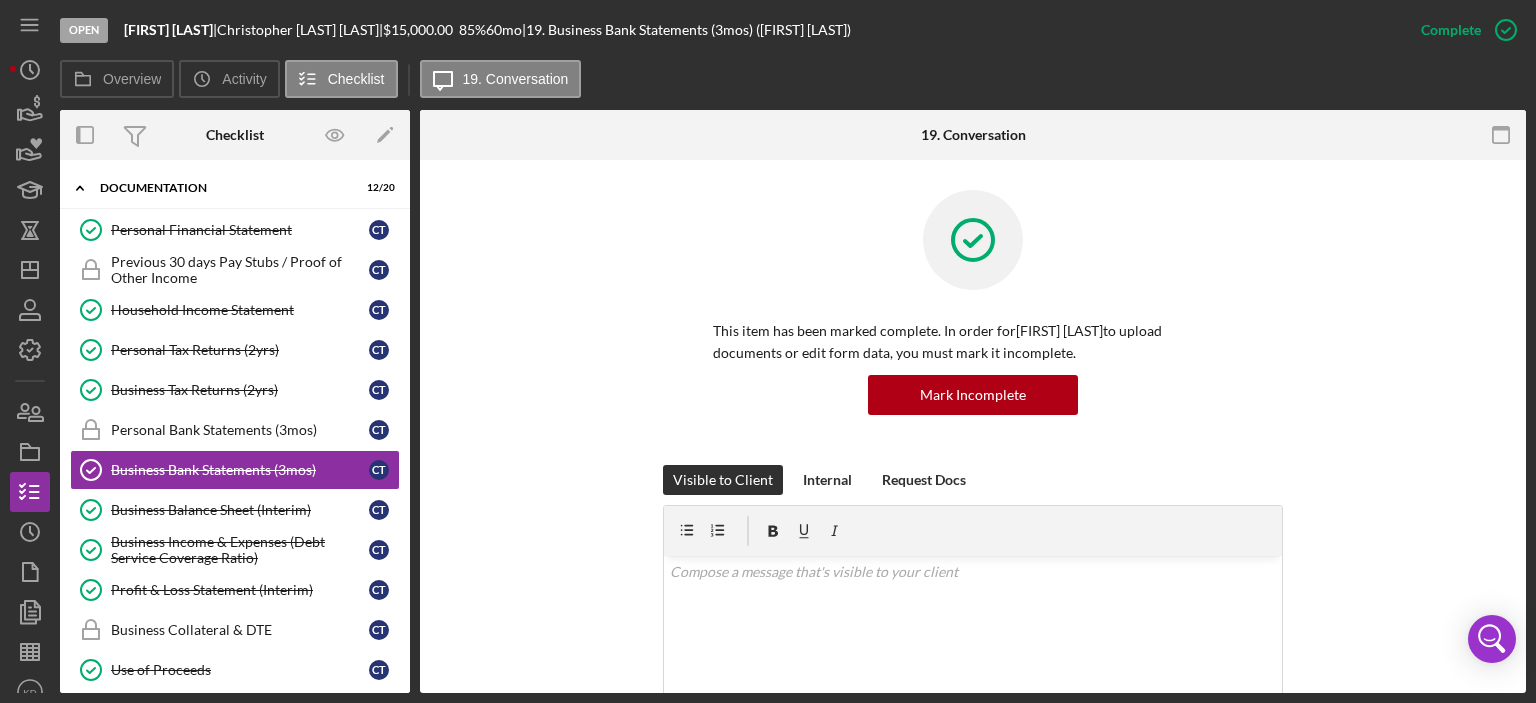 scroll, scrollTop: 467, scrollLeft: 0, axis: vertical 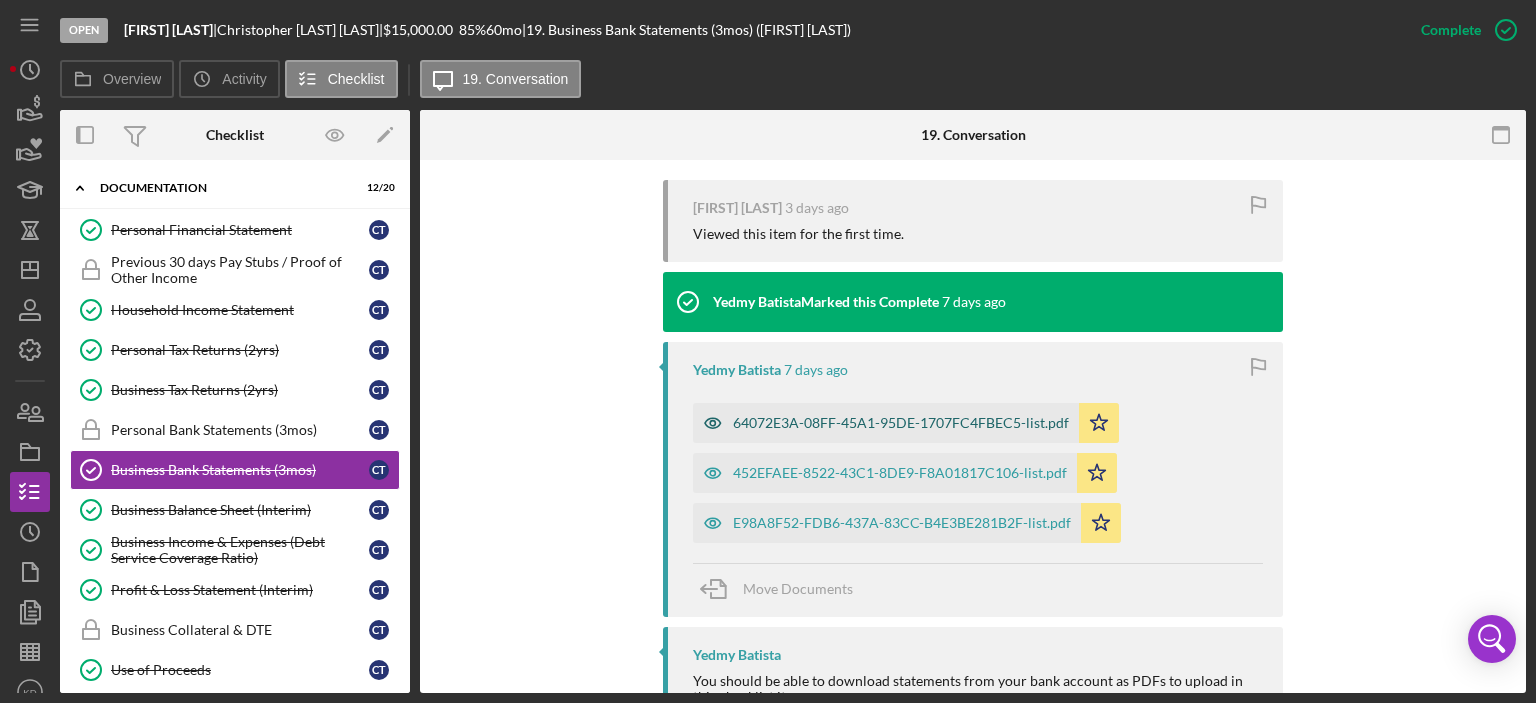 click on "64072E3A-08FF-45A1-95DE-1707FC4FBEC5-list.pdf" at bounding box center (901, 423) 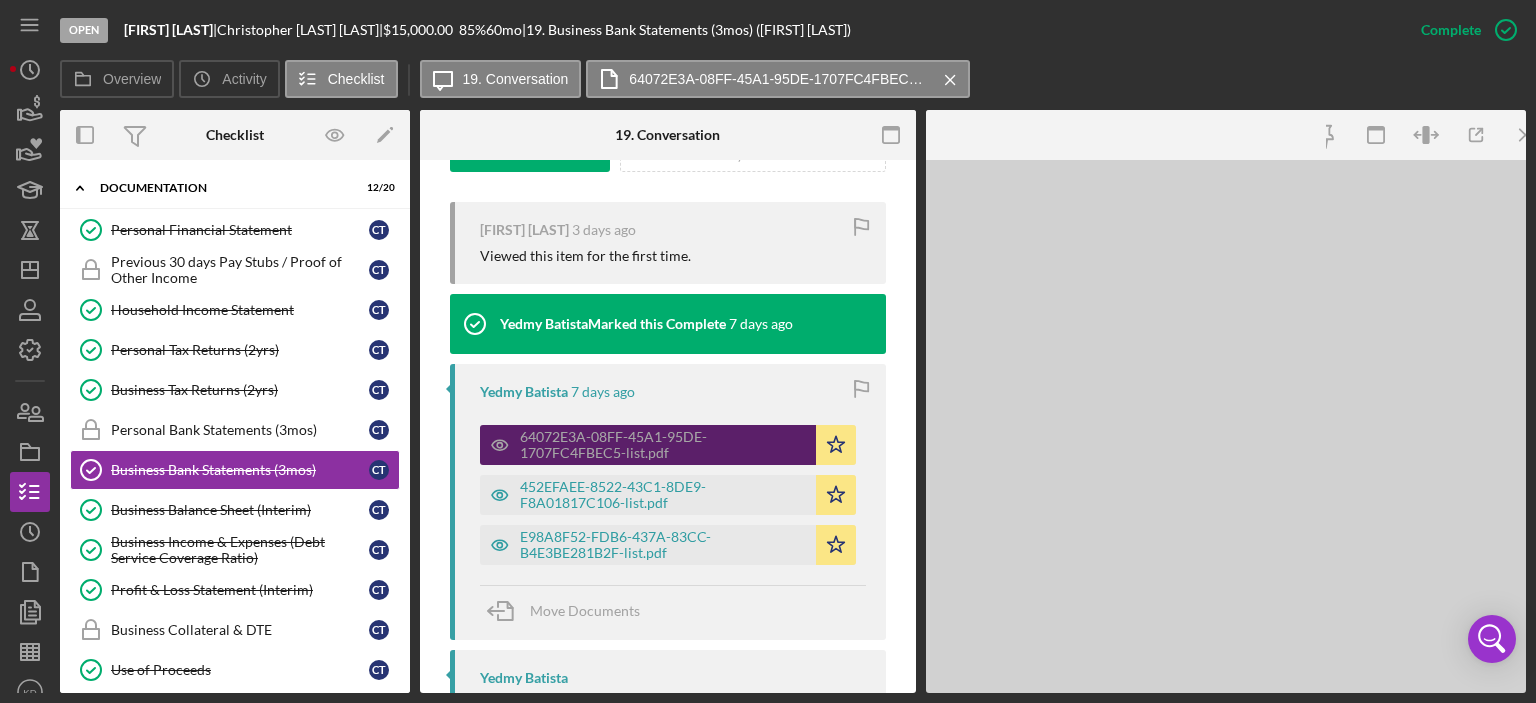 scroll, scrollTop: 669, scrollLeft: 0, axis: vertical 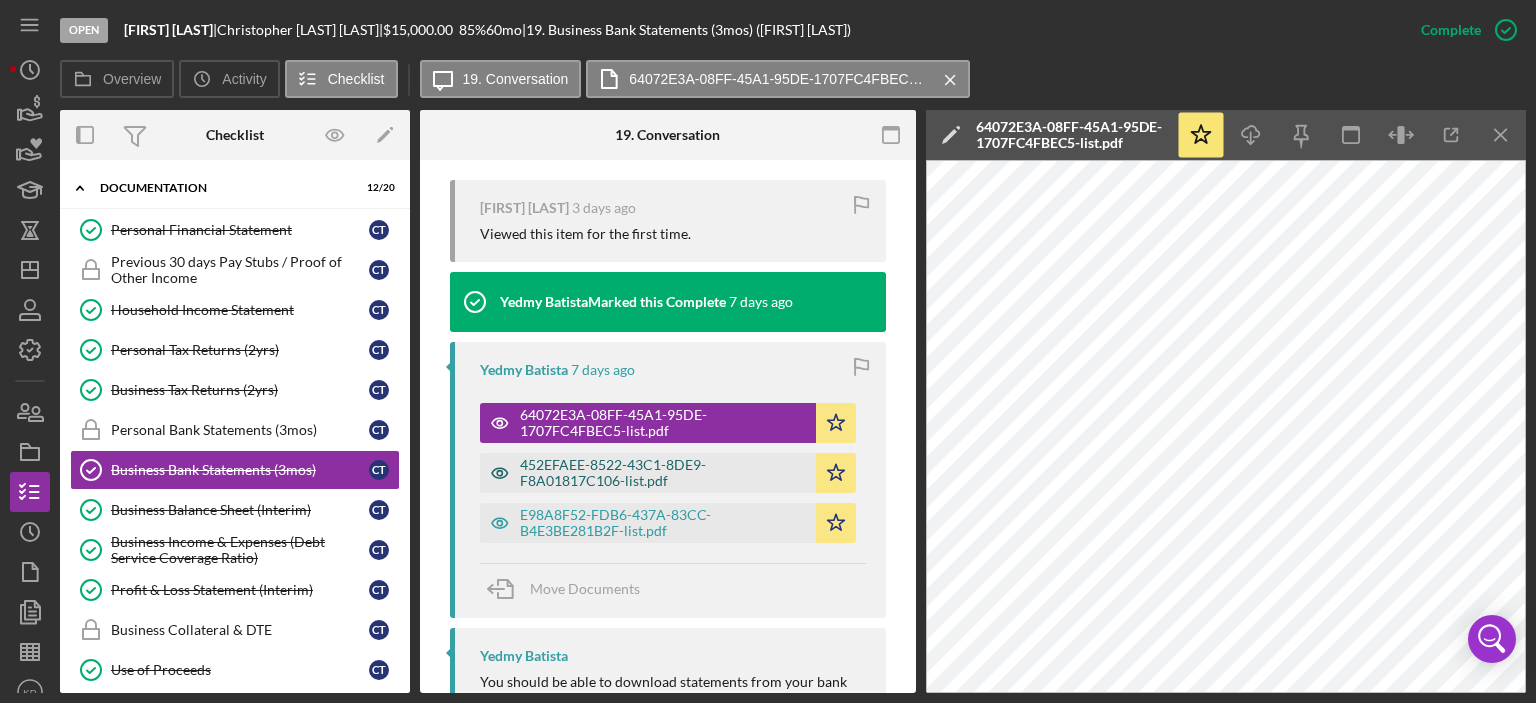 click on "452EFAEE-8522-43C1-8DE9-F8A01817C106-list.pdf" at bounding box center [663, 473] 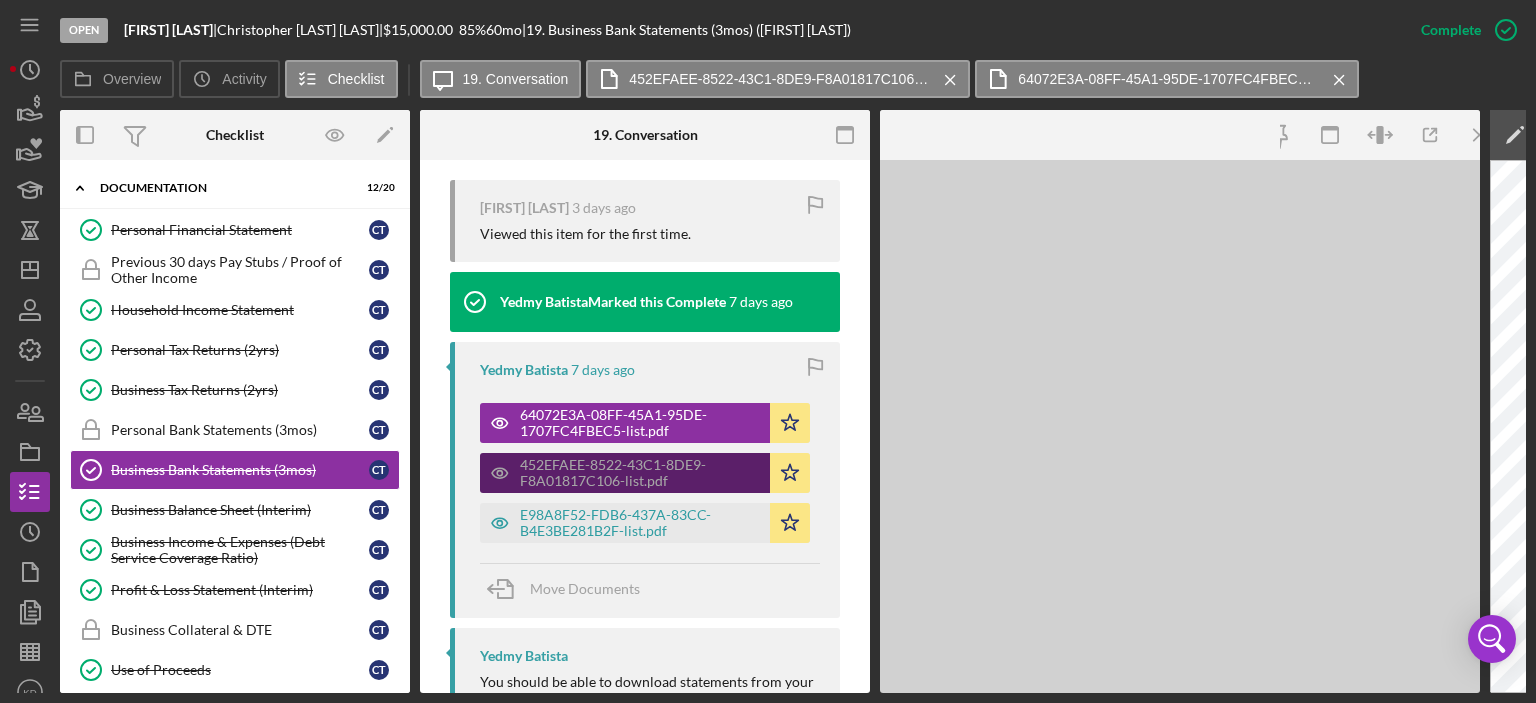 scroll, scrollTop: 692, scrollLeft: 0, axis: vertical 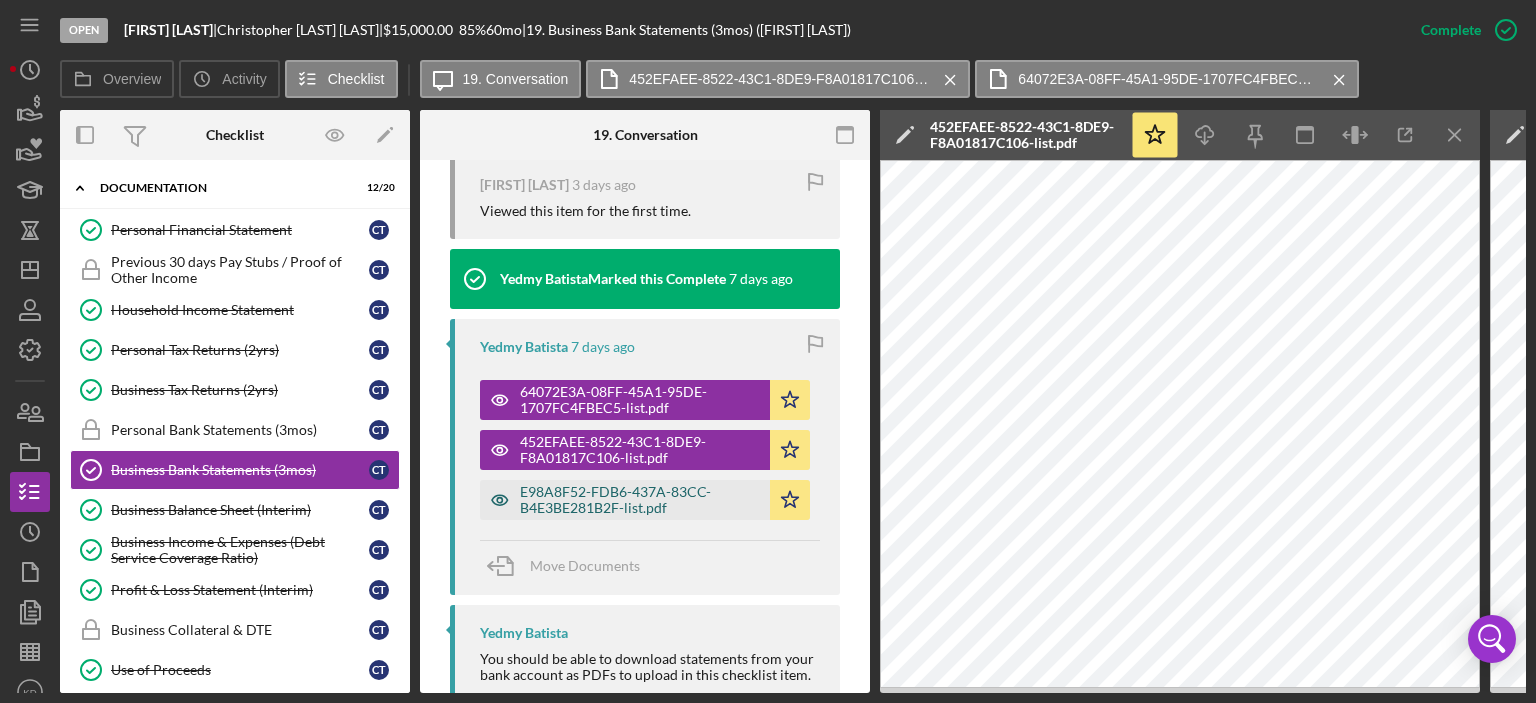 click on "E98A8F52-FDB6-437A-83CC-B4E3BE281B2F-list.pdf" at bounding box center [640, 500] 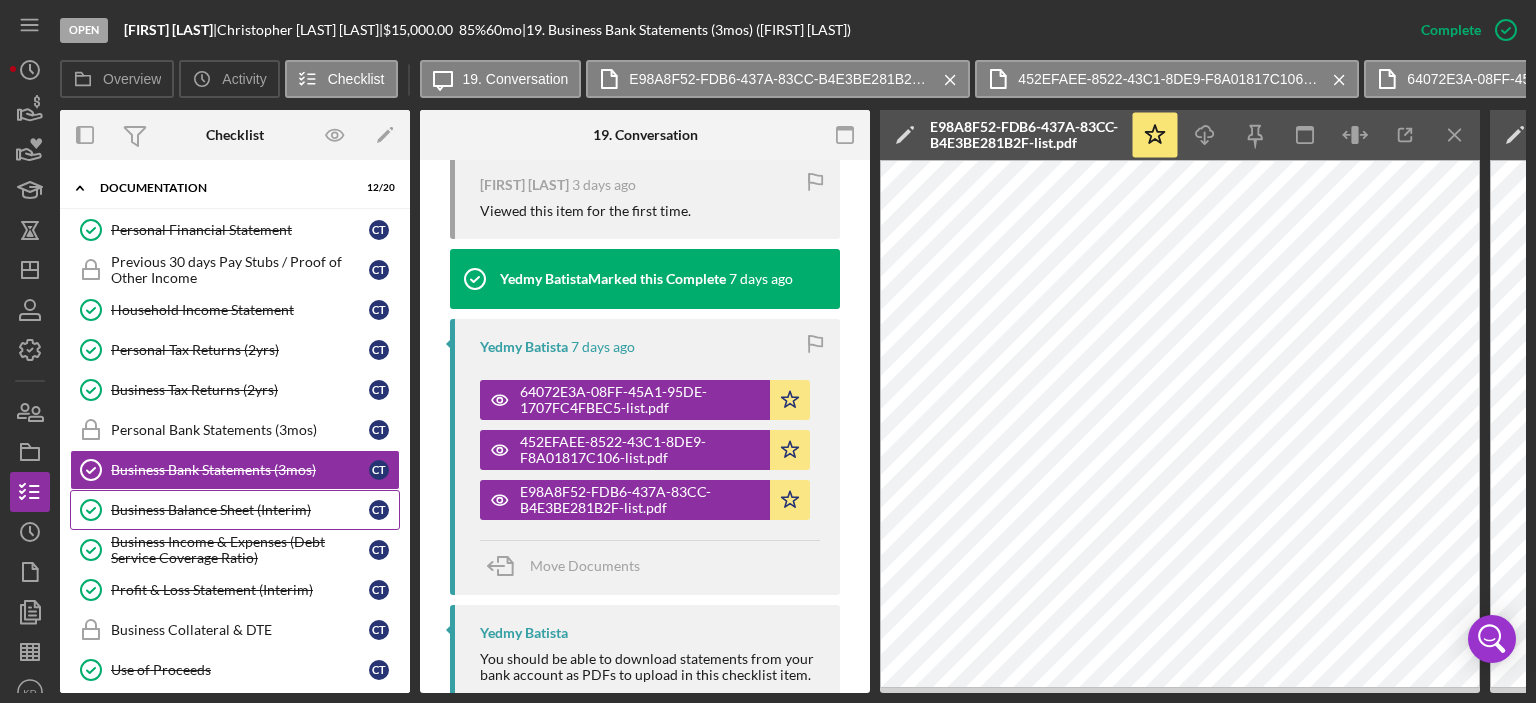 click on "Business Balance Sheet (Interim)" at bounding box center (240, 510) 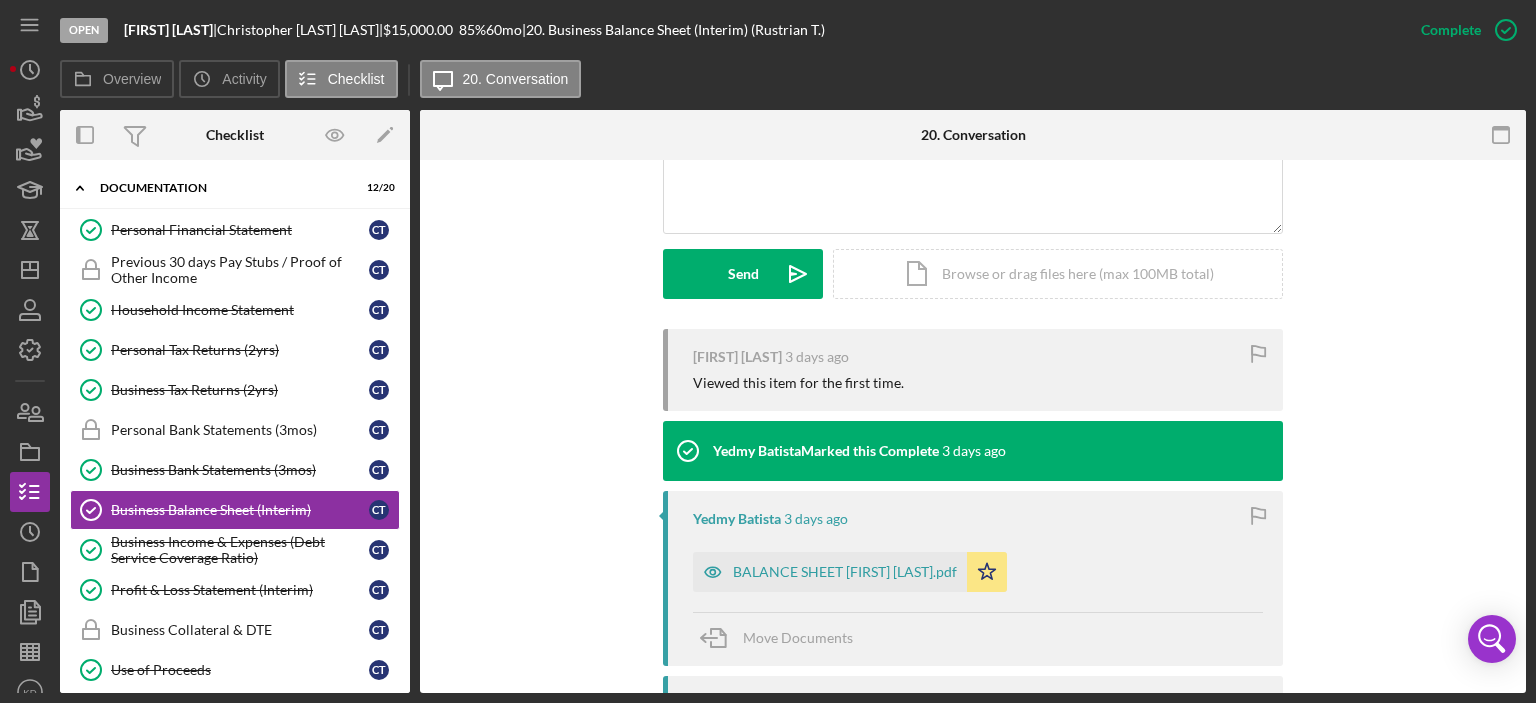 scroll, scrollTop: 670, scrollLeft: 0, axis: vertical 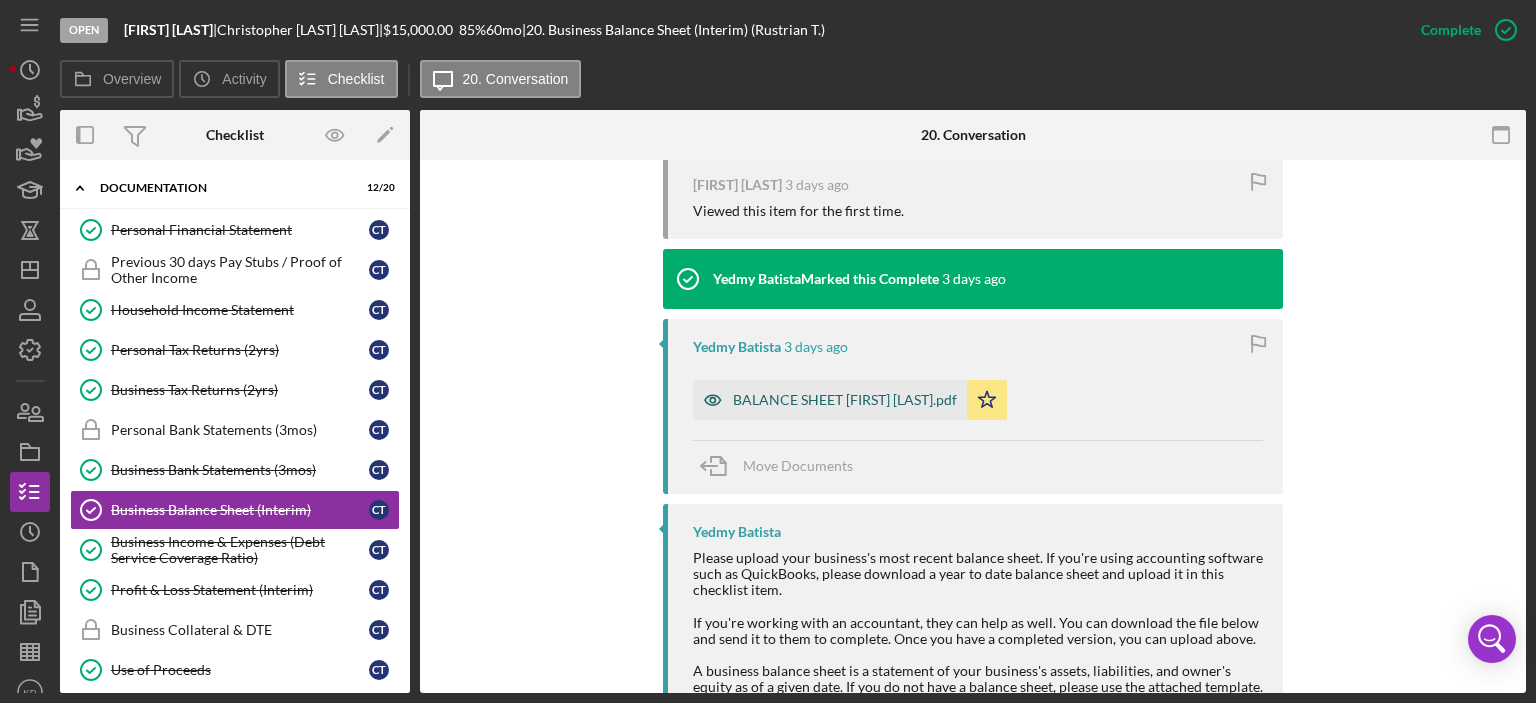 click on "BALANCE SHEET [FIRST] [LAST].pdf" at bounding box center [845, 400] 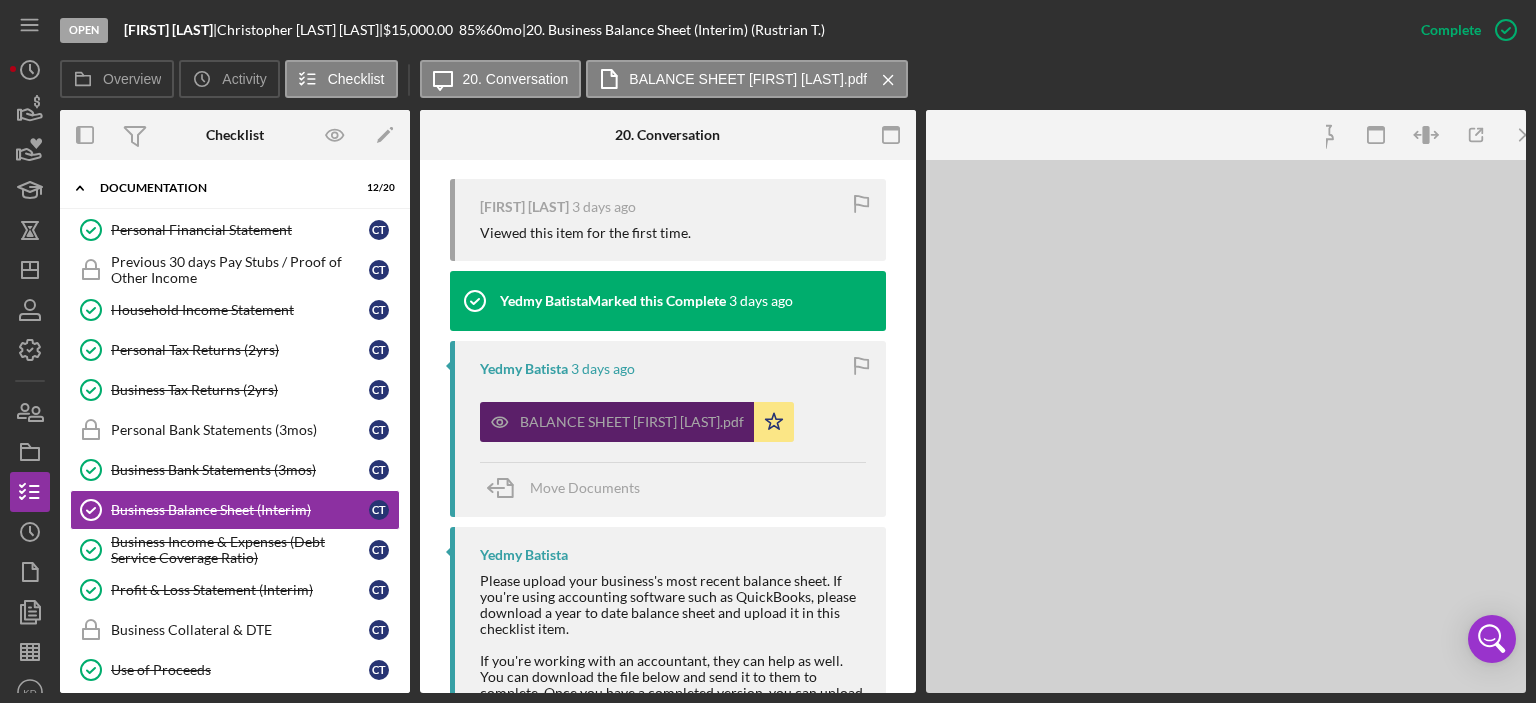 scroll, scrollTop: 692, scrollLeft: 0, axis: vertical 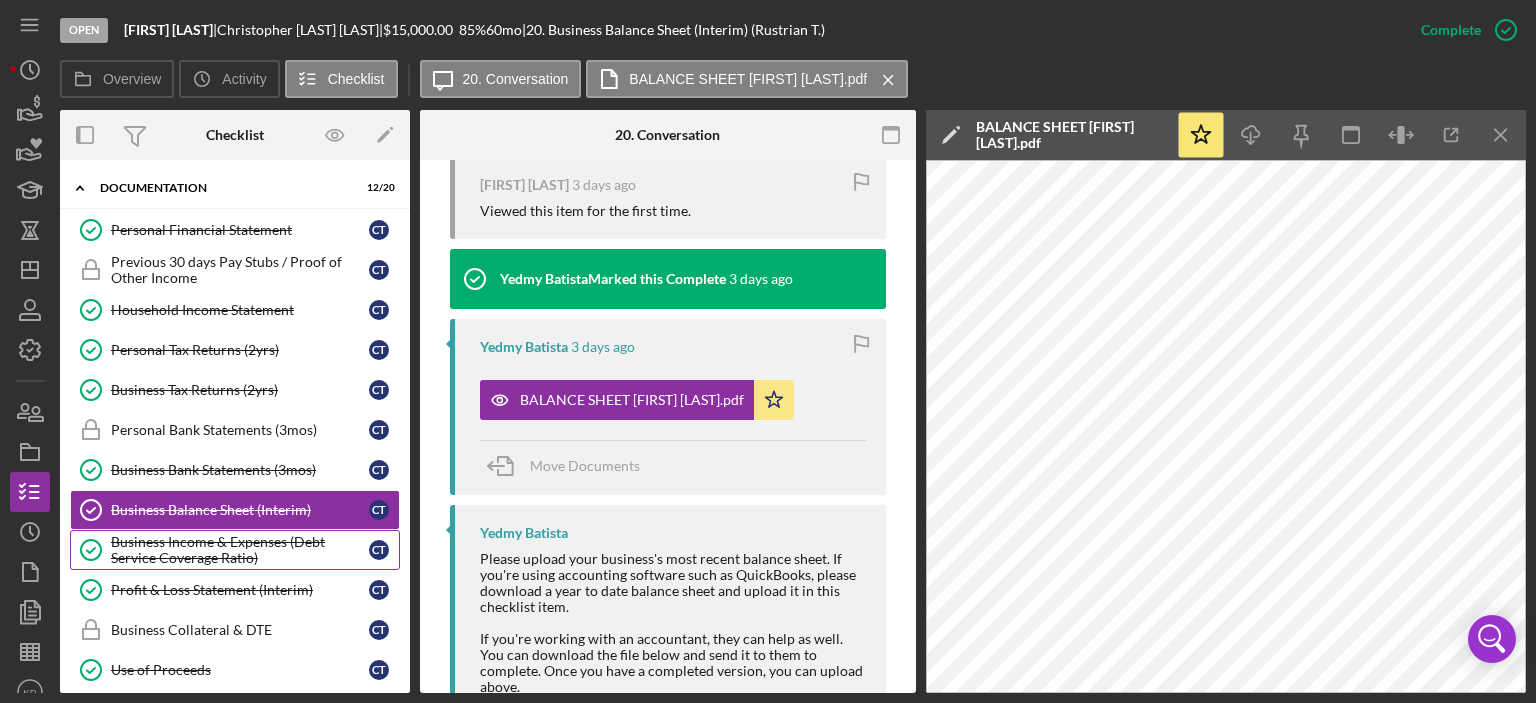 click on "Business Income & Expenses (Debt Service Coverage Ratio)" at bounding box center [240, 550] 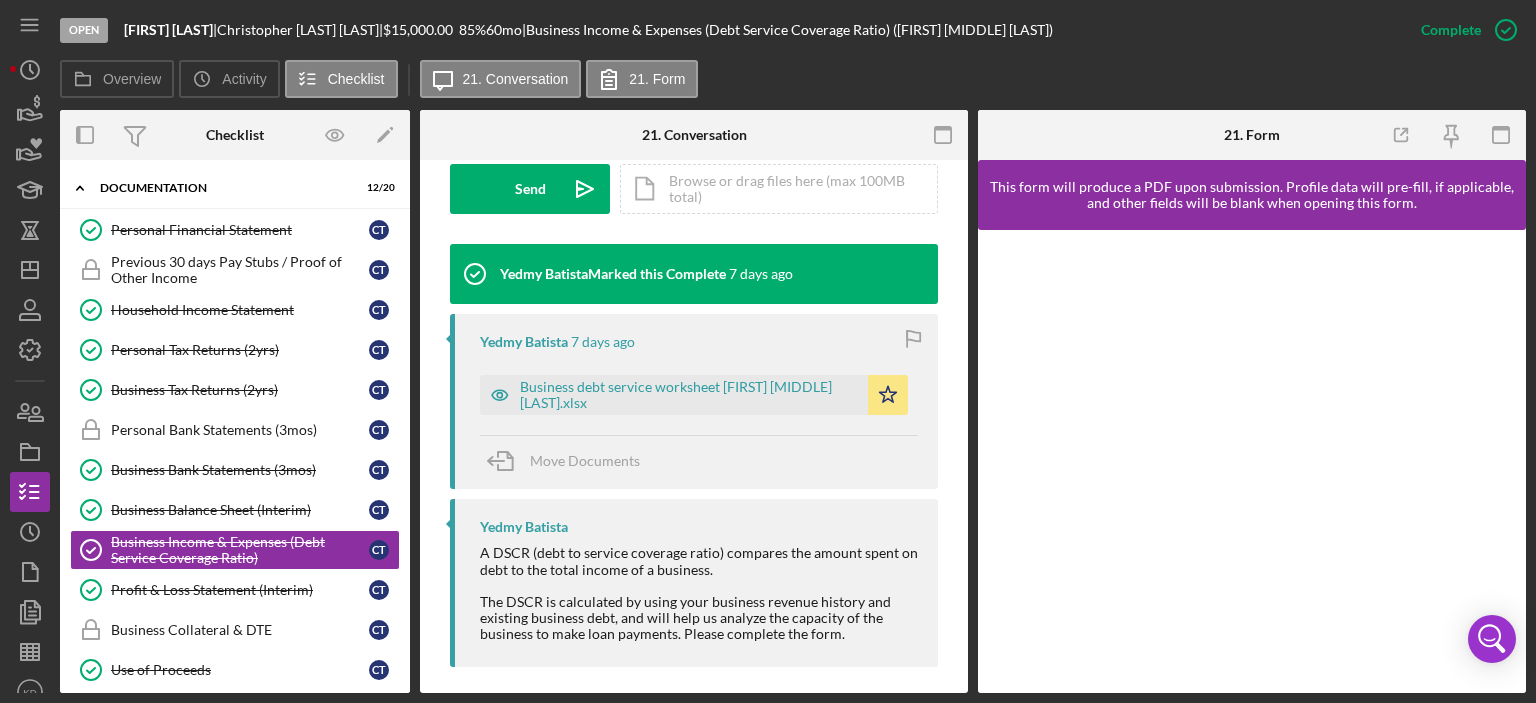 scroll, scrollTop: 618, scrollLeft: 0, axis: vertical 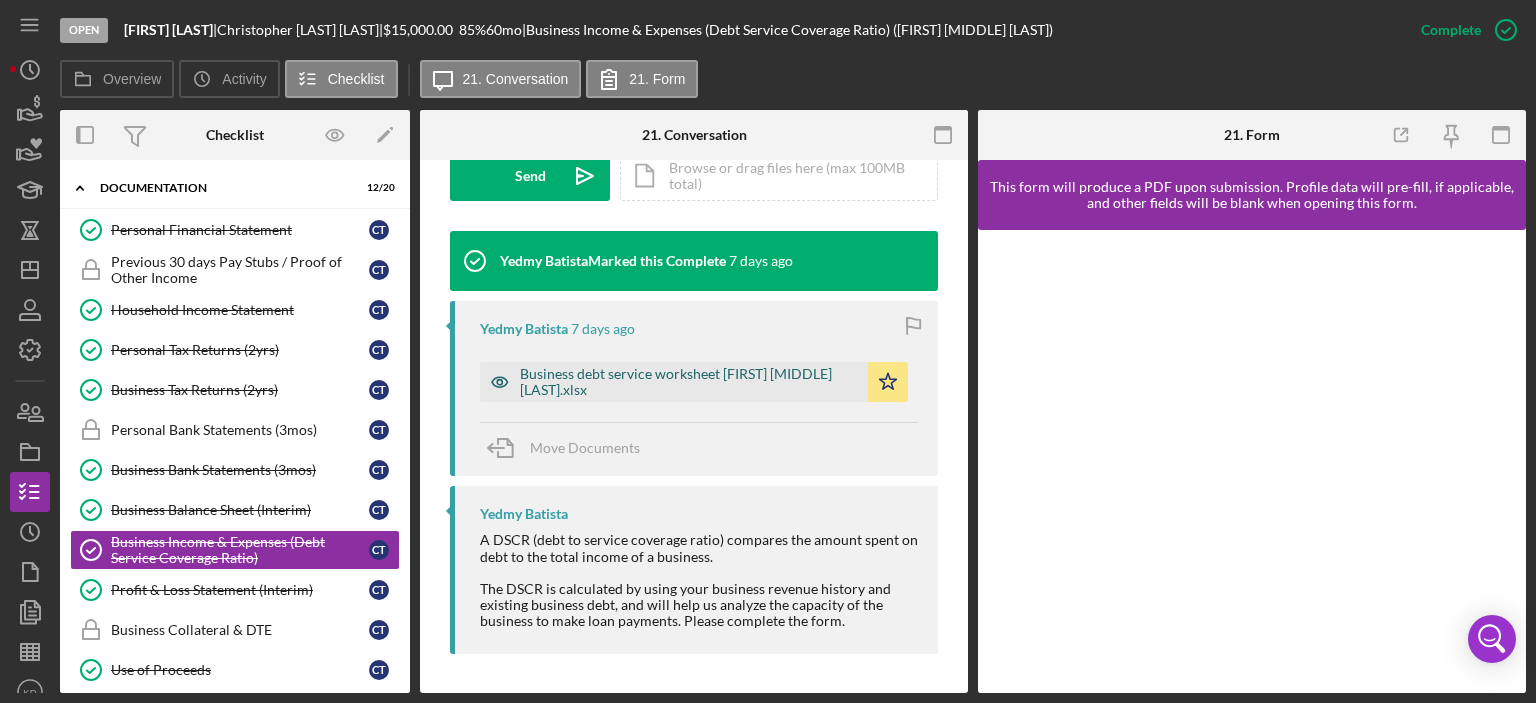 click on "Business debt service worksheet [FIRST] [MIDDLE] [LAST].xlsx" at bounding box center [689, 382] 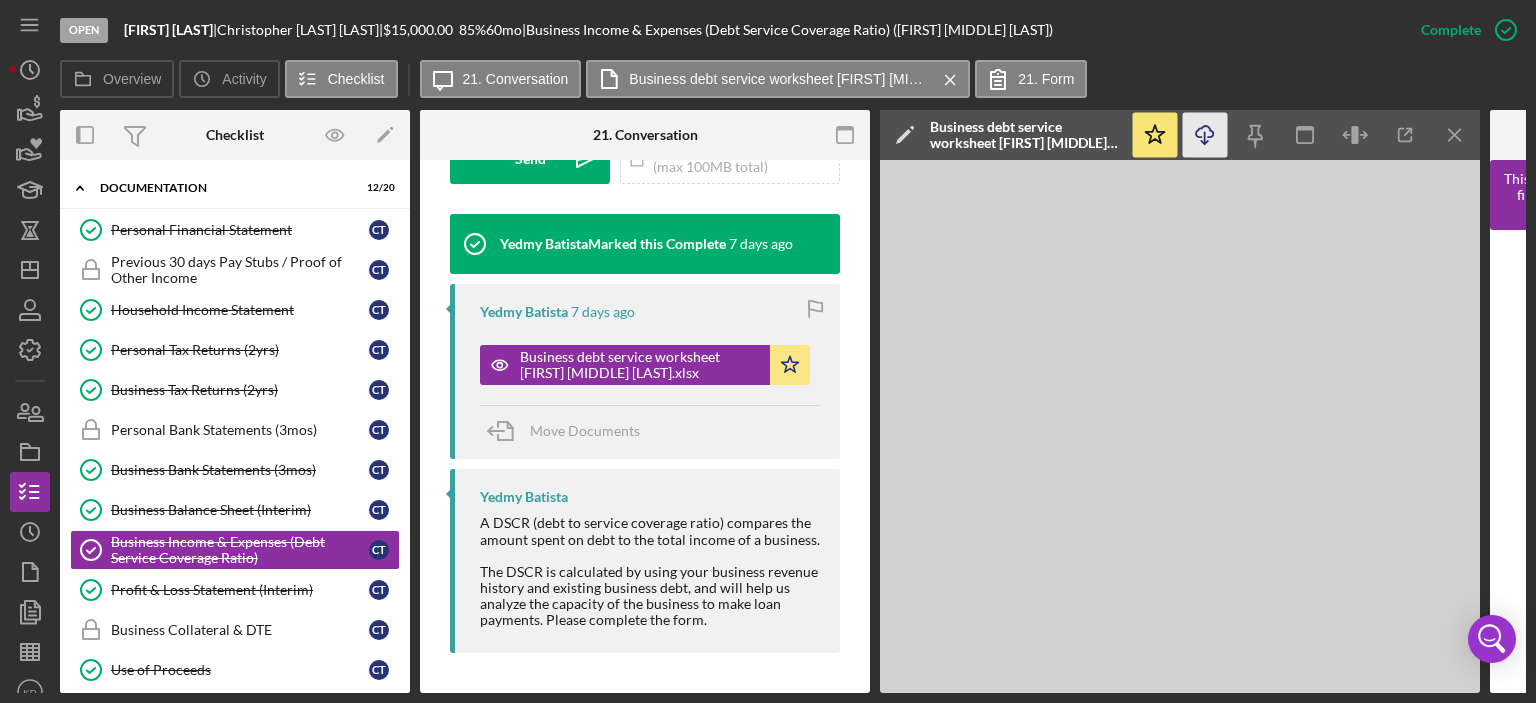 click on "Icon/Download" 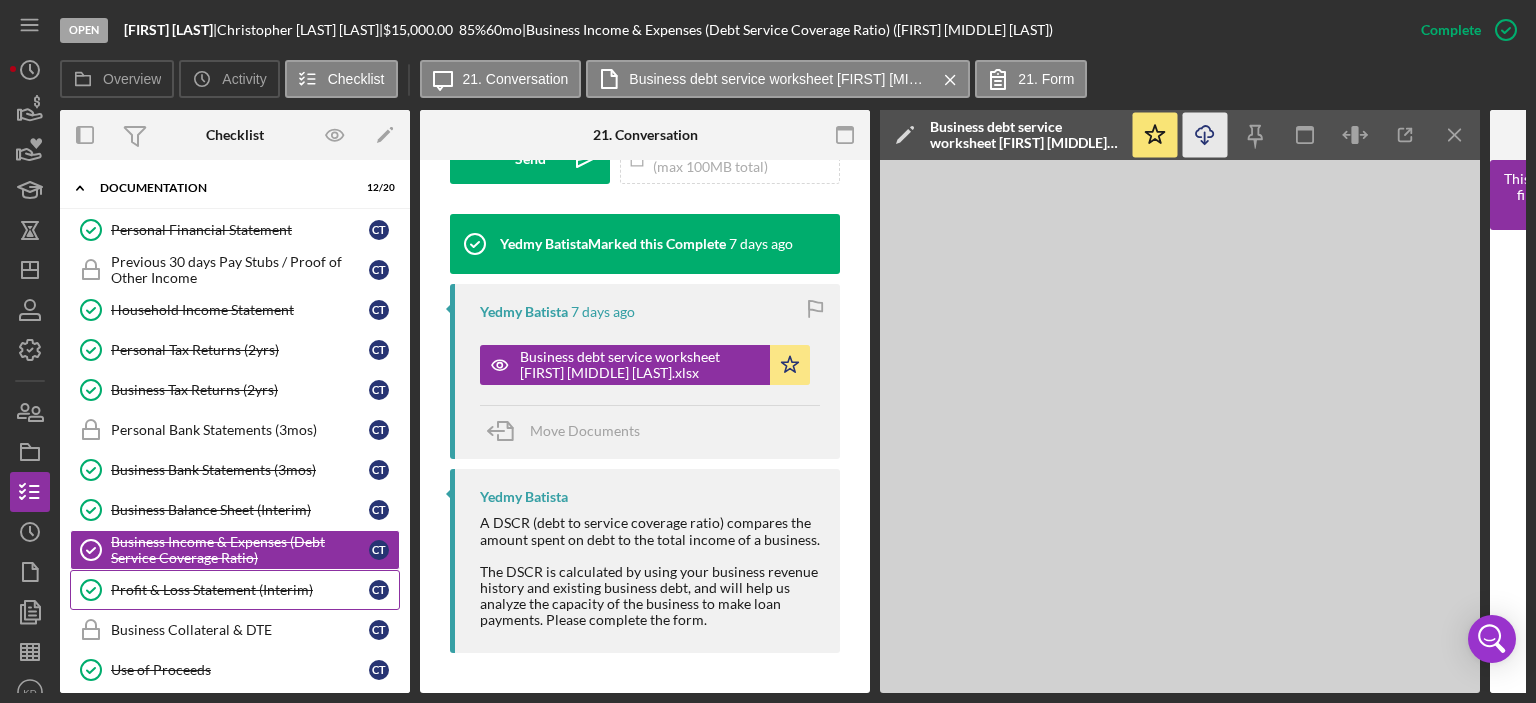 click on "Profit & Loss Statement (Interim)" at bounding box center [240, 590] 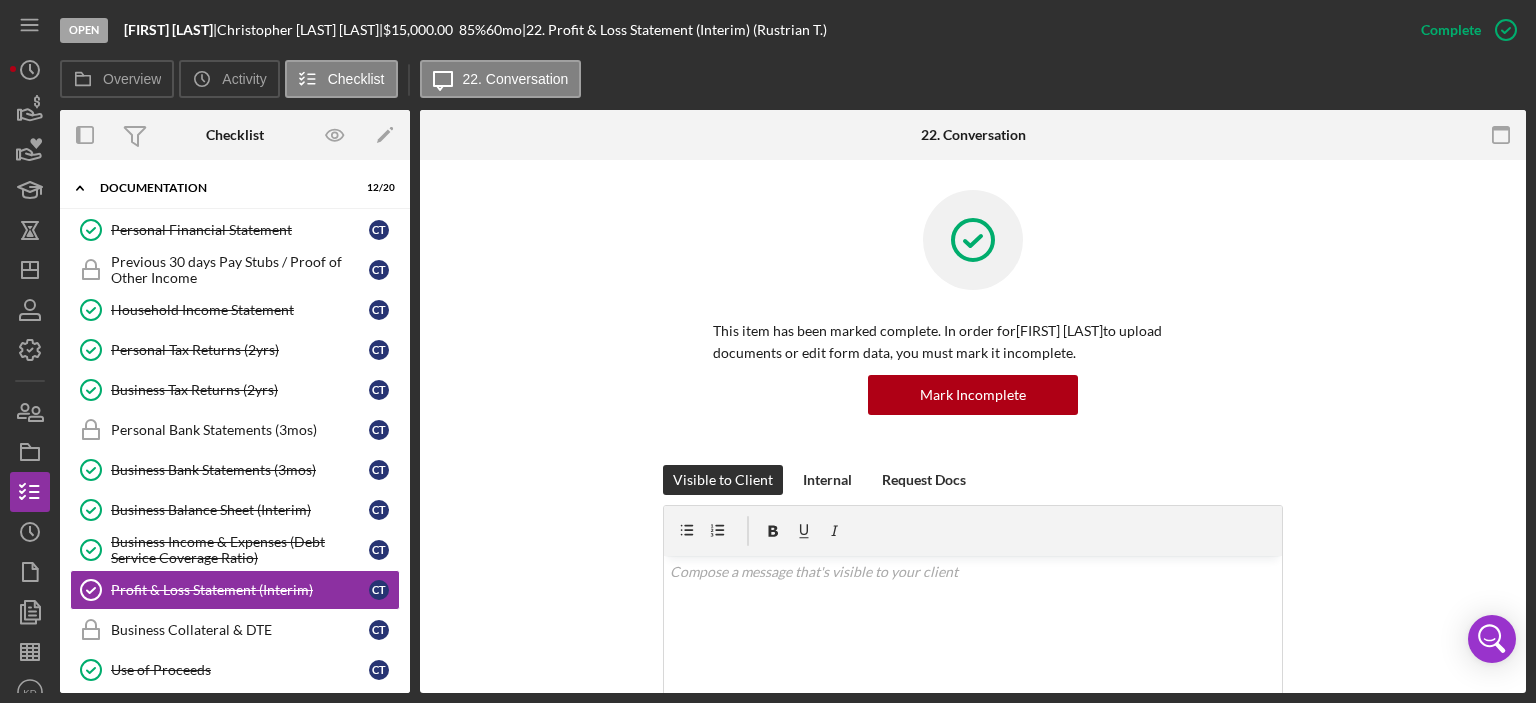click on "This item has been marked complete. In order for  [FIRST] [LAST]   to upload documents or edit form data, you must mark it incomplete. Mark Incomplete Visible to Client Internal Request Docs v Color teal Color pink Remove color Add row above Add row below Add column before Add column after Merge cells Split cells Remove column Remove row Remove table Send Icon/icon-invite-send Icon/Document Browse or drag files here (max 100MB total) Tap to choose files or take a photo Cancel Send Icon/icon-invite-send Icon/Message Comment Yedmy Batista  Marked this Complete    3 days ago Yedmy Batista   3 days ago PROFIT AND LOSS STATEMENT [FIRST] [LAST].pdf Icon/Star Move Documents Yedmy Batista   Please upload a business income statement for the past two years.  This should include all expenses and revenue from the business, and will provide a more detailed summary of the businesses financial operations in the past. Profit &amp; Loss Statement.xls" at bounding box center [973, 766] 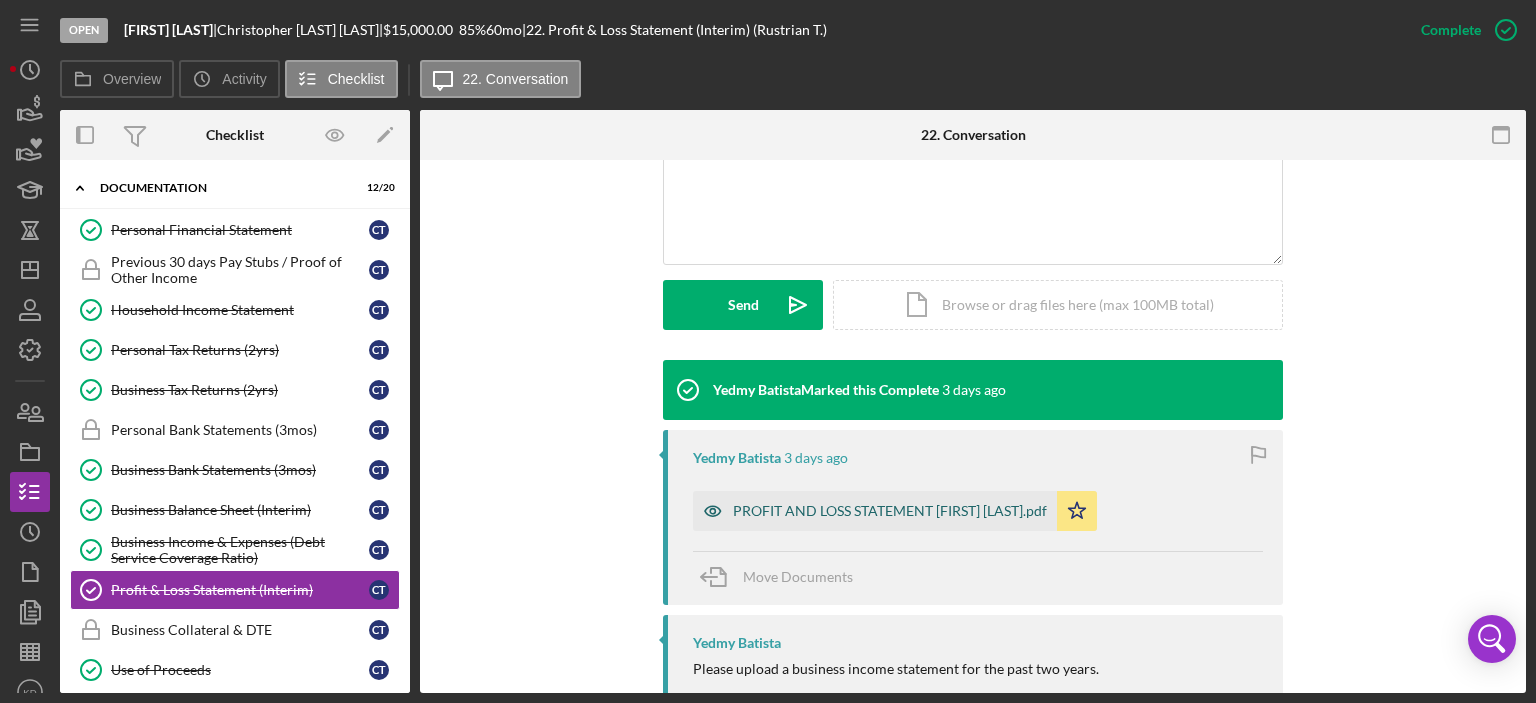 click on "PROFIT AND LOSS STATEMENT [FIRST] [LAST].pdf" at bounding box center [890, 511] 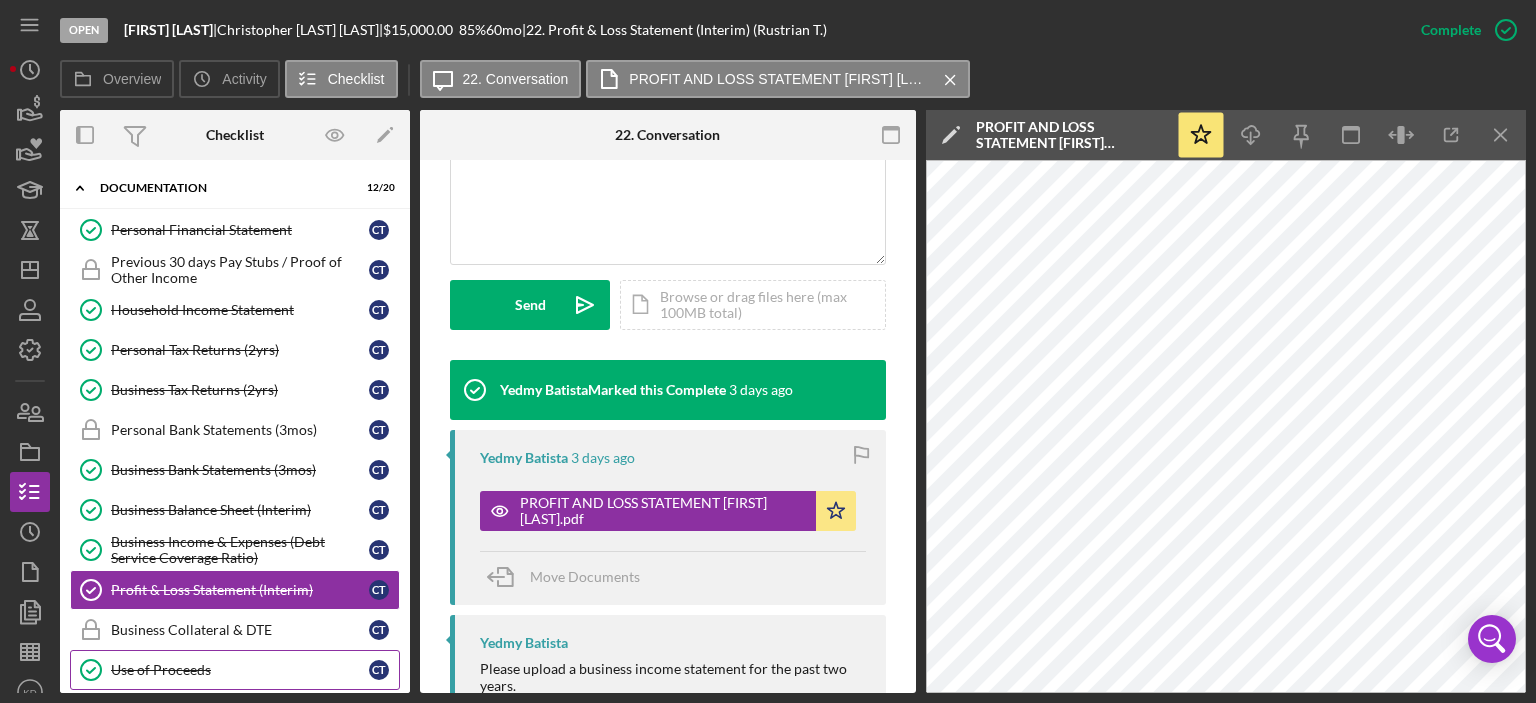 click on "Use of Proceeds" at bounding box center [240, 670] 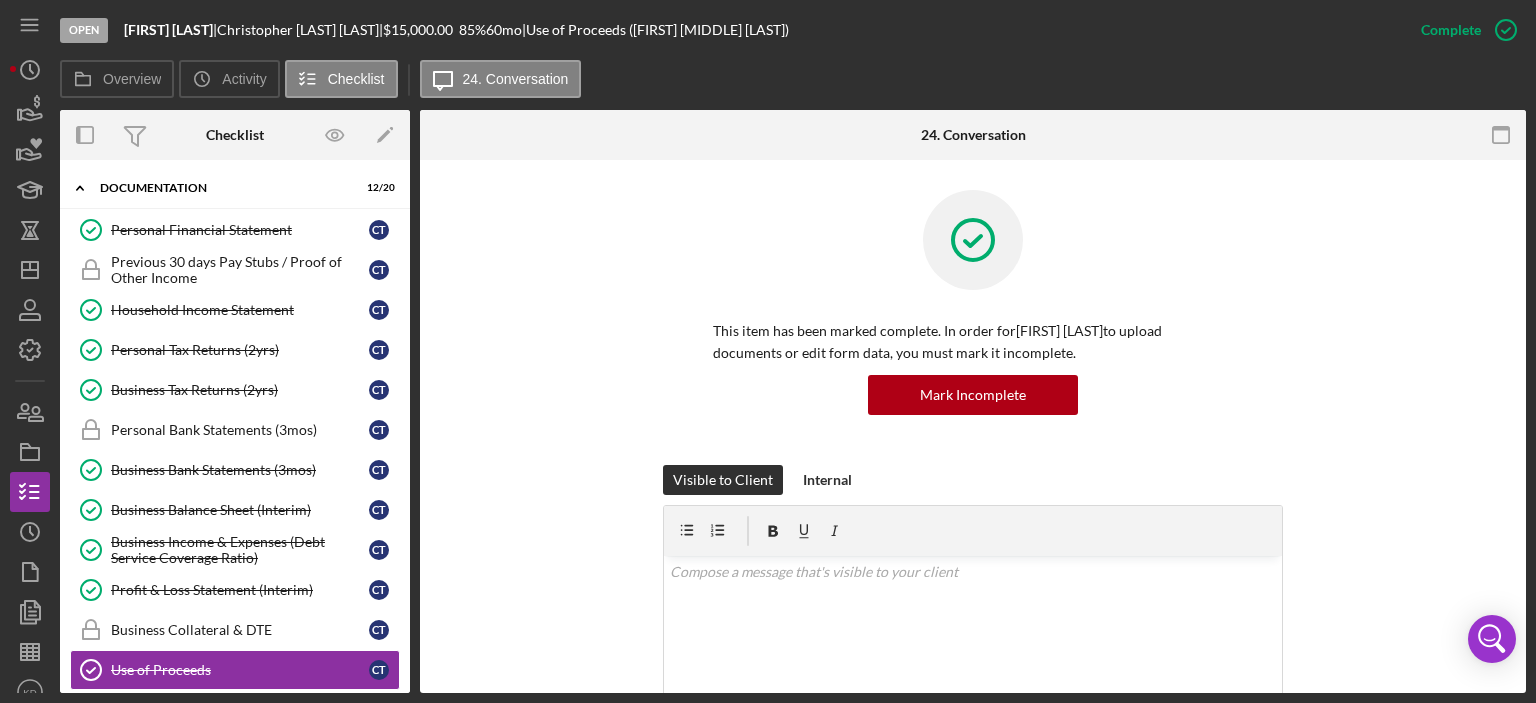 click on "This item has been marked complete. In order for  [FIRST] [LAST]   to upload documents or edit form data, you must mark it incomplete. Mark Incomplete Visible to Client Internal v Color teal Color pink Remove color Add row above Add row below Add column before Add column after Merge cells Split cells Remove column Remove row Remove table Send Icon/icon-invite-send Icon/Document Browse or drag files here (max 100MB total) Tap to choose files or take a photo Cancel Send Icon/icon-invite-send Icon/Message Comment [FIRST] [LAST]   2 days ago Use of Proceeds [FIRST] [LAST].xlsx Icon/Star Move Documents [FIRST] [LAST]   Marked this Complete    7 days ago [FIRST] [LAST]   7 days ago Use of Proceeds [FIRST] [LAST].xlsx Icon/Star Move Documents [FIRST] [LAST]
In this section we ask about the uses of your loan capital request, and any other sources of funding you and your business have obtained.  Please fill out the above form and save before leaving the page.
Use of Proceeds.xls" at bounding box center [973, 872] 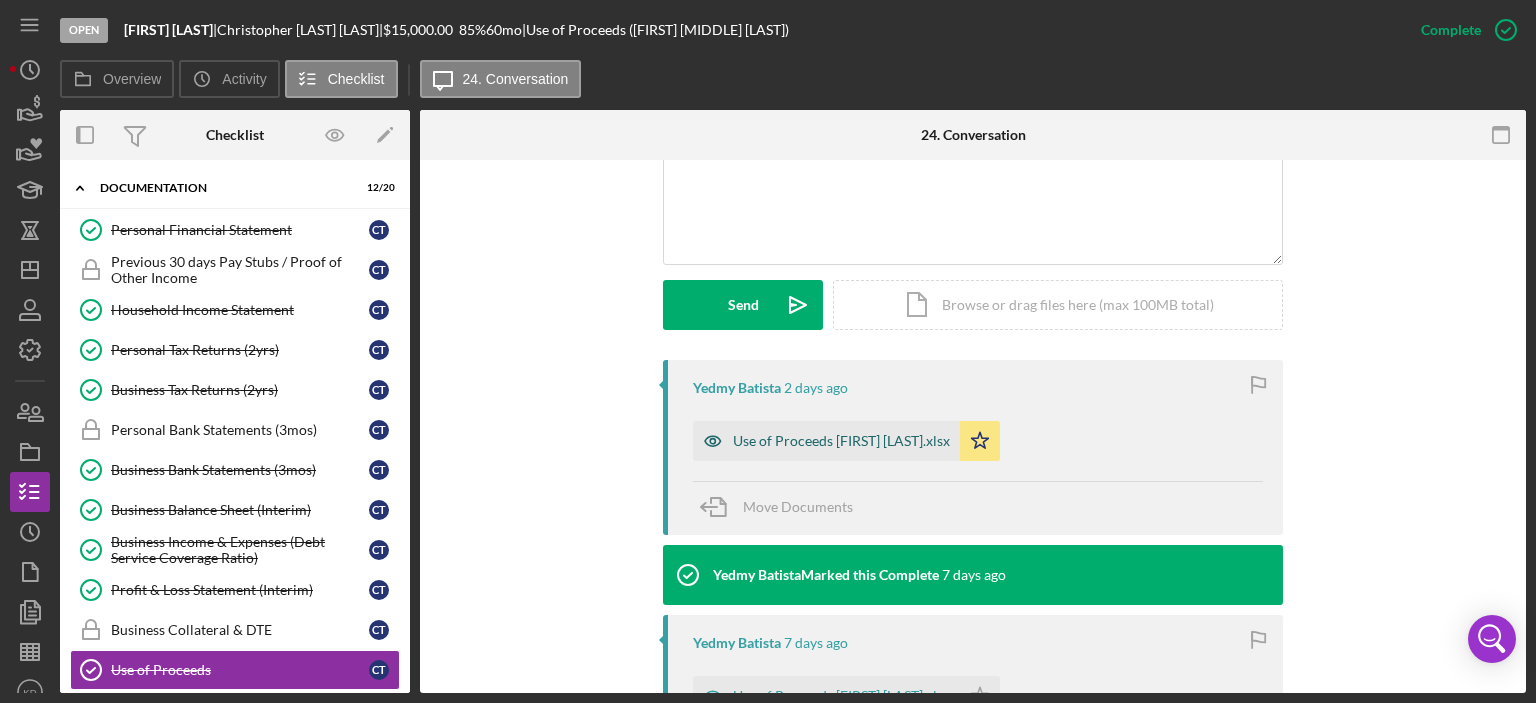 click on "Use of Proceeds [FIRST] [LAST].xlsx" at bounding box center (841, 441) 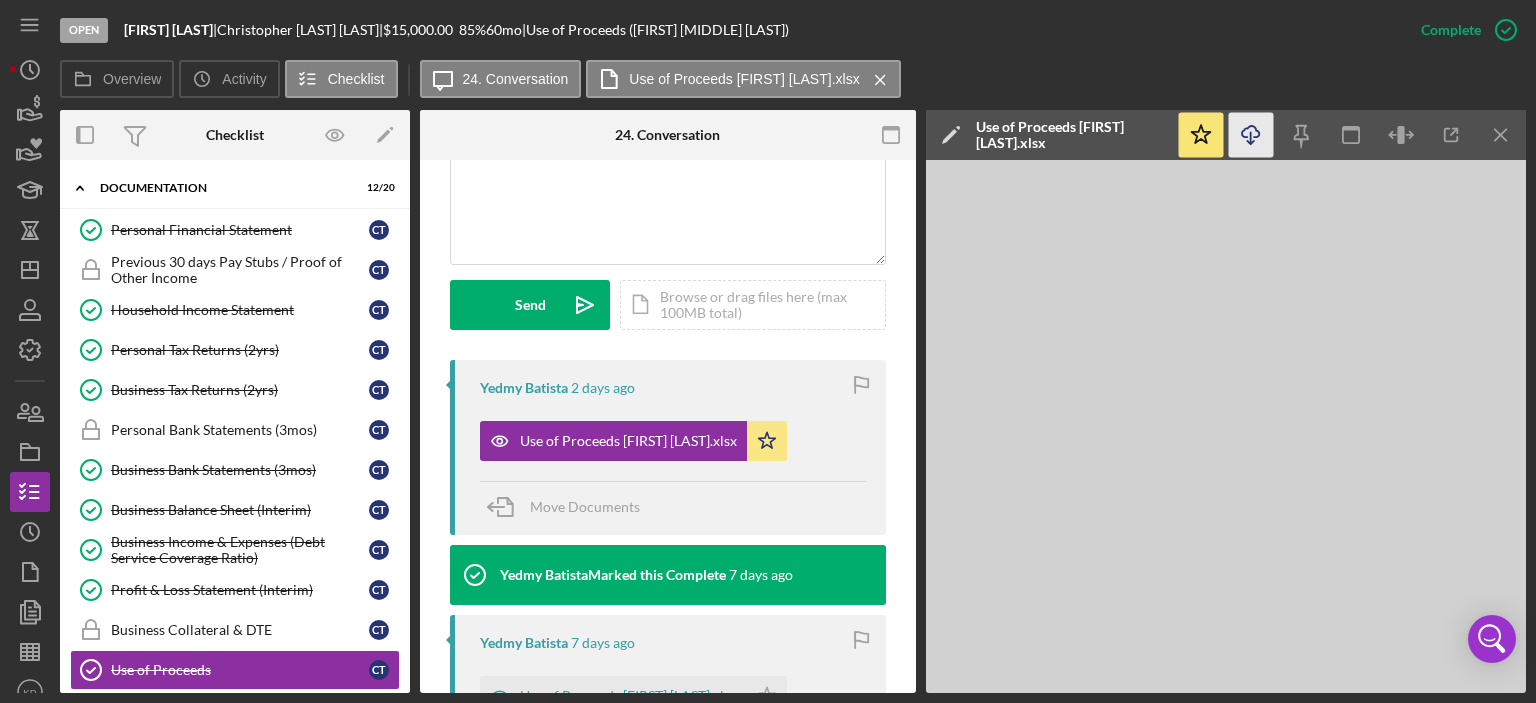 click on "Icon/Download" 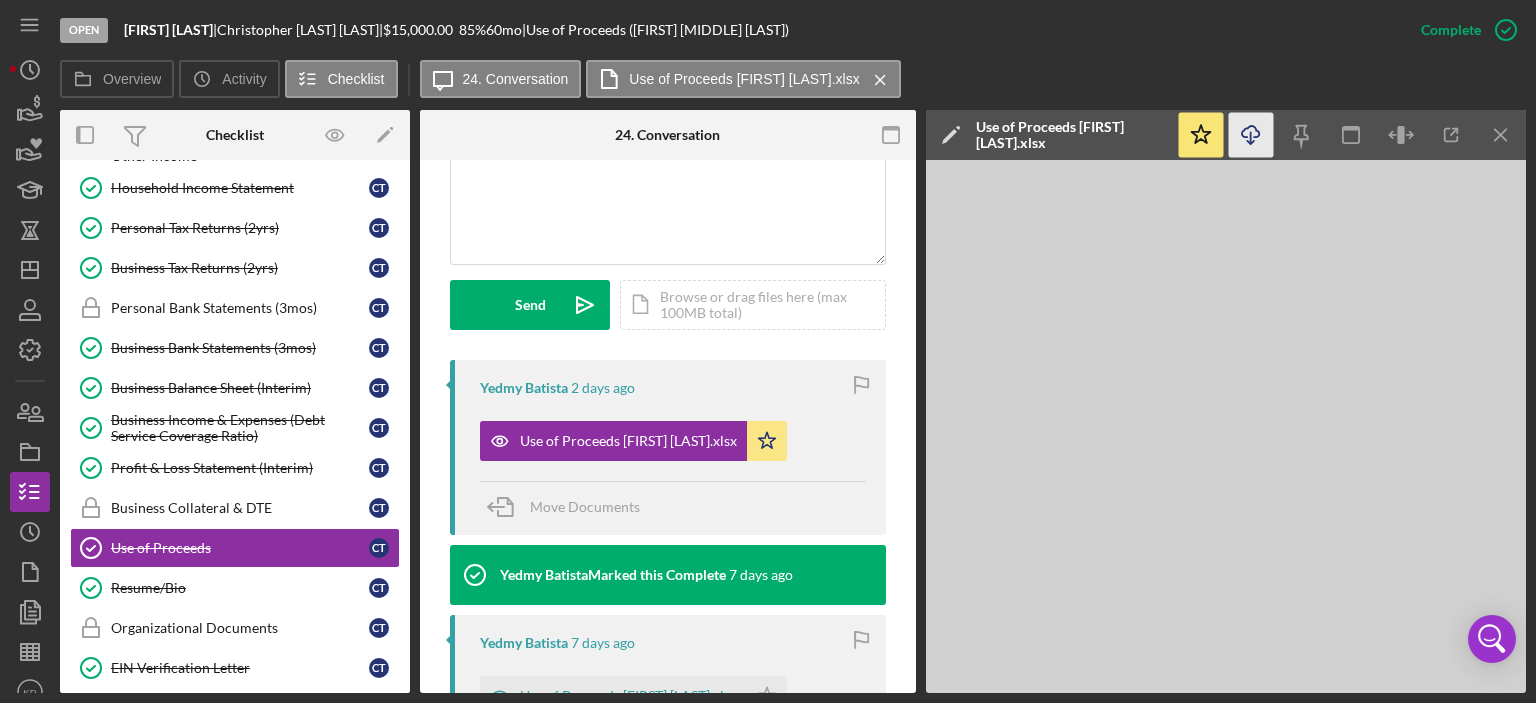 scroll, scrollTop: 588, scrollLeft: 0, axis: vertical 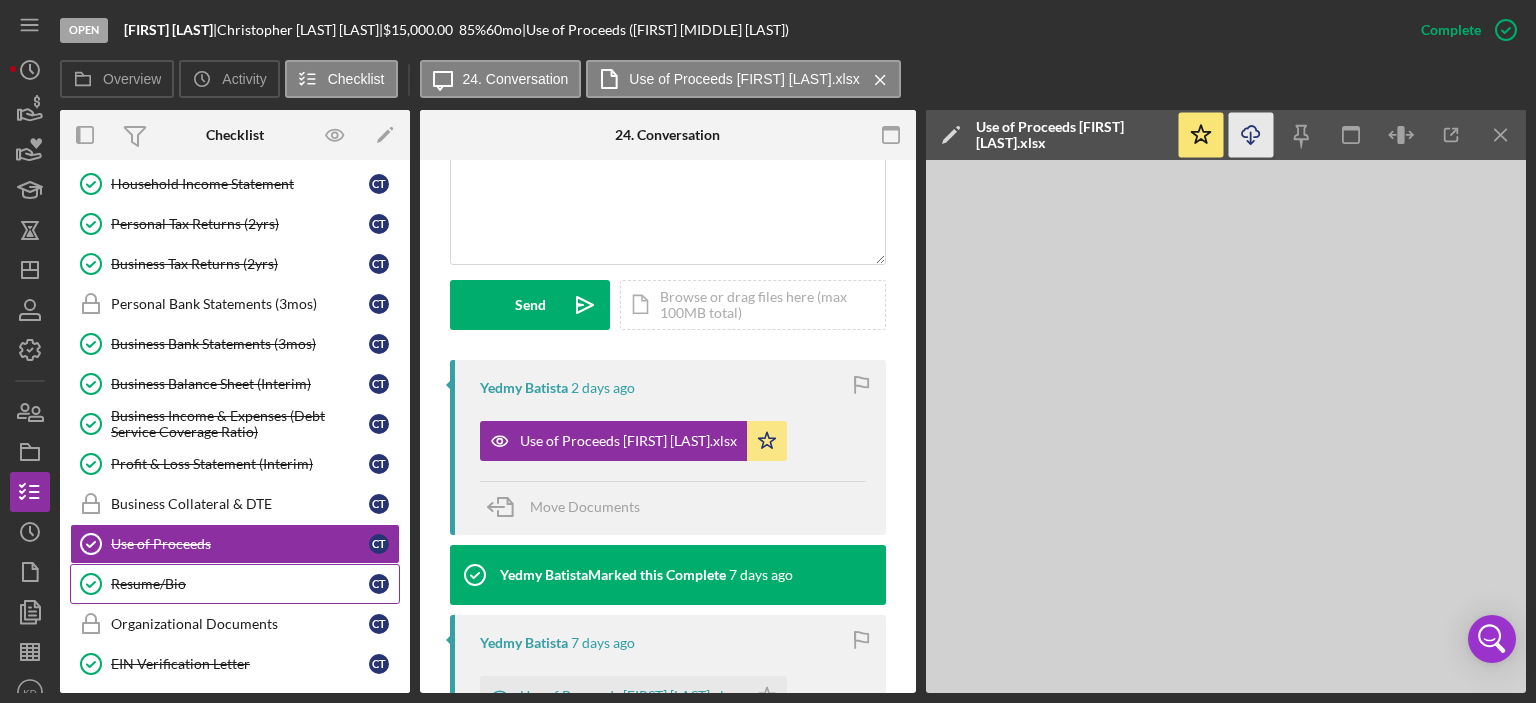 click on "Resume/Bio" at bounding box center (240, 584) 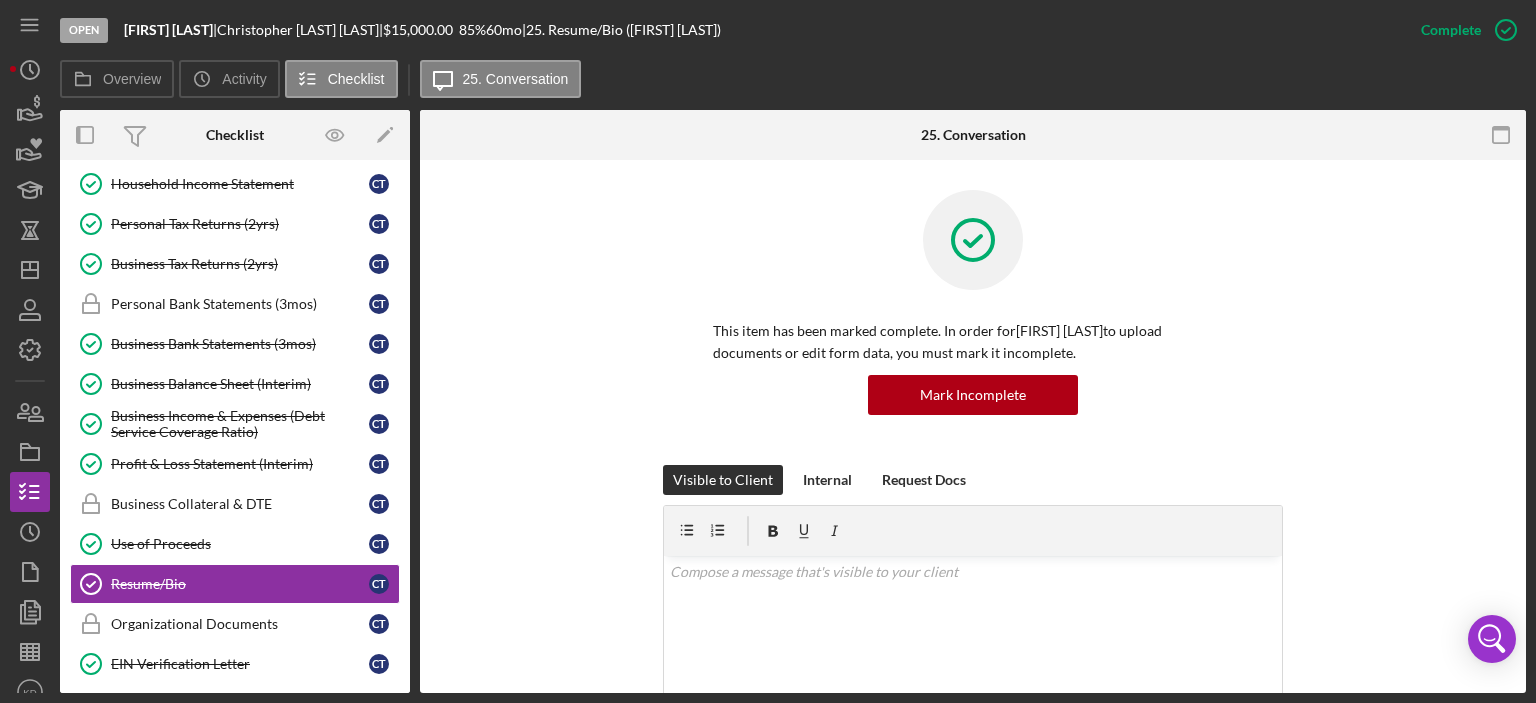 scroll, scrollTop: 467, scrollLeft: 0, axis: vertical 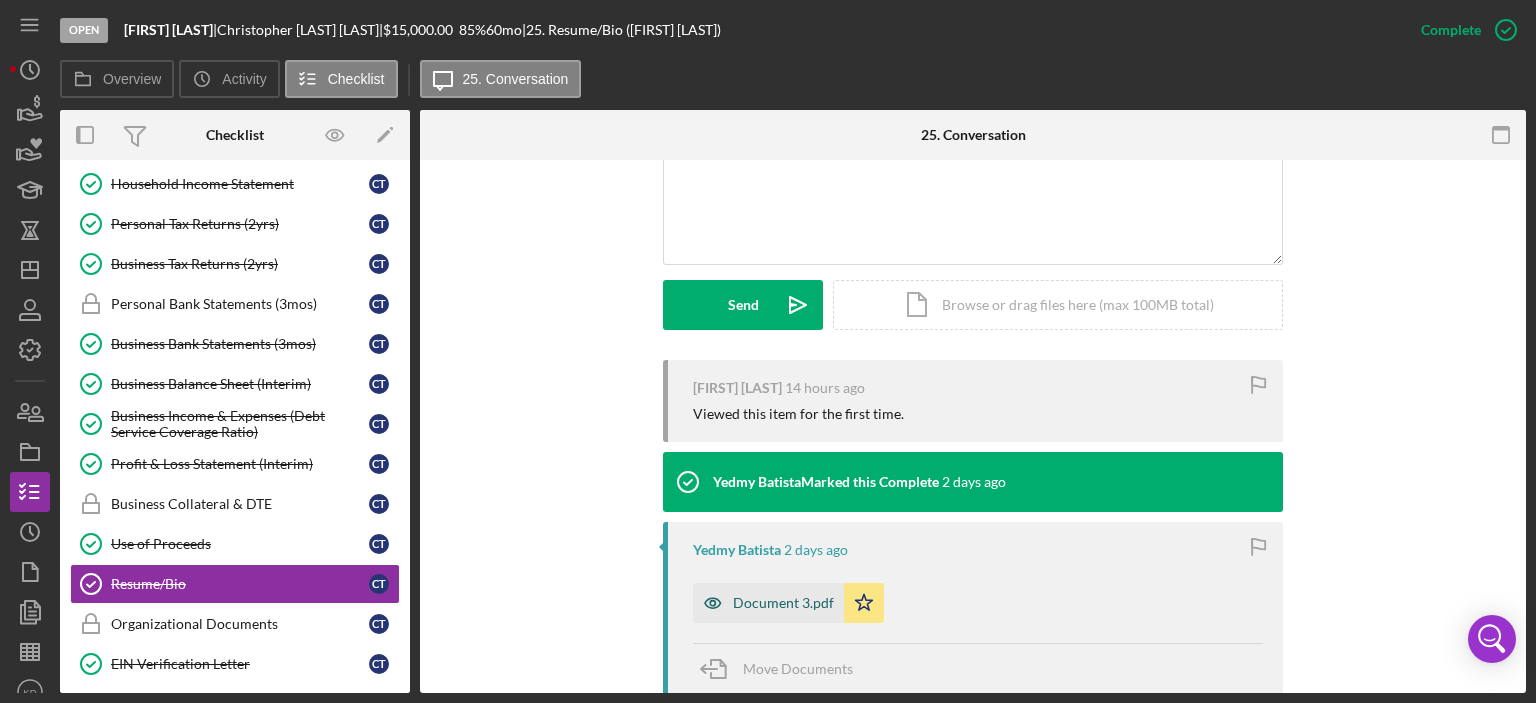 click on "Document 3.pdf" at bounding box center (783, 603) 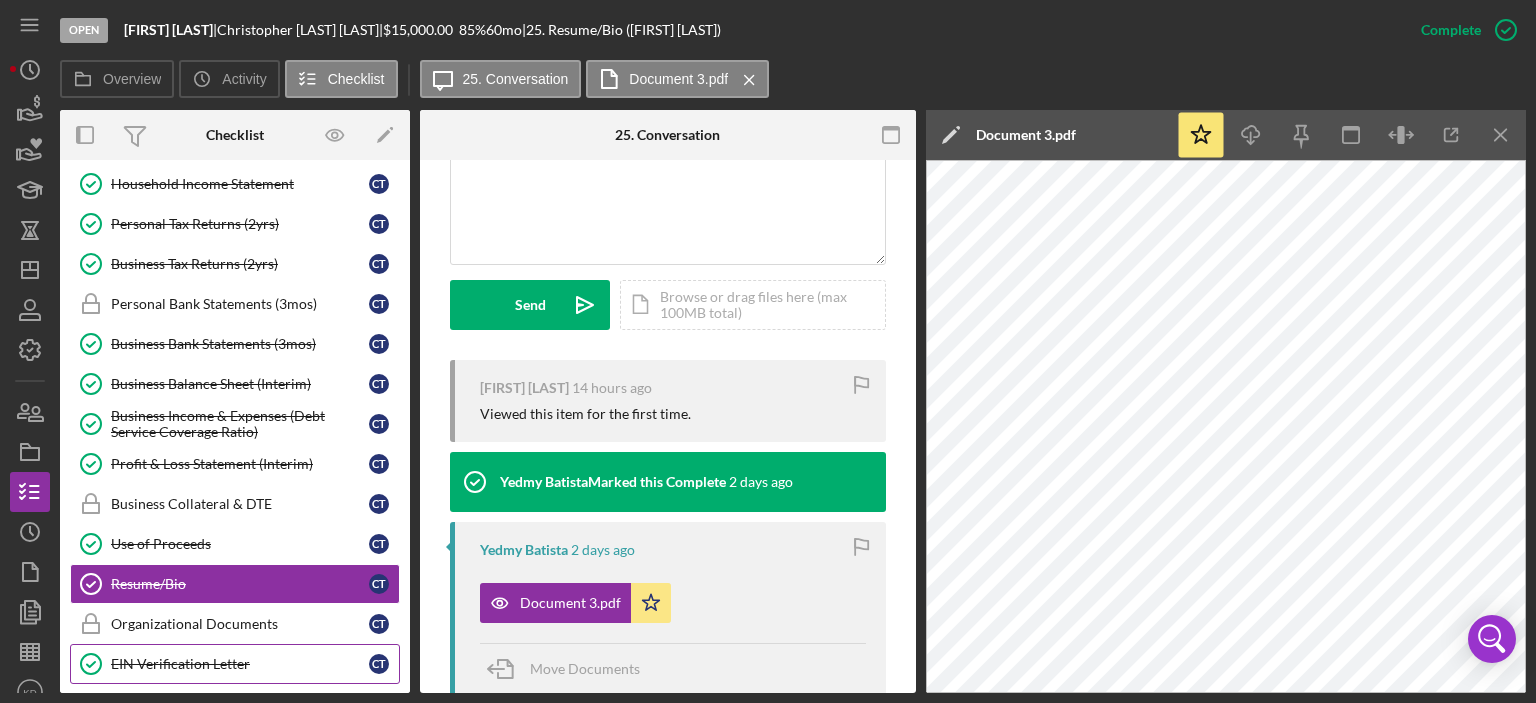 click on "EIN Verification Letter" at bounding box center (240, 664) 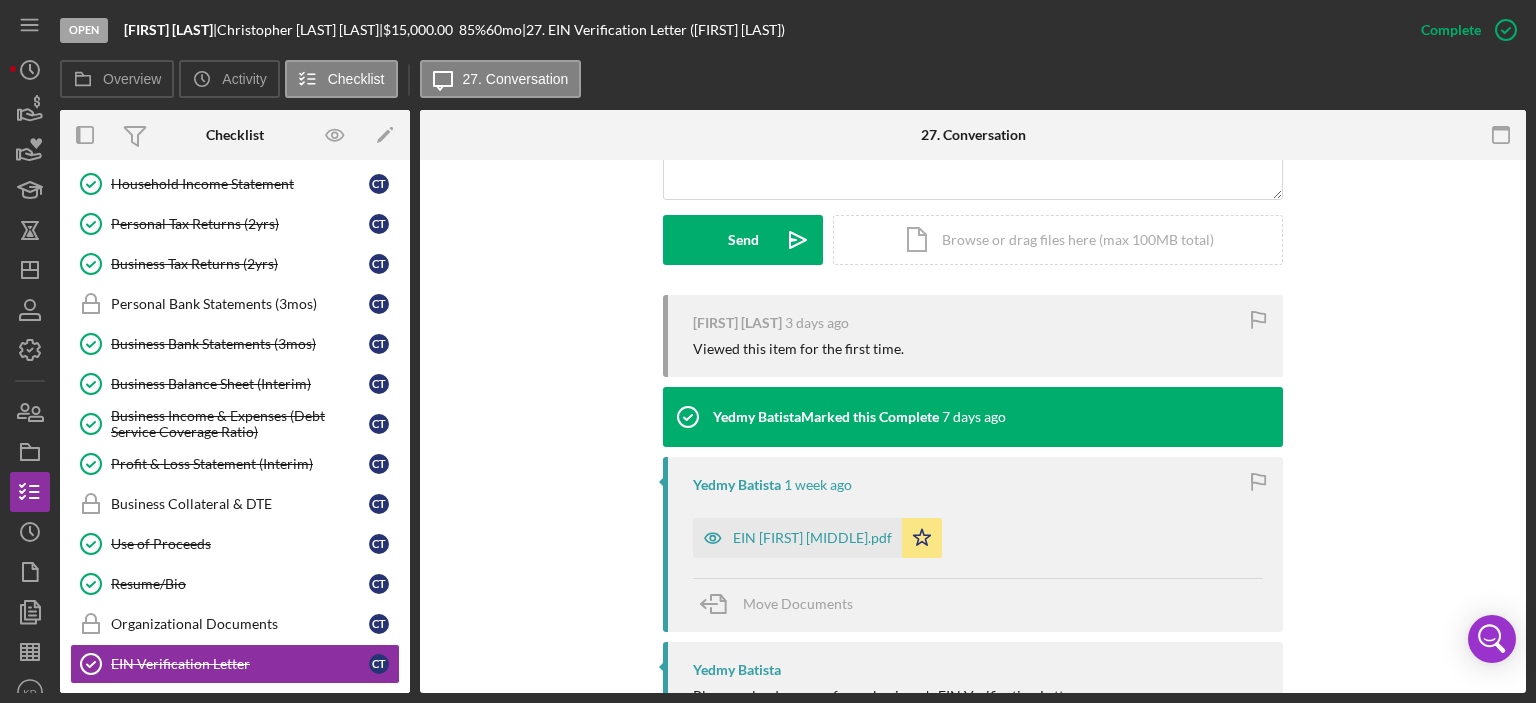 scroll, scrollTop: 552, scrollLeft: 0, axis: vertical 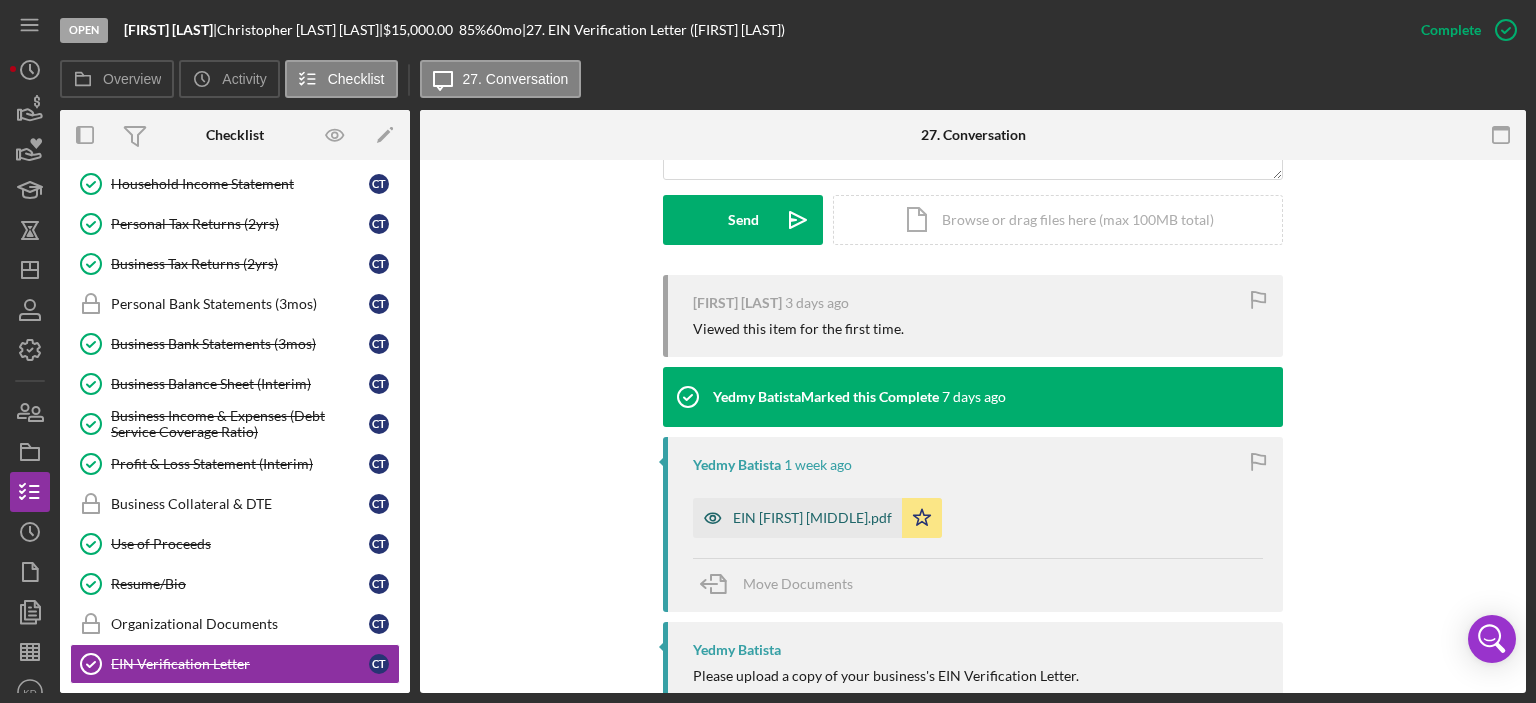 click on "EIN [FIRST] [MIDDLE].pdf" at bounding box center [812, 518] 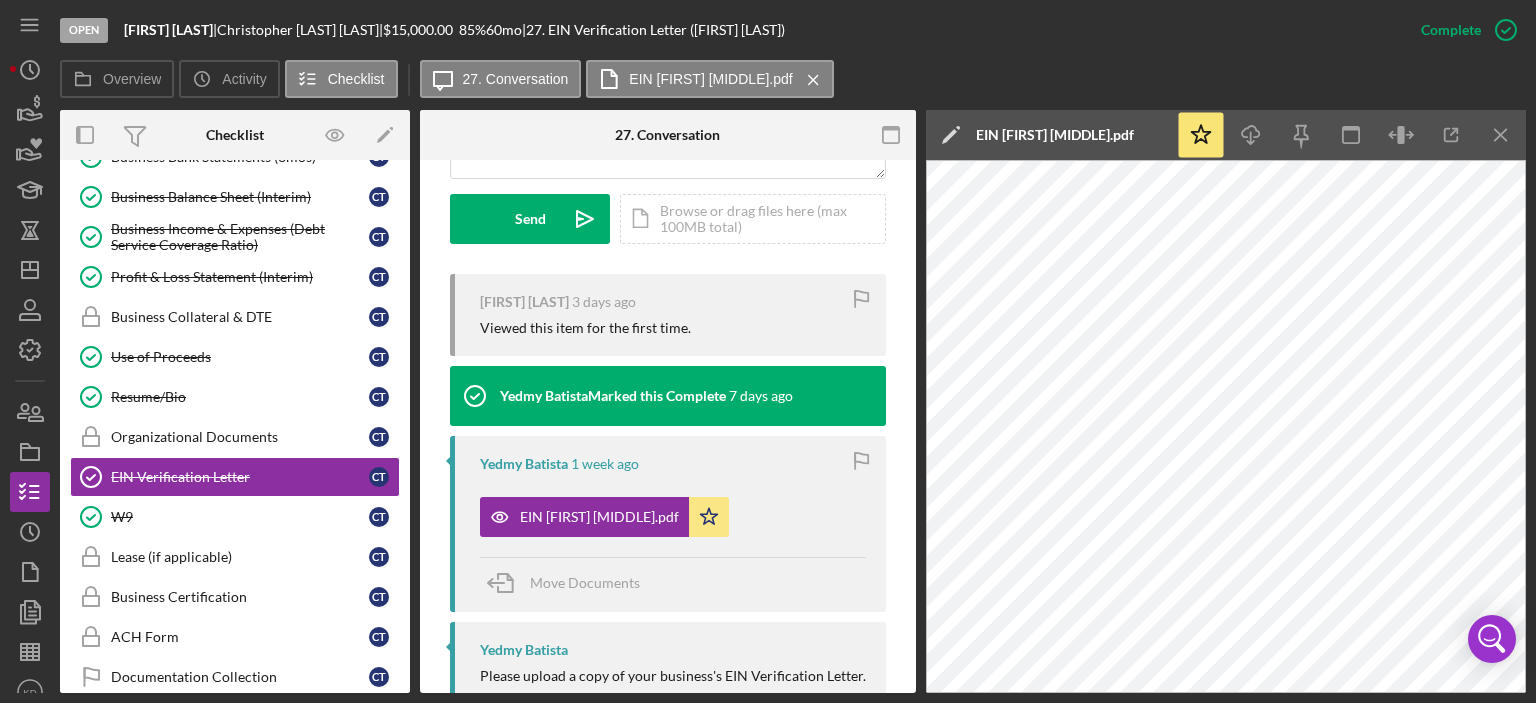 scroll, scrollTop: 818, scrollLeft: 0, axis: vertical 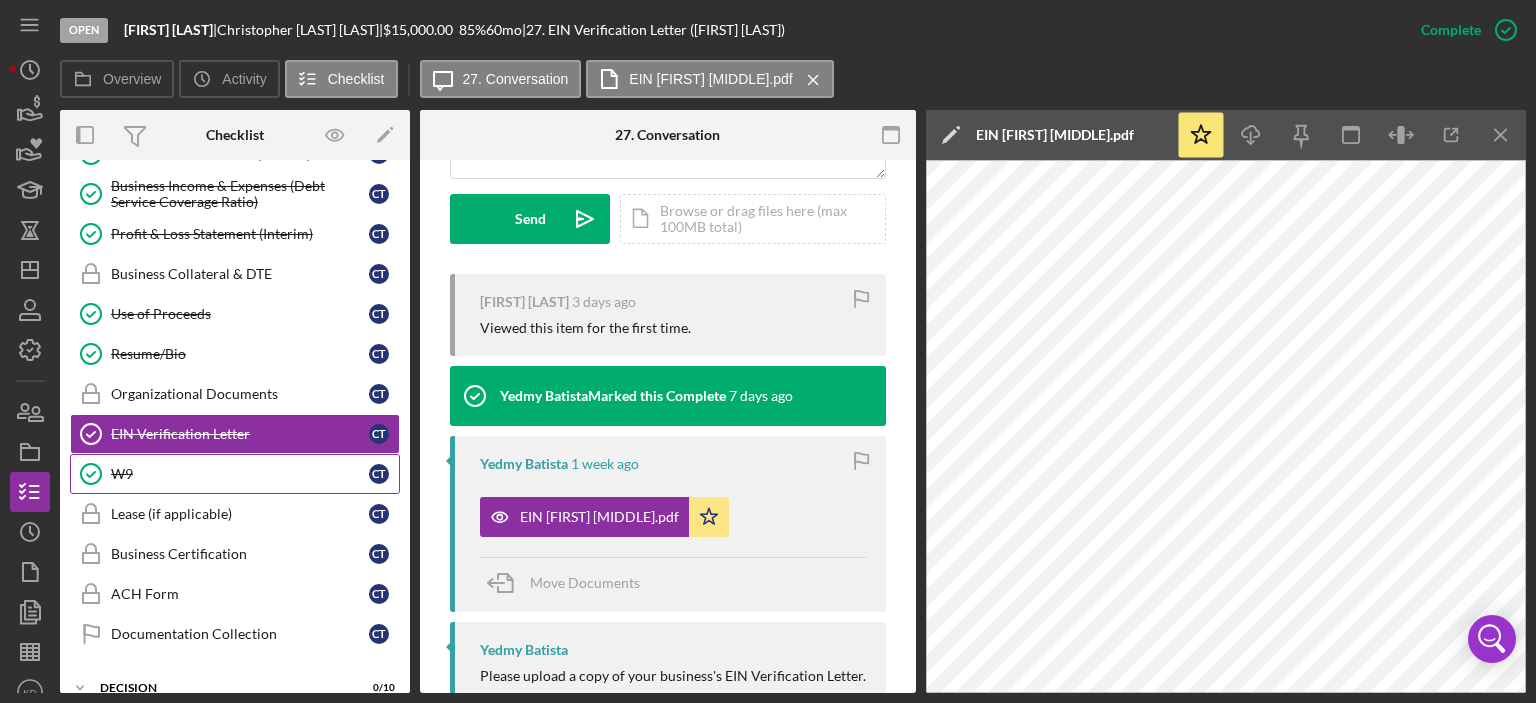 click on "W9" at bounding box center (240, 474) 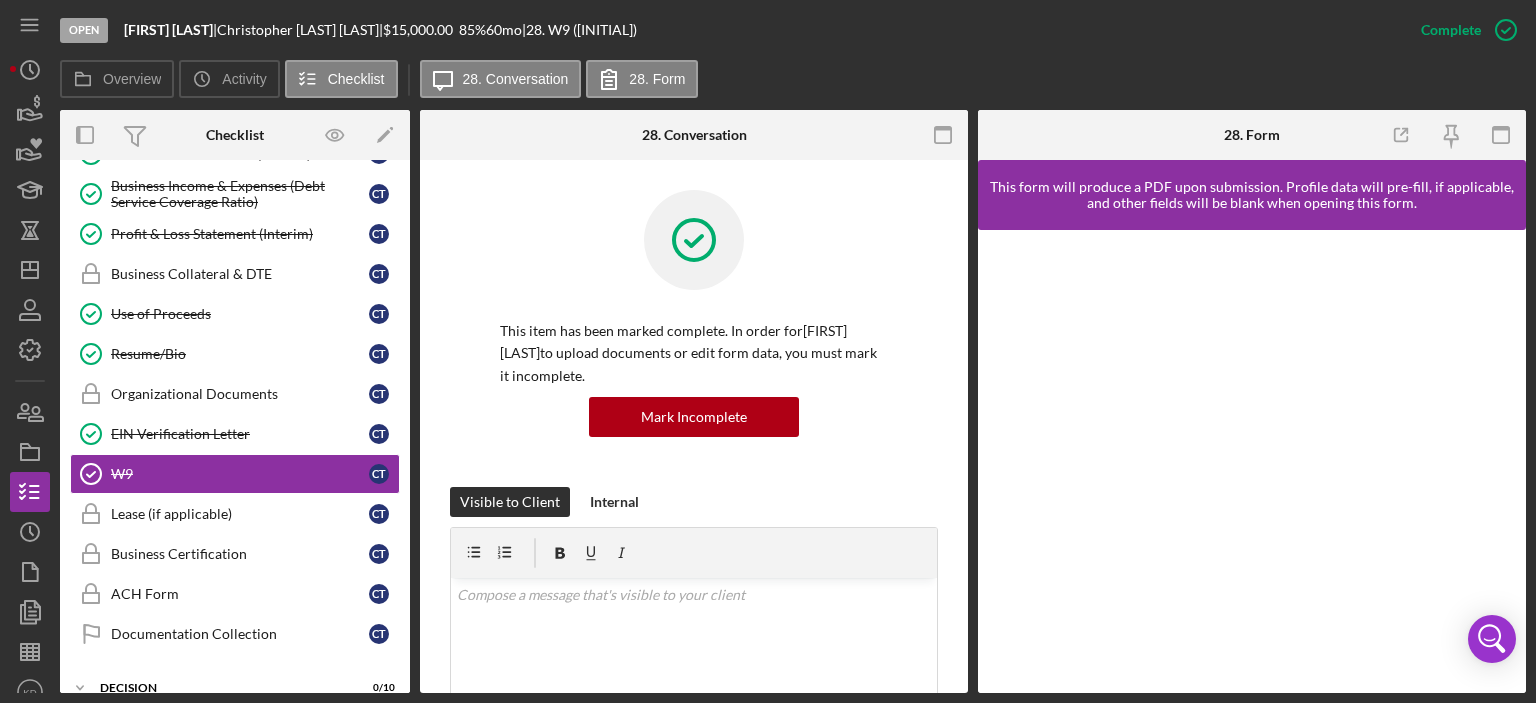 scroll, scrollTop: 467, scrollLeft: 0, axis: vertical 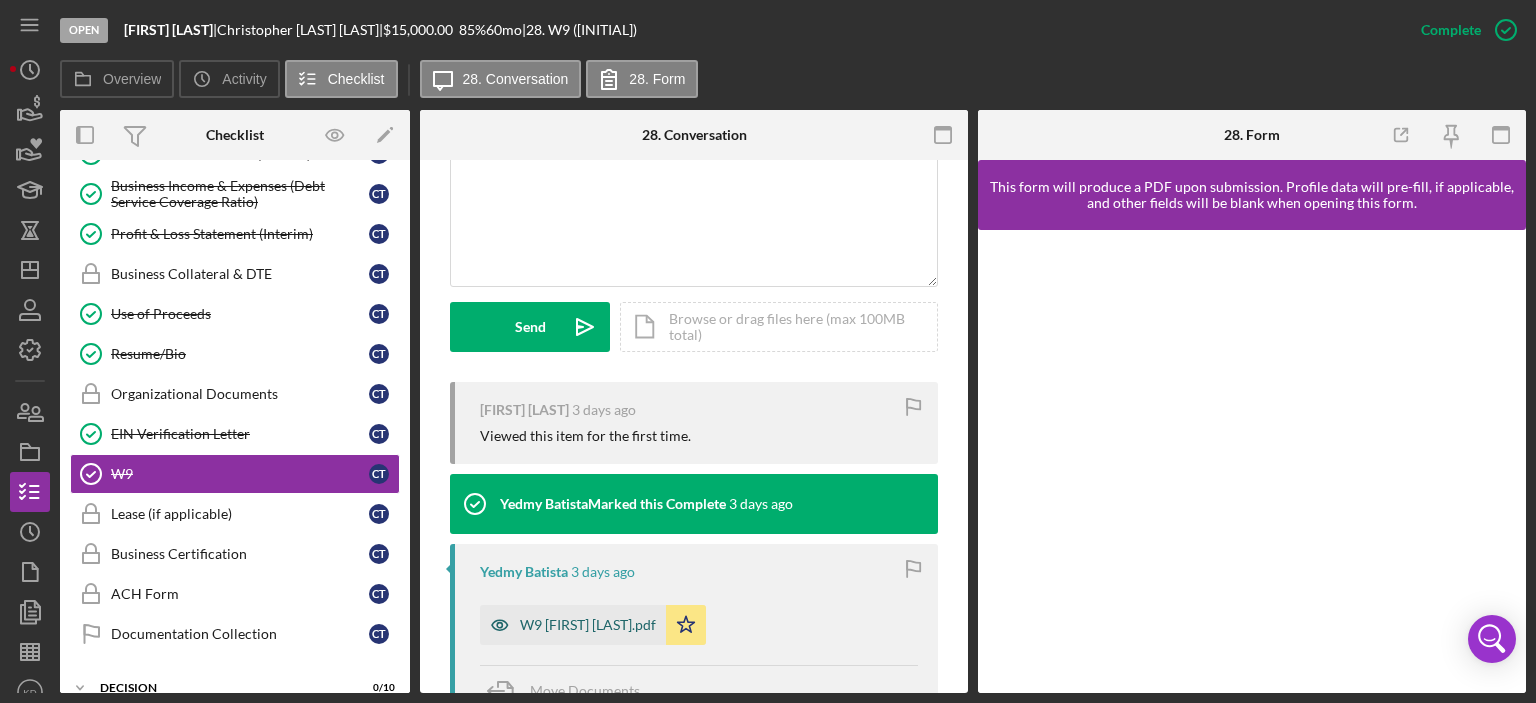 click on "W9 [FIRST] [LAST].pdf" at bounding box center (588, 625) 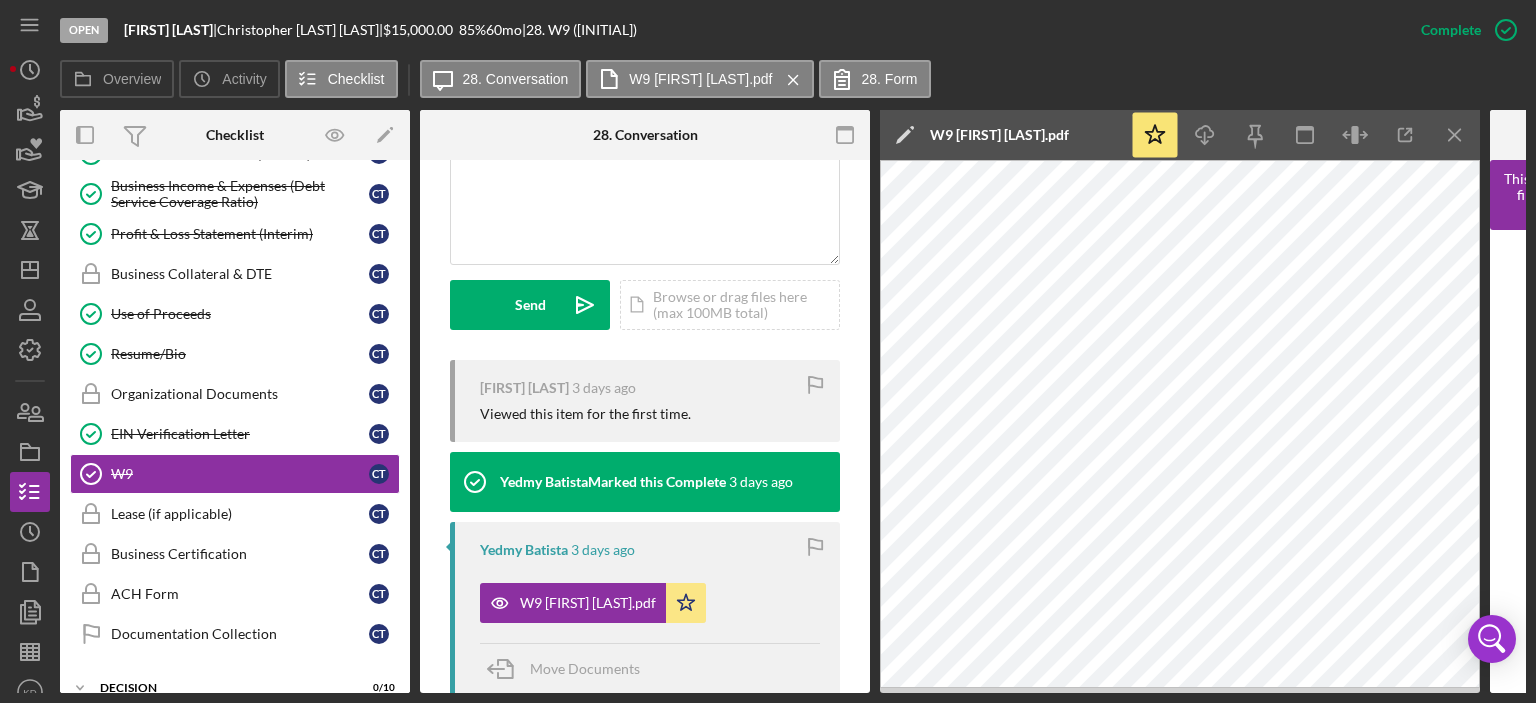 scroll, scrollTop: 356, scrollLeft: 0, axis: vertical 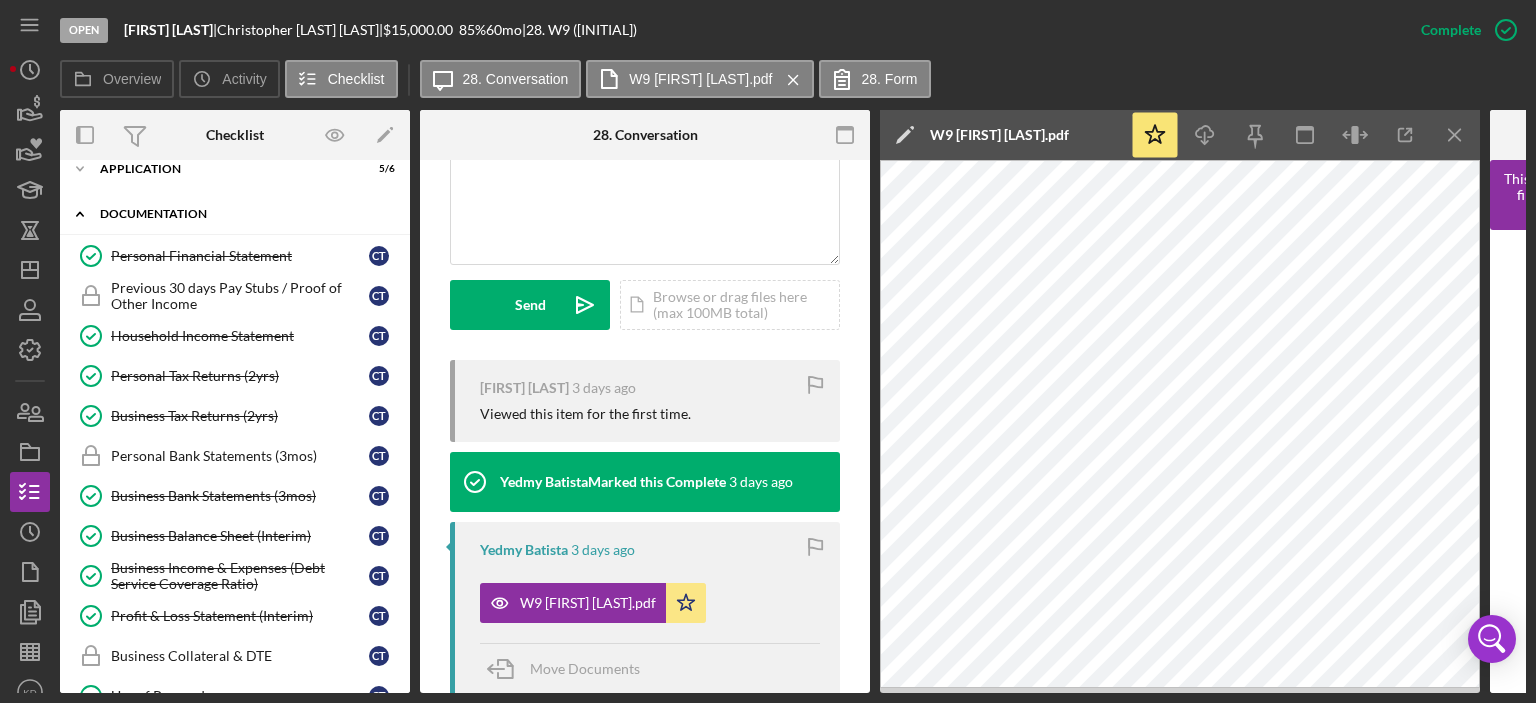 click on "Icon/Expander" 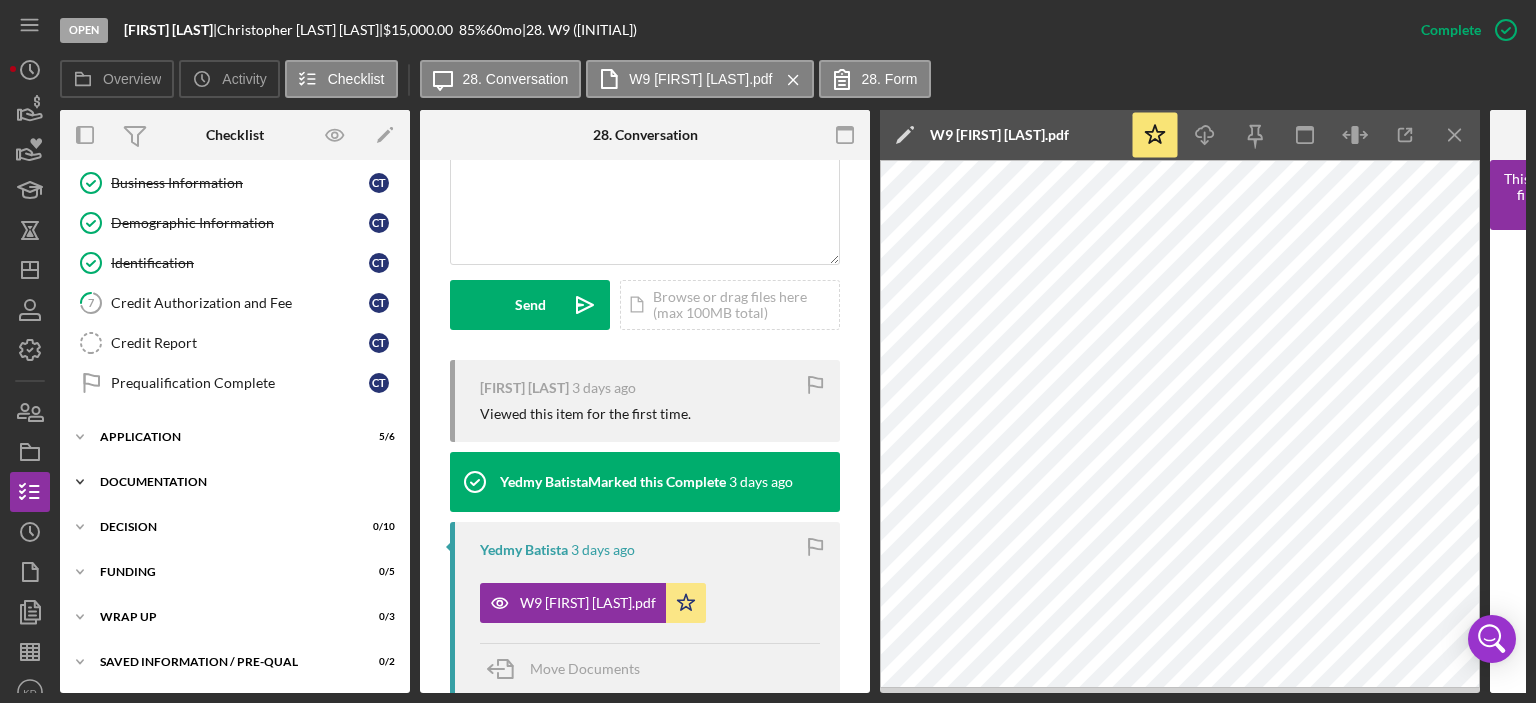 scroll, scrollTop: 169, scrollLeft: 0, axis: vertical 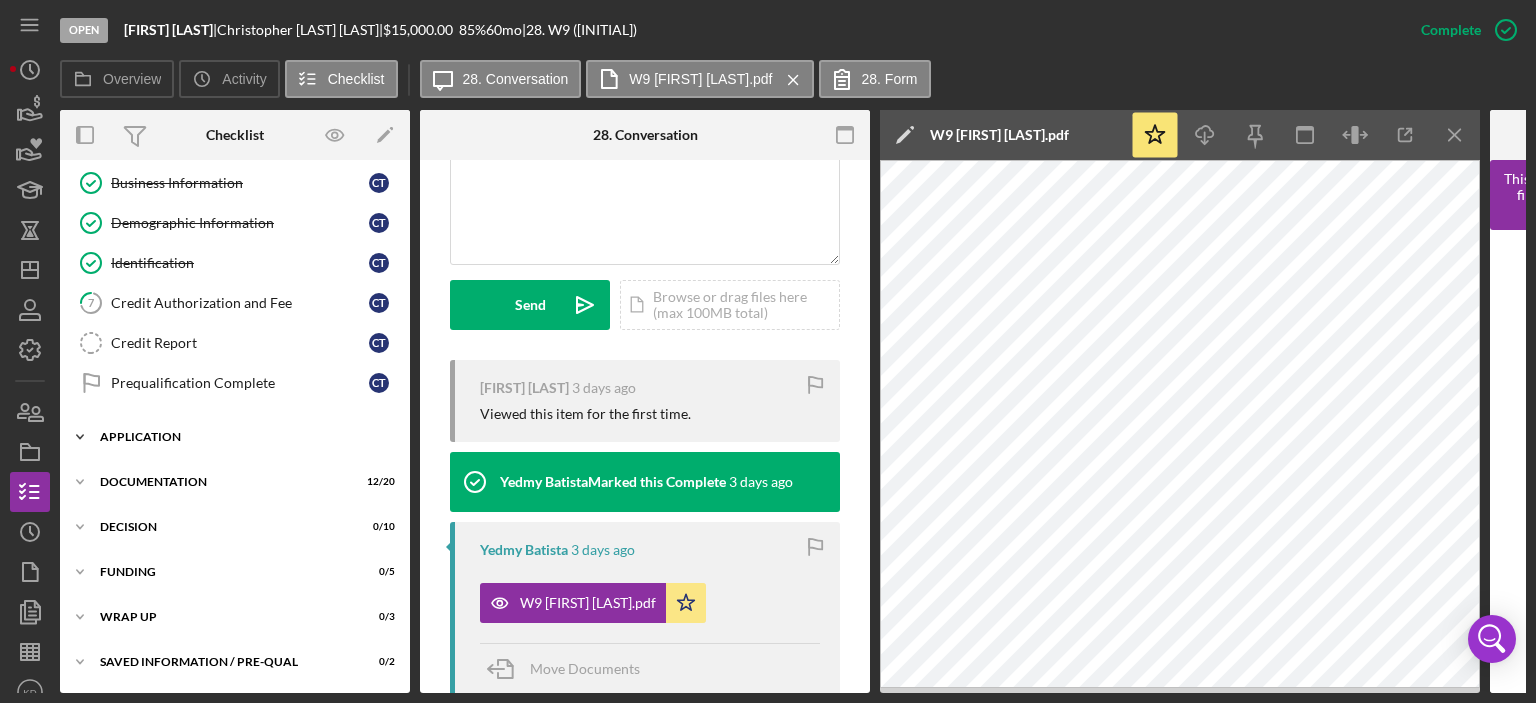 click 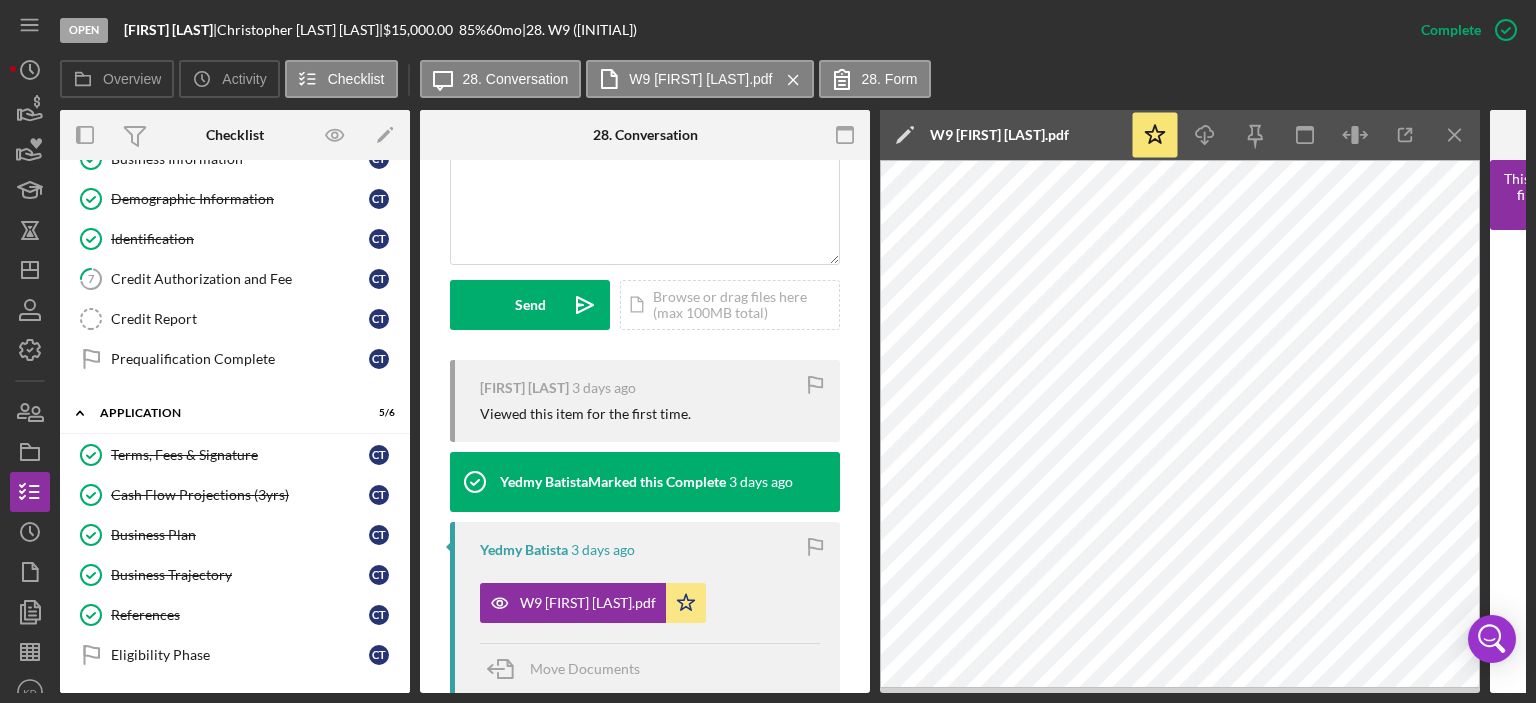 scroll, scrollTop: 208, scrollLeft: 0, axis: vertical 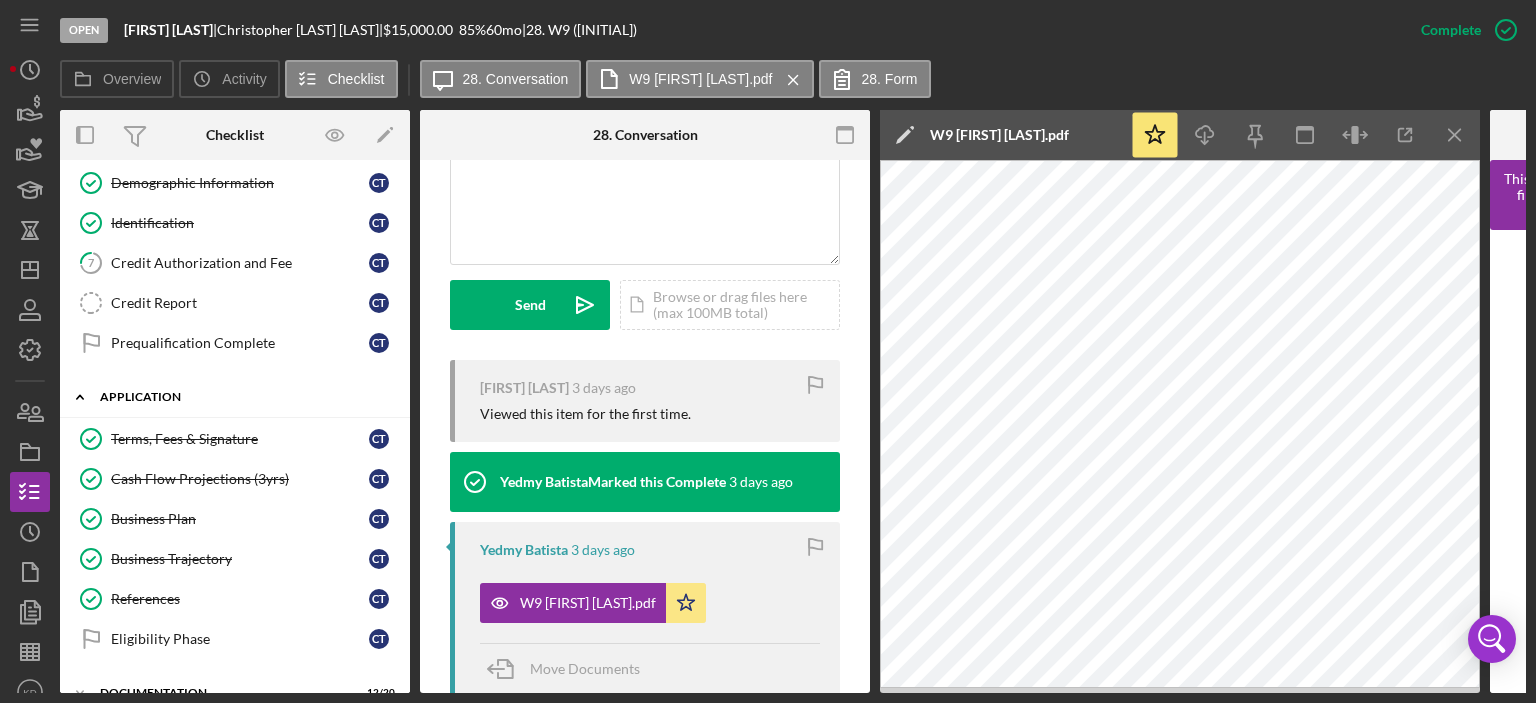 click 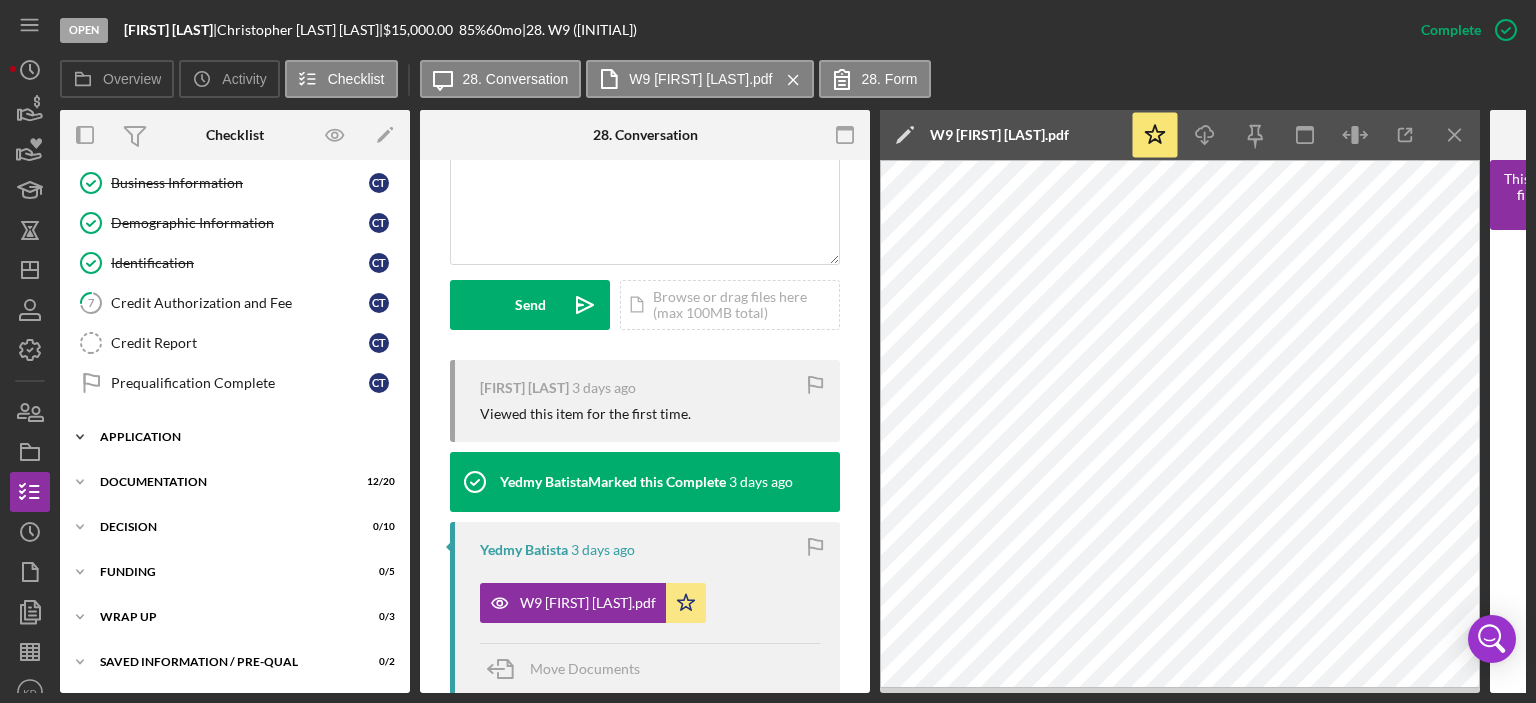 scroll, scrollTop: 169, scrollLeft: 0, axis: vertical 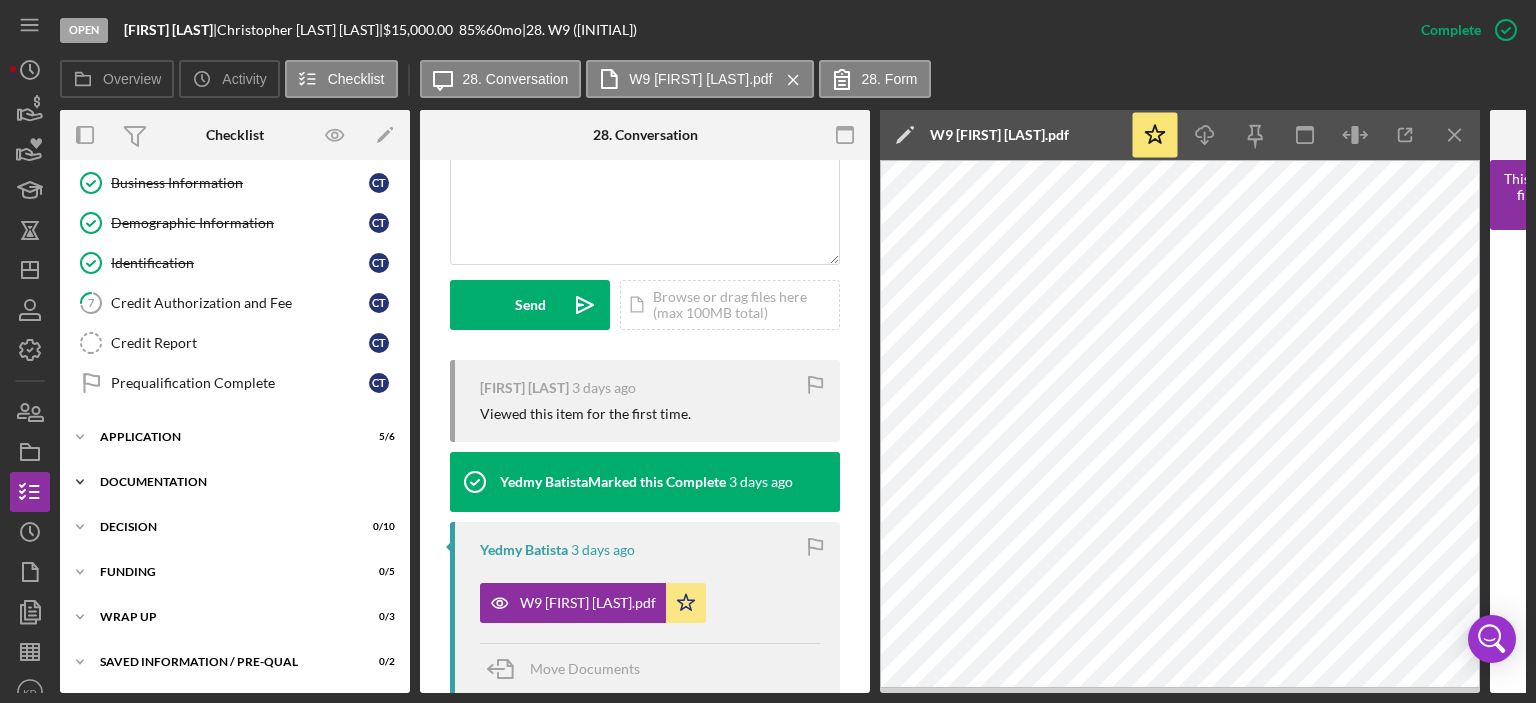 click on "Icon/Expander" 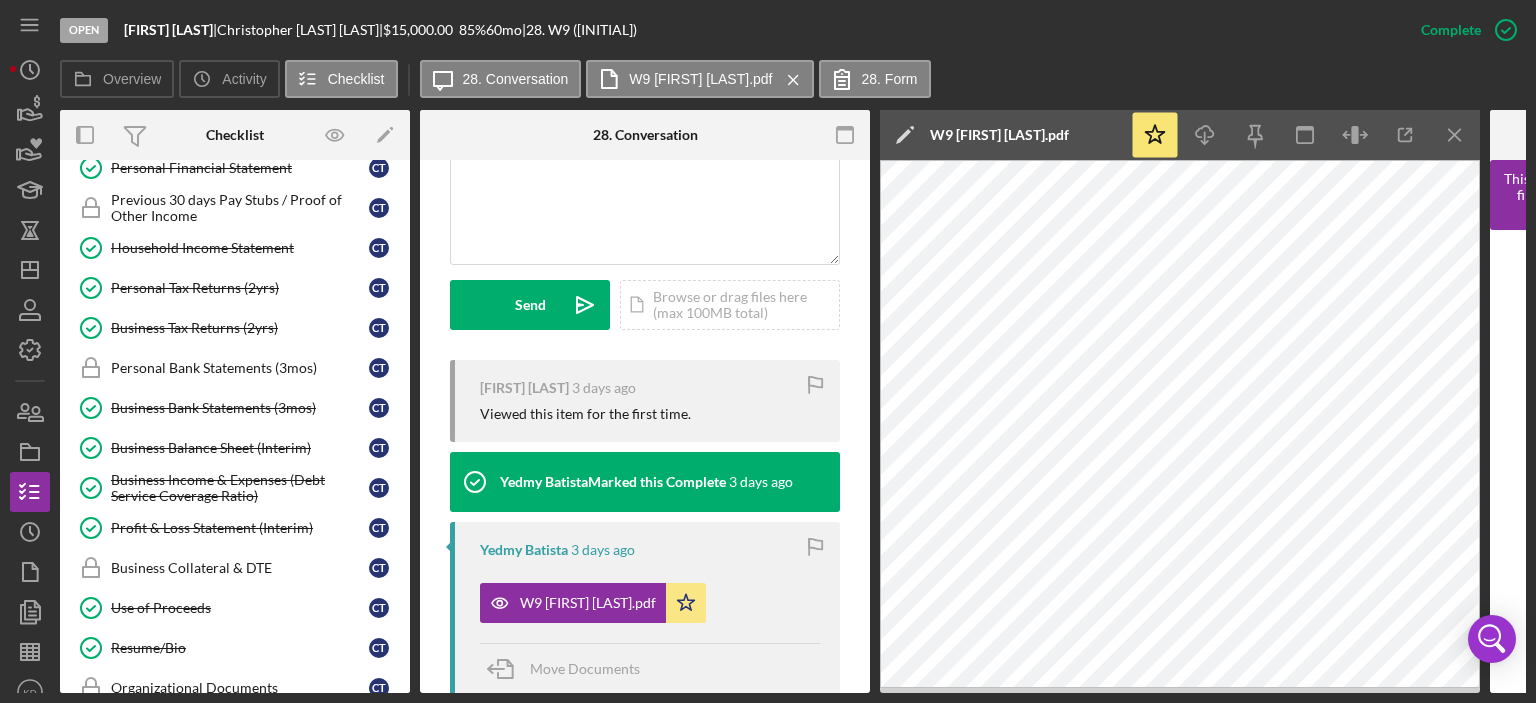scroll, scrollTop: 858, scrollLeft: 0, axis: vertical 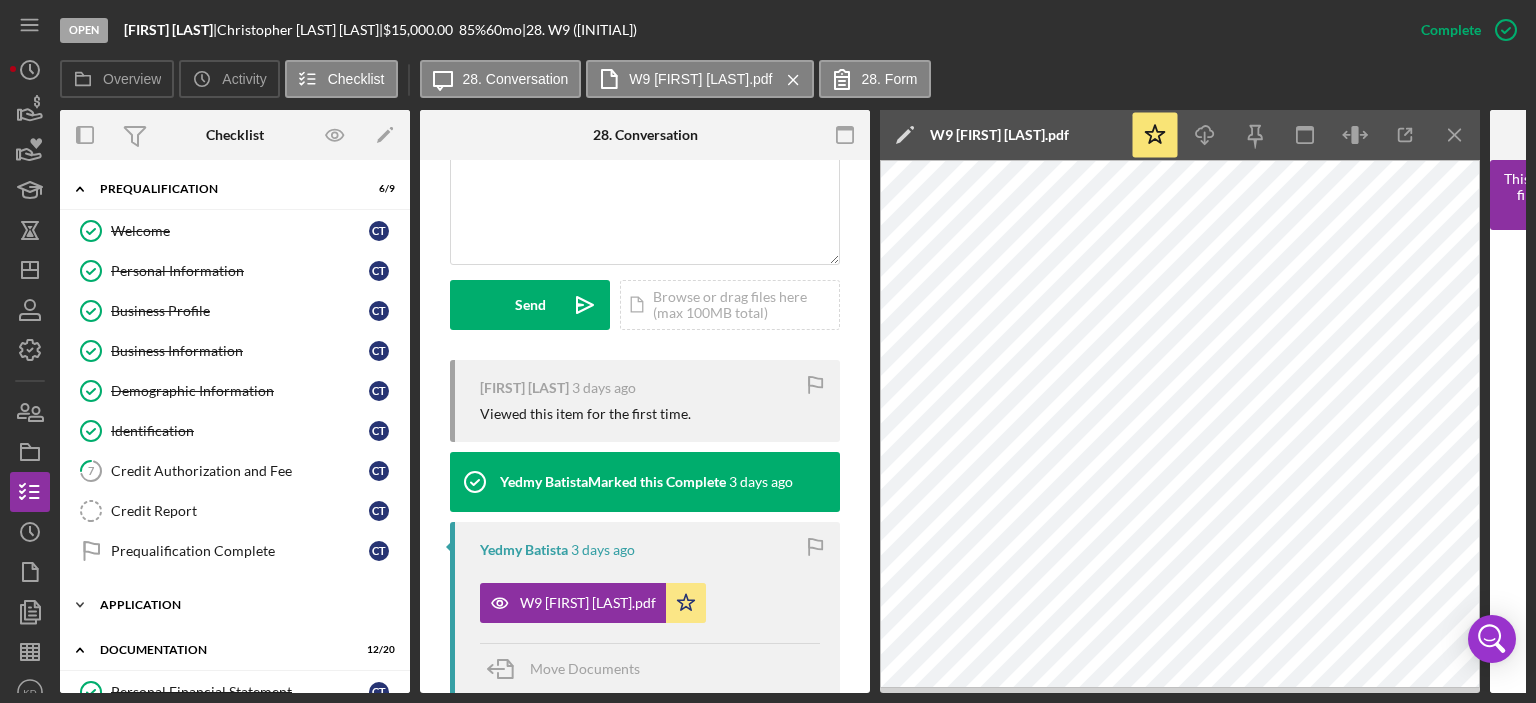 click on "Icon/Expander" 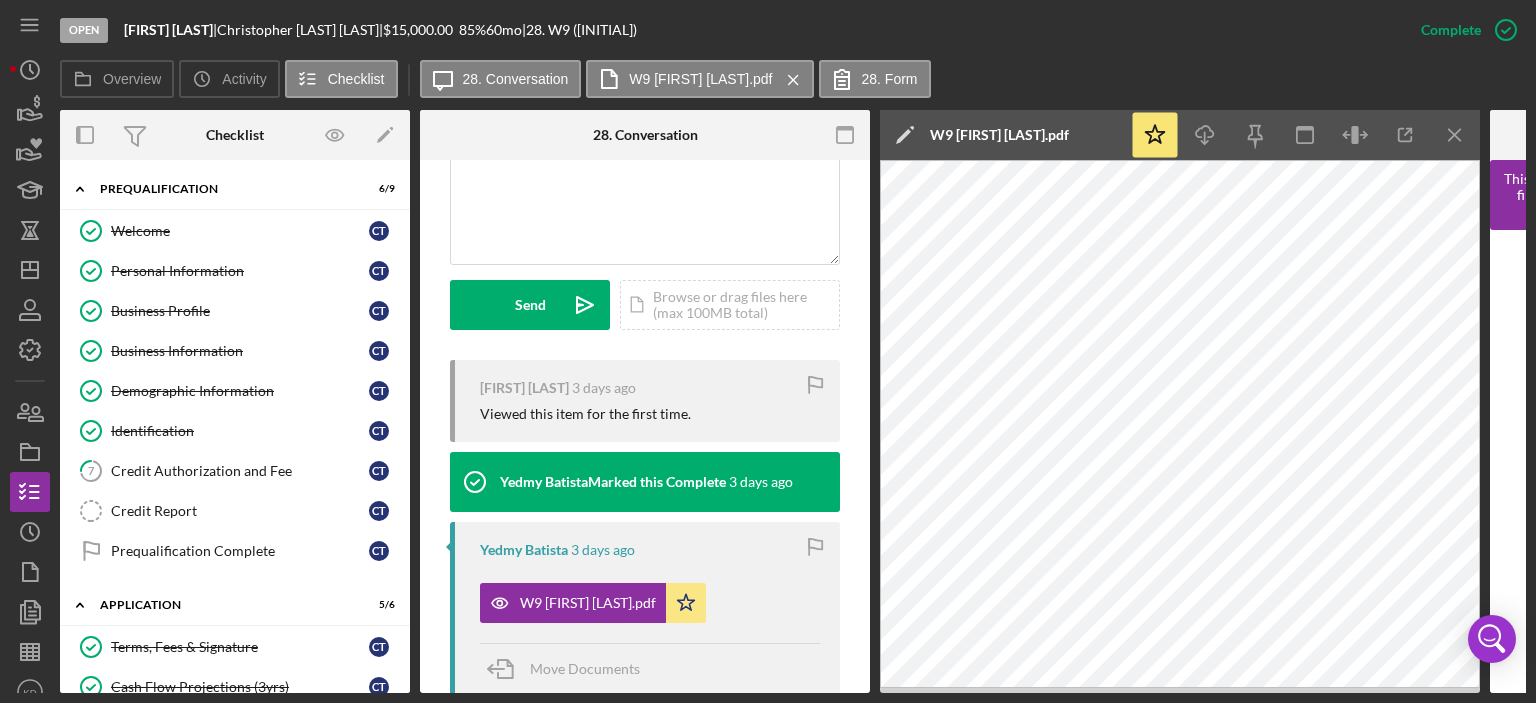 drag, startPoint x: 404, startPoint y: 285, endPoint x: 405, endPoint y: 306, distance: 21.023796 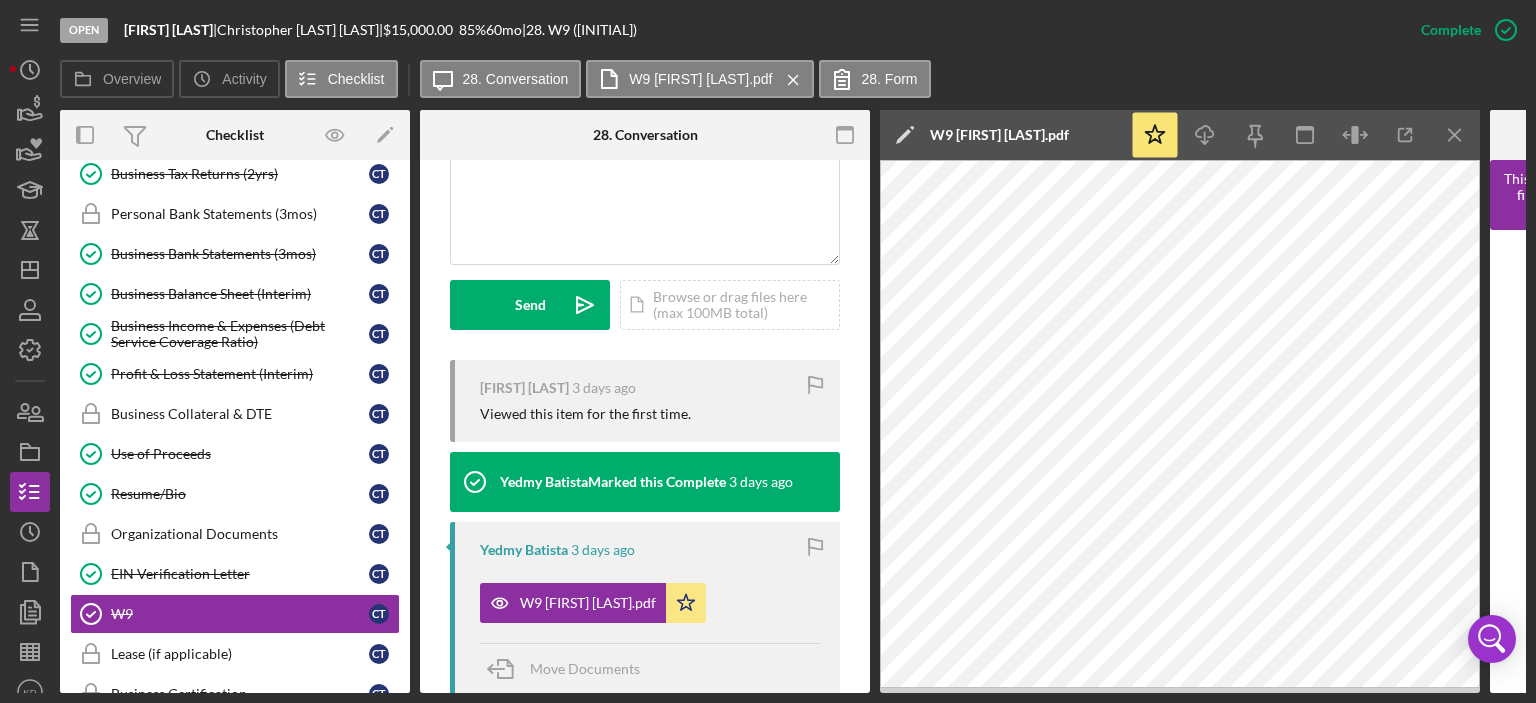 scroll, scrollTop: 937, scrollLeft: 0, axis: vertical 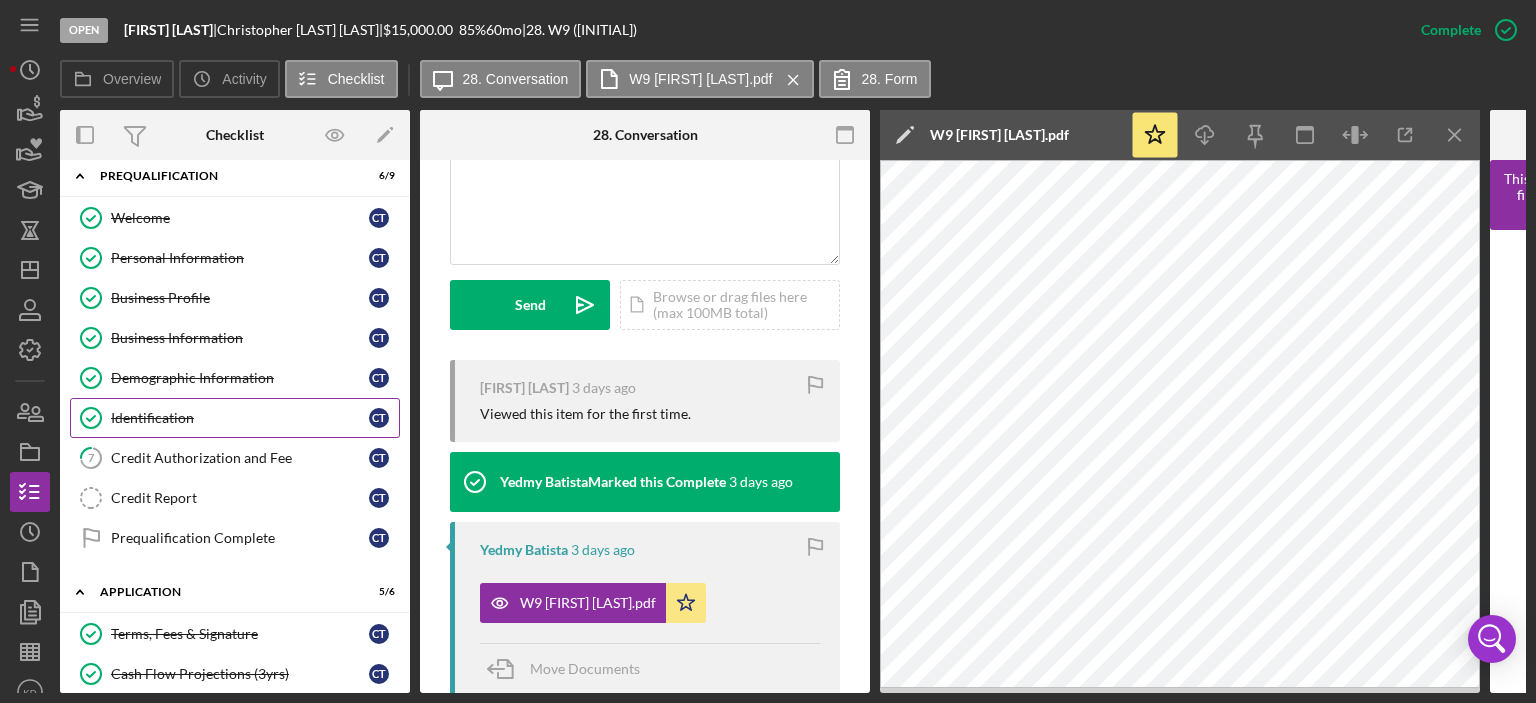 click on "Identification" at bounding box center [240, 418] 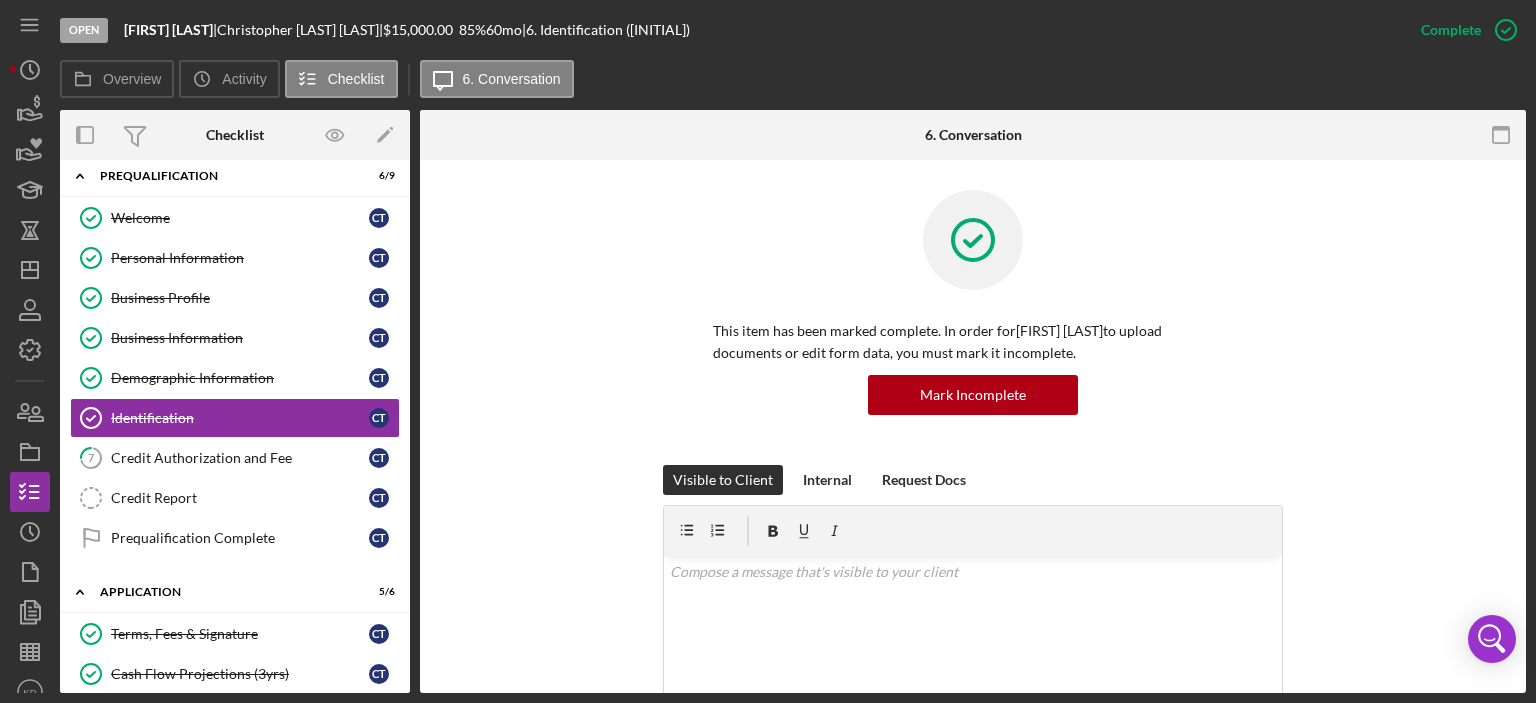 click on "This item has been marked complete. In order for  [FIRST] [LAST]   to upload documents or edit form data, you must mark it incomplete. Mark Incomplete Visible to Client Internal Request Docs v Color teal Color pink Remove color Add row above Add row below Add column before Add column after Merge cells Split cells Remove column Remove row Remove table Send Icon/icon-invite-send Icon/Document Browse or drag files here (max 100MB total) Tap to choose files or take a photo Cancel Send Icon/icon-invite-send Icon/Message Comment Yedmy Batista  2 days ago PHOTO-2025-08-04-22-40-35.jpg Icon/Star Move Documents Yedmy Batista  3 days ago PHOTO-2025-08-04-15-52-07 (1).jpg Icon/Star Move Documents [FIRST]  [LAST]  1 week ago Viewed this item for the first time. Yedmy Batista  Marked this Complete     1 week ago Yedmy Batista  1 week ago PHOTO-2025-07-28-12-42-19.jpg Icon/Star Move Documents Yedmy Batista  Please upload a pdf, image, photo or scan of  :
Passport" at bounding box center [973, 992] 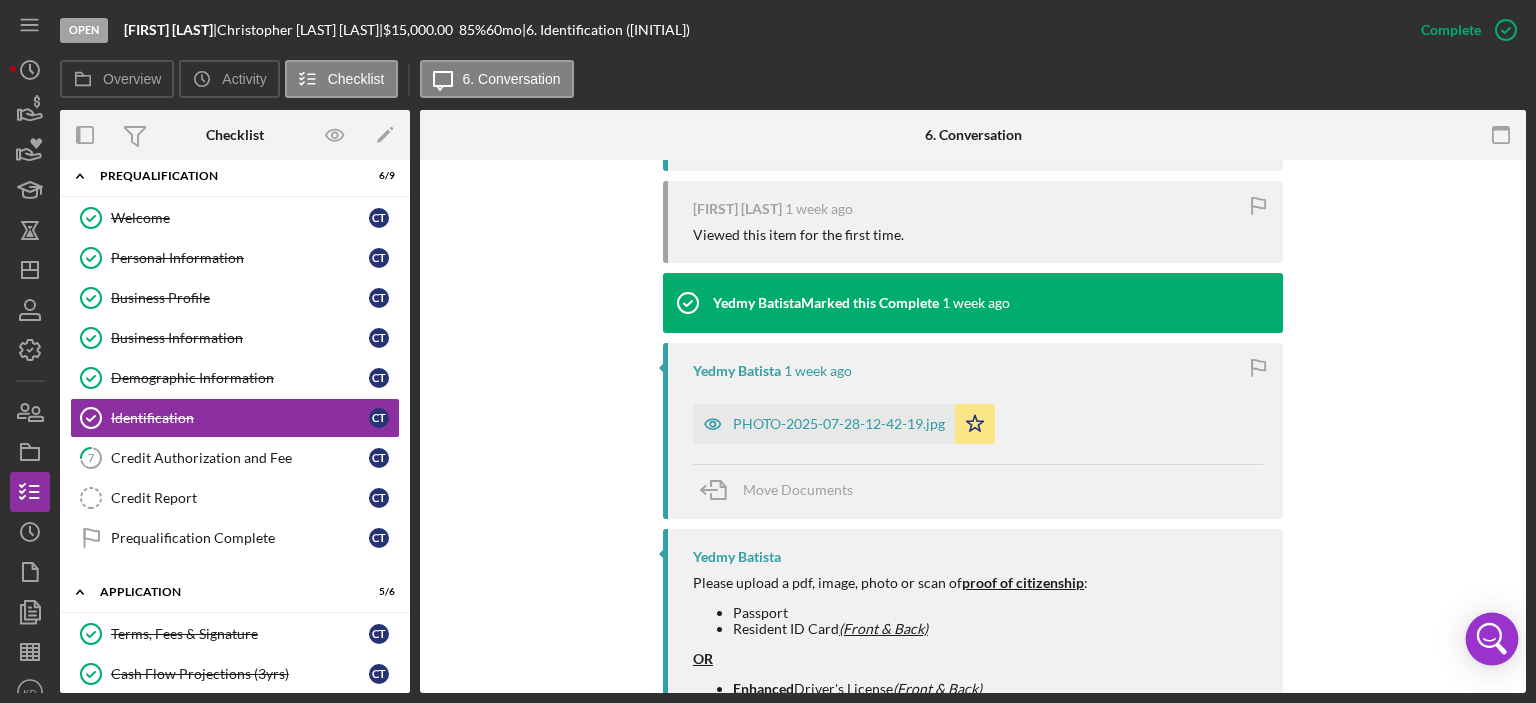 scroll, scrollTop: 992, scrollLeft: 0, axis: vertical 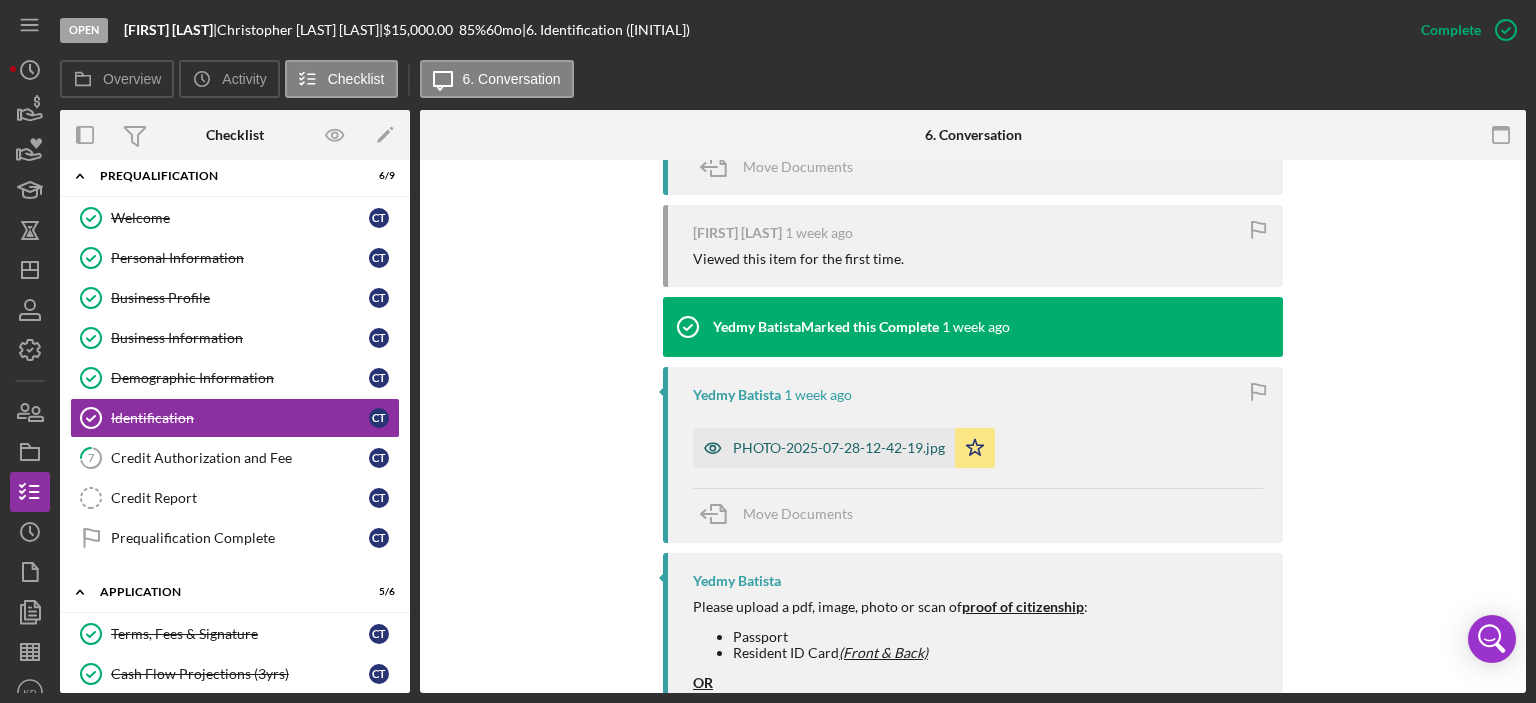 click on "PHOTO-2025-07-28-12-42-19.jpg" at bounding box center (839, 448) 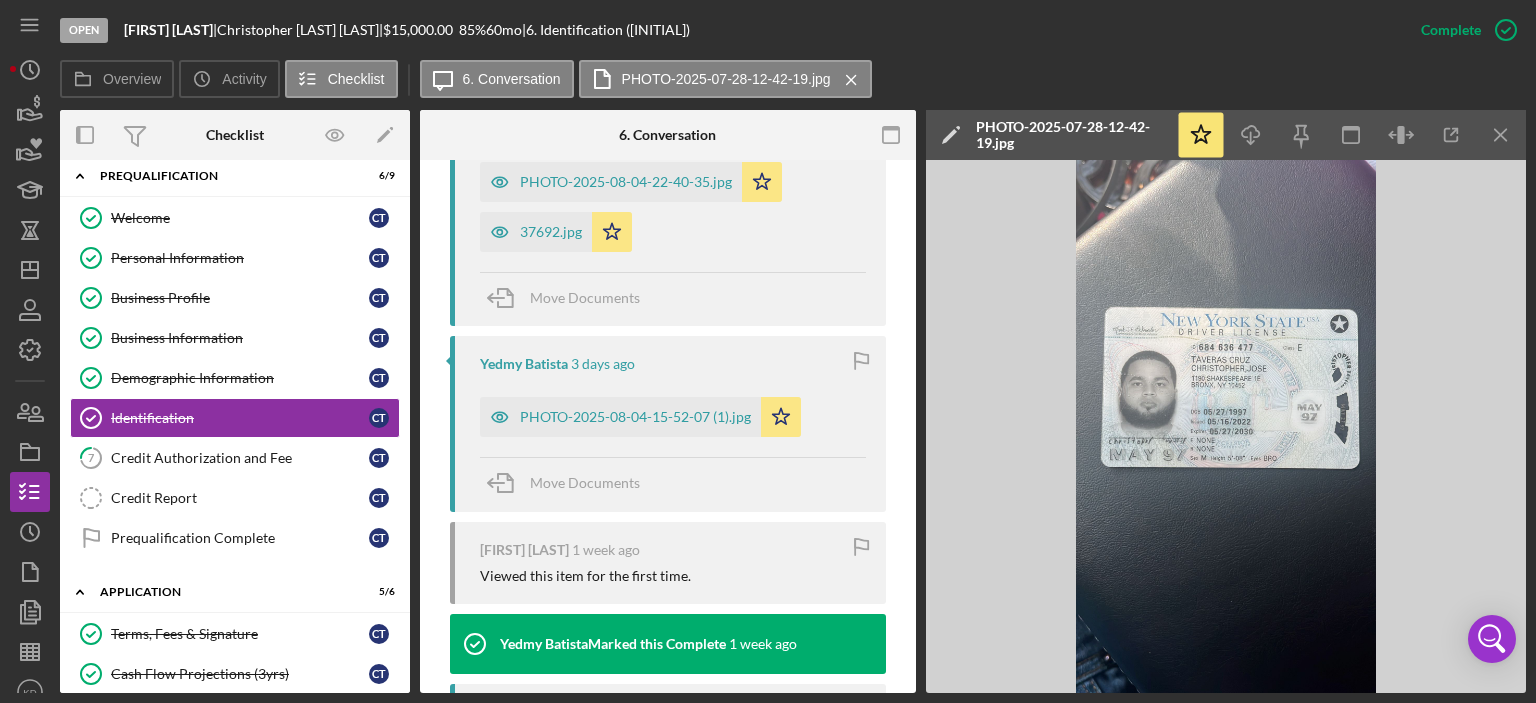 scroll, scrollTop: 712, scrollLeft: 0, axis: vertical 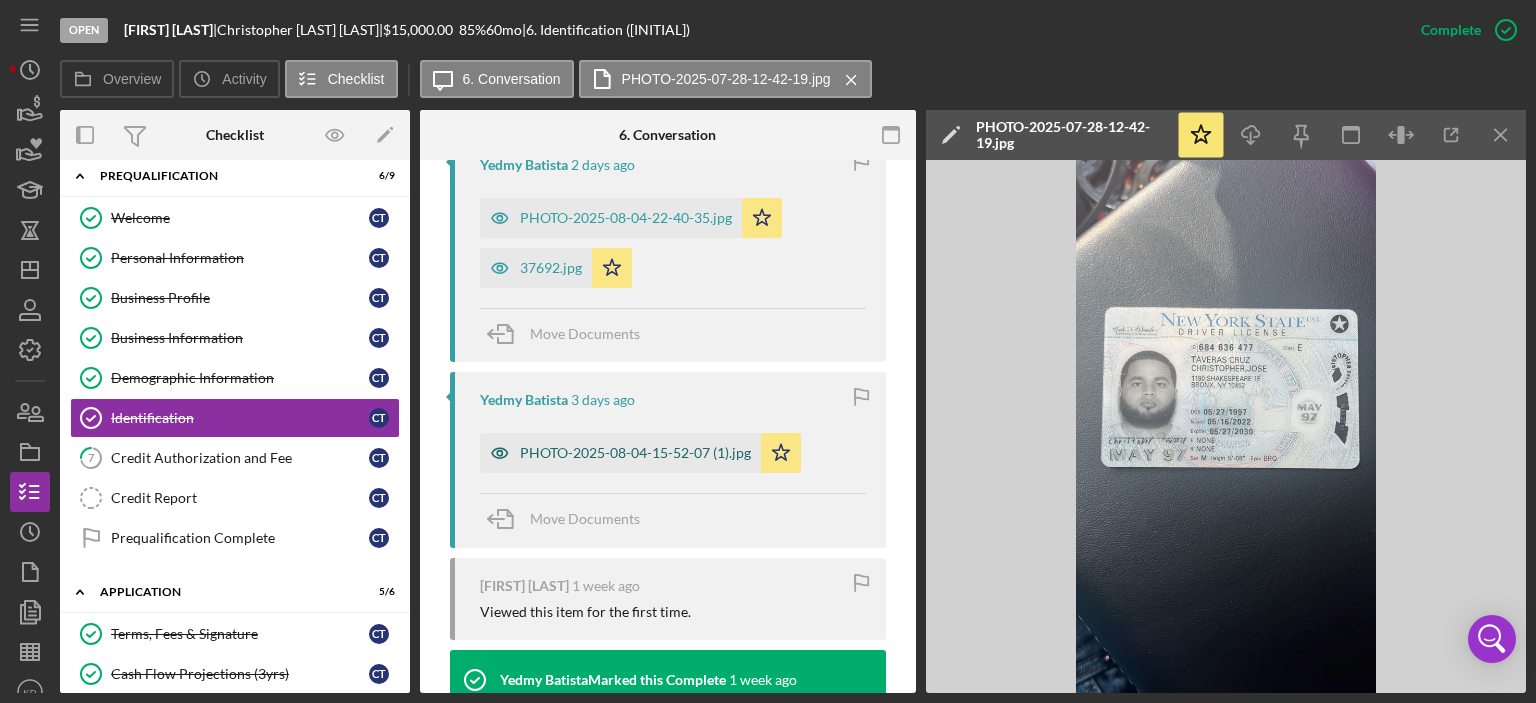 click on "PHOTO-2025-08-04-15-52-07 (1).jpg" at bounding box center (635, 453) 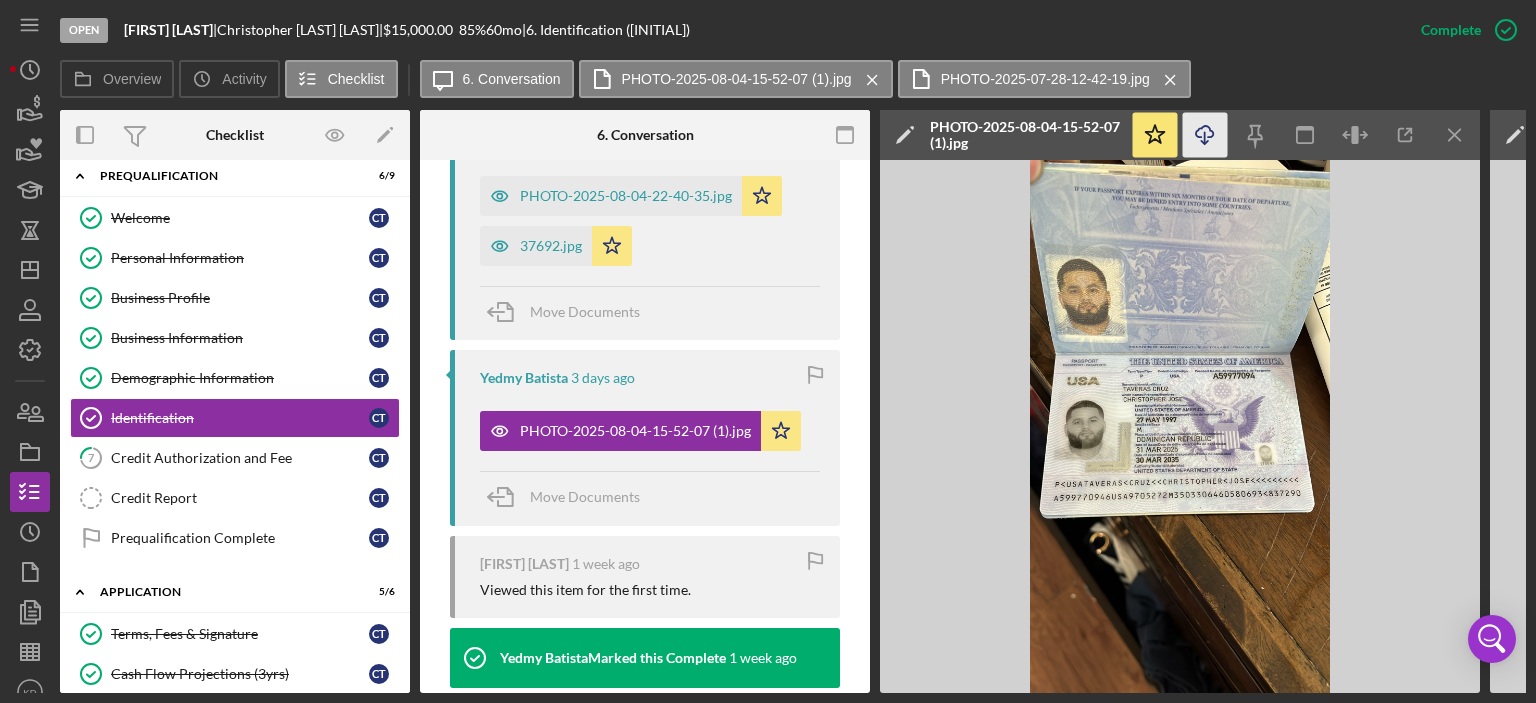 click on "Icon/Download" 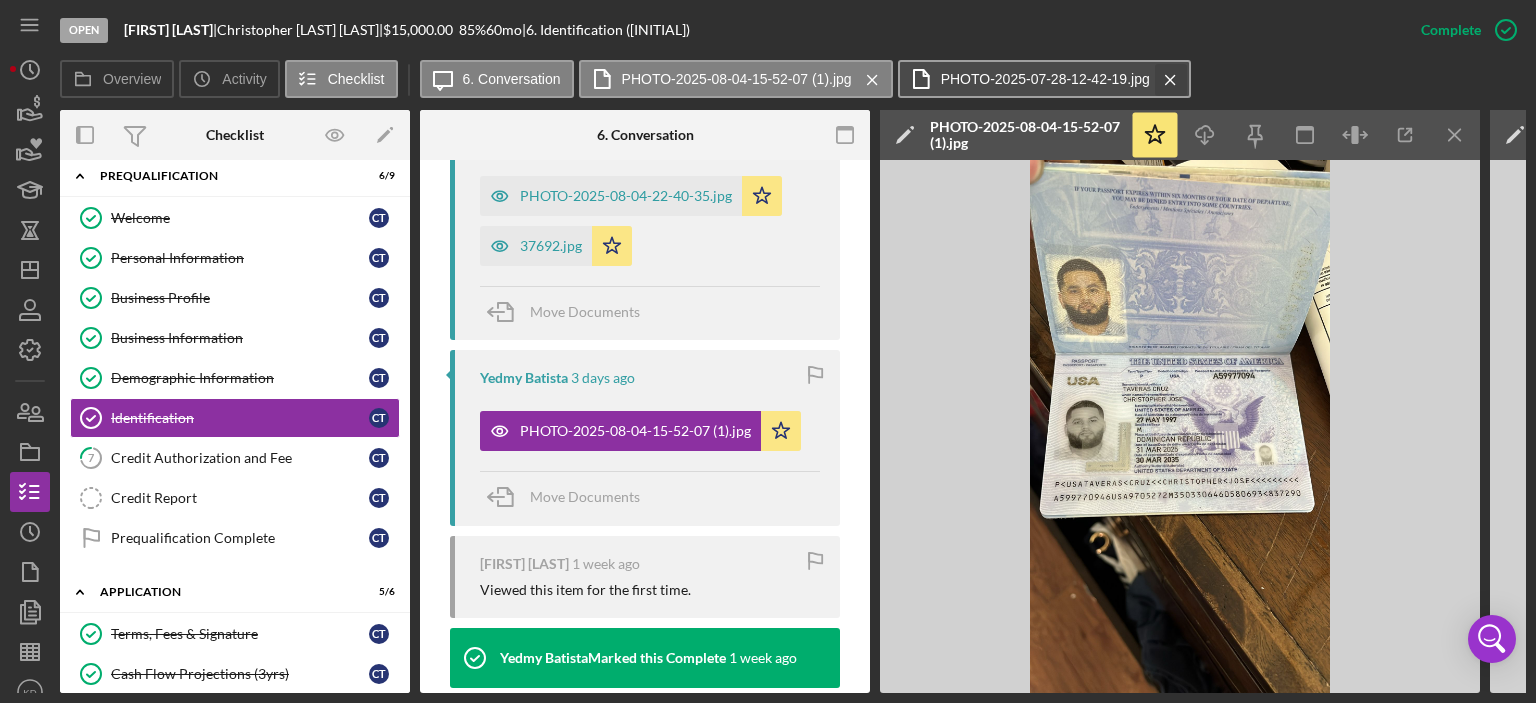 click on "Icon/Menu Close" 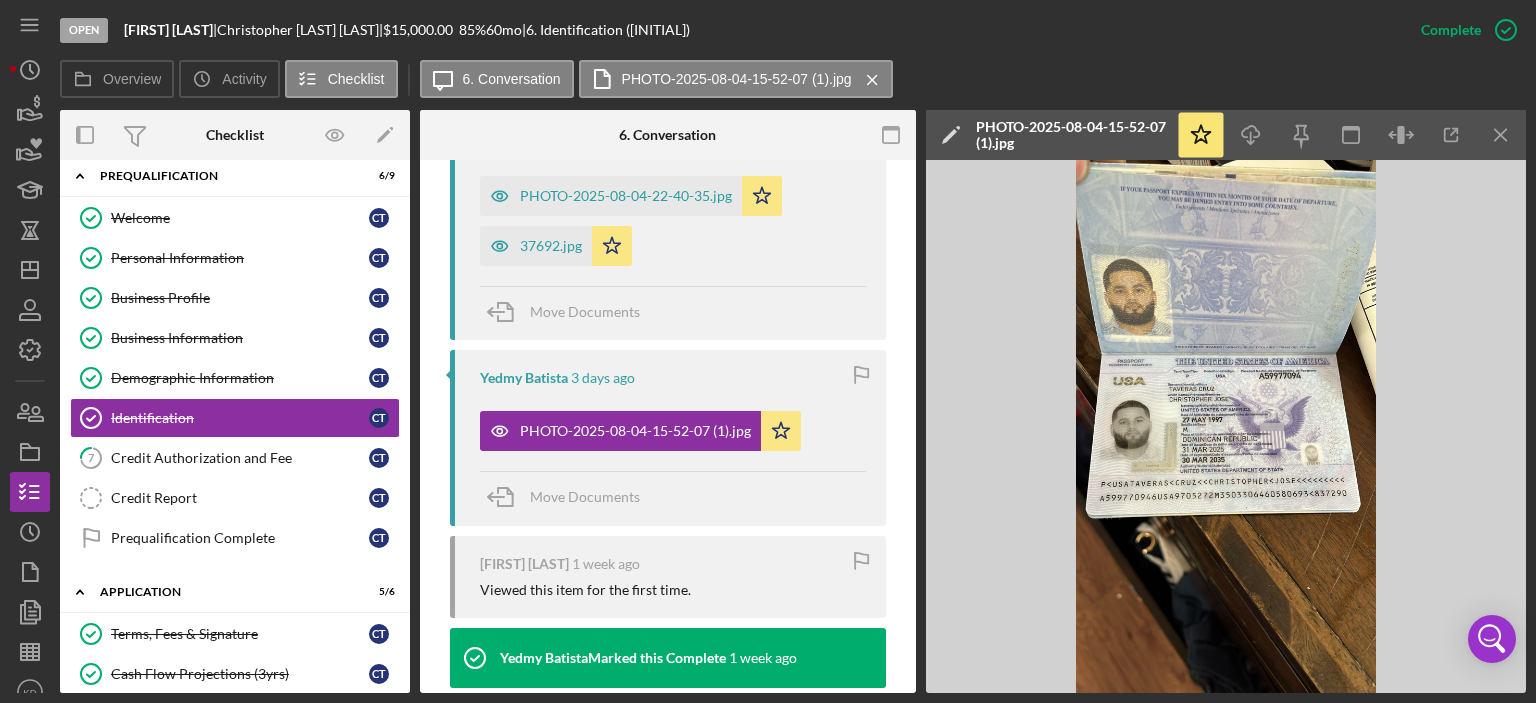 scroll, scrollTop: 712, scrollLeft: 0, axis: vertical 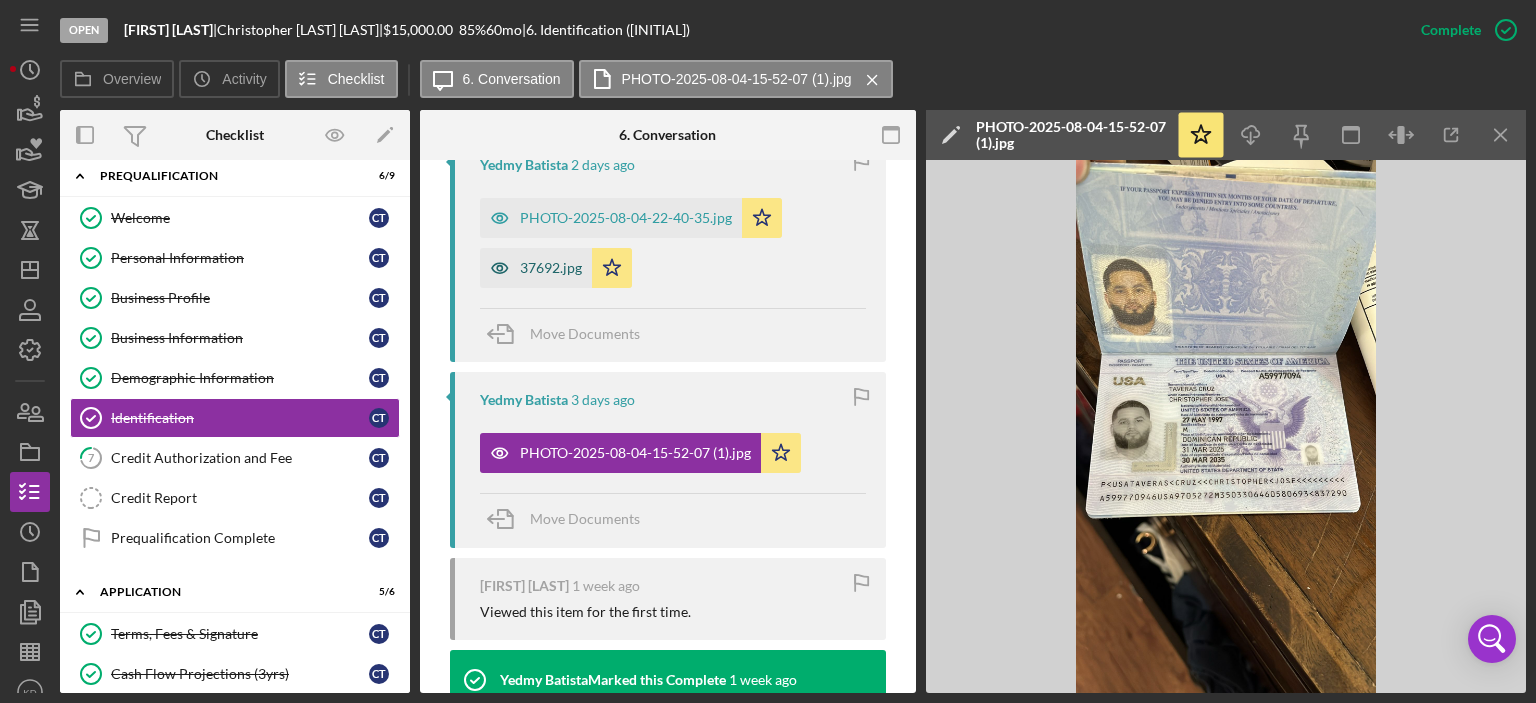 click on "37692.jpg" at bounding box center [551, 268] 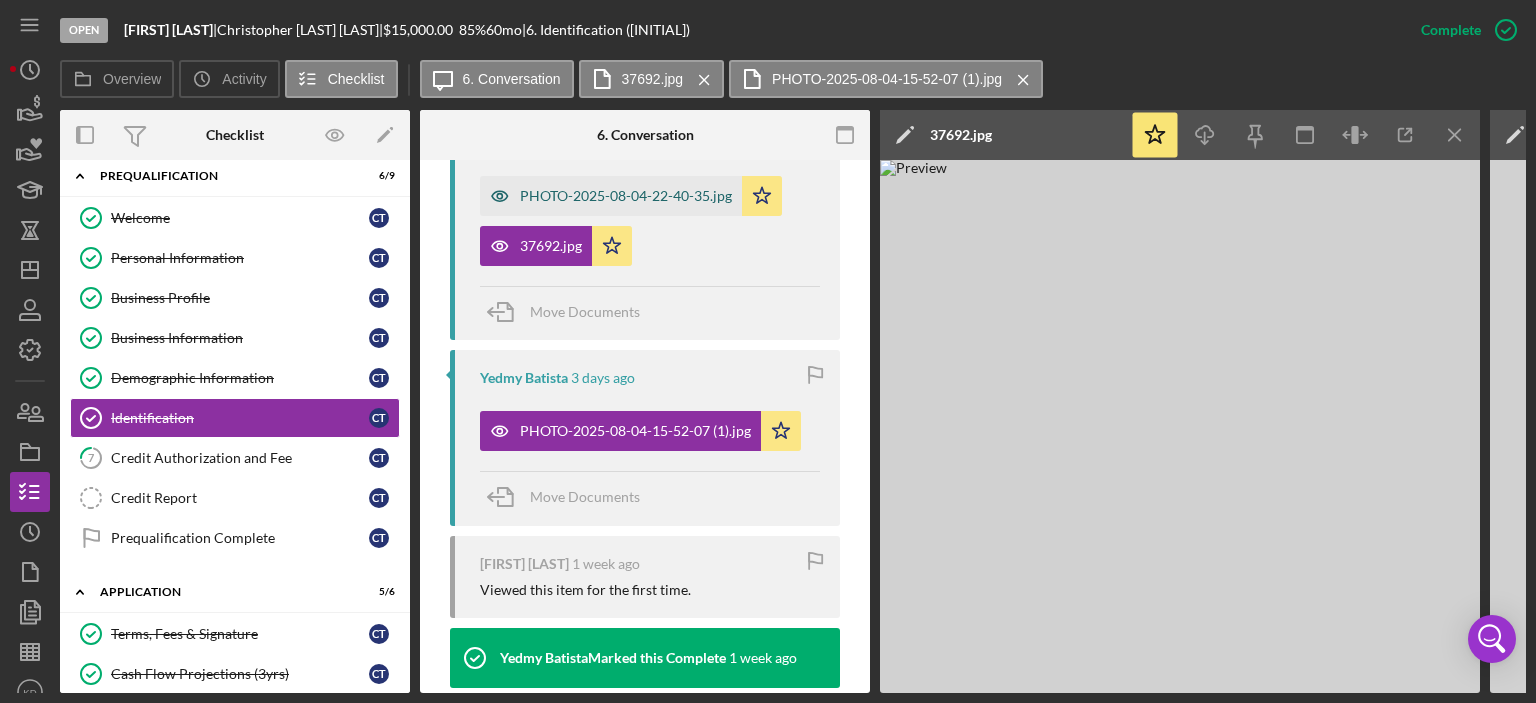 click on "PHOTO-2025-08-04-22-40-35.jpg" at bounding box center [626, 196] 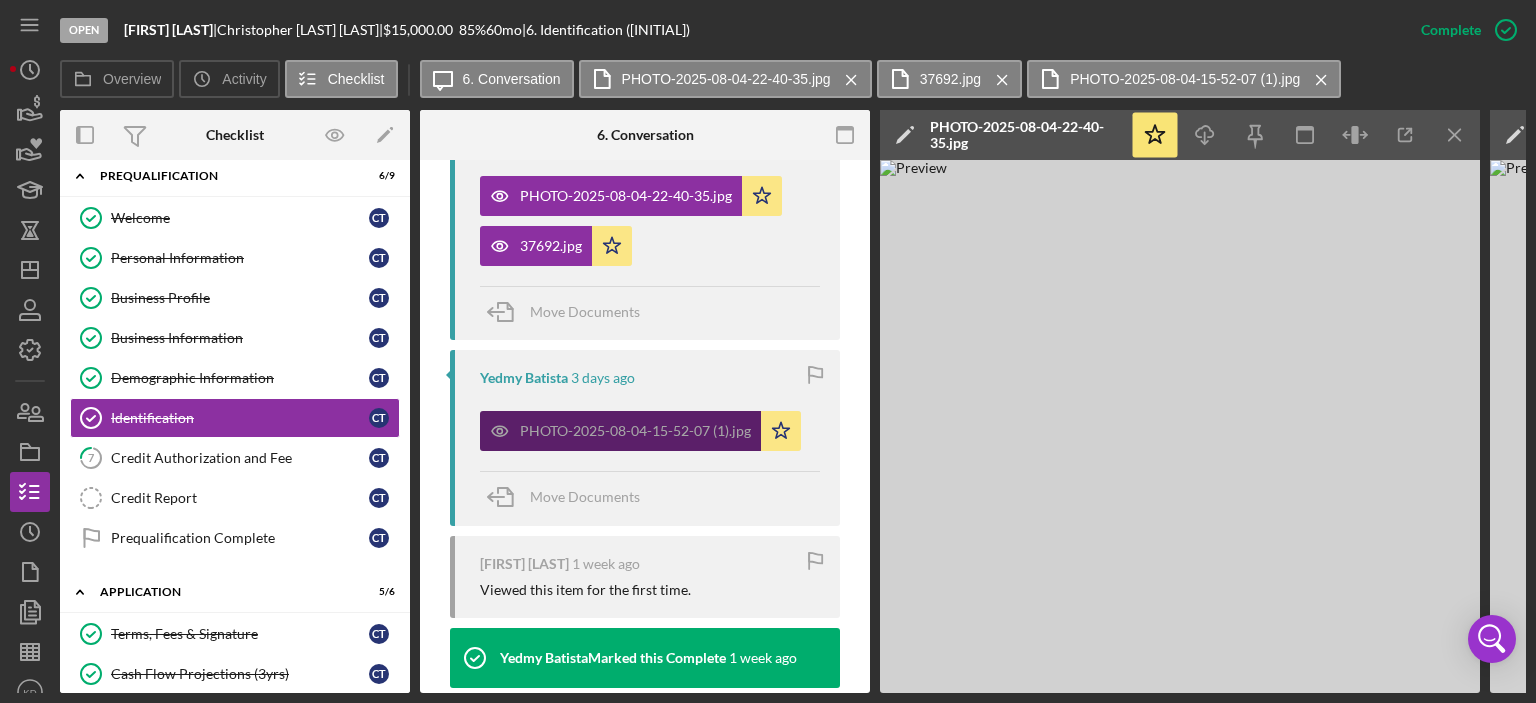 click on "PHOTO-2025-08-04-15-52-07 (1).jpg" at bounding box center (635, 431) 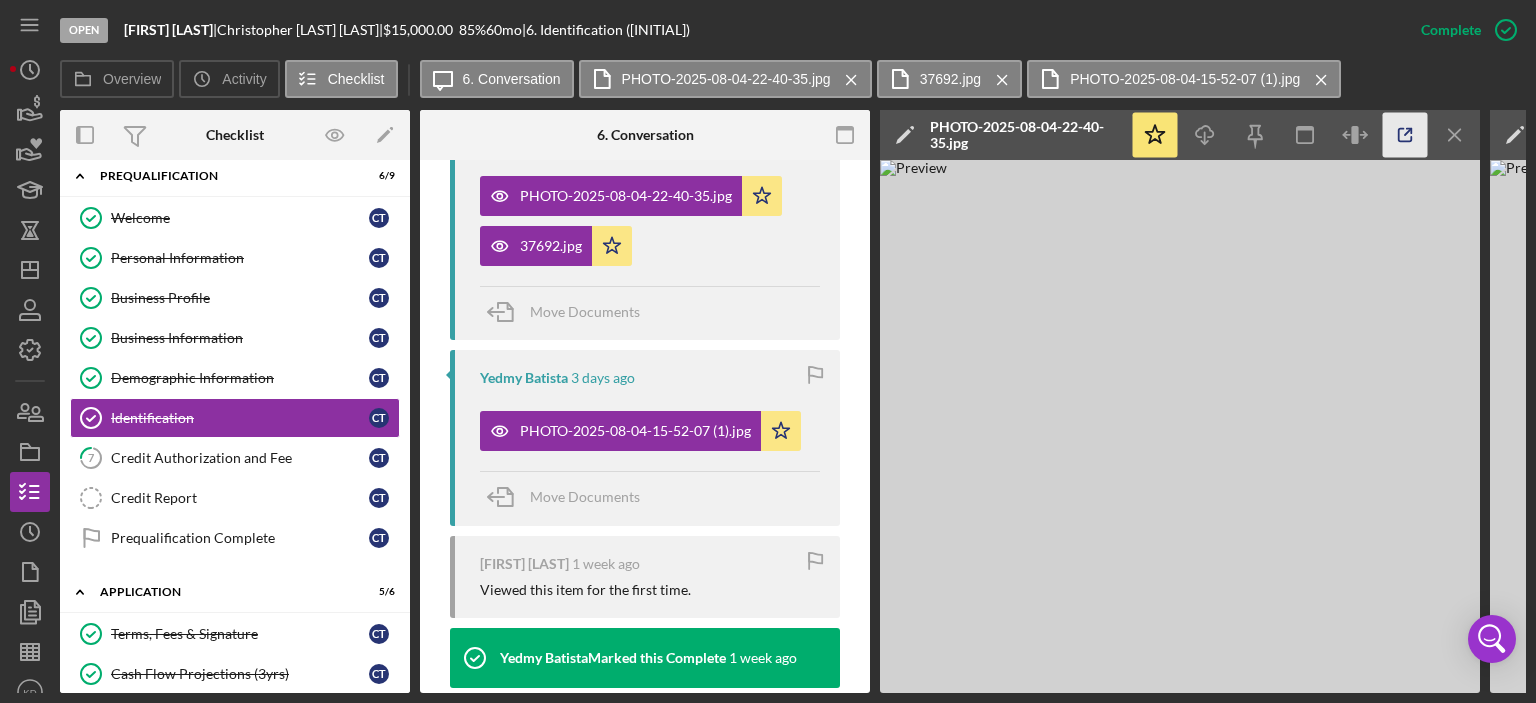 click 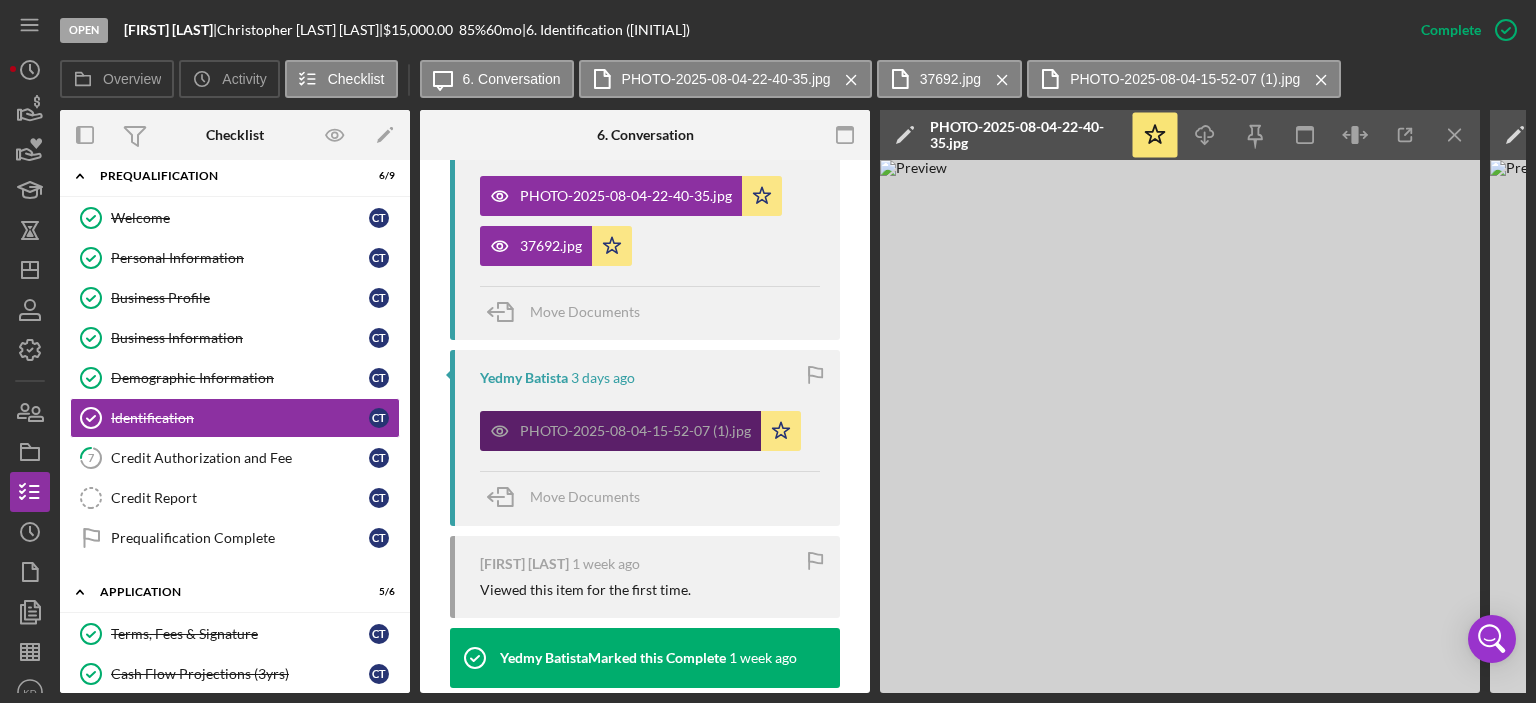 click on "PHOTO-2025-08-04-15-52-07 (1).jpg" at bounding box center [635, 431] 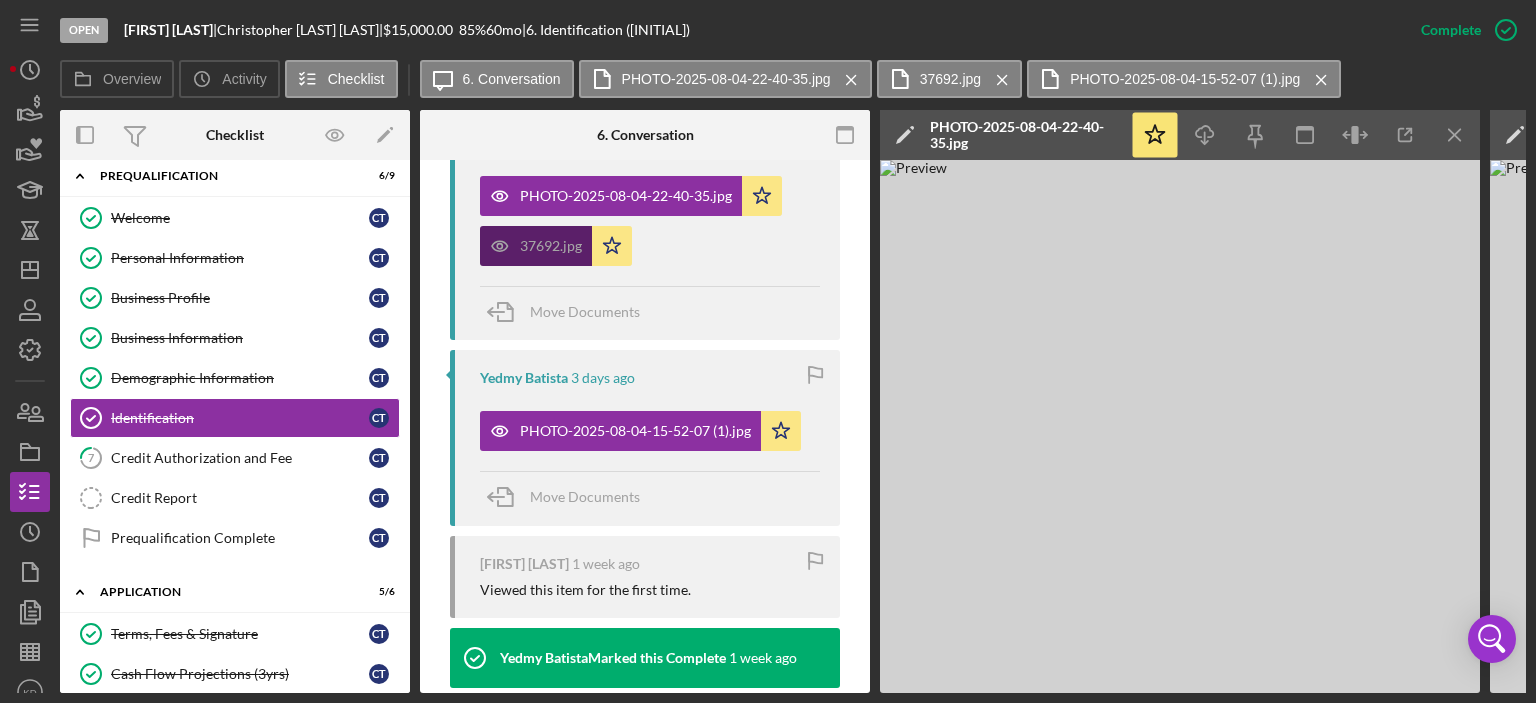 click on "37692.jpg" at bounding box center [551, 246] 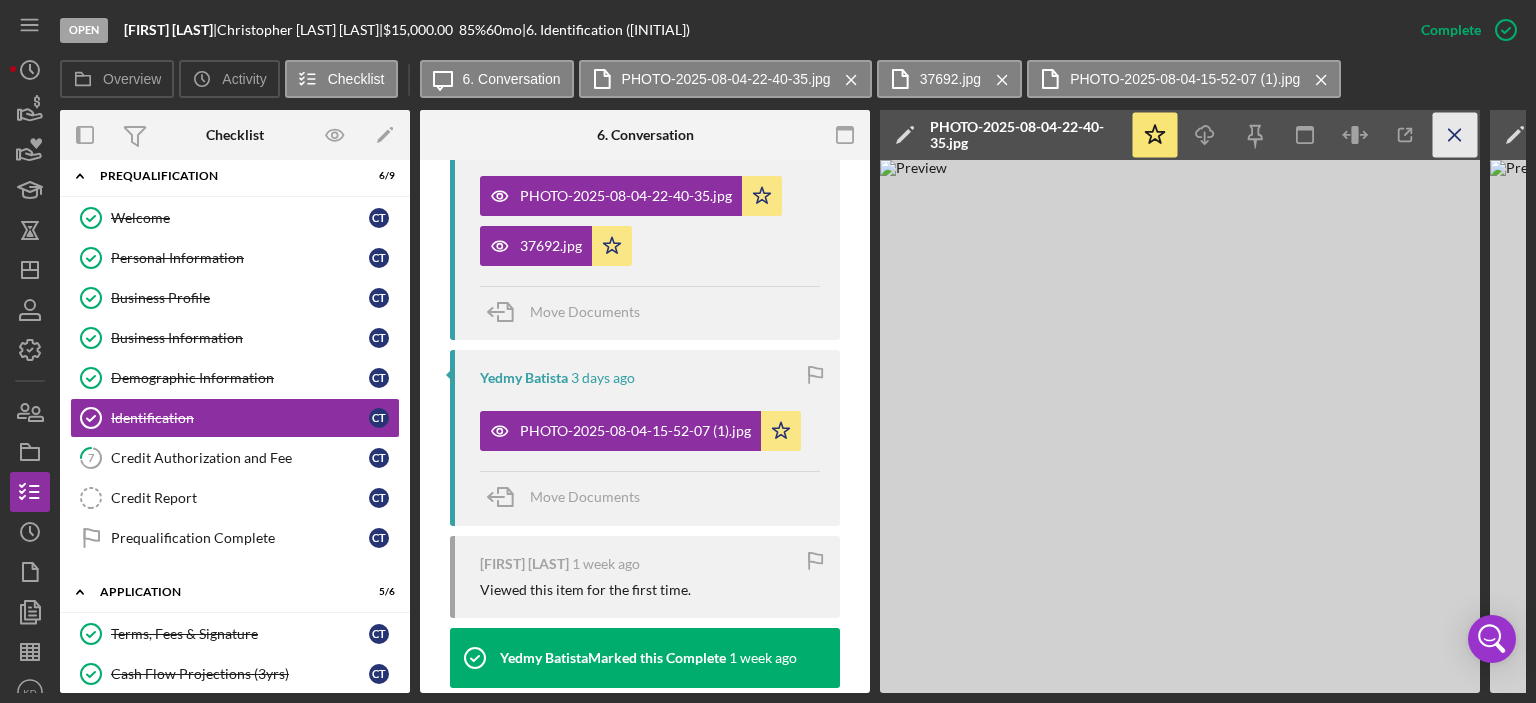 click 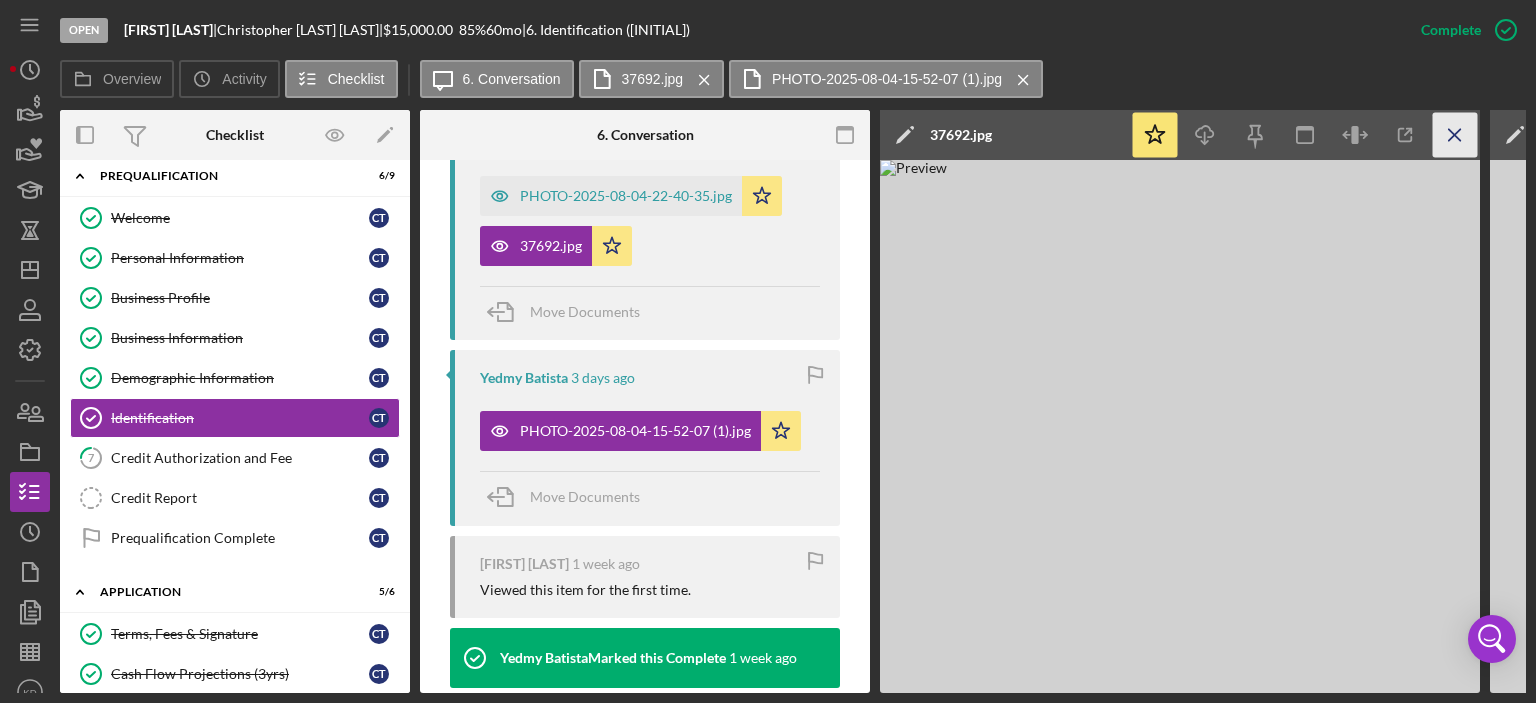 click on "Icon/Menu Close" 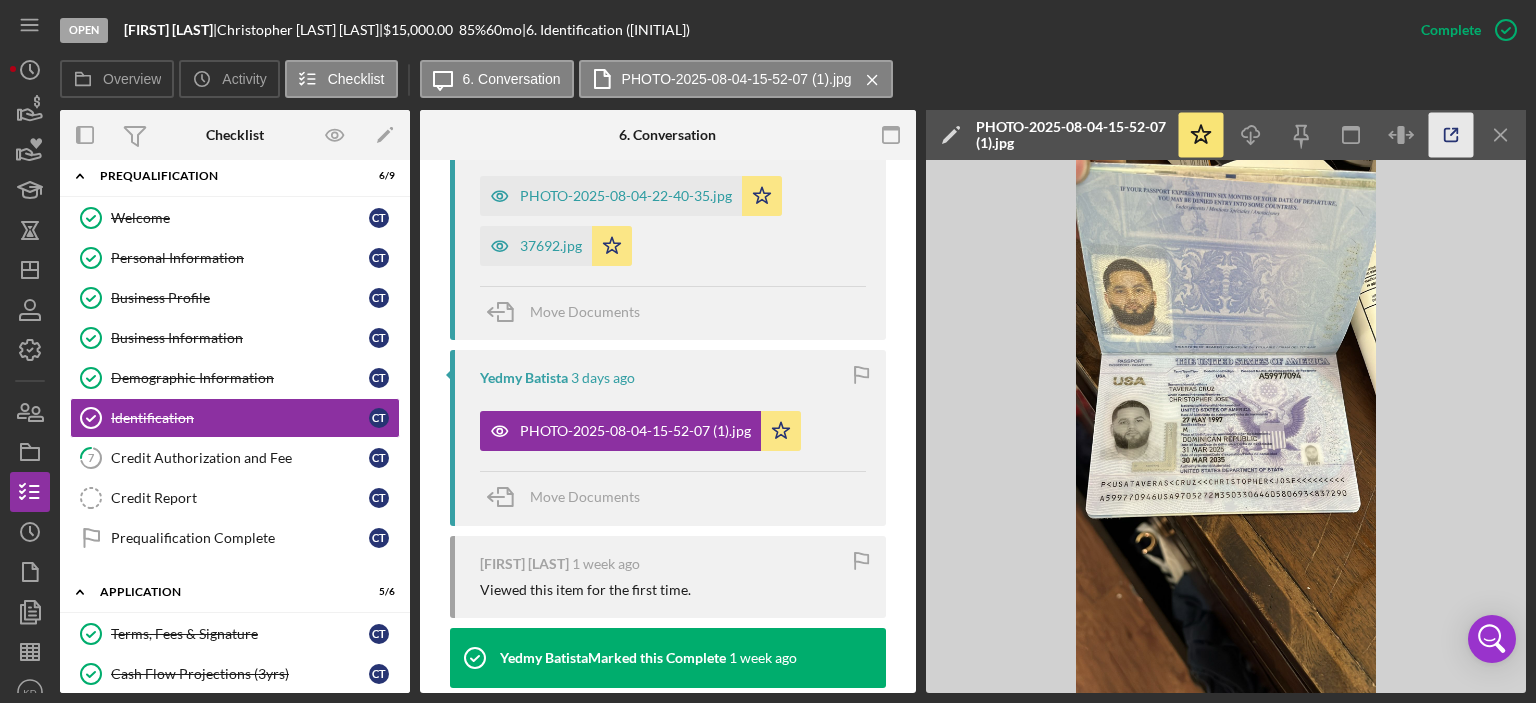 scroll, scrollTop: 712, scrollLeft: 0, axis: vertical 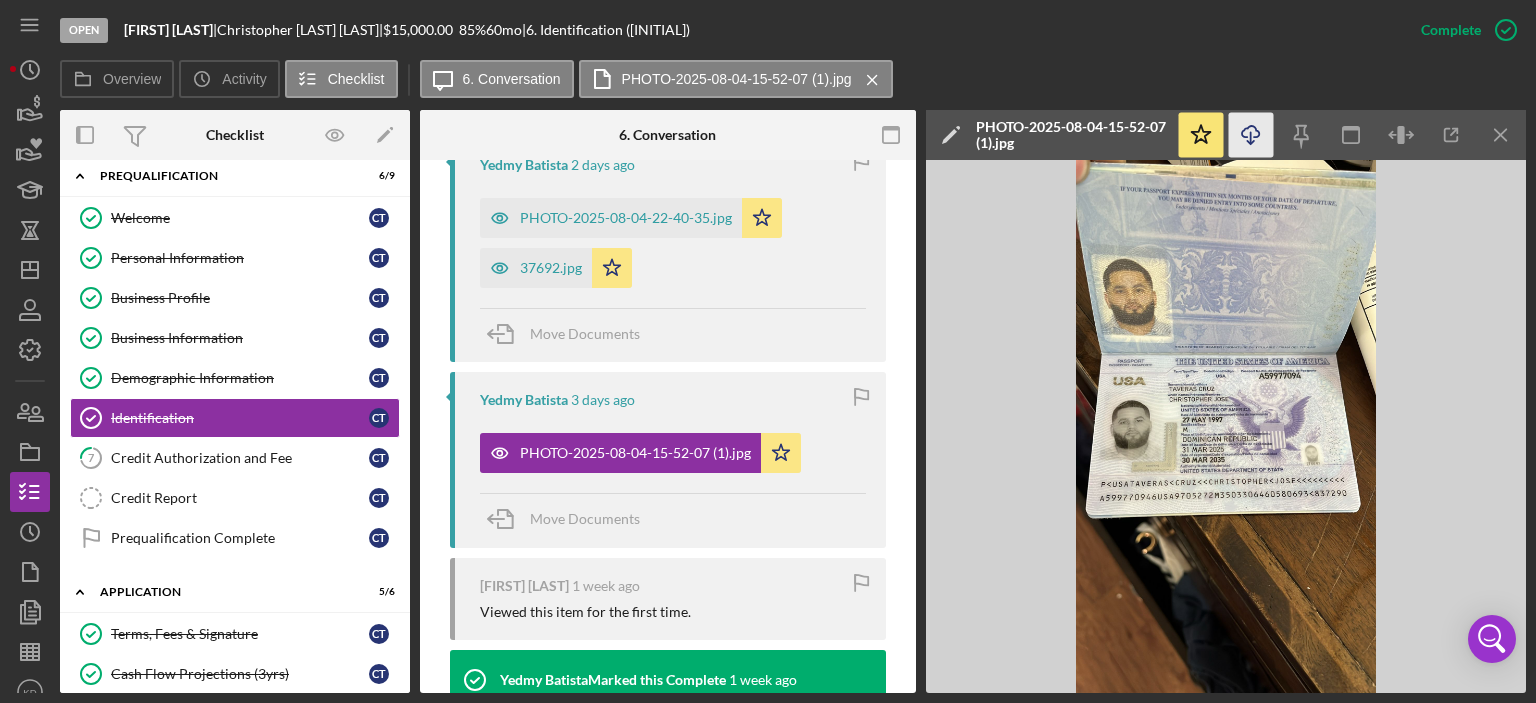 click 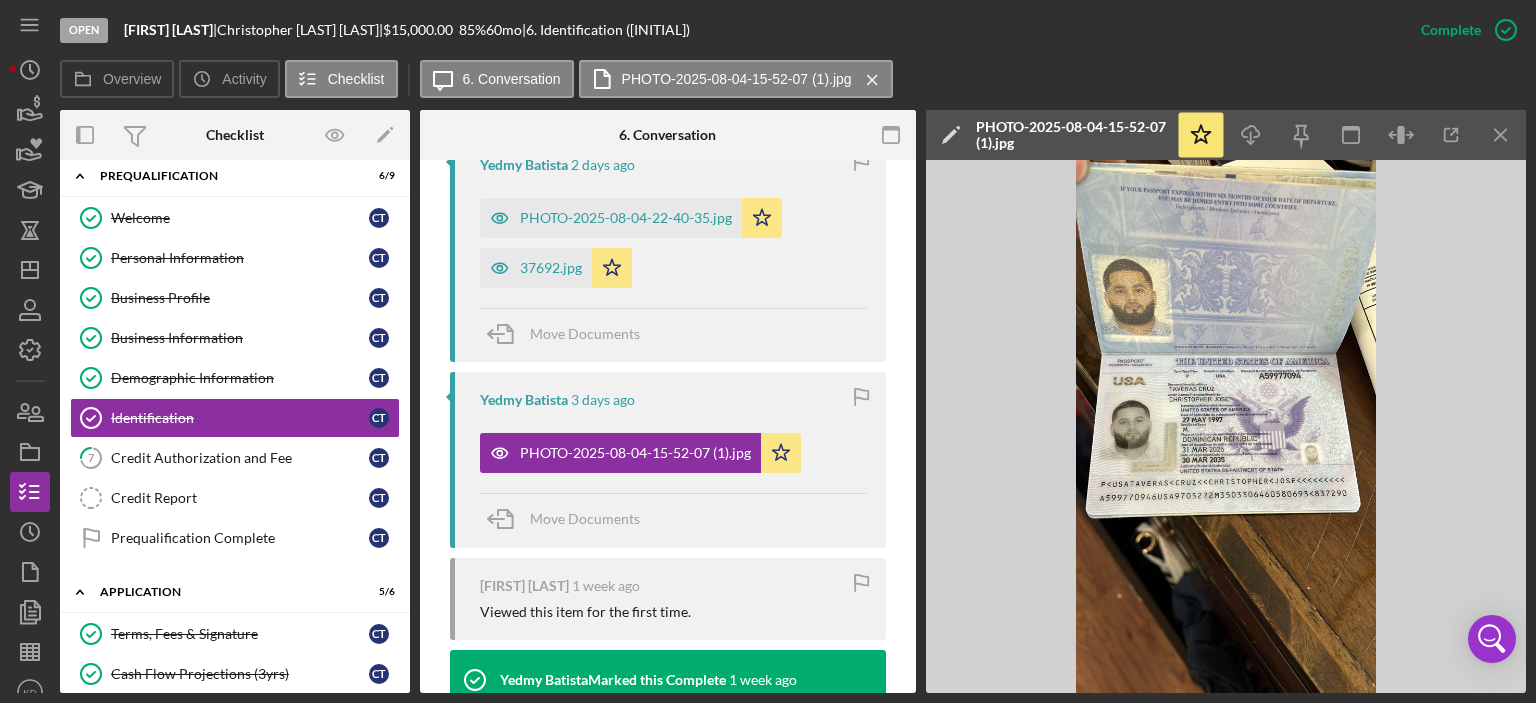 click on "This item has been marked complete. In order for  [FIRST] [LAST]   to upload documents or edit form data, you must mark it incomplete. Mark Incomplete Visible to Client Internal Request Docs v Color teal Color pink Remove color Add row above Add row below Add column before Add column after Merge cells Split cells Remove column Remove row Remove table Send Icon/icon-invite-send Icon/Document Browse or drag files here (max 100MB total) Tap to choose files or take a photo Cancel Send Icon/icon-invite-send Icon/Message Comment Yedmy Batista  2 days ago PHOTO-2025-08-04-22-40-35.jpg Icon/Star Move Documents Yedmy Batista  3 days ago PHOTO-2025-08-04-15-52-07 (1).jpg Icon/Star Move Documents [FIRST]  [LAST]  1 week ago Viewed this item for the first time. Yedmy Batista  Marked this Complete     1 week ago Yedmy Batista  1 week ago PHOTO-2025-07-28-12-42-19.jpg Icon/Star Move Documents Yedmy Batista  Please upload a pdf, image, photo or scan of  :
Passport" at bounding box center (668, 324) 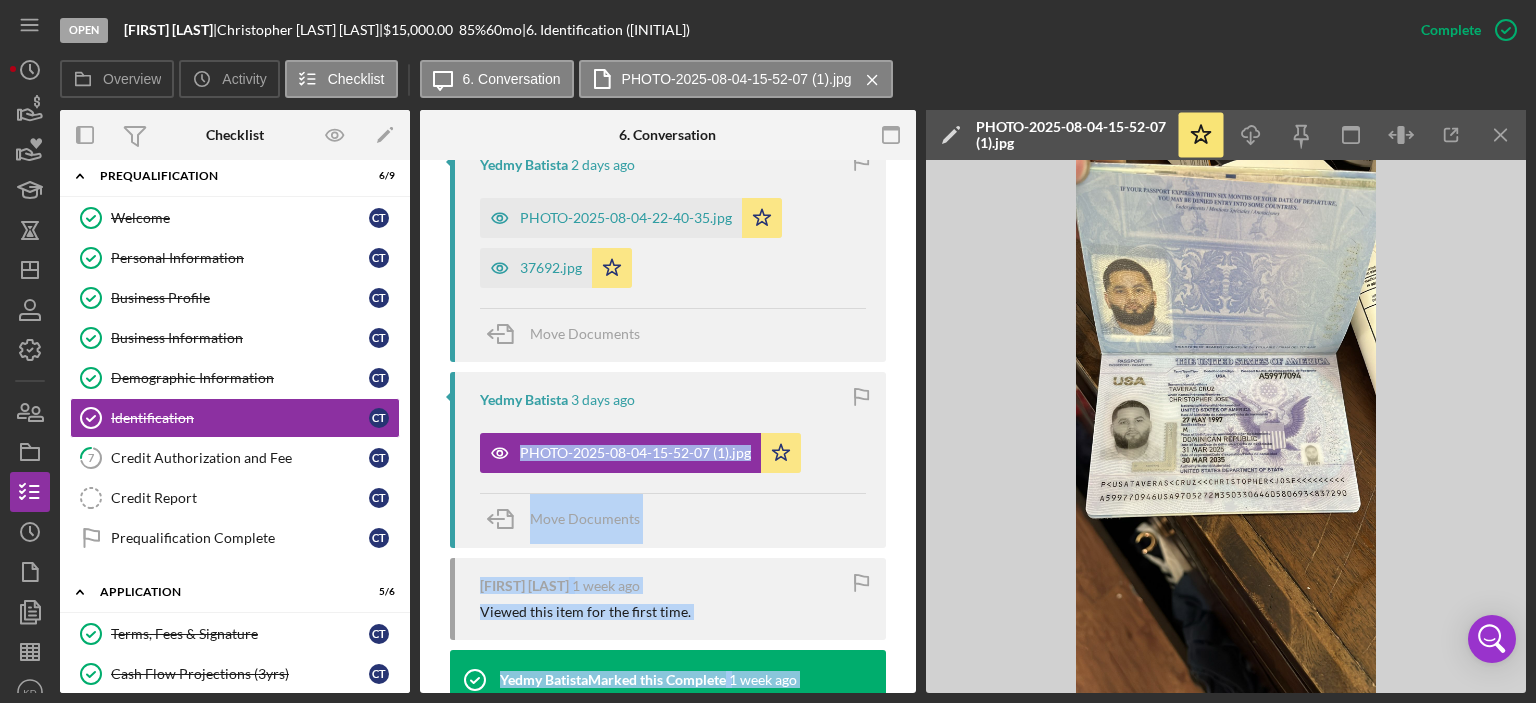 drag, startPoint x: 916, startPoint y: 407, endPoint x: 967, endPoint y: 111, distance: 300.36145 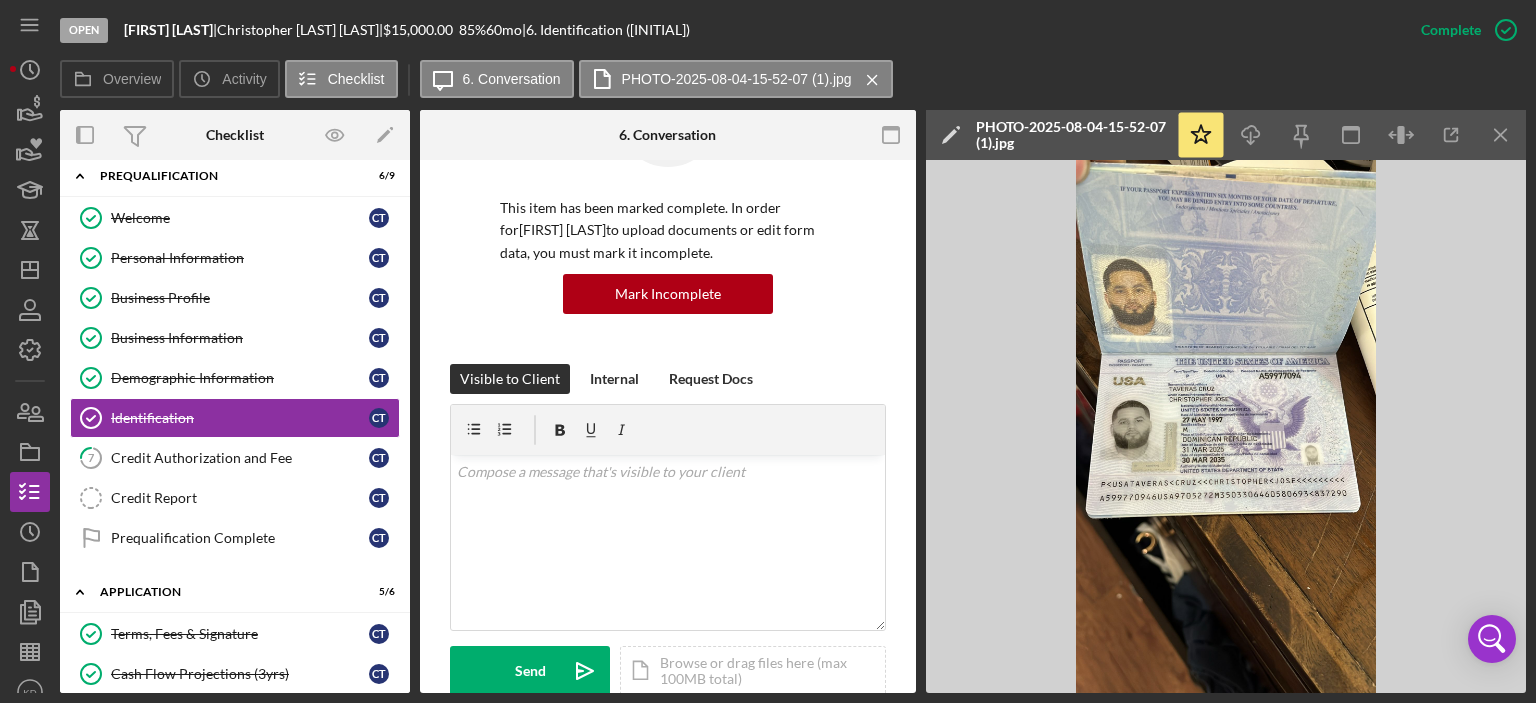 scroll, scrollTop: 128, scrollLeft: 0, axis: vertical 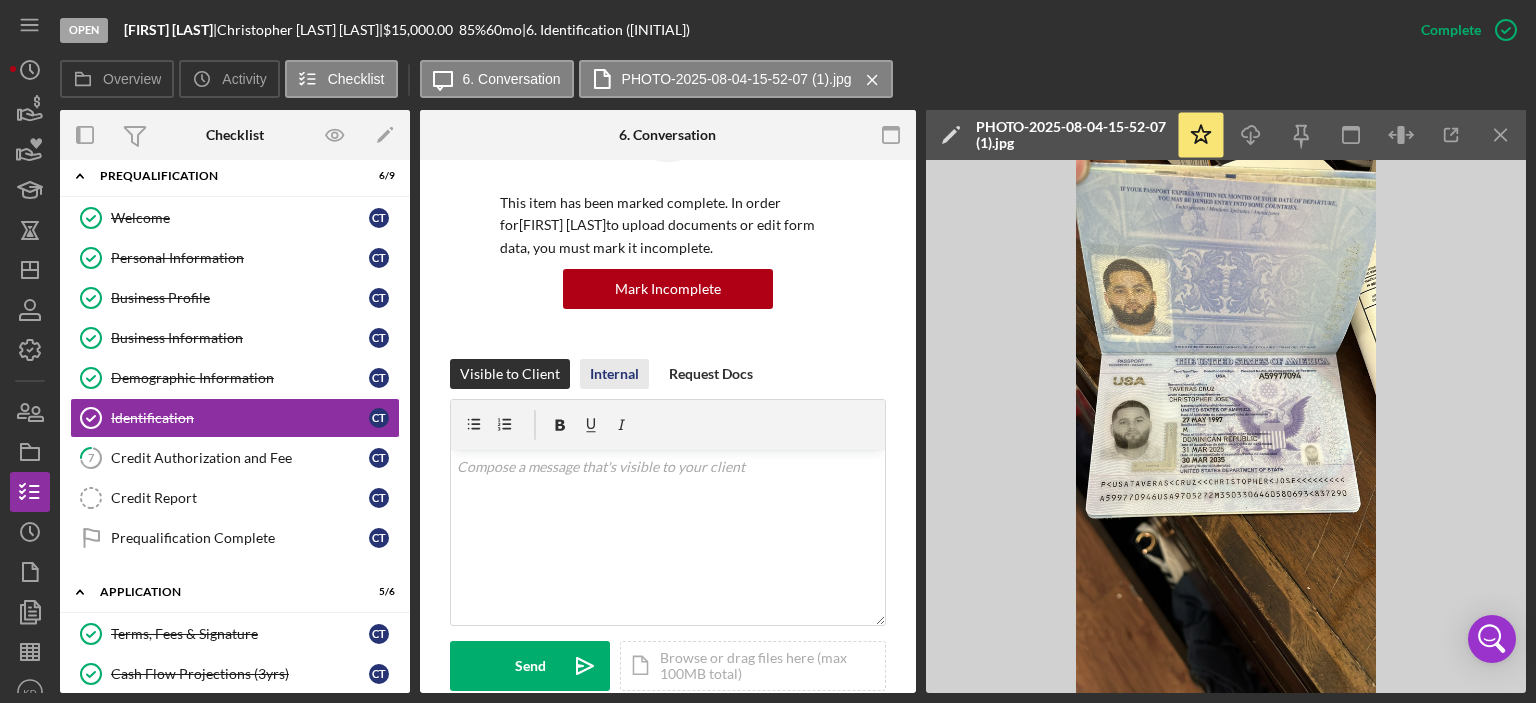click on "Internal" at bounding box center [614, 374] 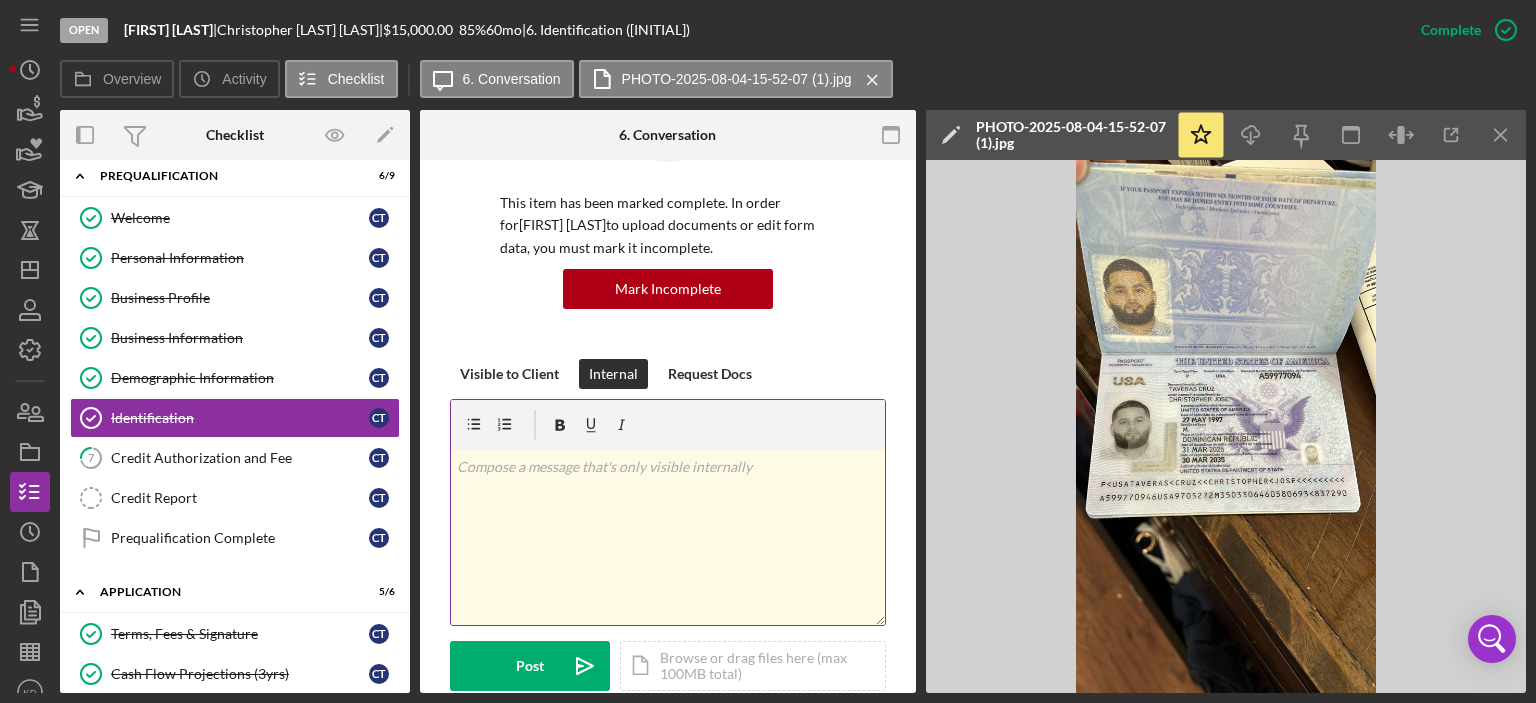click at bounding box center (668, 467) 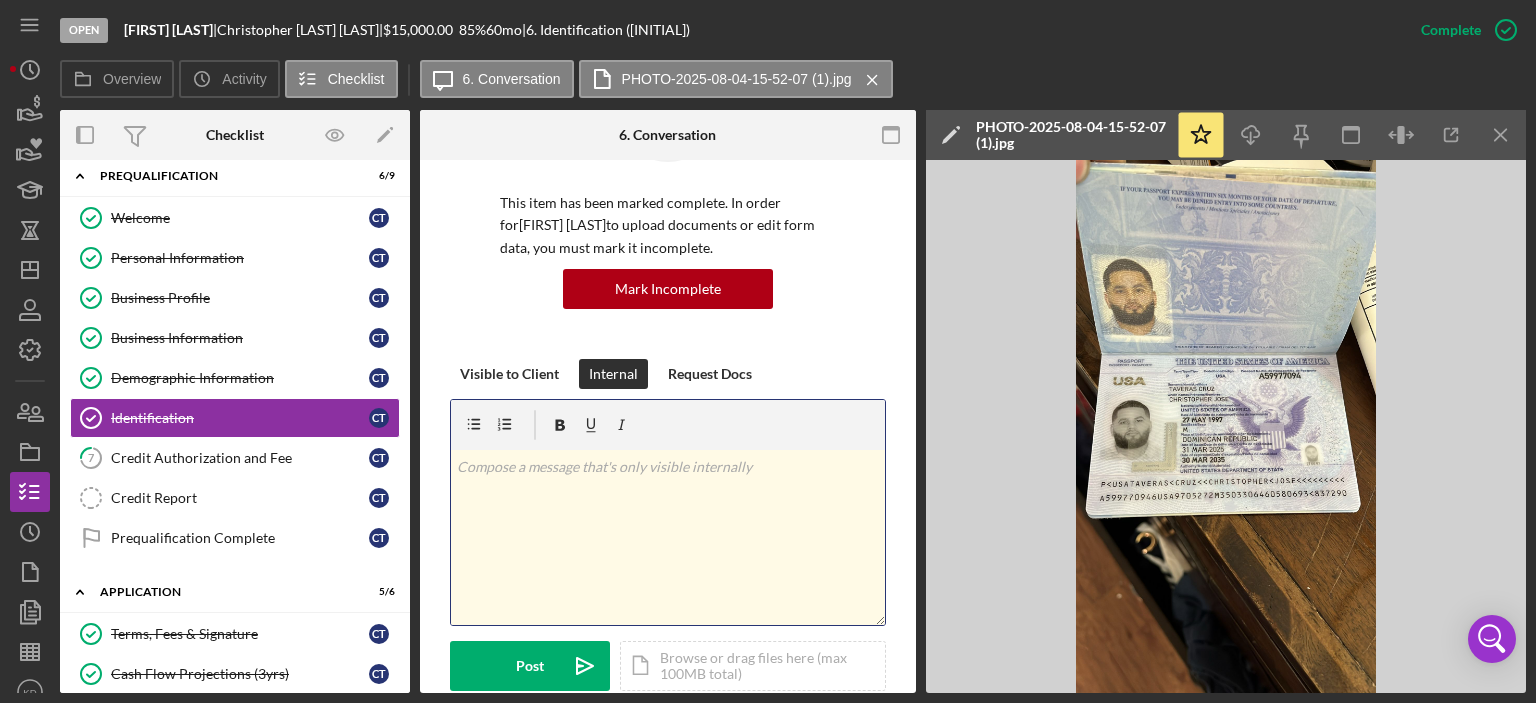 type 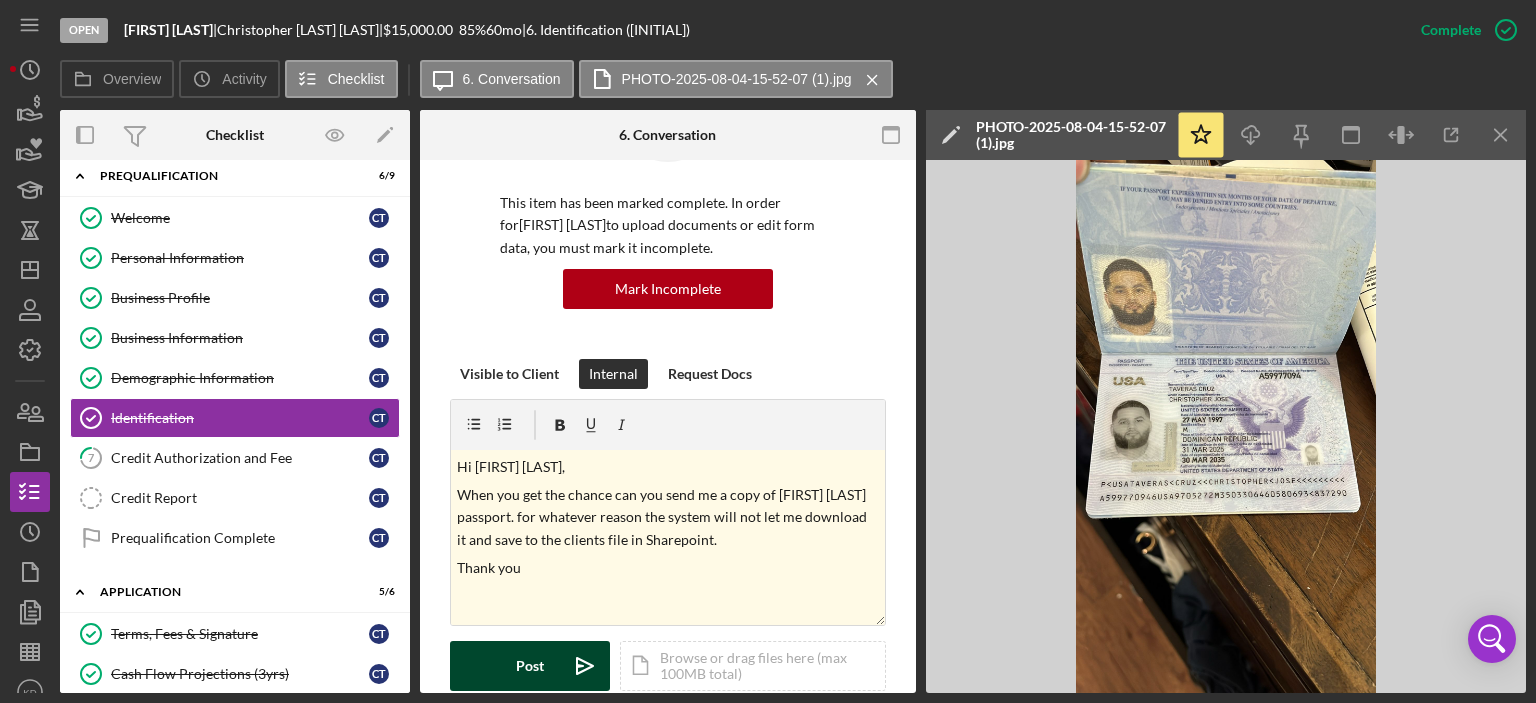 click on "Post Icon/icon-invite-send" at bounding box center [530, 666] 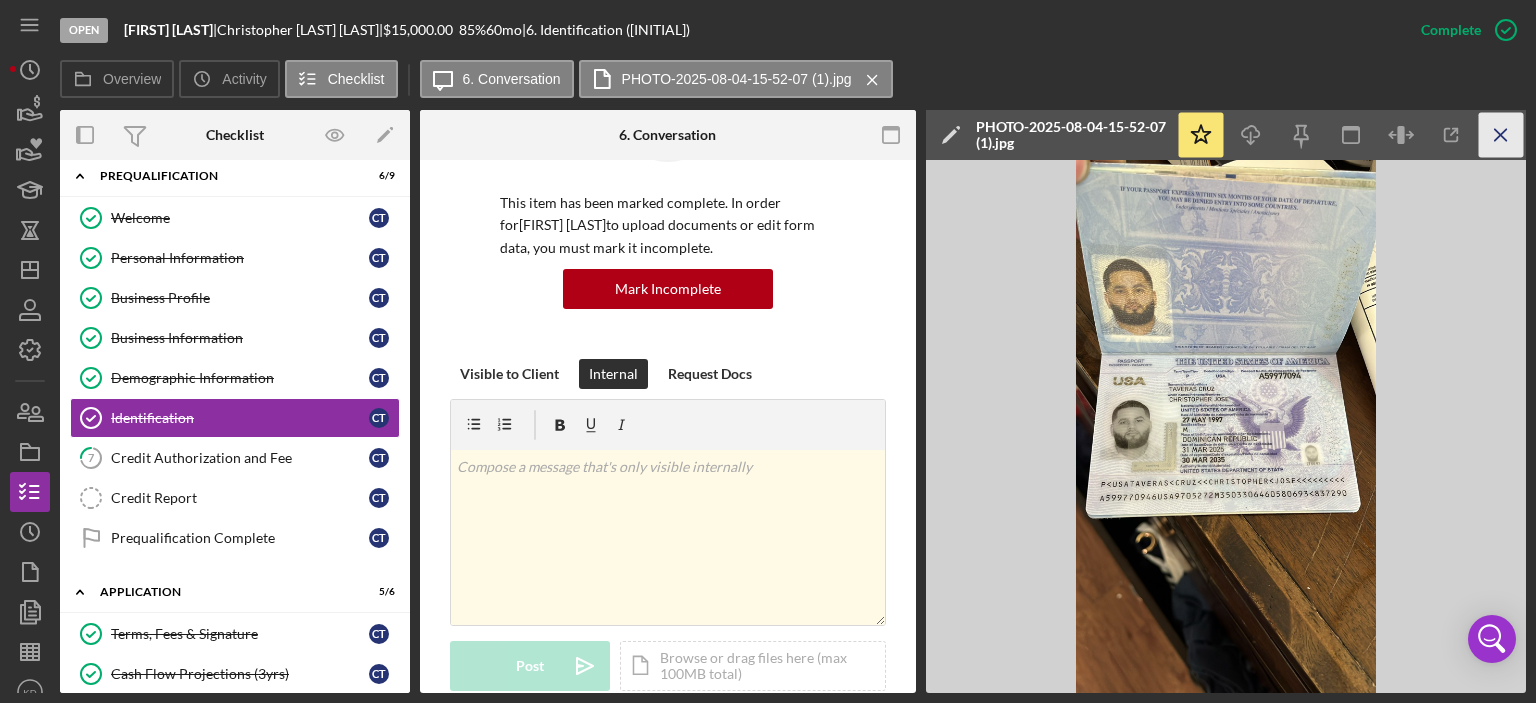 click 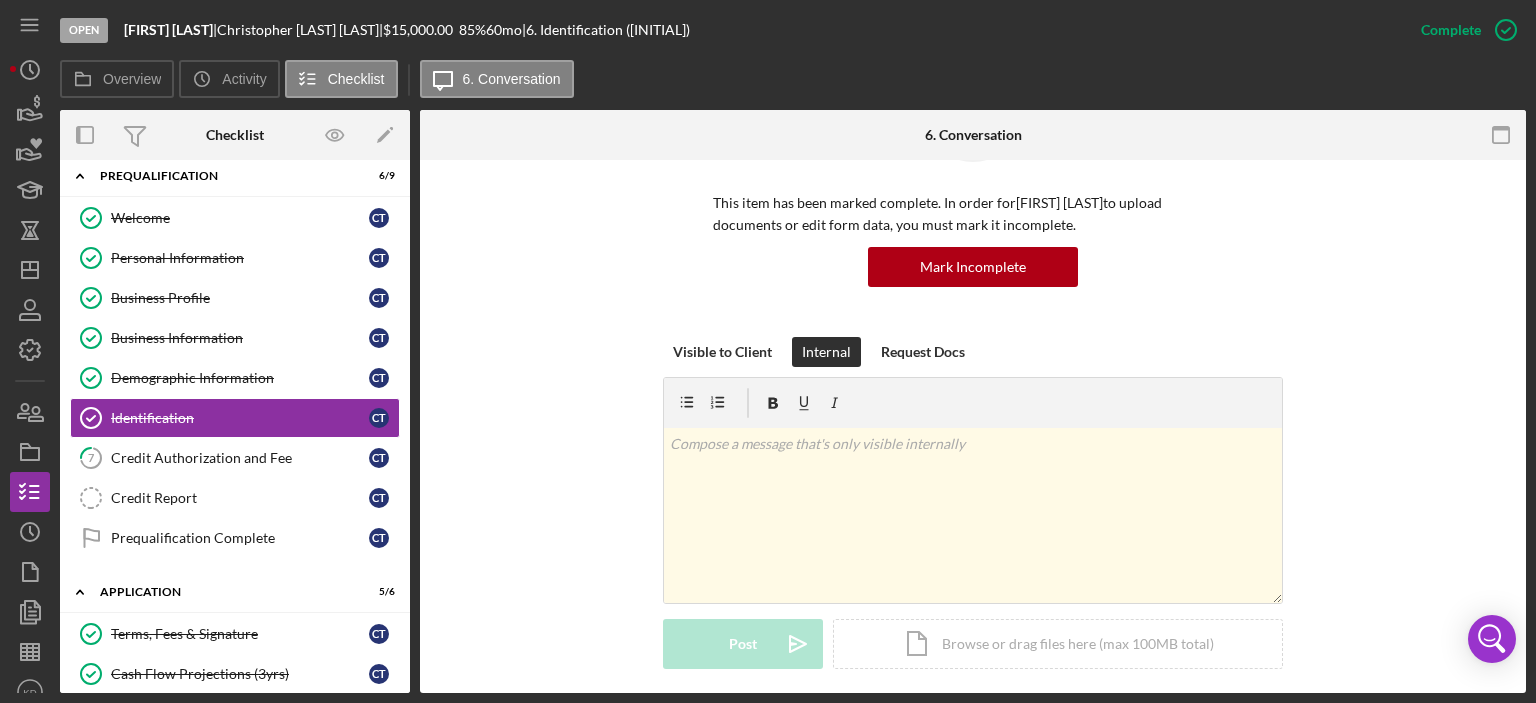scroll, scrollTop: 596, scrollLeft: 0, axis: vertical 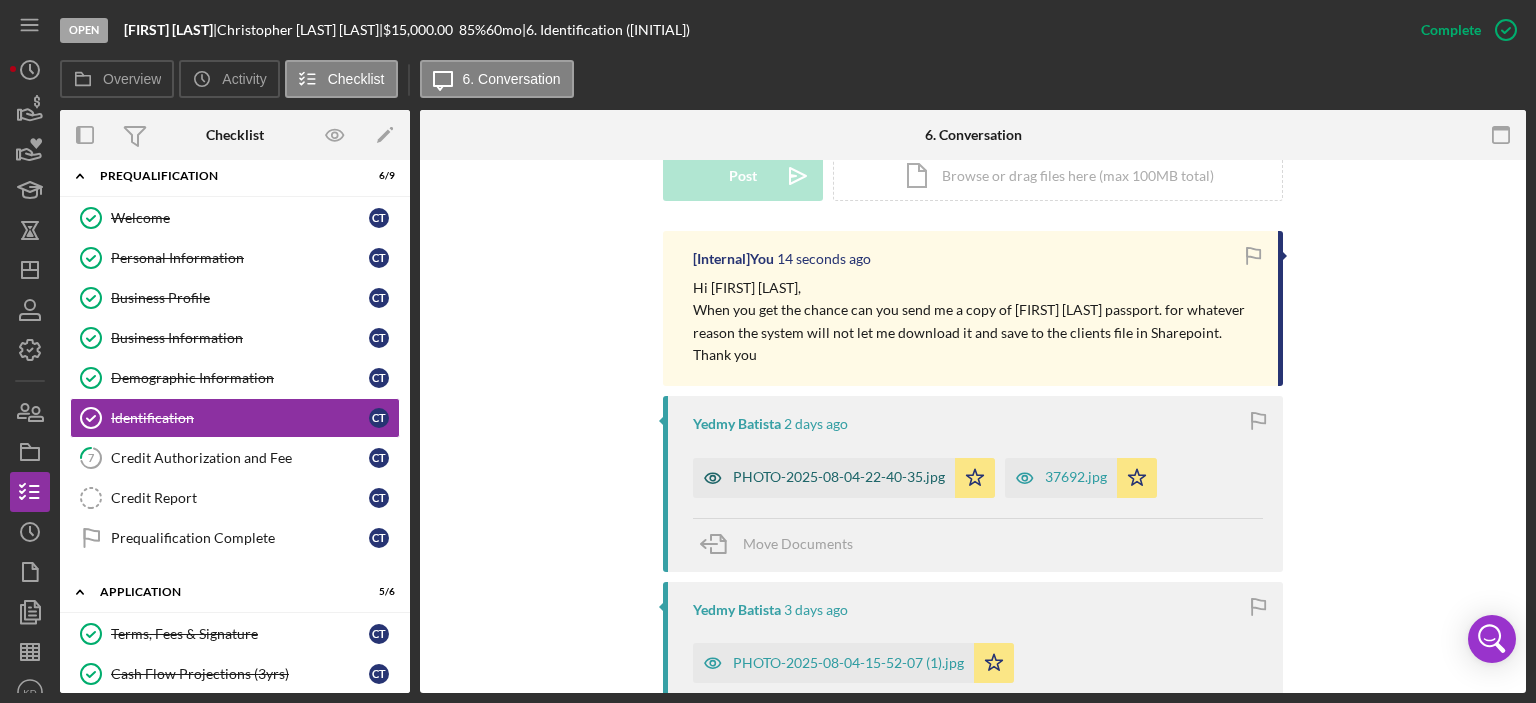 click on "PHOTO-2025-08-04-22-40-35.jpg" at bounding box center (839, 477) 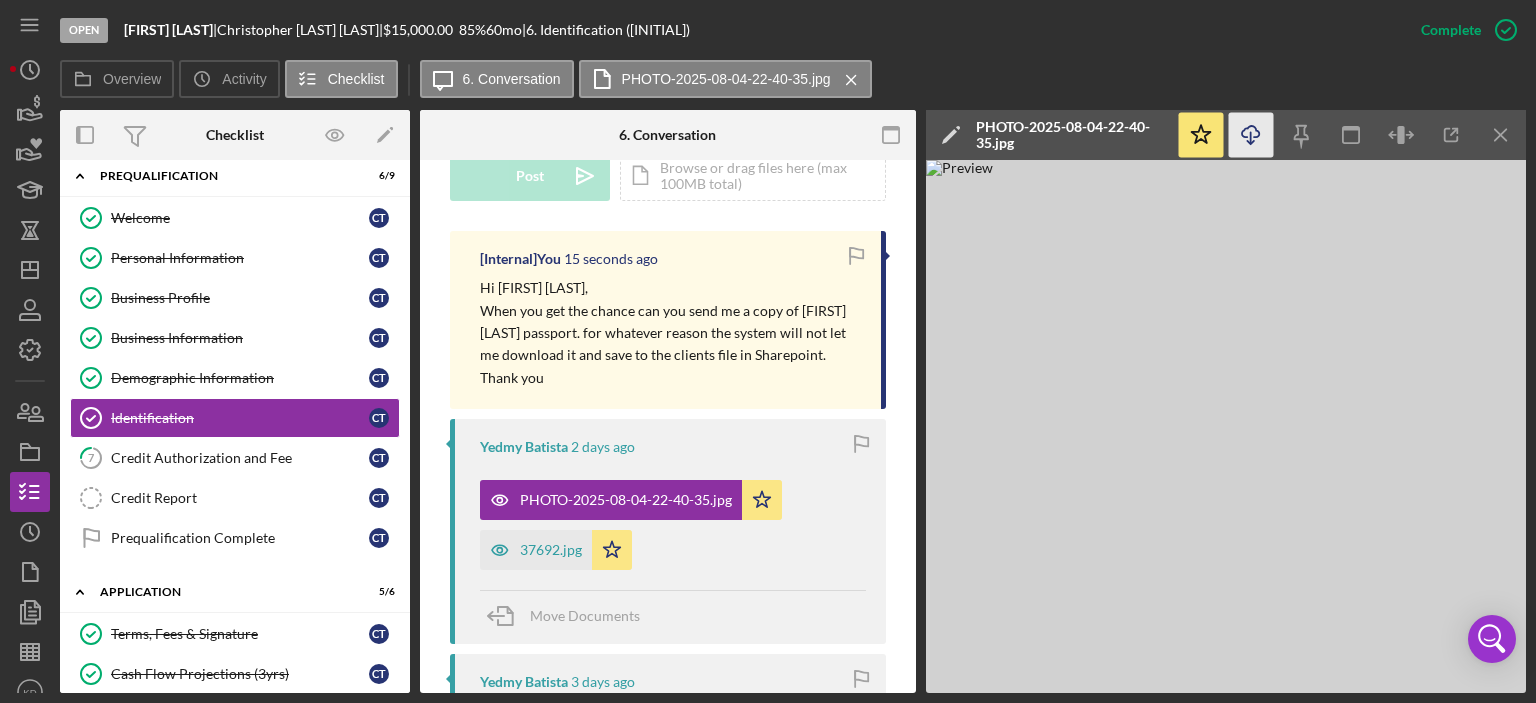 click on "Icon/Download" 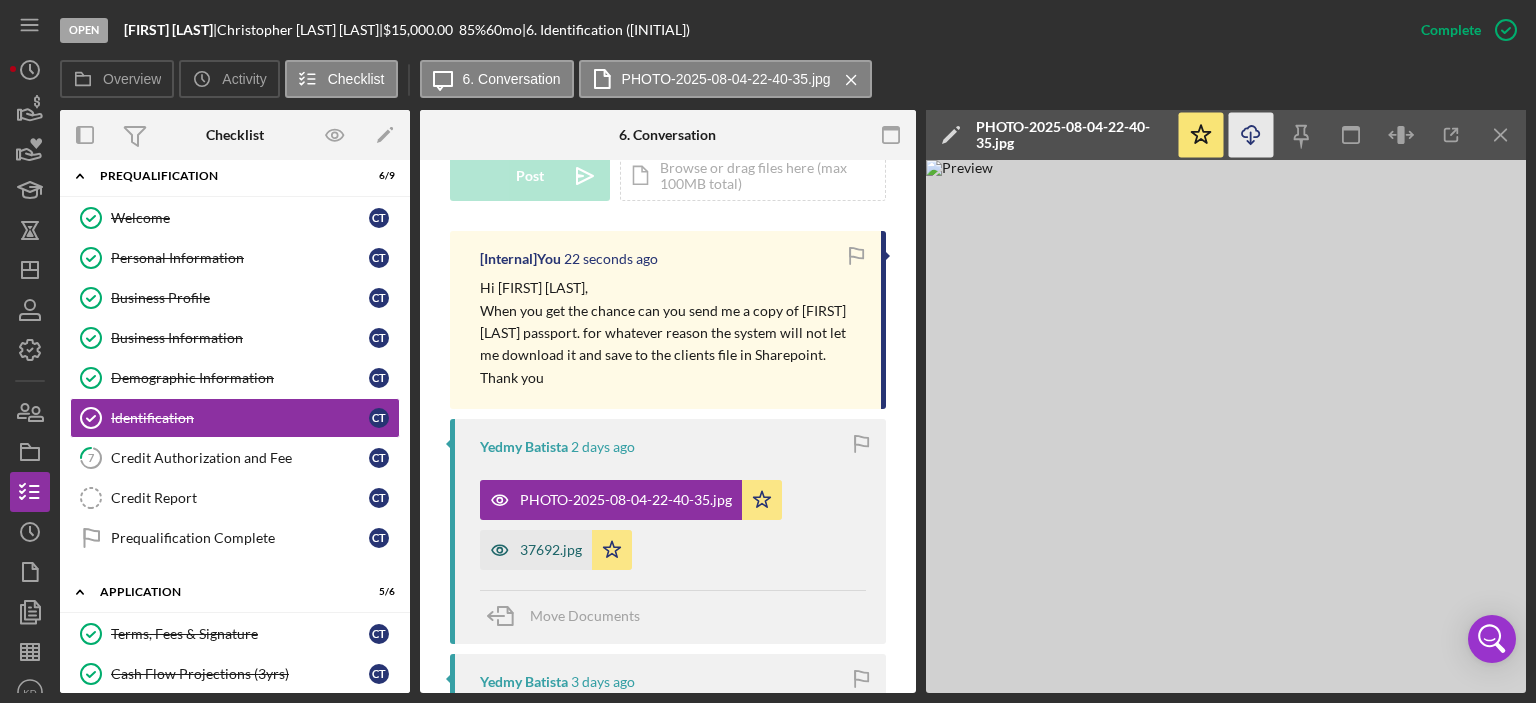 click on "37692.jpg" at bounding box center [551, 550] 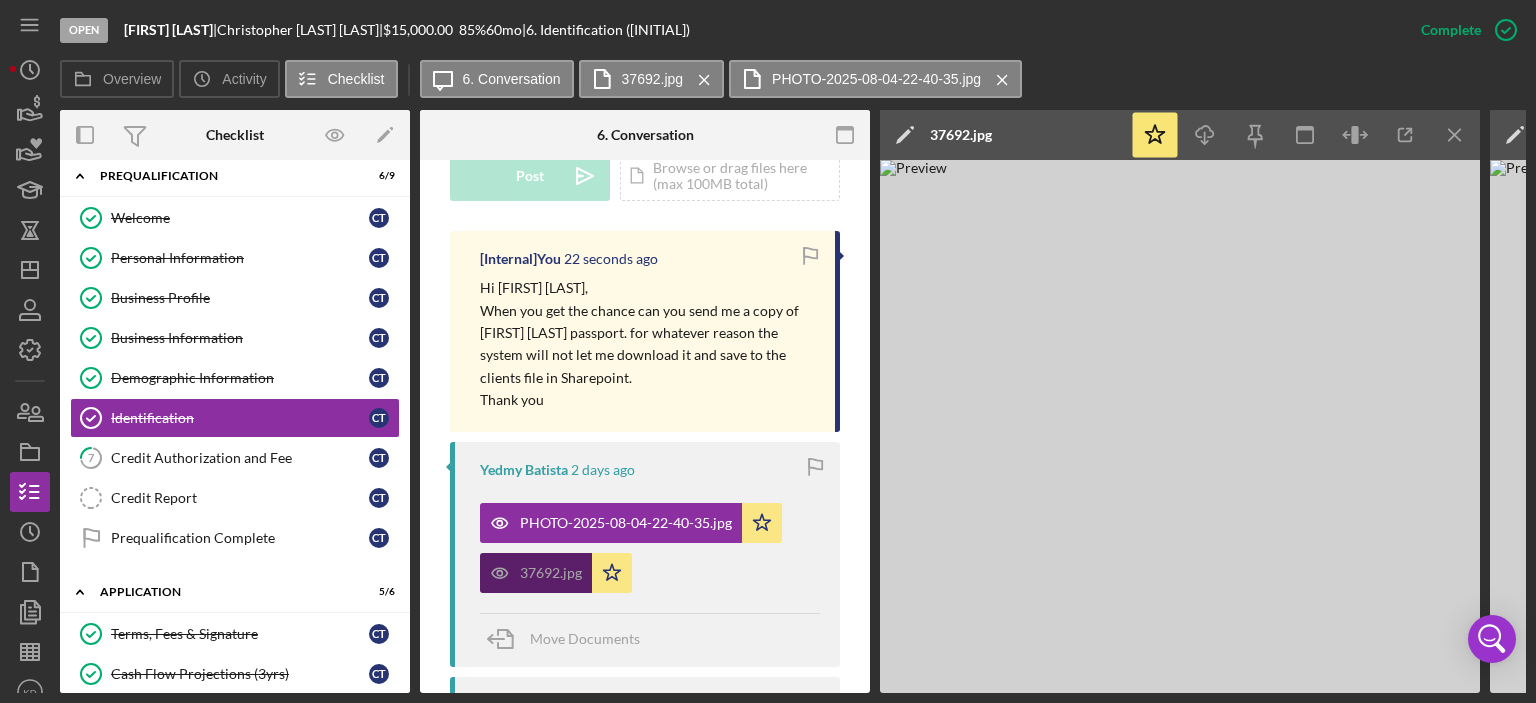 scroll, scrollTop: 640, scrollLeft: 0, axis: vertical 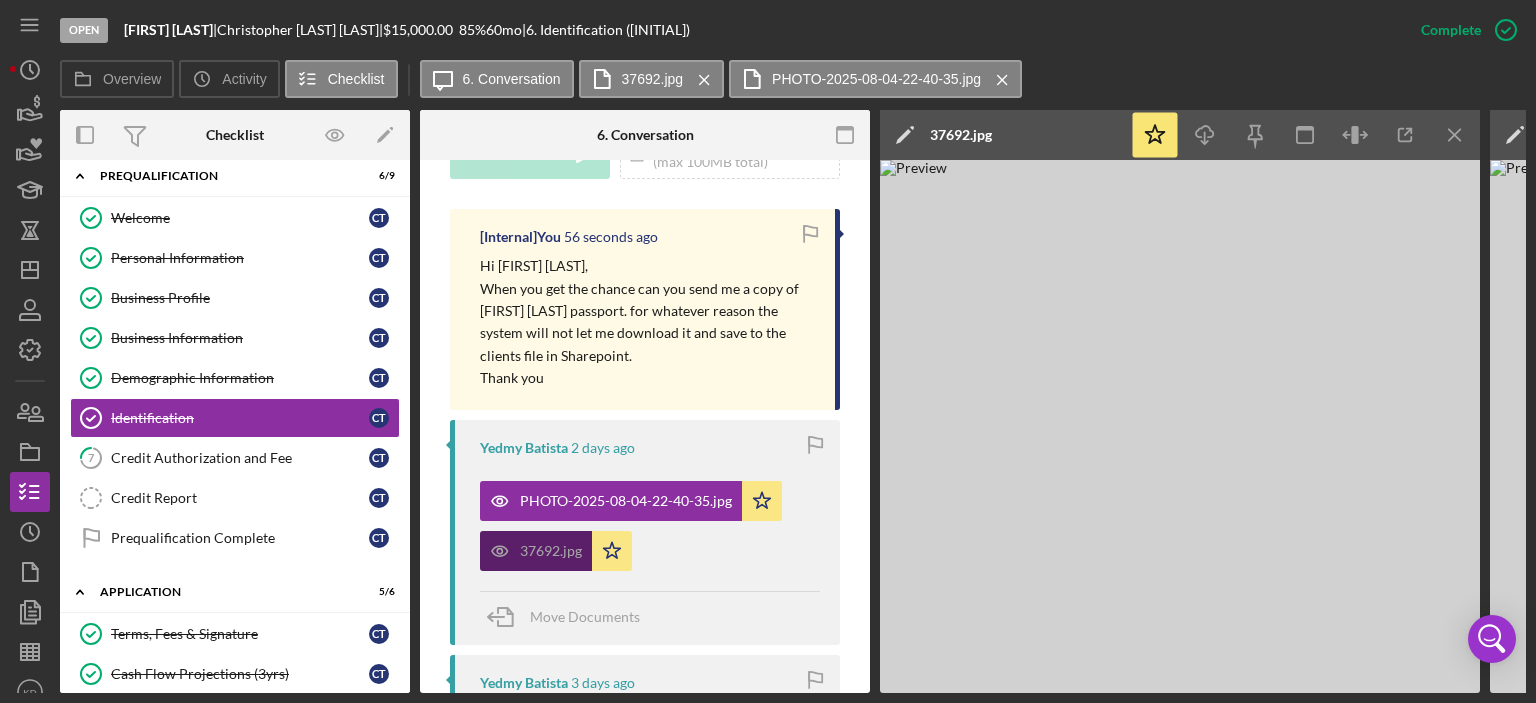click on "37692.jpg" at bounding box center (551, 551) 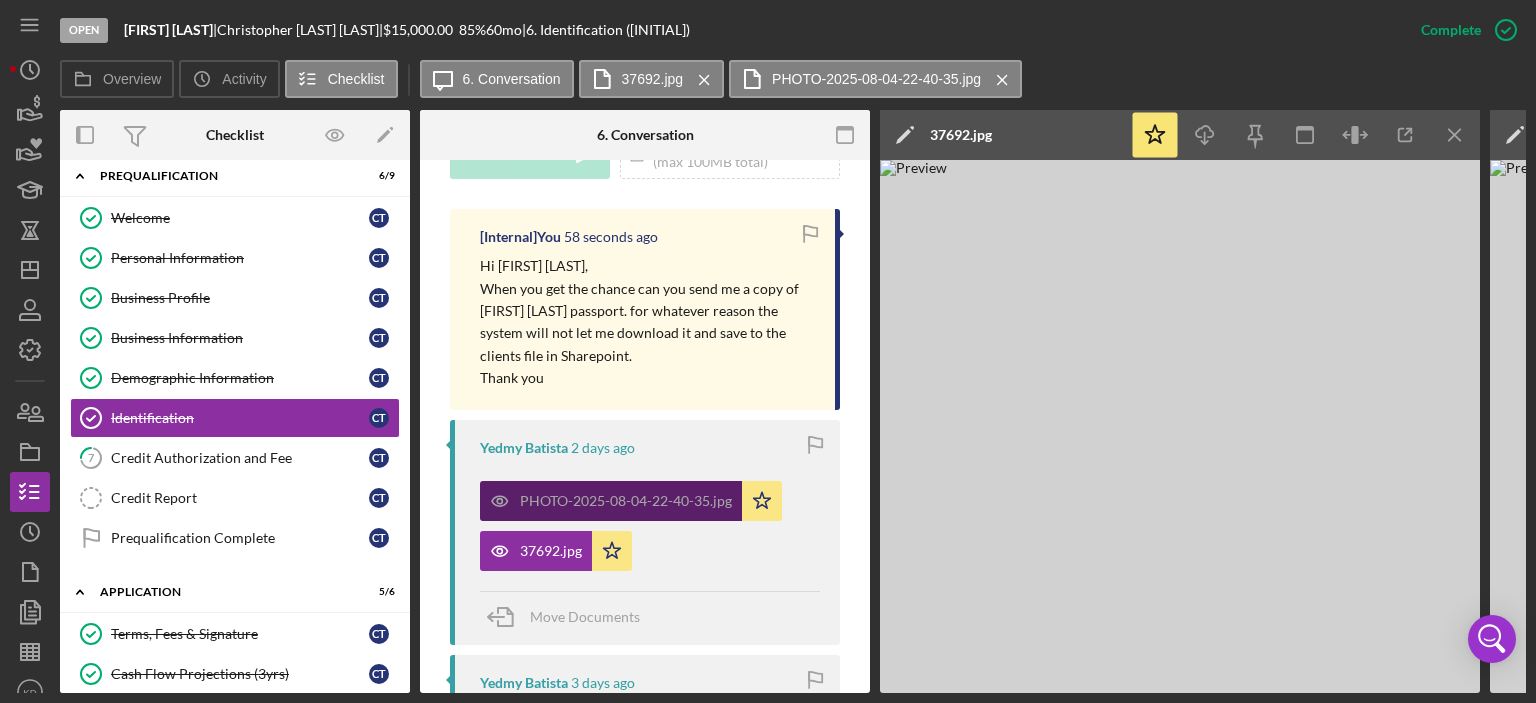 click on "PHOTO-2025-08-04-22-40-35.jpg" at bounding box center (626, 501) 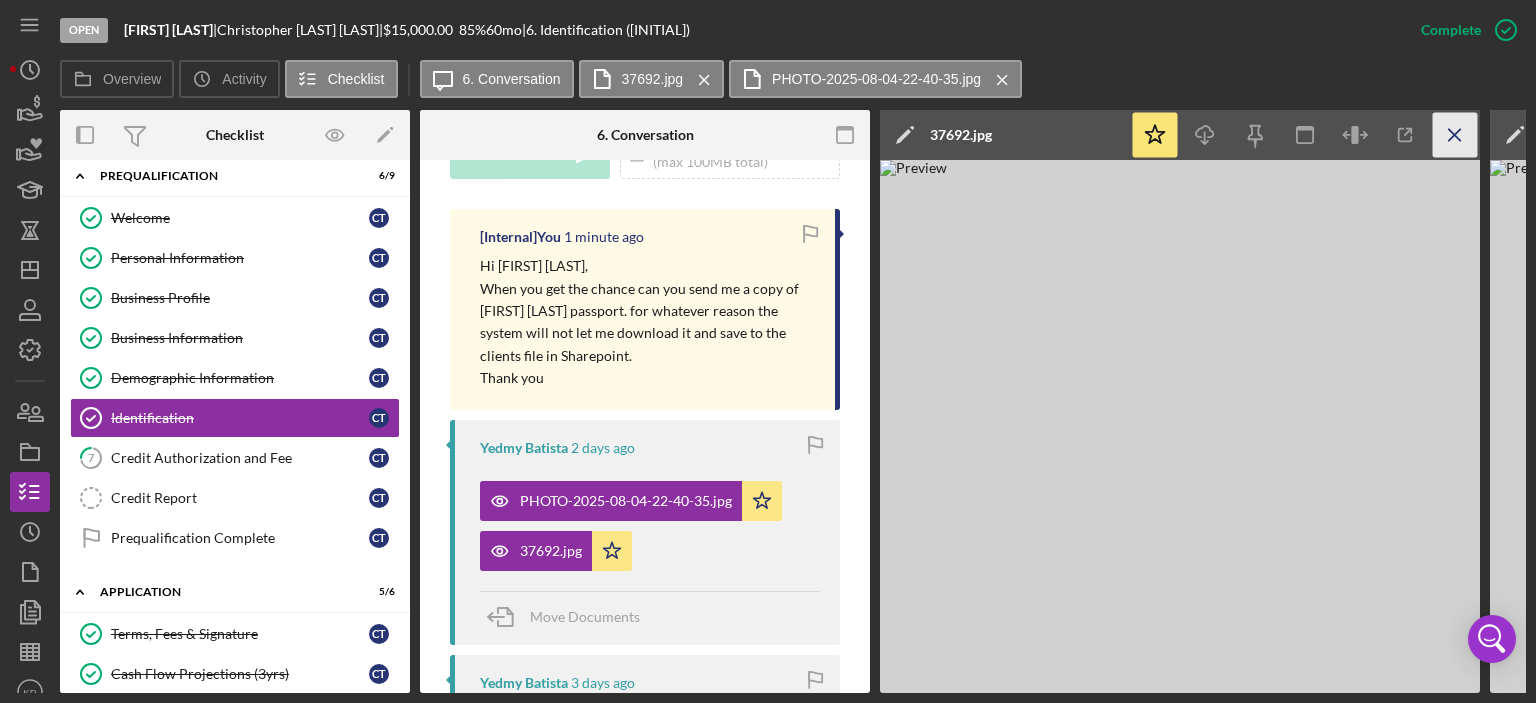 click on "Icon/Menu Close" 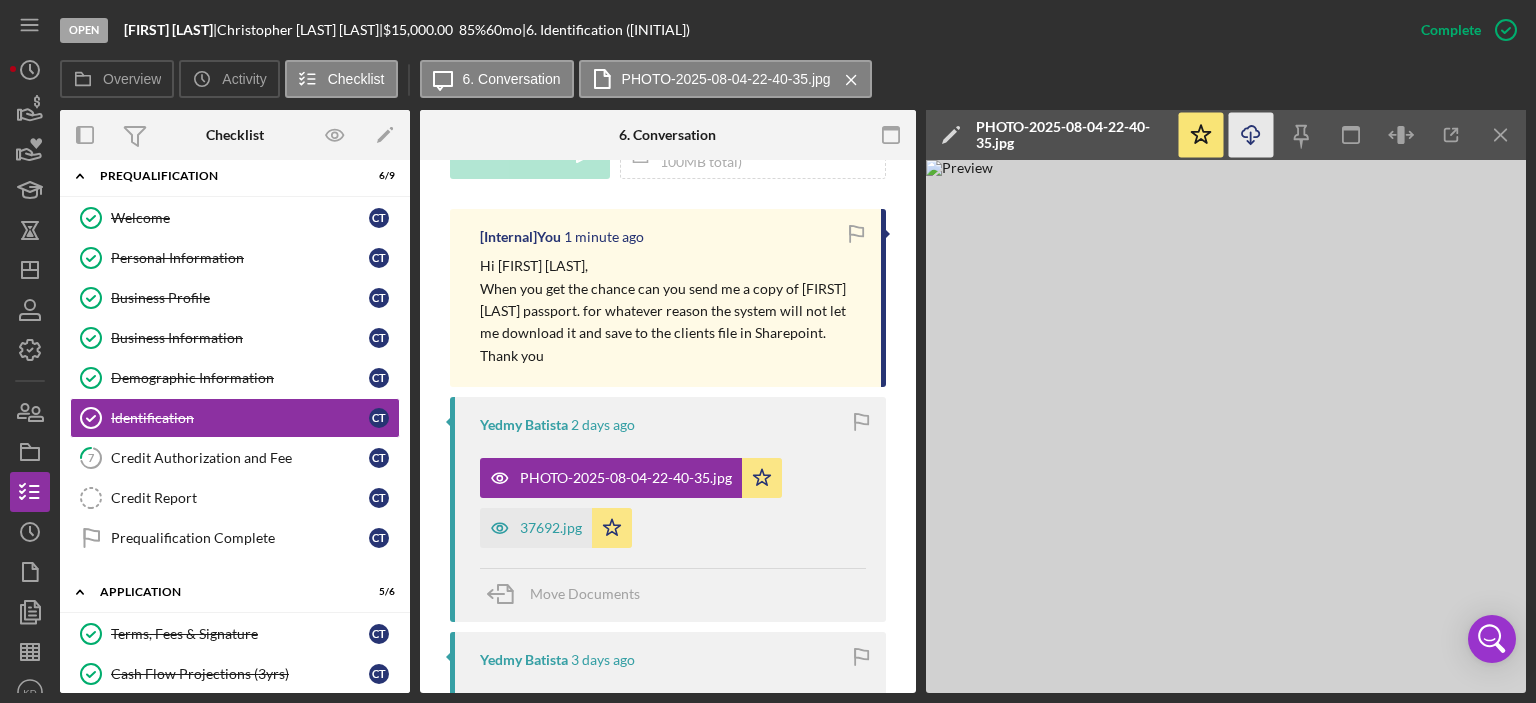 scroll, scrollTop: 618, scrollLeft: 0, axis: vertical 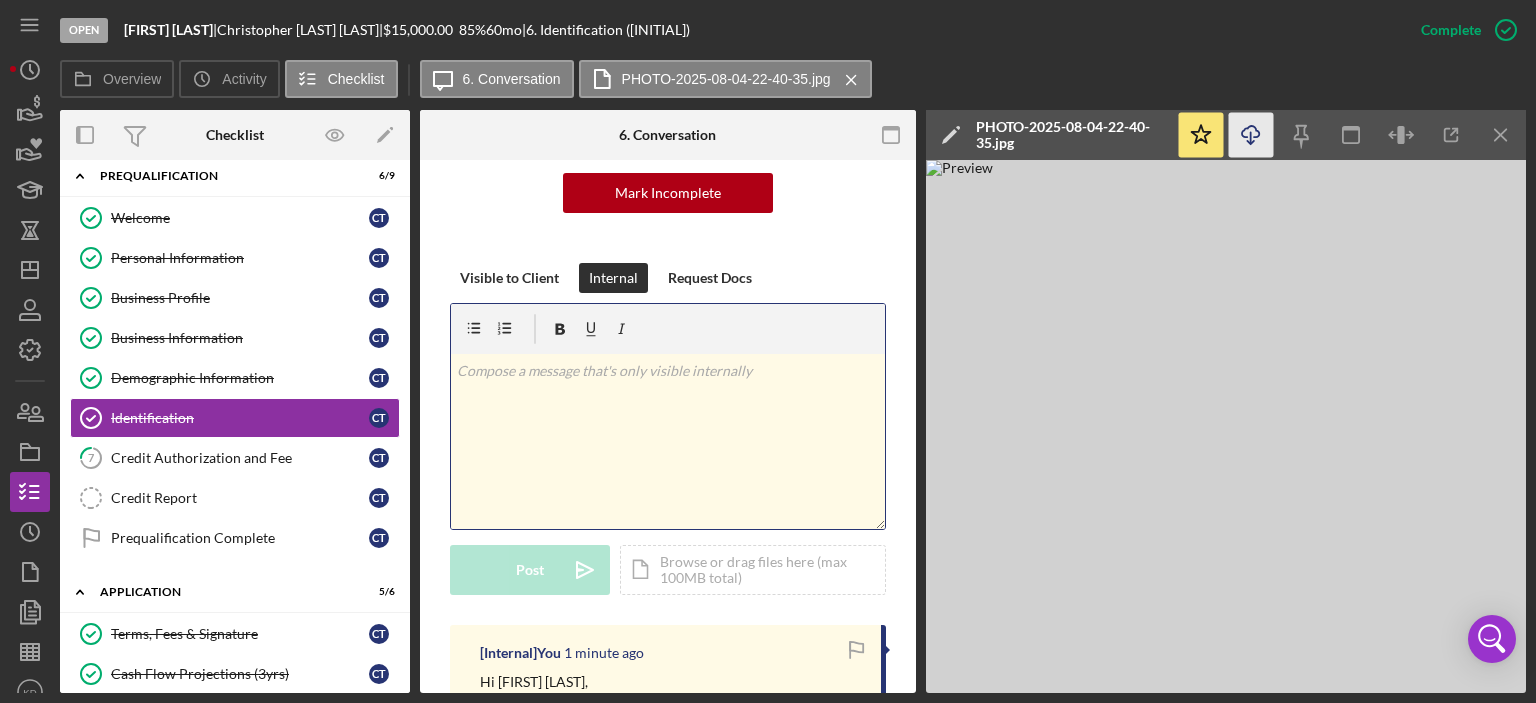 click at bounding box center (668, 371) 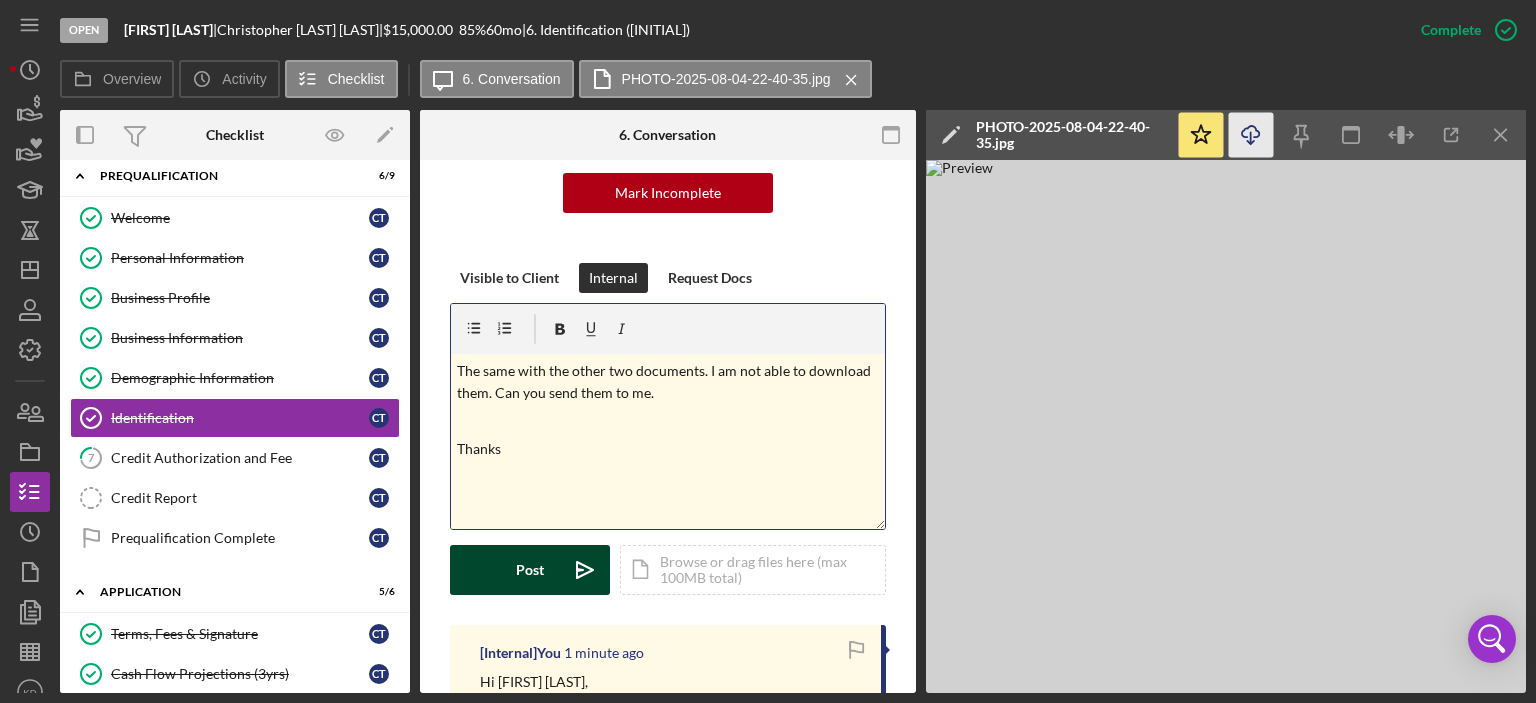 click on "Post" at bounding box center [530, 570] 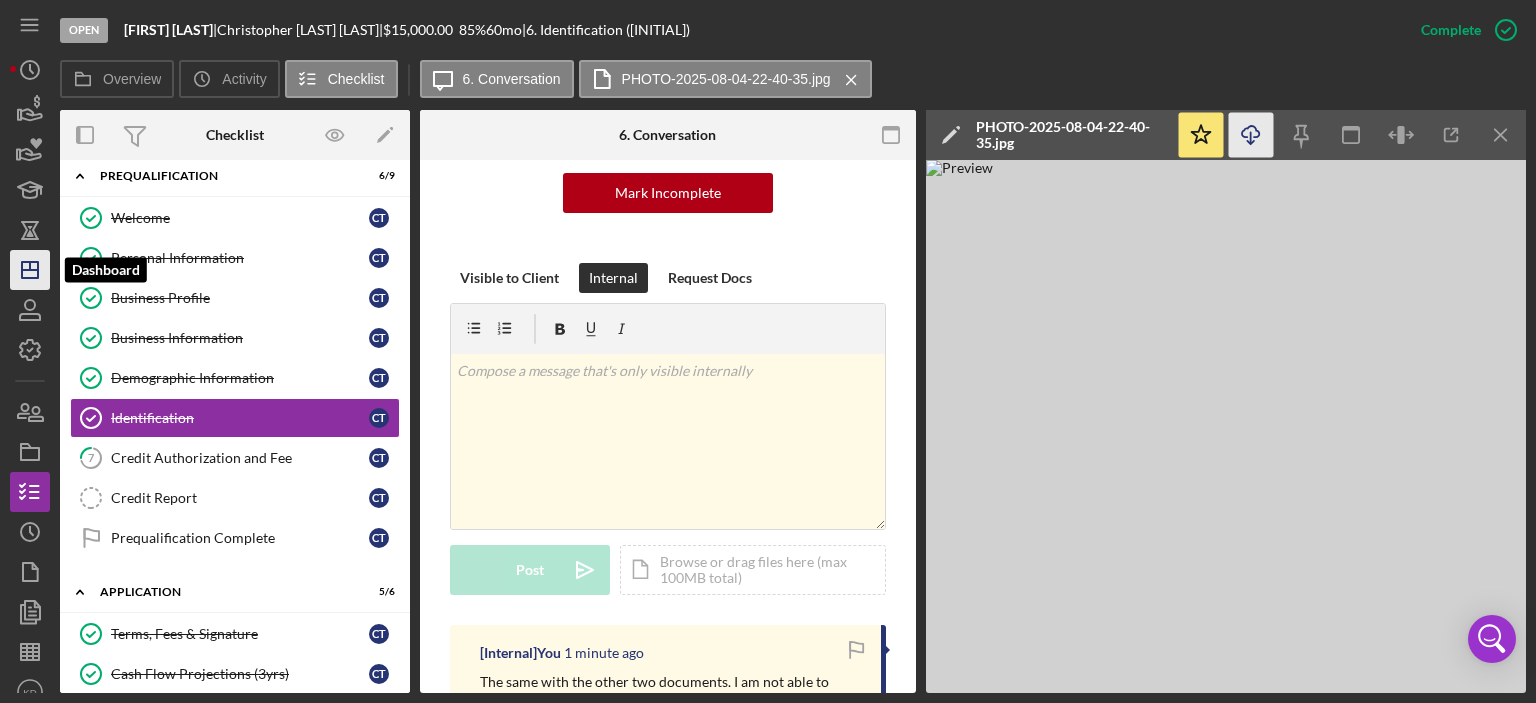 click on "Icon/Dashboard" 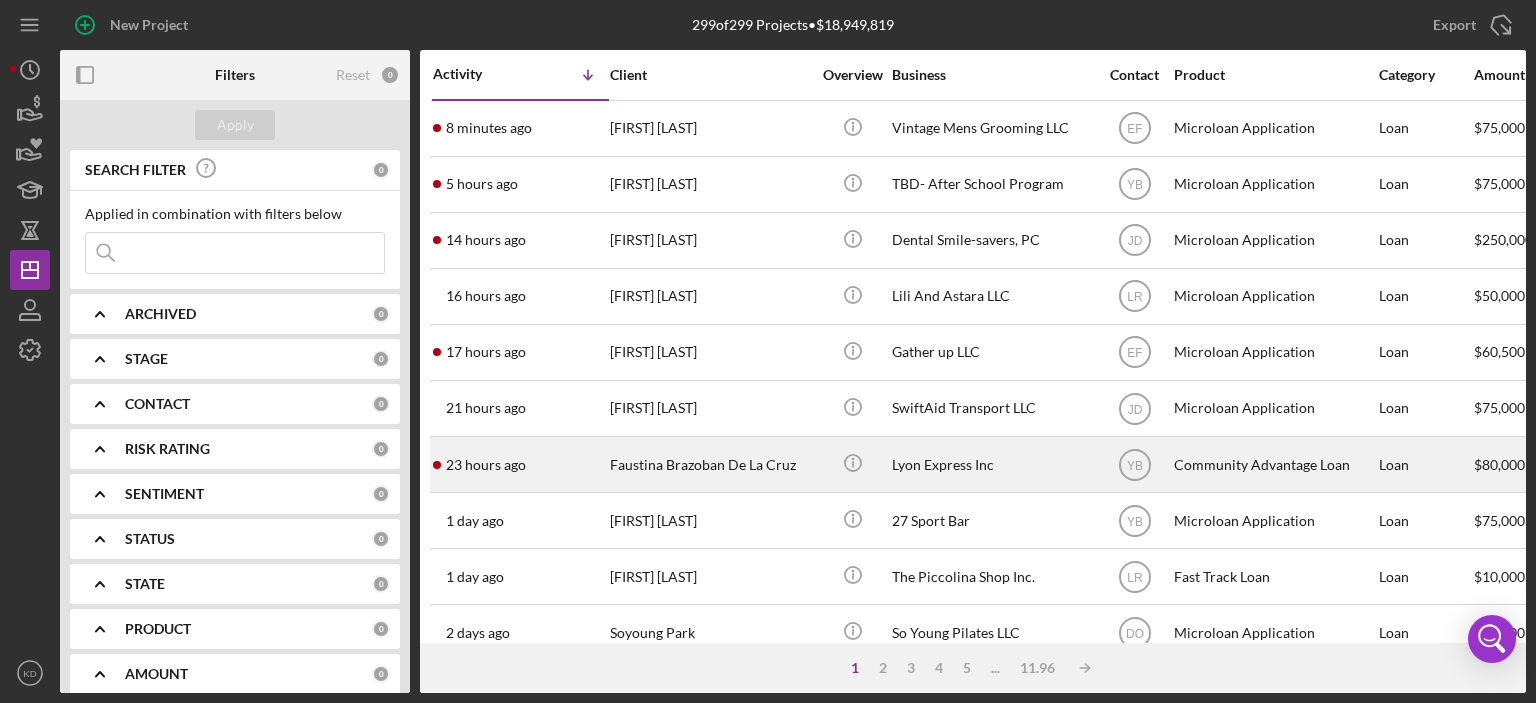 click on "Lyon Express Inc" at bounding box center [992, 464] 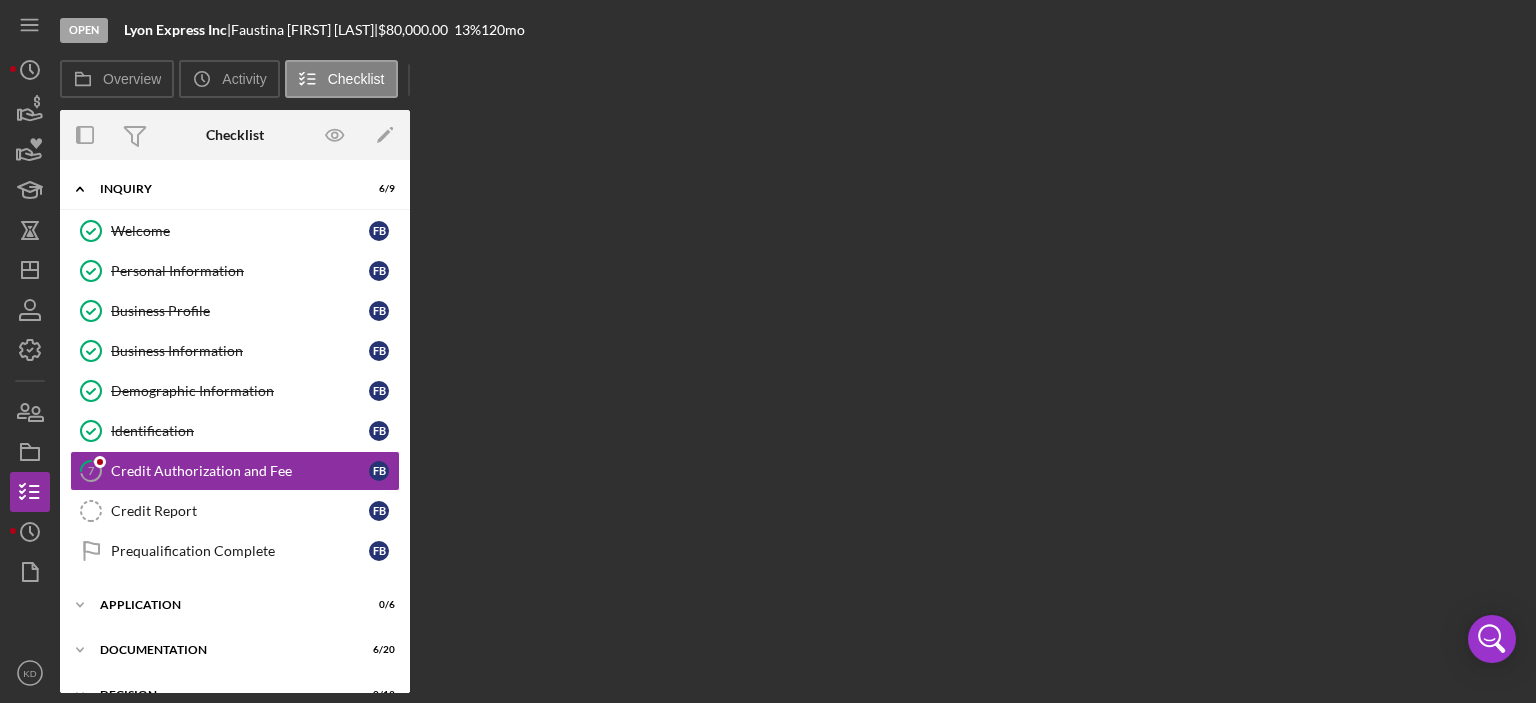 scroll, scrollTop: 41, scrollLeft: 0, axis: vertical 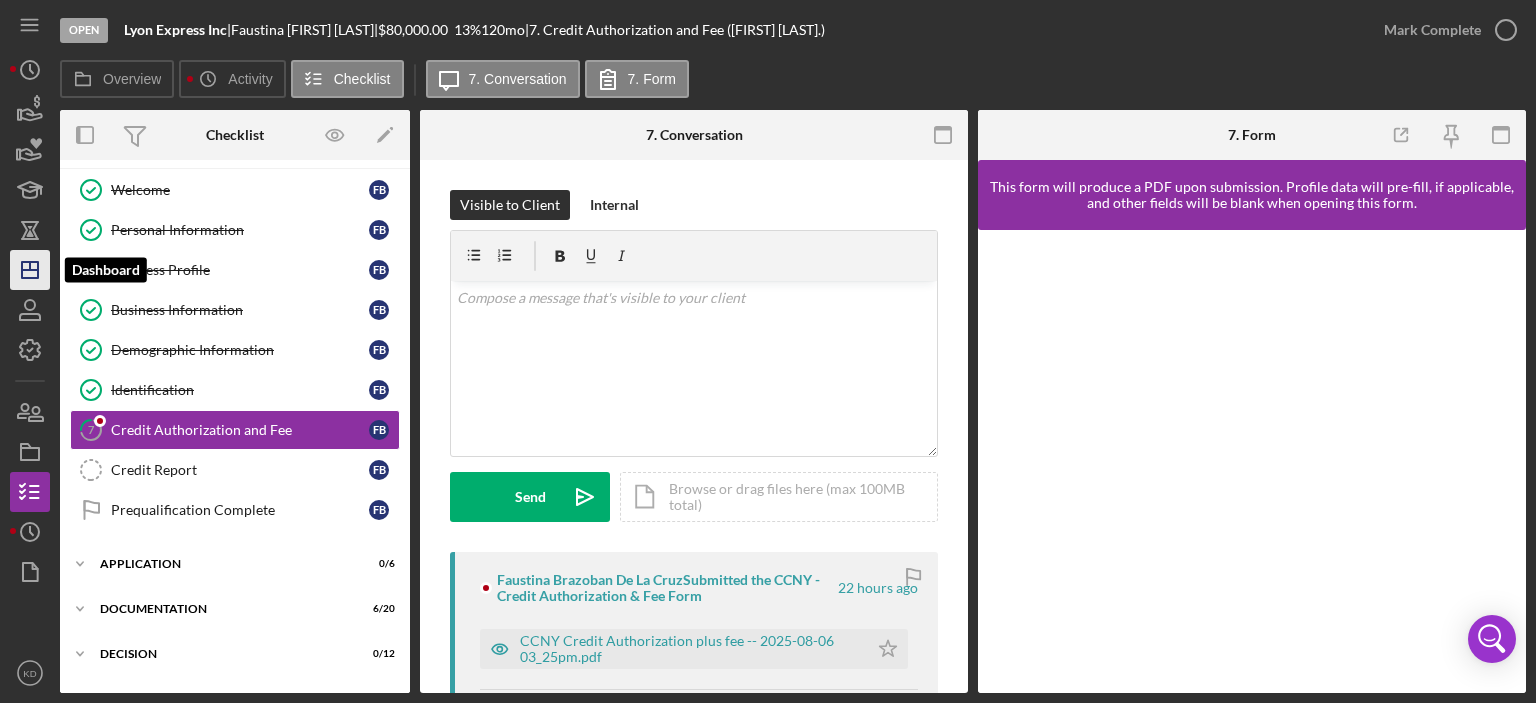 click on "Icon/Dashboard" 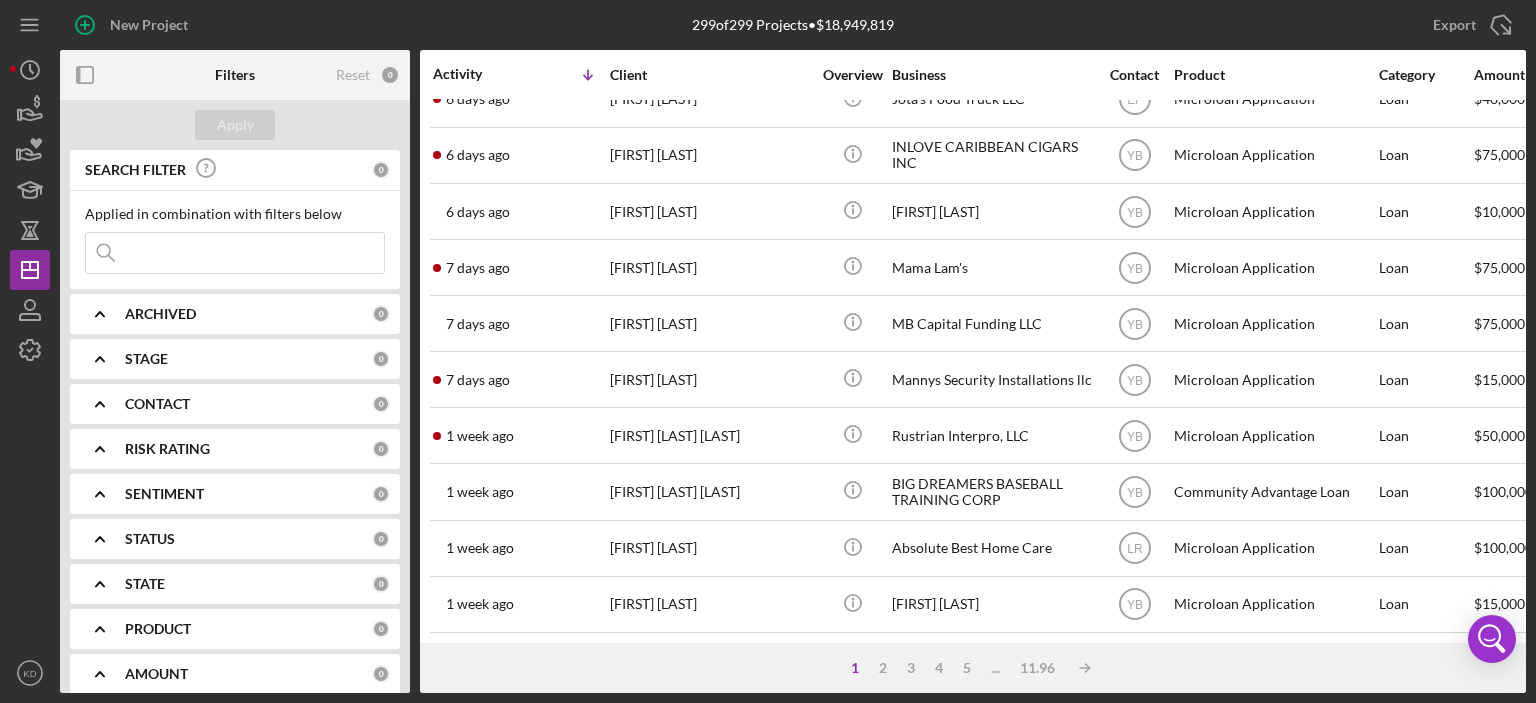 scroll, scrollTop: 884, scrollLeft: 0, axis: vertical 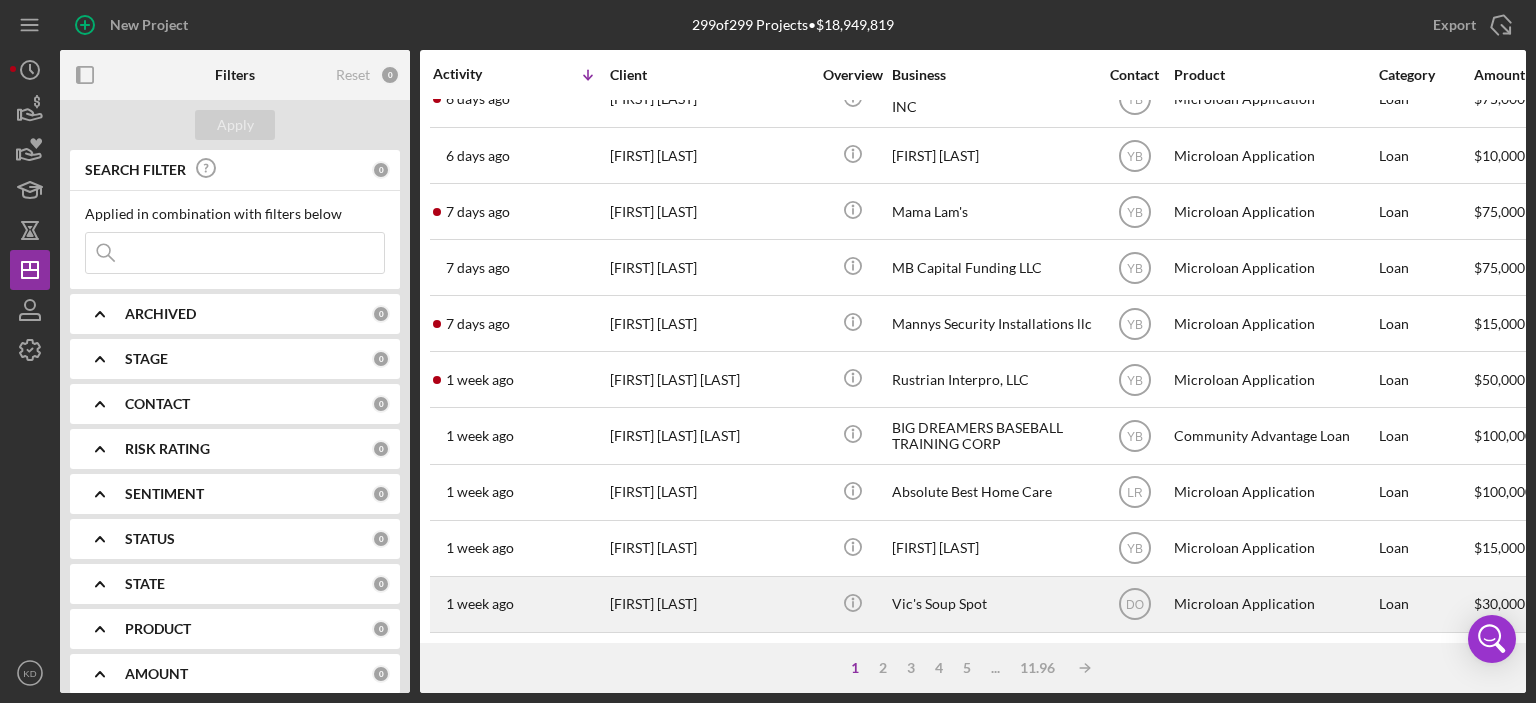 click on "[FIRST] [LAST]" at bounding box center (710, 604) 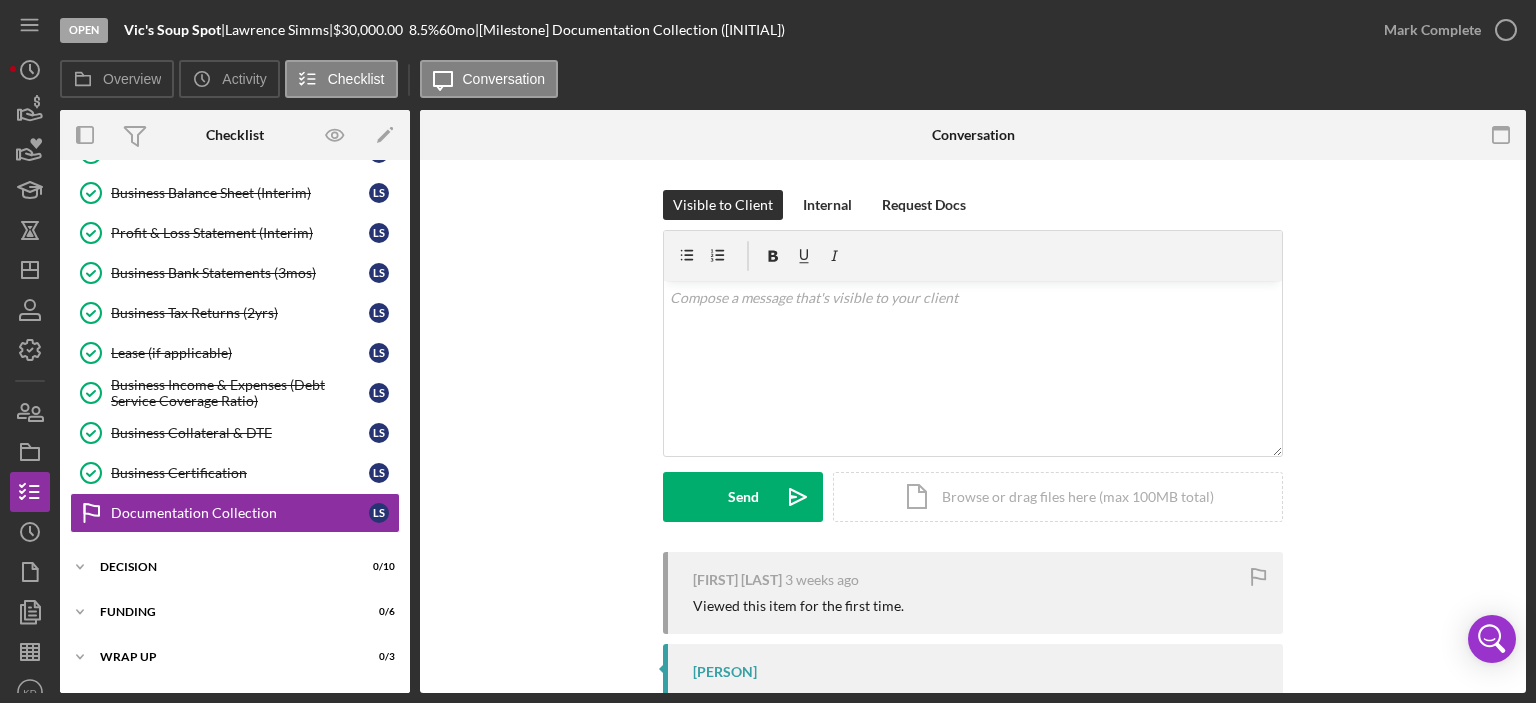 scroll, scrollTop: 560, scrollLeft: 0, axis: vertical 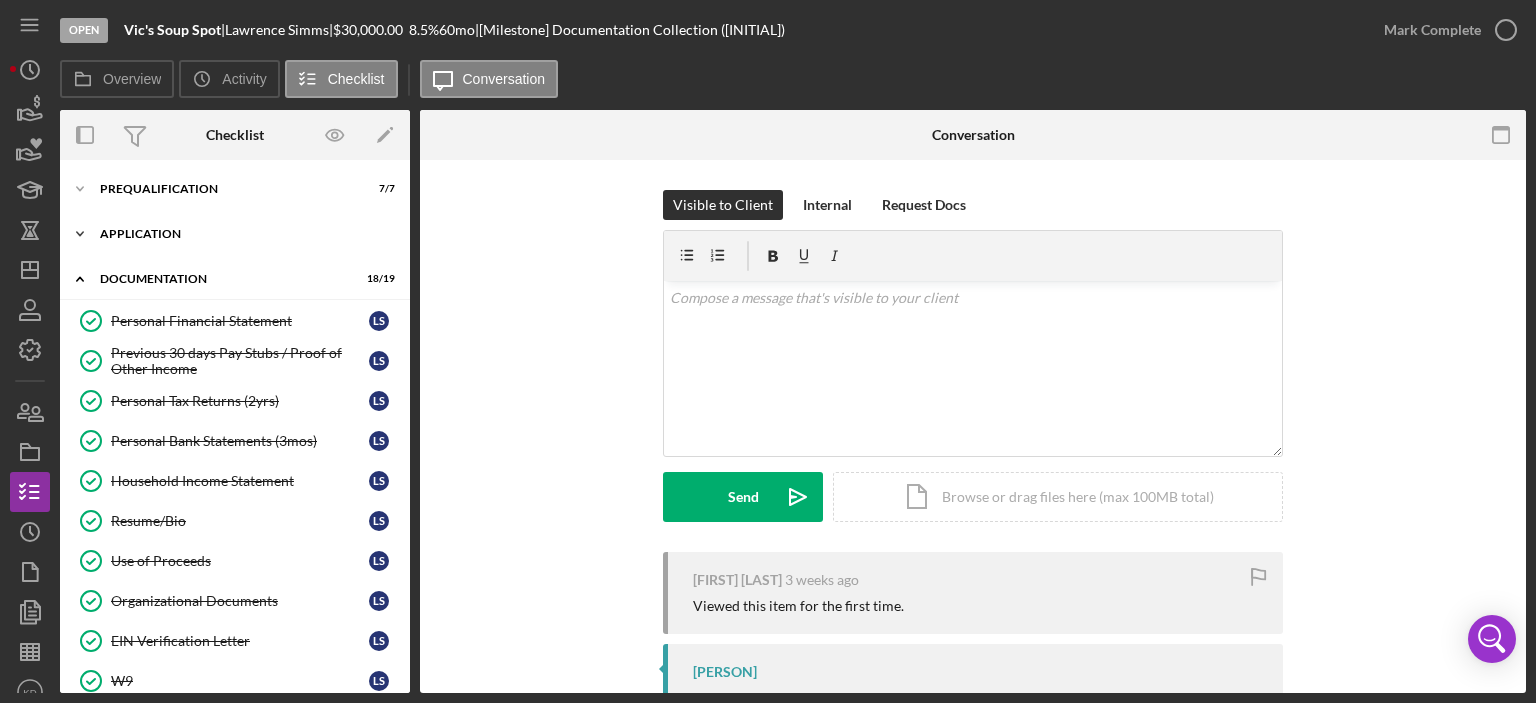 click 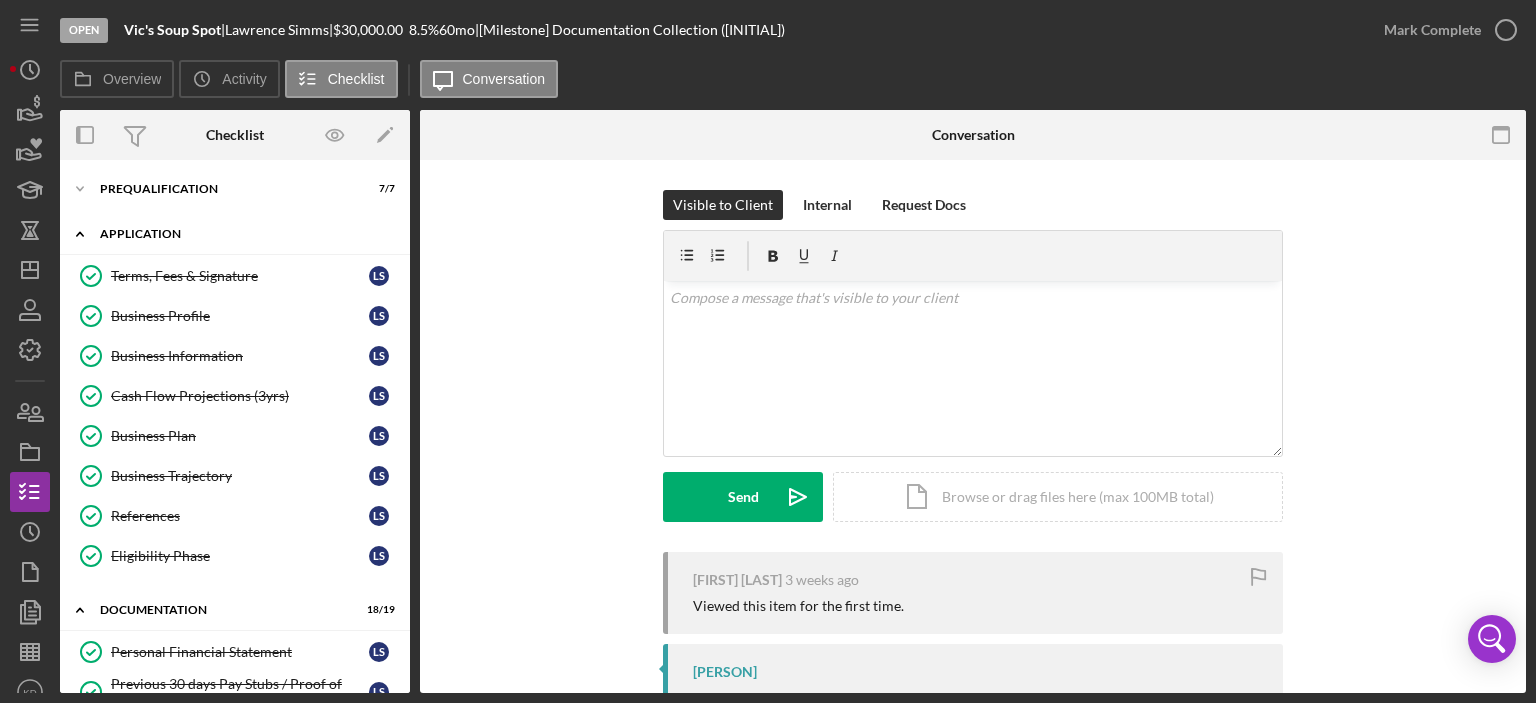 click 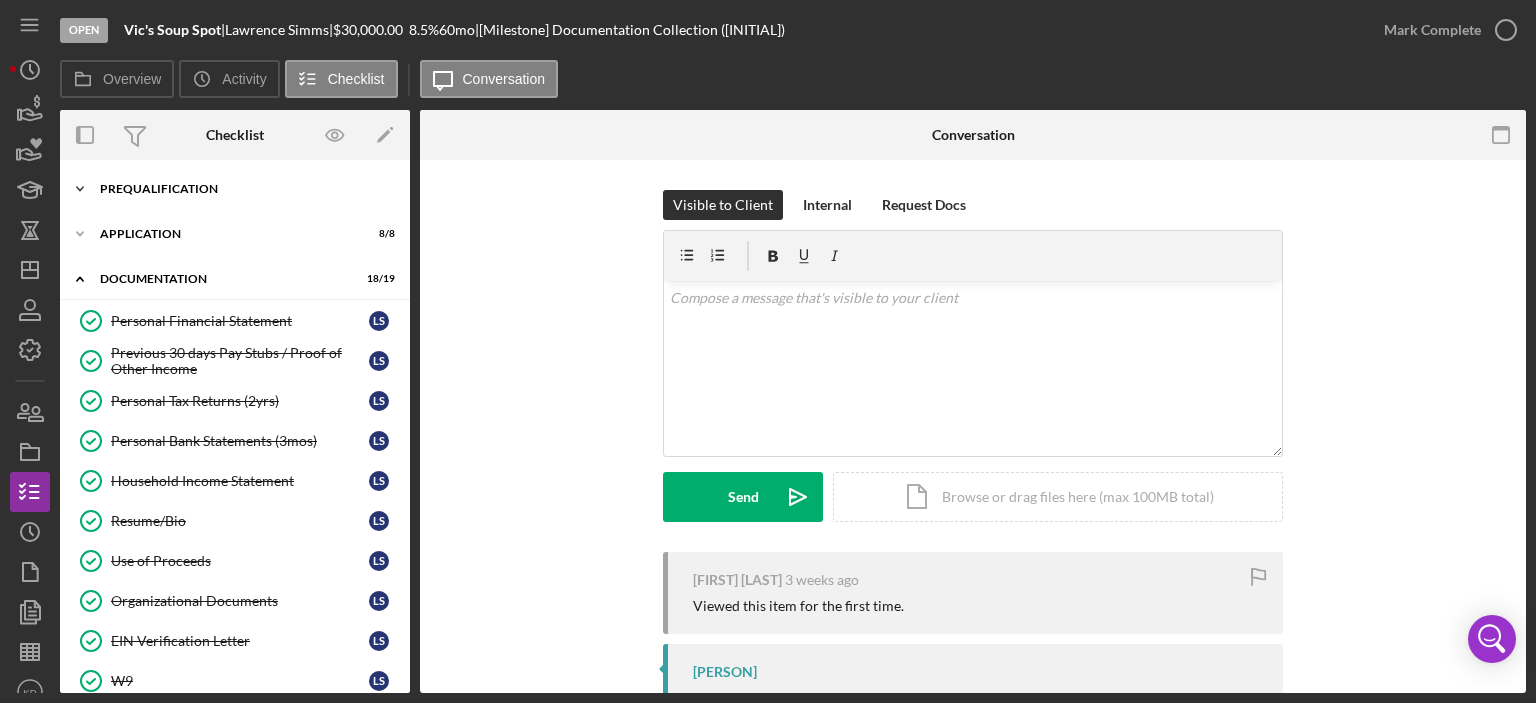 click on "Icon/Expander" 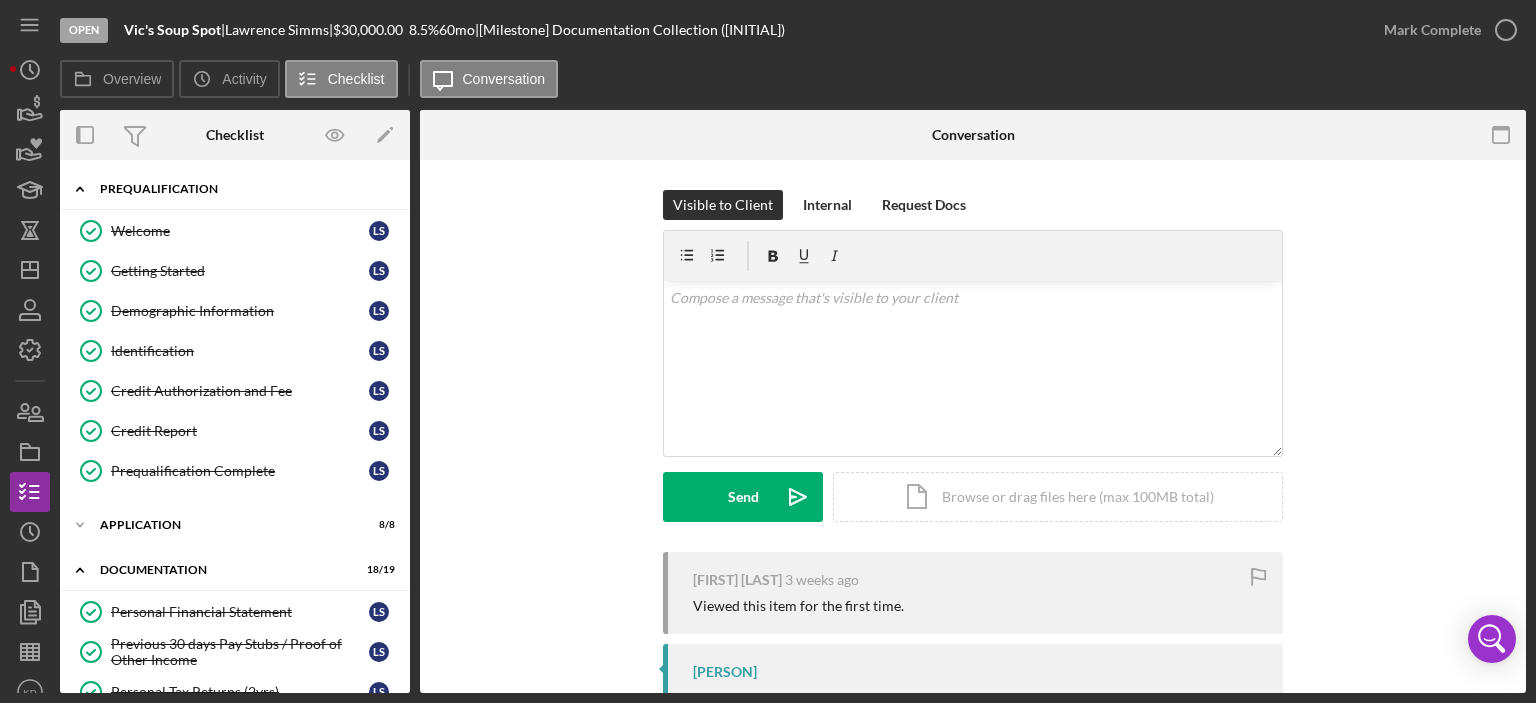click on "Icon/Expander" 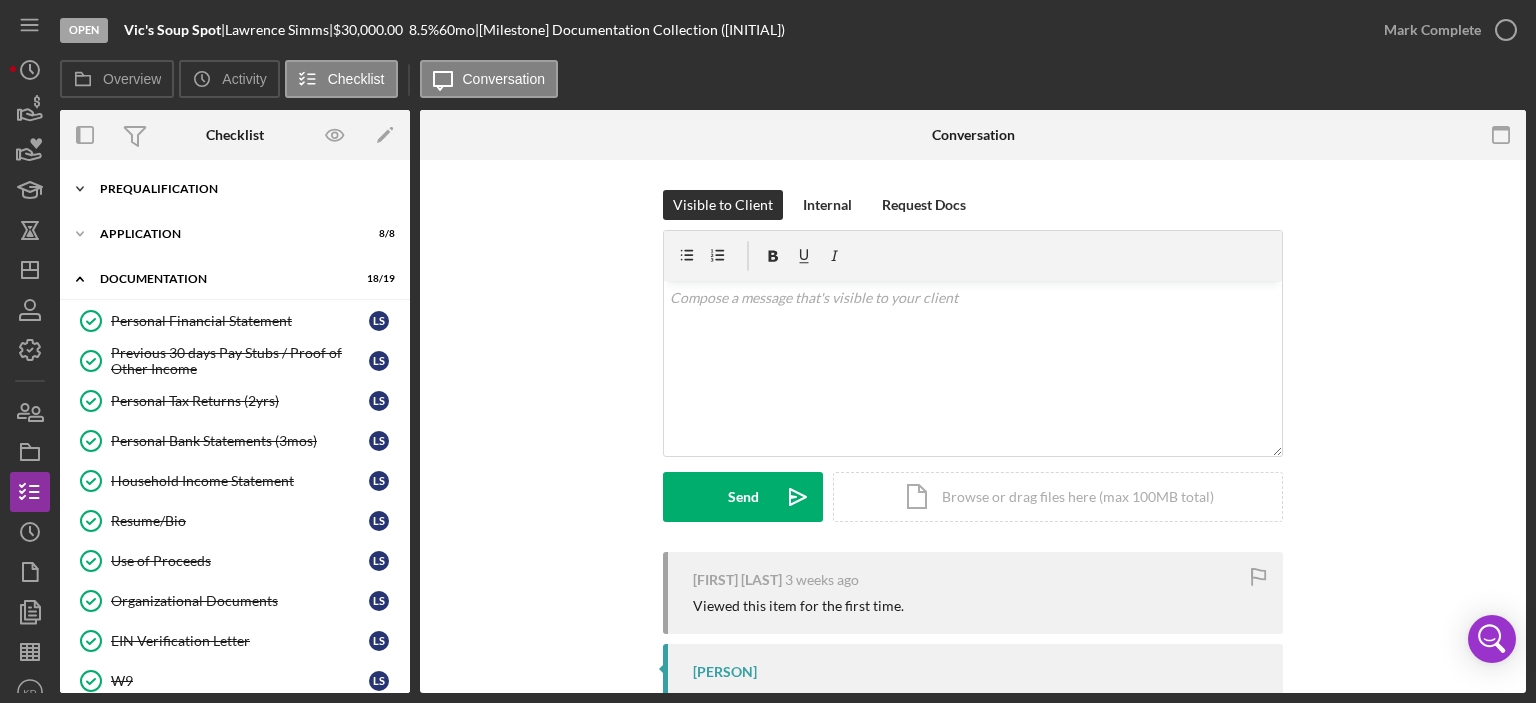 click 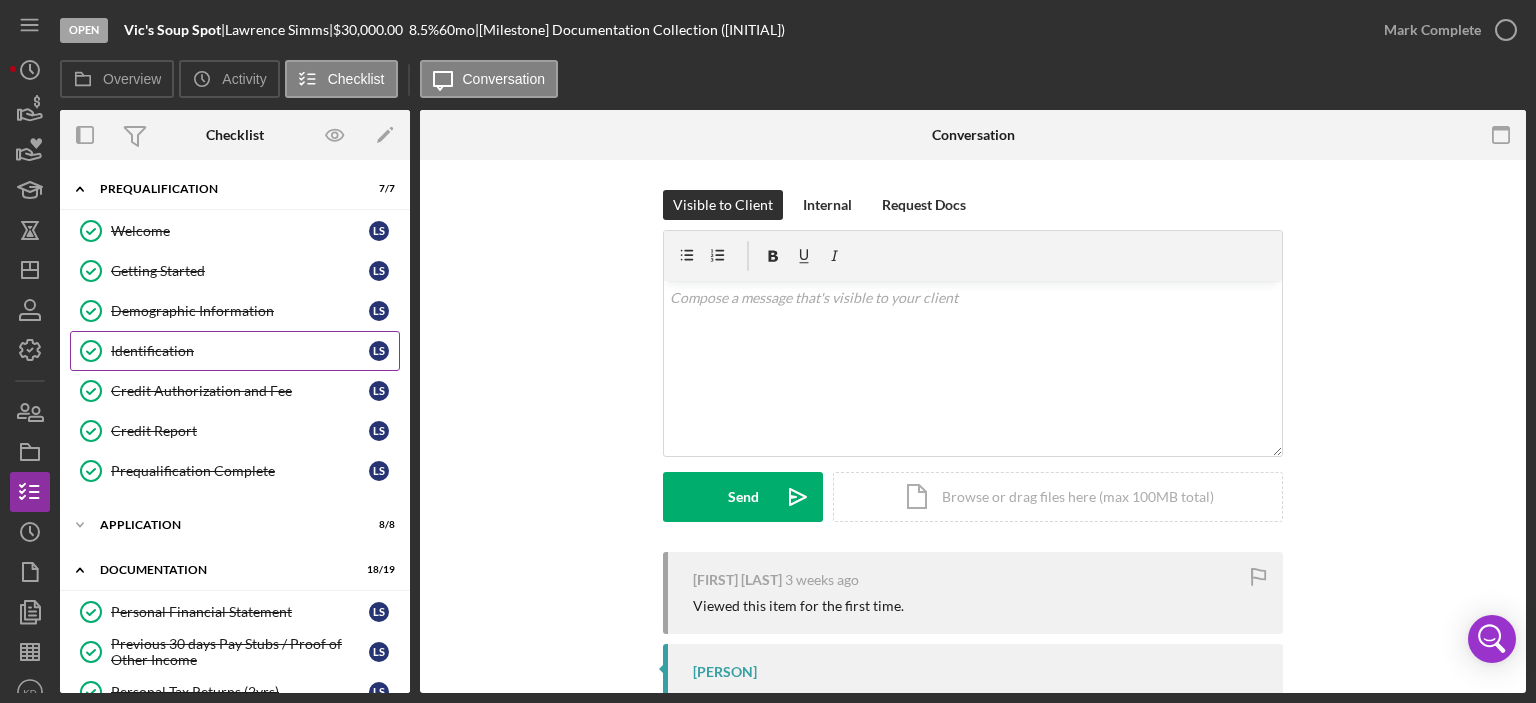 click on "Identification" at bounding box center [240, 351] 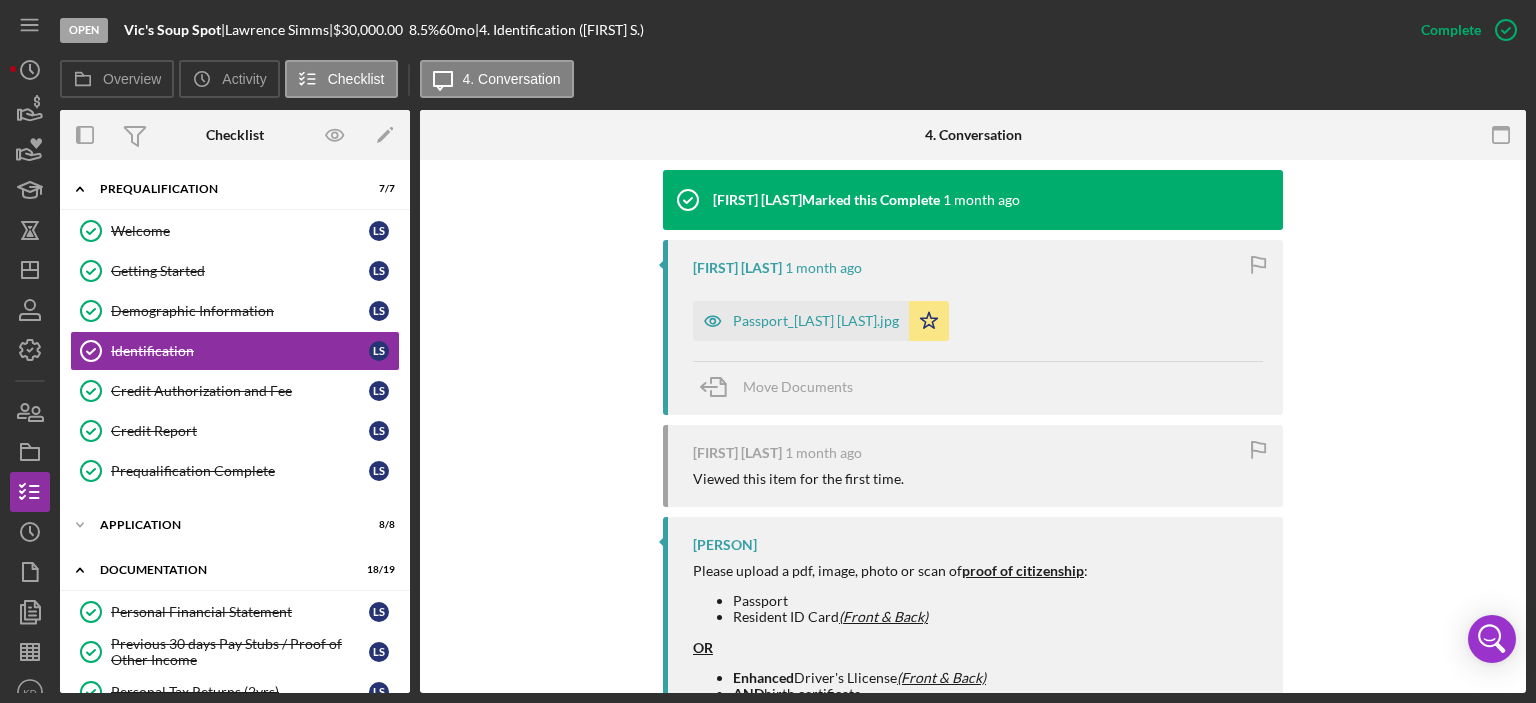 scroll, scrollTop: 760, scrollLeft: 0, axis: vertical 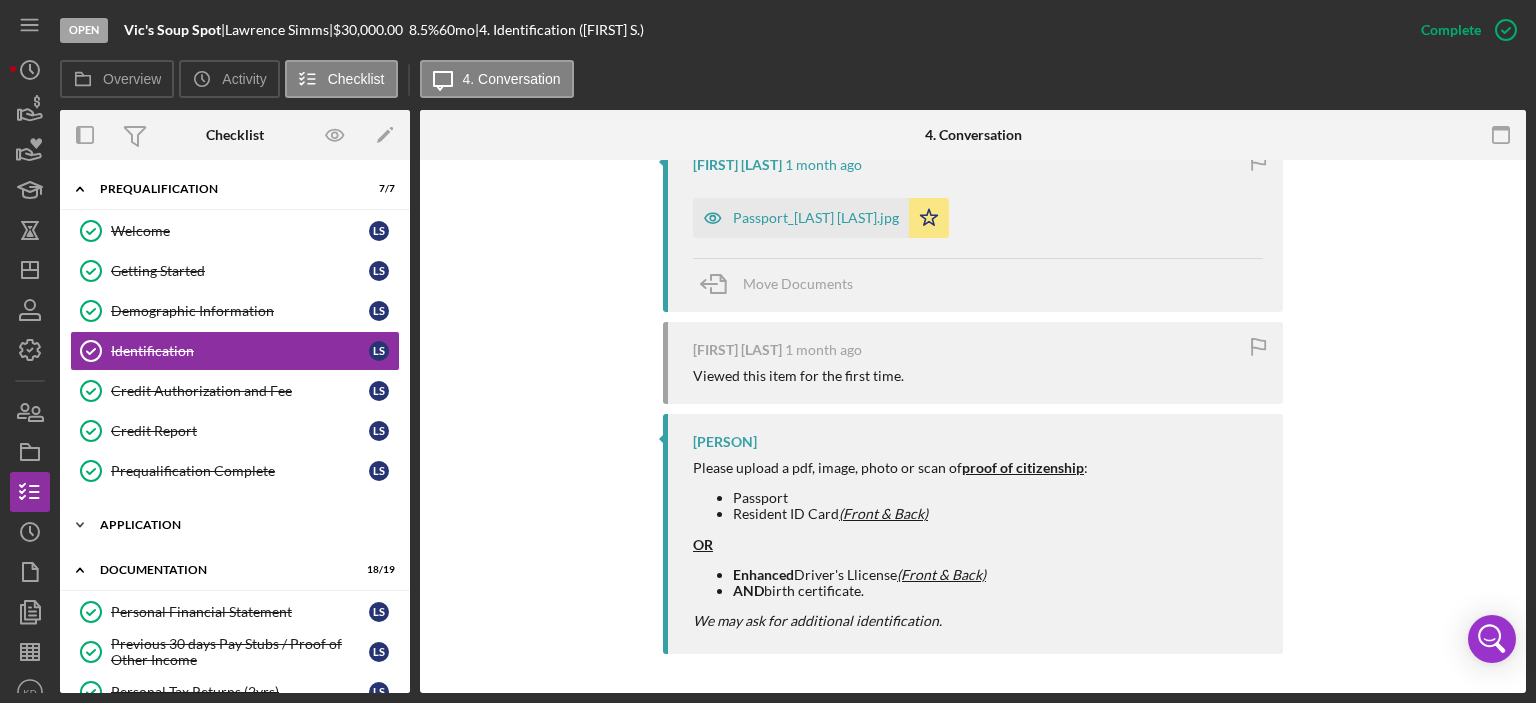 click 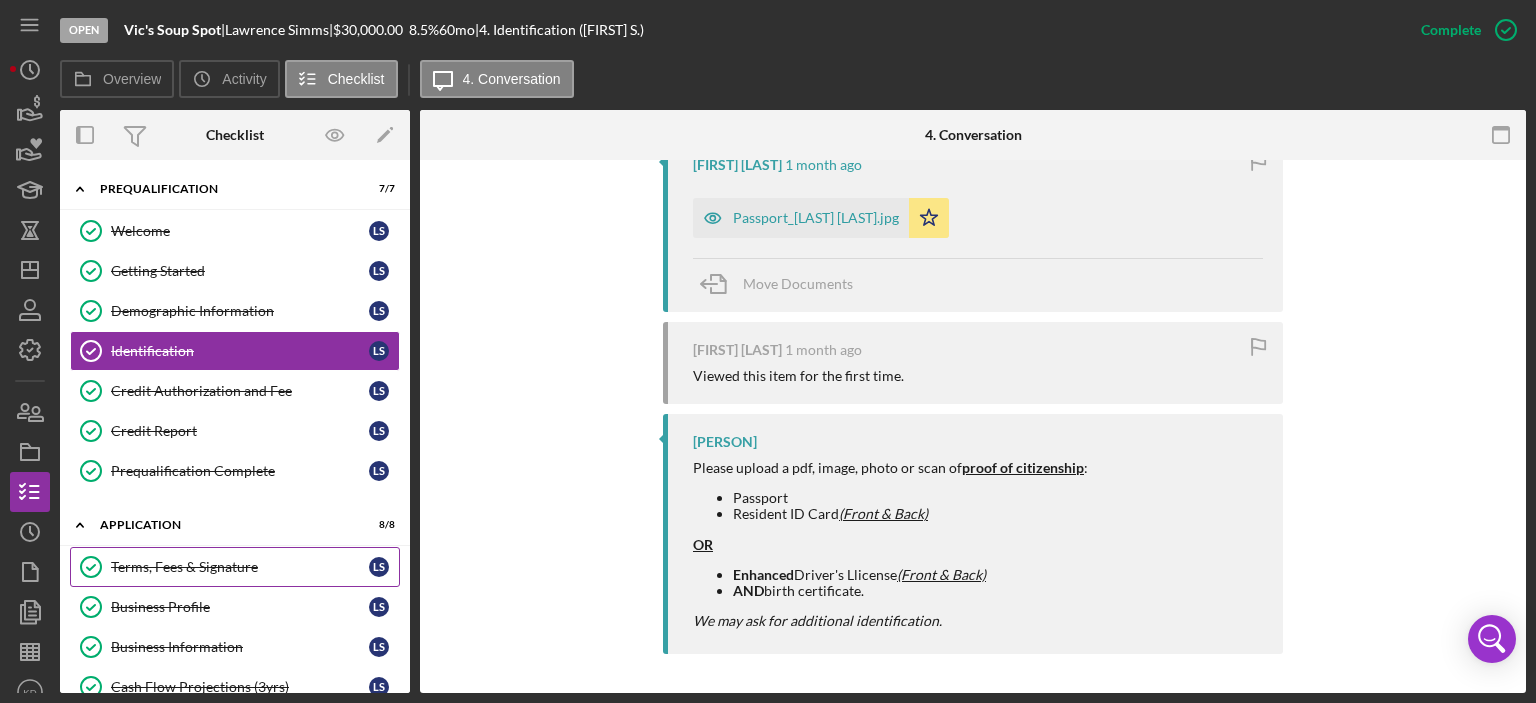 click on "Terms, Fees & Signature" at bounding box center [240, 567] 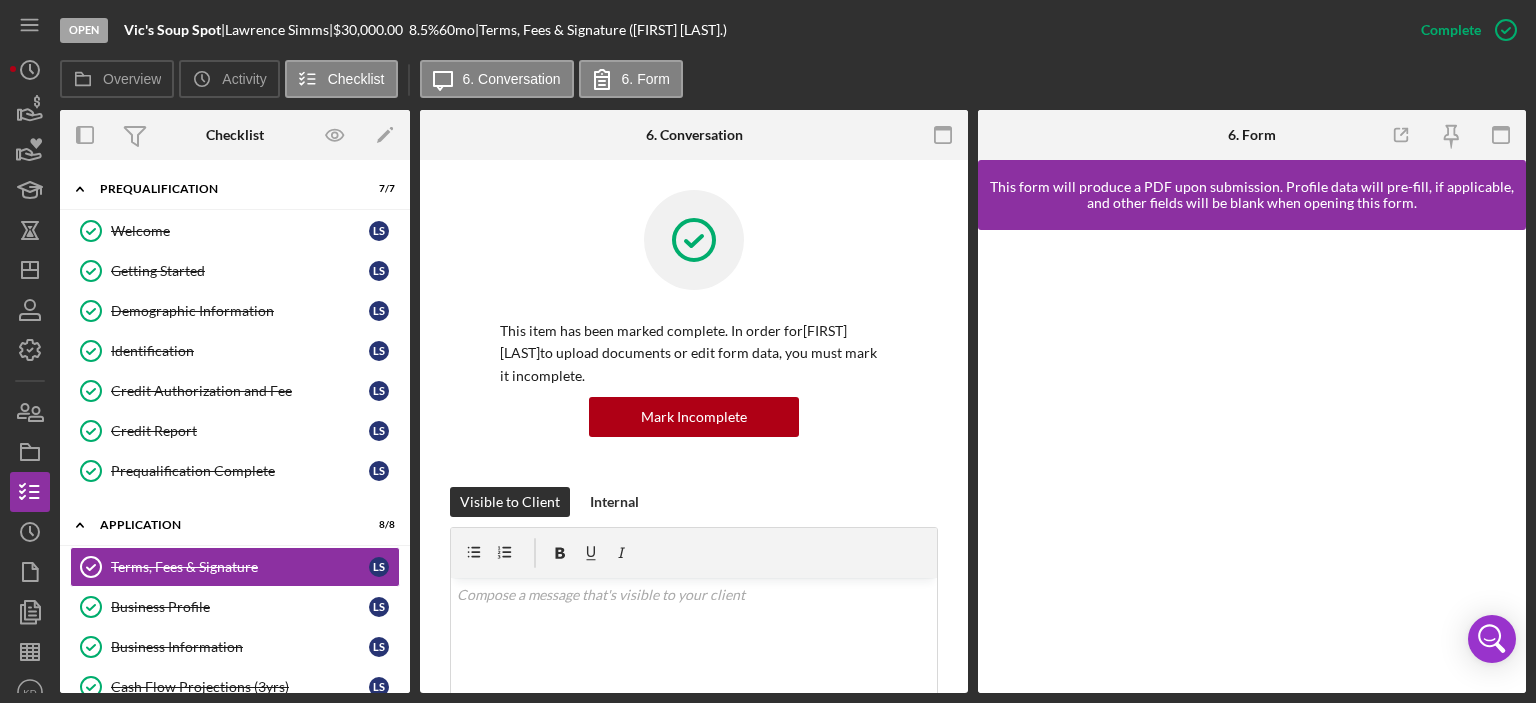 scroll, scrollTop: 467, scrollLeft: 0, axis: vertical 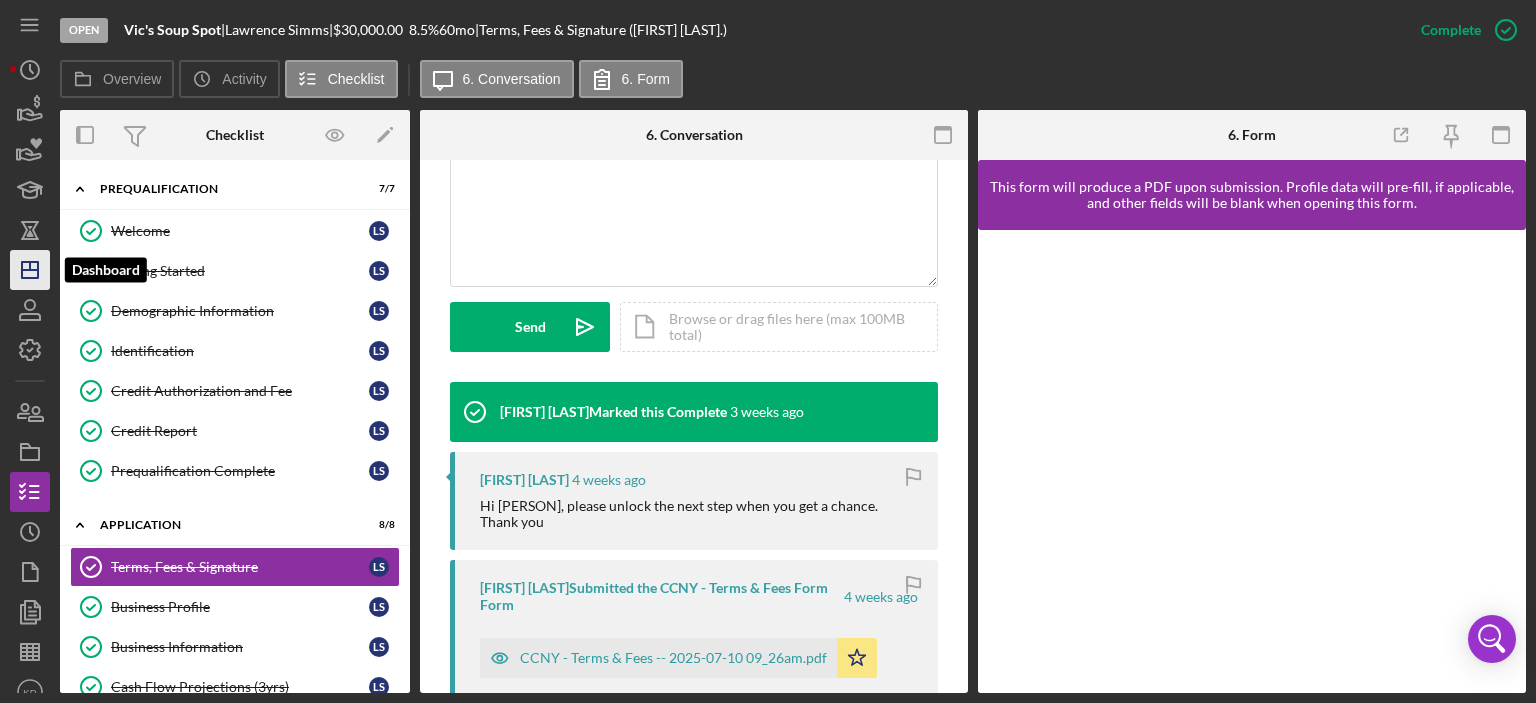 click 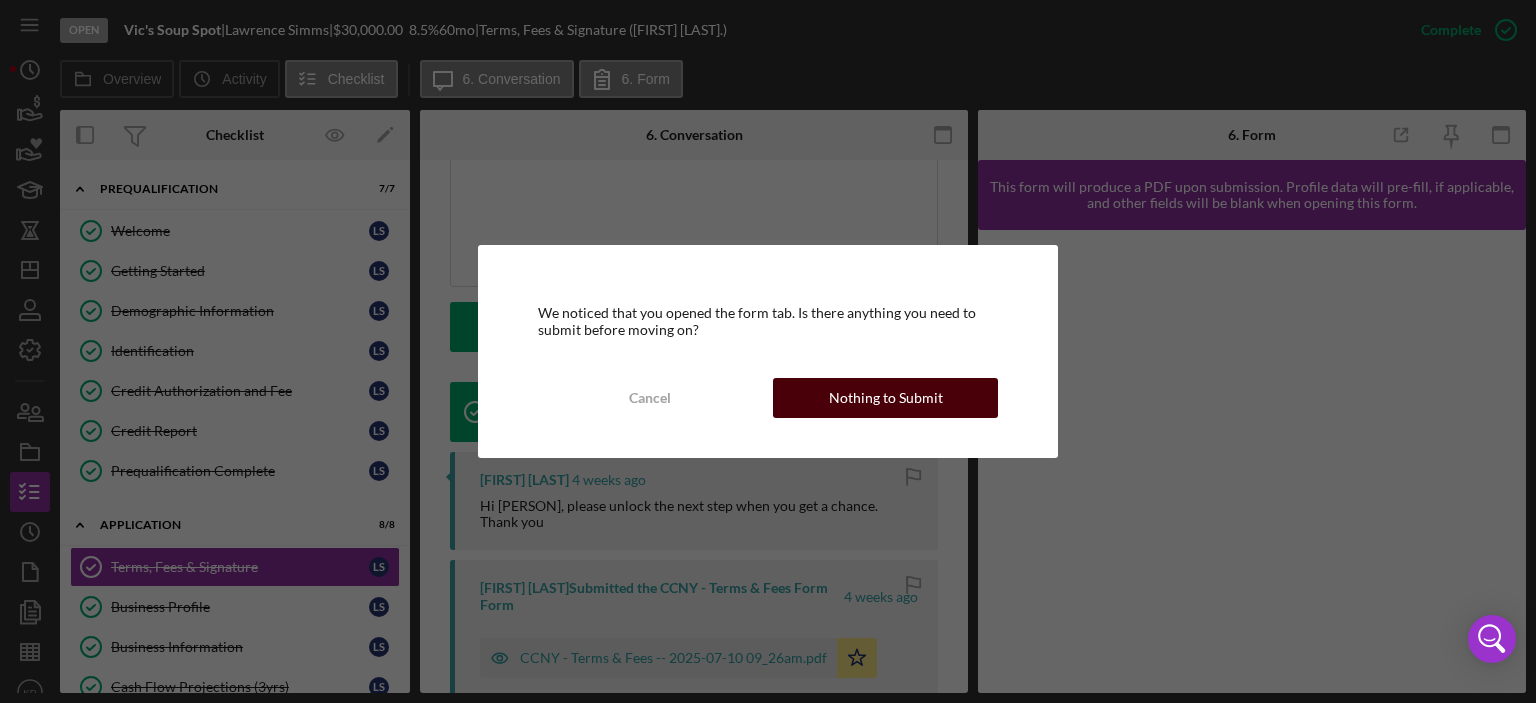 click on "Nothing to Submit" at bounding box center (886, 398) 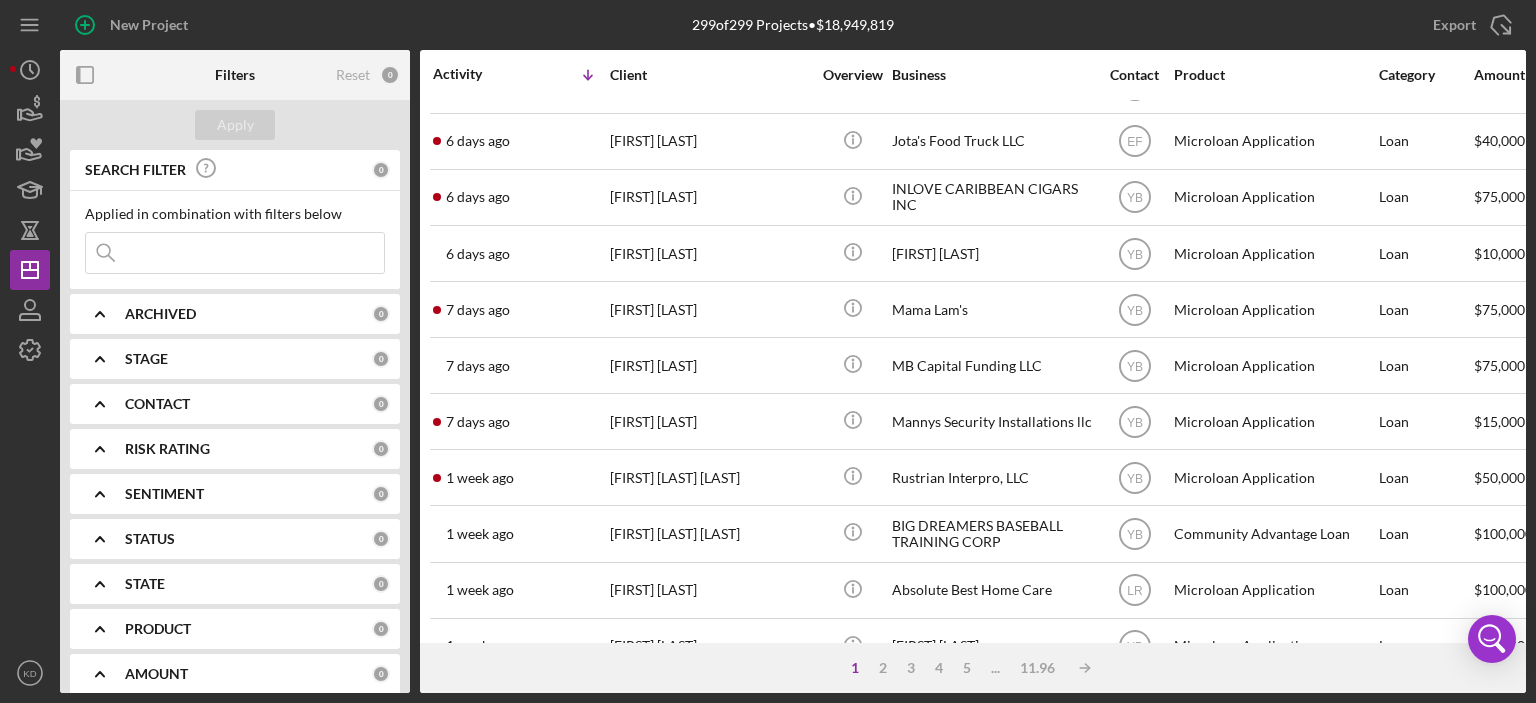 scroll, scrollTop: 800, scrollLeft: 0, axis: vertical 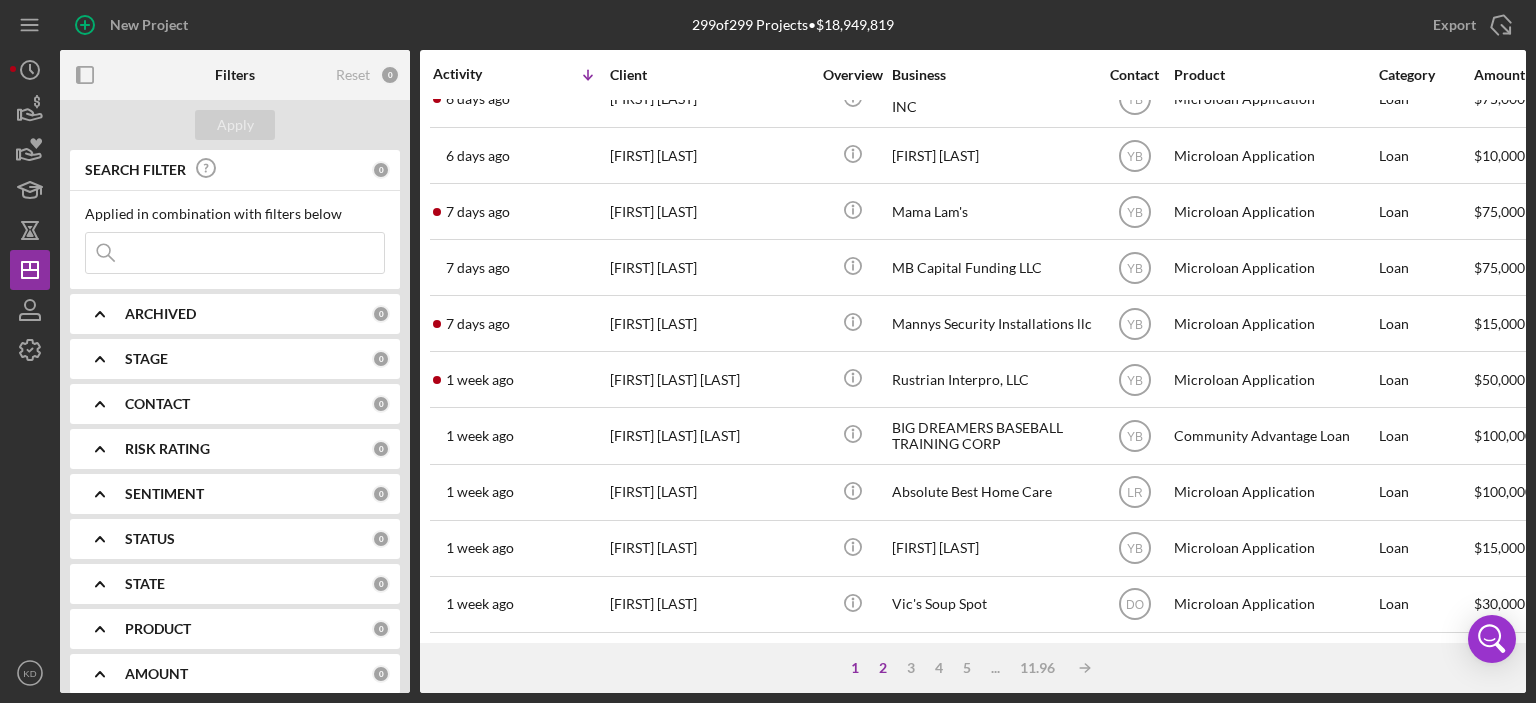 click on "2" at bounding box center [883, 668] 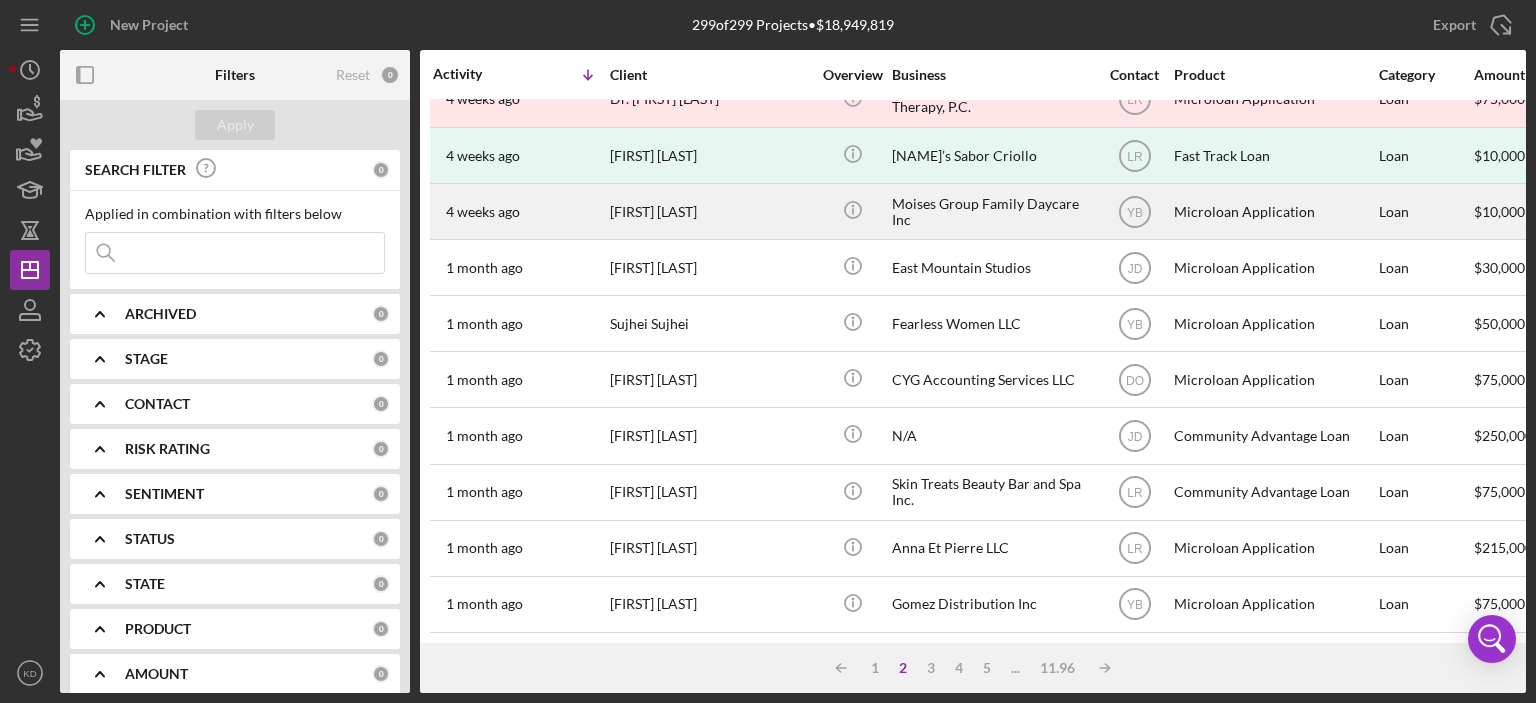 click on "[FIRST] [LAST]" at bounding box center [710, 211] 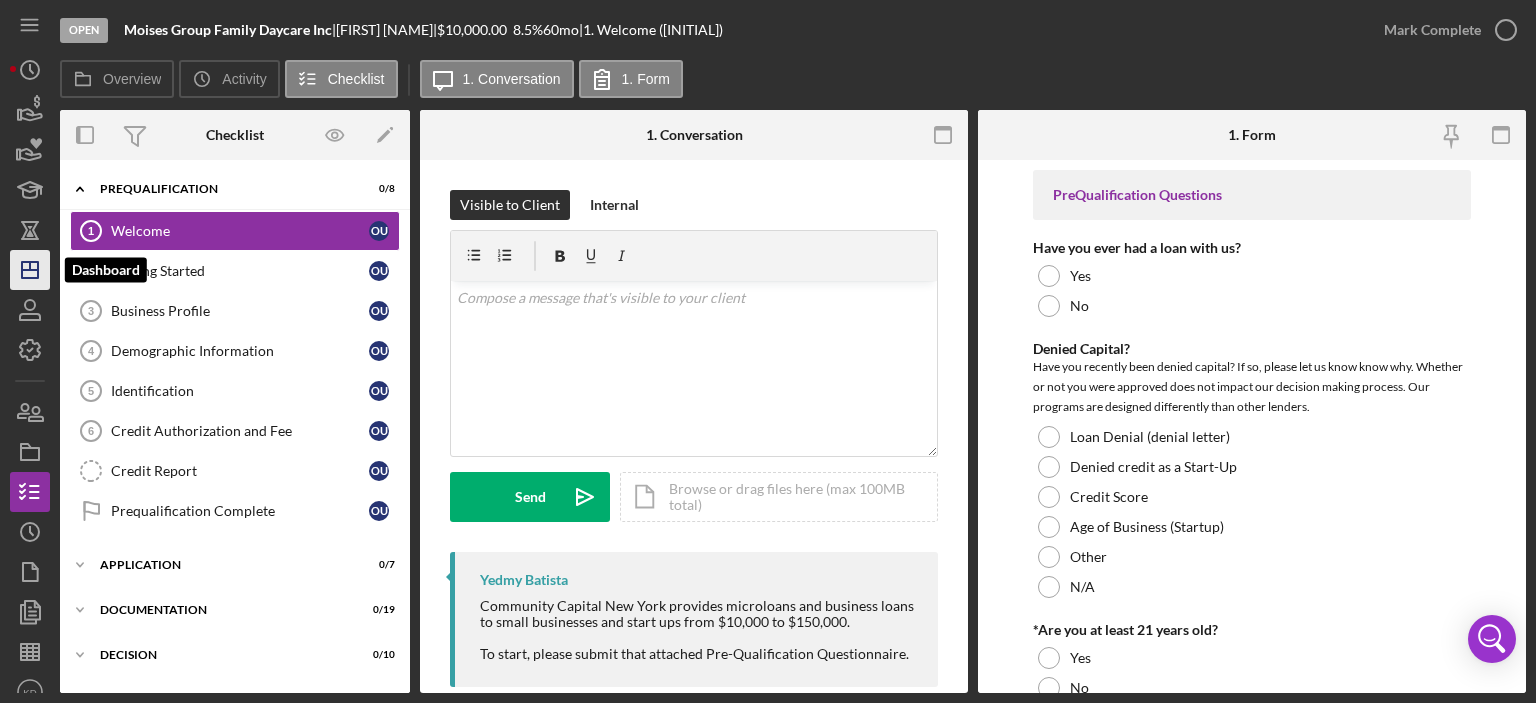 click 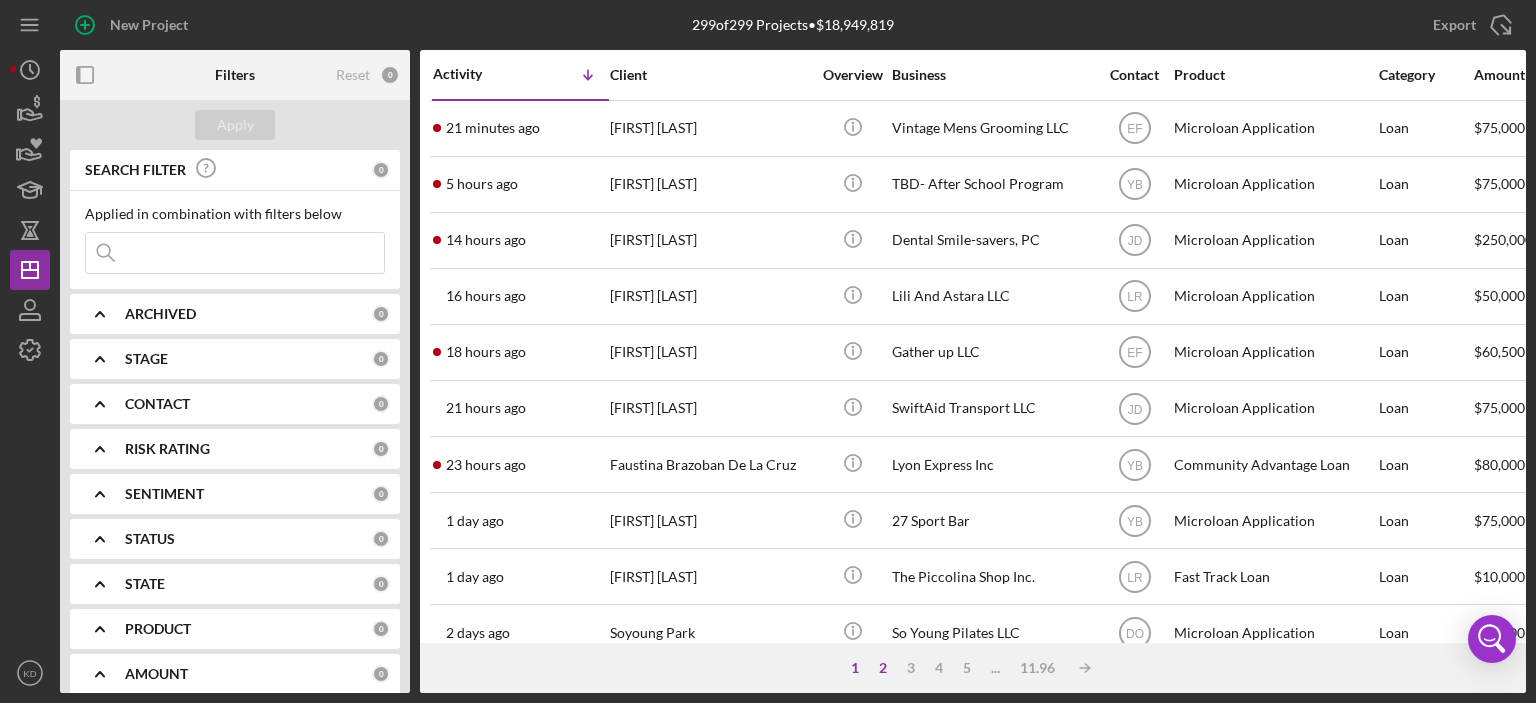 click on "2" at bounding box center [883, 668] 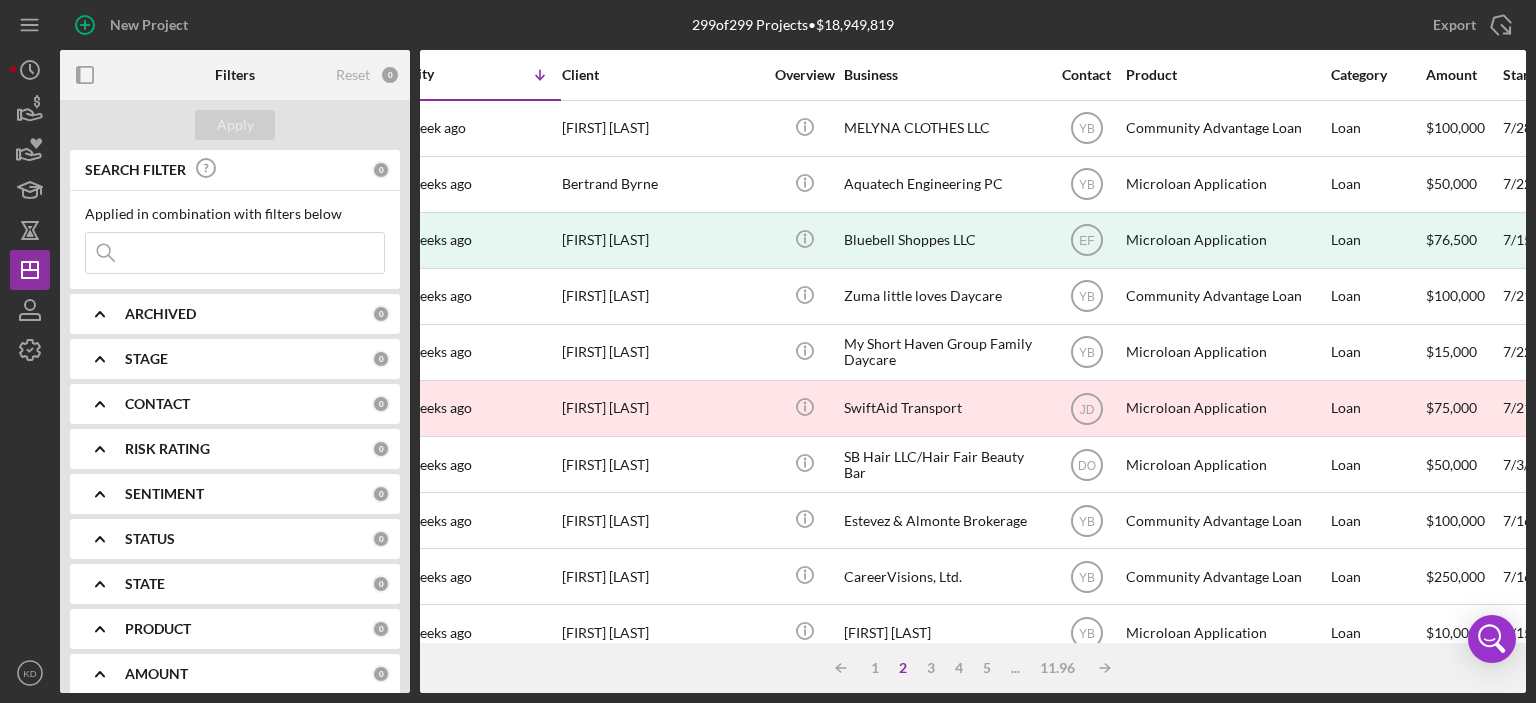 scroll, scrollTop: 0, scrollLeft: 0, axis: both 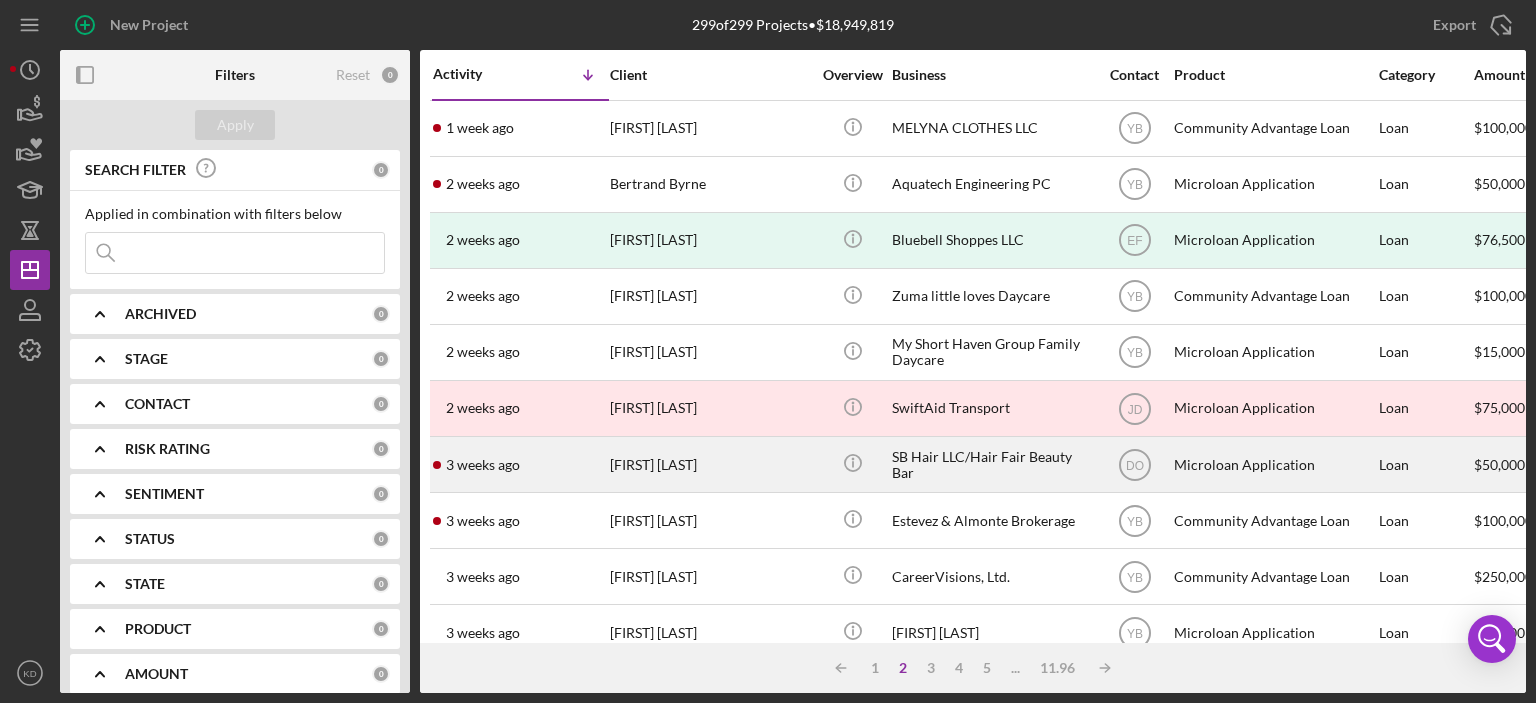click on "[FIRST] [LAST]" at bounding box center (710, 464) 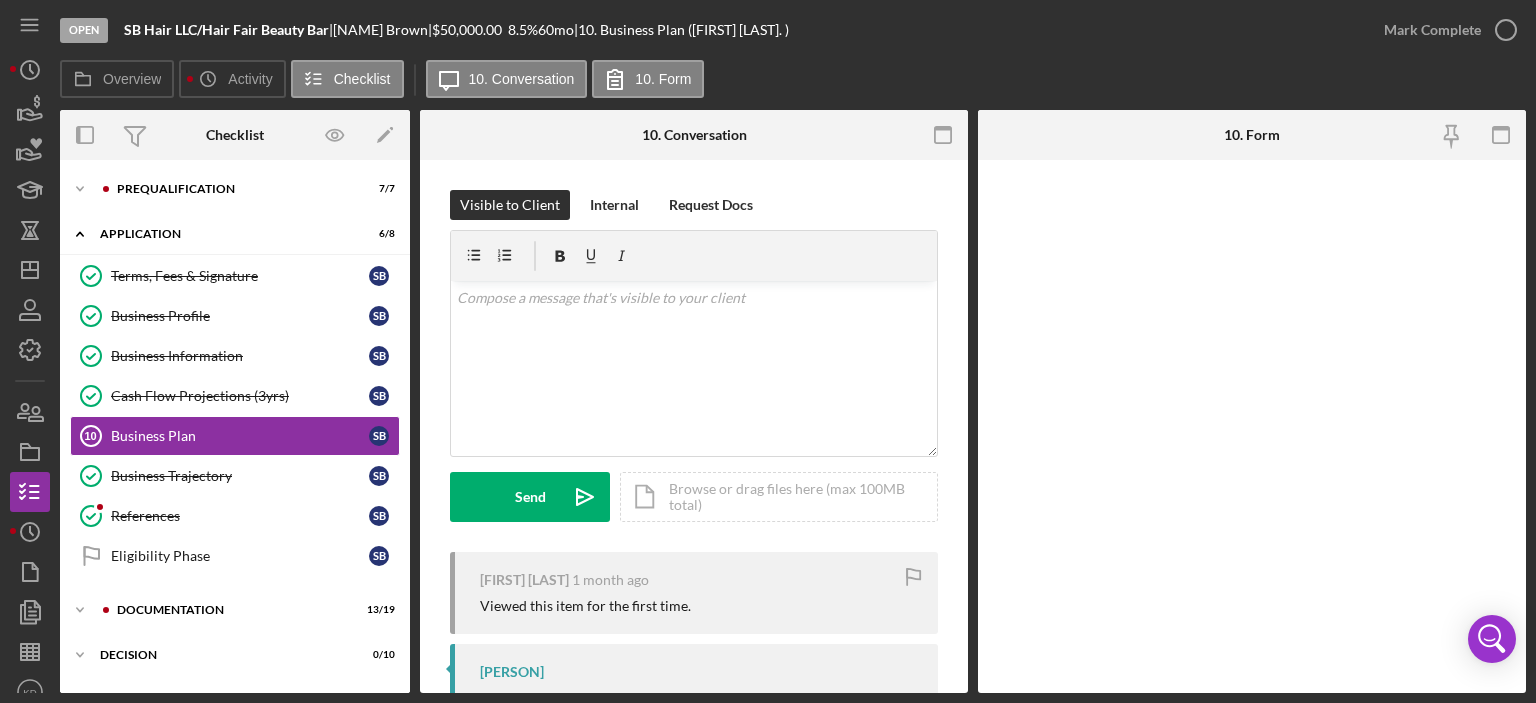 scroll, scrollTop: 7, scrollLeft: 0, axis: vertical 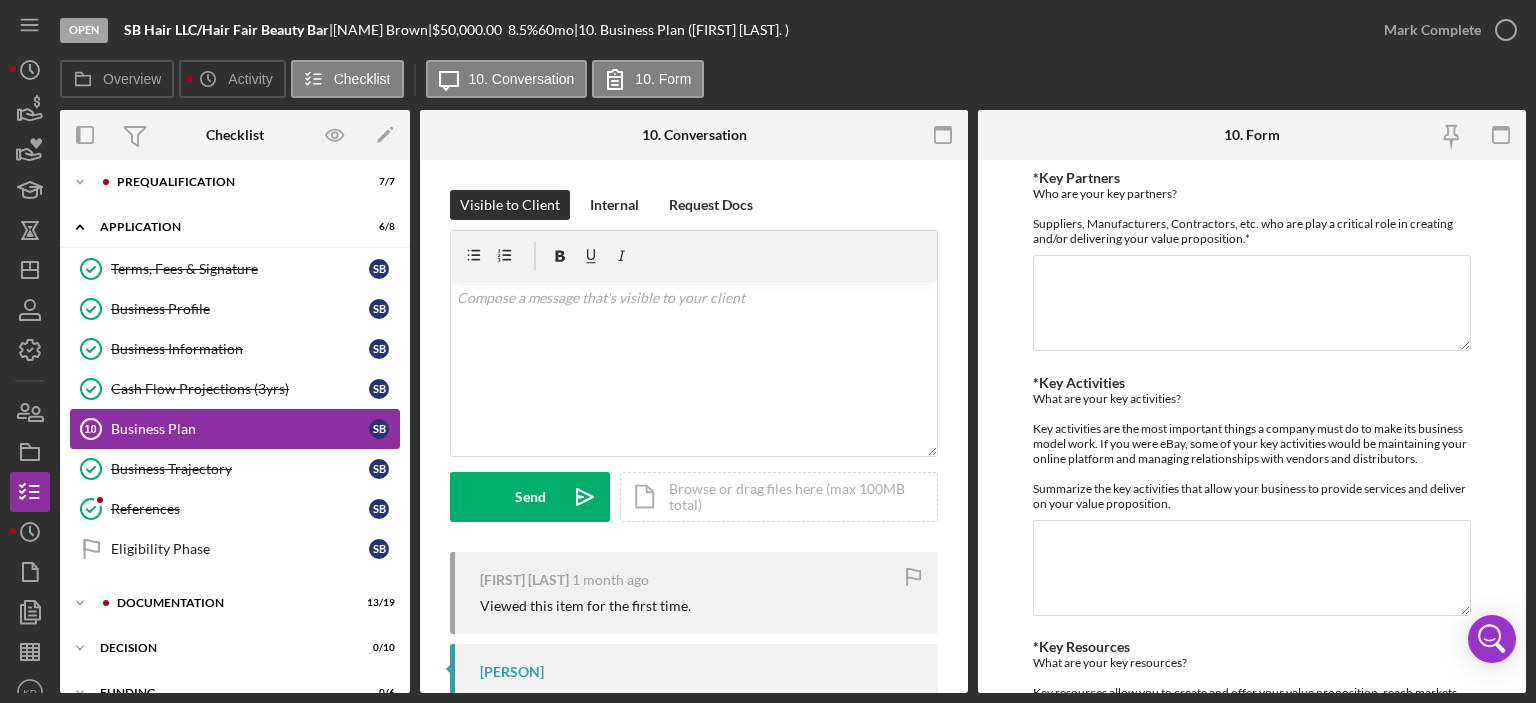 click on "Business Plan" at bounding box center (240, 429) 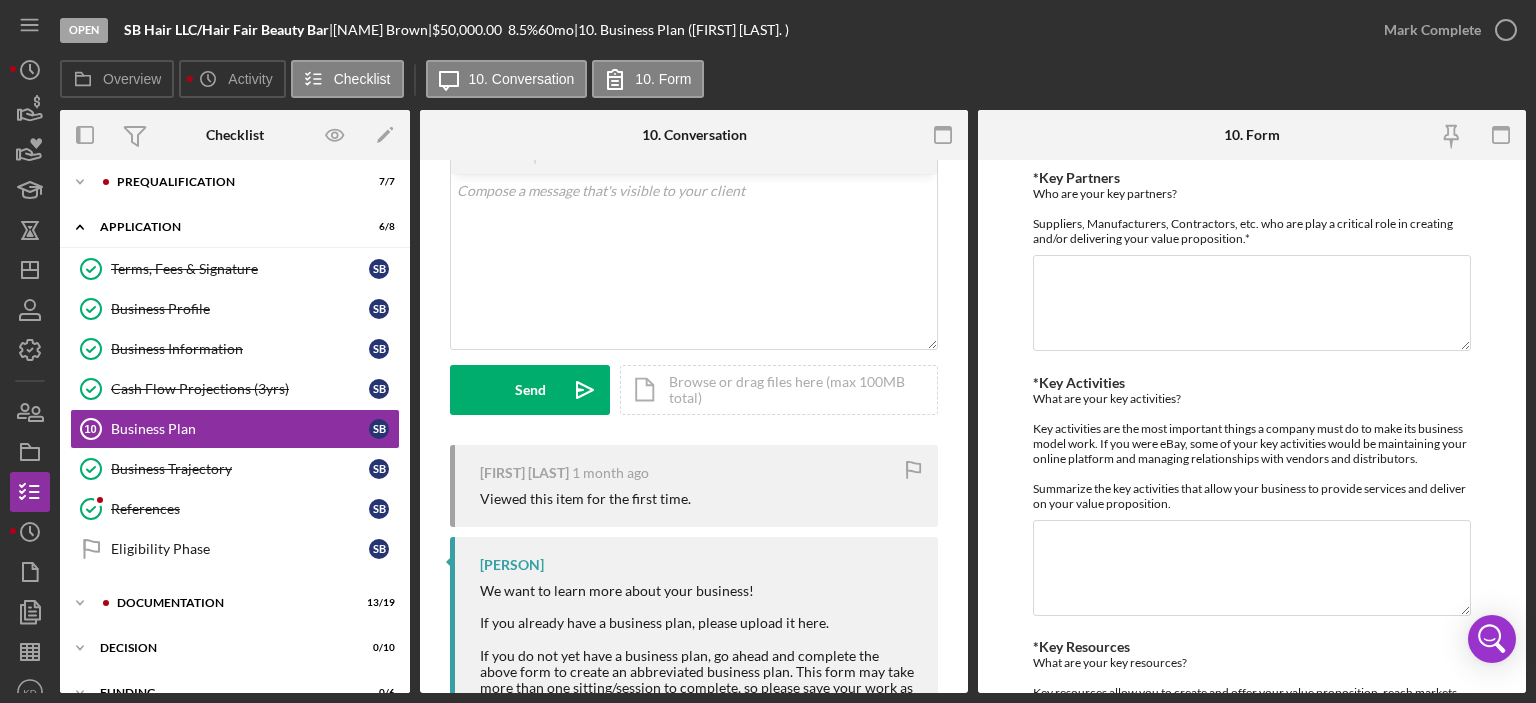 scroll, scrollTop: 0, scrollLeft: 0, axis: both 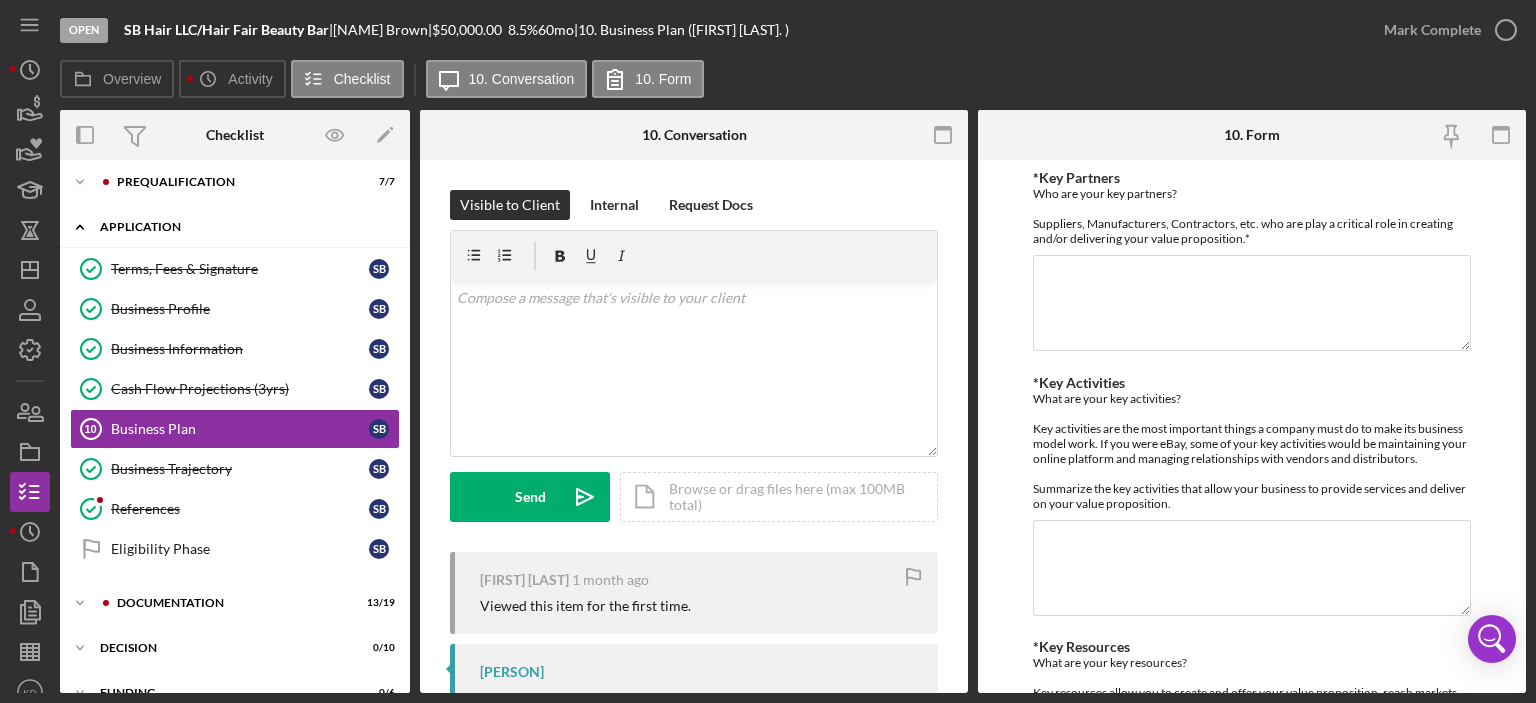 click 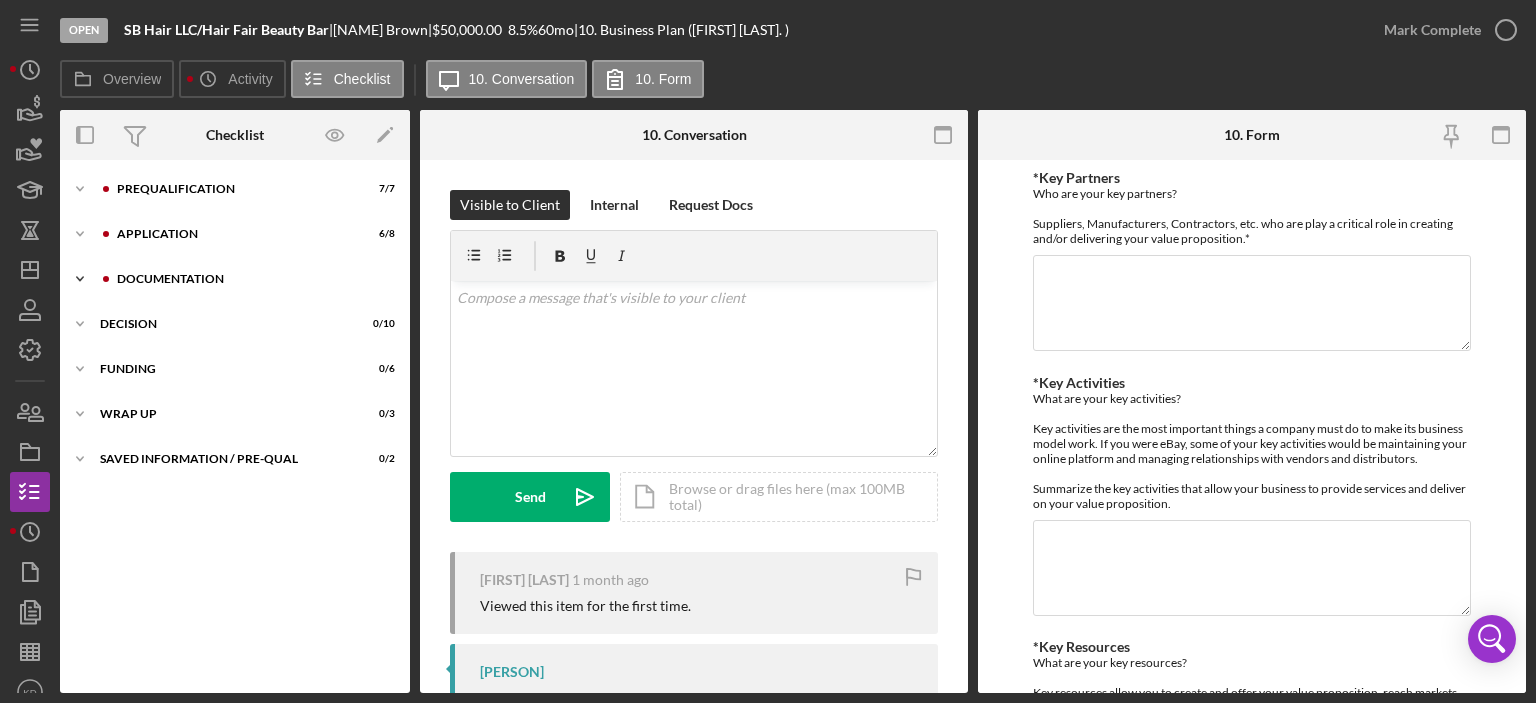 click 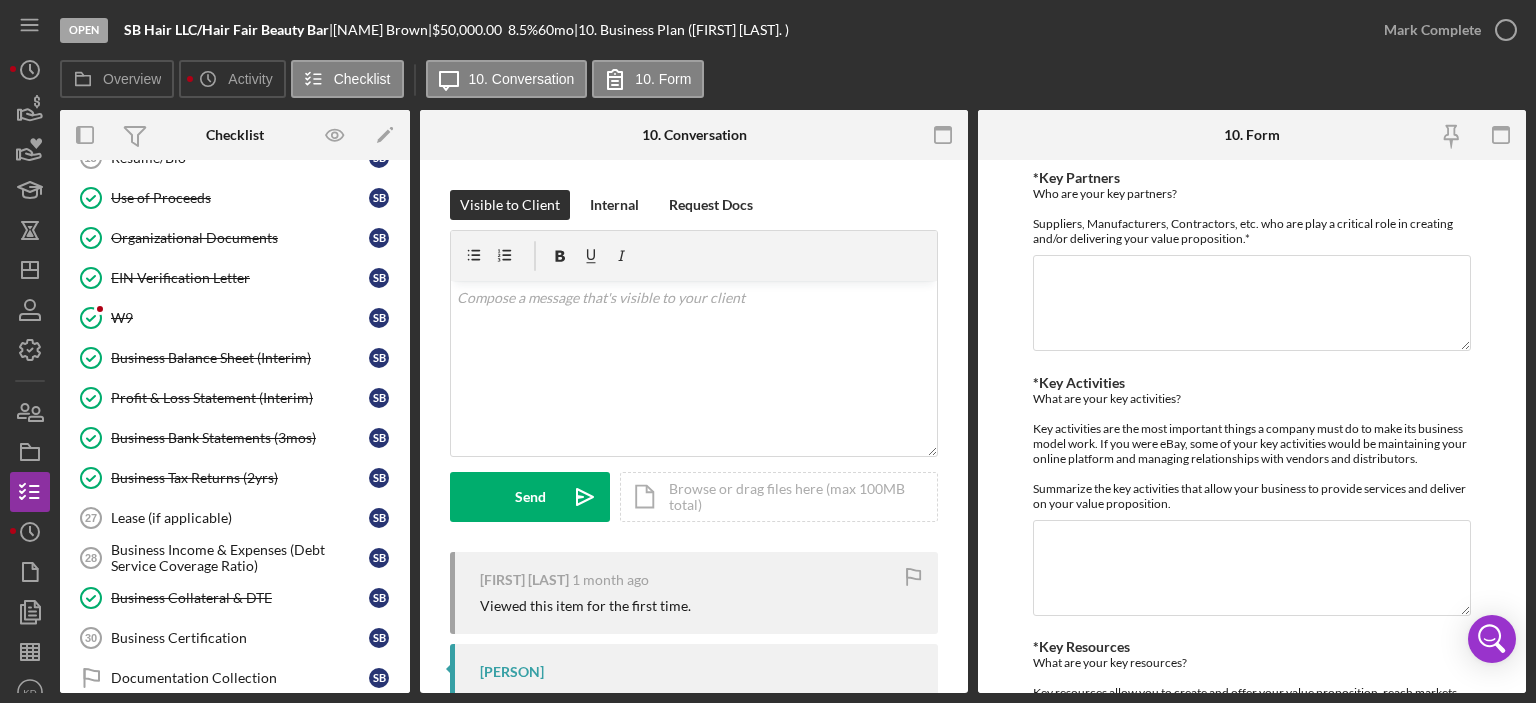 scroll, scrollTop: 356, scrollLeft: 0, axis: vertical 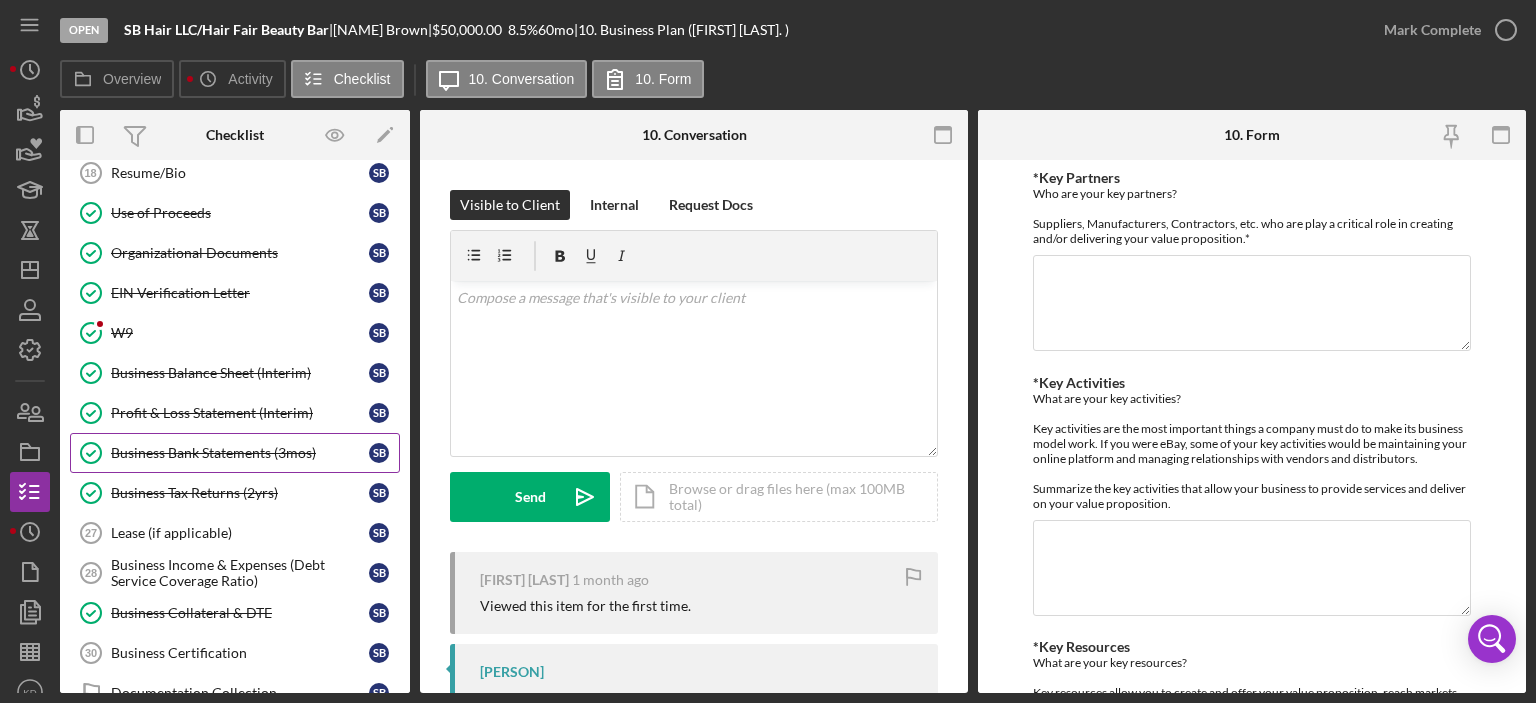 click on "Business Bank Statements (3mos)" at bounding box center (240, 453) 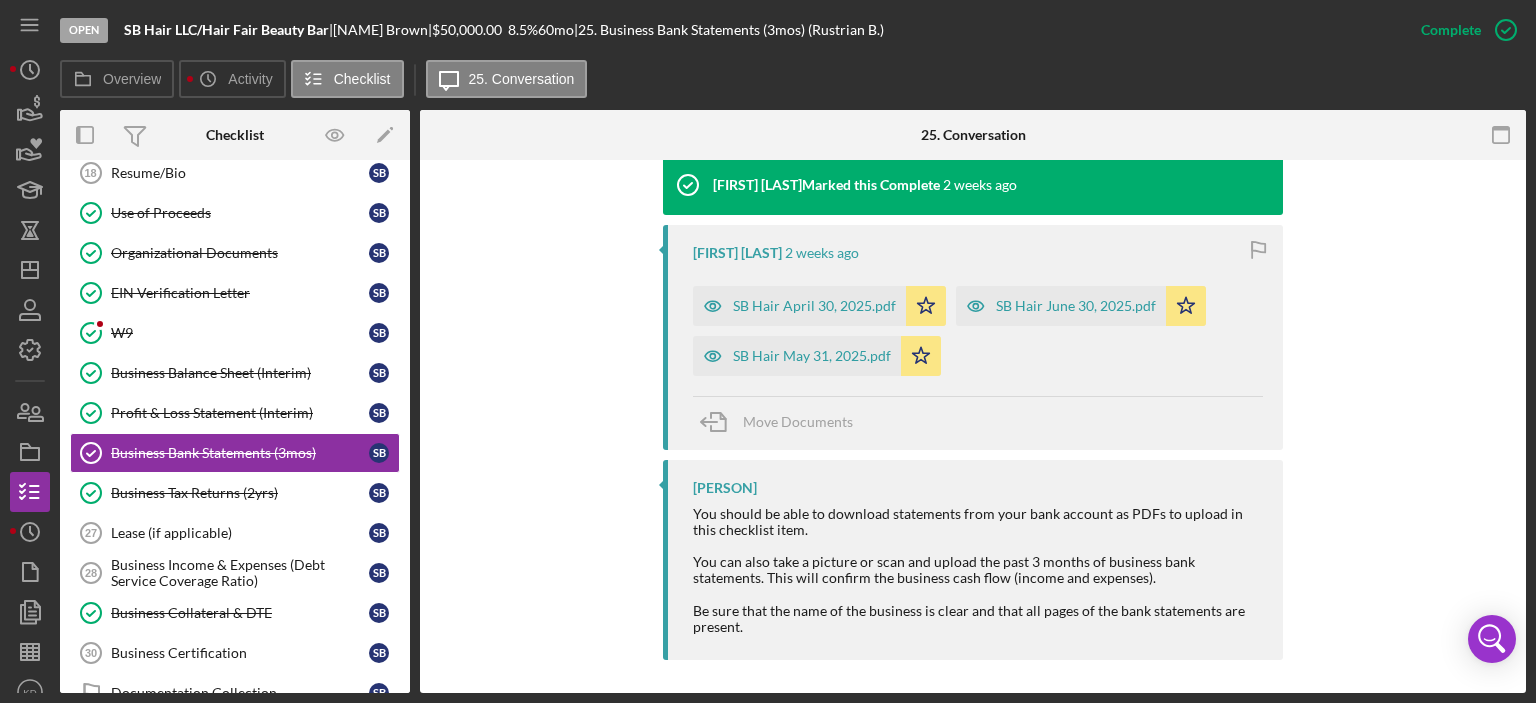 scroll, scrollTop: 677, scrollLeft: 0, axis: vertical 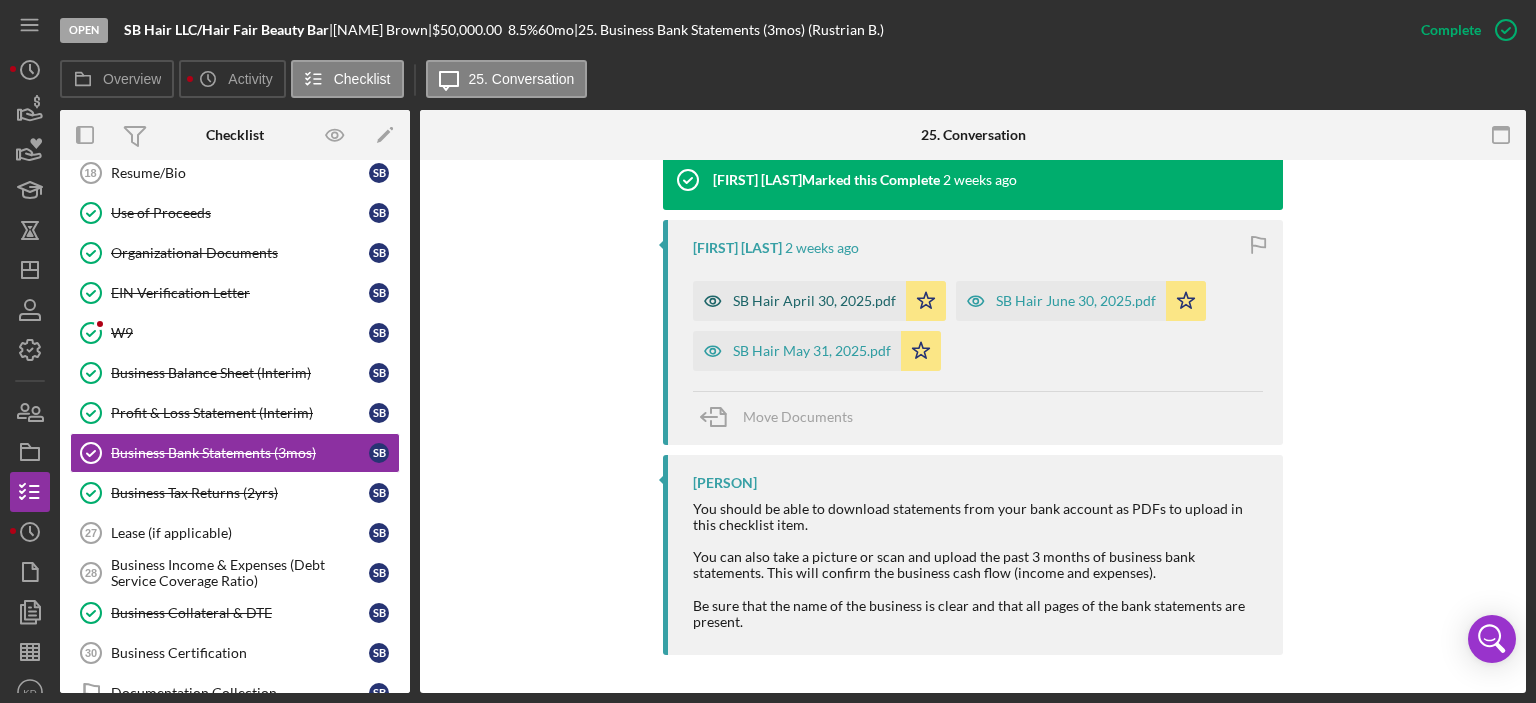 click on "SB Hair April 30, 2025.pdf" at bounding box center [814, 301] 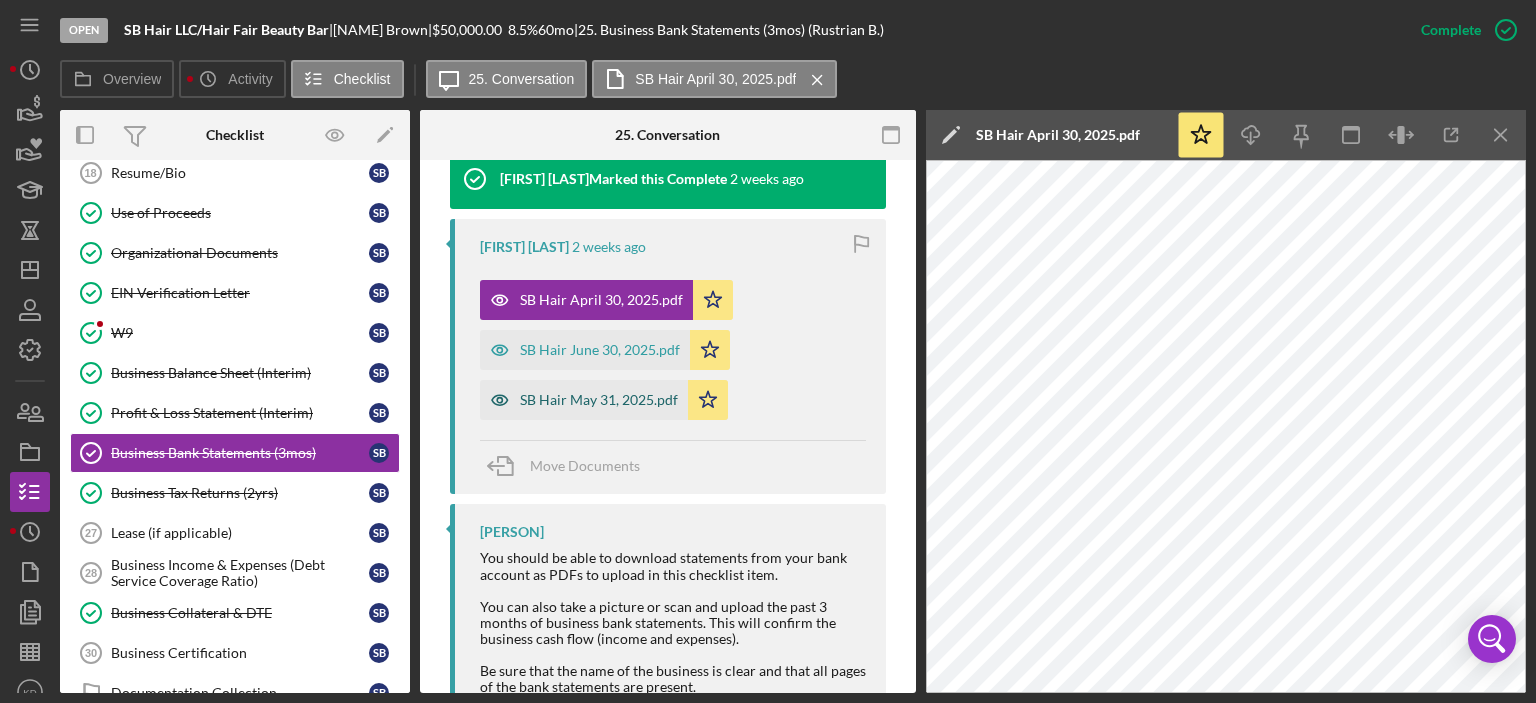 click on "SB Hair May 31, 2025.pdf" at bounding box center [599, 400] 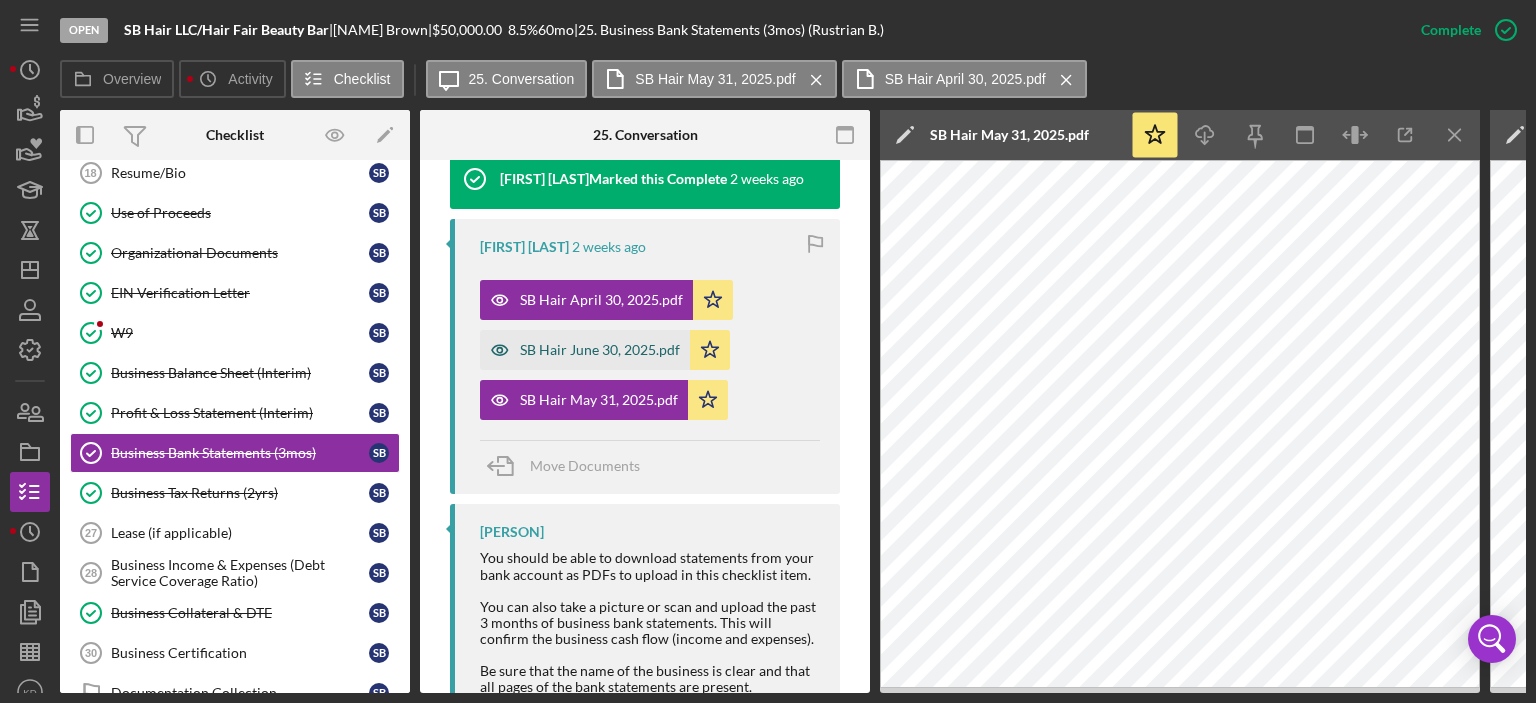 click on "SB Hair June 30, 2025.pdf" at bounding box center (600, 350) 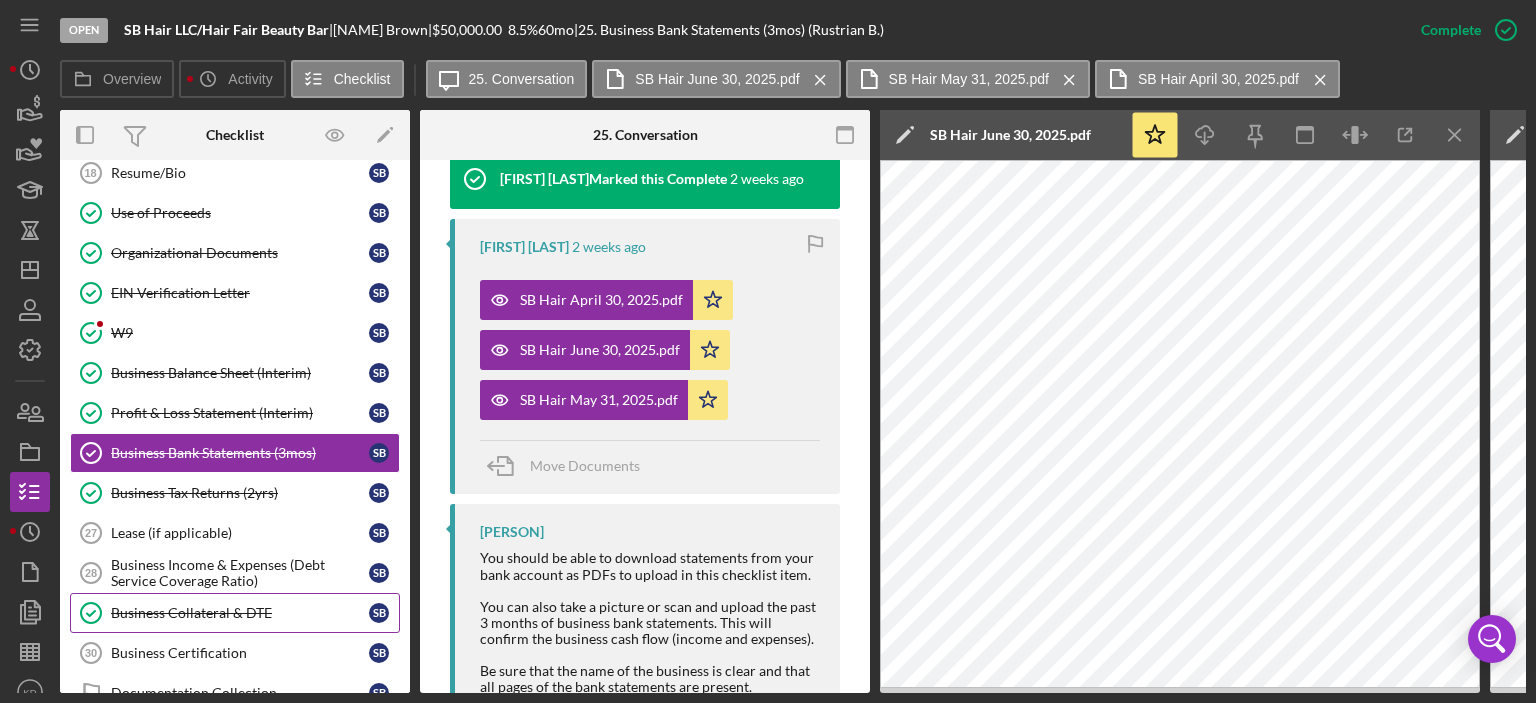 click on "Business Collateral & DTE" at bounding box center (240, 613) 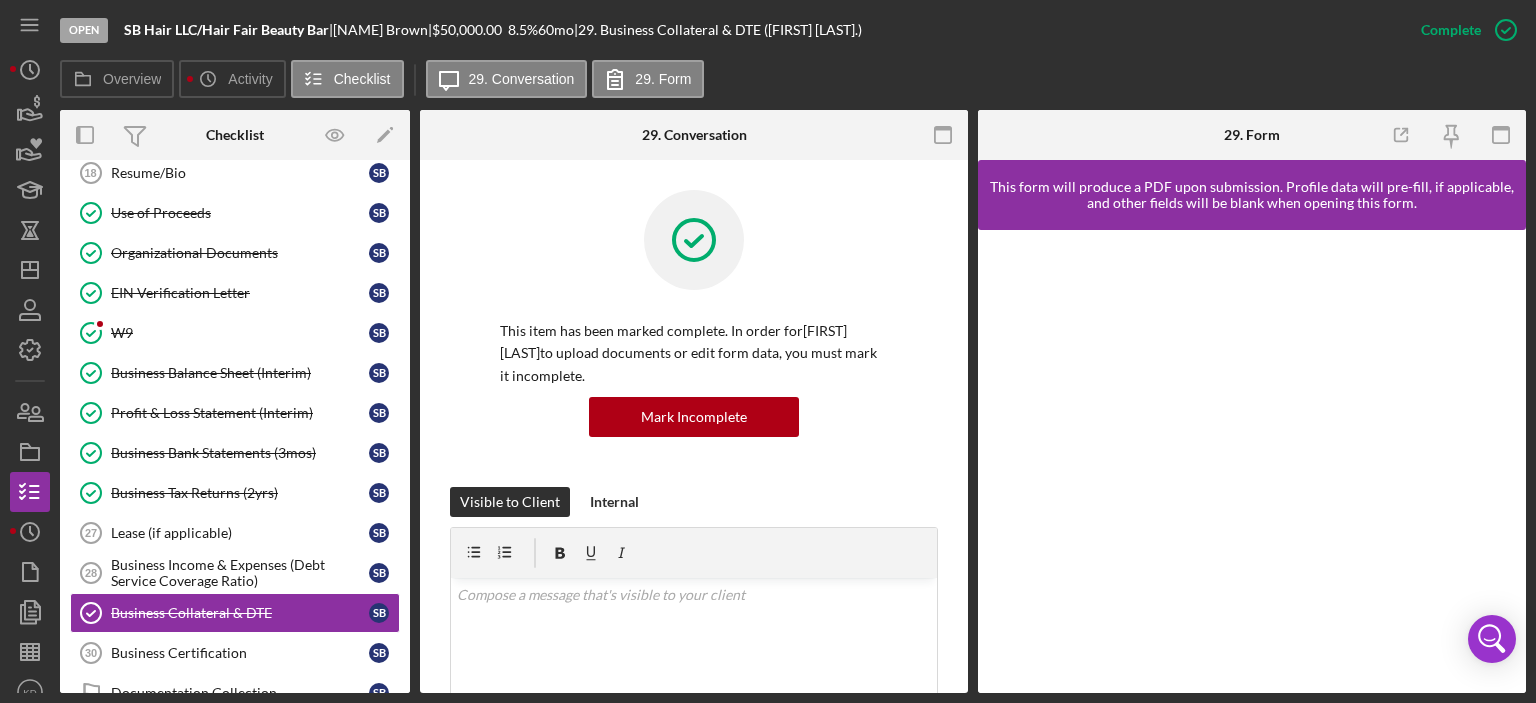 scroll, scrollTop: 467, scrollLeft: 0, axis: vertical 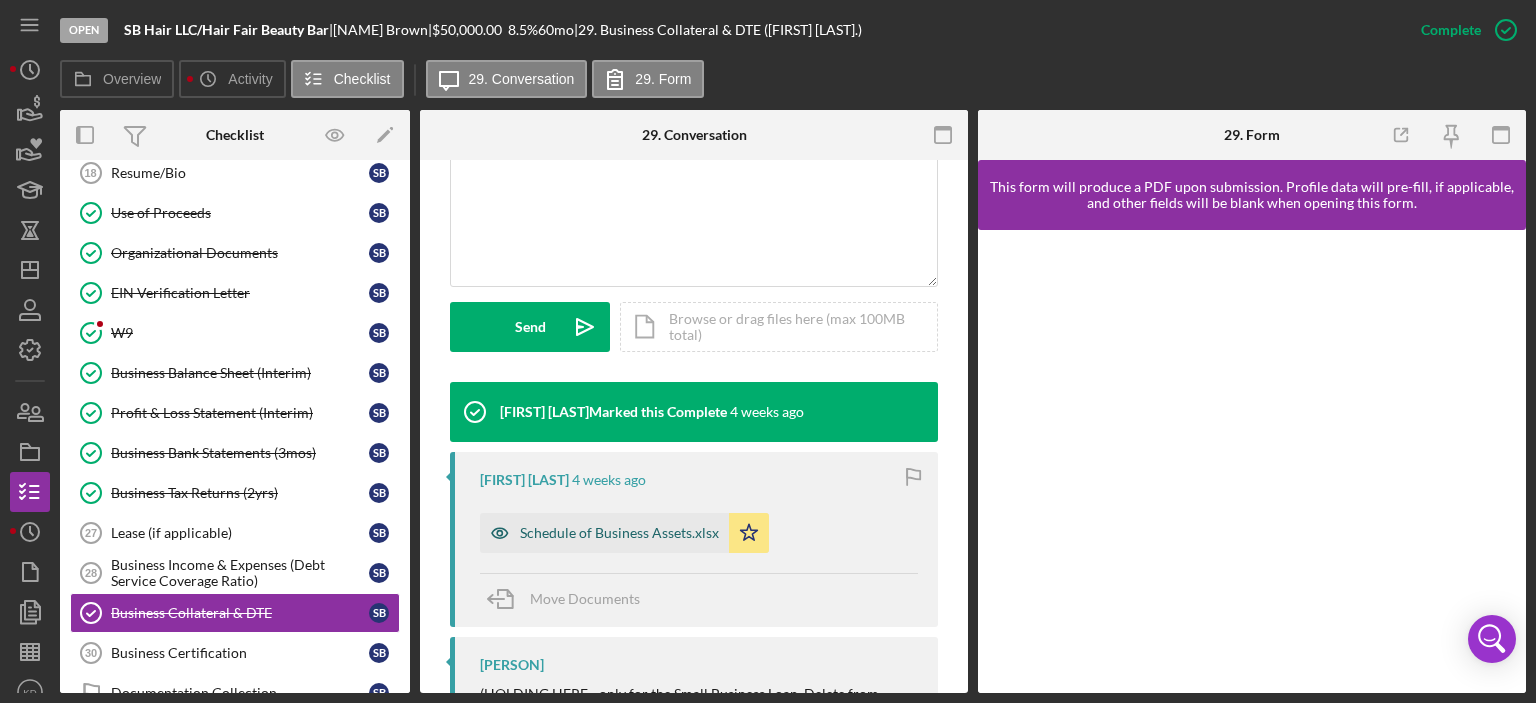 click on "Schedule of Business Assets.xlsx" at bounding box center [619, 533] 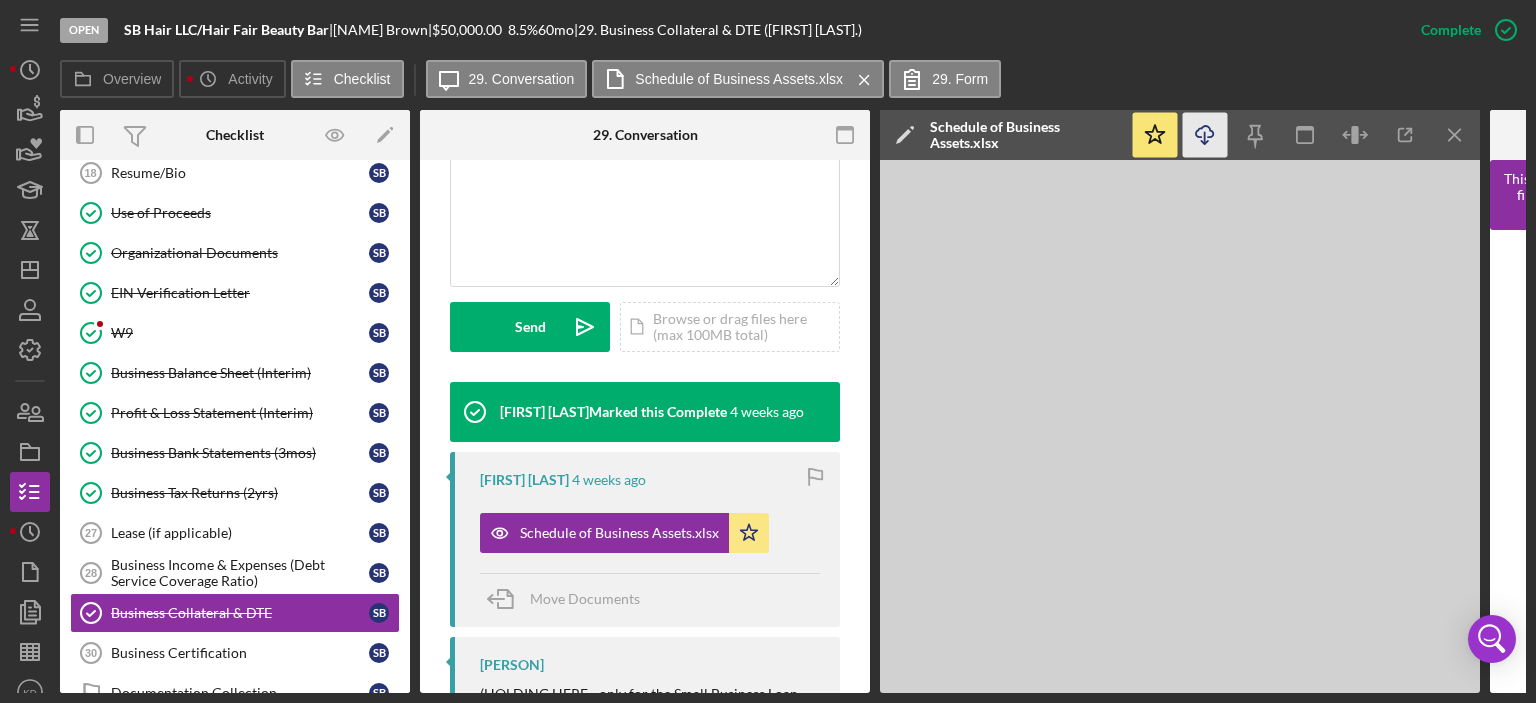 click on "Icon/Download" 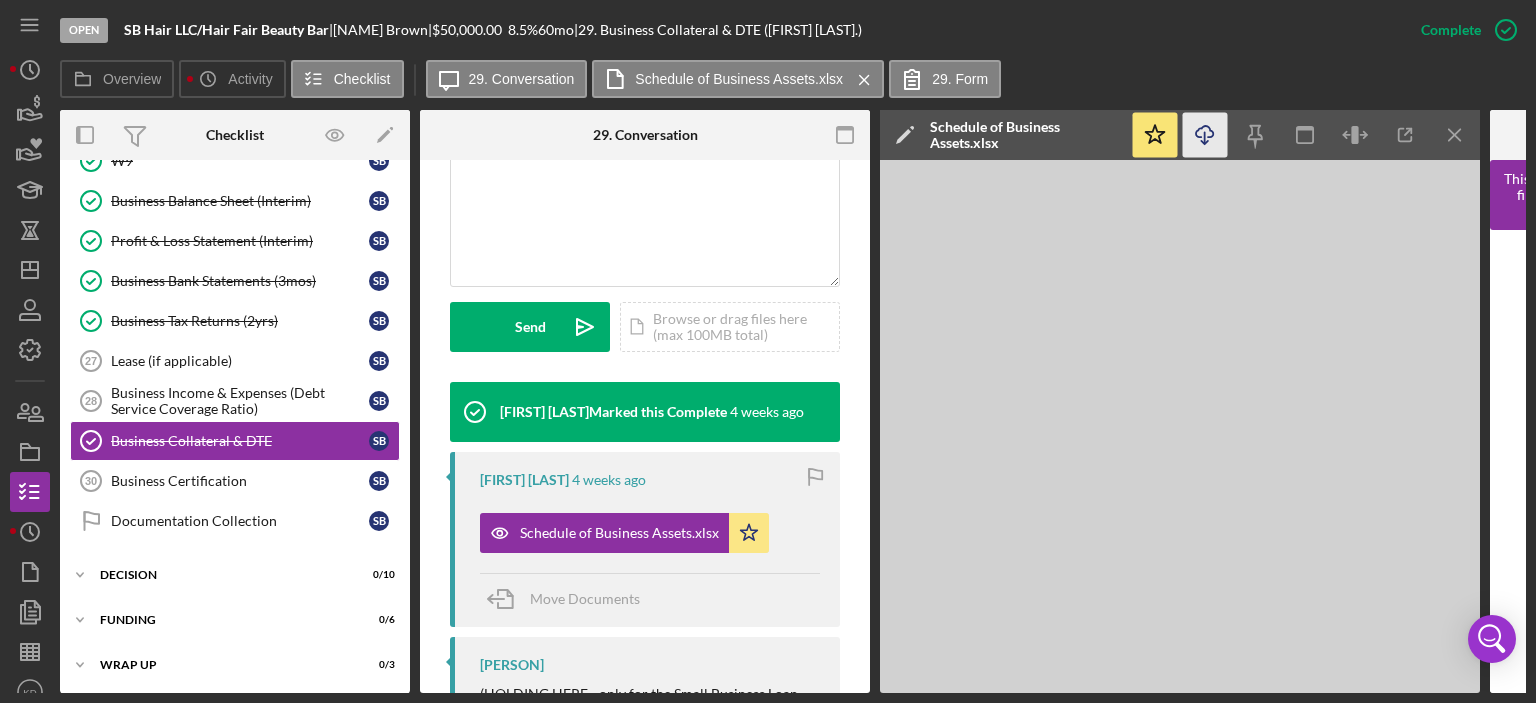 scroll, scrollTop: 565, scrollLeft: 0, axis: vertical 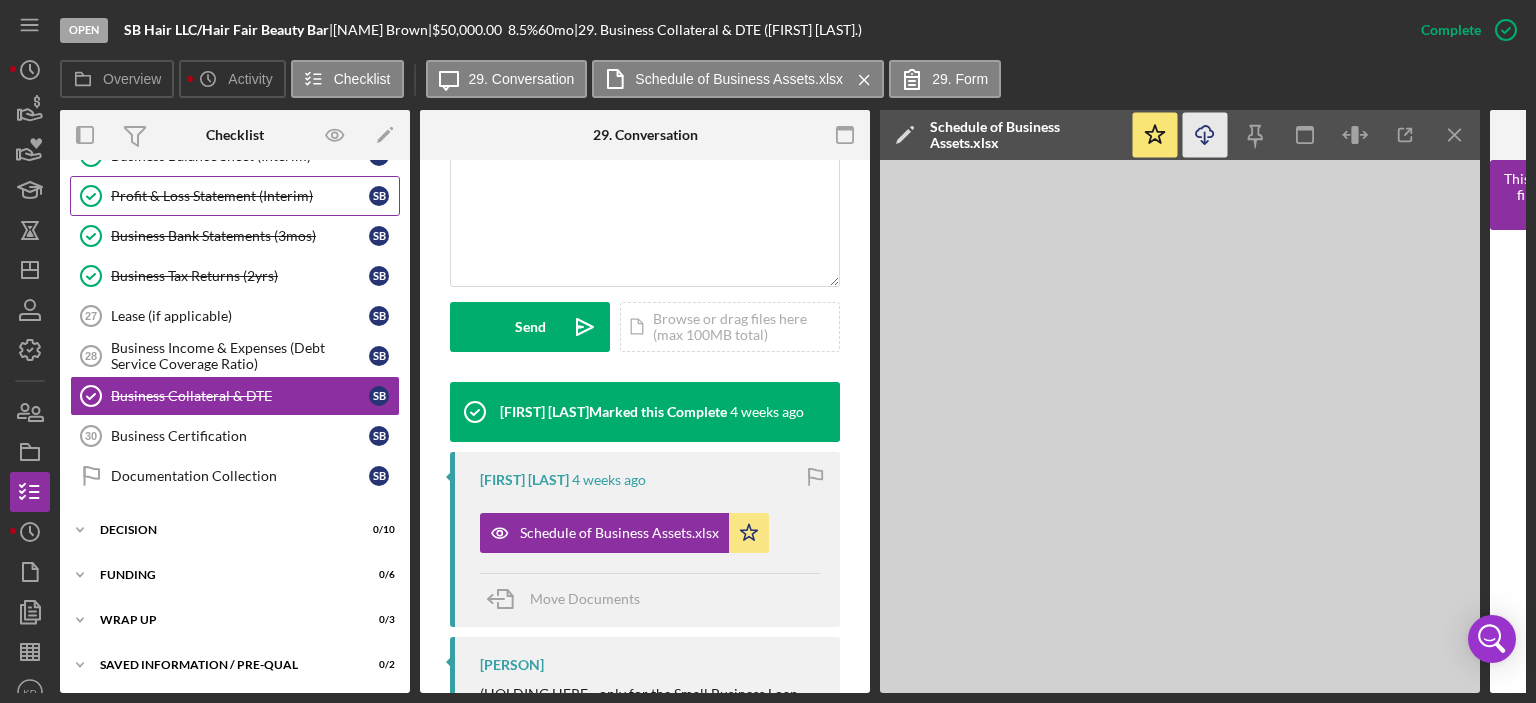 click on "Profit & Loss Statement (Interim)" at bounding box center (240, 196) 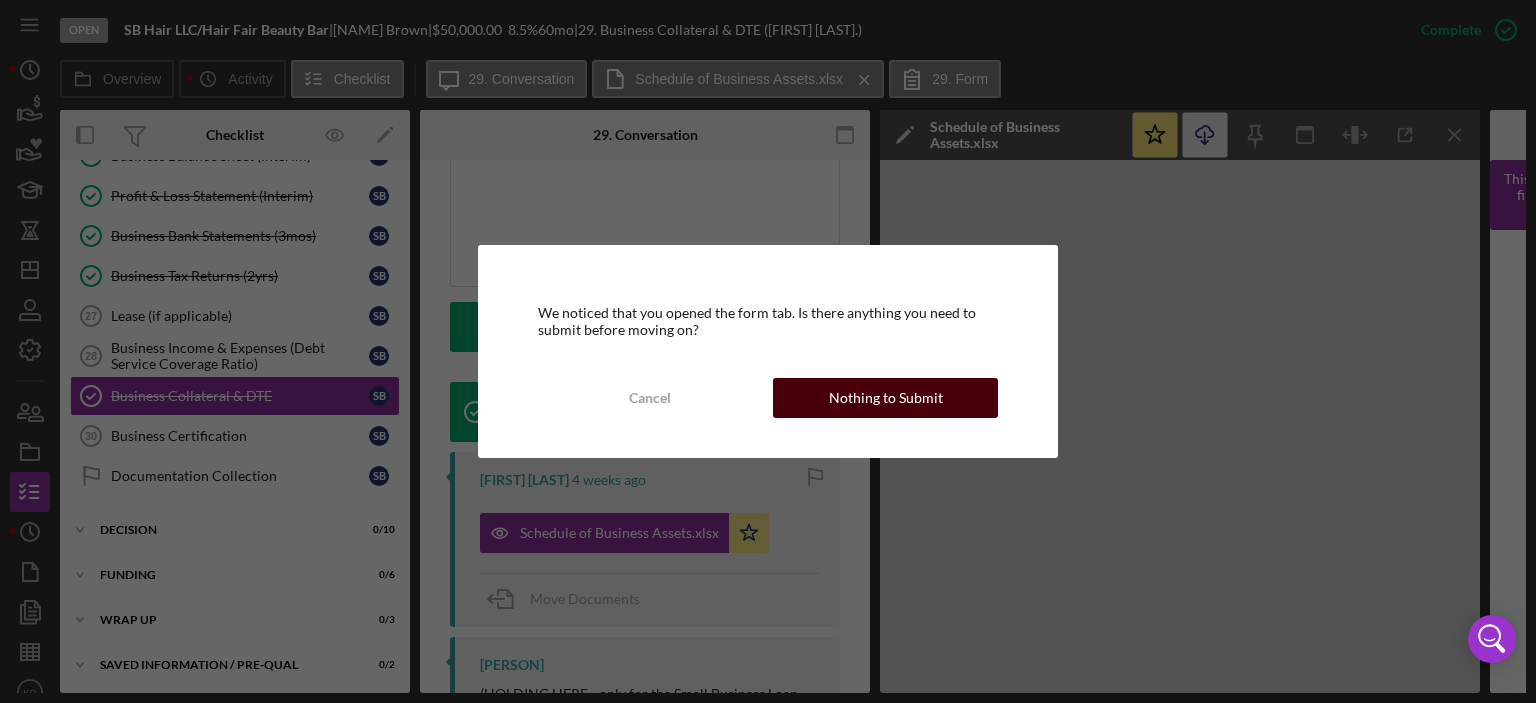 click on "Nothing to Submit" at bounding box center [886, 398] 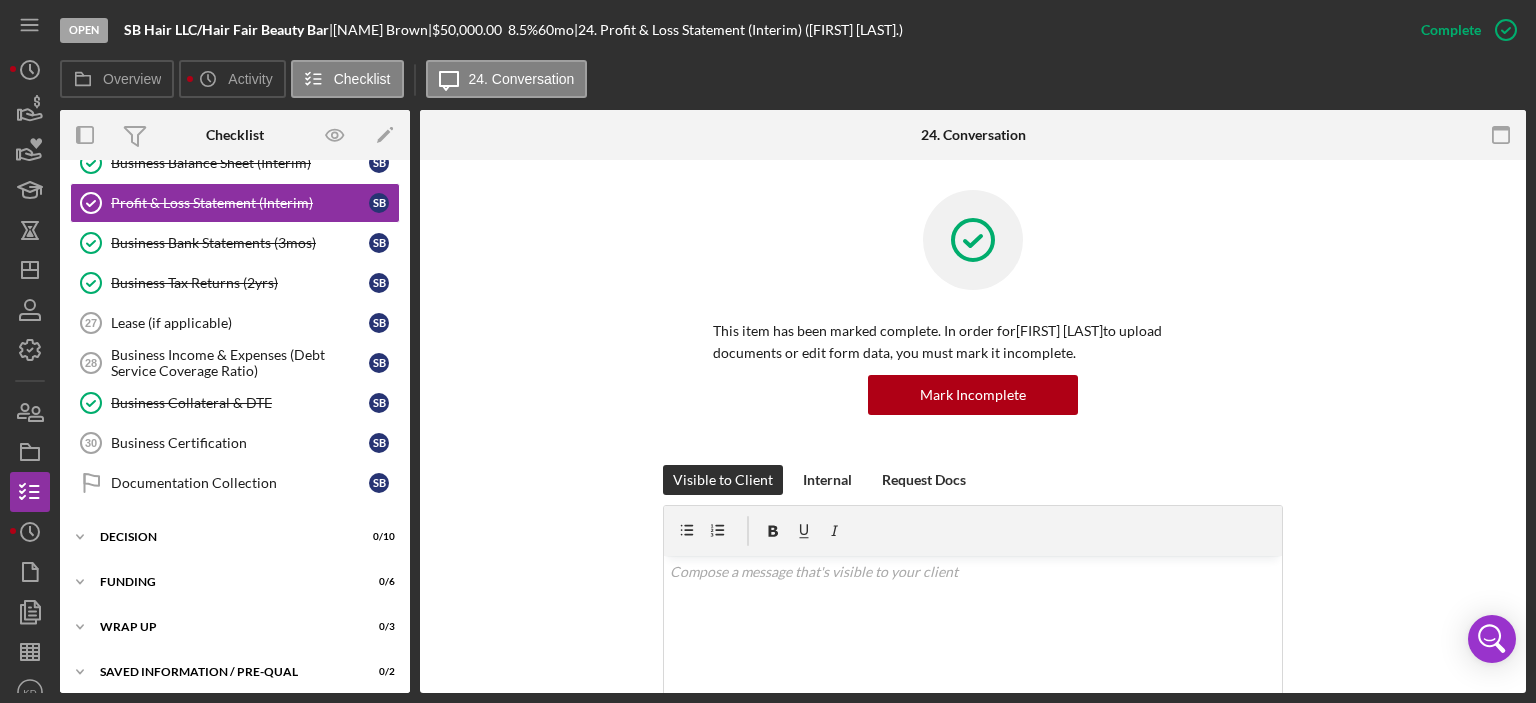 scroll, scrollTop: 560, scrollLeft: 0, axis: vertical 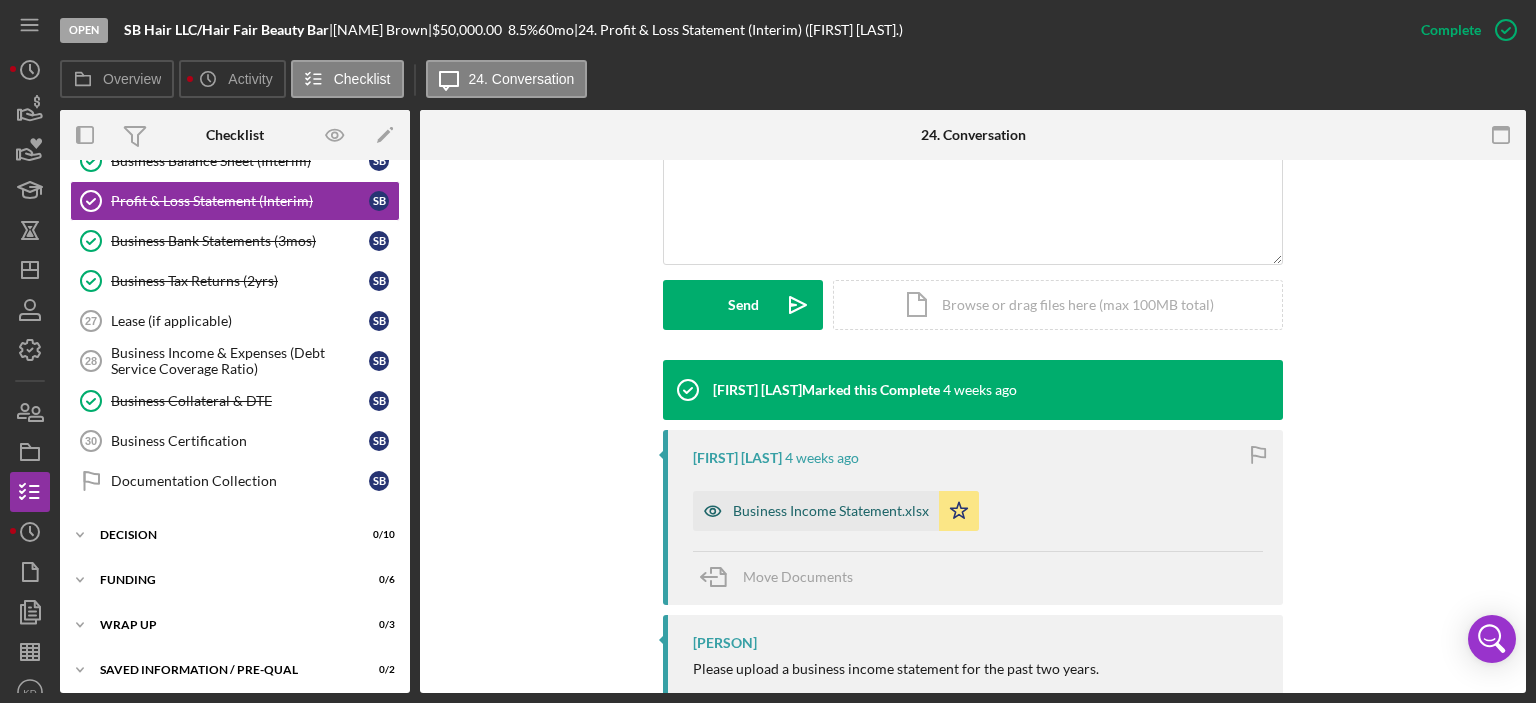 click on "Business Income Statement.xlsx" at bounding box center [831, 511] 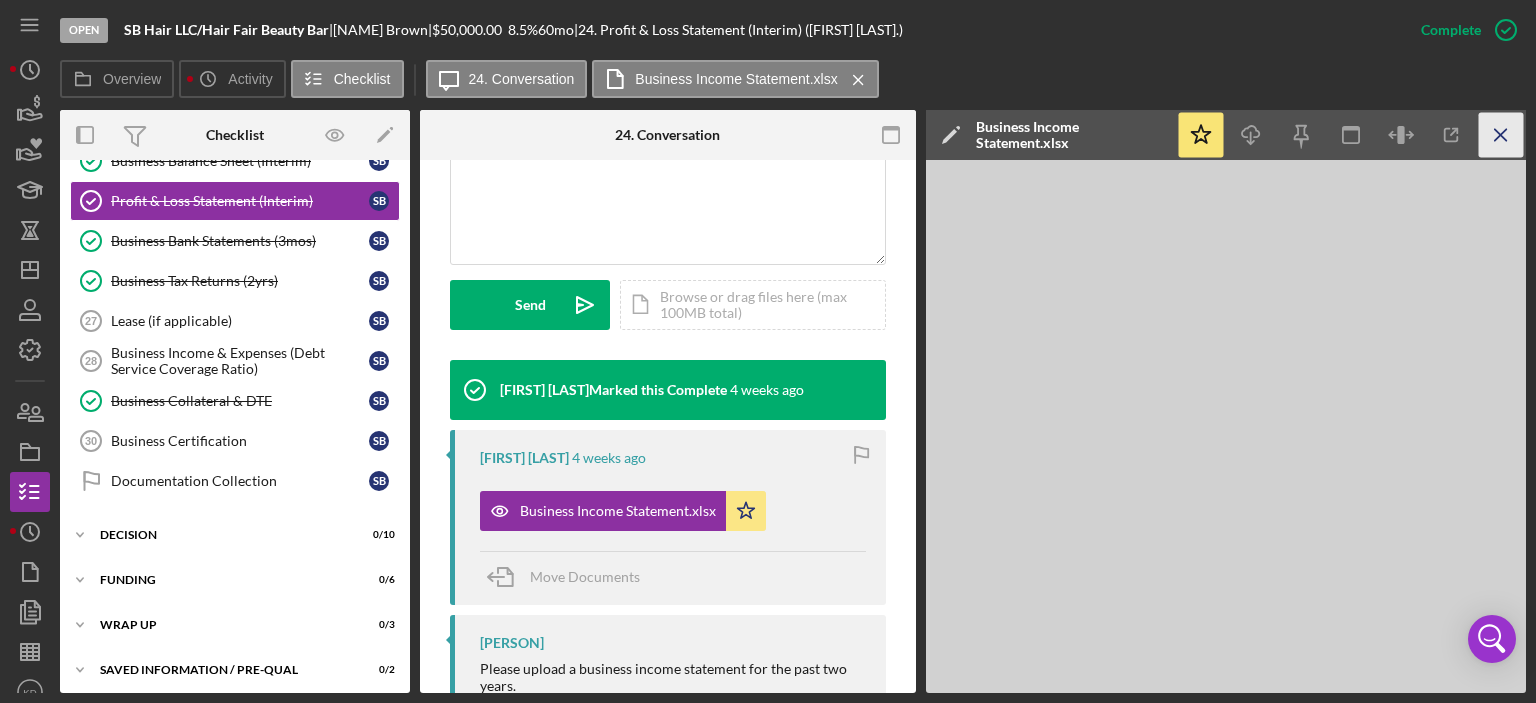 click on "Icon/Menu Close" 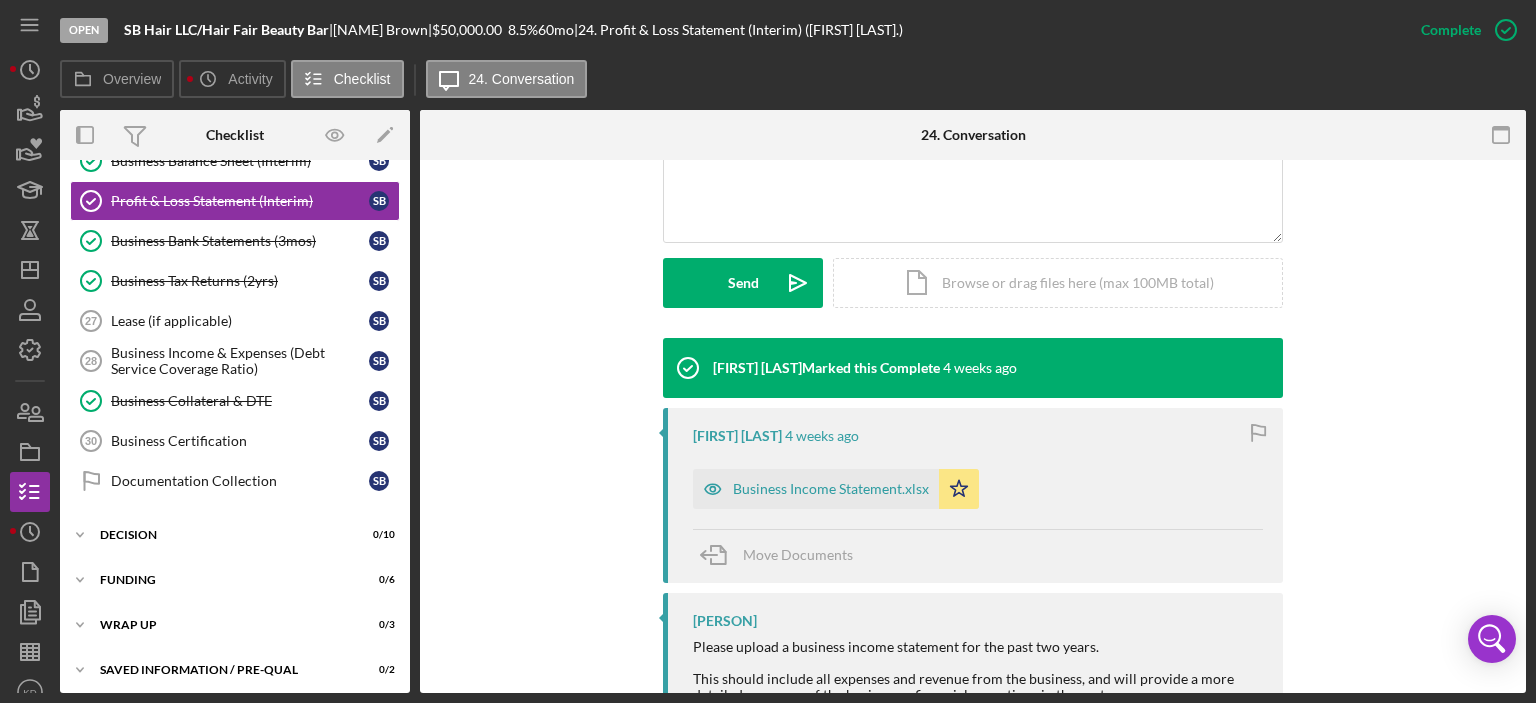 scroll, scrollTop: 467, scrollLeft: 0, axis: vertical 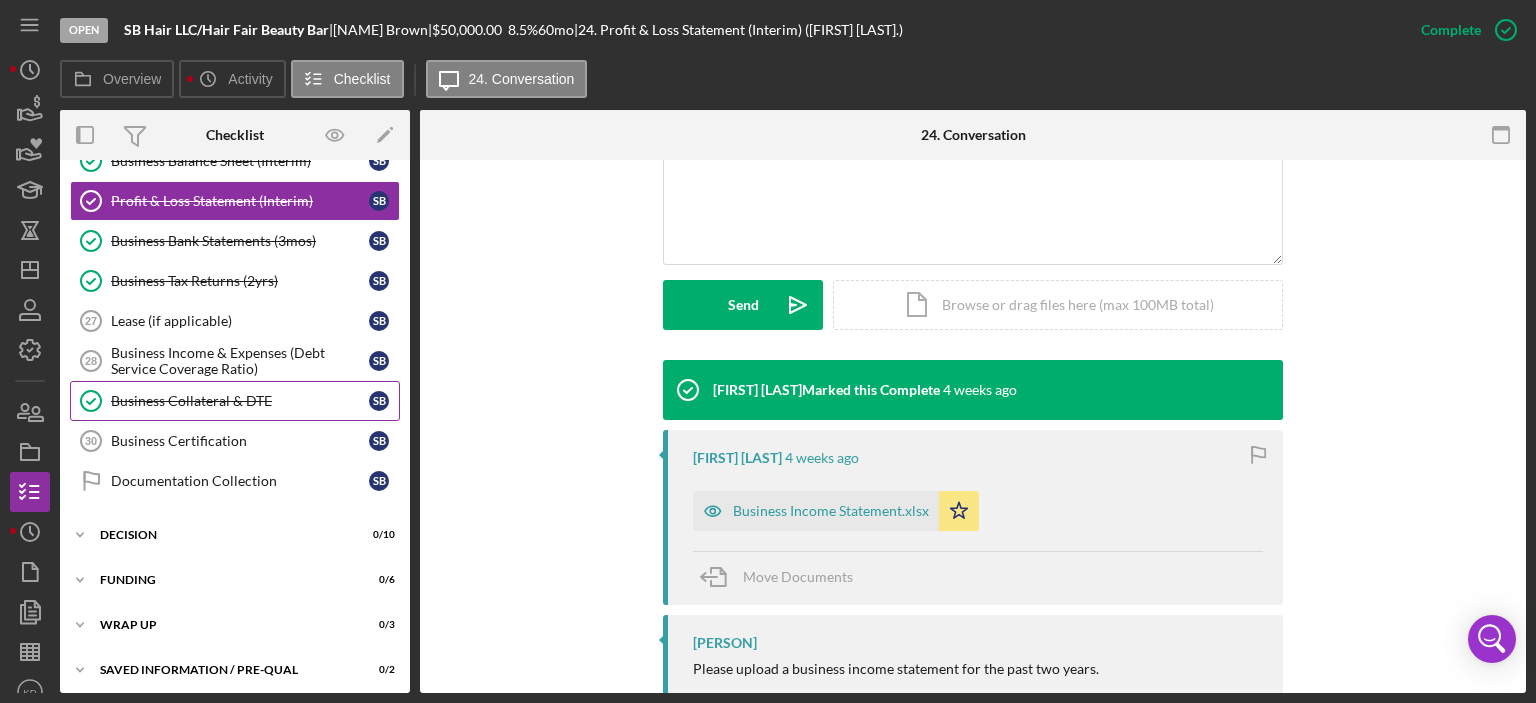 click on "Business Collateral & DTE" at bounding box center (240, 401) 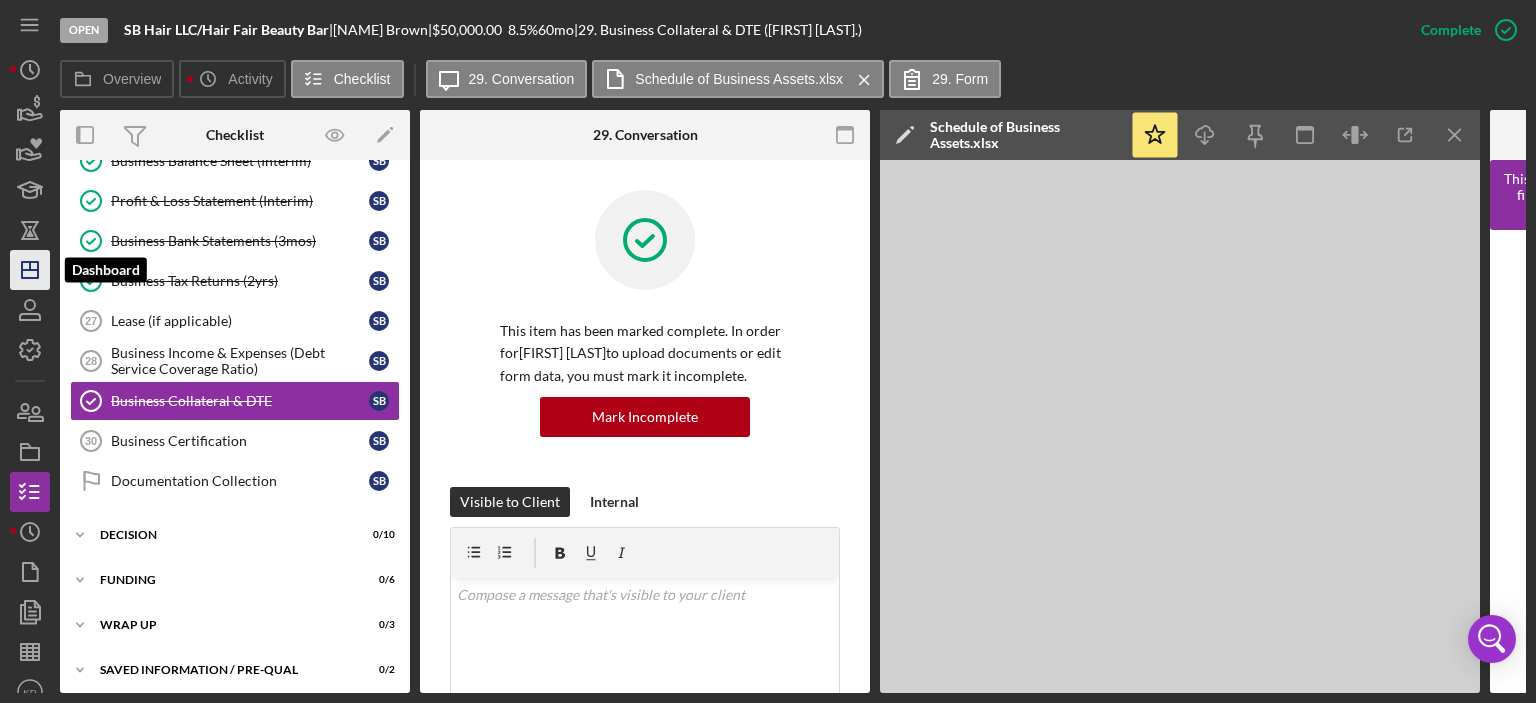 click 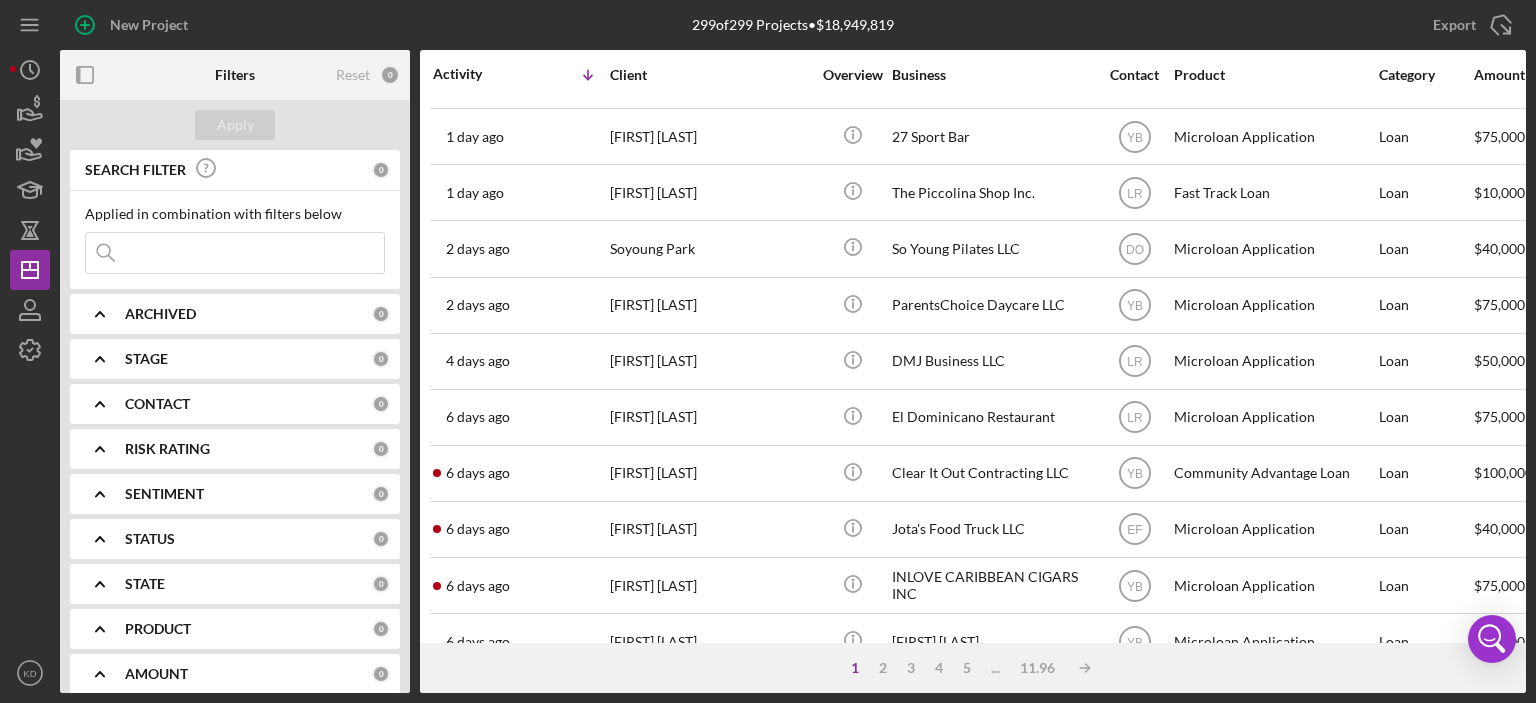 scroll, scrollTop: 480, scrollLeft: 0, axis: vertical 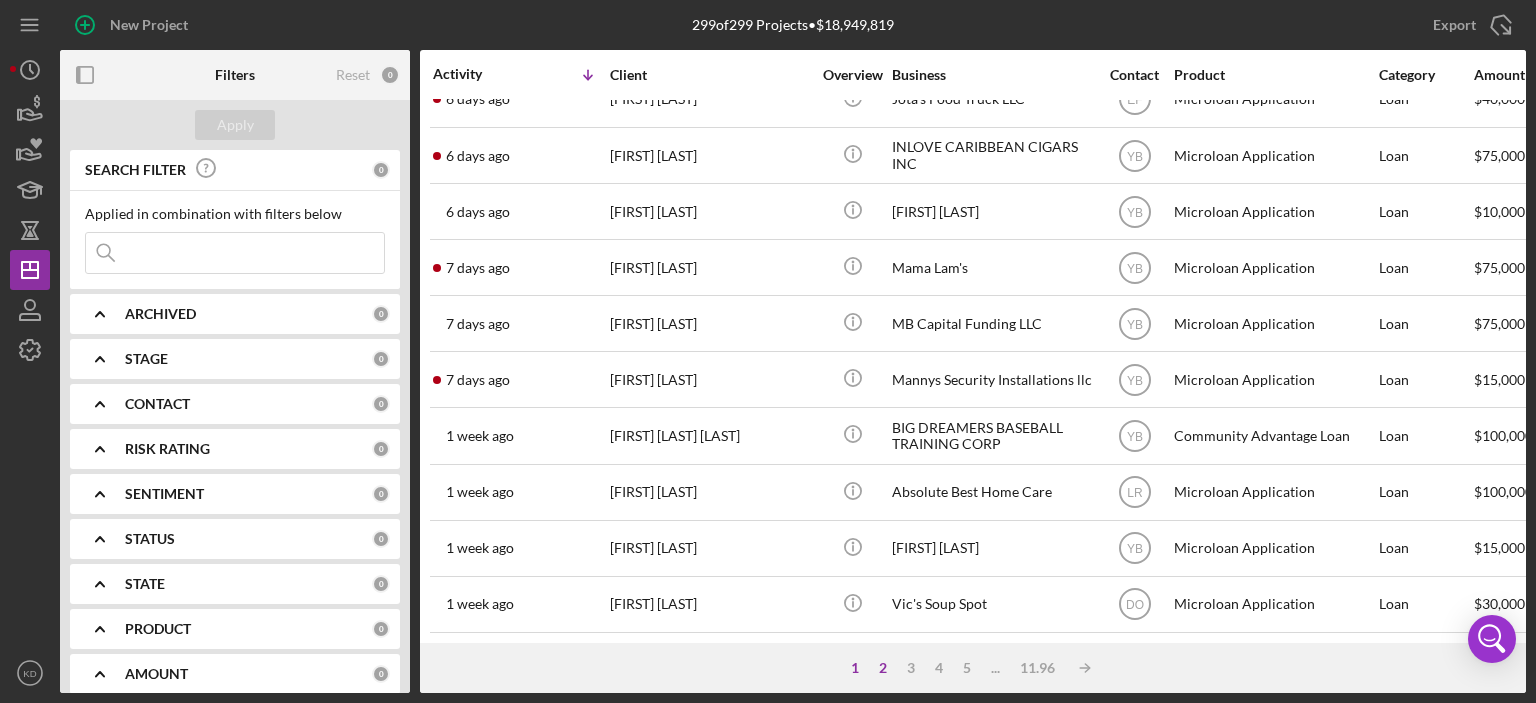 click on "2" at bounding box center (883, 668) 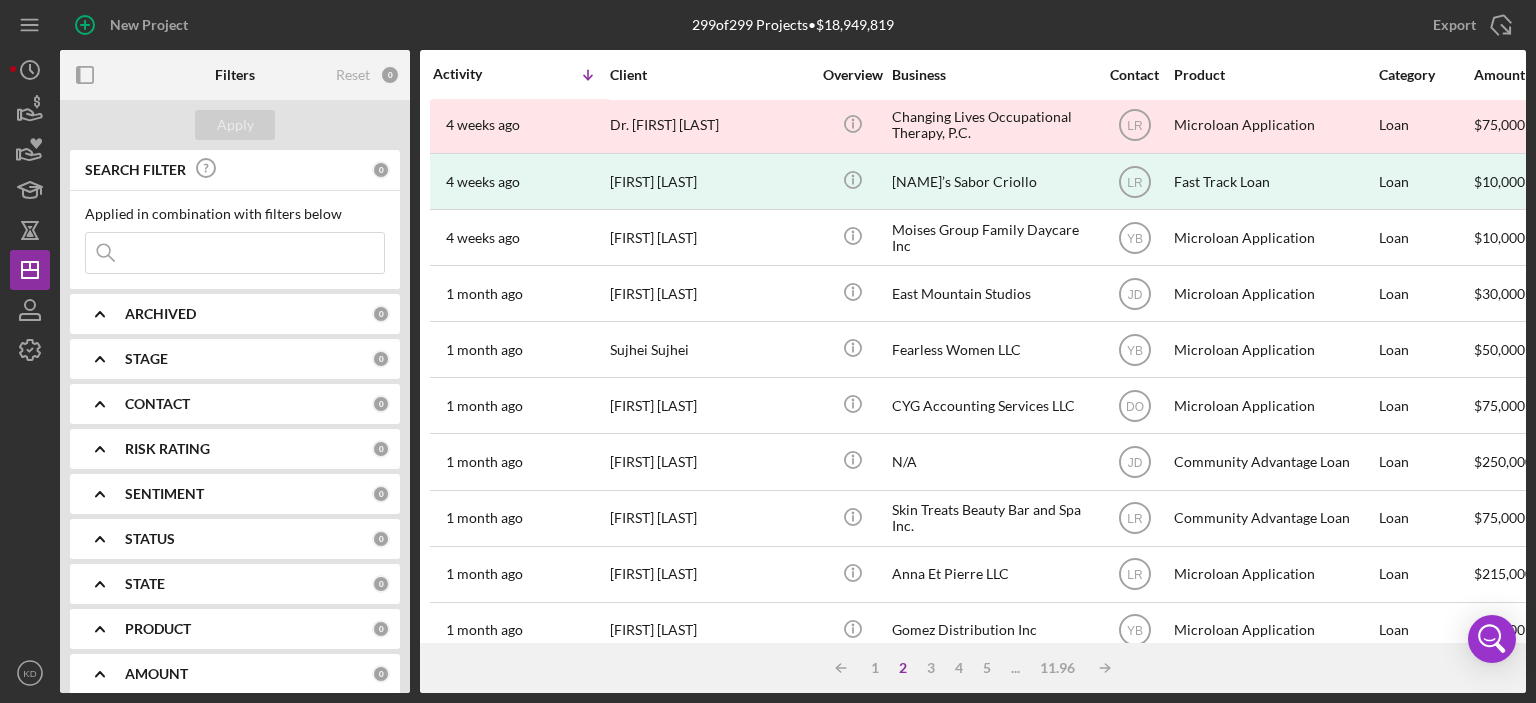 scroll, scrollTop: 684, scrollLeft: 0, axis: vertical 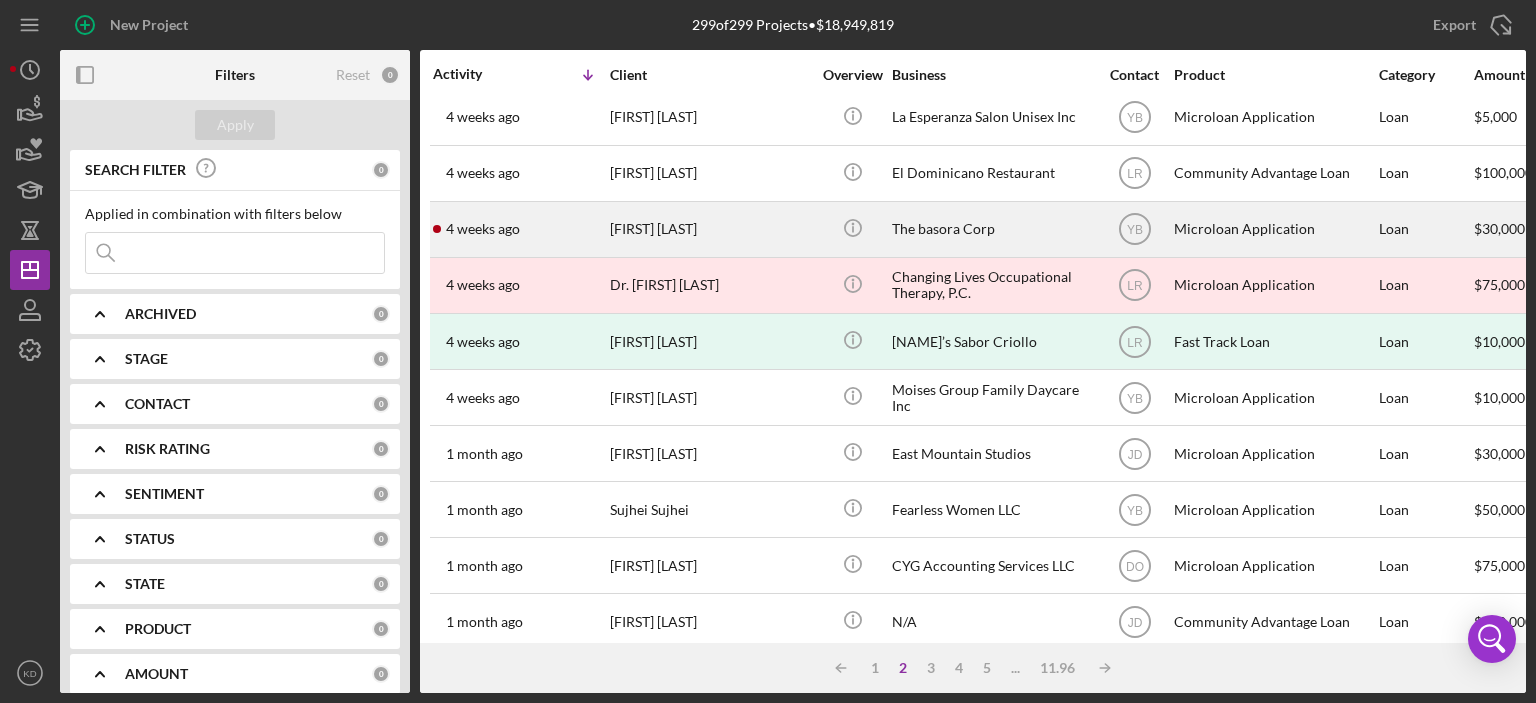 click on "The basora Corp" at bounding box center (992, 229) 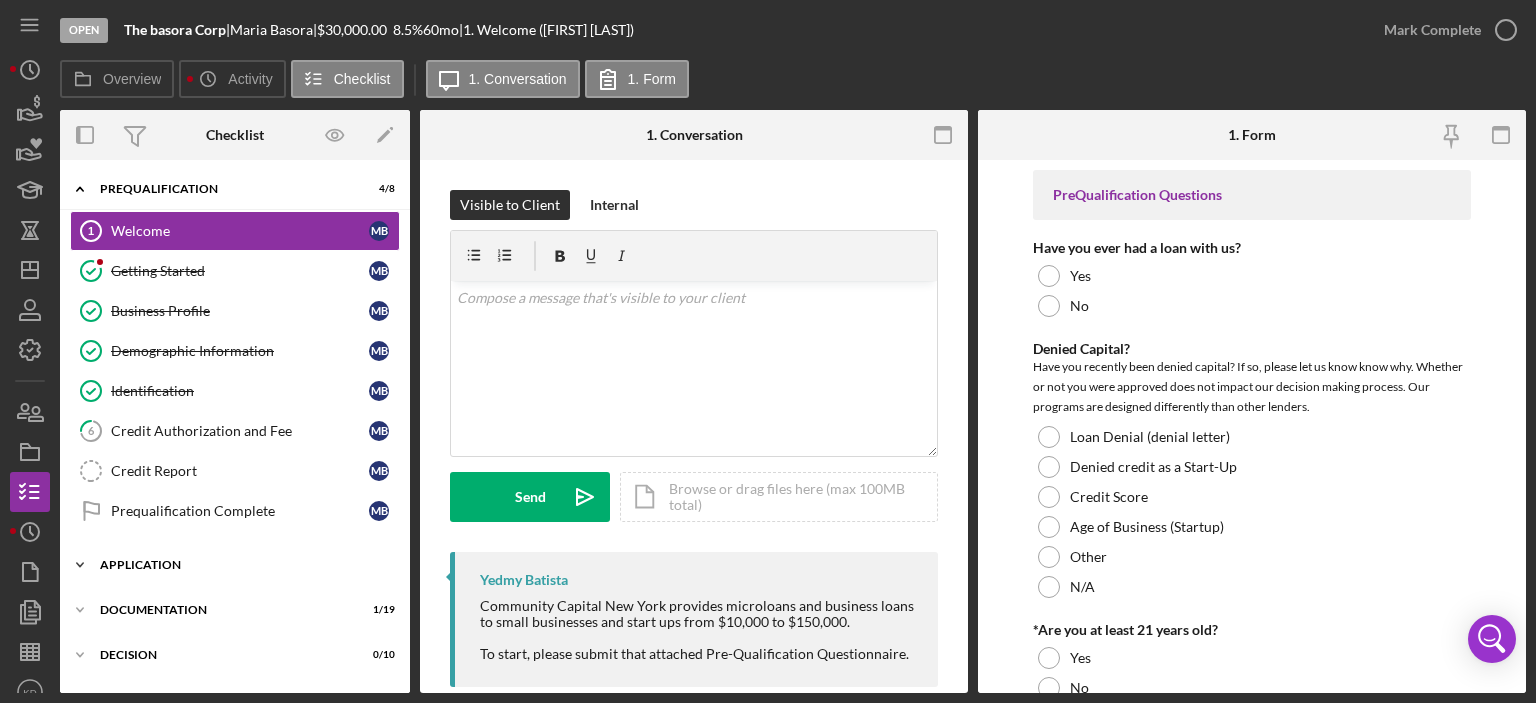 click on "Icon/Expander" 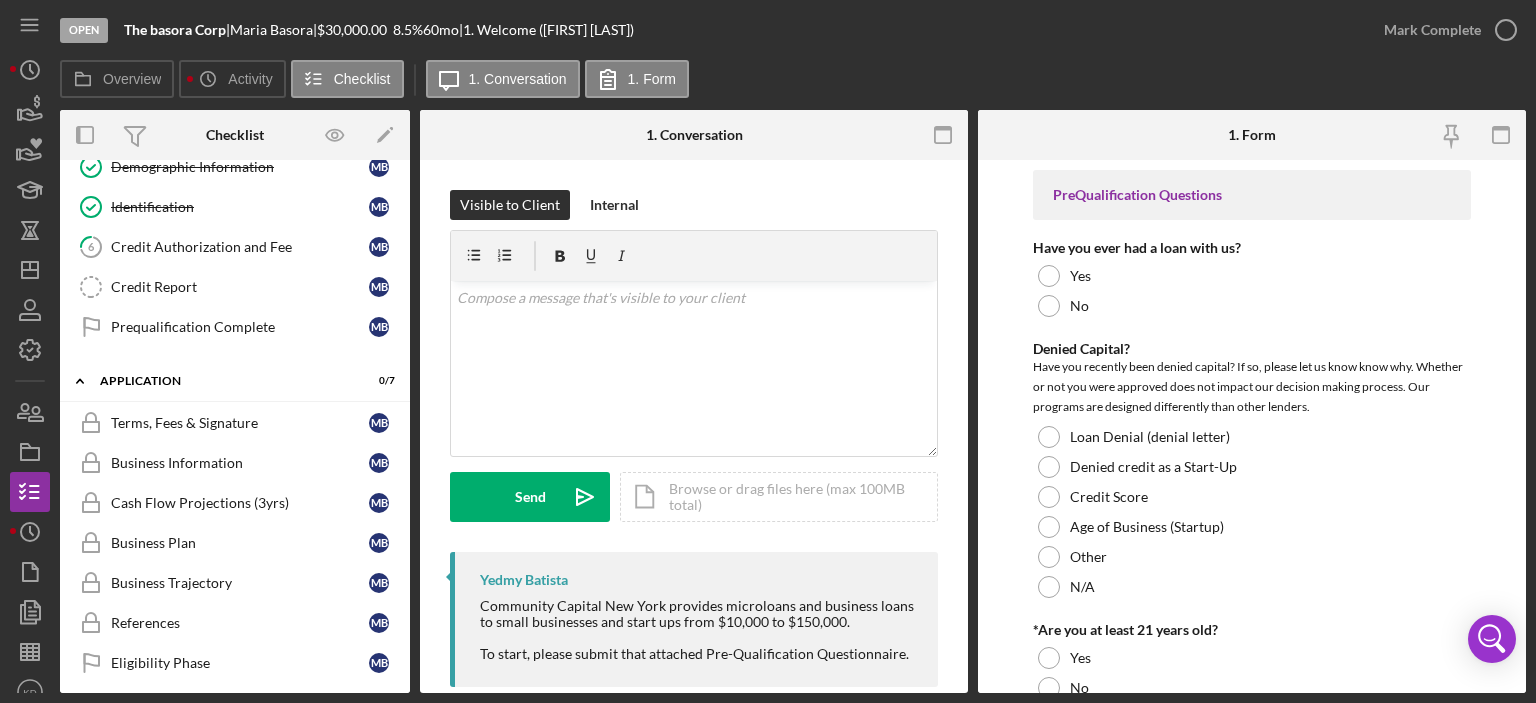 scroll, scrollTop: 140, scrollLeft: 0, axis: vertical 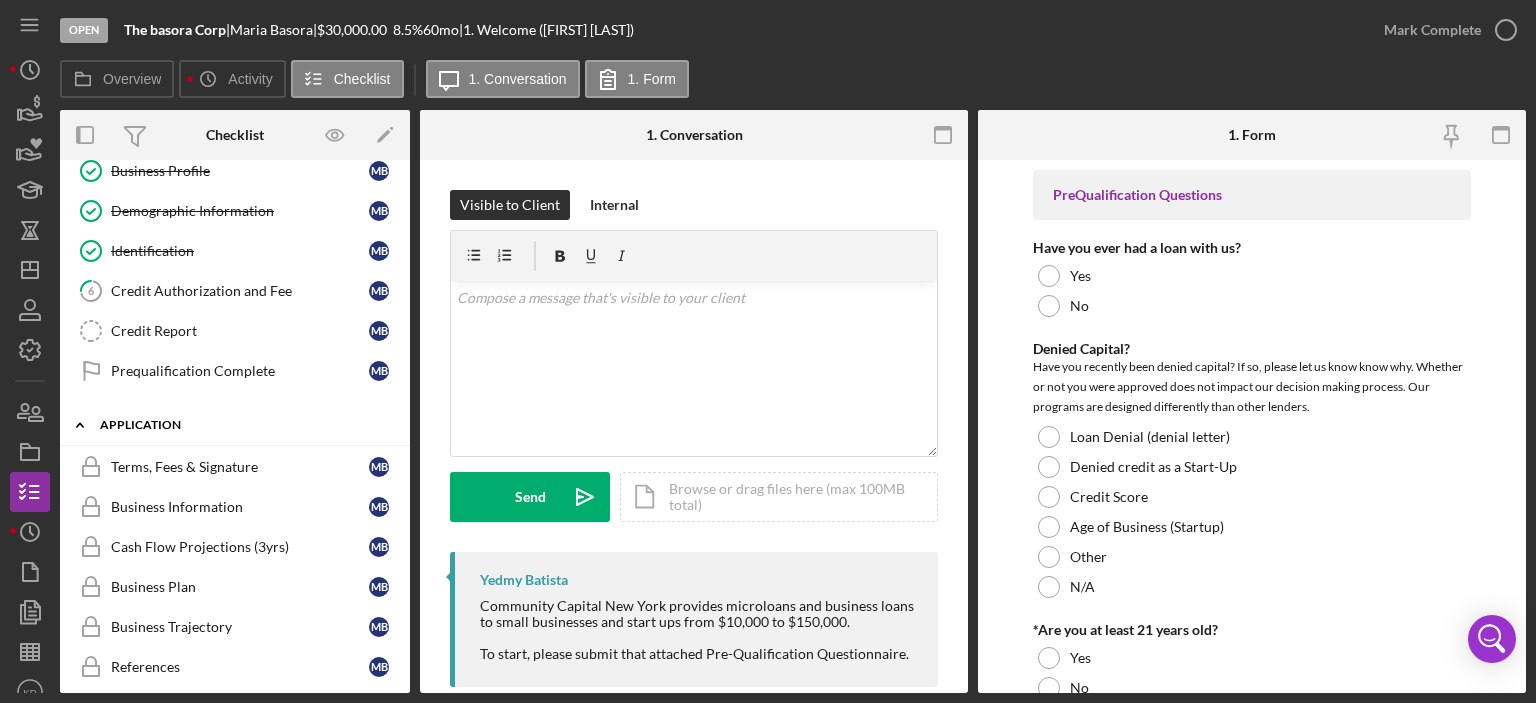 click on "Icon/Expander" 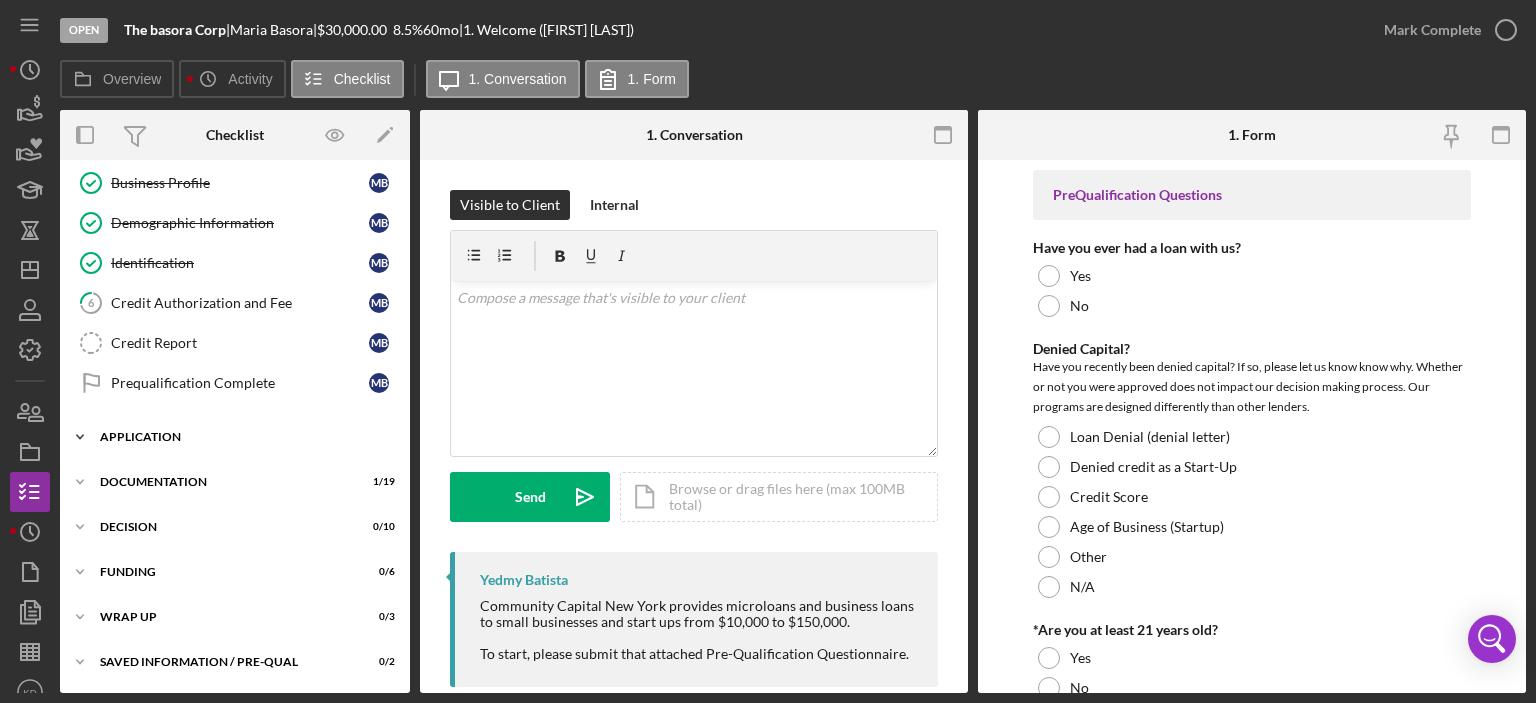 scroll, scrollTop: 124, scrollLeft: 0, axis: vertical 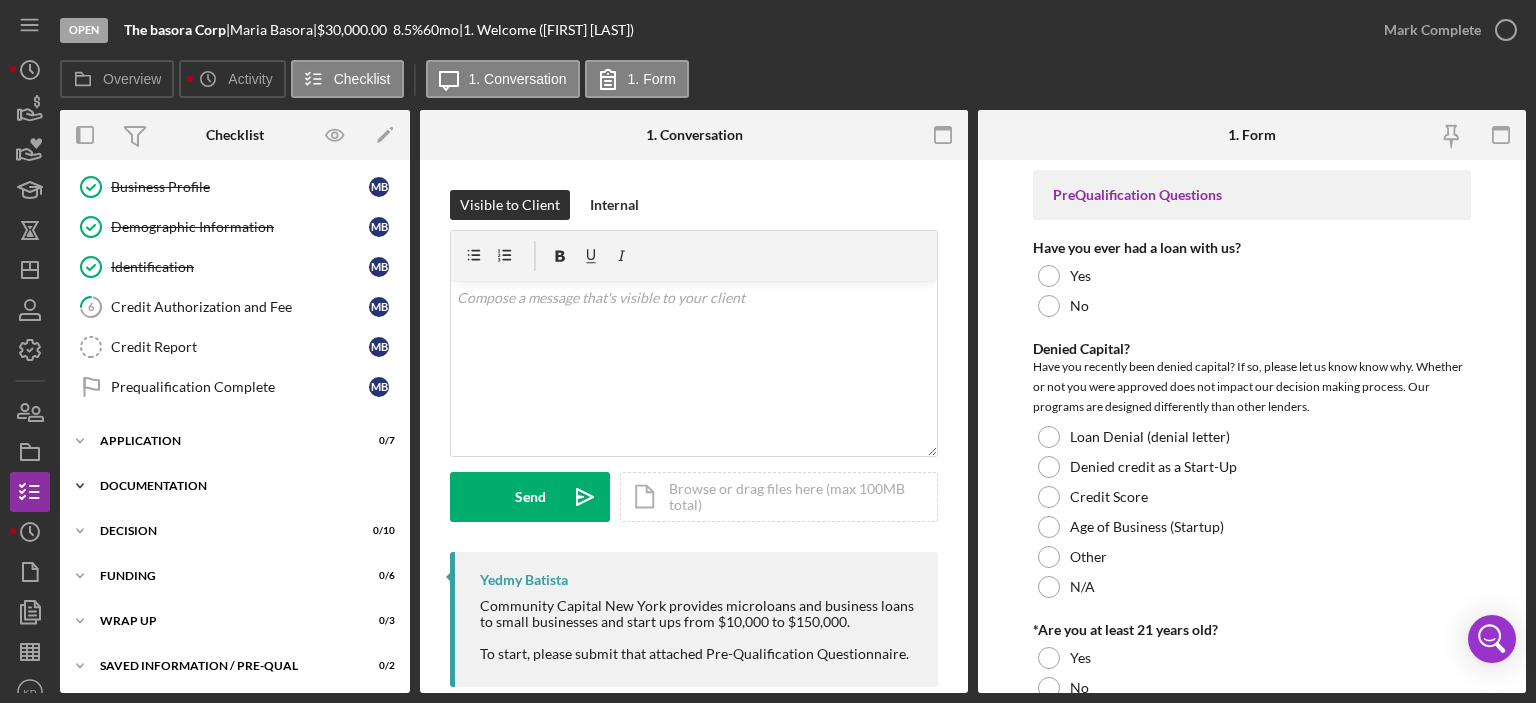 click on "Icon/Expander" 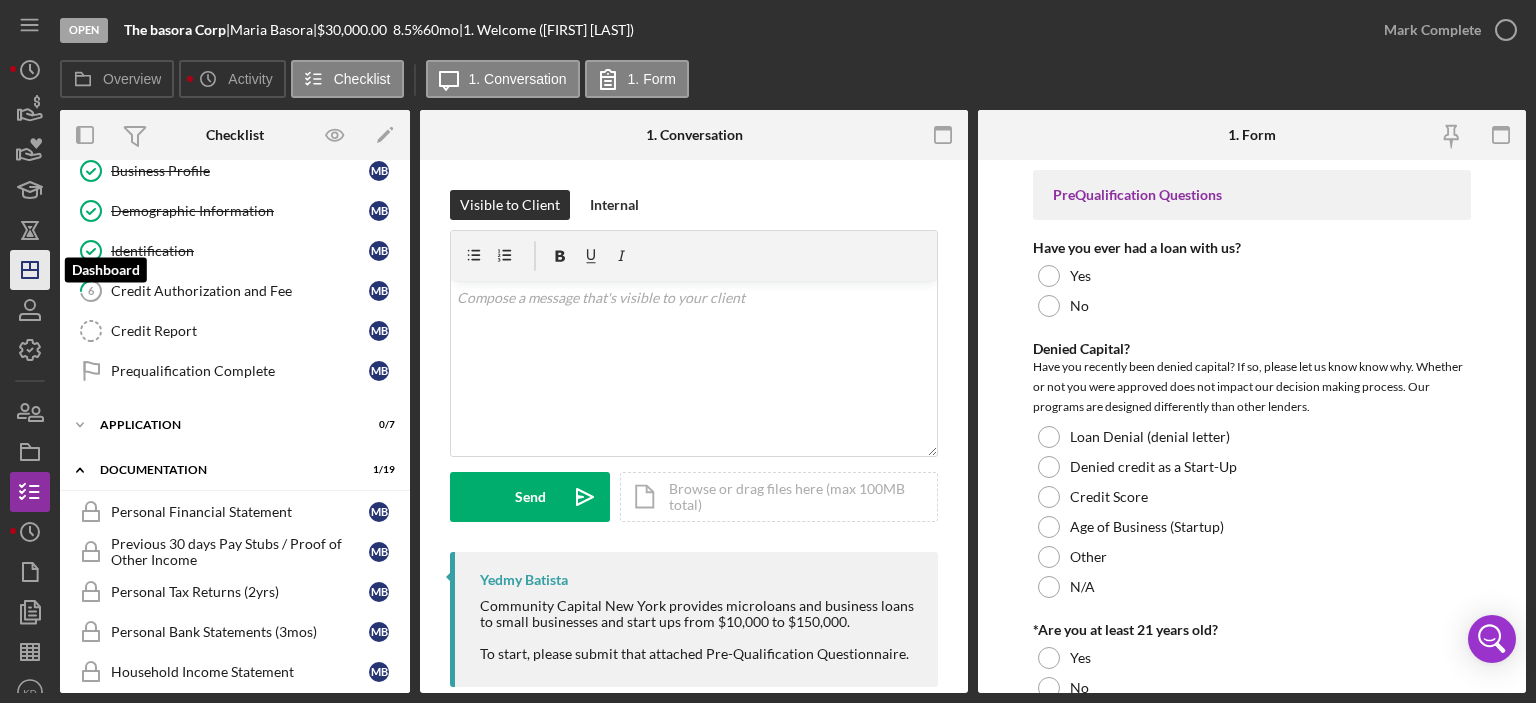 click 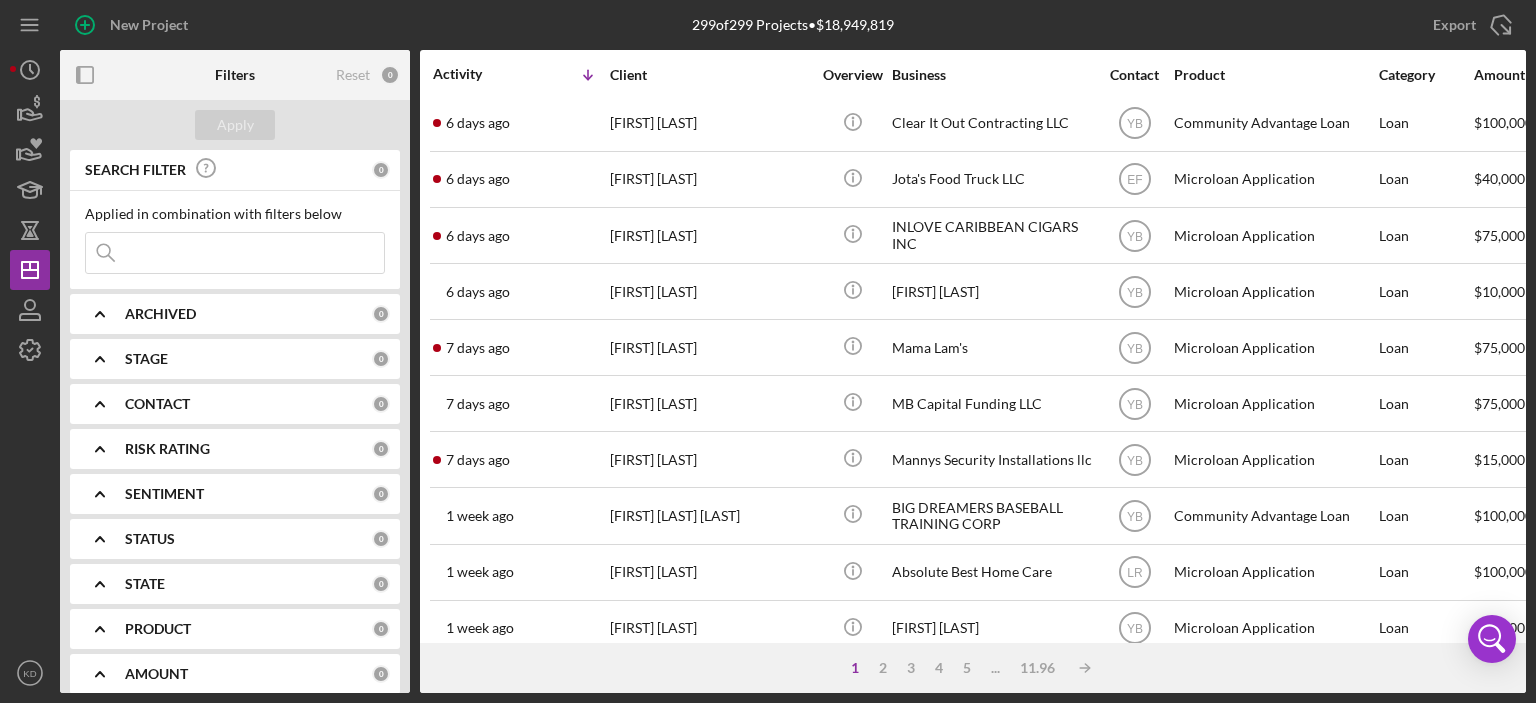scroll, scrollTop: 884, scrollLeft: 0, axis: vertical 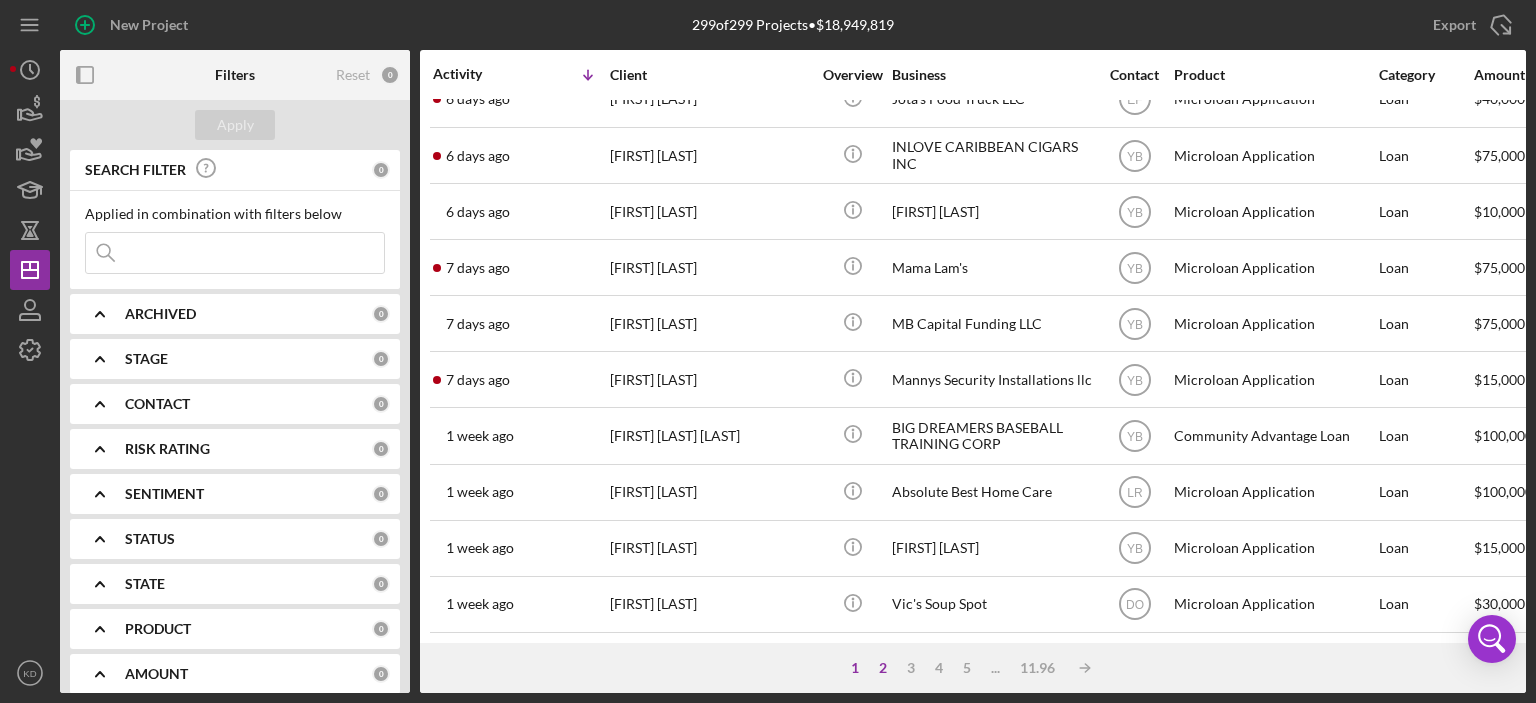 click on "2" at bounding box center [883, 668] 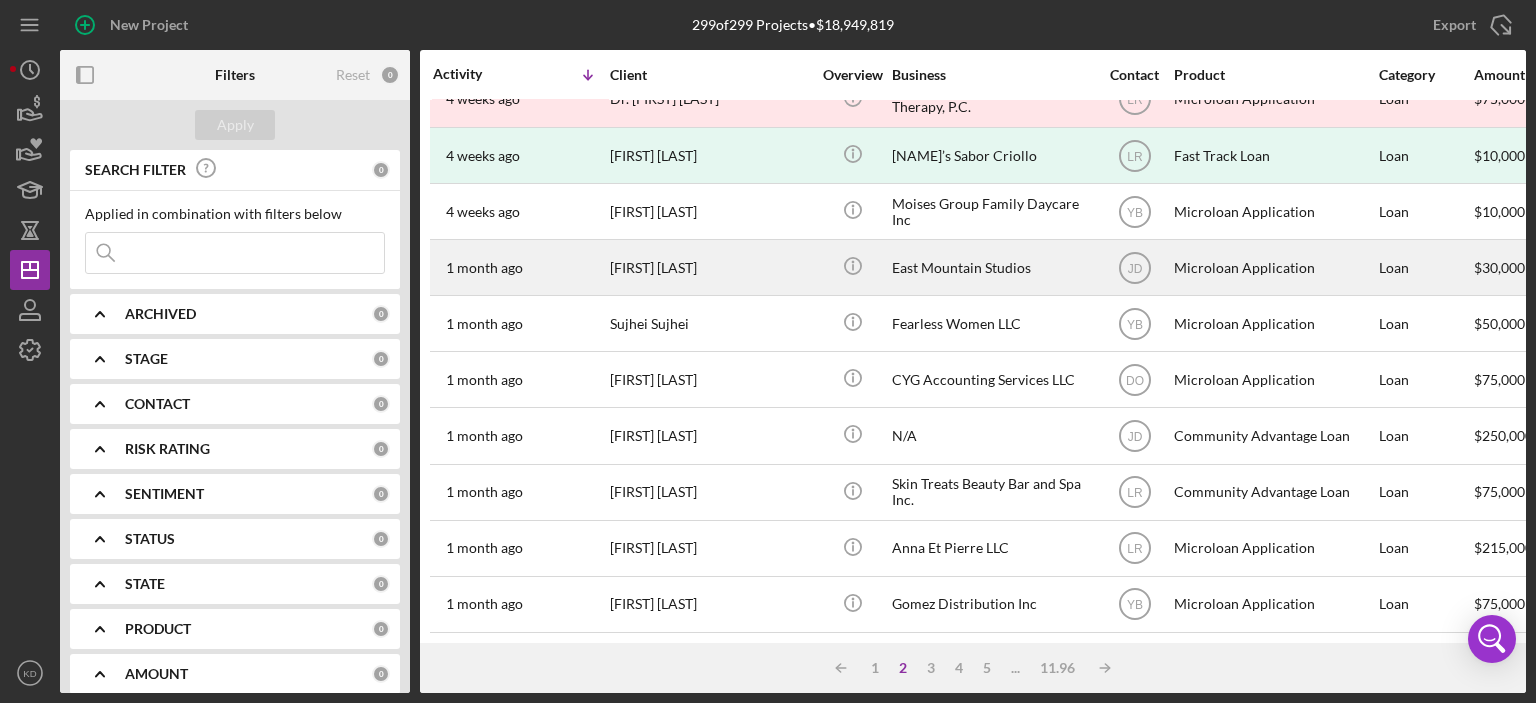 click on "[FIRST] [LAST]" at bounding box center [710, 267] 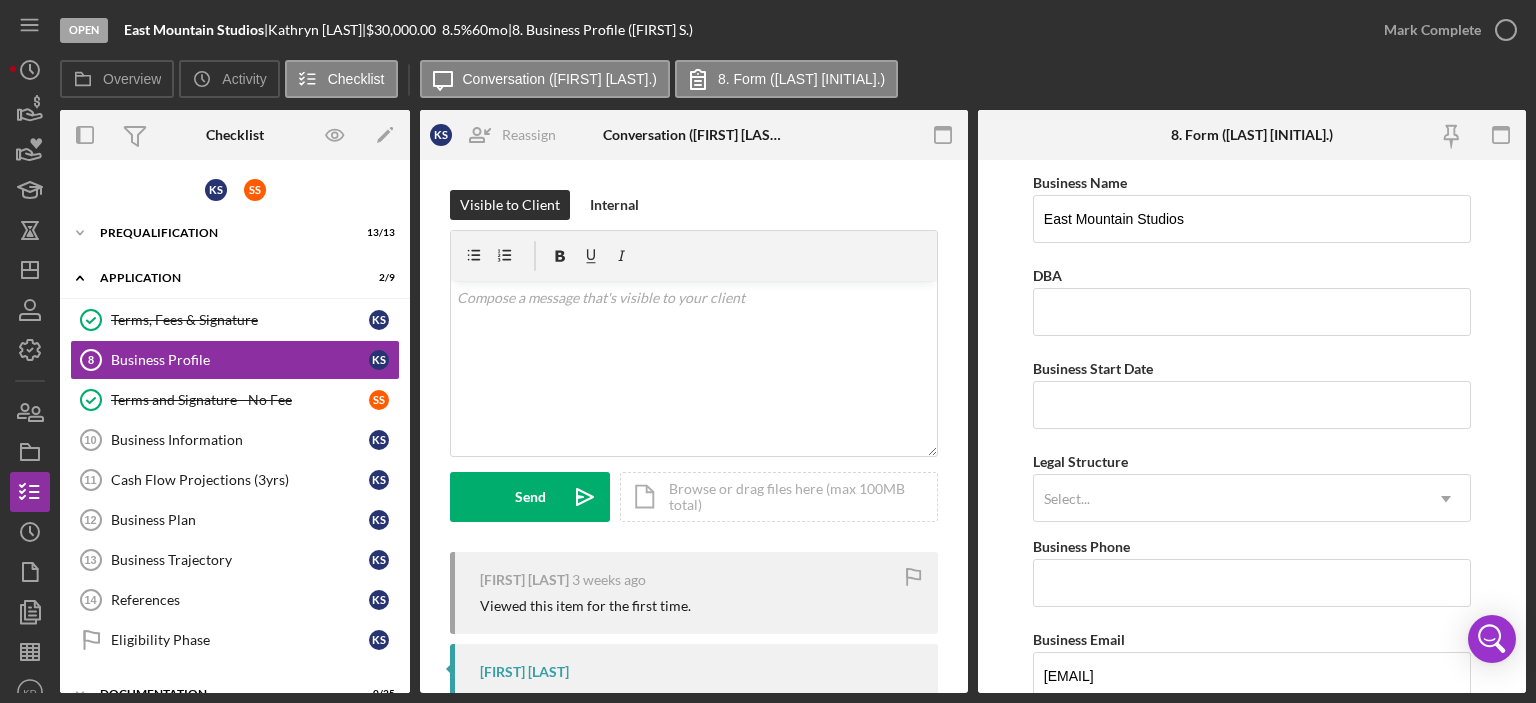 scroll, scrollTop: 206, scrollLeft: 0, axis: vertical 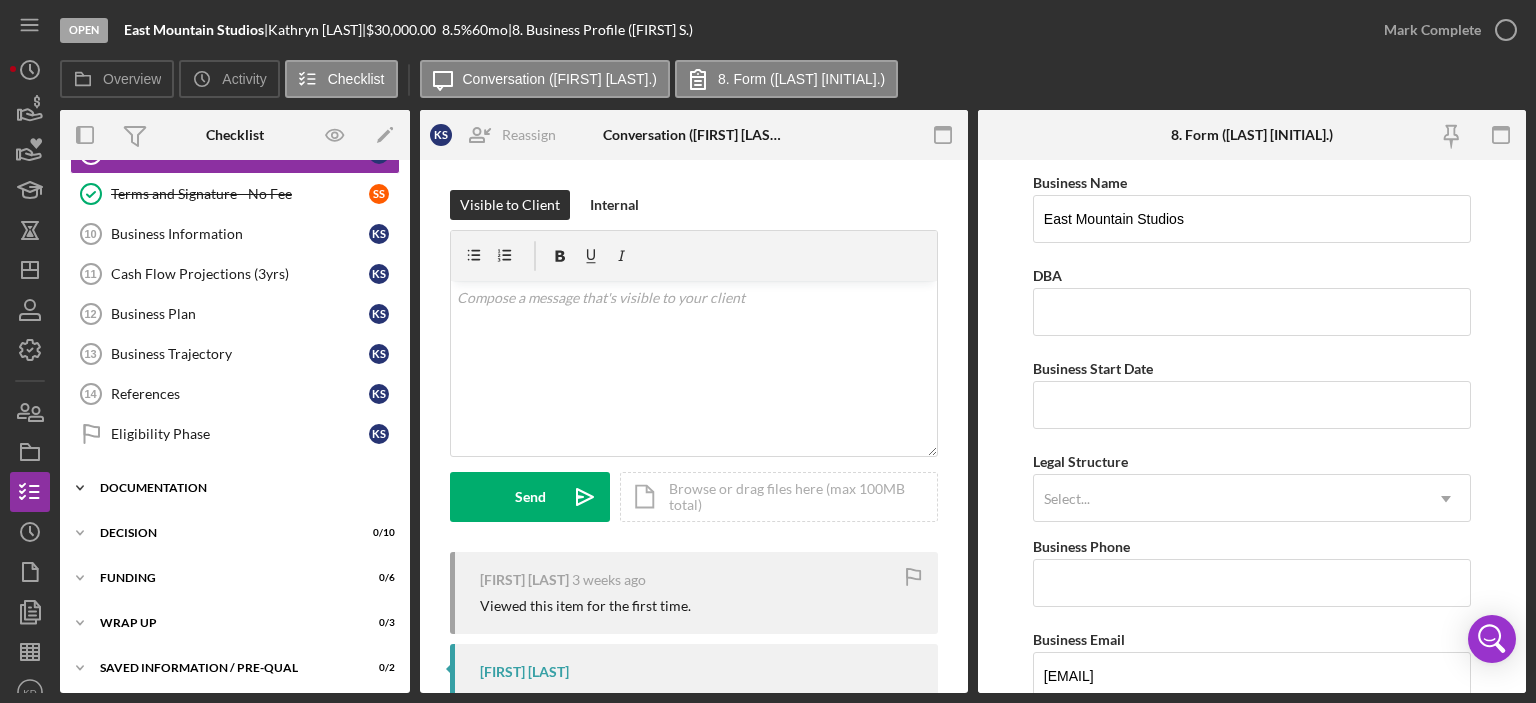 click on "Icon/Expander" 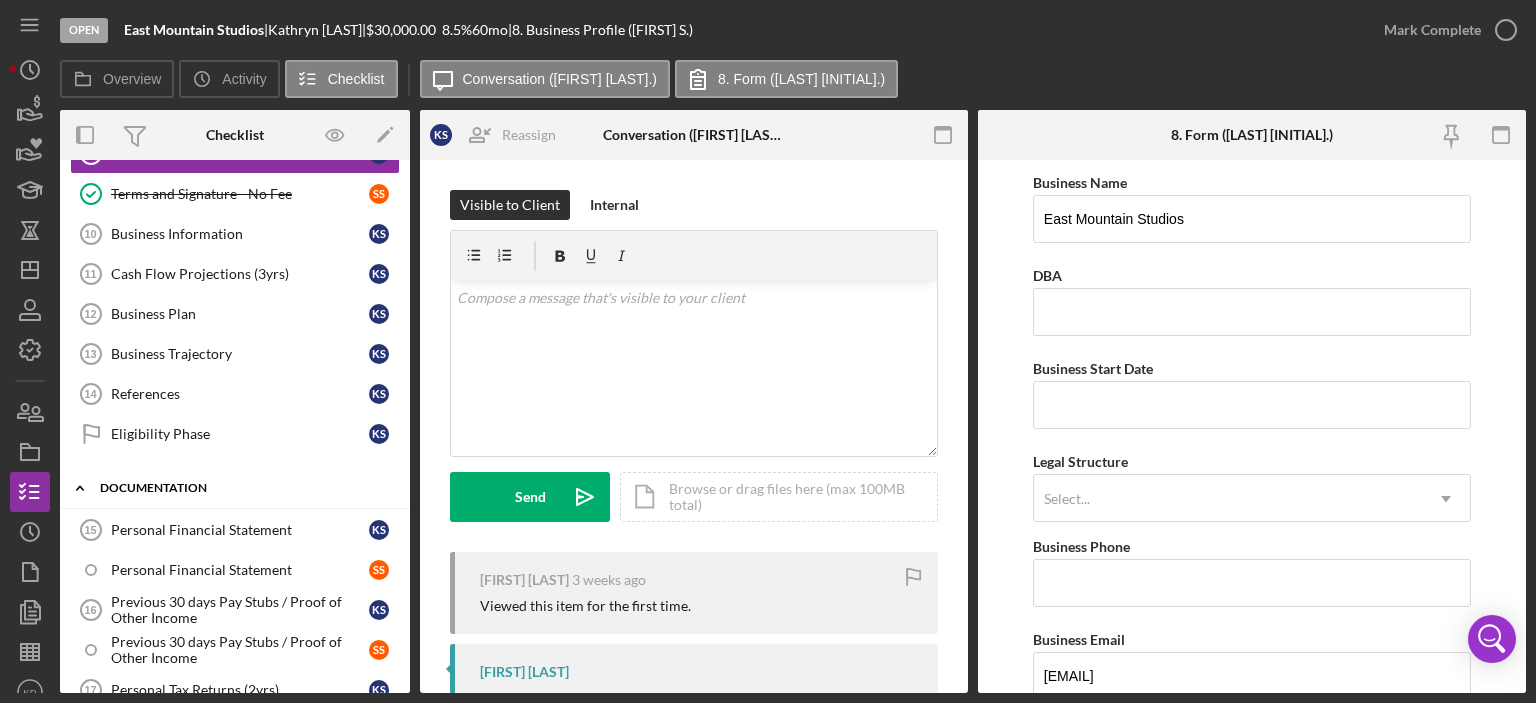 click on "Icon/Expander" 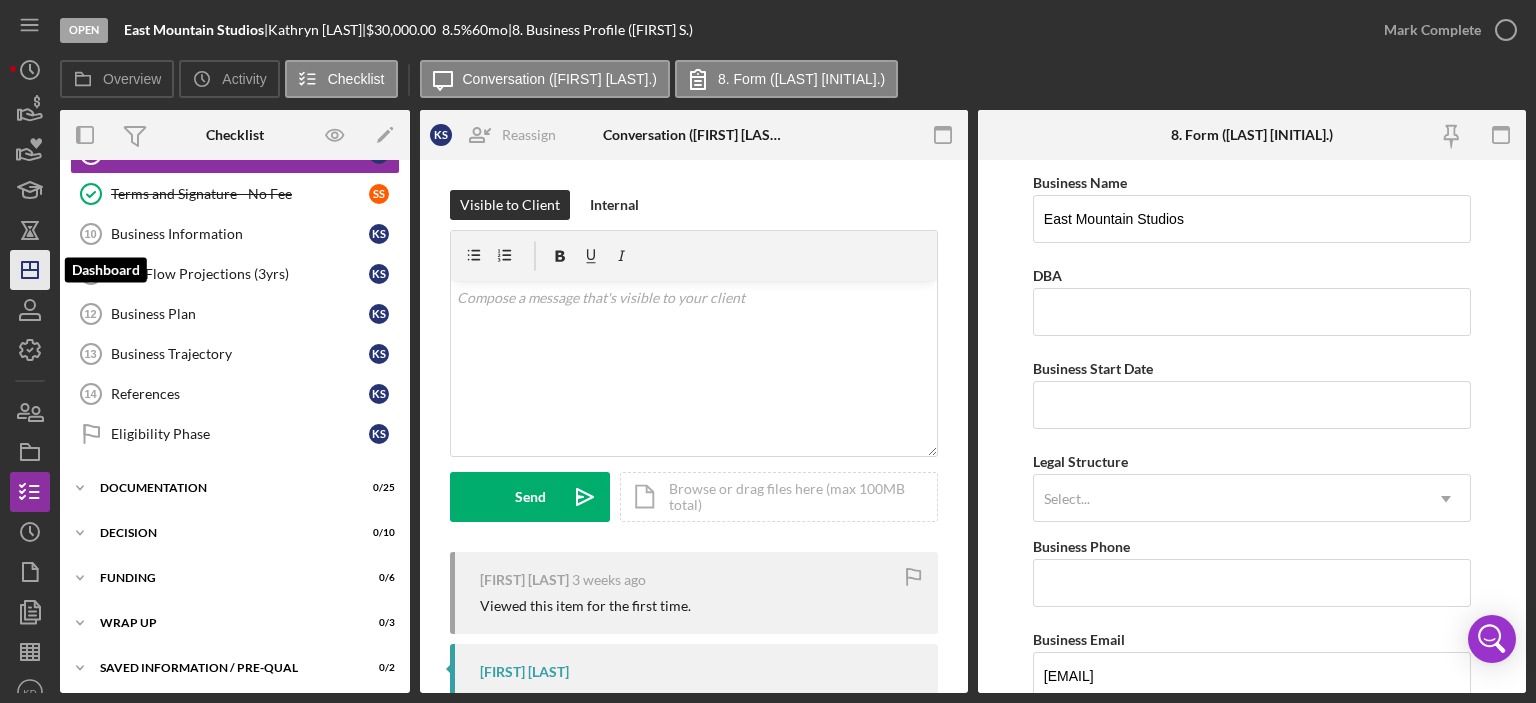 click on "Icon/Dashboard" 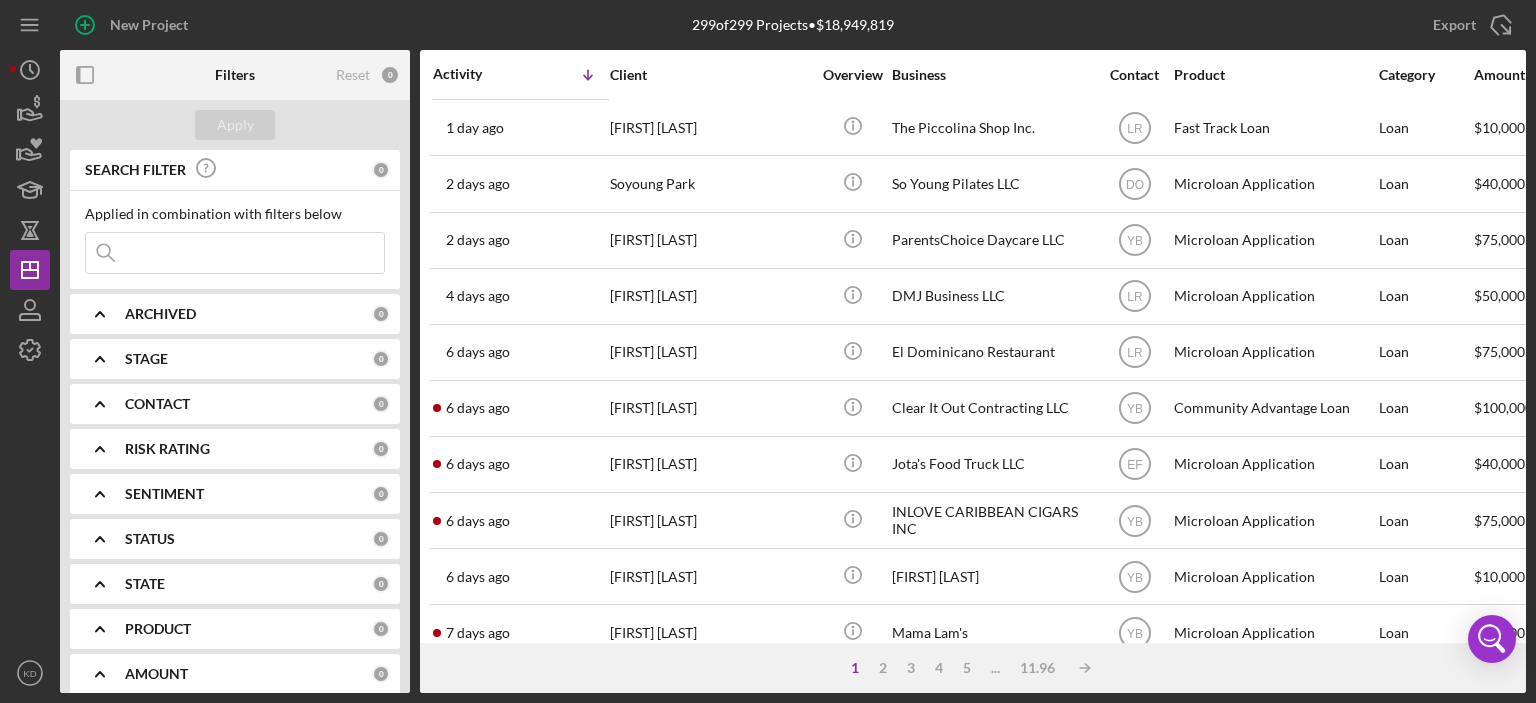 scroll, scrollTop: 884, scrollLeft: 0, axis: vertical 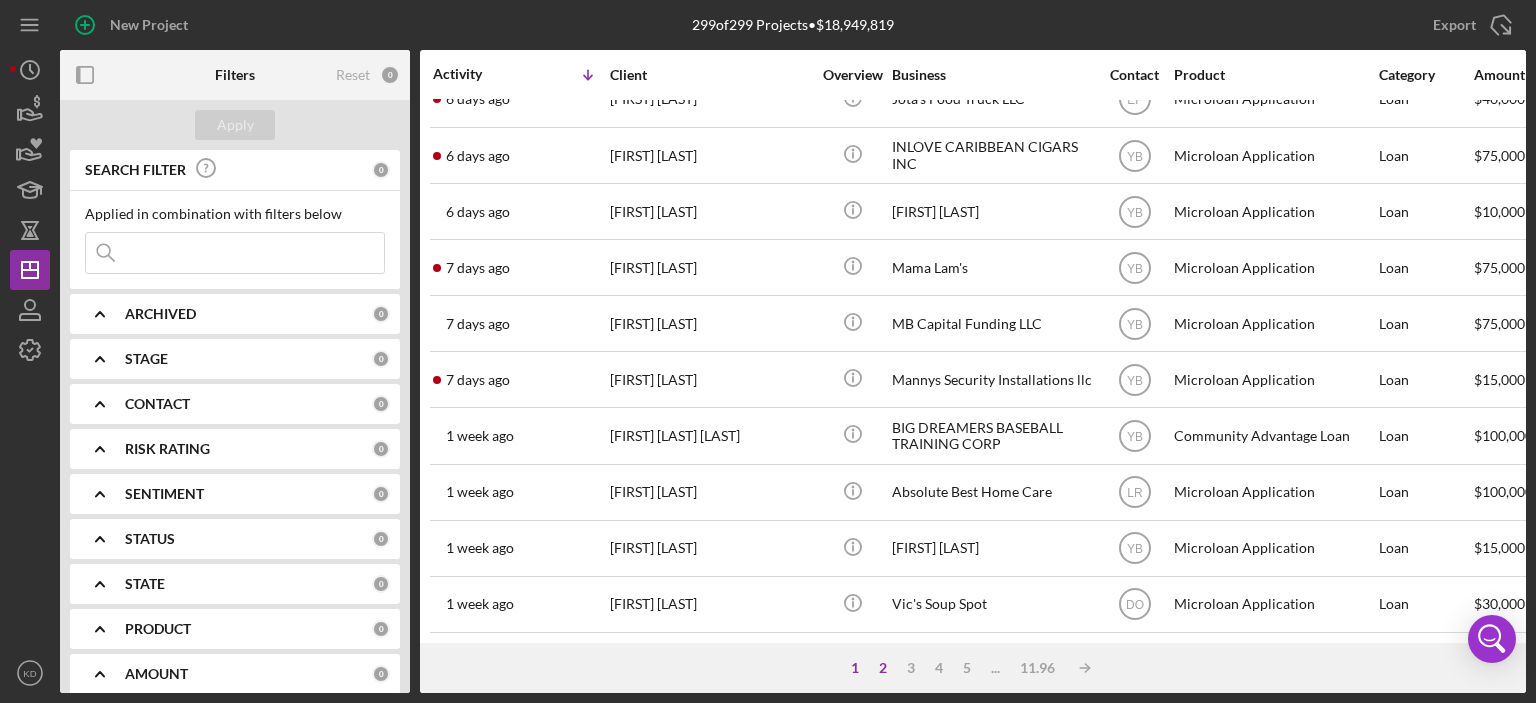 click on "2" at bounding box center (883, 668) 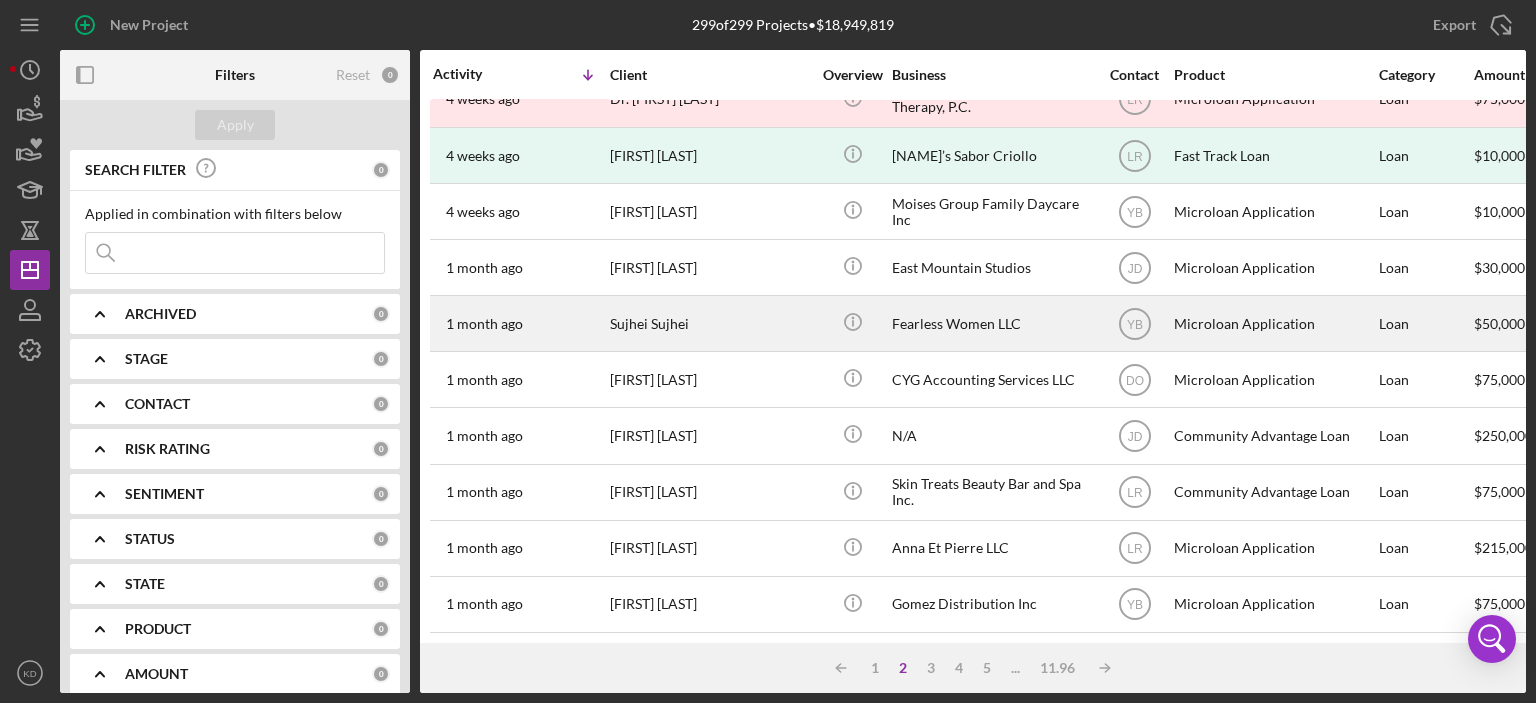 click on "Sujhei Sujhei" at bounding box center [710, 323] 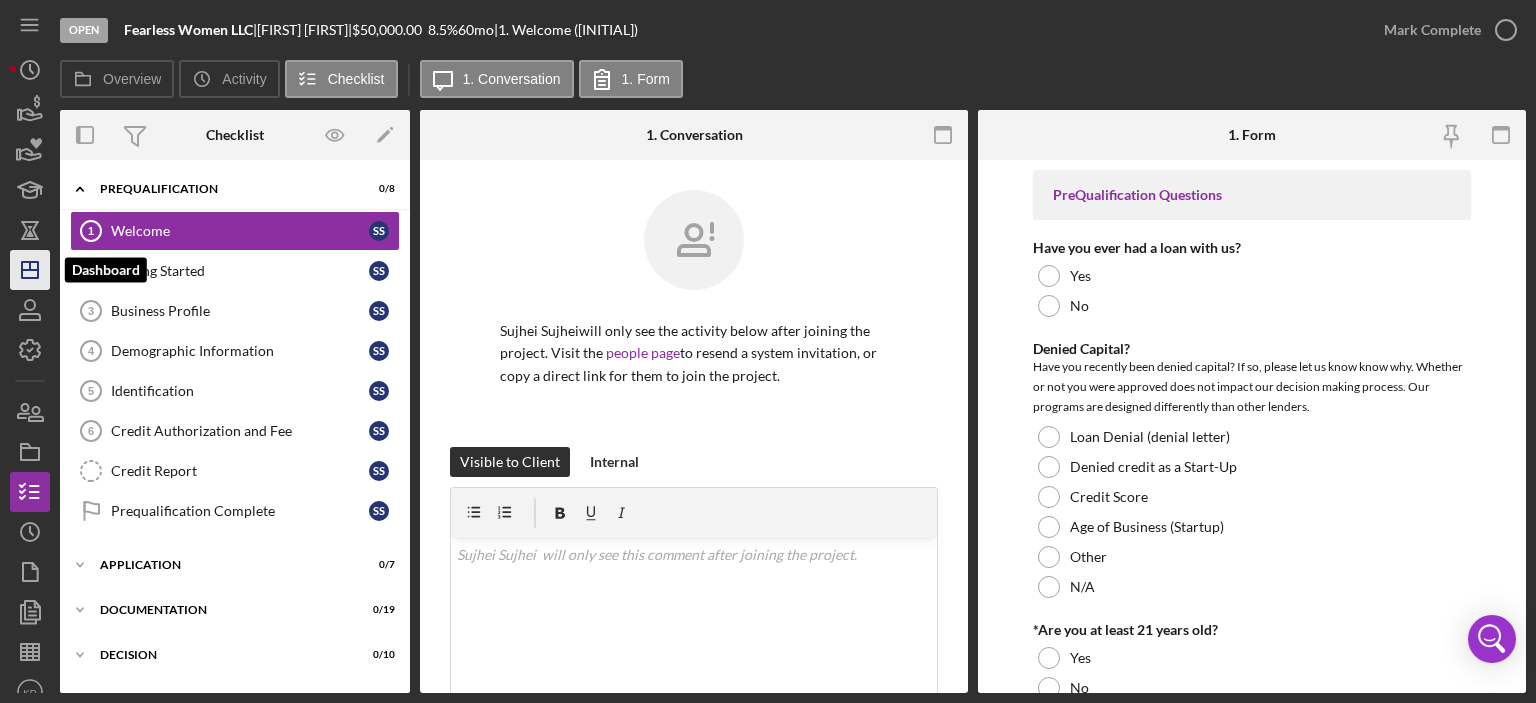 click on "Icon/Dashboard" 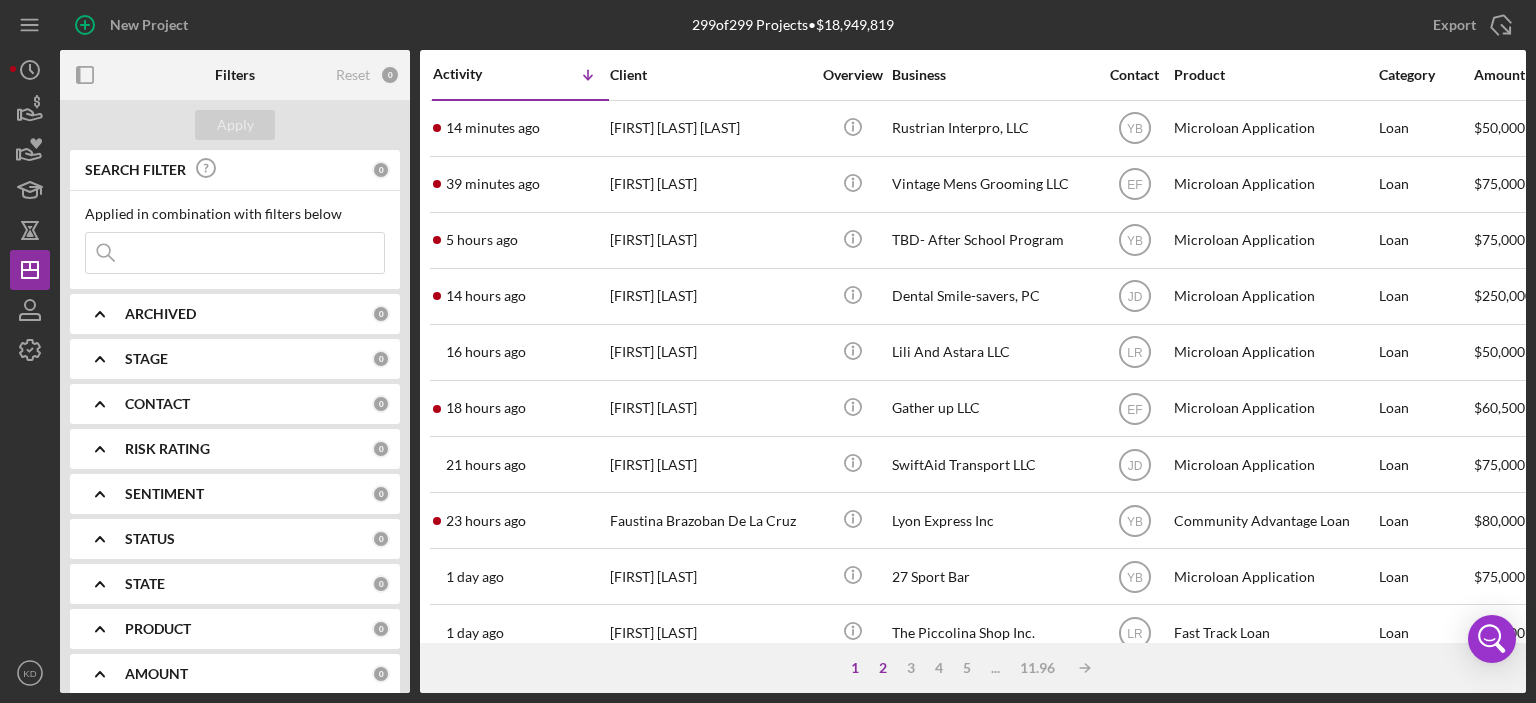 click on "2" at bounding box center [883, 668] 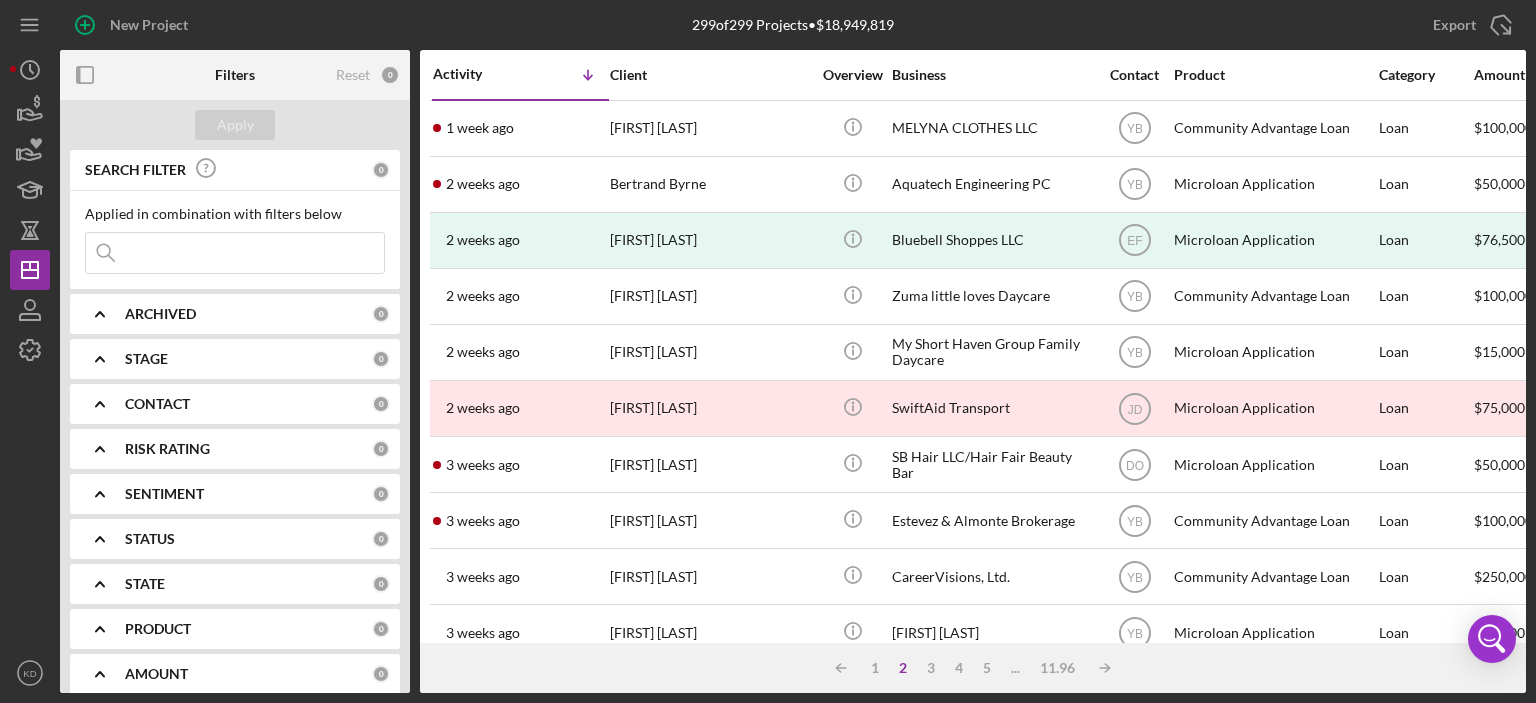 scroll, scrollTop: 505, scrollLeft: 0, axis: vertical 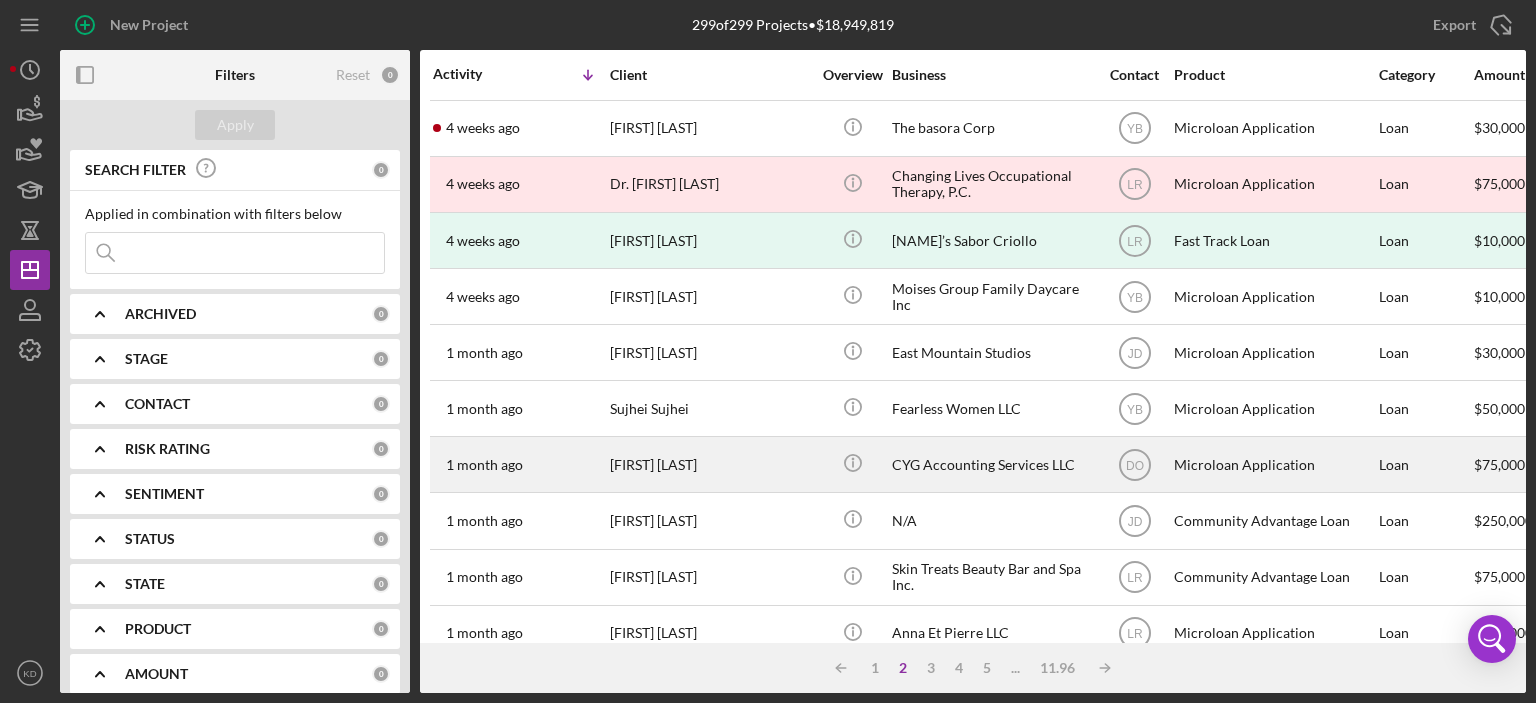 click on "[FIRST] [LAST]" at bounding box center [710, 464] 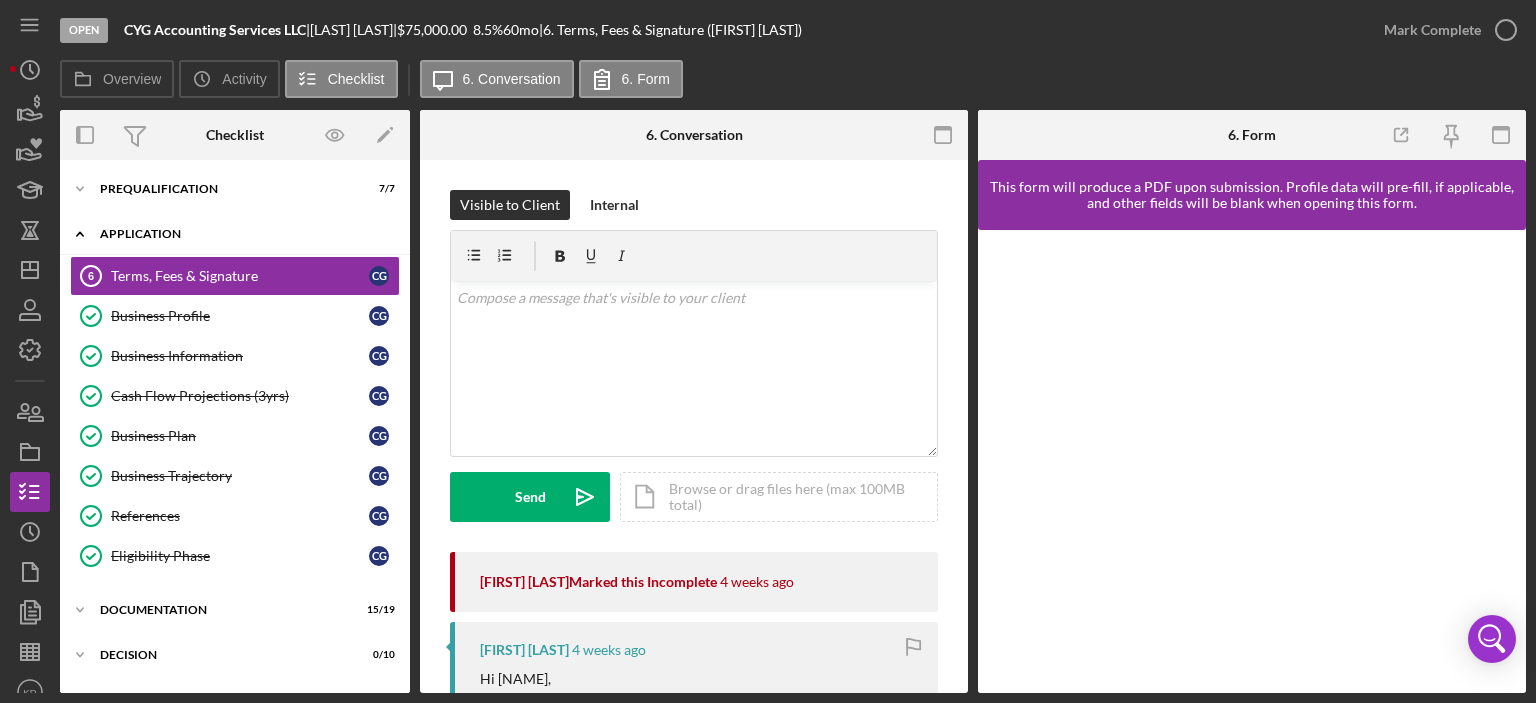 click 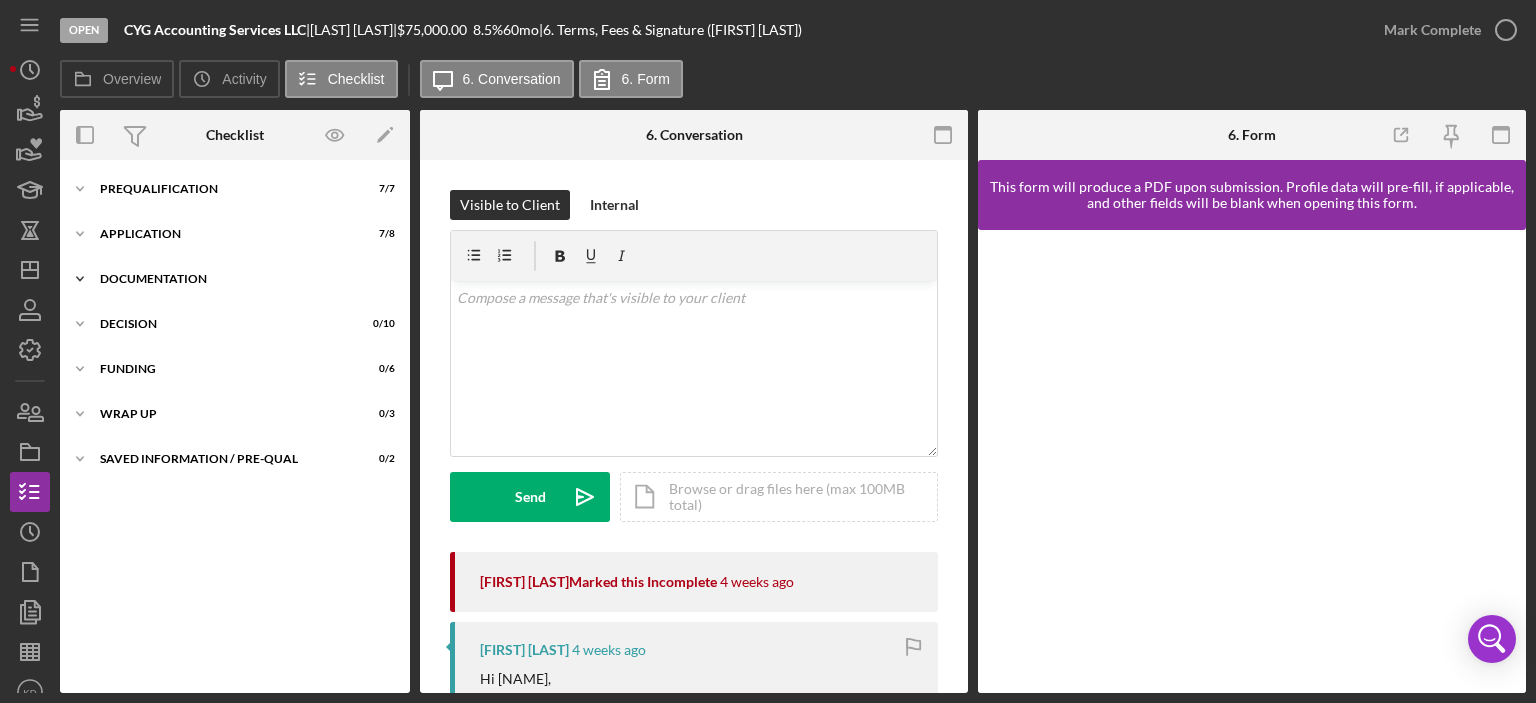 click 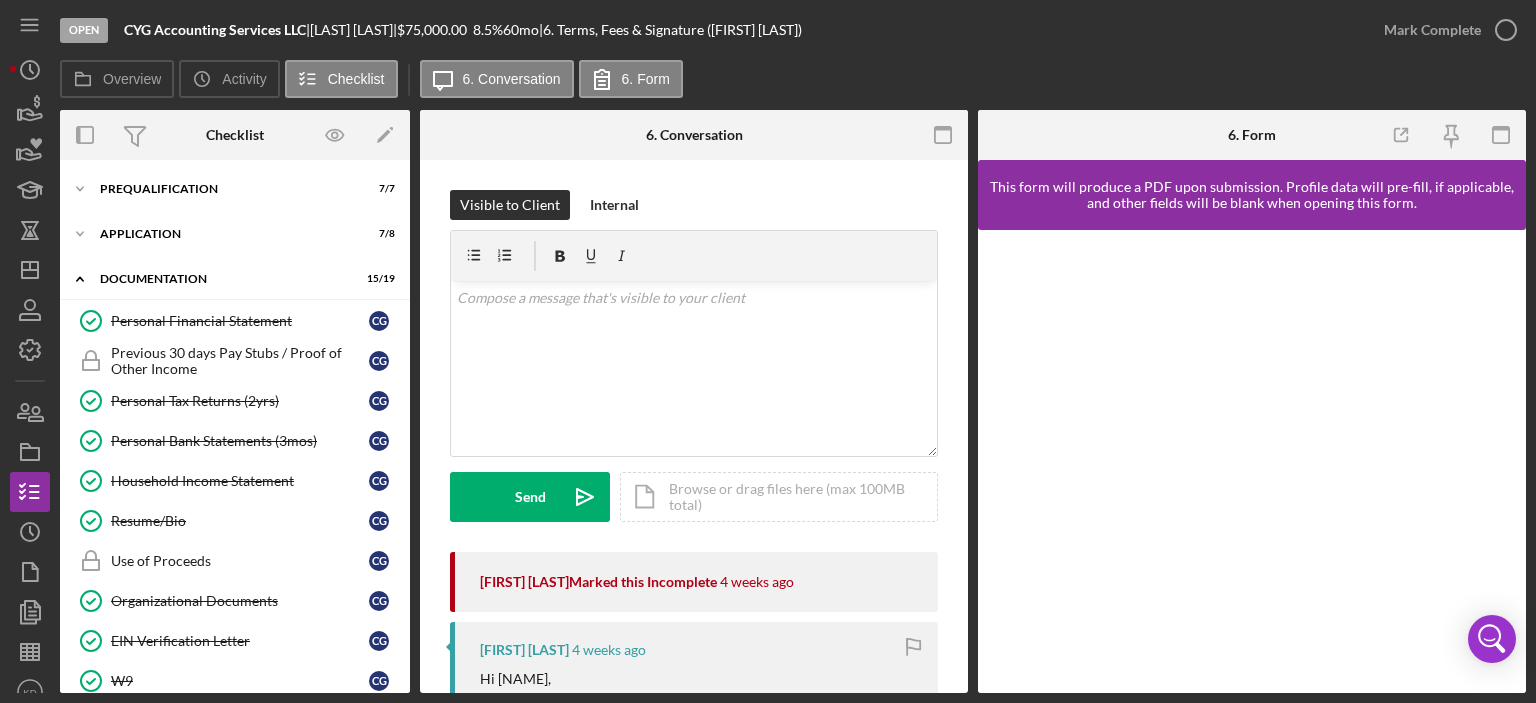 scroll, scrollTop: 467, scrollLeft: 0, axis: vertical 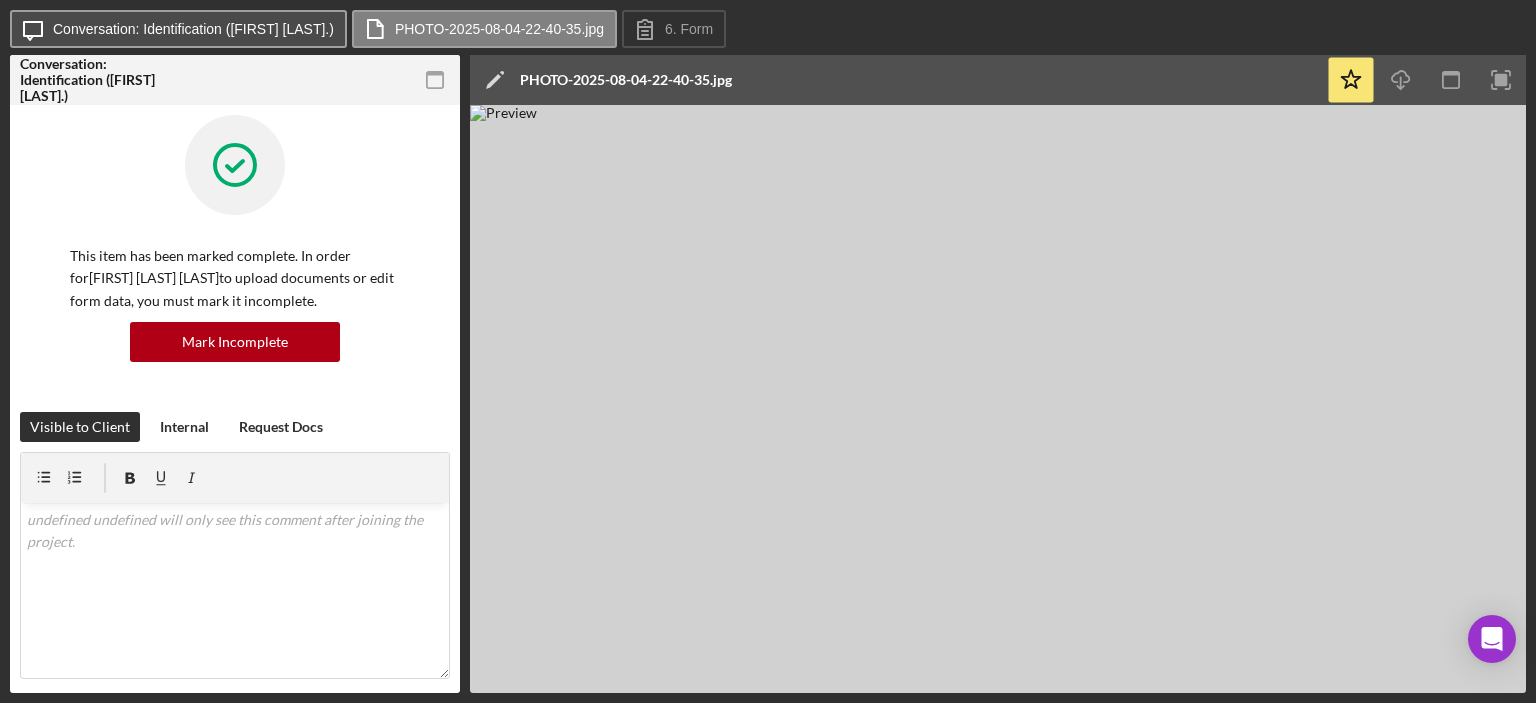 click on "Conversation: Identification ([FIRST]  [LAST].)" at bounding box center [193, 29] 